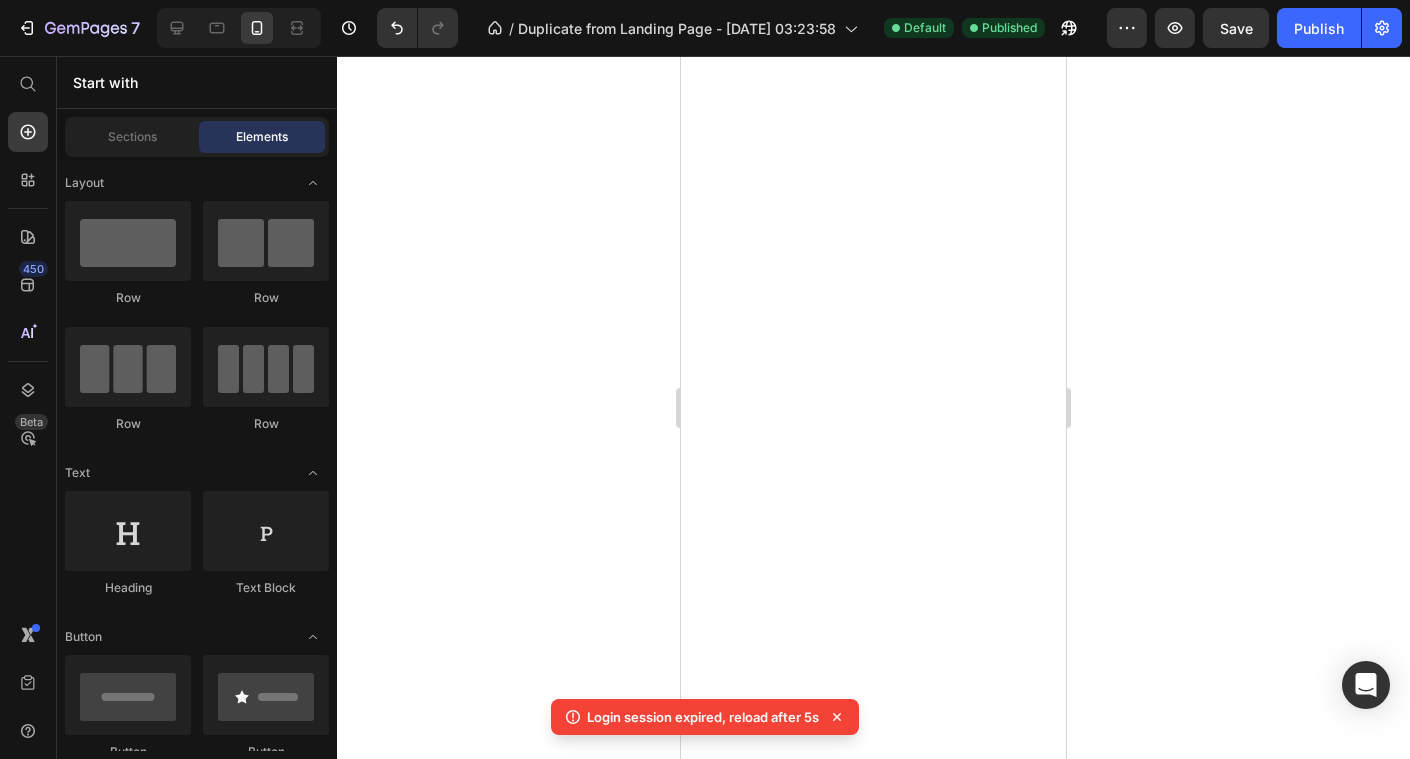 scroll, scrollTop: 0, scrollLeft: 0, axis: both 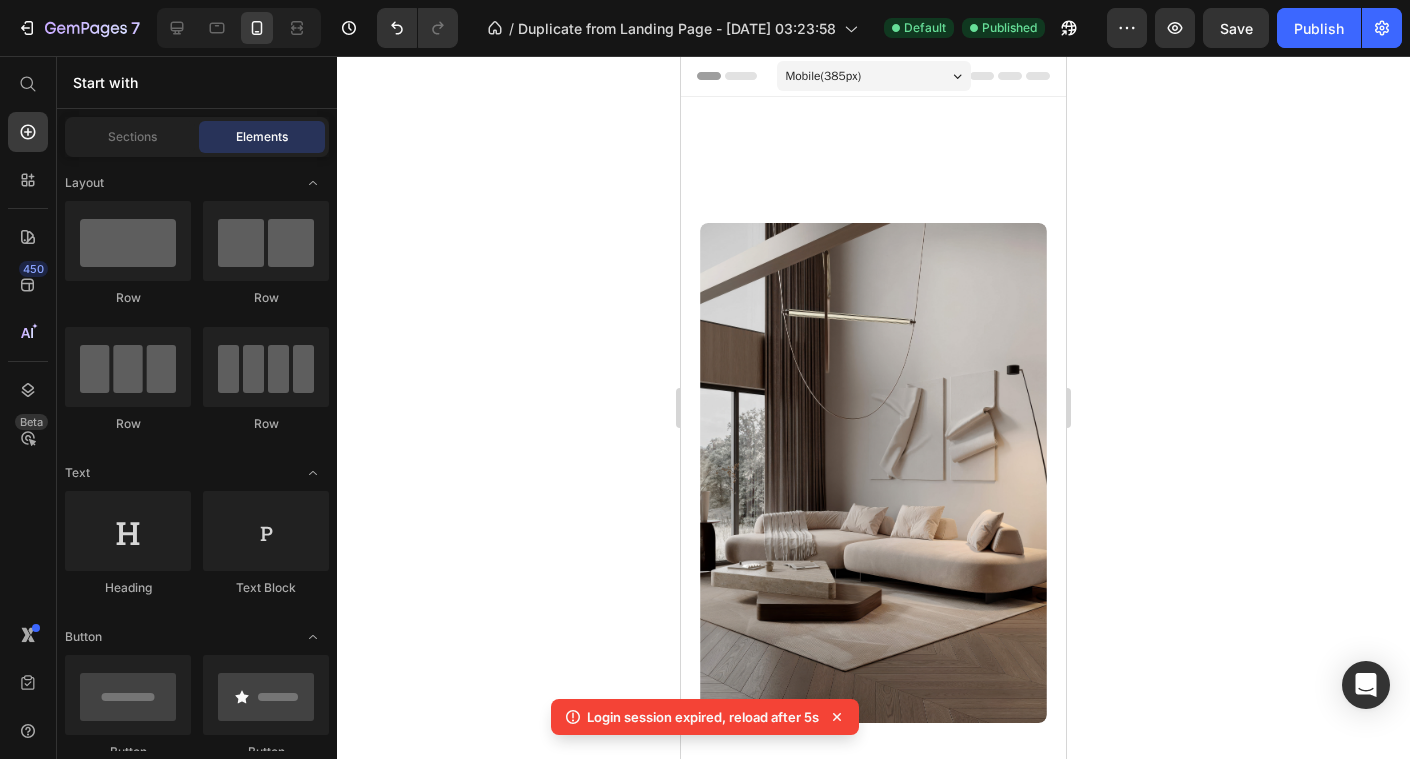 click on "Heading" at bounding box center (873, 473) 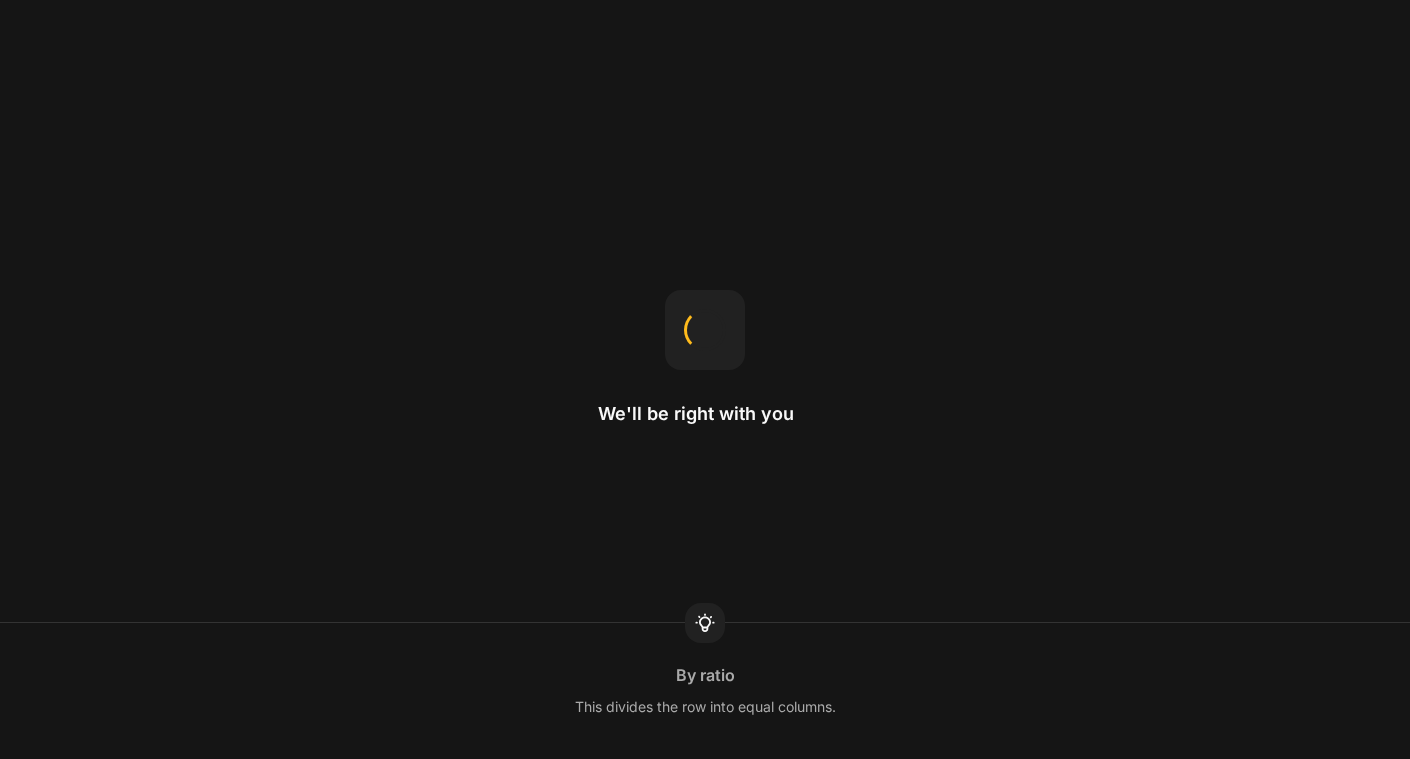 scroll, scrollTop: 0, scrollLeft: 0, axis: both 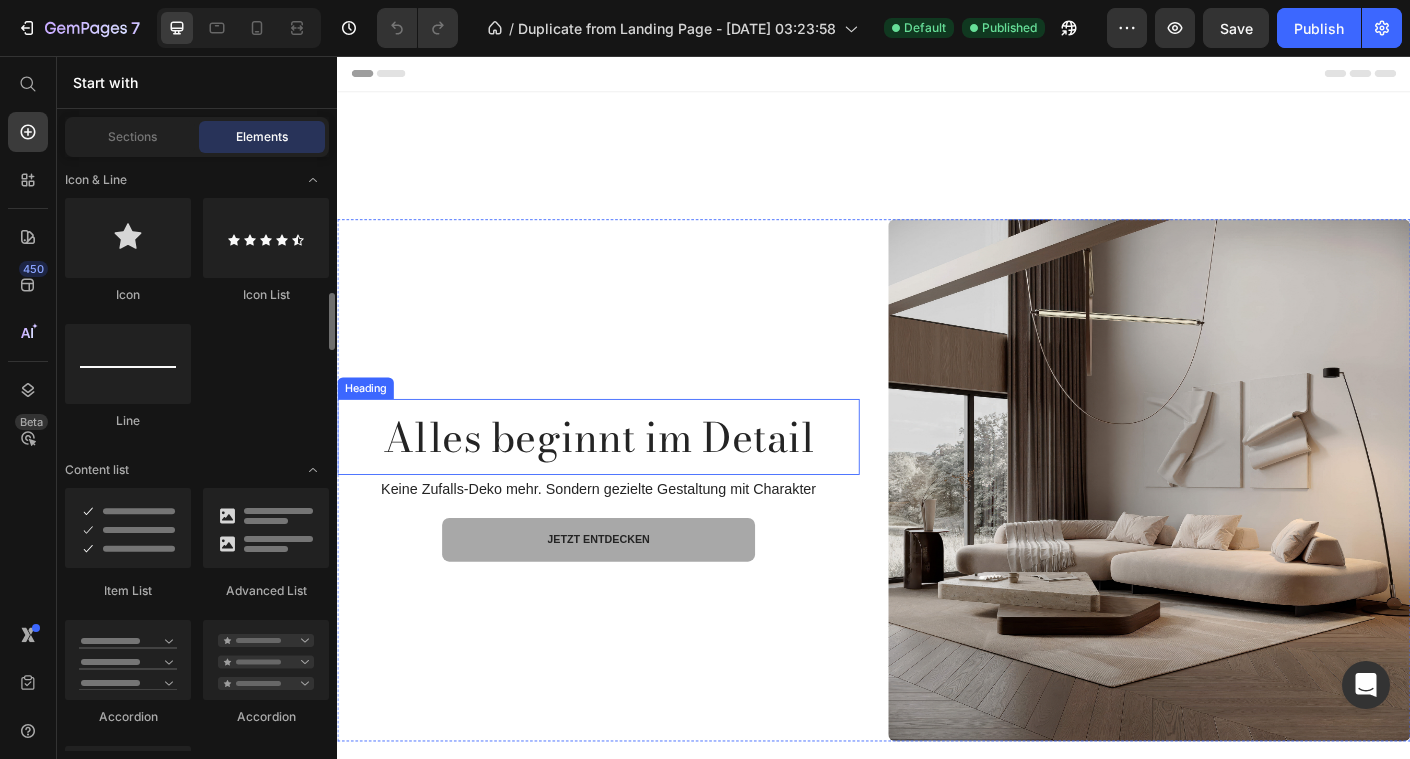 click at bounding box center [1245, 531] 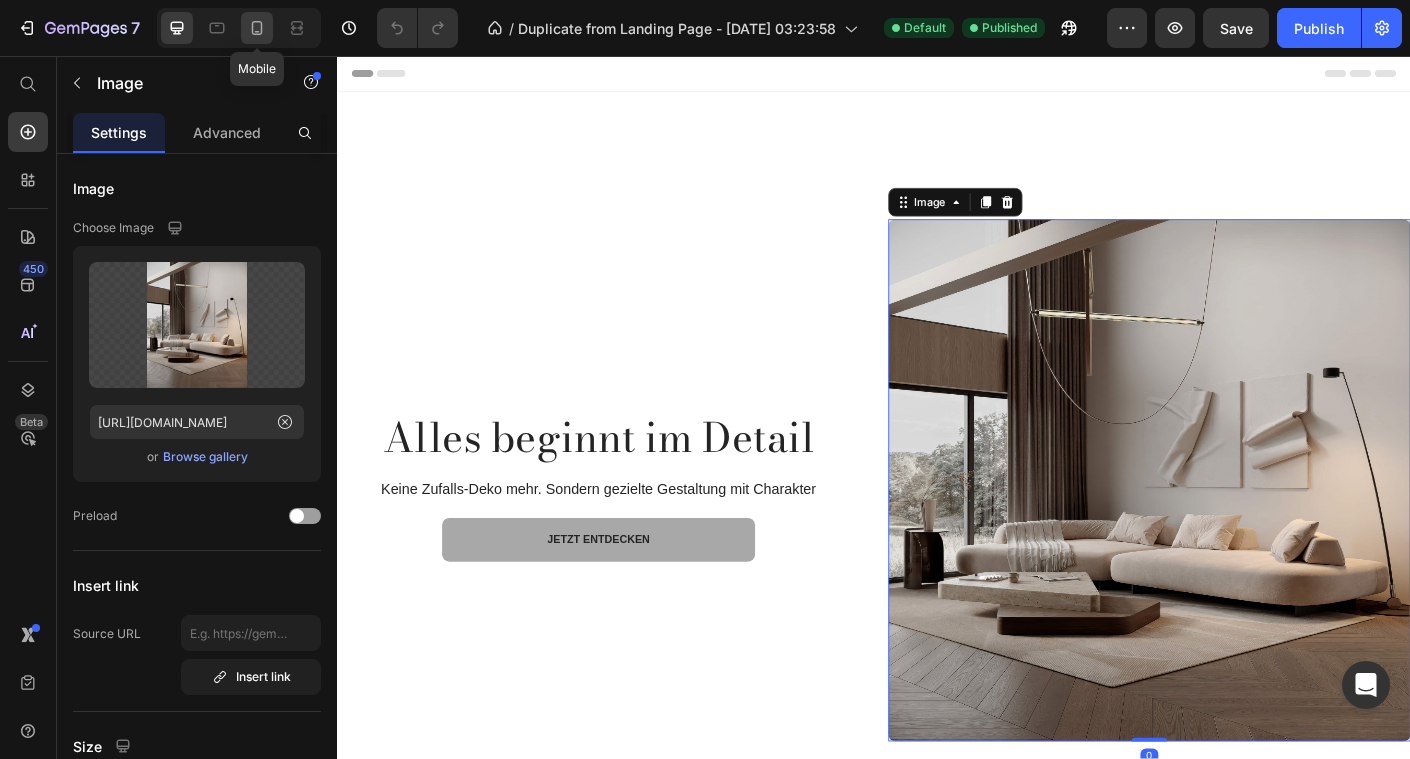 click 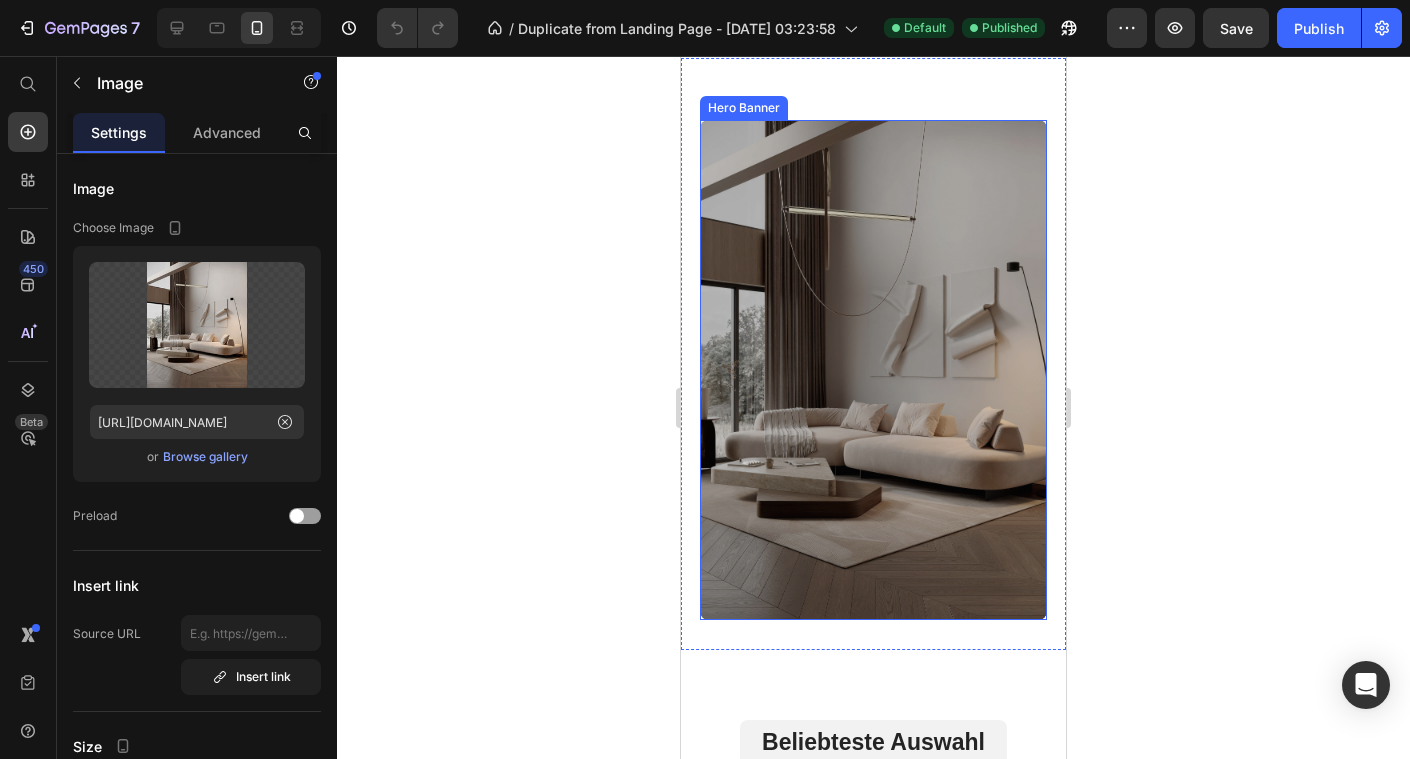 scroll, scrollTop: 324, scrollLeft: 0, axis: vertical 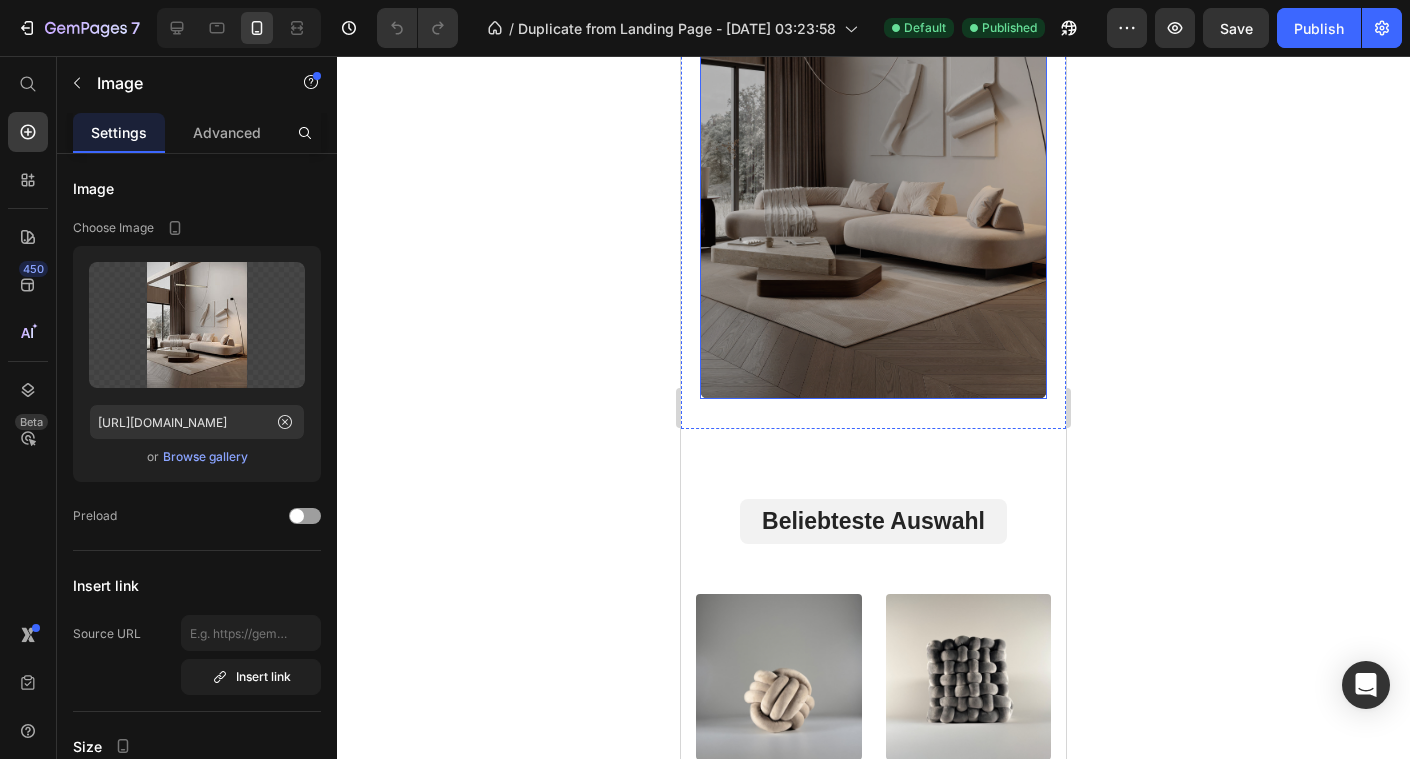 click at bounding box center (873, 149) 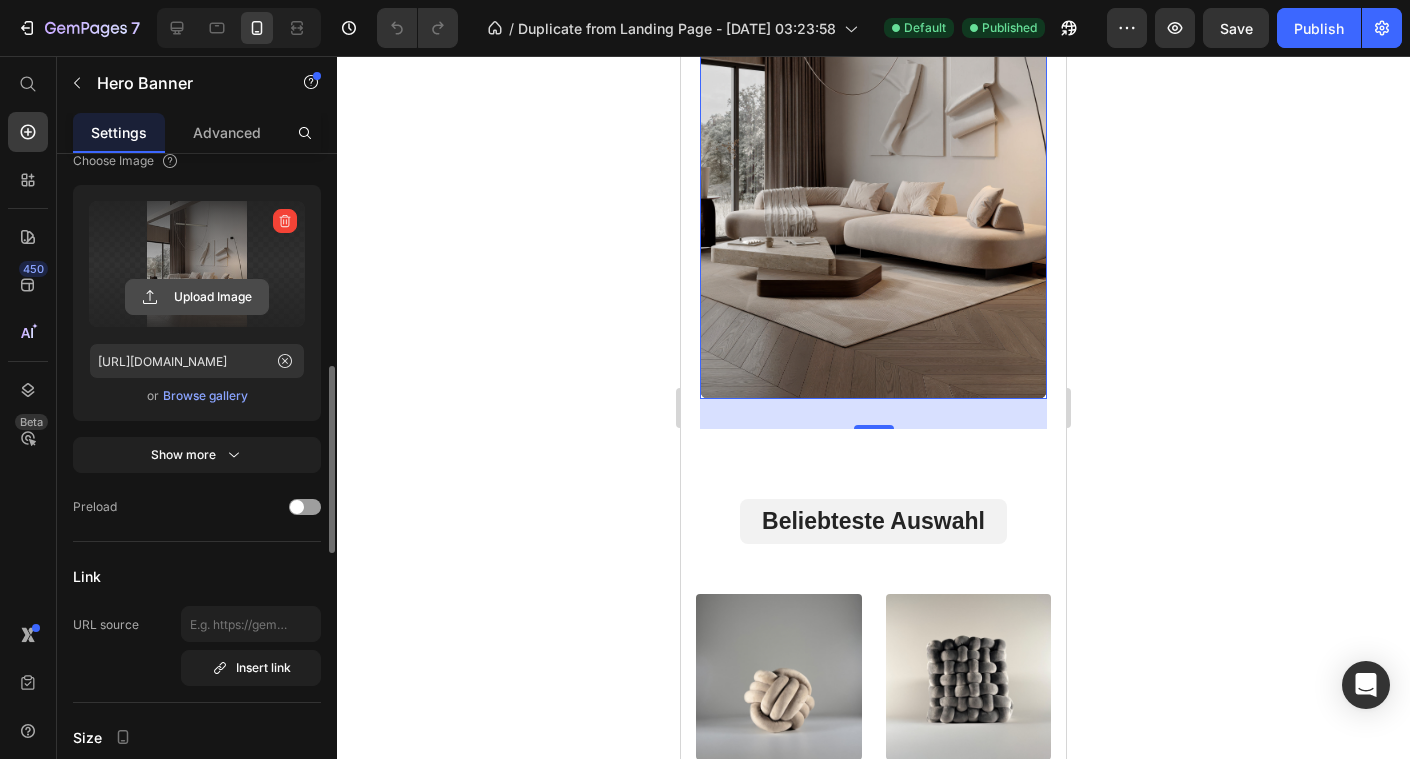 scroll, scrollTop: 0, scrollLeft: 0, axis: both 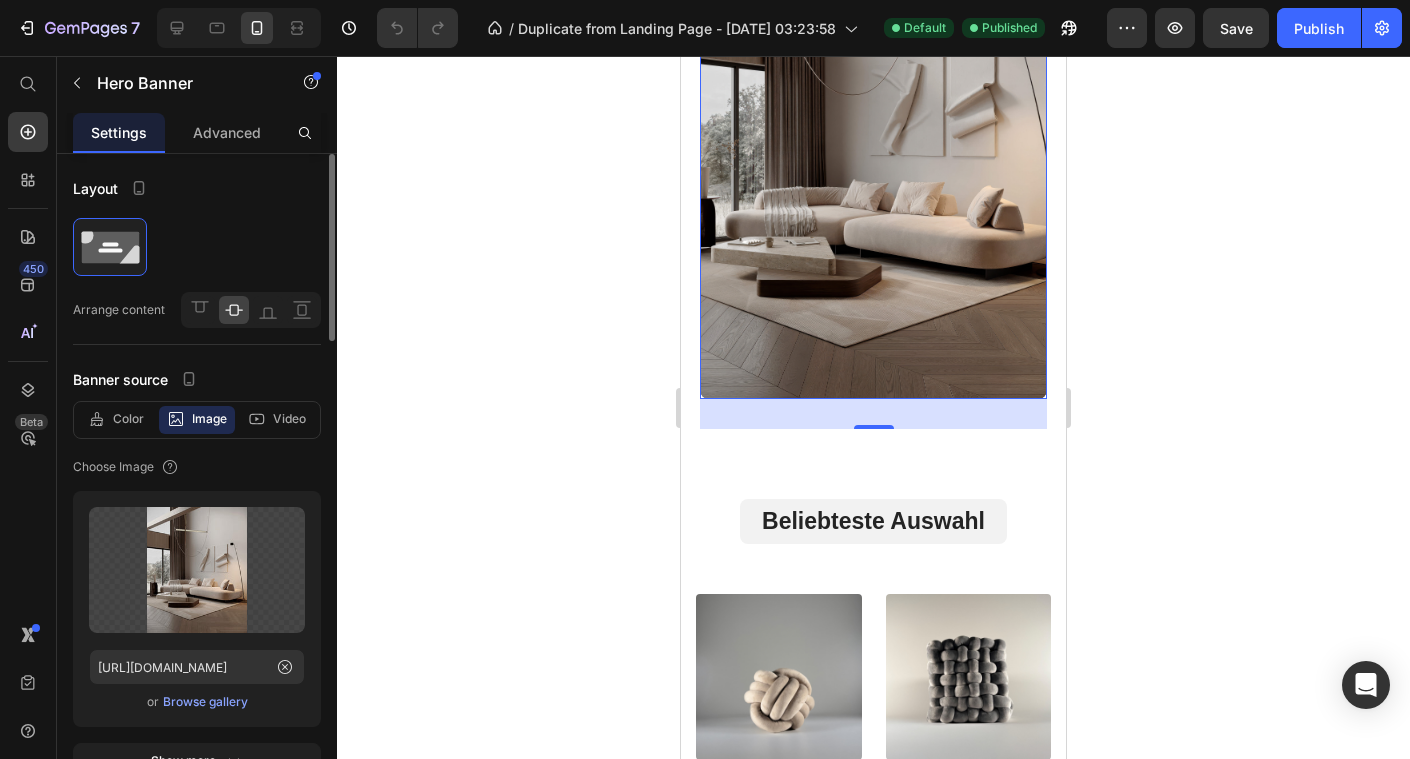 click 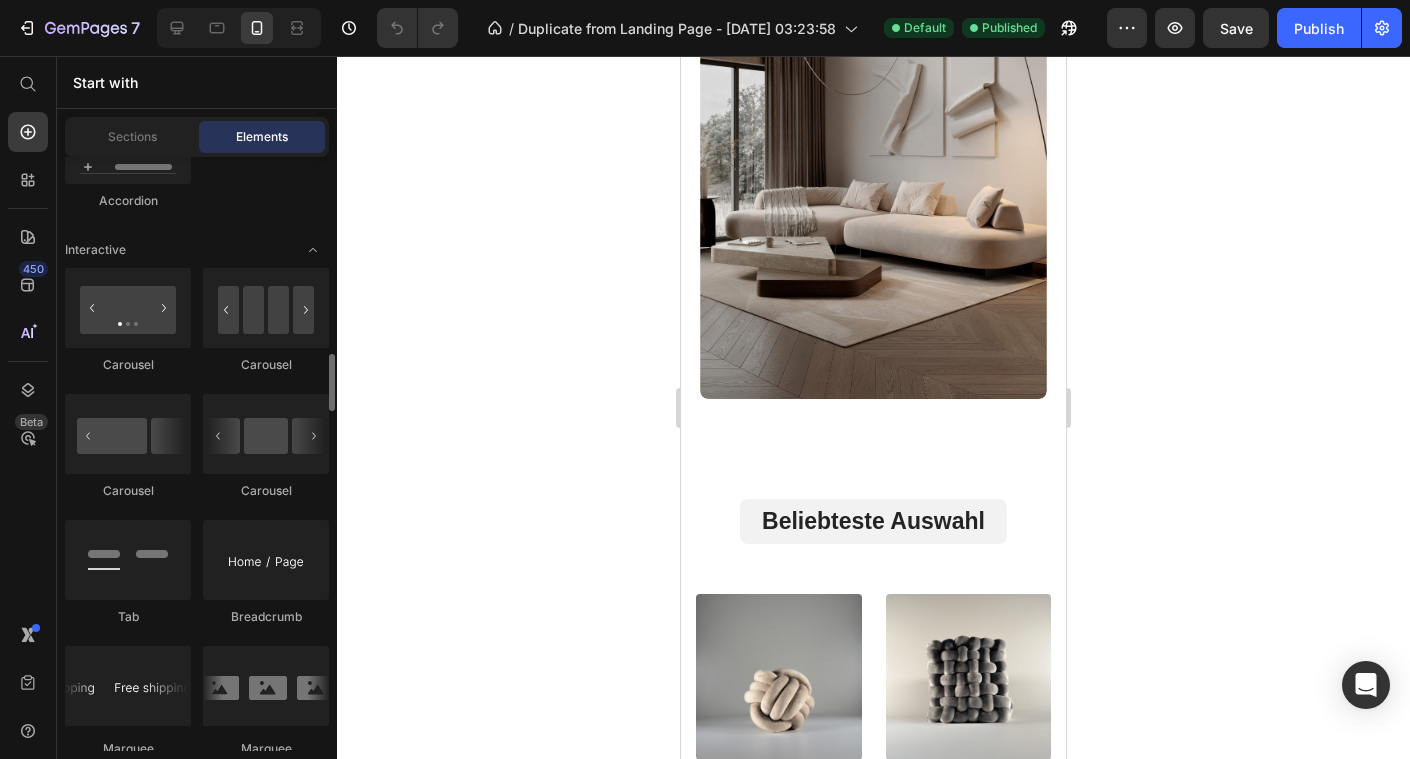 scroll, scrollTop: 2132, scrollLeft: 0, axis: vertical 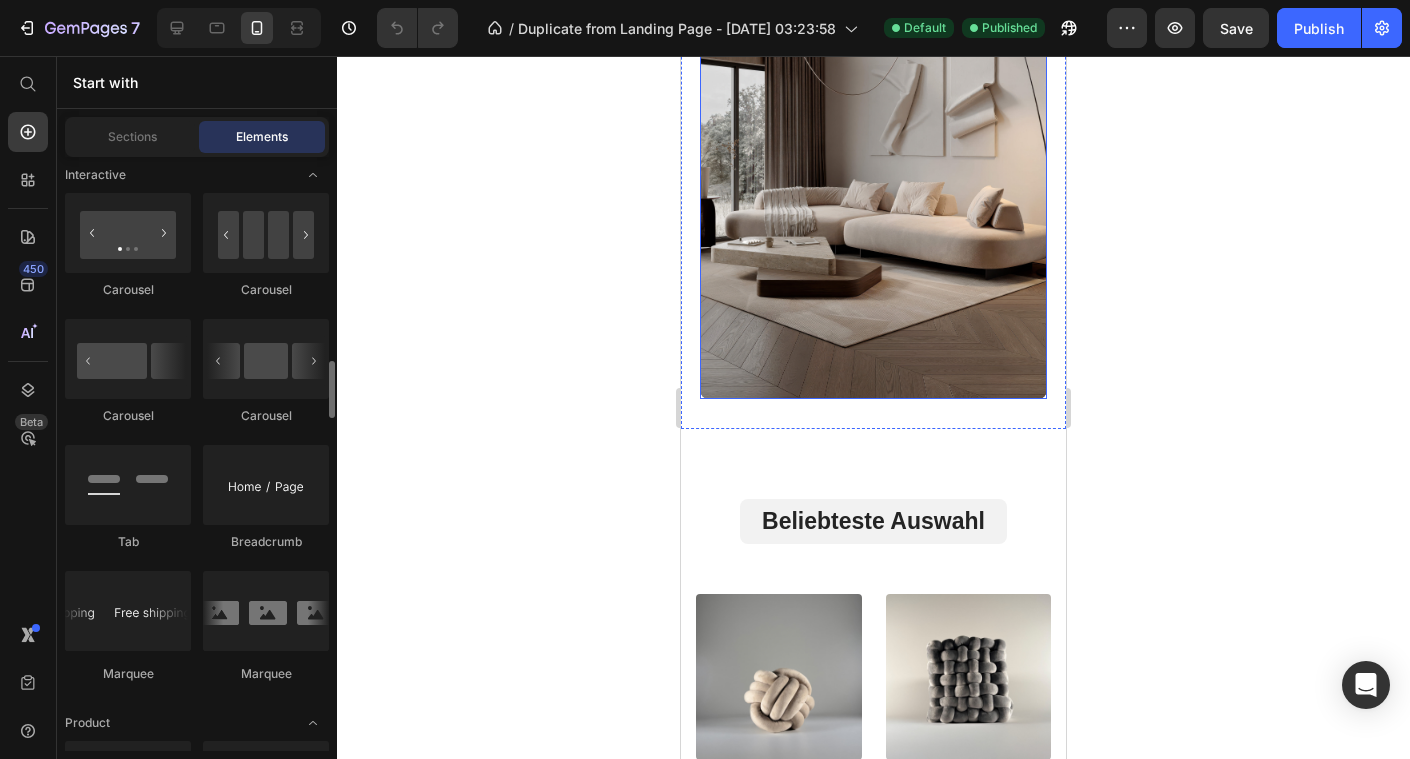 click on "Heading" at bounding box center (873, 149) 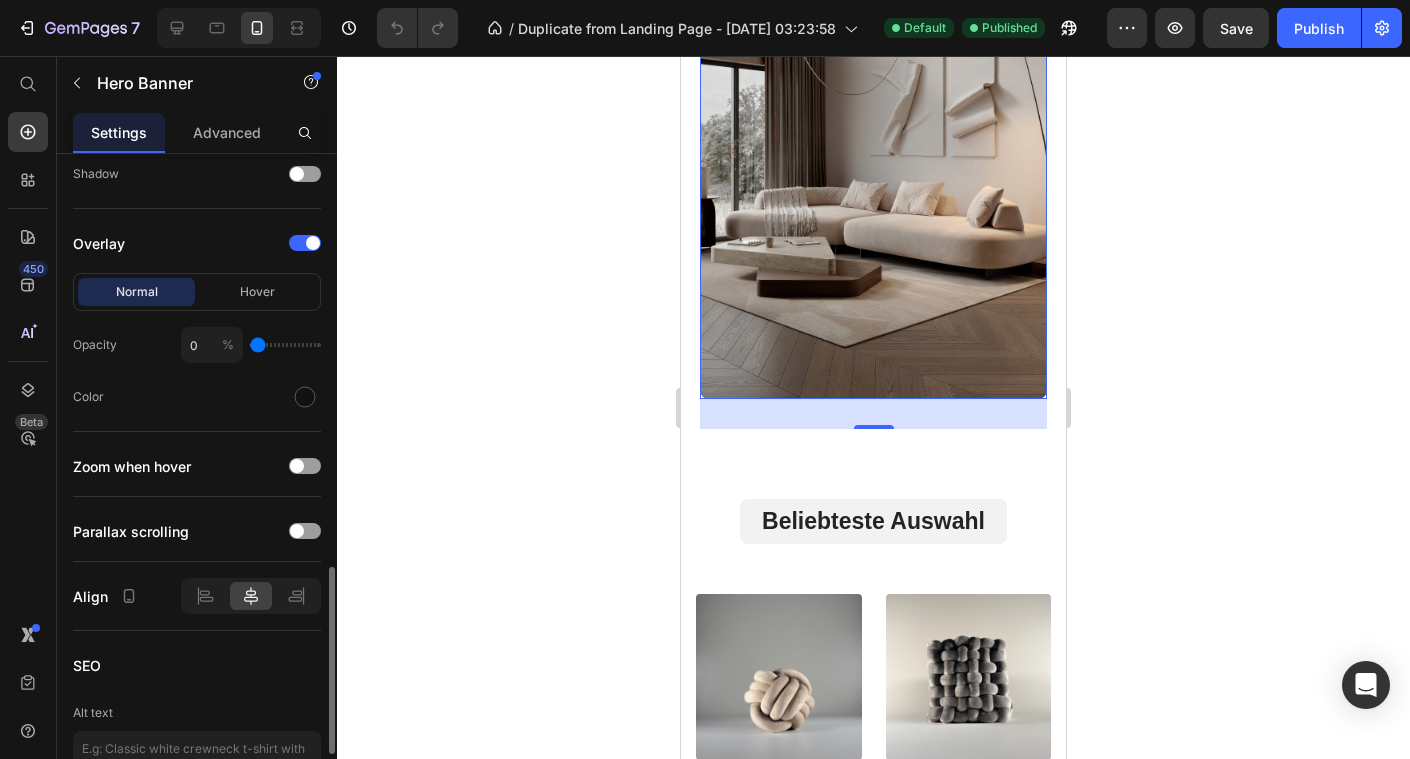 scroll, scrollTop: 1452, scrollLeft: 0, axis: vertical 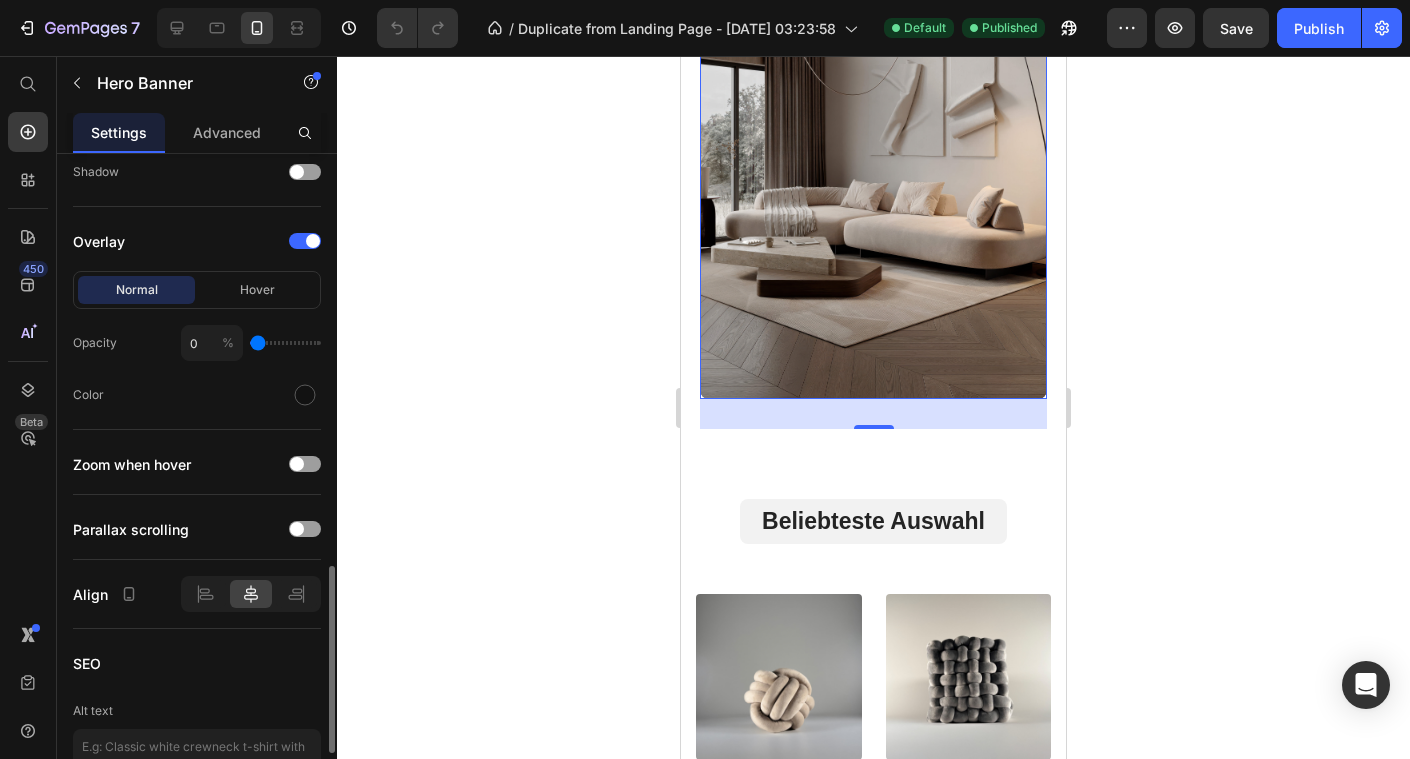 type on "2" 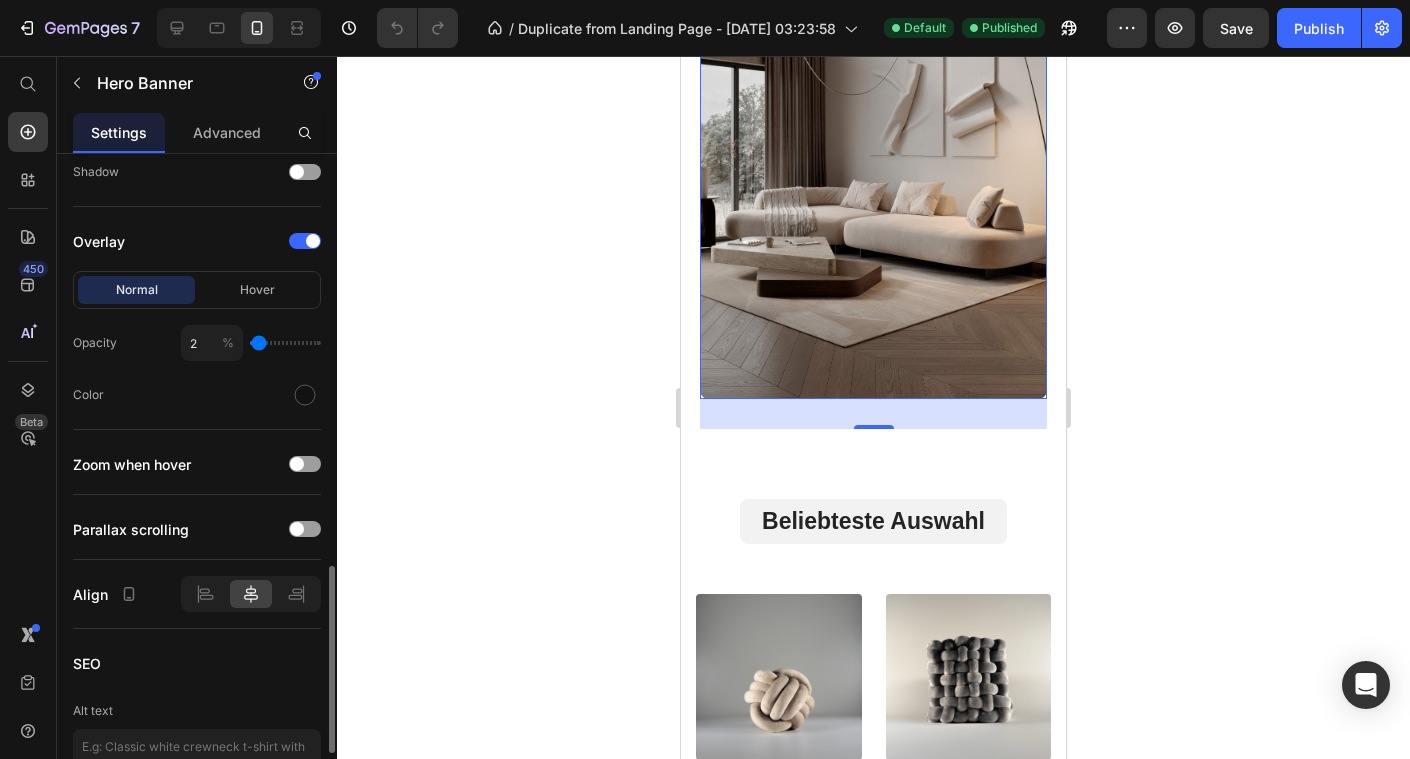 type on "6" 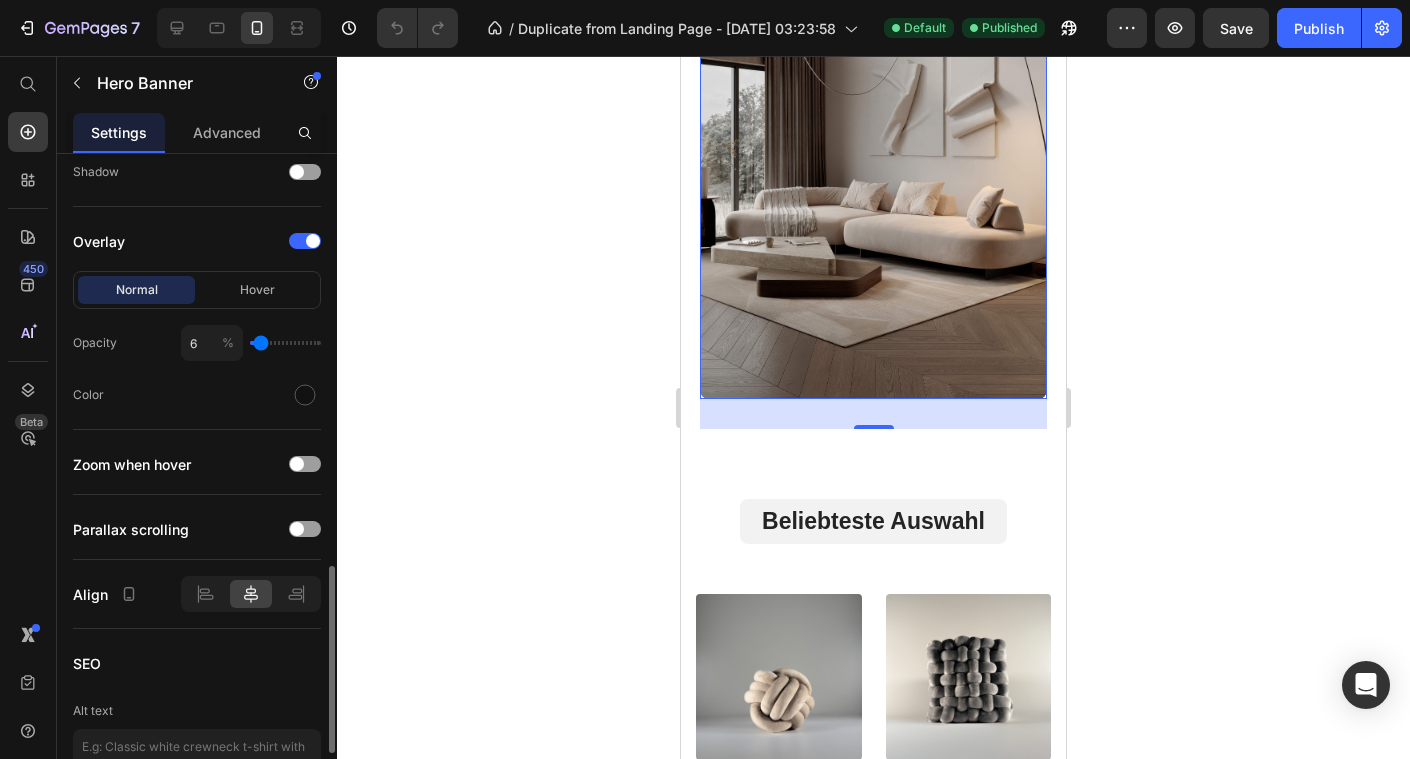 type on "11" 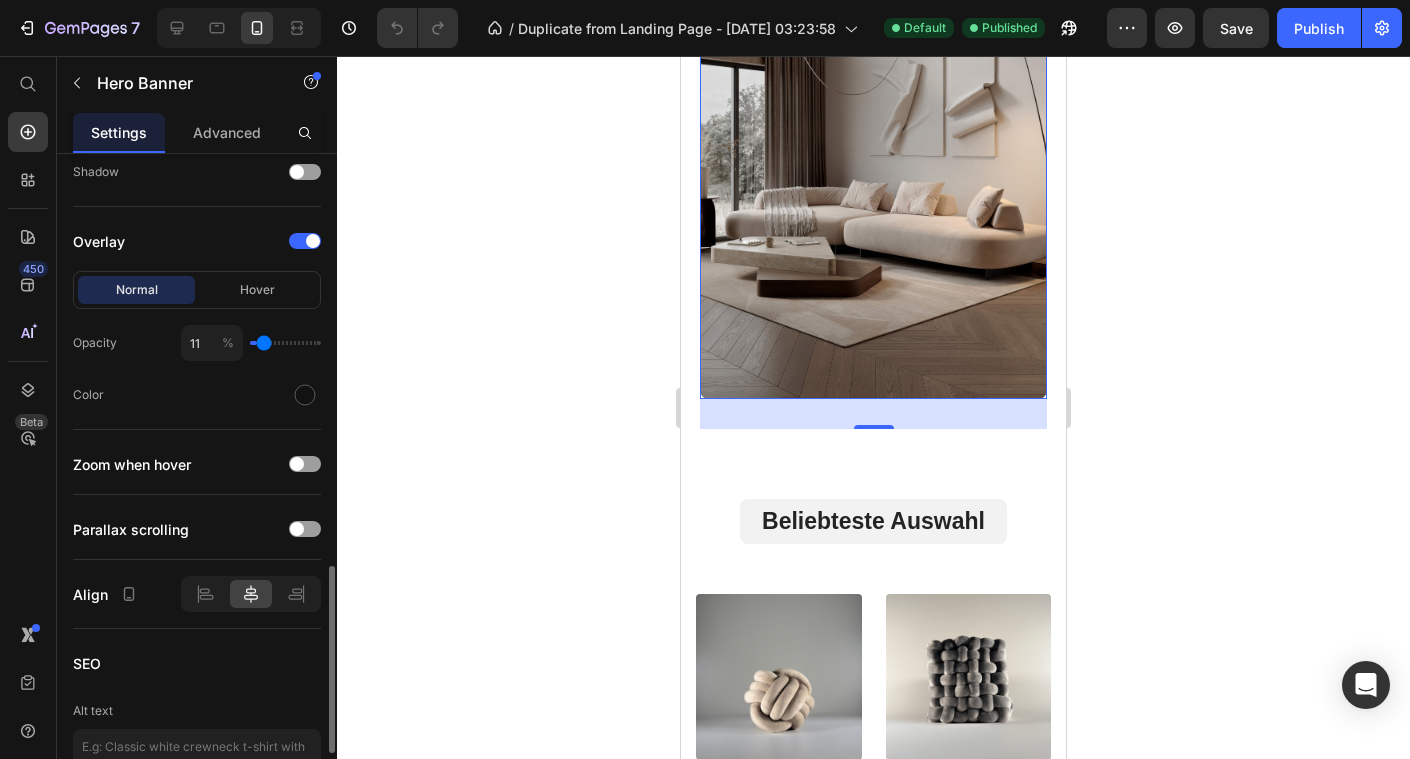 type on "17" 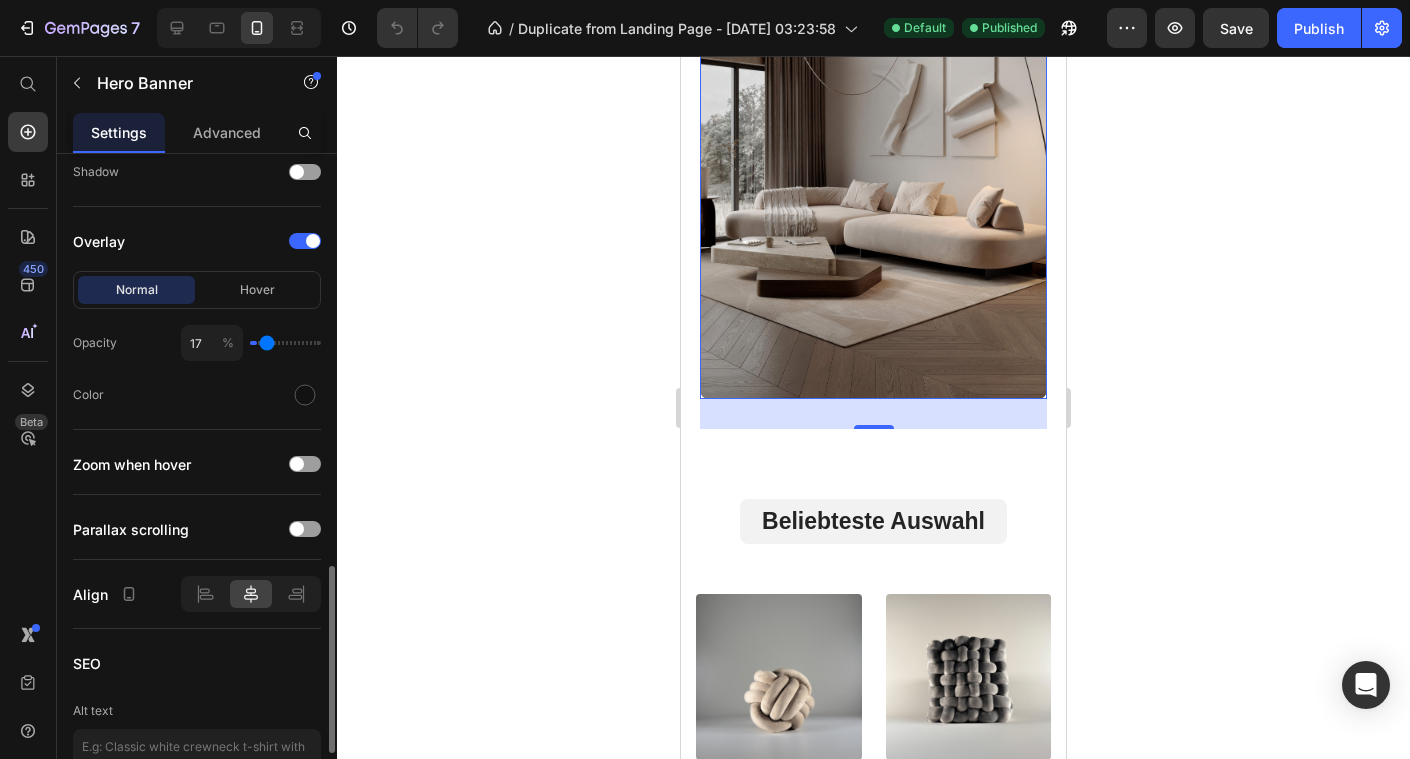 type on "23" 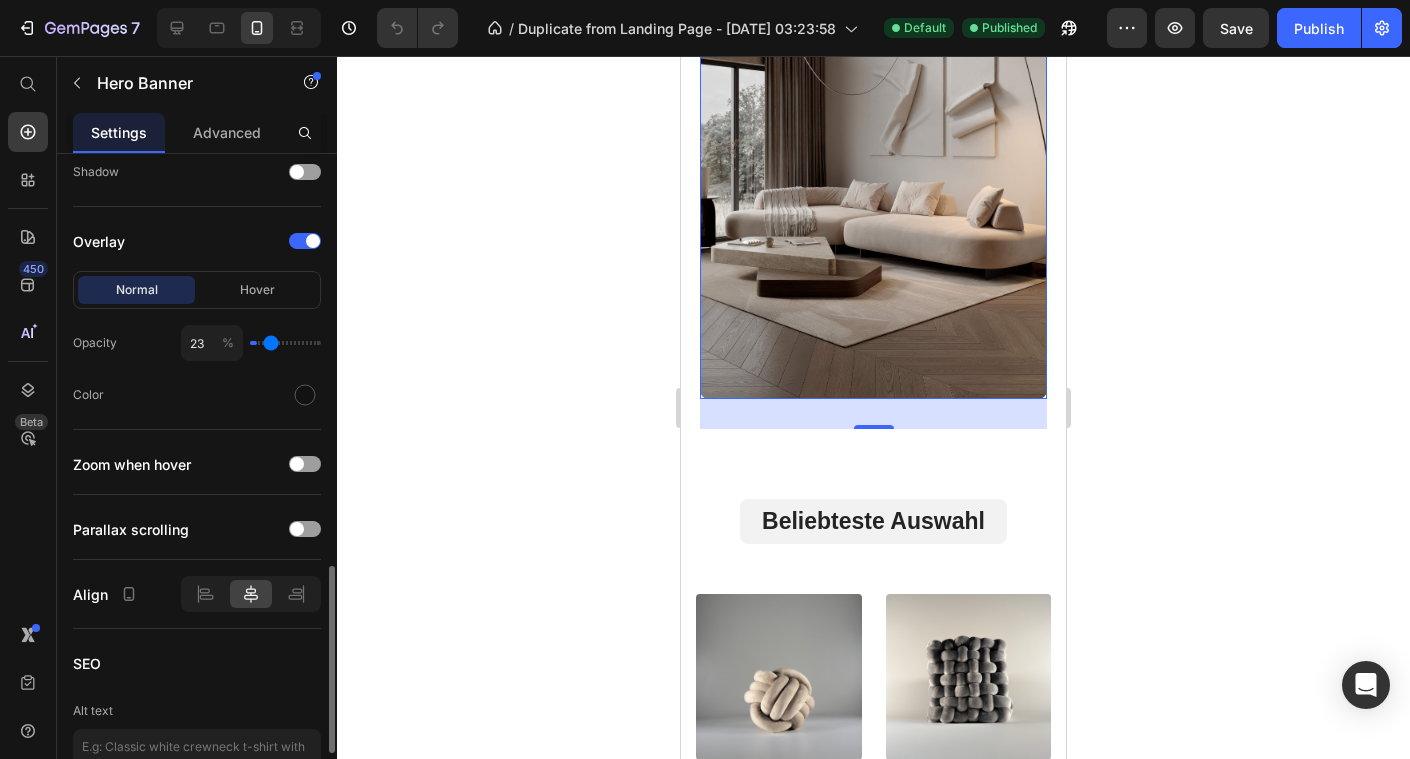 type on "27" 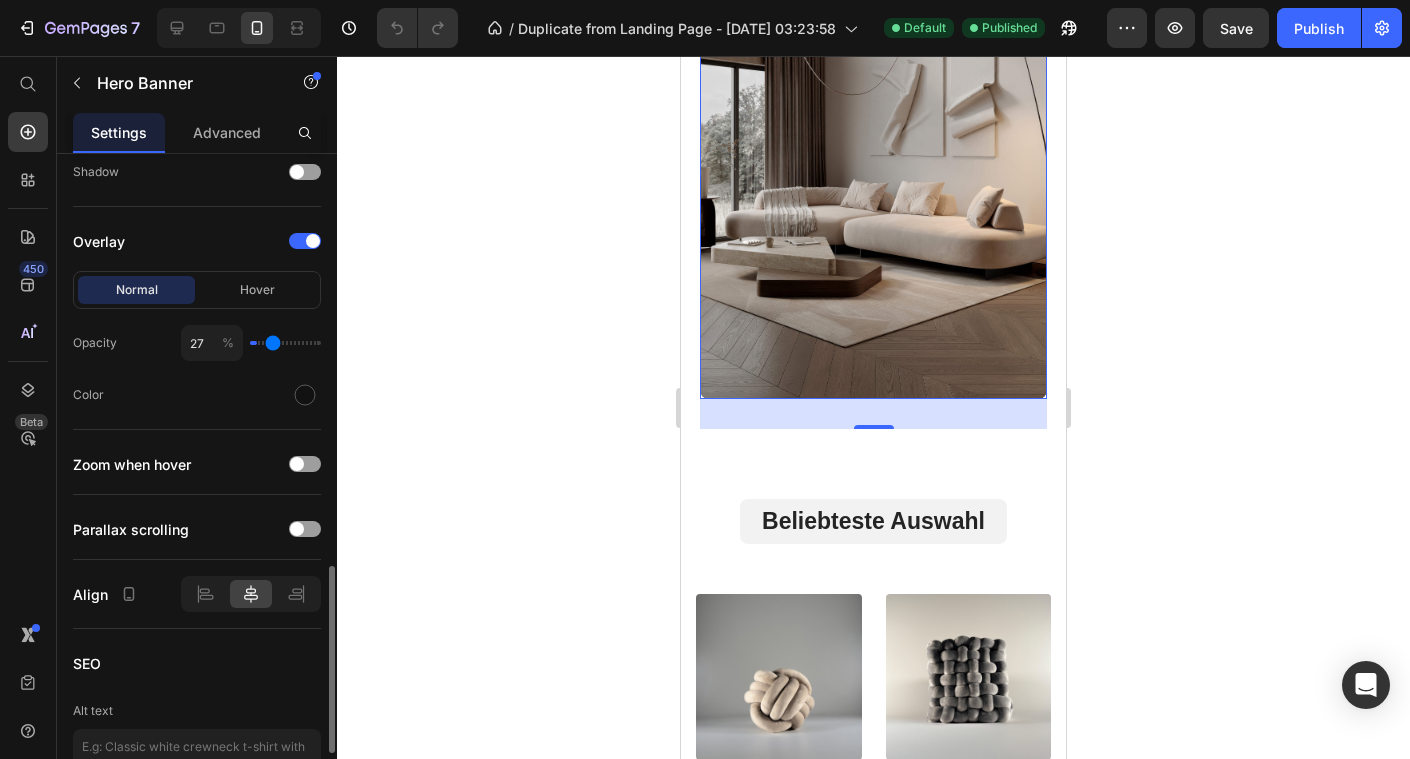 type on "29" 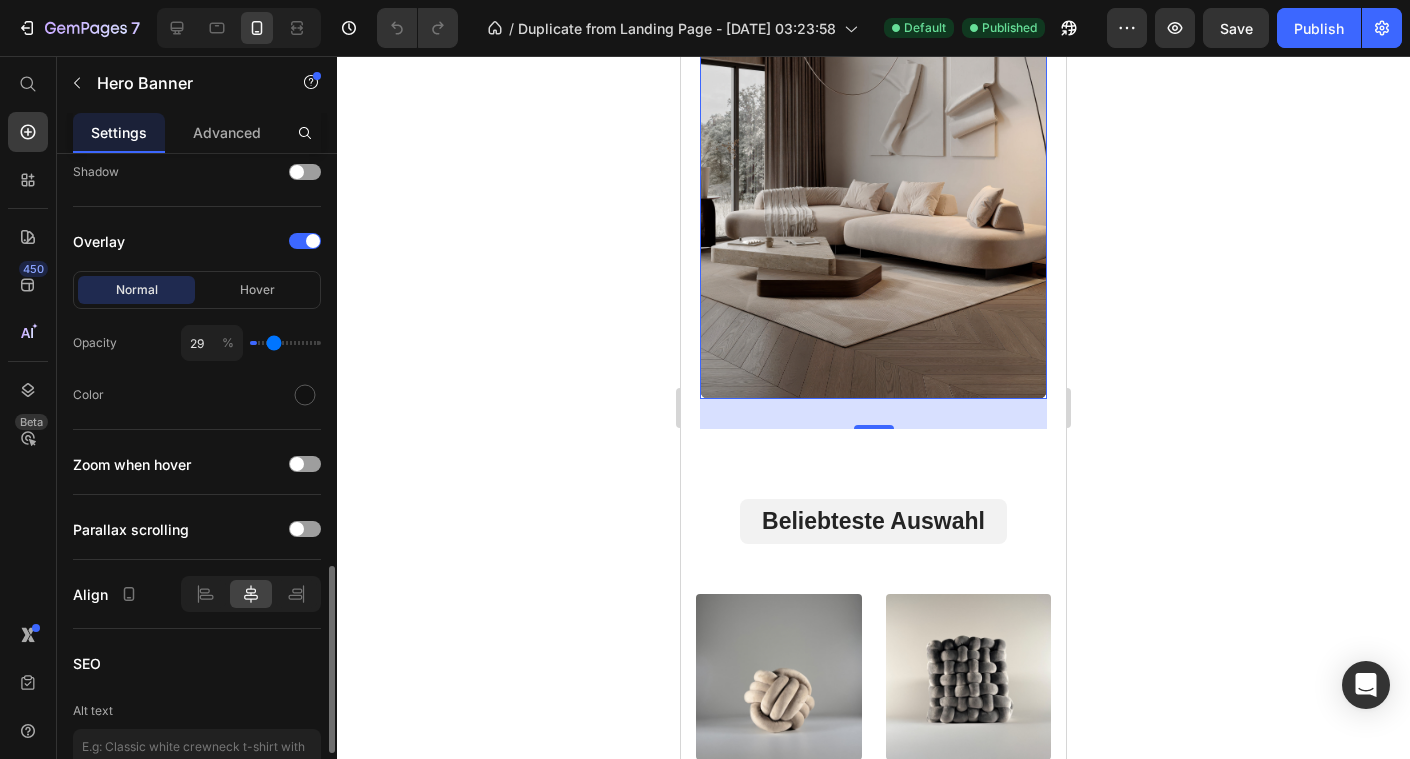 type on "31" 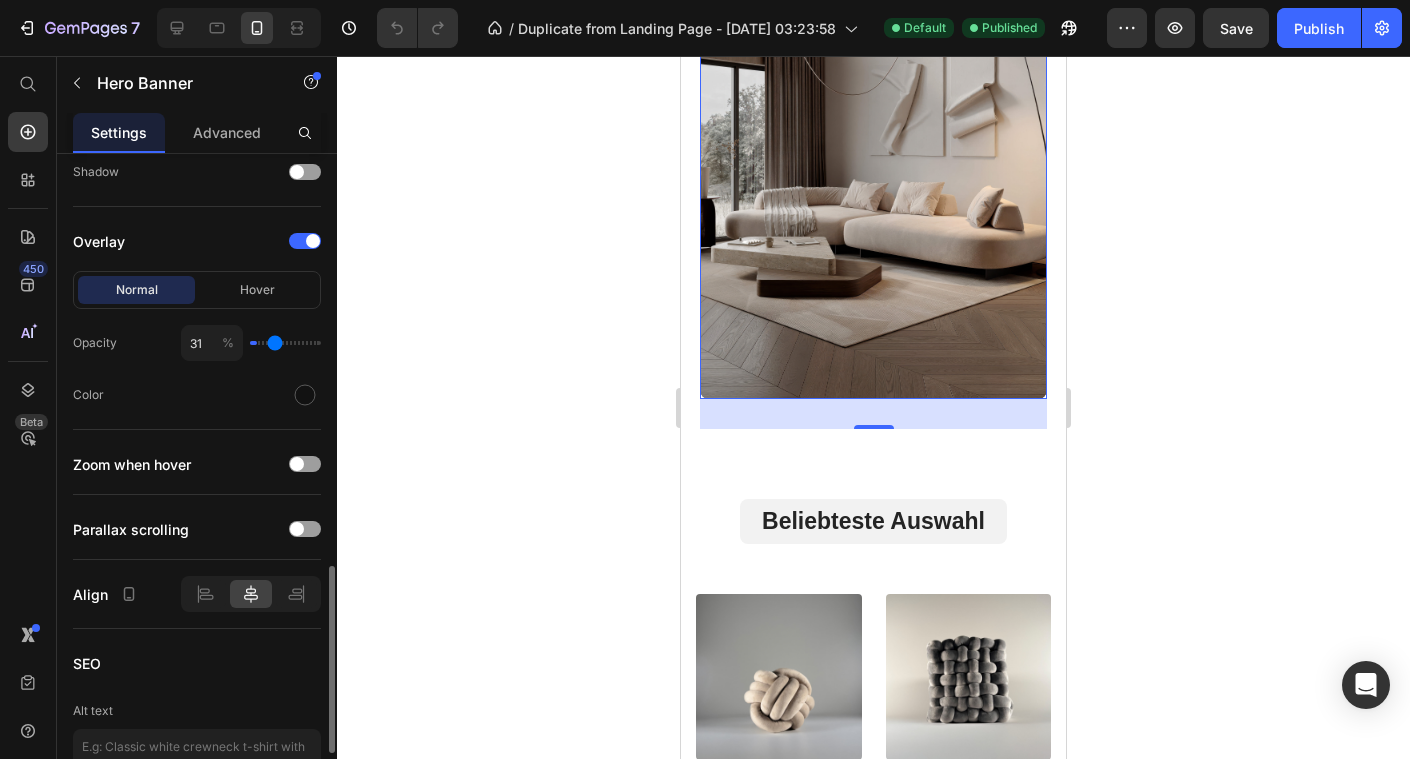 type on "32" 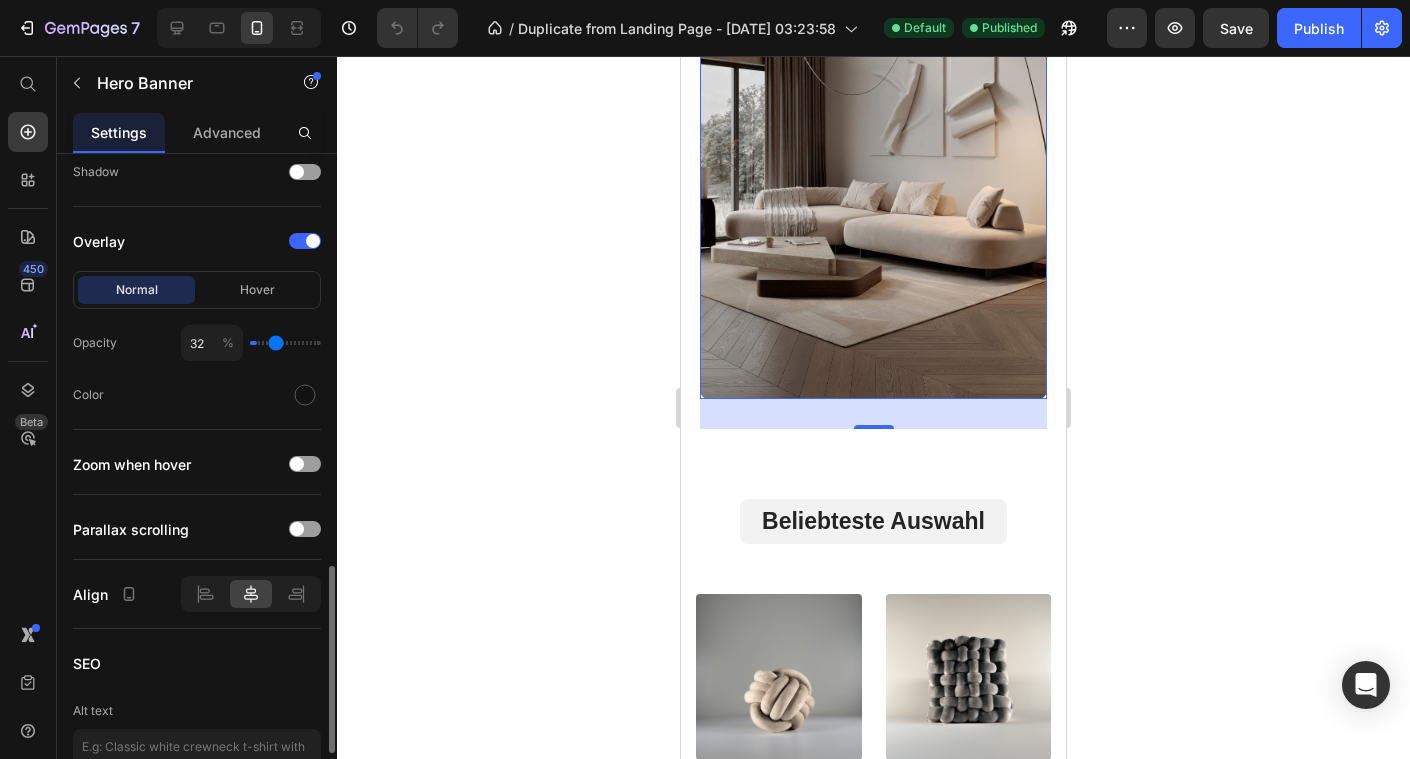 drag, startPoint x: 257, startPoint y: 341, endPoint x: 275, endPoint y: 341, distance: 18 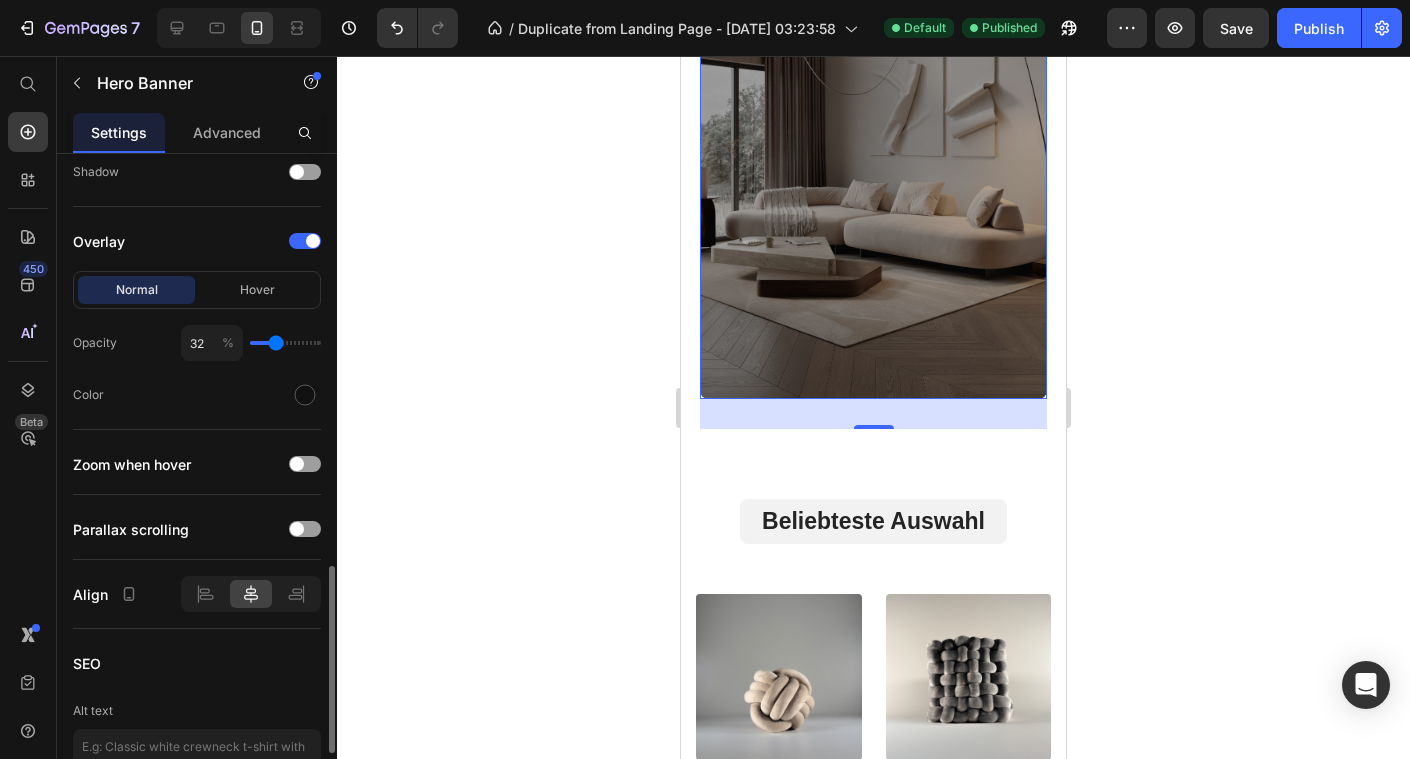 type on "31" 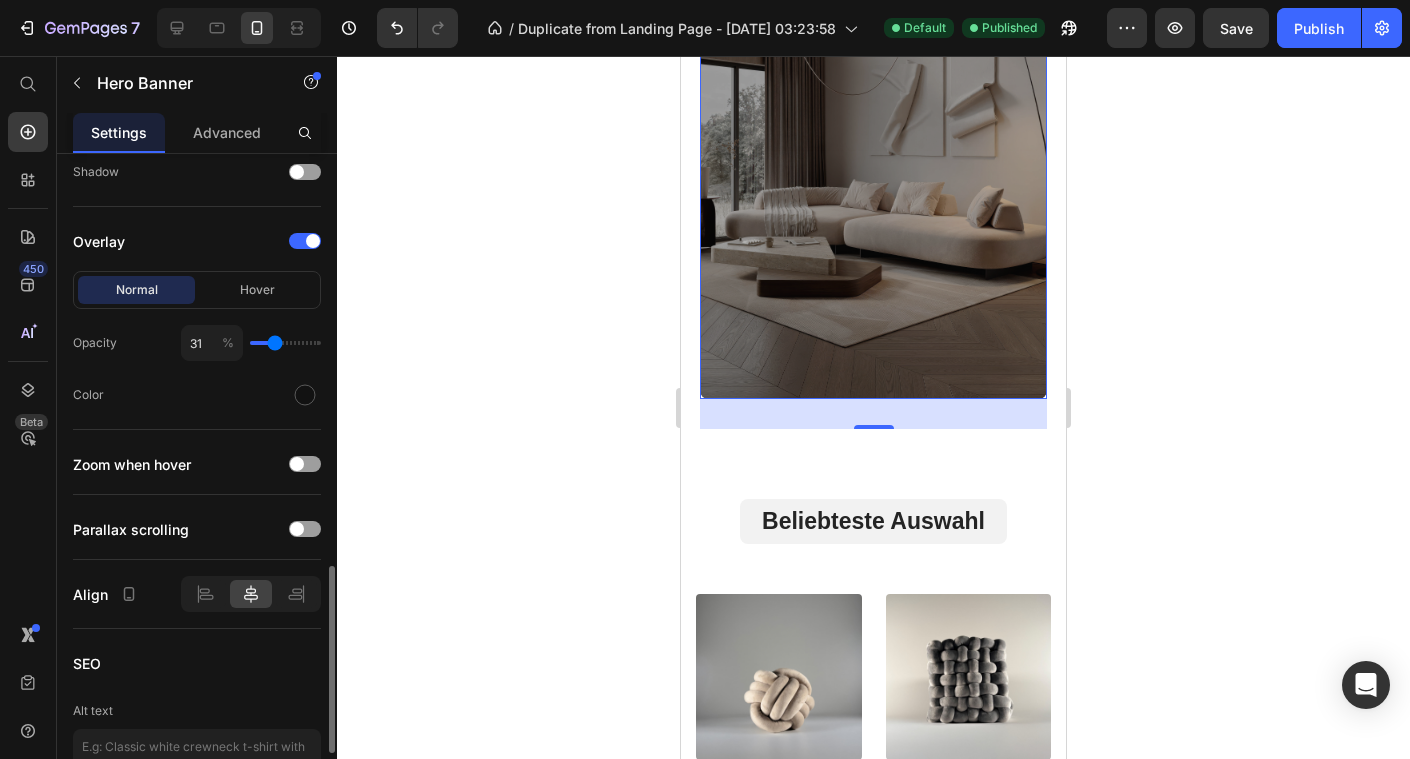 type on "30" 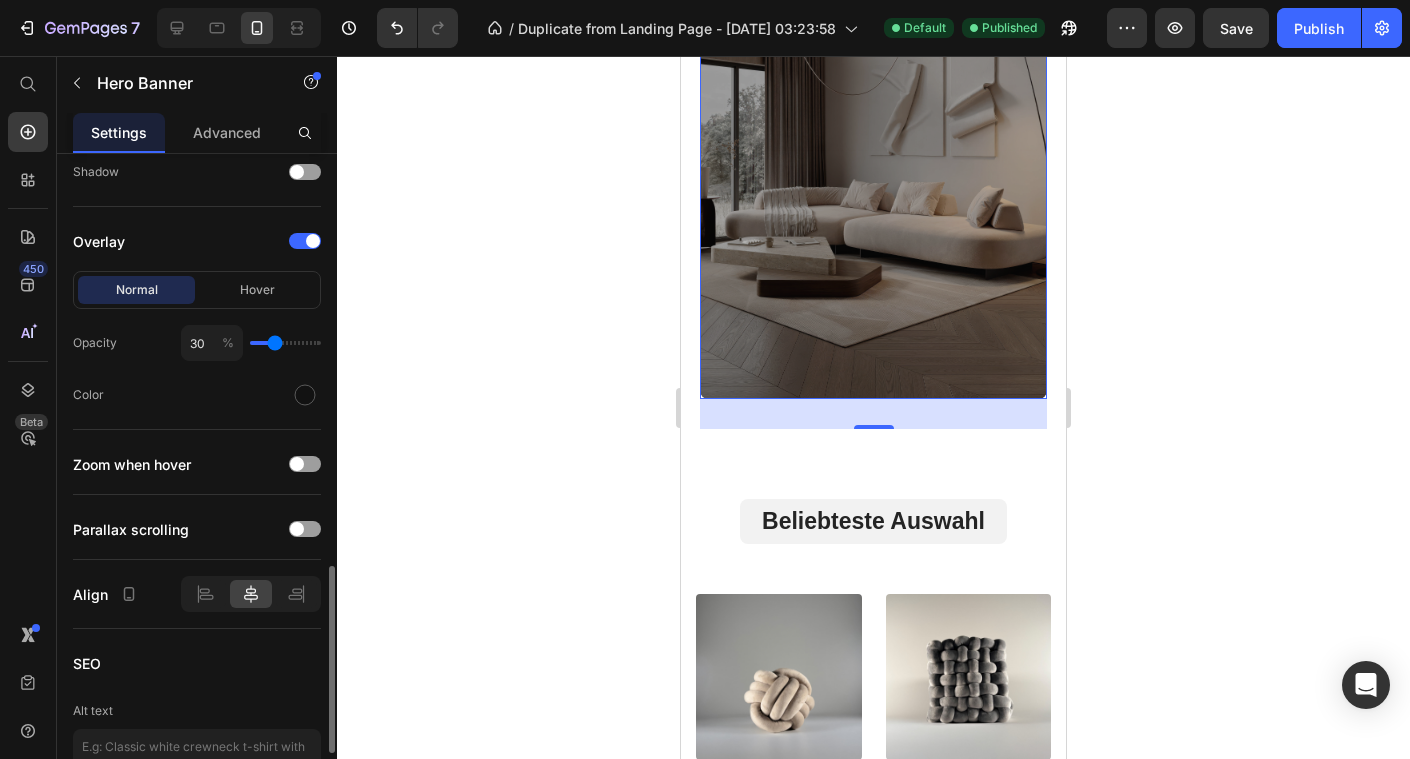 type on "27" 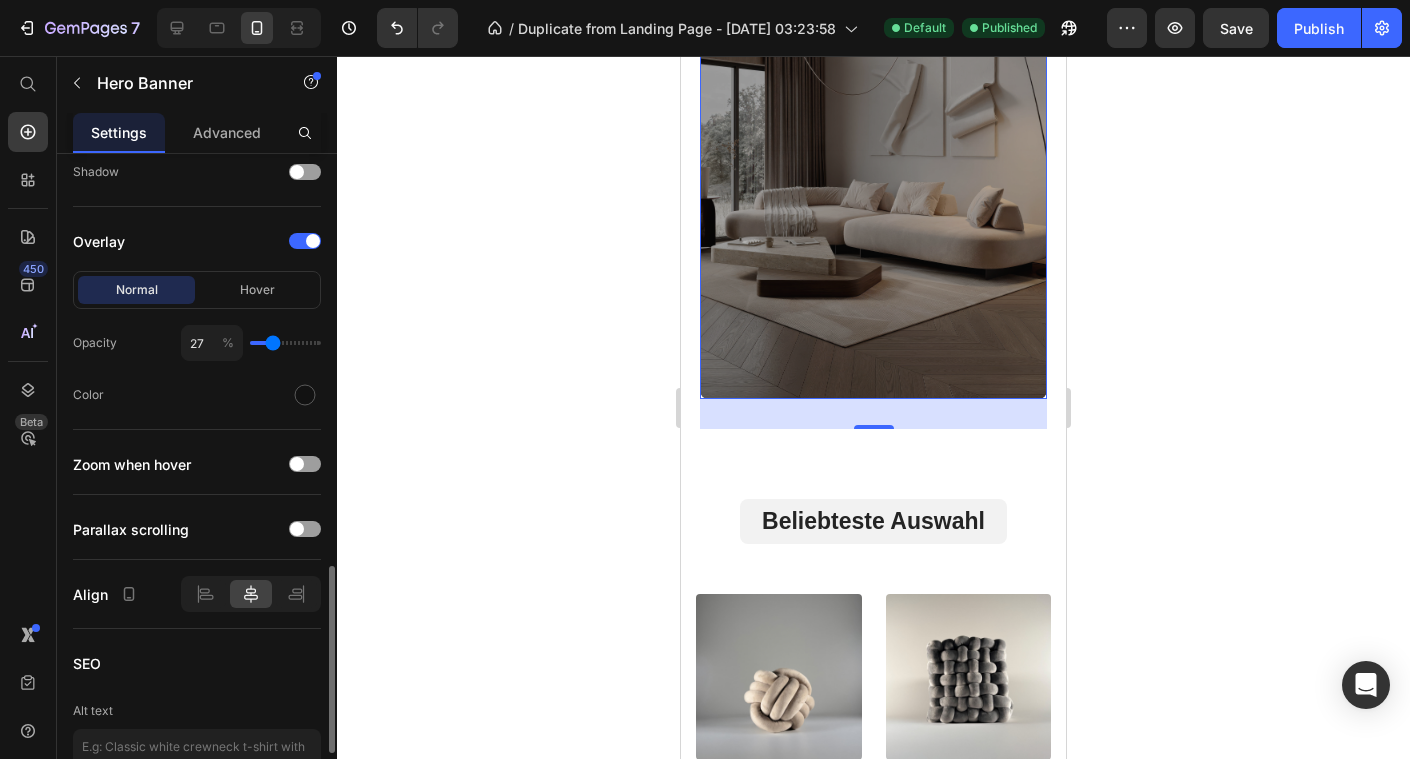 type on "22" 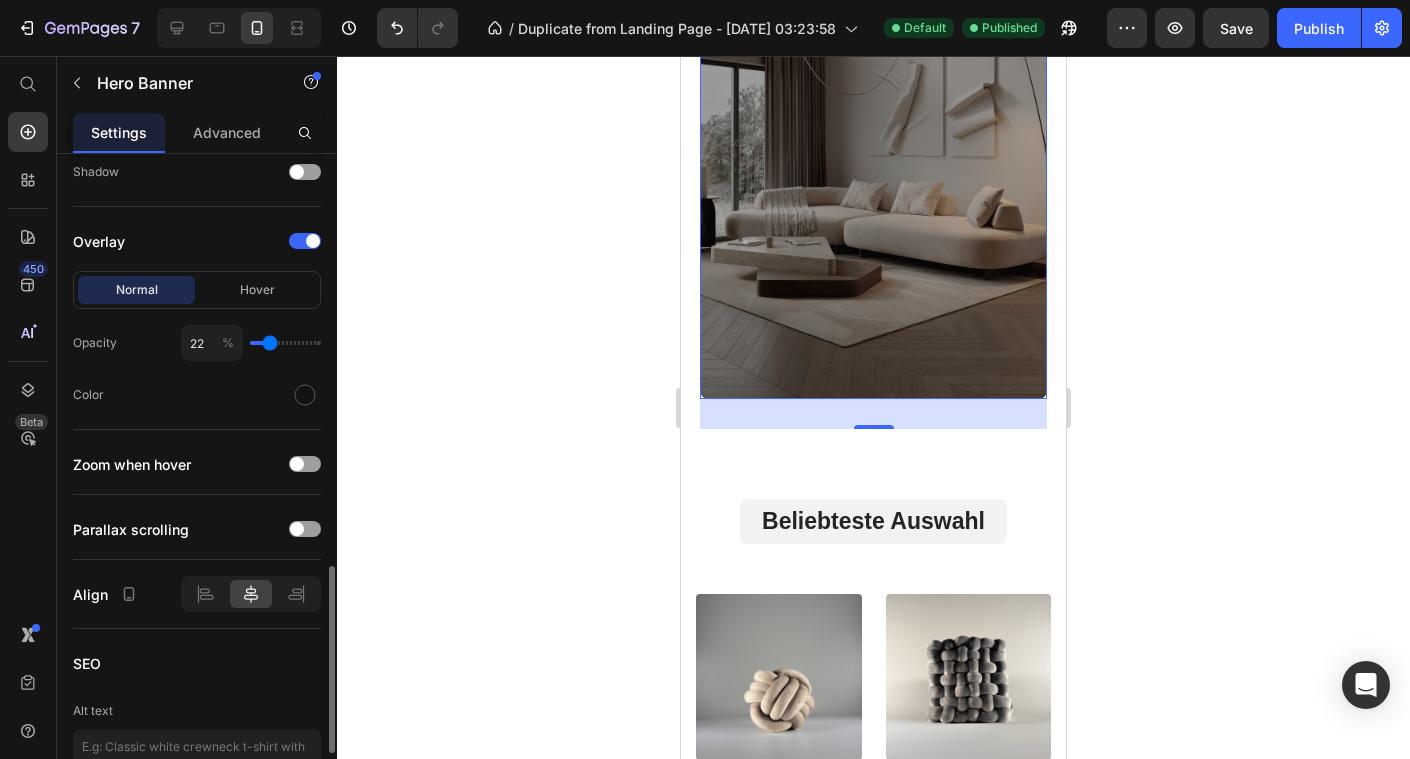 type on "18" 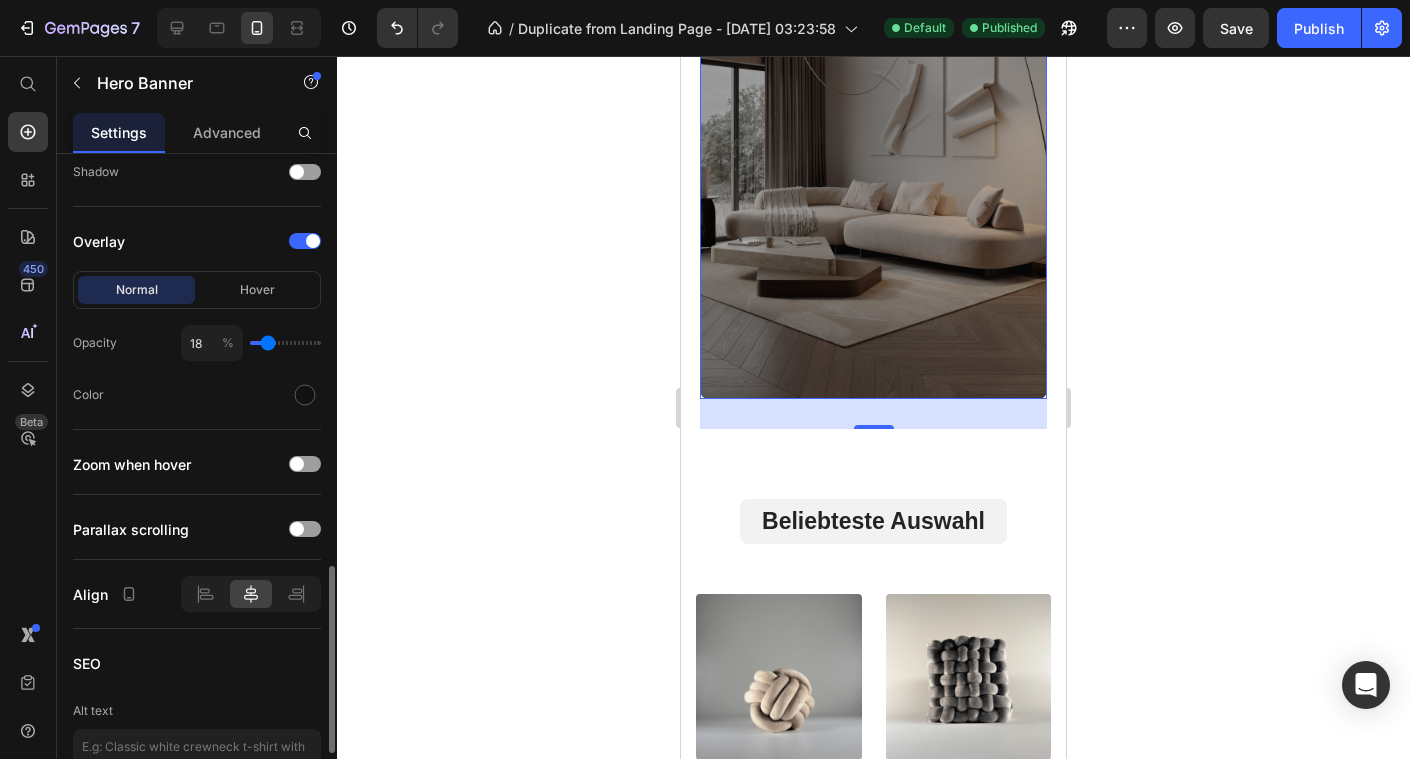 type on "13" 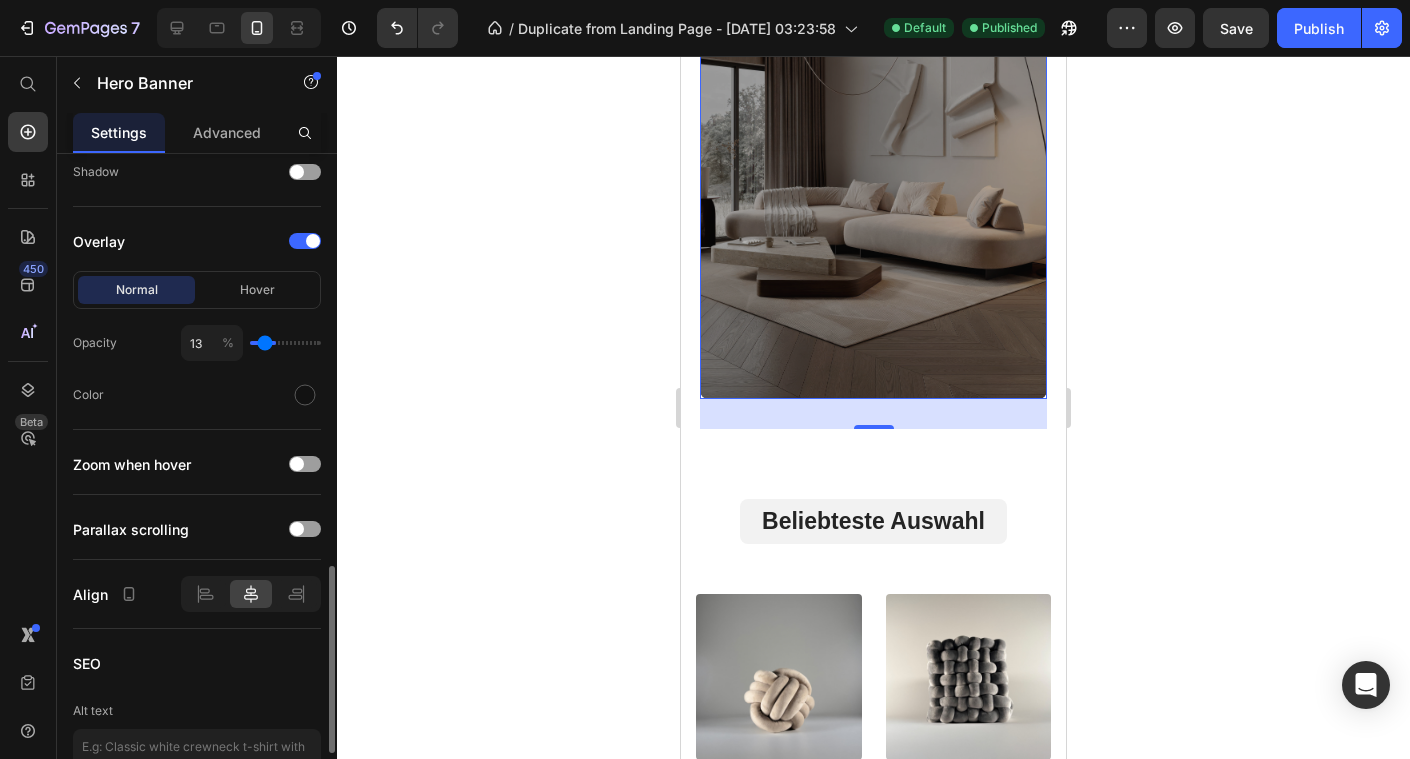 type on "9" 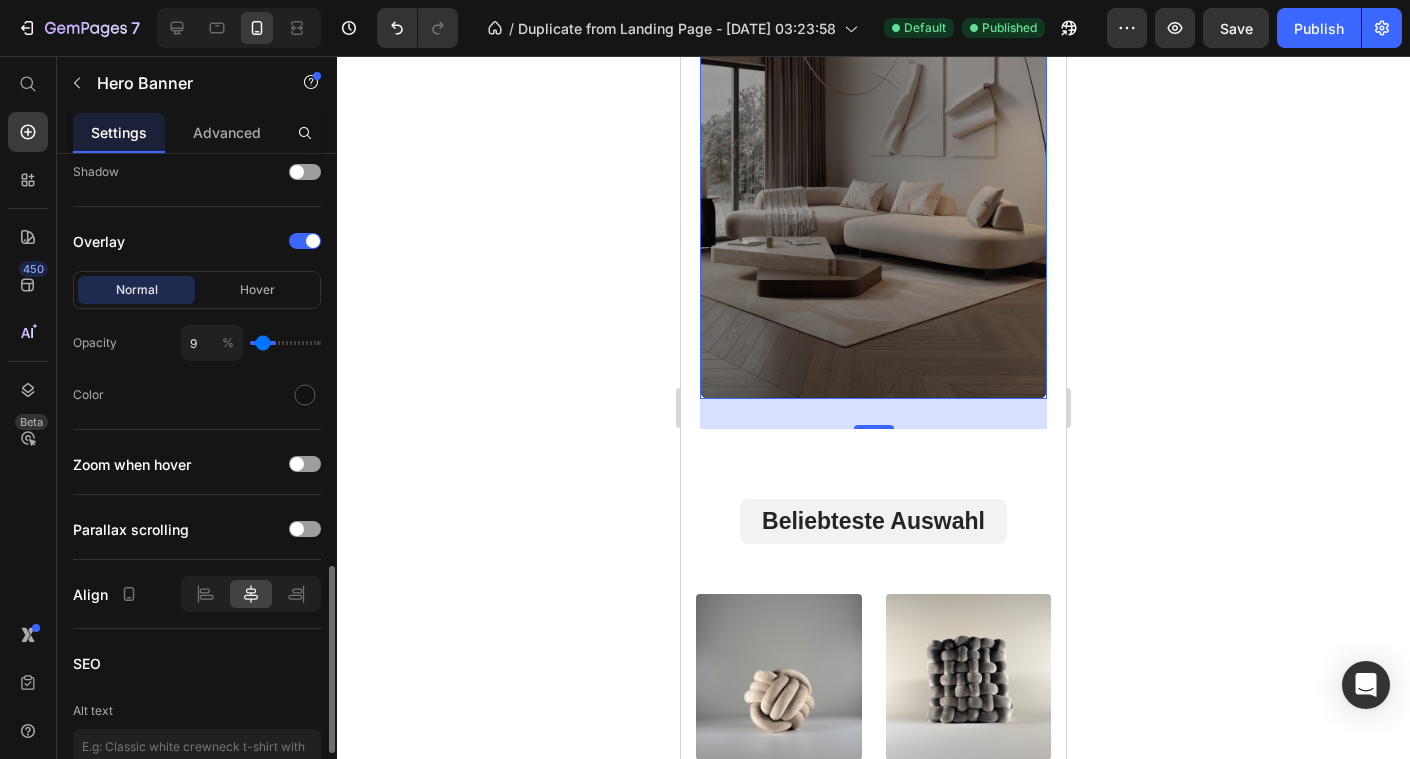 type on "3" 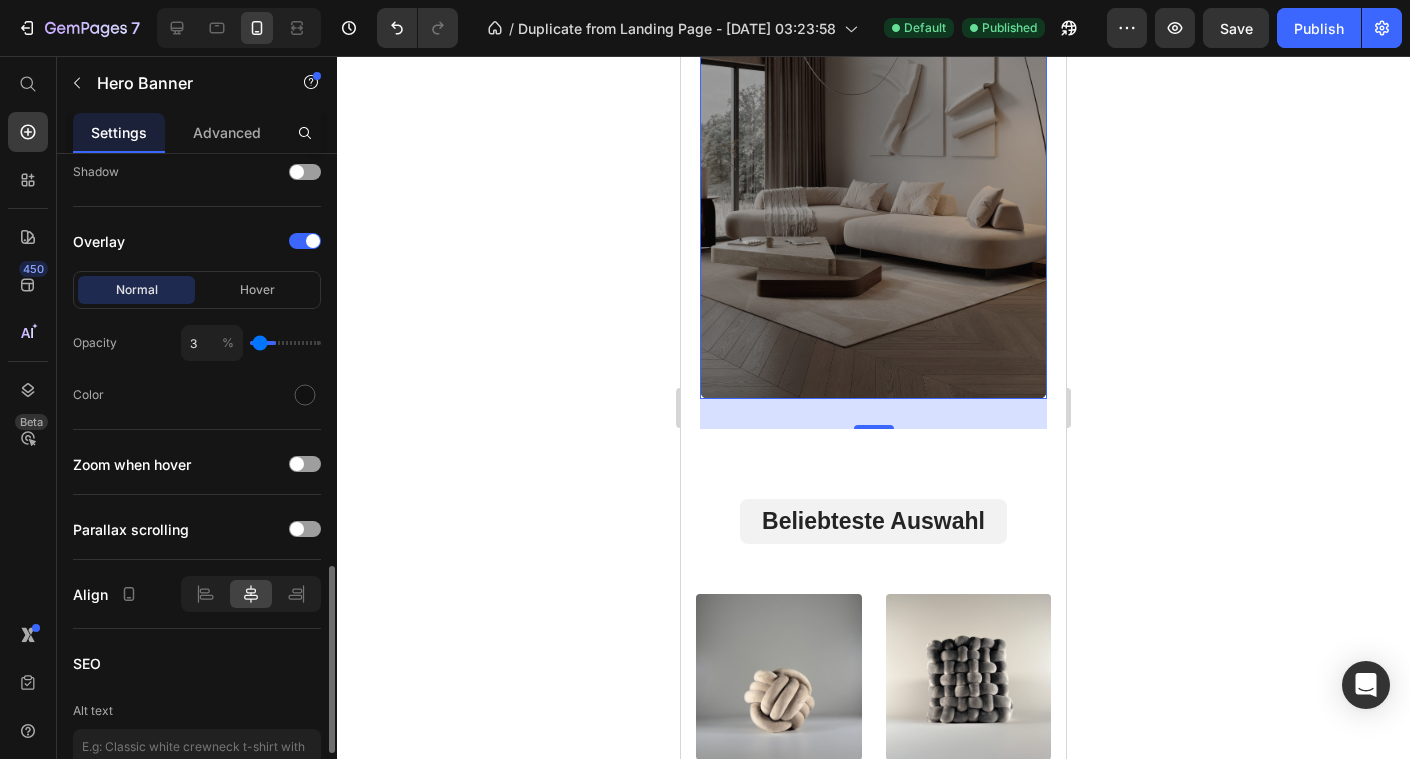 type on "0" 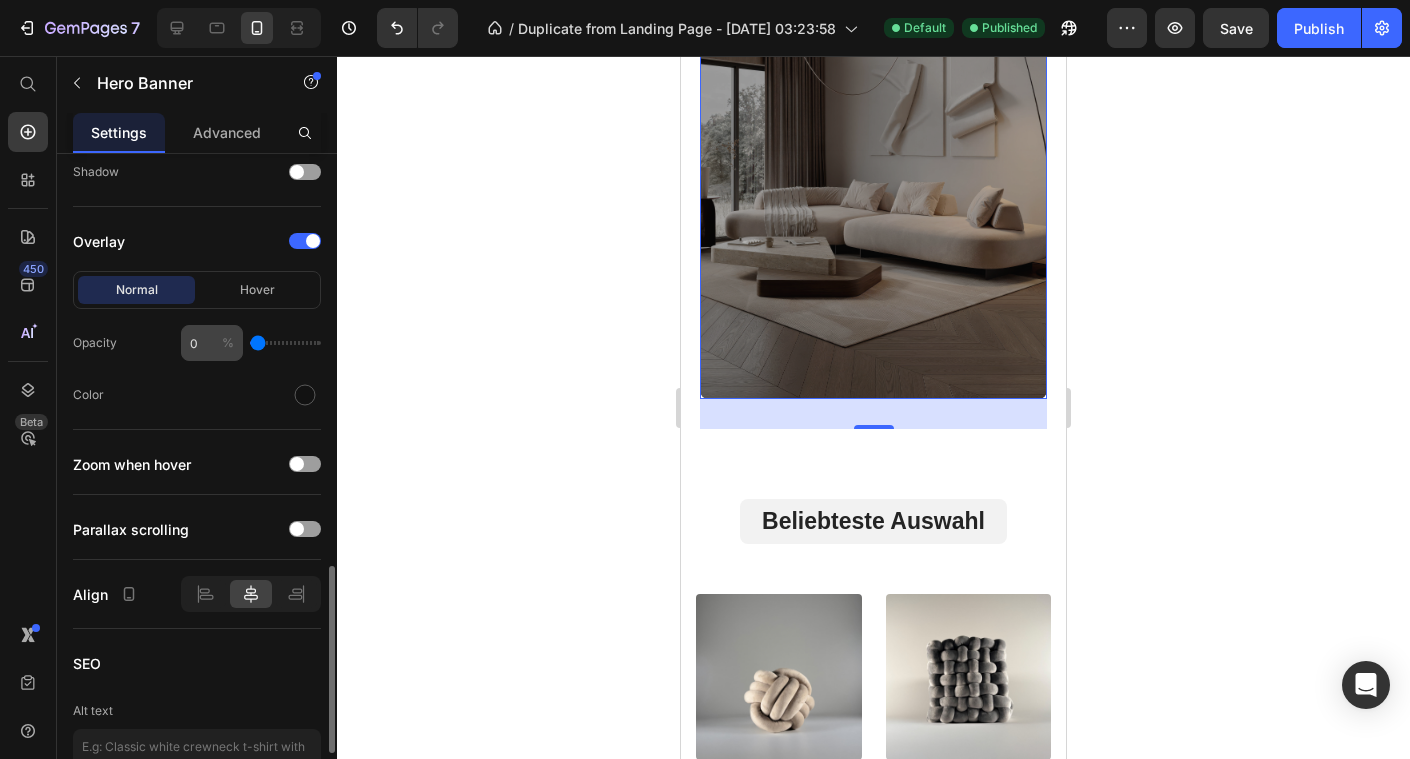 drag, startPoint x: 275, startPoint y: 341, endPoint x: 218, endPoint y: 353, distance: 58.249462 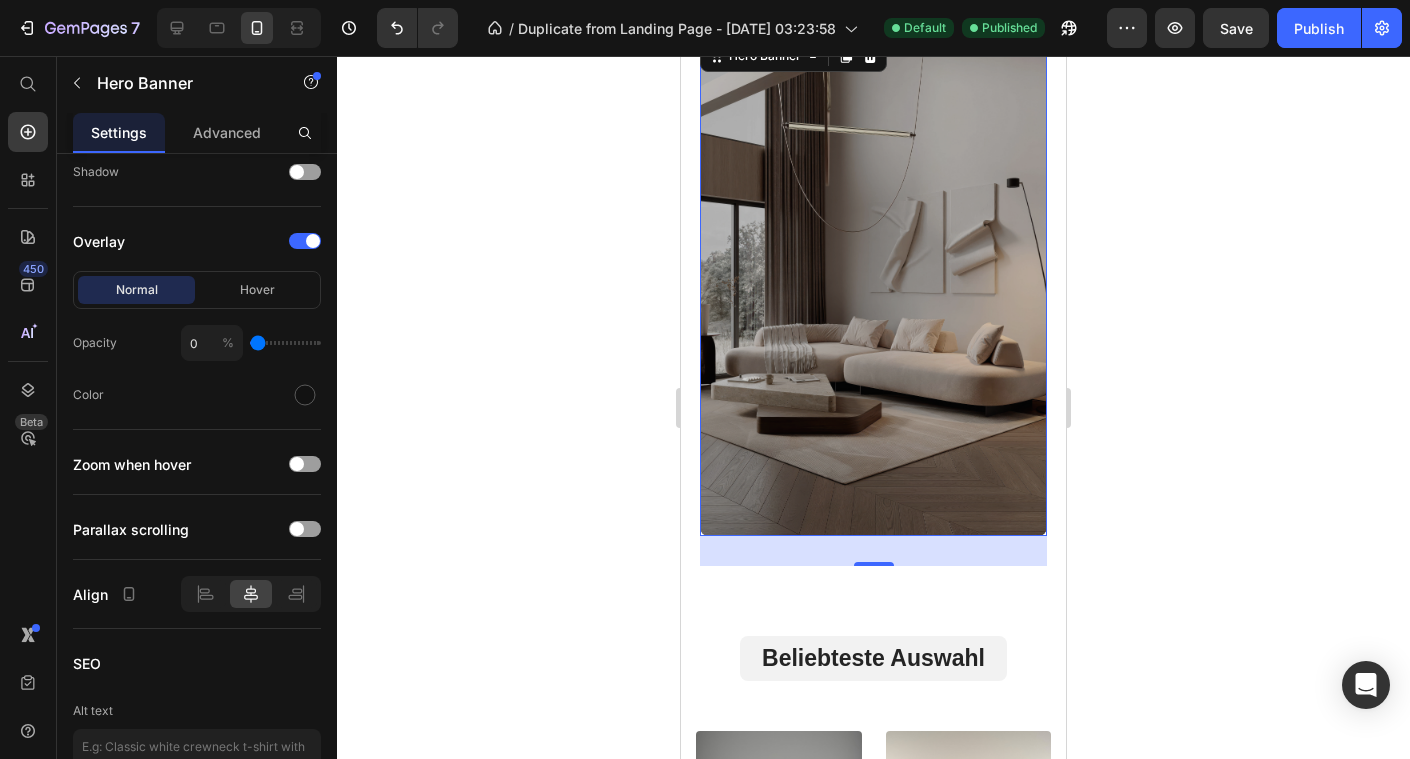 scroll, scrollTop: 0, scrollLeft: 0, axis: both 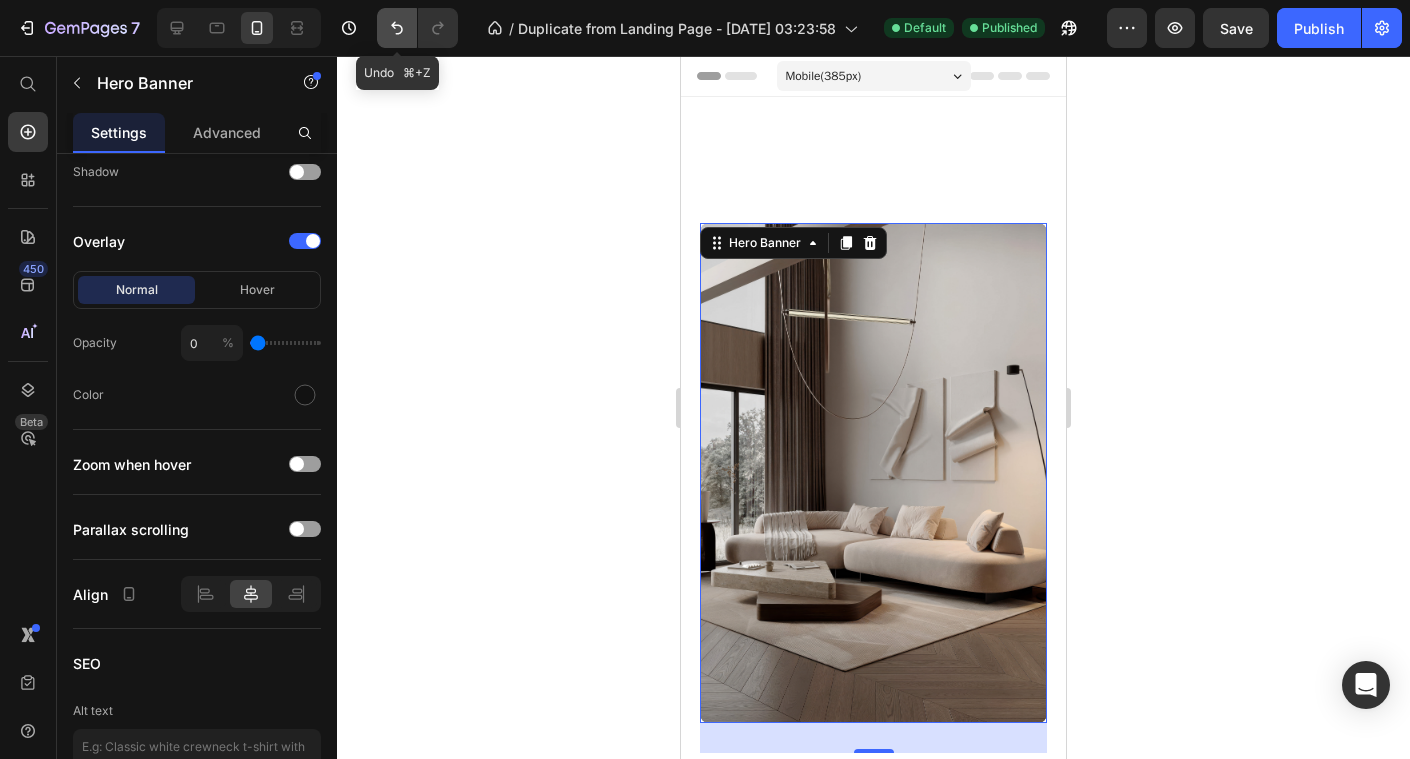 click 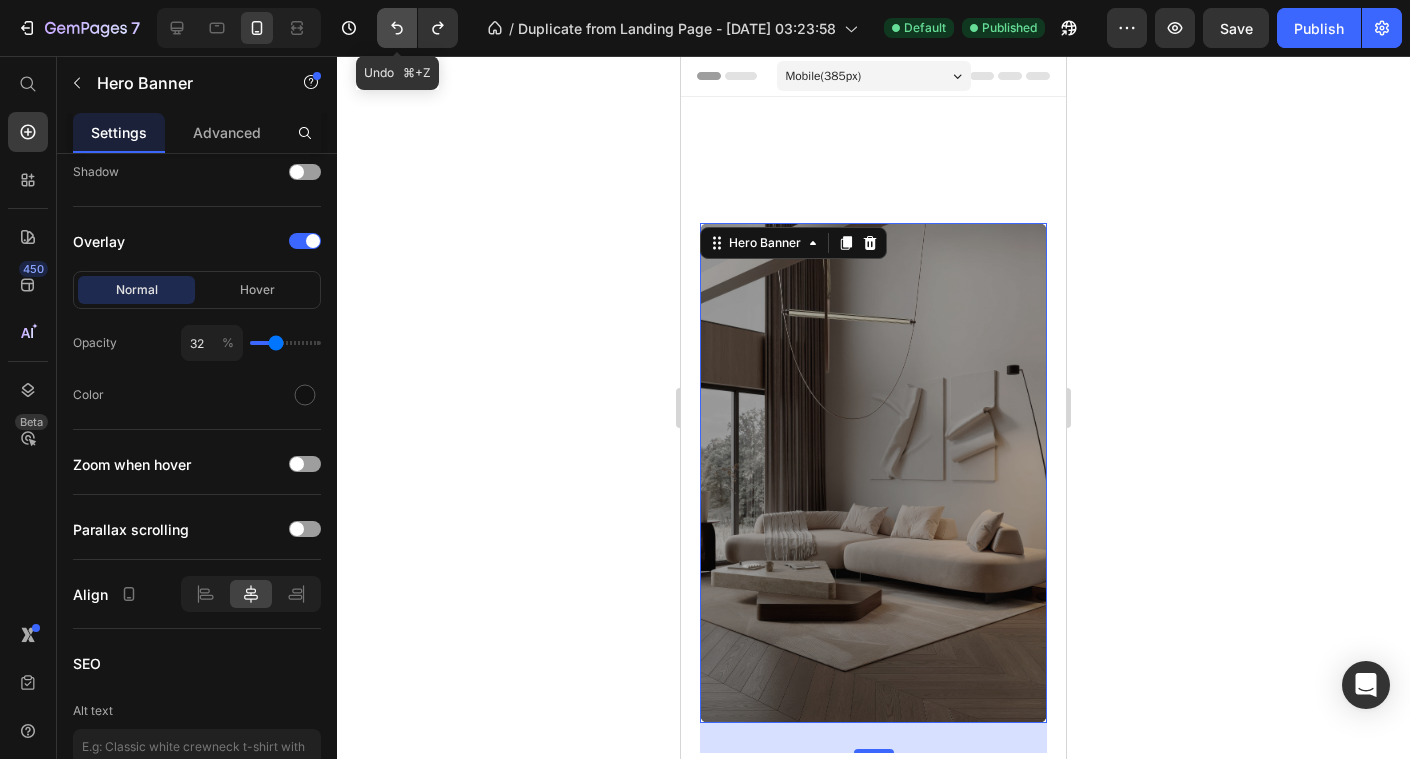 click 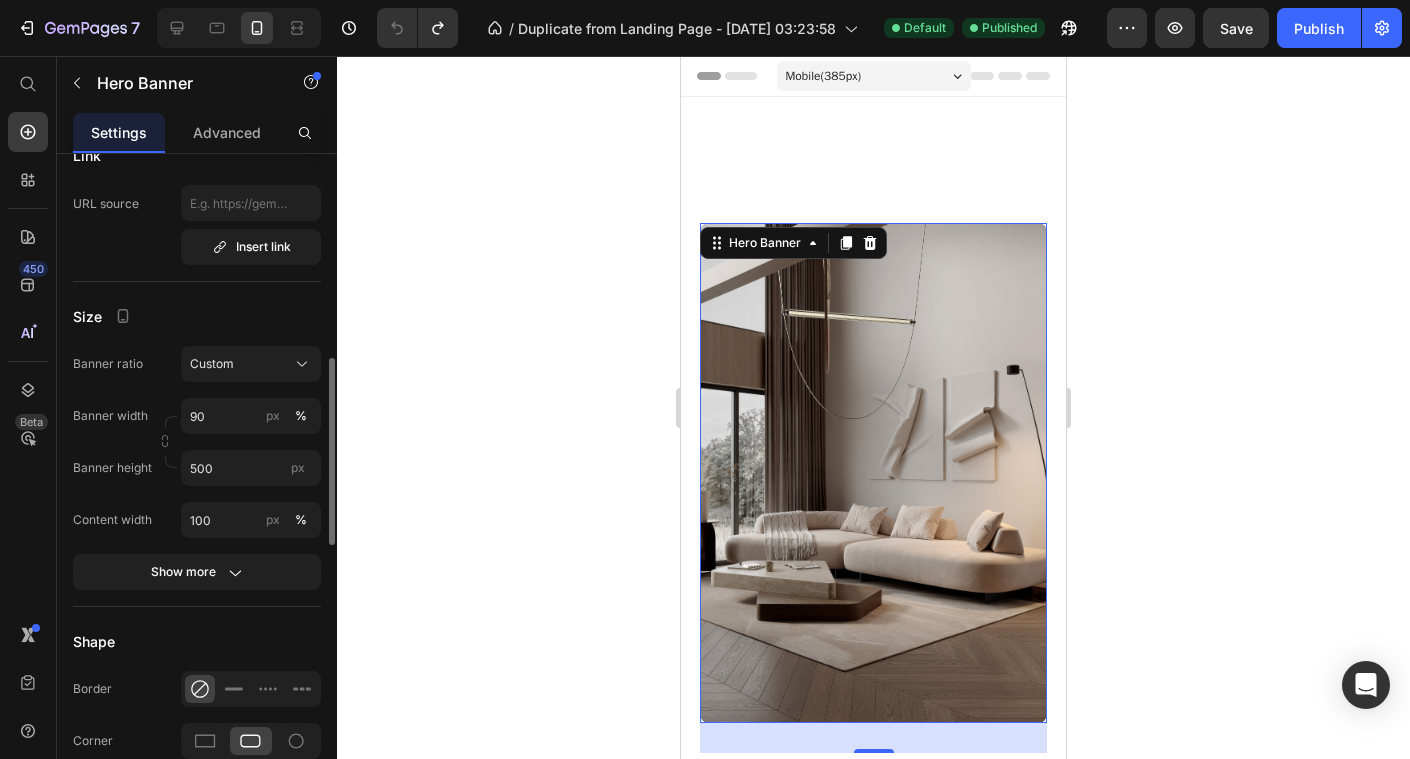 scroll, scrollTop: 729, scrollLeft: 0, axis: vertical 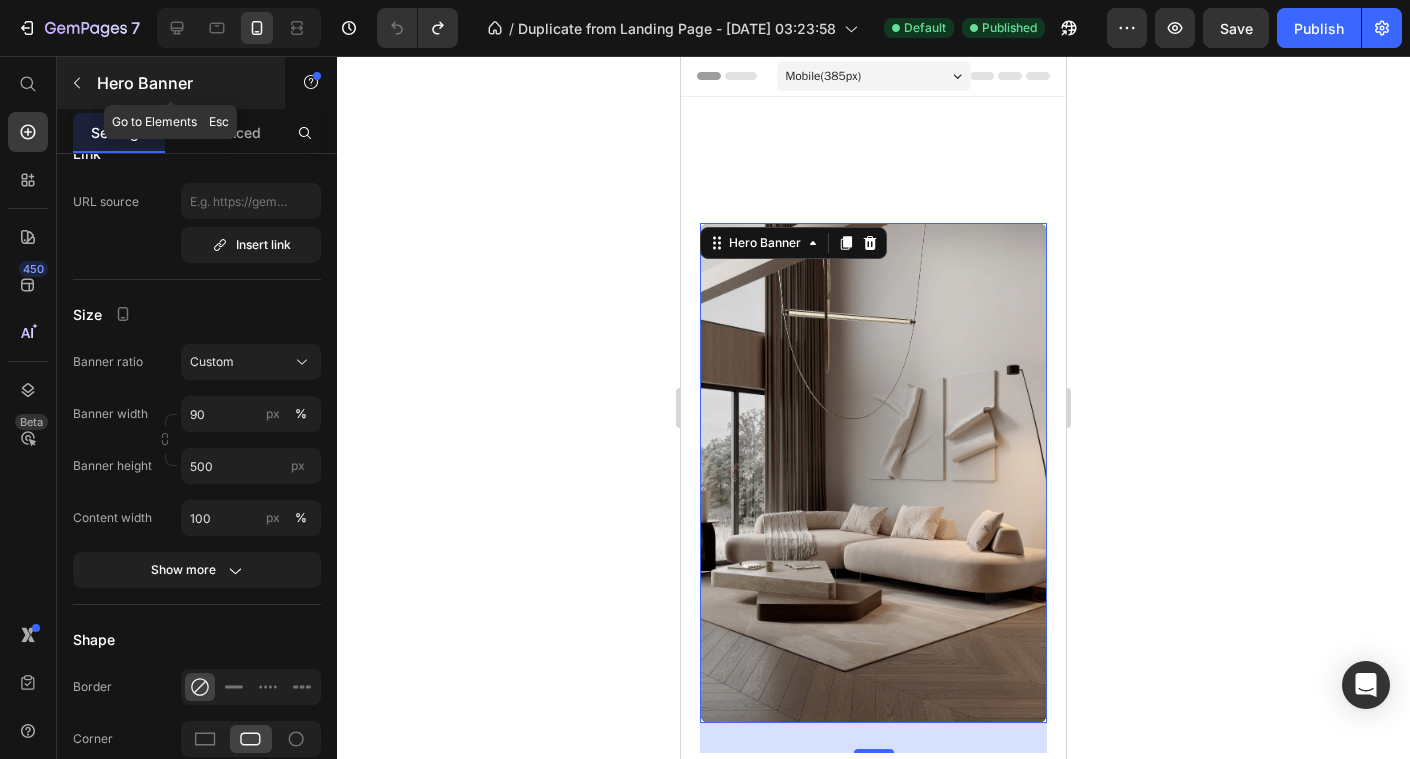 click 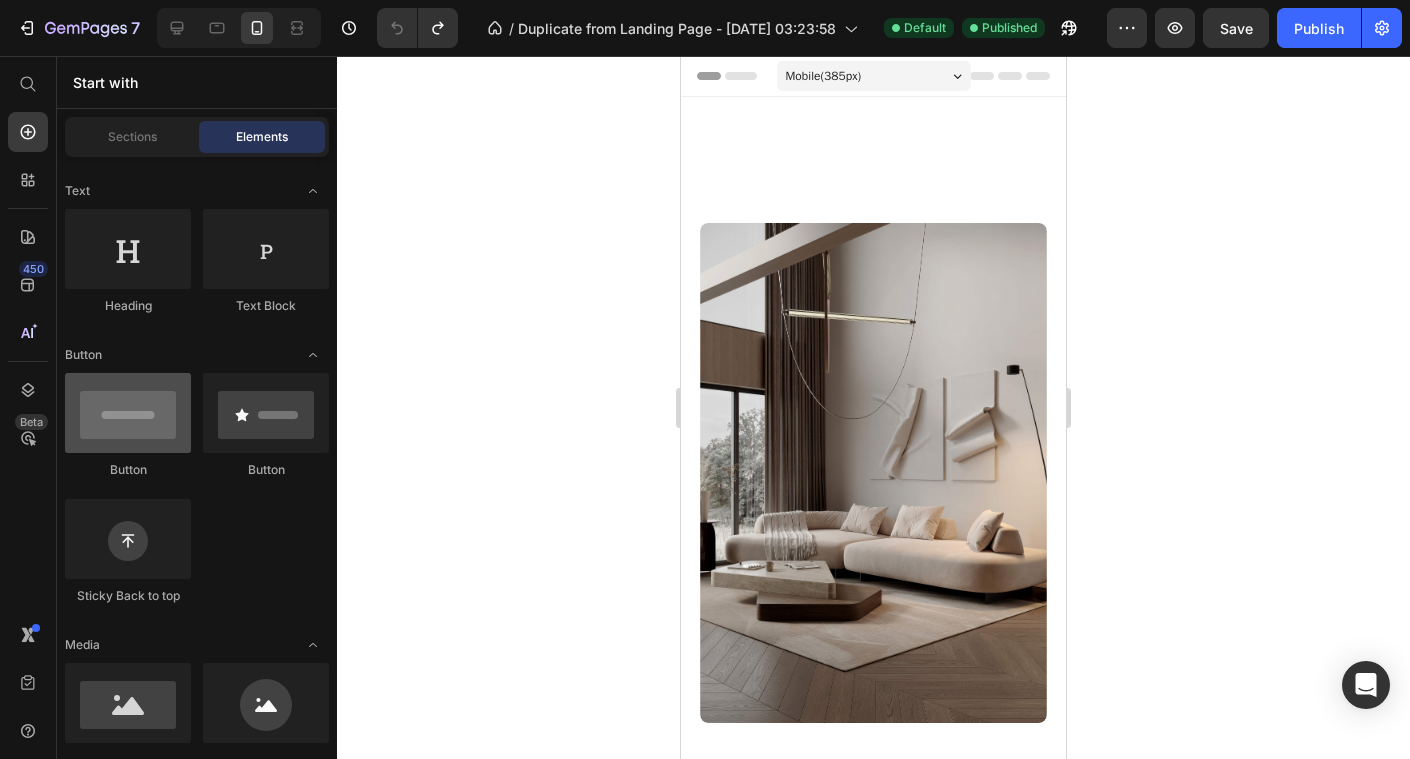scroll, scrollTop: 0, scrollLeft: 0, axis: both 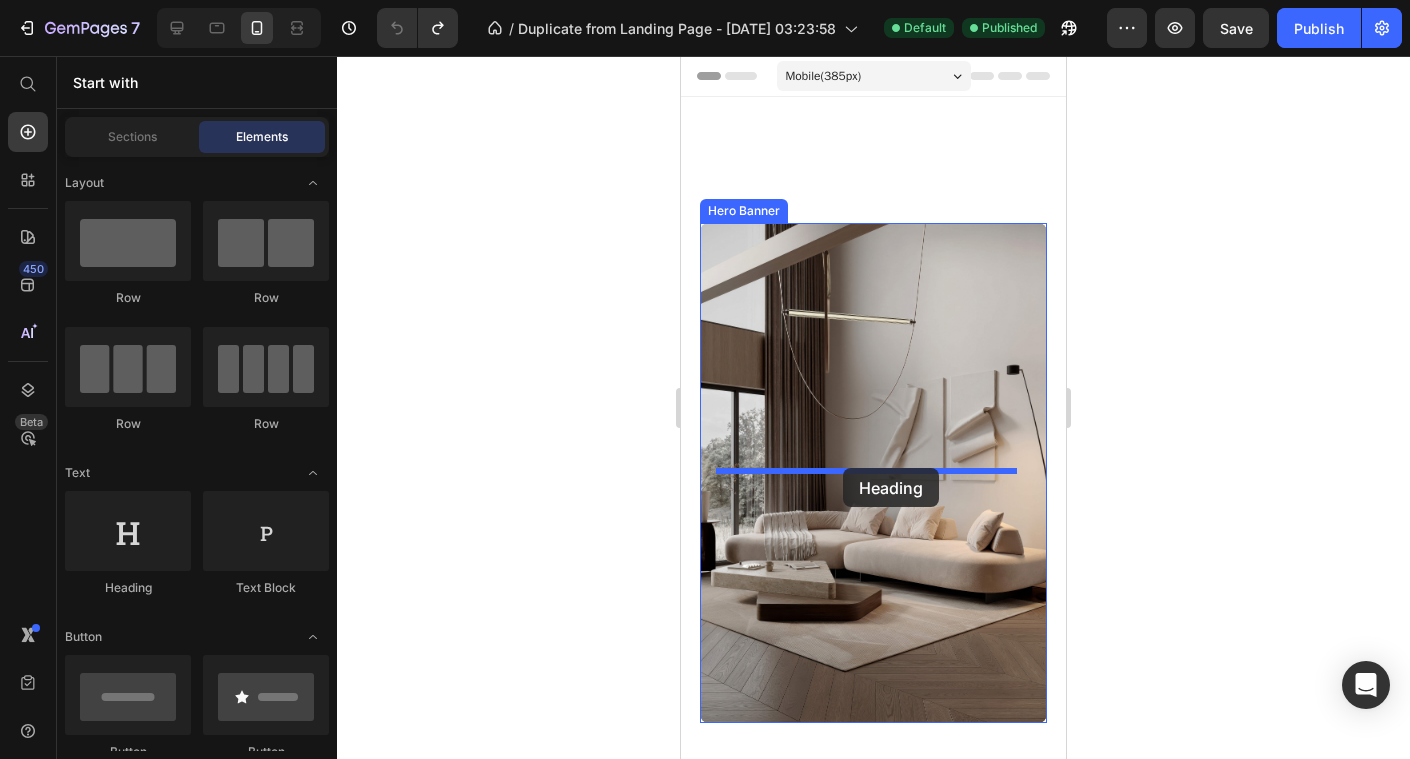 drag, startPoint x: 835, startPoint y: 589, endPoint x: 843, endPoint y: 468, distance: 121.264175 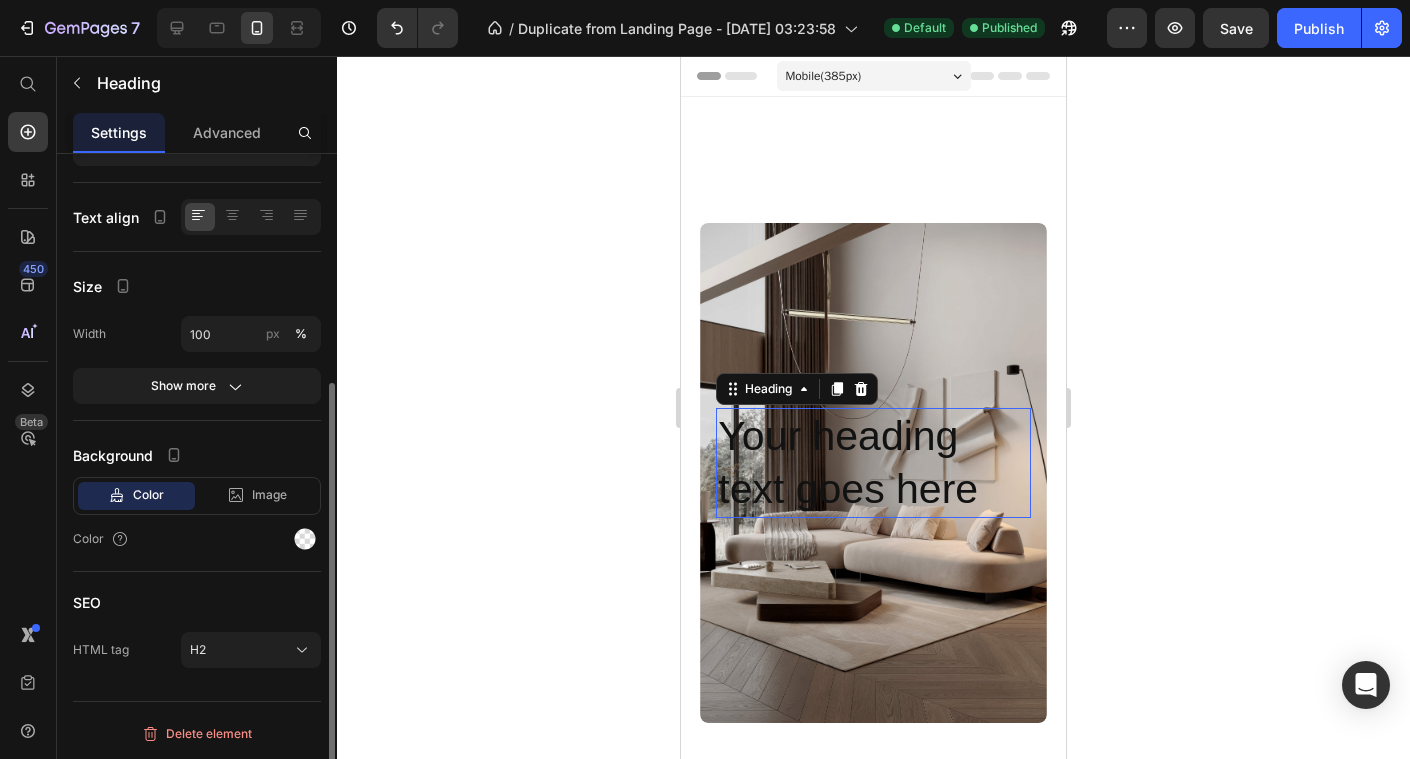 scroll, scrollTop: 0, scrollLeft: 0, axis: both 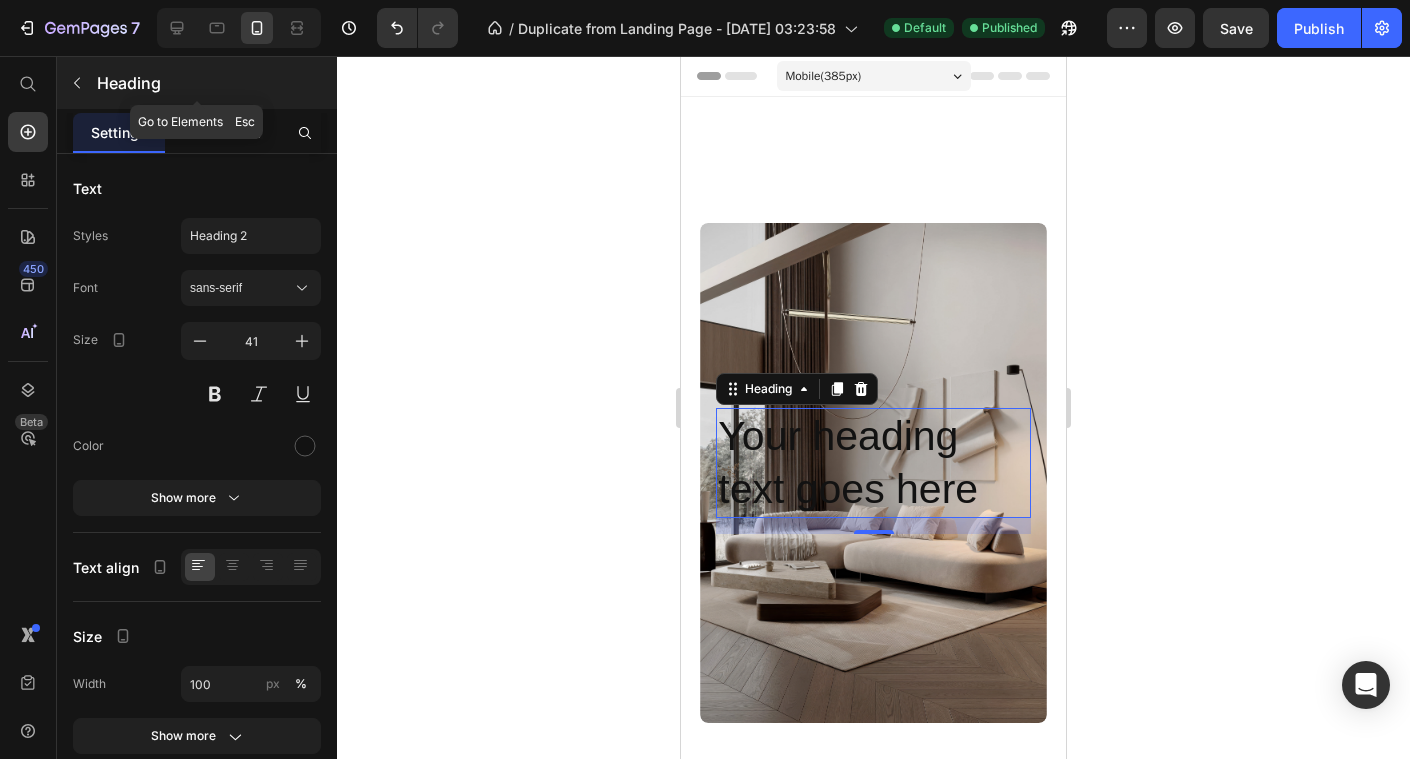 click at bounding box center (77, 83) 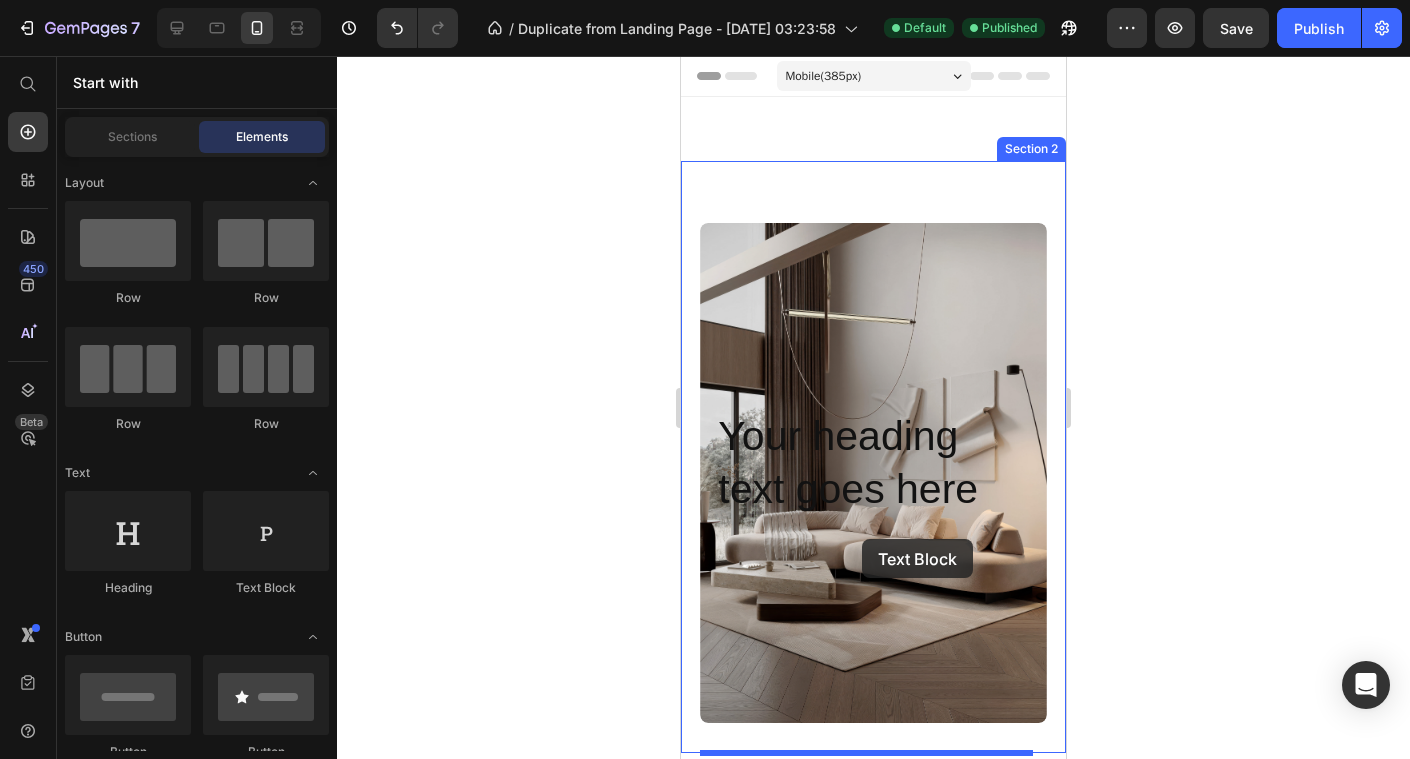 drag, startPoint x: 940, startPoint y: 570, endPoint x: 862, endPoint y: 539, distance: 83.9345 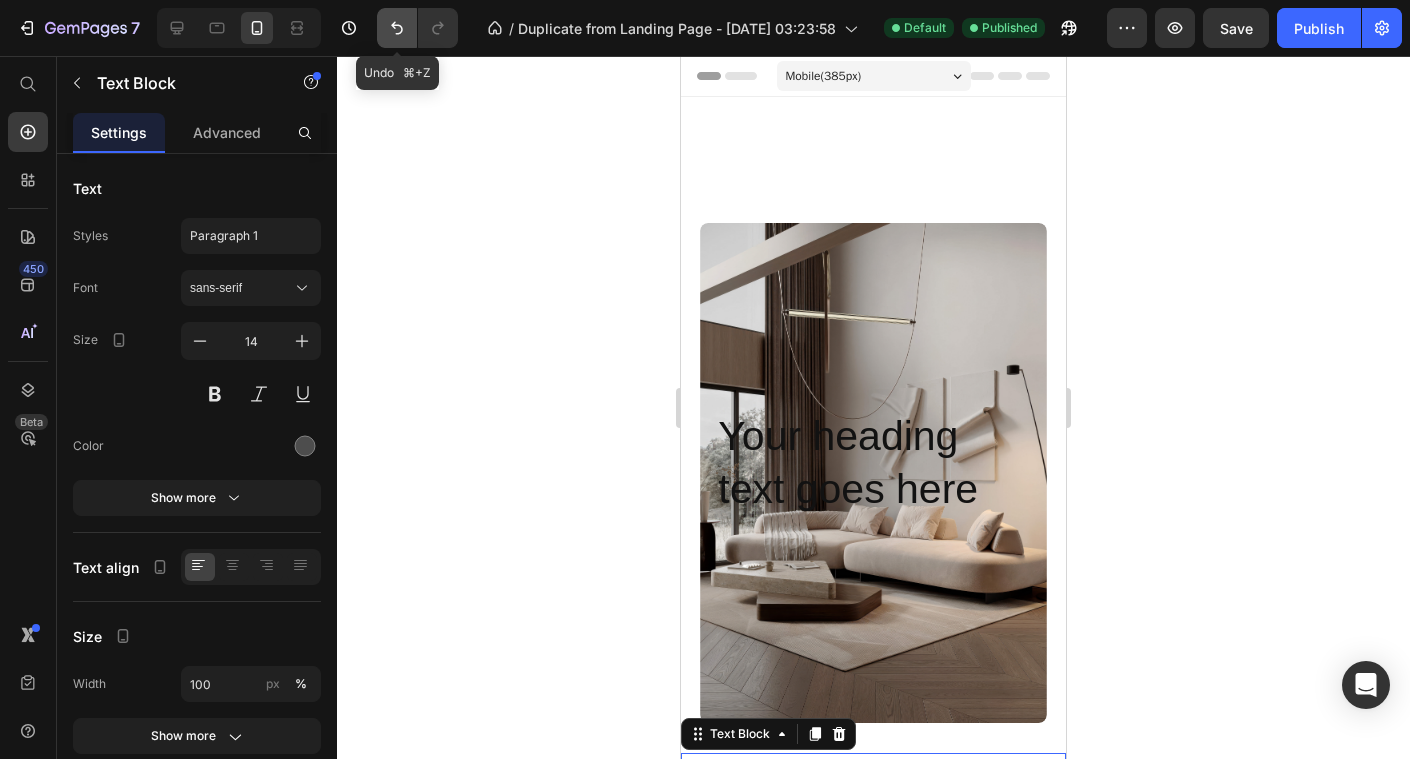 click 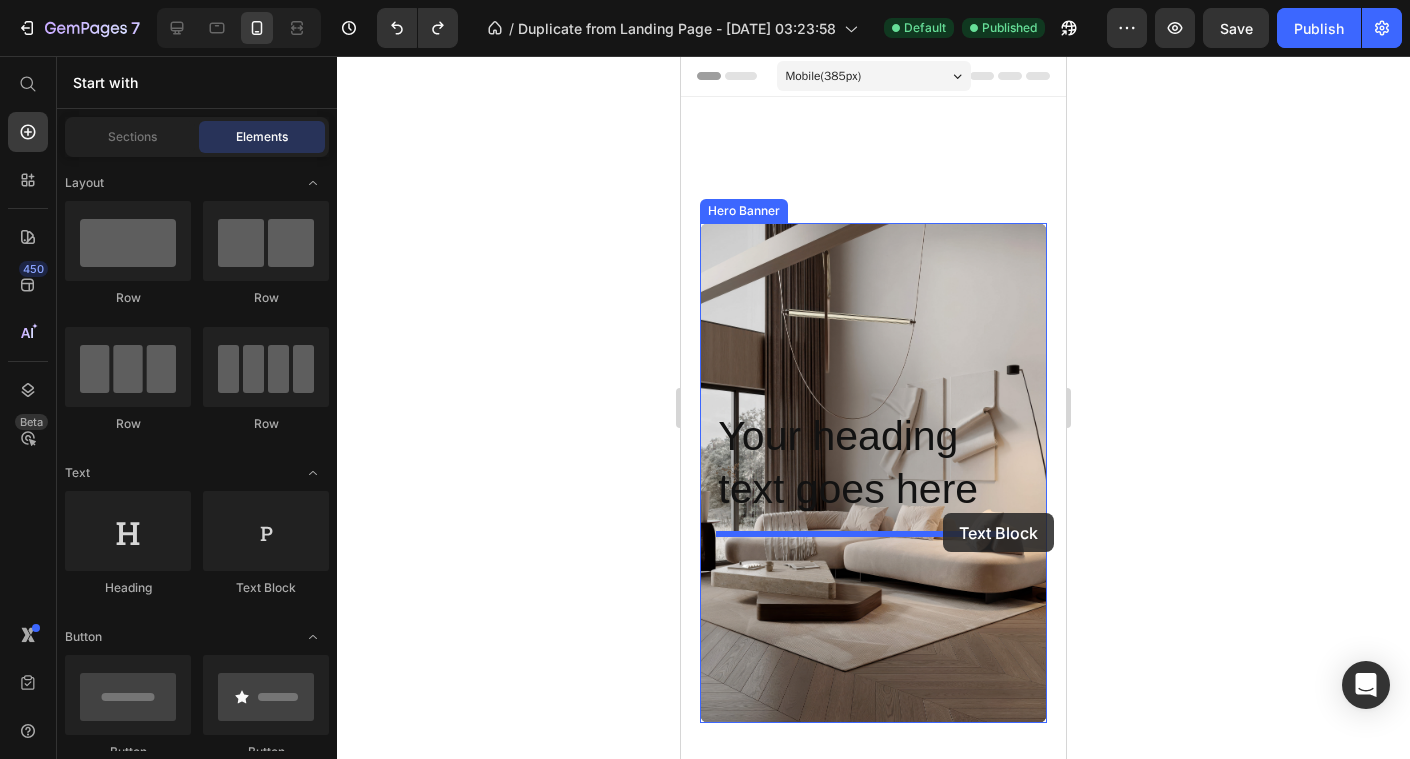 drag, startPoint x: 953, startPoint y: 564, endPoint x: 943, endPoint y: 513, distance: 51.971146 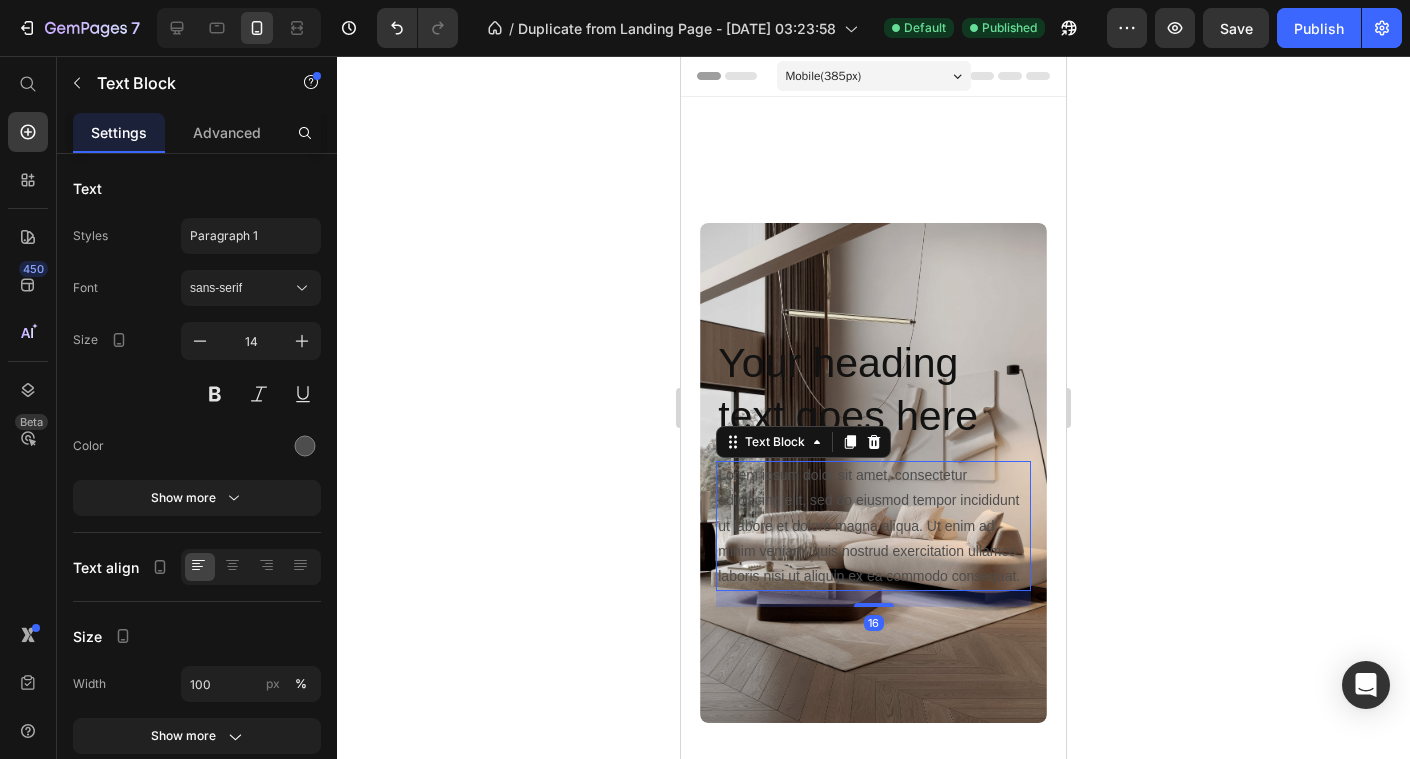 click 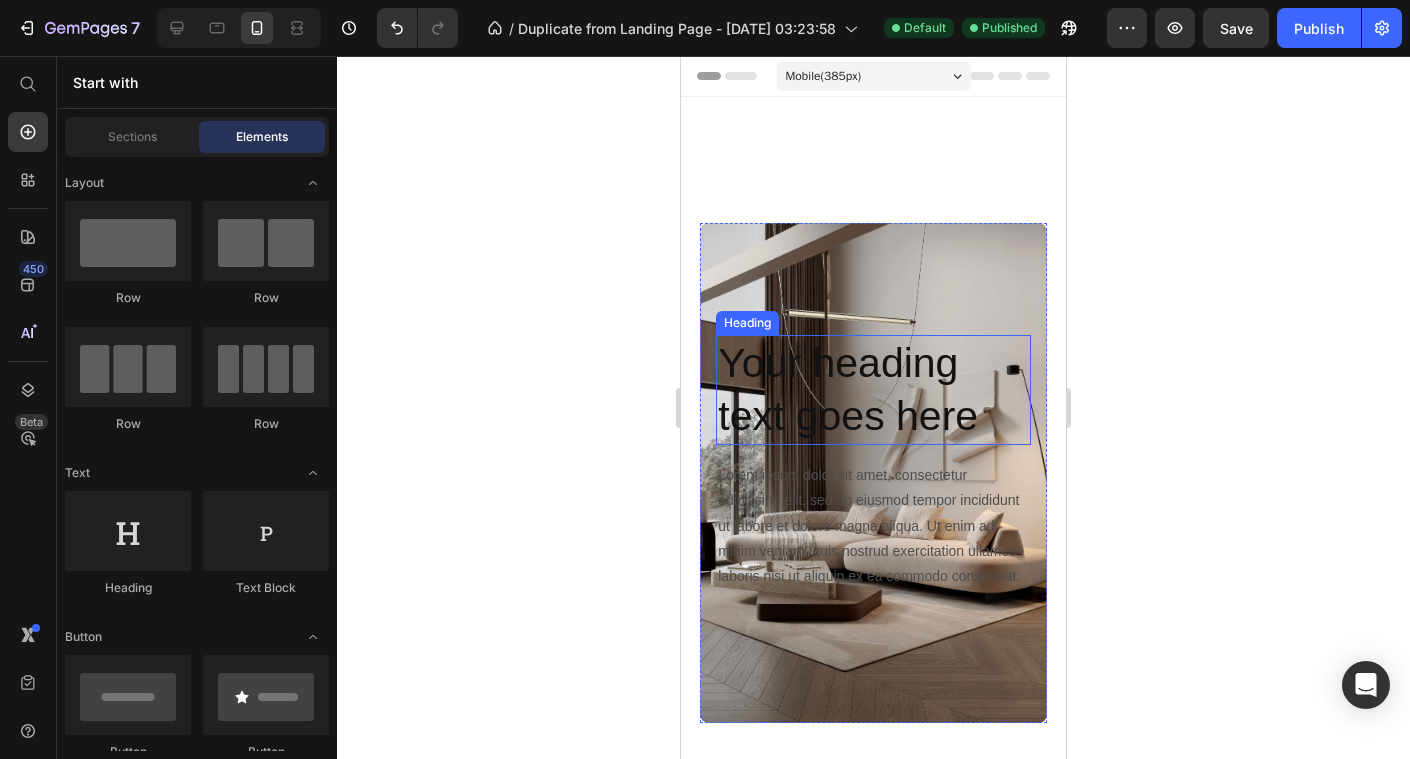click on "Your heading text goes here" at bounding box center [873, 390] 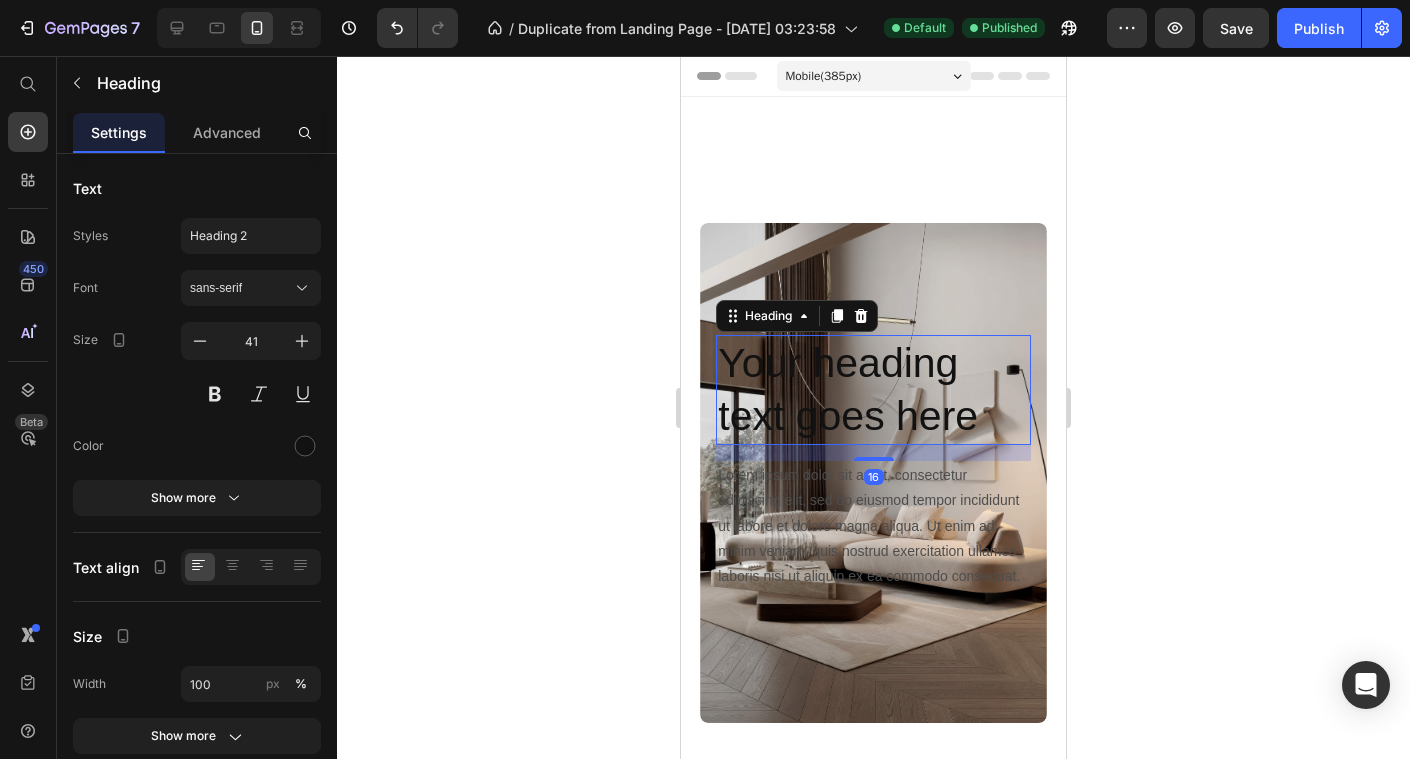 click on "Your heading text goes here" at bounding box center [873, 390] 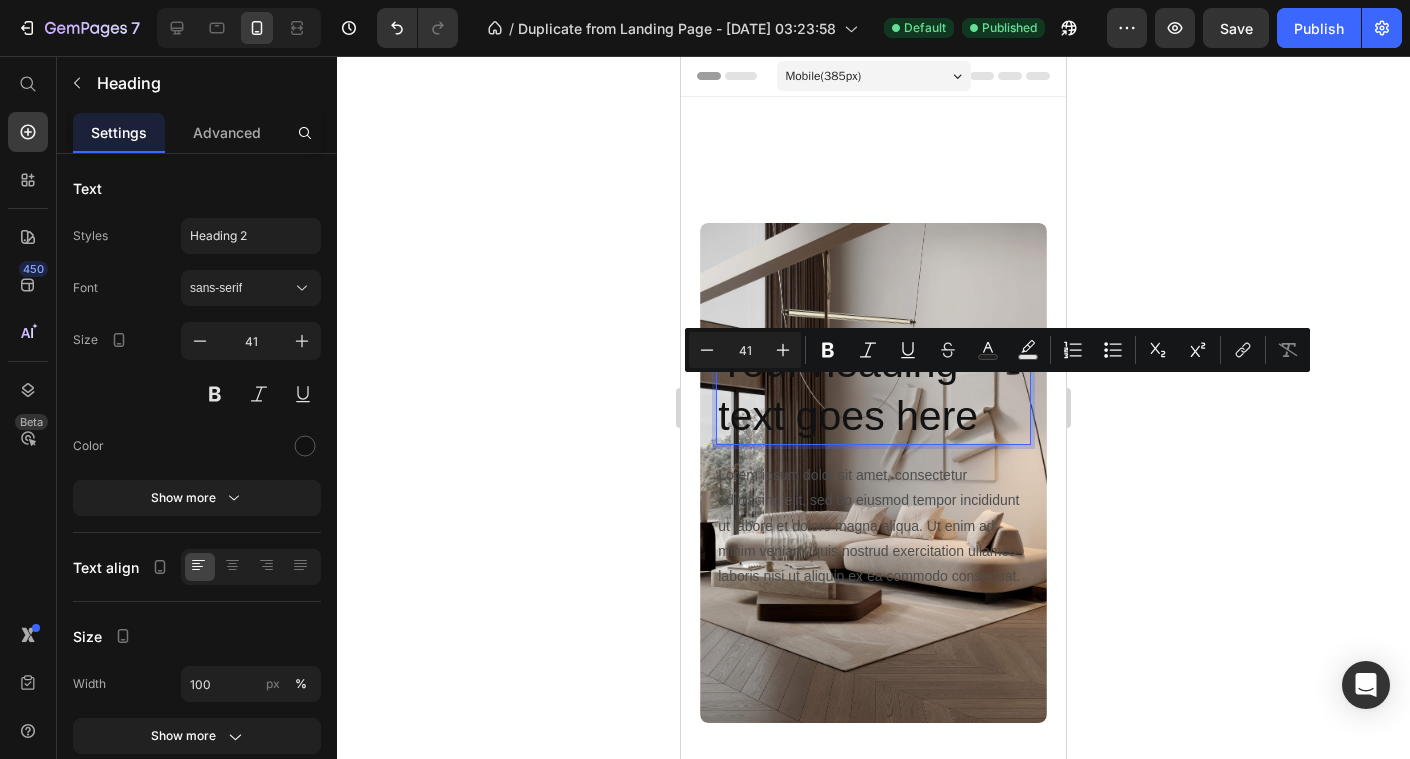 click 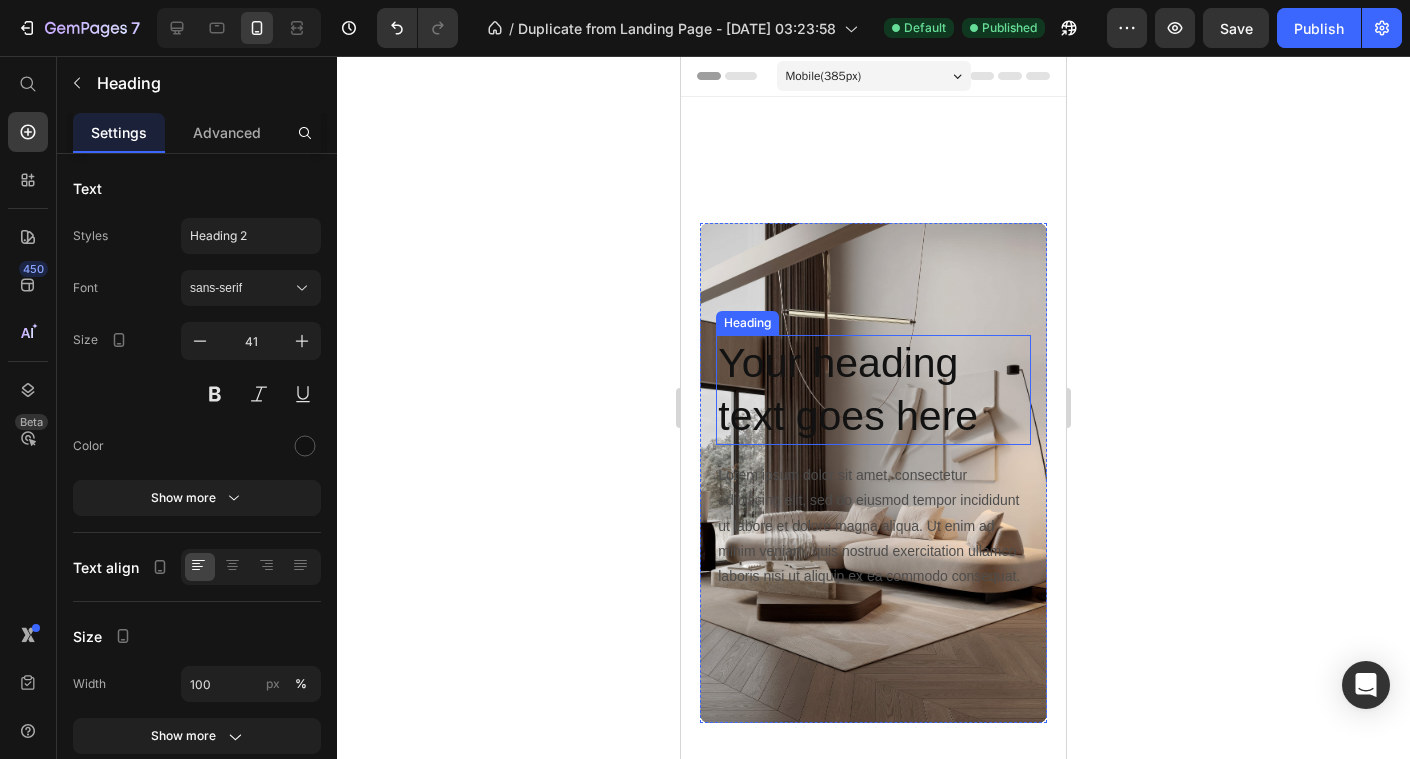 click on "Your heading text goes here" at bounding box center (873, 390) 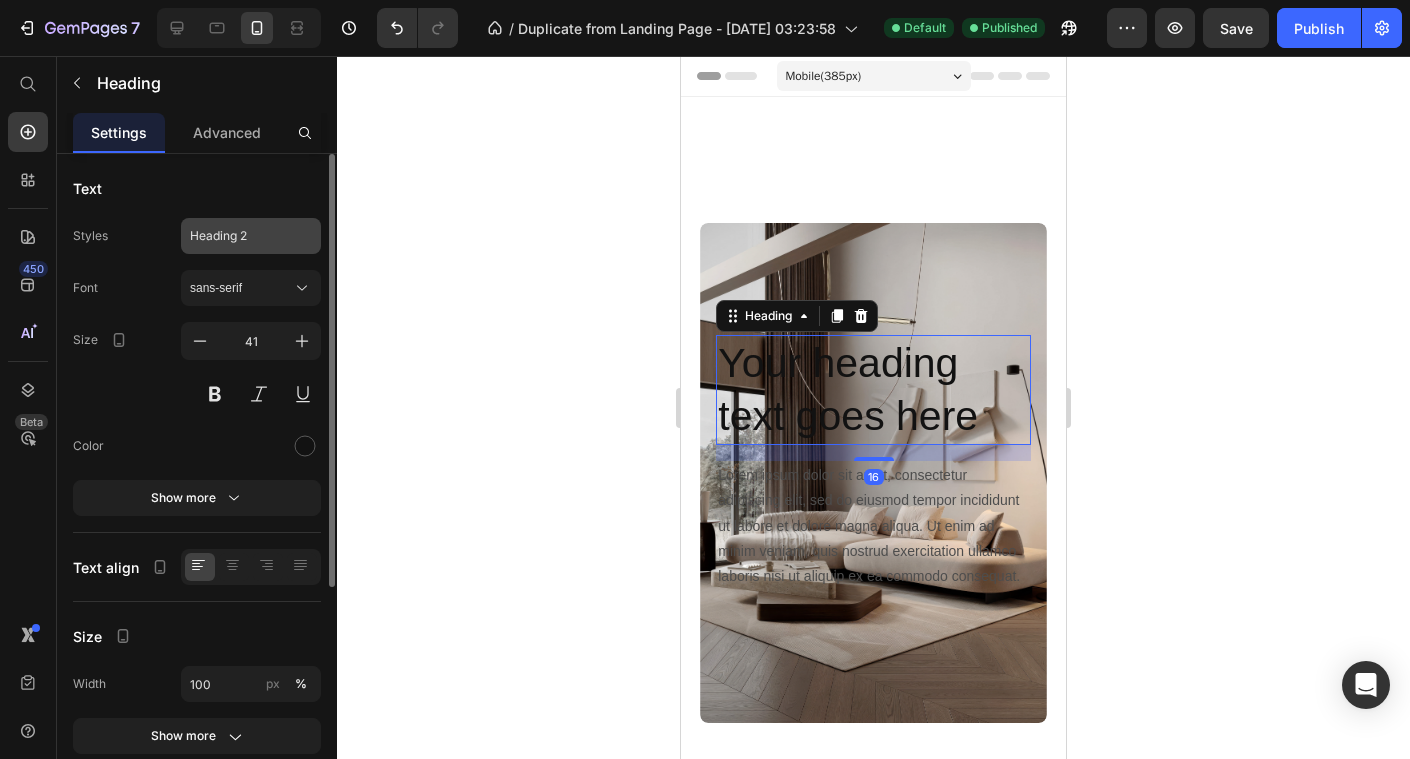 click on "Heading 2" at bounding box center (239, 236) 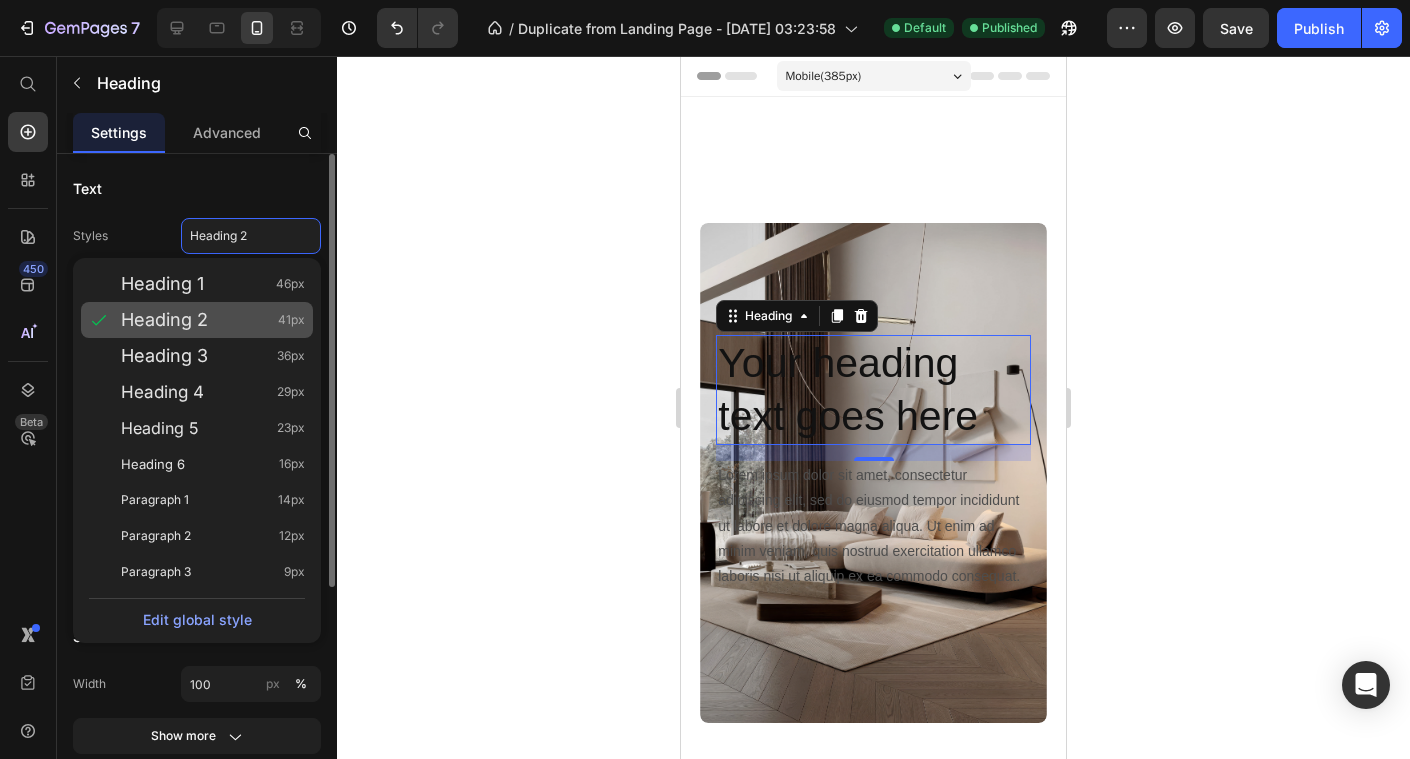 click on "Heading 2 41px" 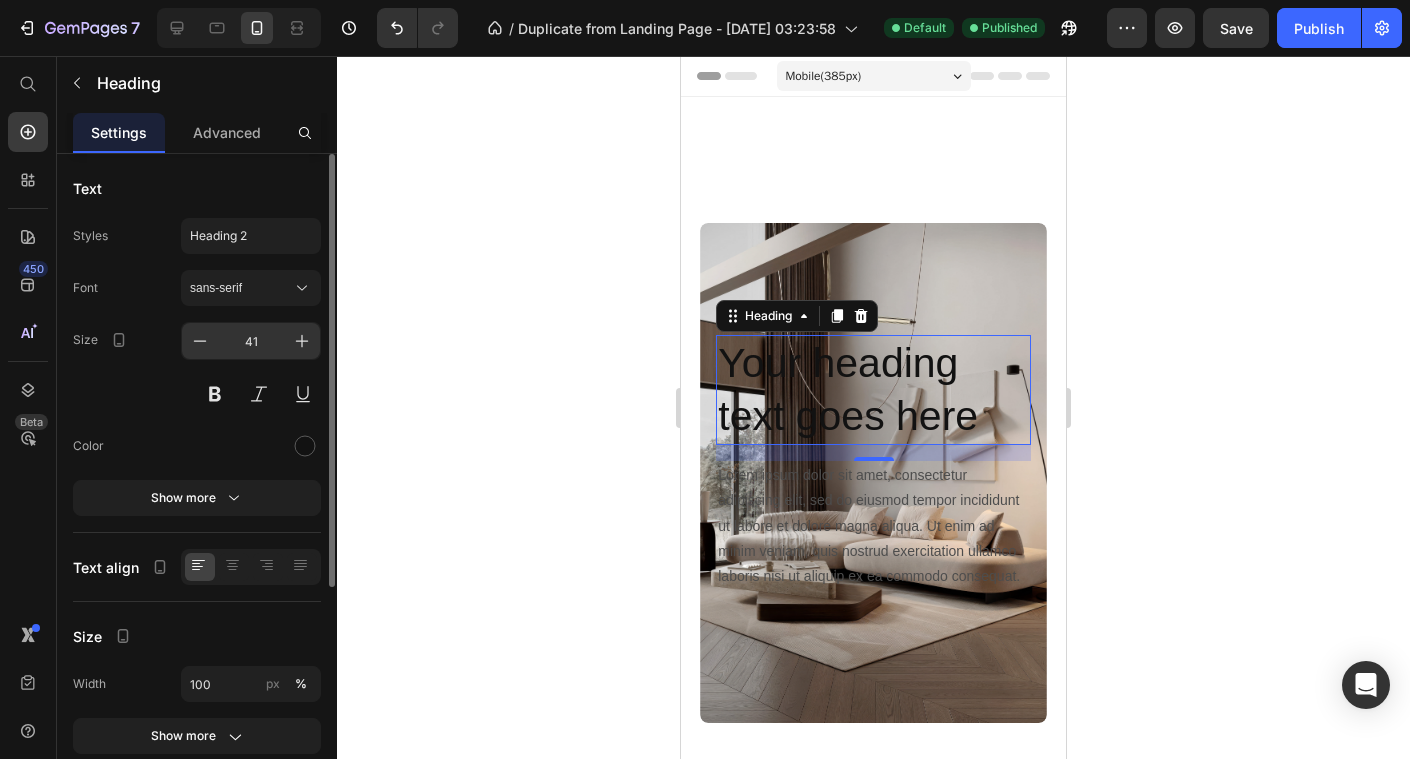 click on "41" at bounding box center (251, 341) 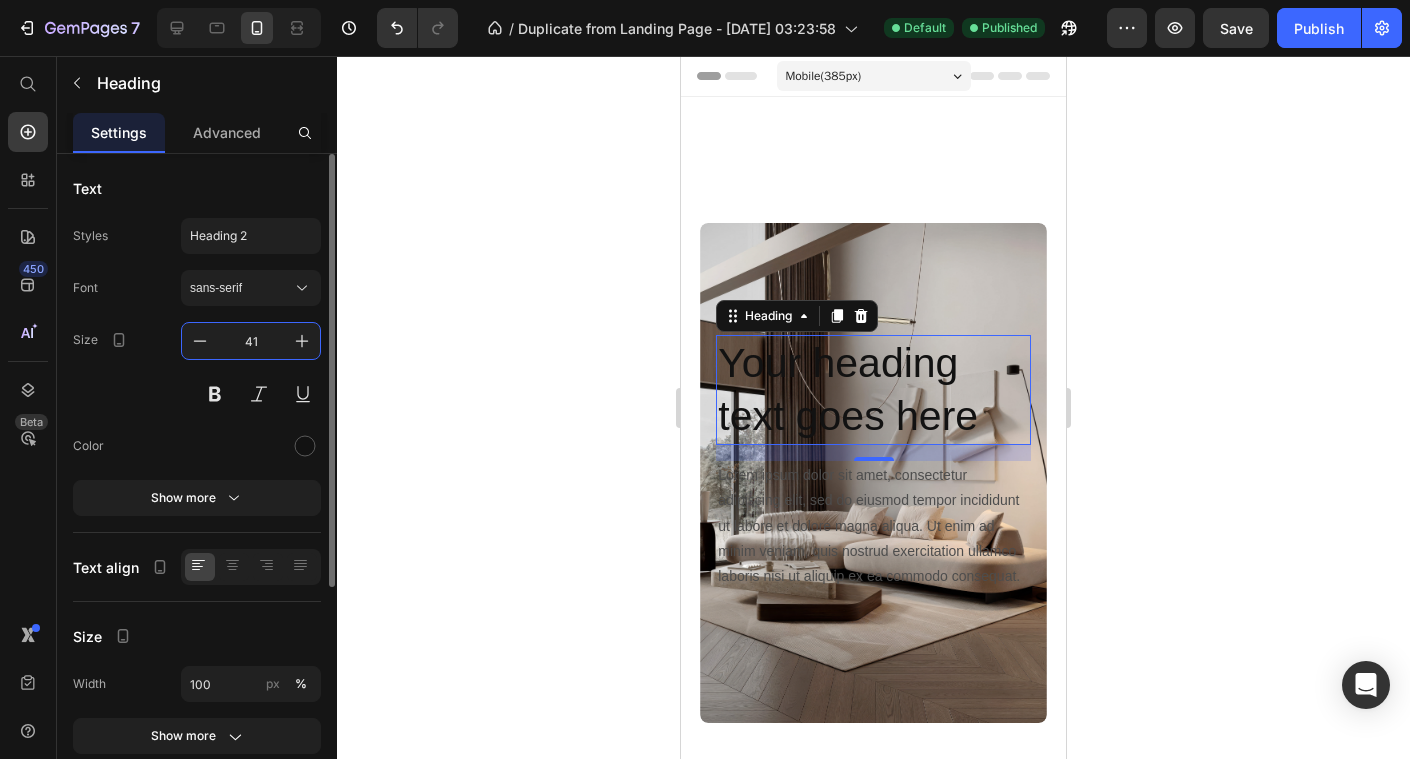 click on "41" at bounding box center [251, 341] 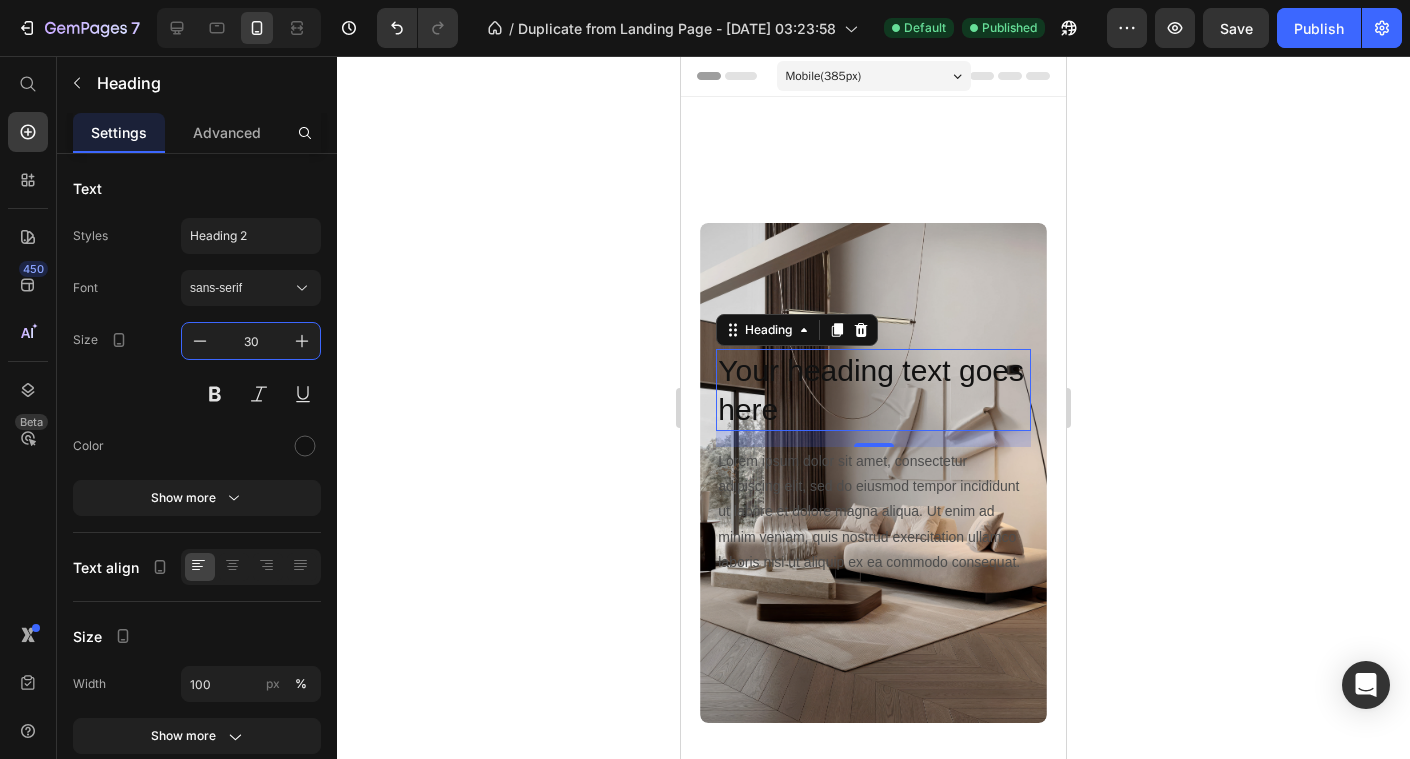 type on "30" 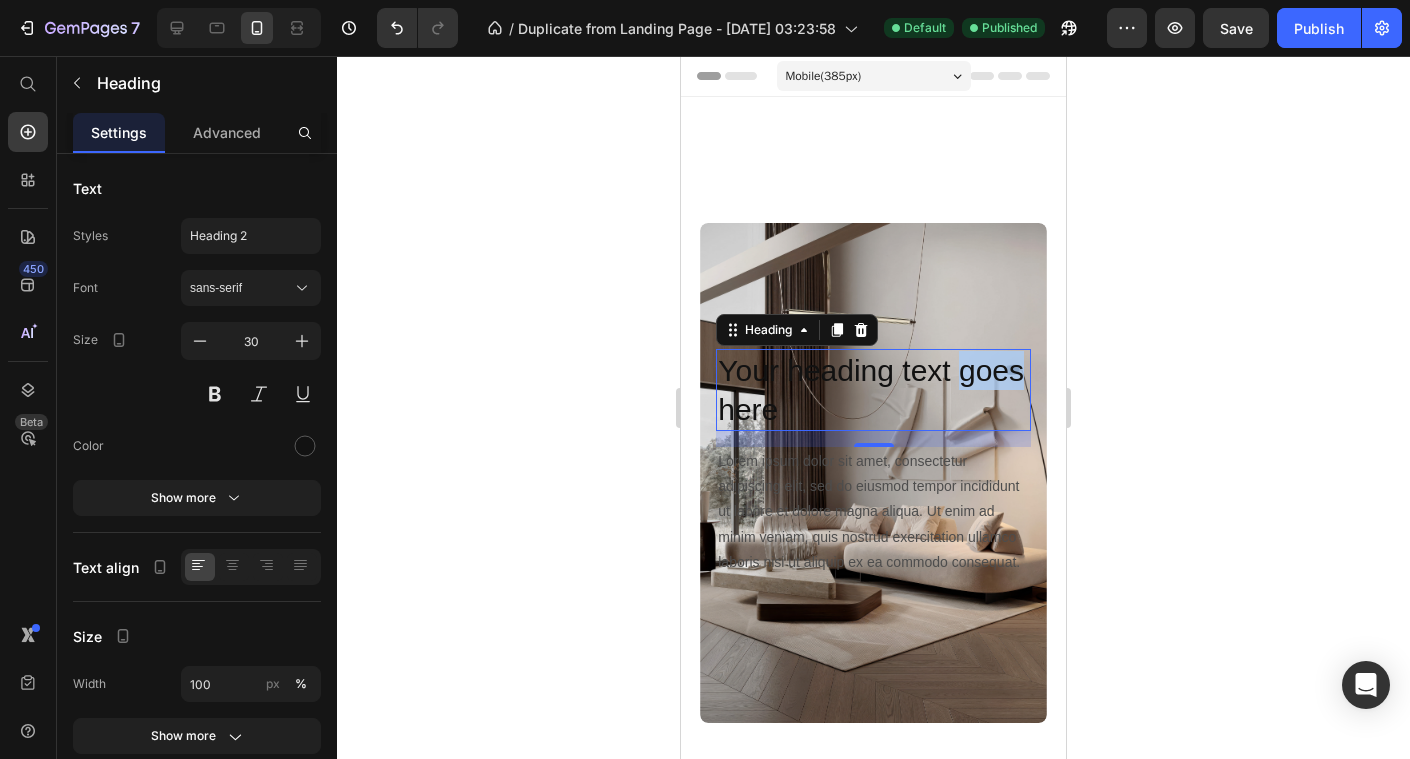 click on "Your heading text goes here" at bounding box center [873, 390] 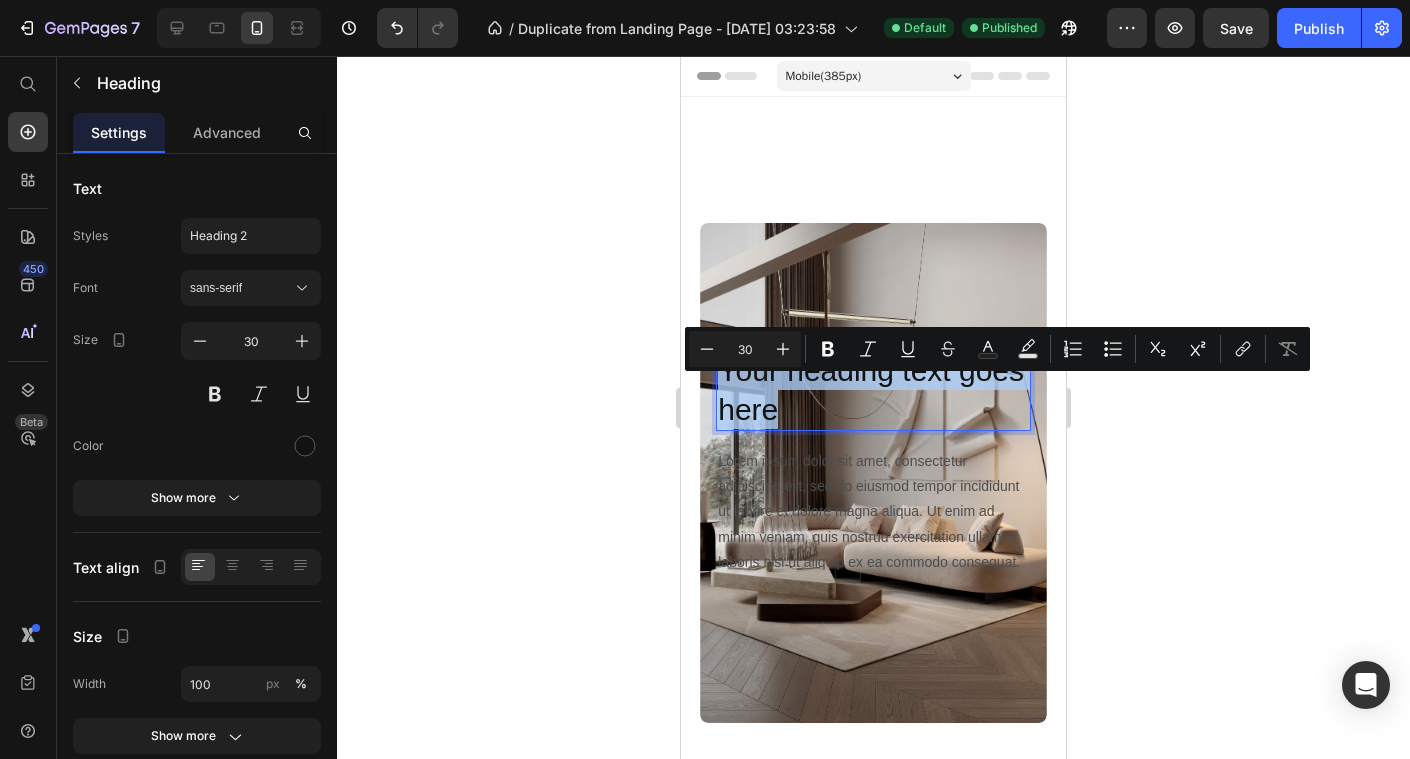 click on "Your heading text goes here" at bounding box center [873, 390] 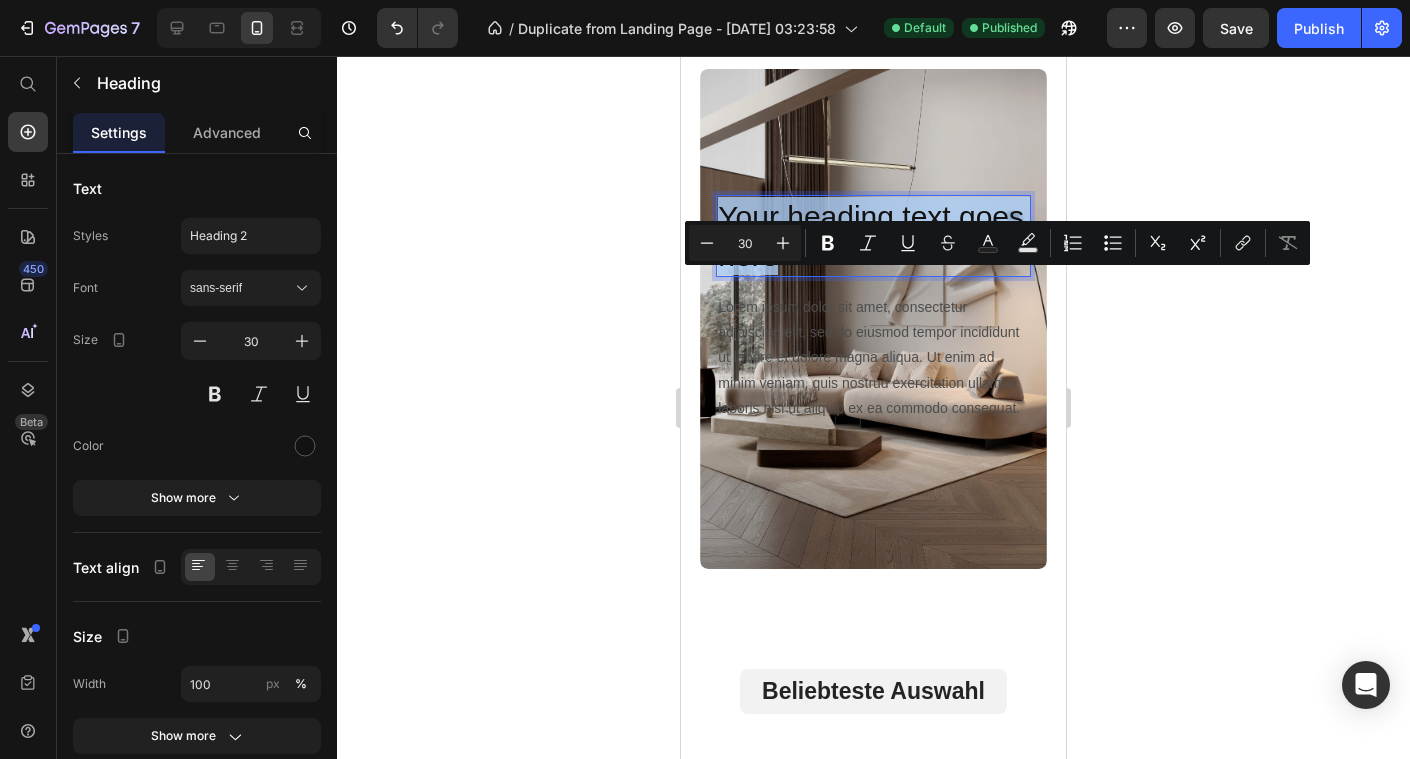 scroll, scrollTop: 0, scrollLeft: 0, axis: both 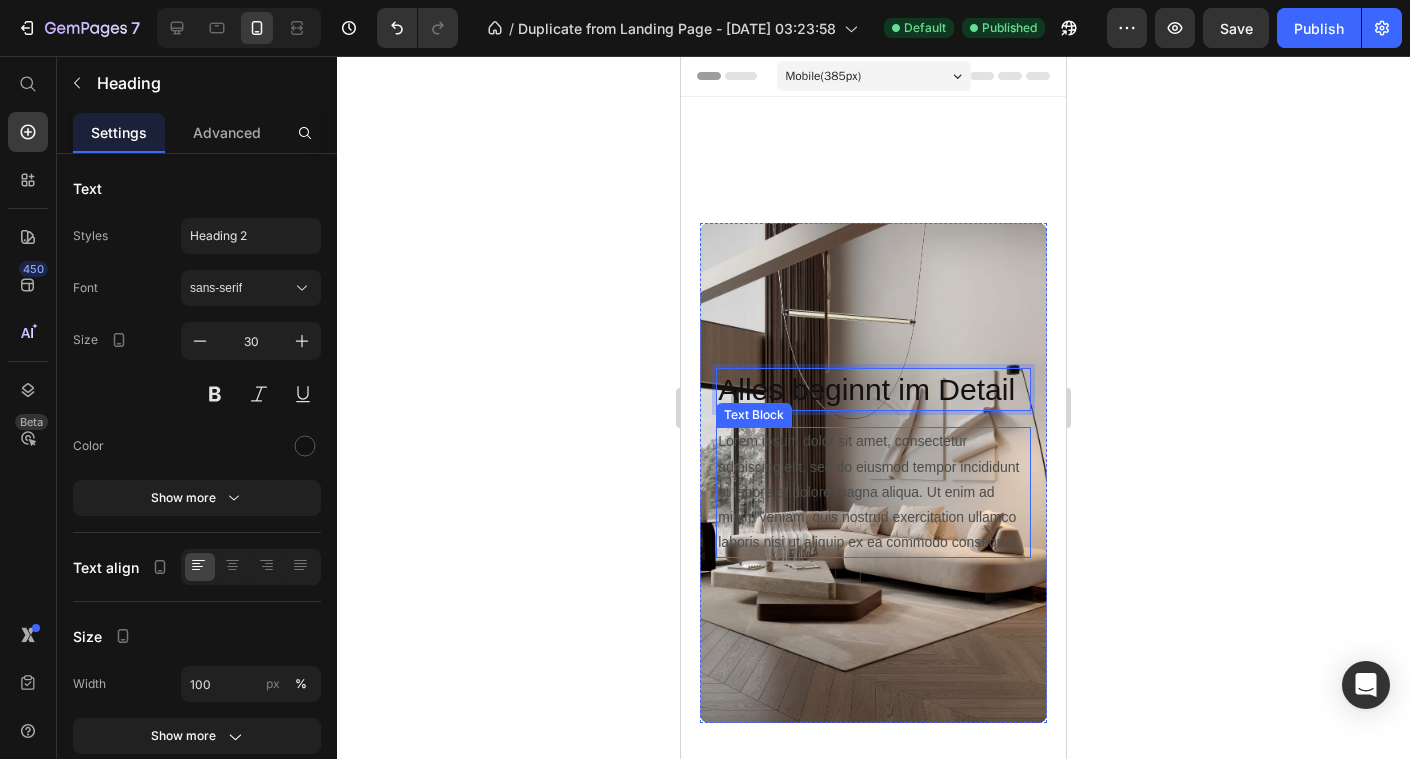 click 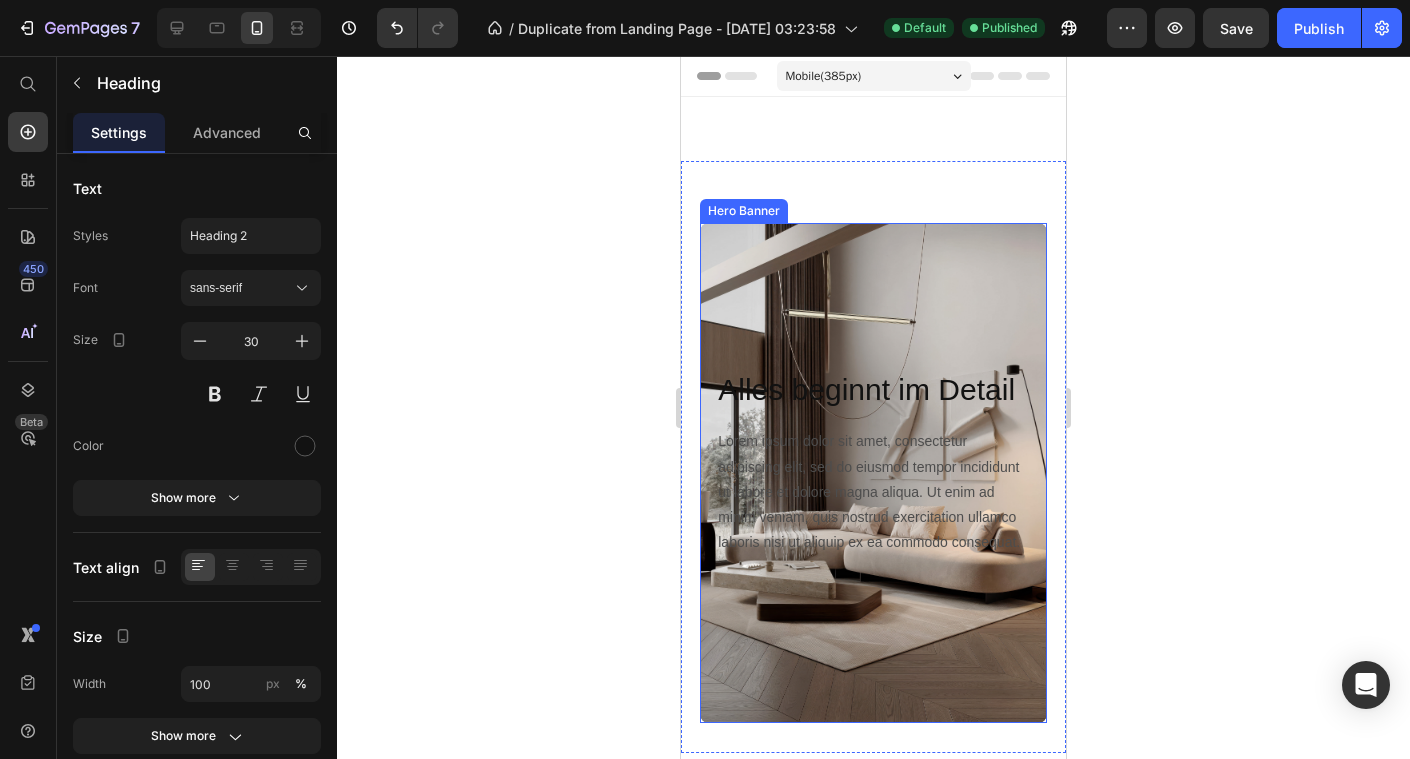 click on "Alles beginnt im Detail" at bounding box center (873, 389) 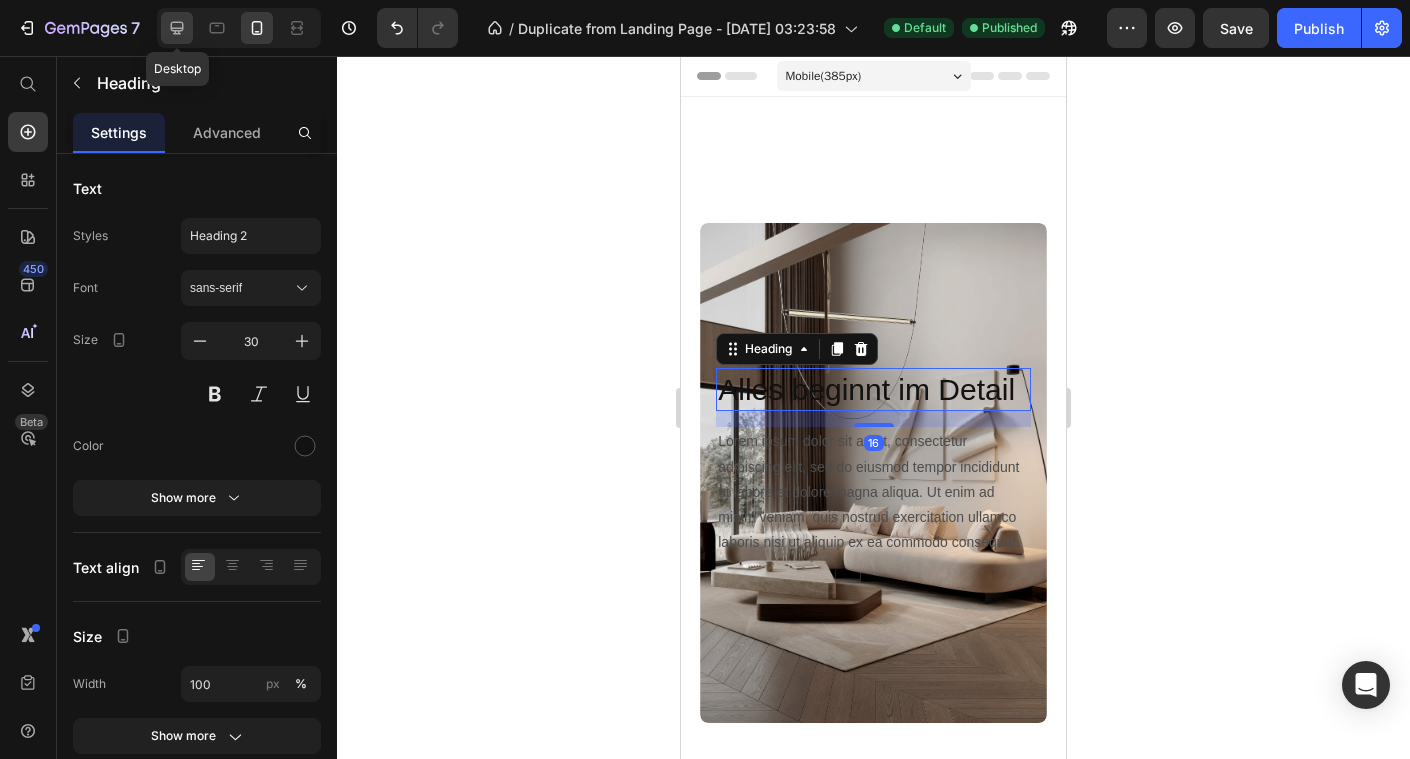 click 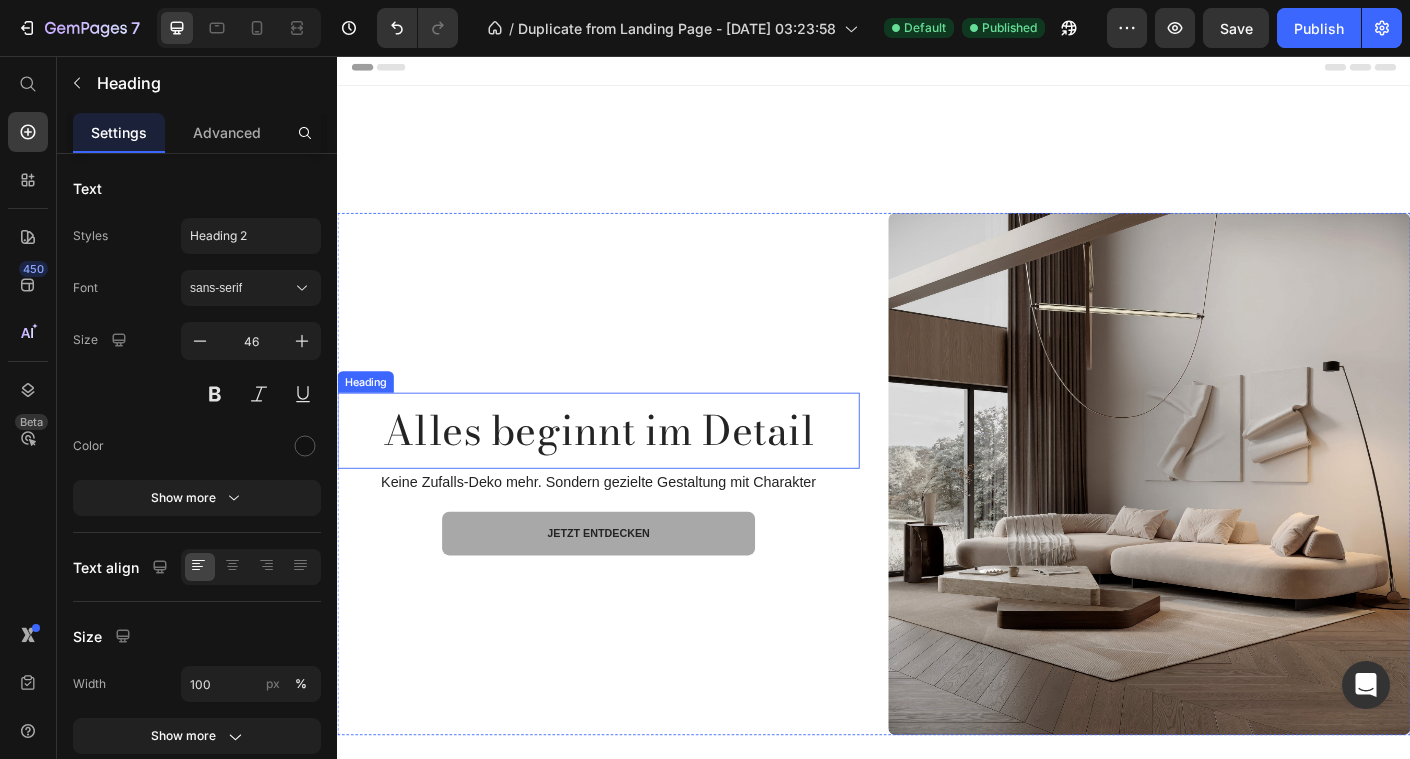 scroll, scrollTop: 4, scrollLeft: 0, axis: vertical 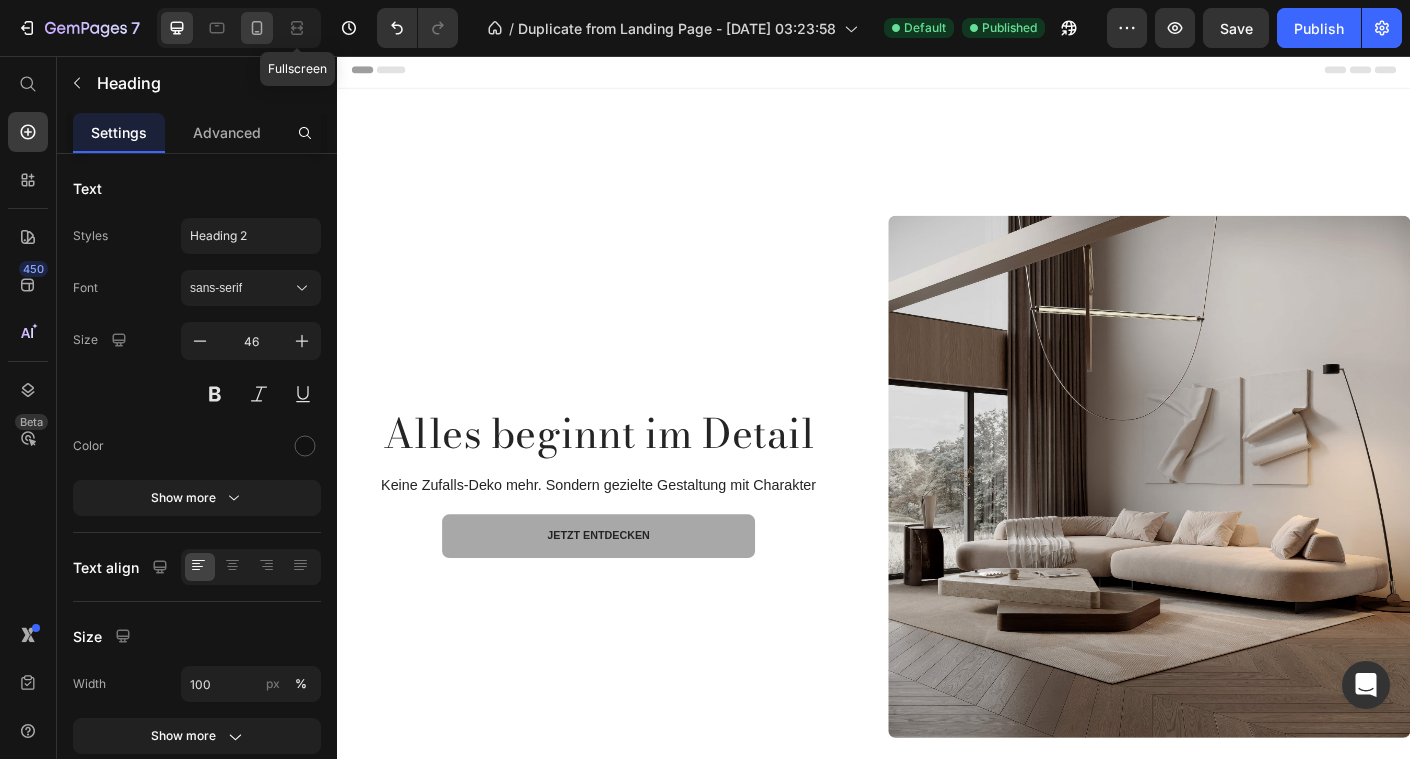 click 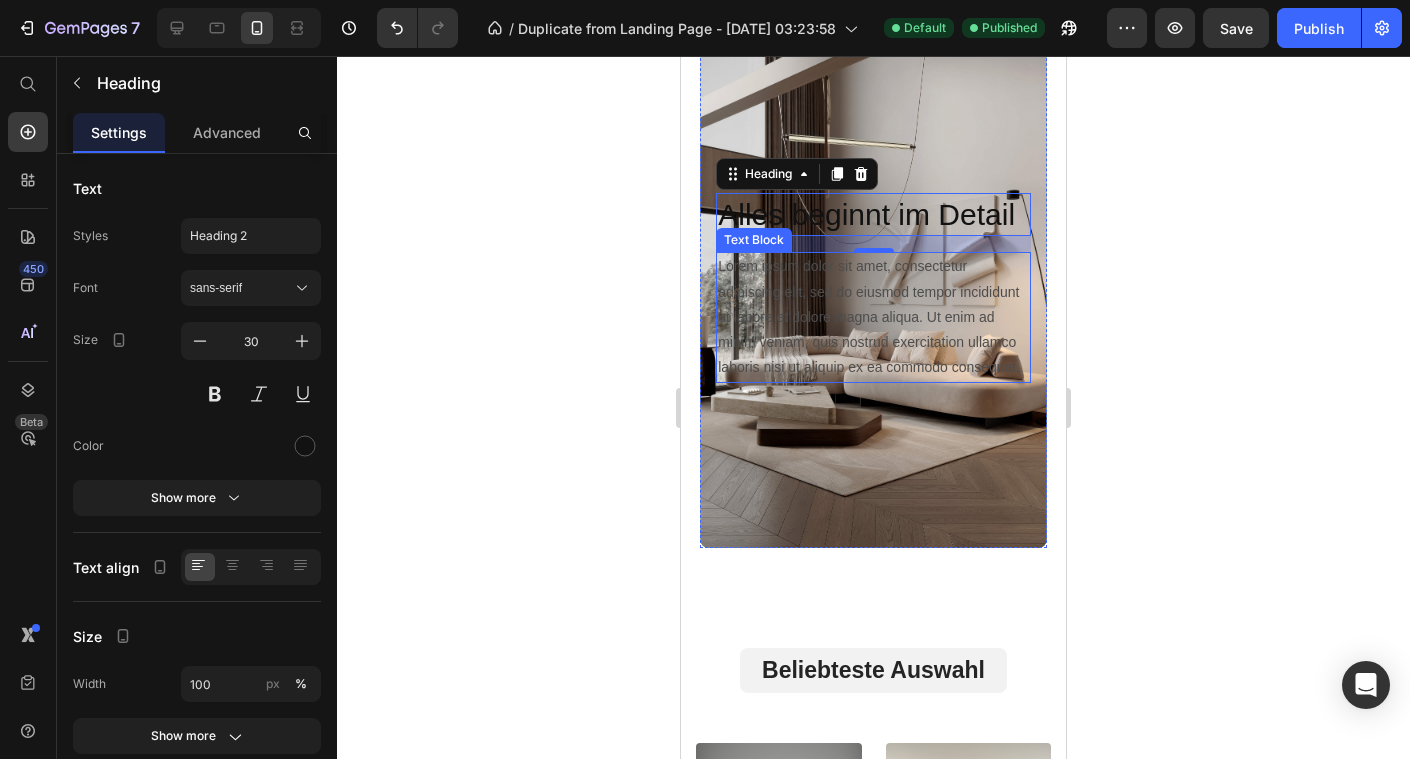 scroll, scrollTop: 229, scrollLeft: 0, axis: vertical 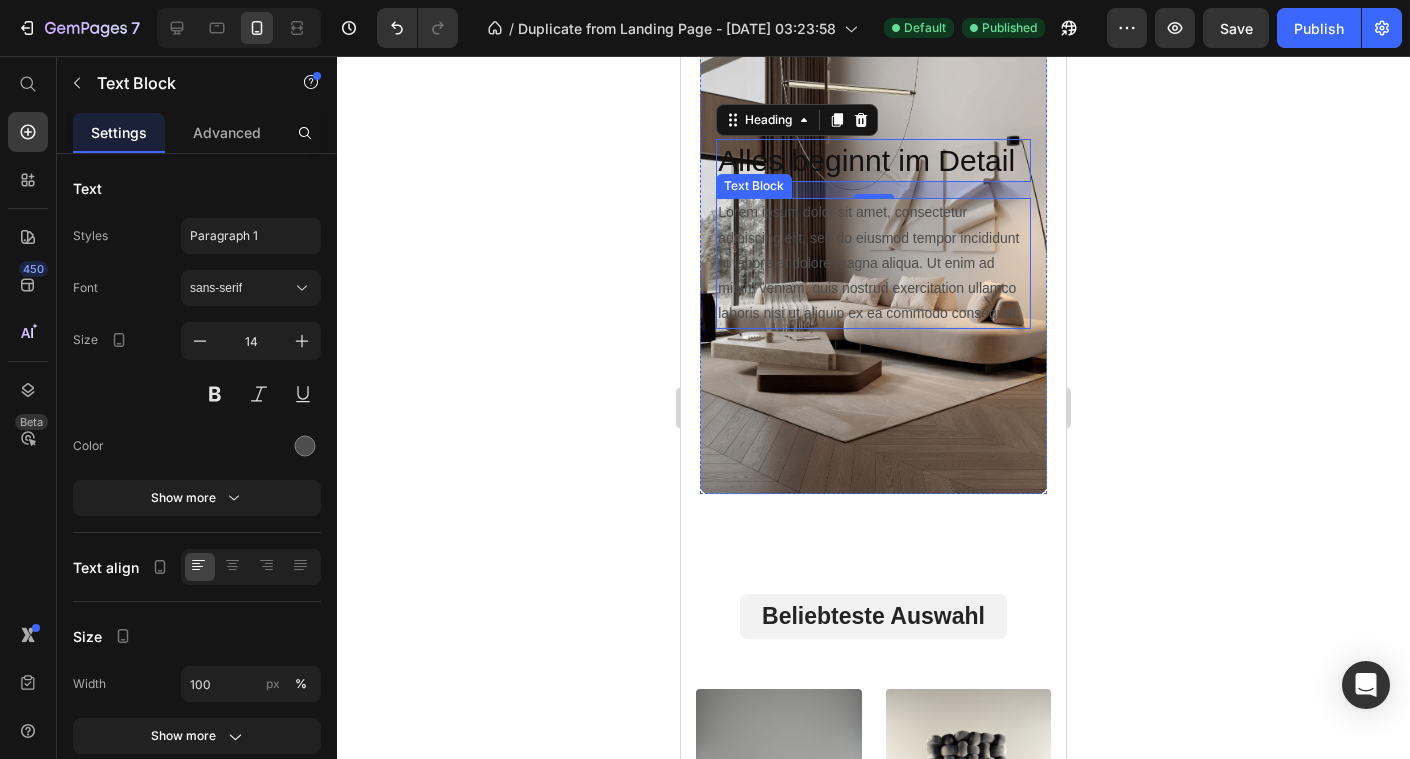 click on "Lorem ipsum dolor sit amet, consectetur adipiscing elit, sed do eiusmod tempor incididunt ut labore et dolore magna aliqua. Ut enim ad minim veniam, quis nostrud exercitation ullamco laboris nisi ut aliquip ex ea commodo consequat." at bounding box center (873, 263) 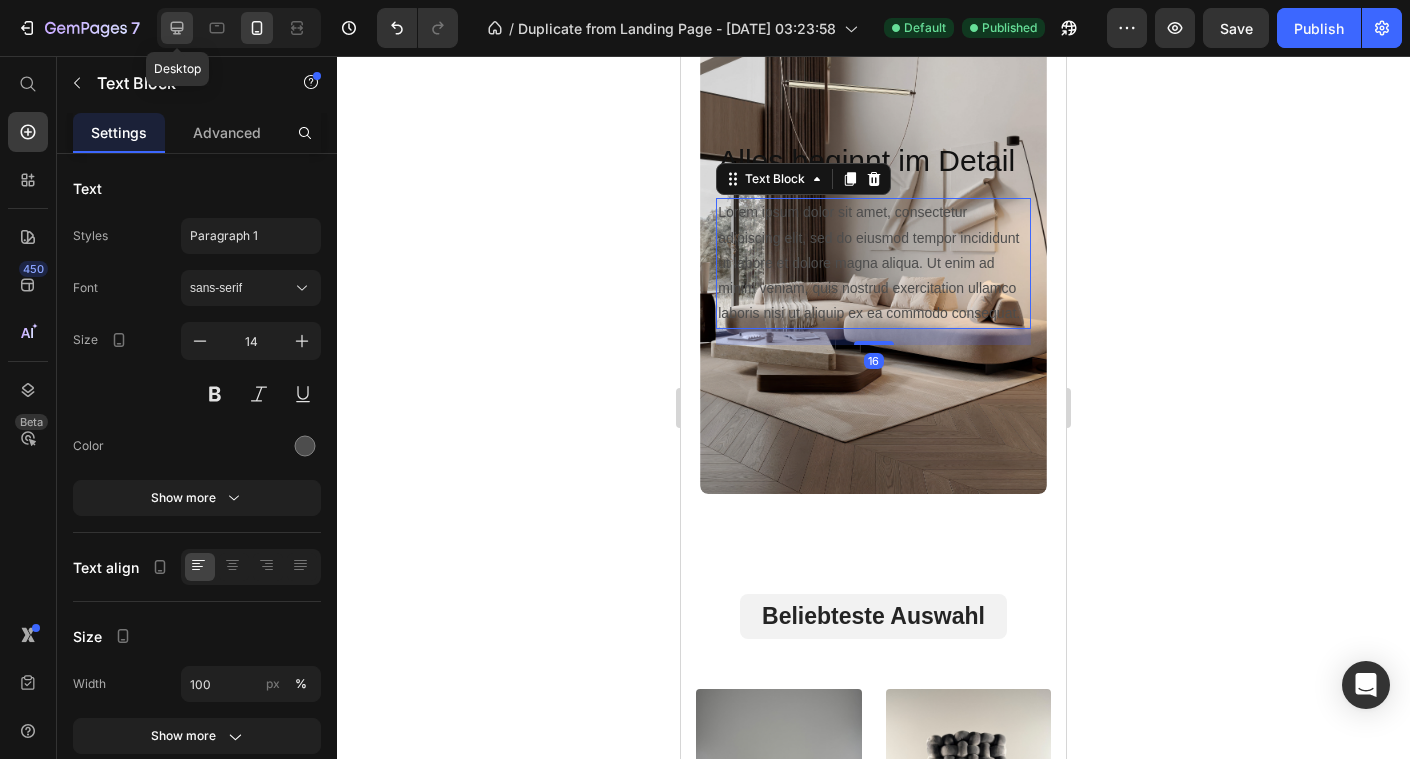 click 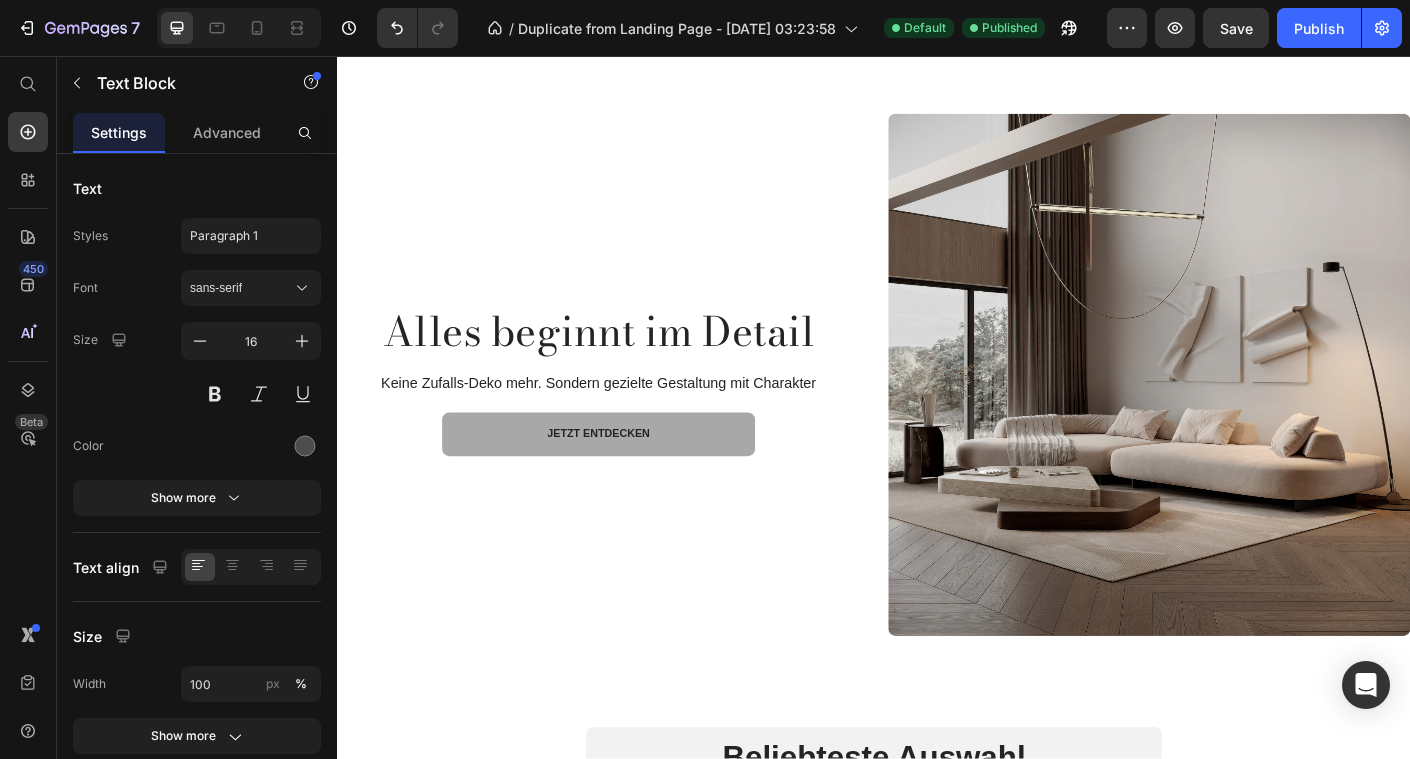 scroll, scrollTop: 0, scrollLeft: 0, axis: both 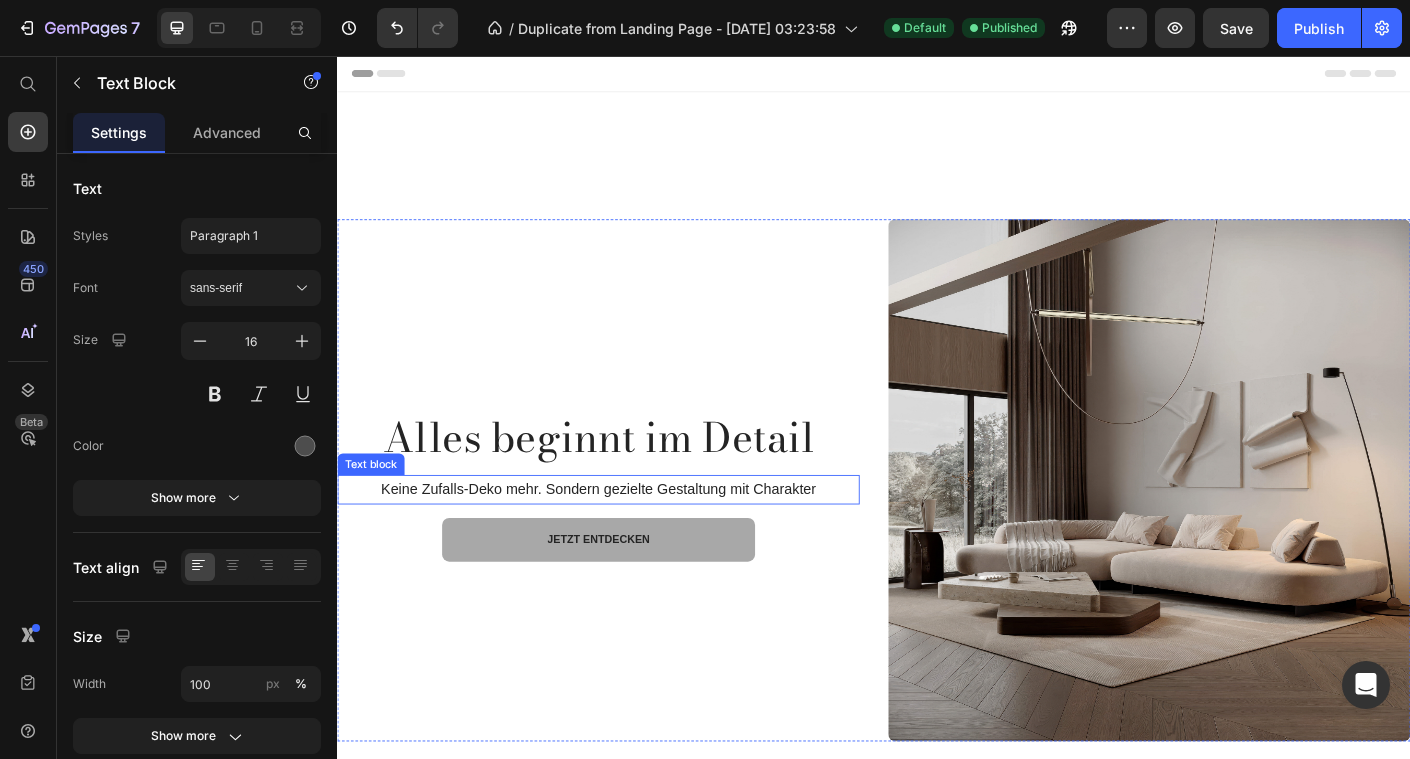 click on "Keine Zufalls-Deko mehr. Sondern gezielte Gestaltung mit Charakter" at bounding box center [629, 541] 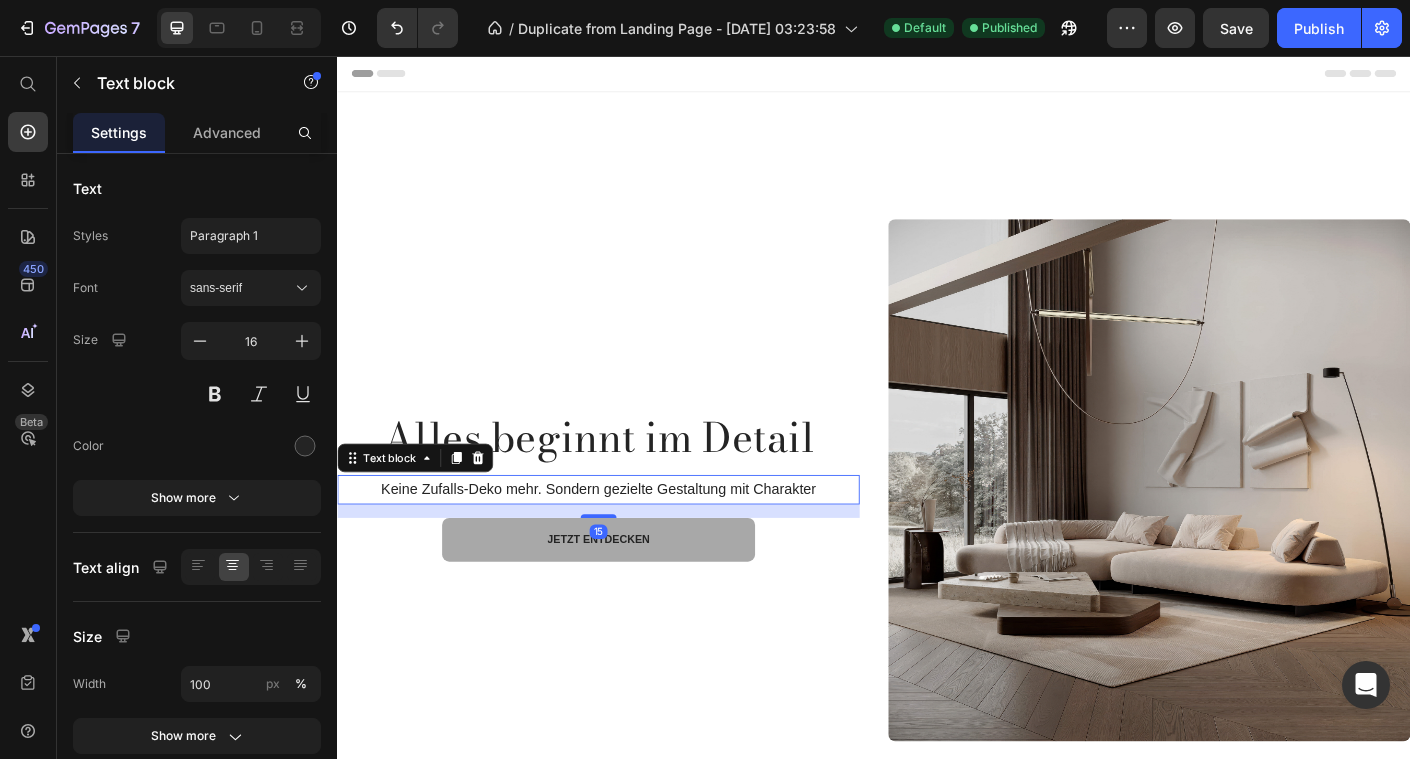 click on "Keine Zufalls-Deko mehr. Sondern gezielte Gestaltung mit Charakter" at bounding box center [629, 541] 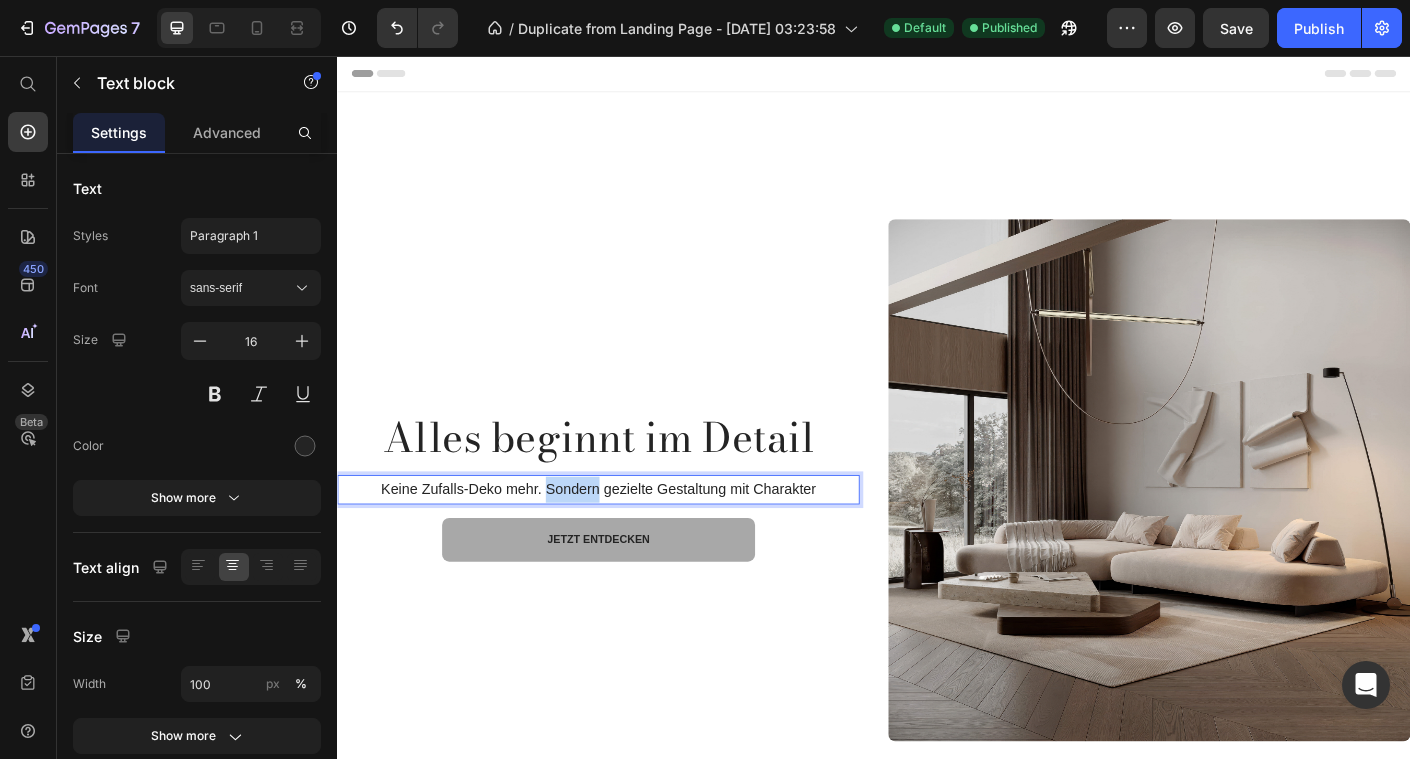 click on "Keine Zufalls-Deko mehr. Sondern gezielte Gestaltung mit Charakter" at bounding box center [629, 541] 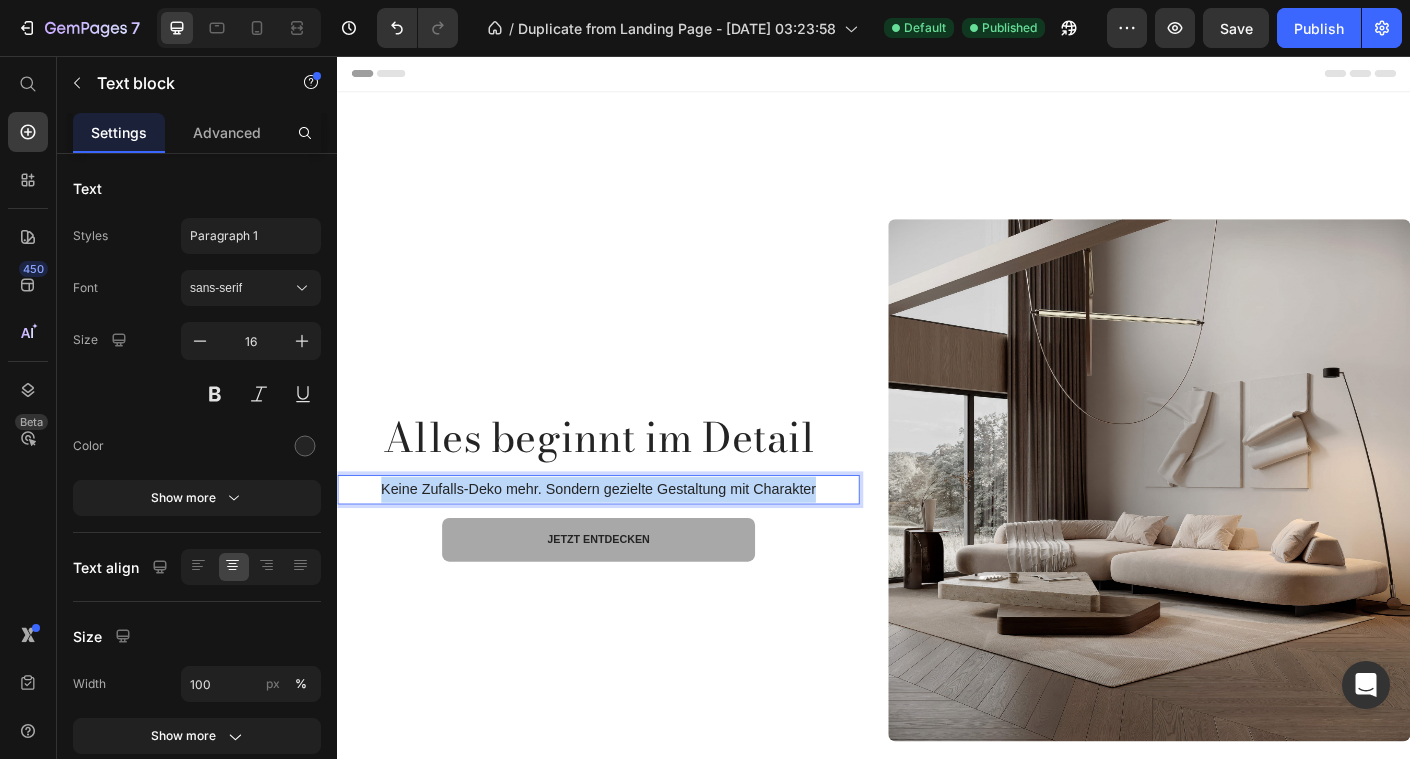 click on "Keine Zufalls-Deko mehr. Sondern gezielte Gestaltung mit Charakter" at bounding box center (629, 541) 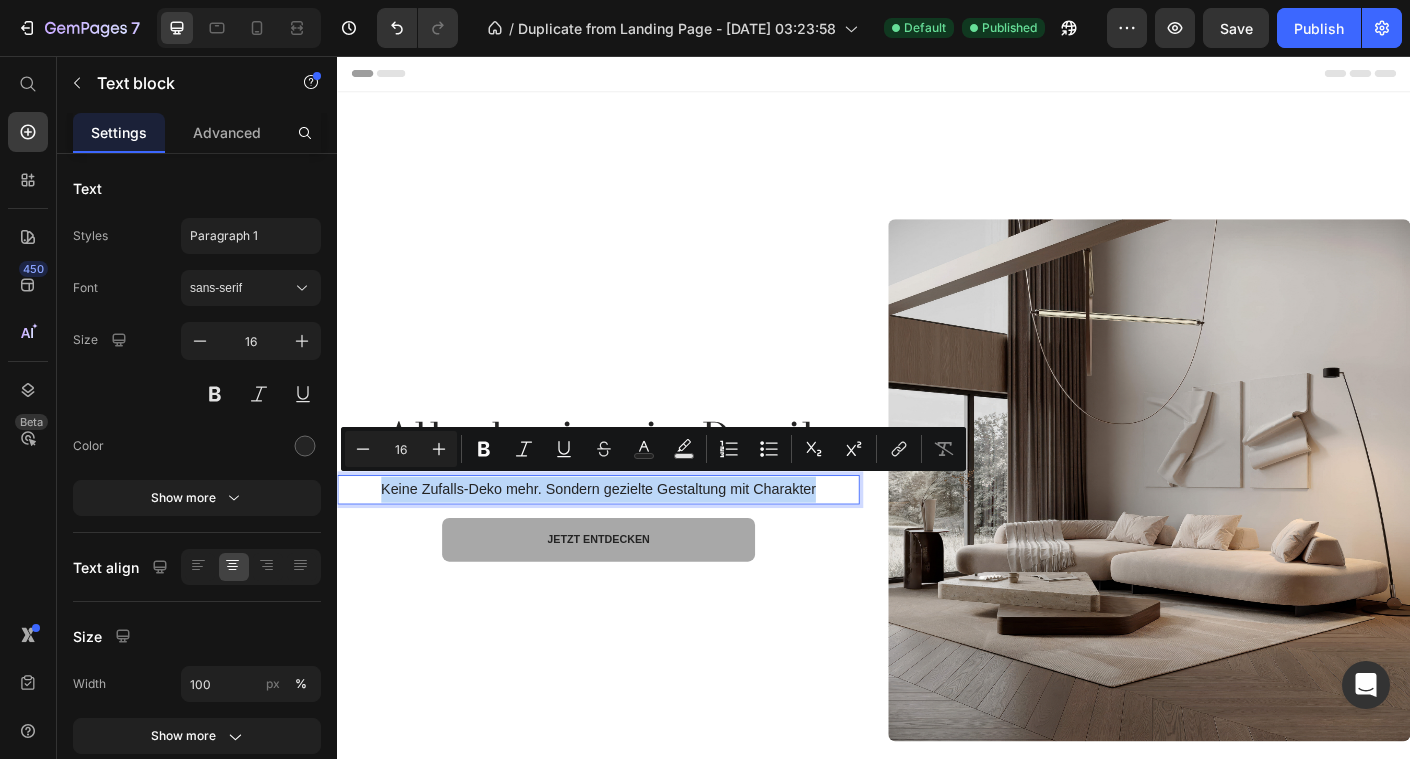 copy on "Keine Zufalls-Deko mehr. Sondern gezielte Gestaltung mit Charakter" 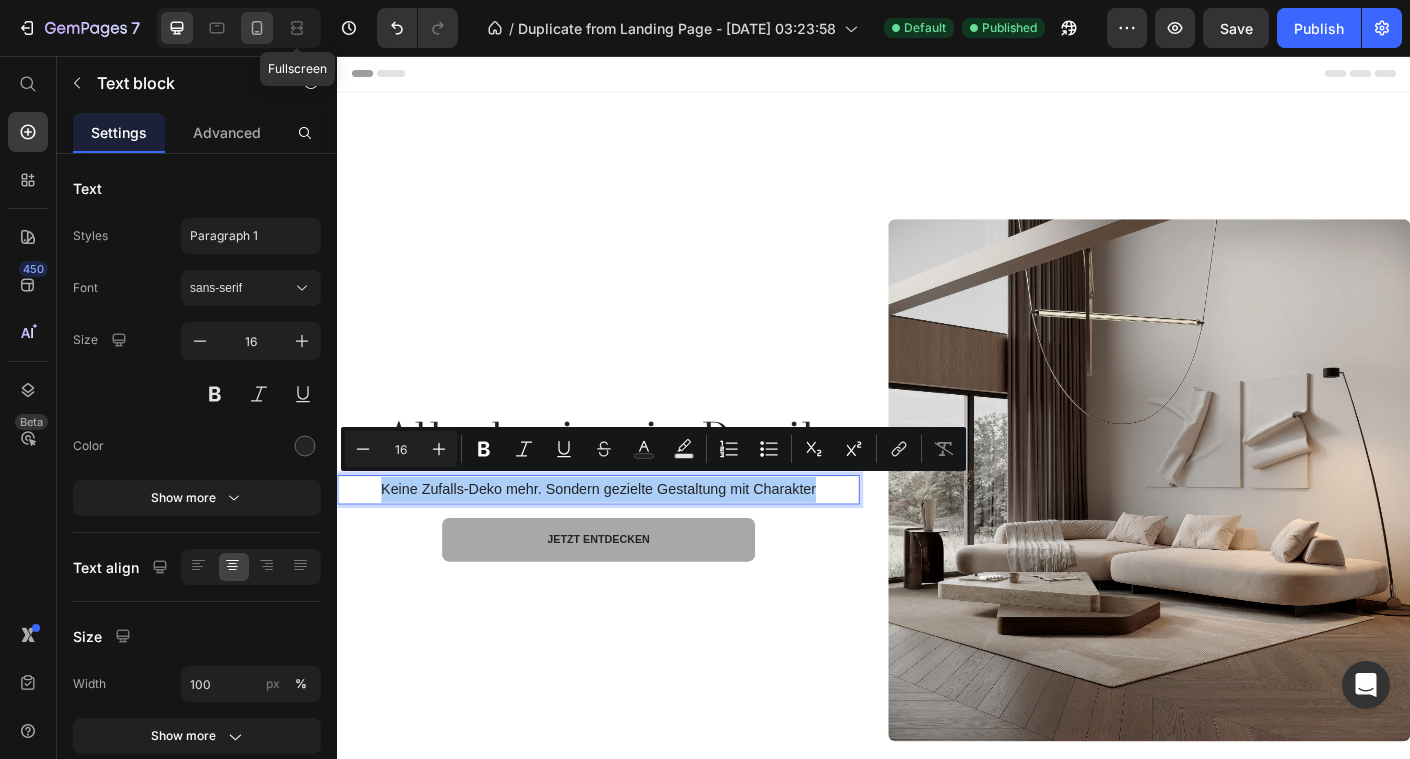 click 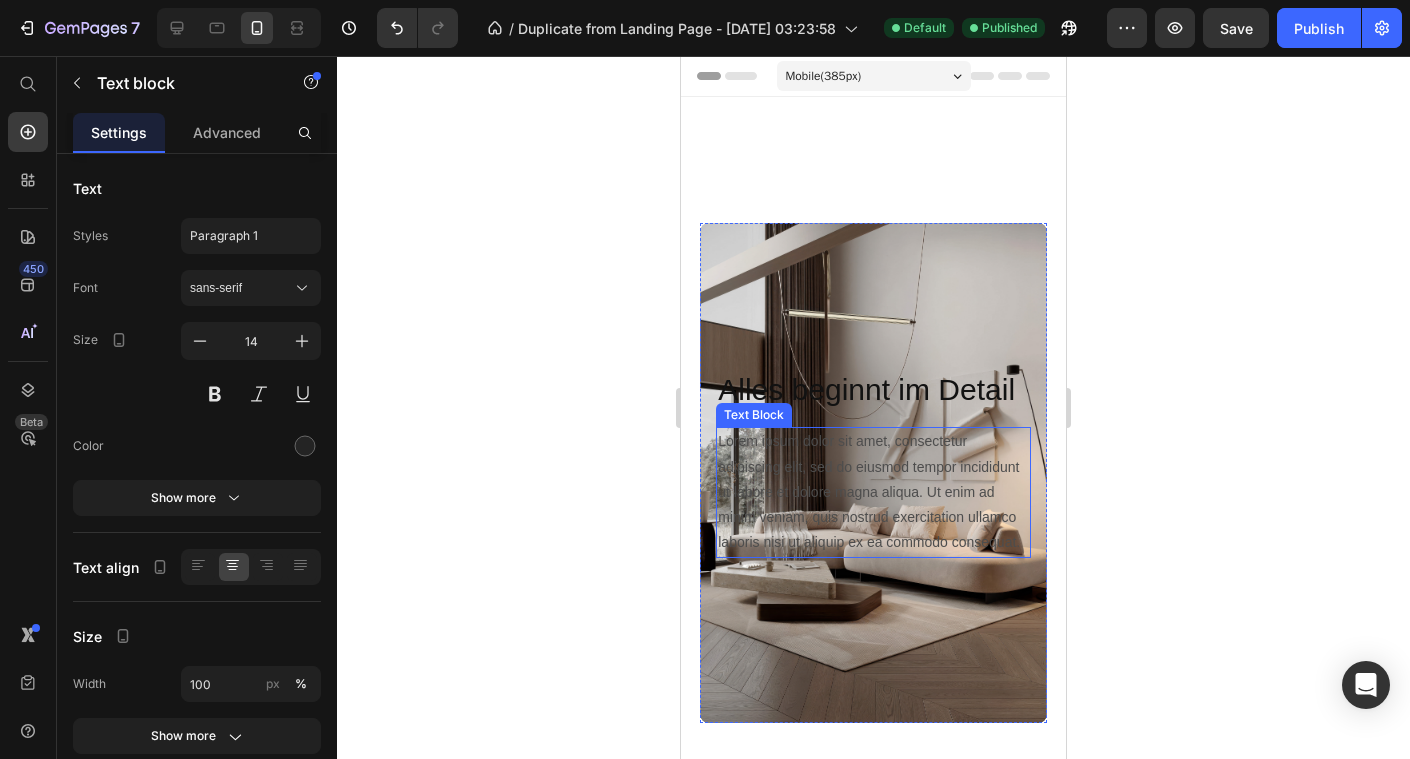 click on "Lorem ipsum dolor sit amet, consectetur adipiscing elit, sed do eiusmod tempor incididunt ut labore et dolore magna aliqua. Ut enim ad minim veniam, quis nostrud exercitation ullamco laboris nisi ut aliquip ex ea commodo consequat." at bounding box center [873, 492] 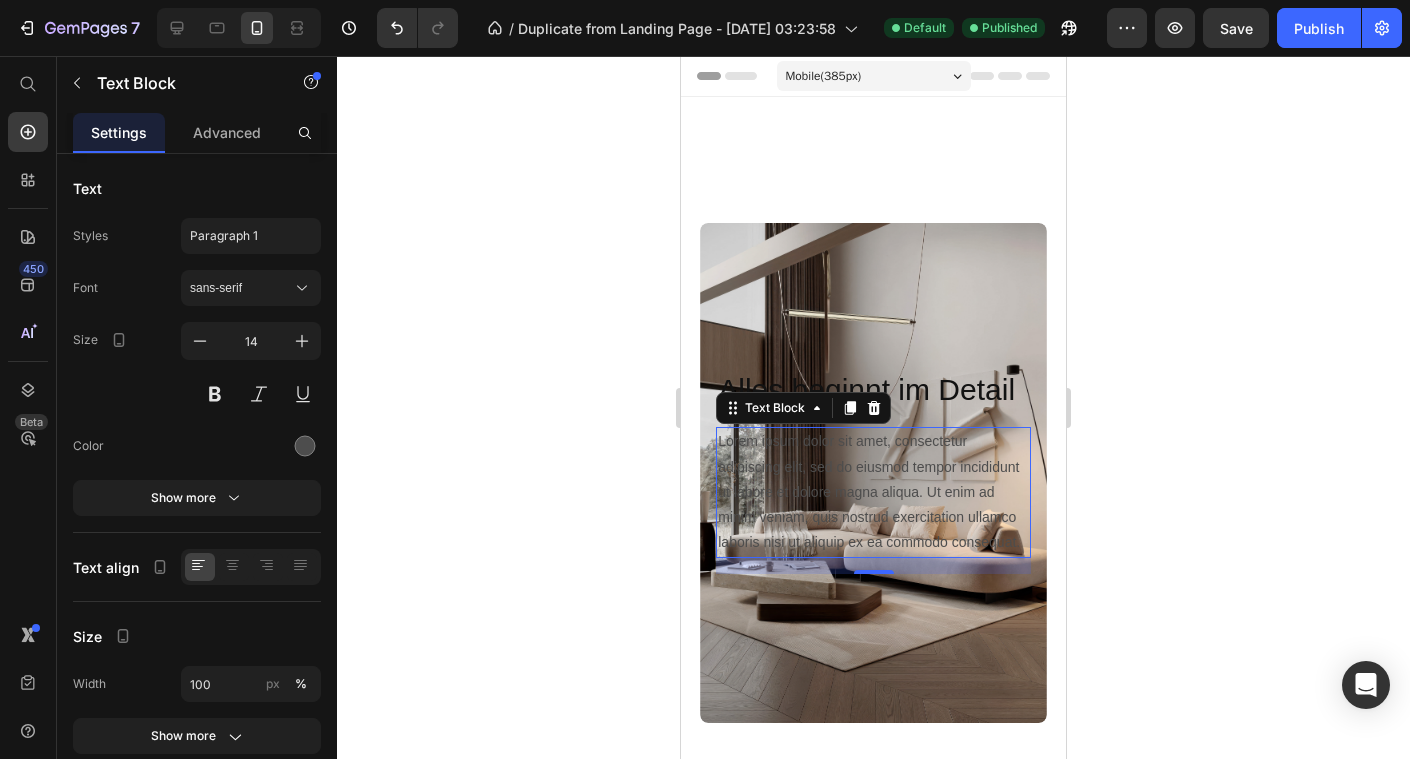 click on "Lorem ipsum dolor sit amet, consectetur adipiscing elit, sed do eiusmod tempor incididunt ut labore et dolore magna aliqua. Ut enim ad minim veniam, quis nostrud exercitation ullamco laboris nisi ut aliquip ex ea commodo consequat." at bounding box center (873, 492) 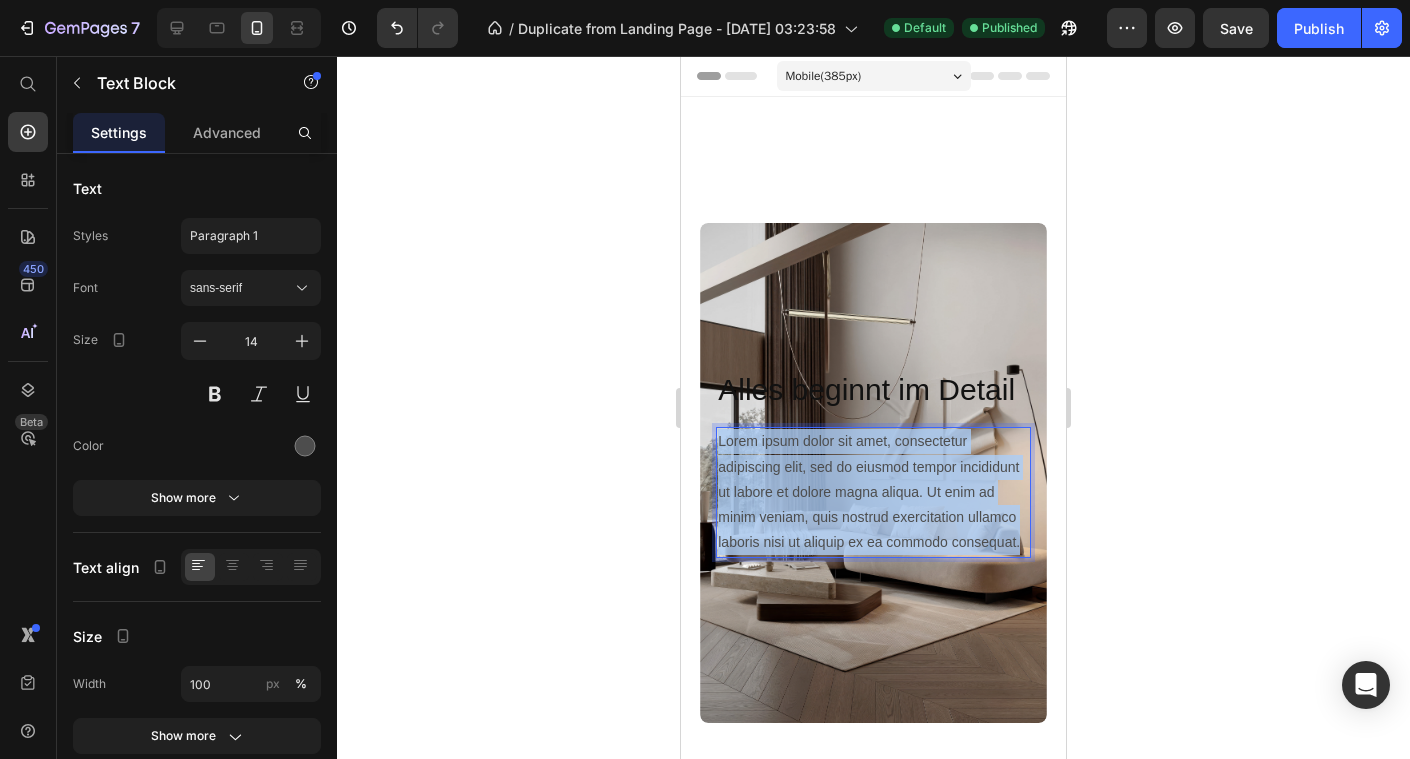 click on "Lorem ipsum dolor sit amet, consectetur adipiscing elit, sed do eiusmod tempor incididunt ut labore et dolore magna aliqua. Ut enim ad minim veniam, quis nostrud exercitation ullamco laboris nisi ut aliquip ex ea commodo consequat." at bounding box center [873, 492] 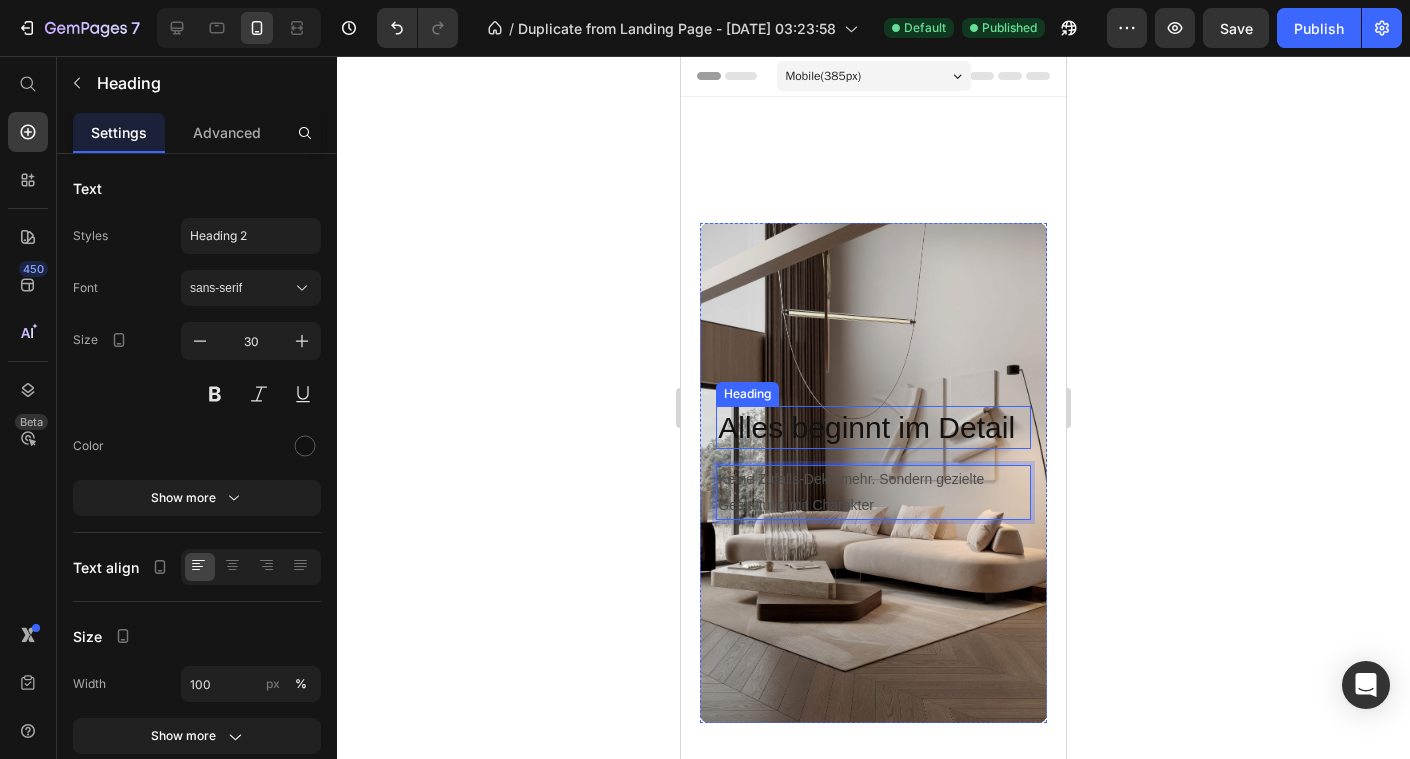 click on "Alles beginnt im Detail" at bounding box center [873, 427] 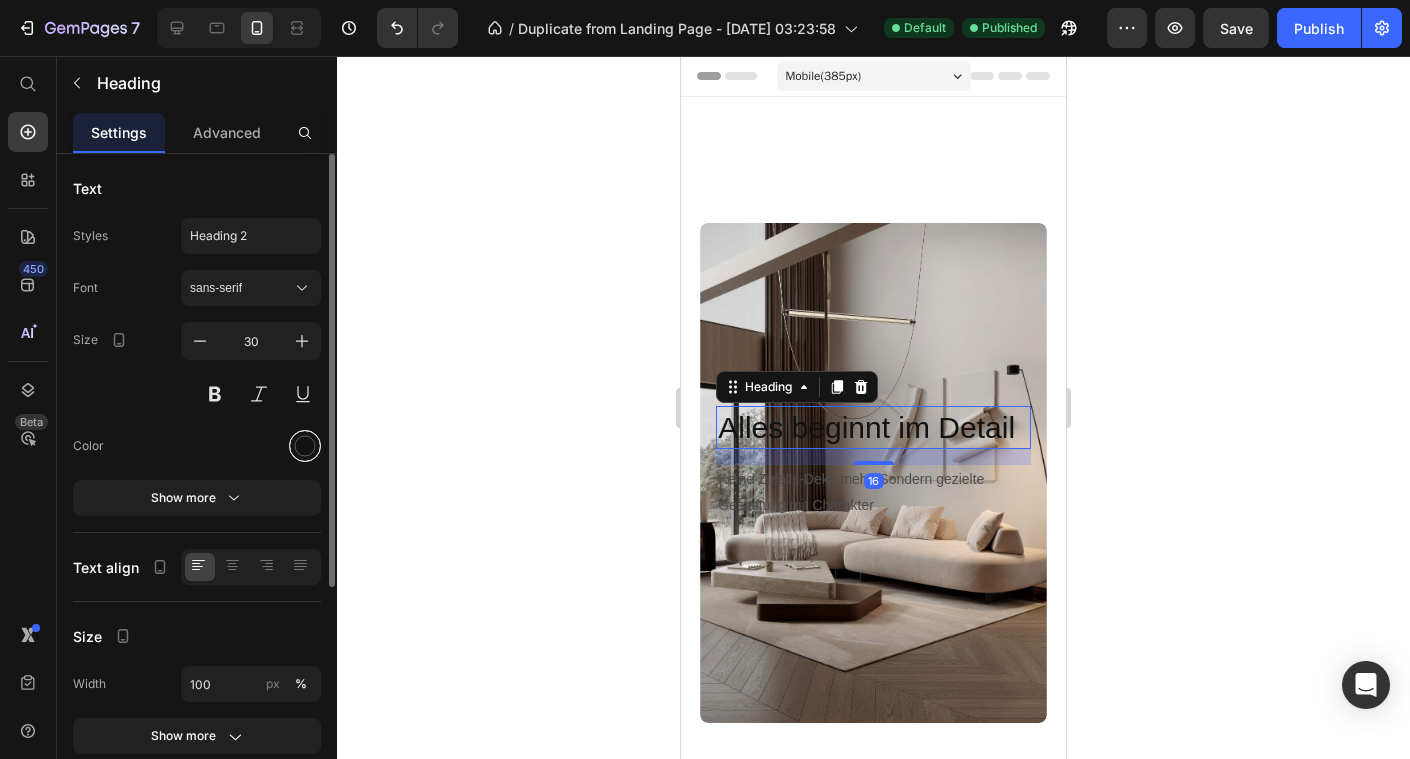 click at bounding box center (305, 446) 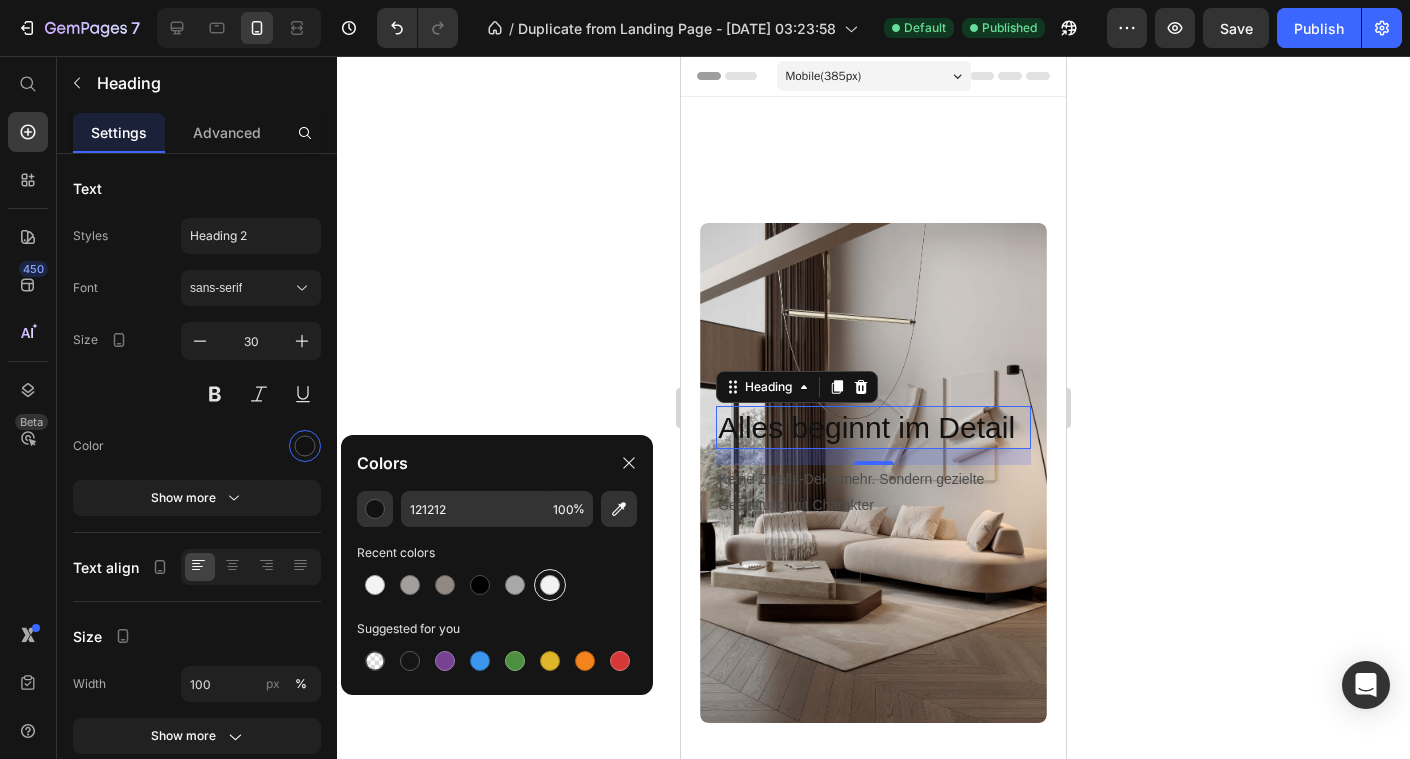 click at bounding box center (550, 585) 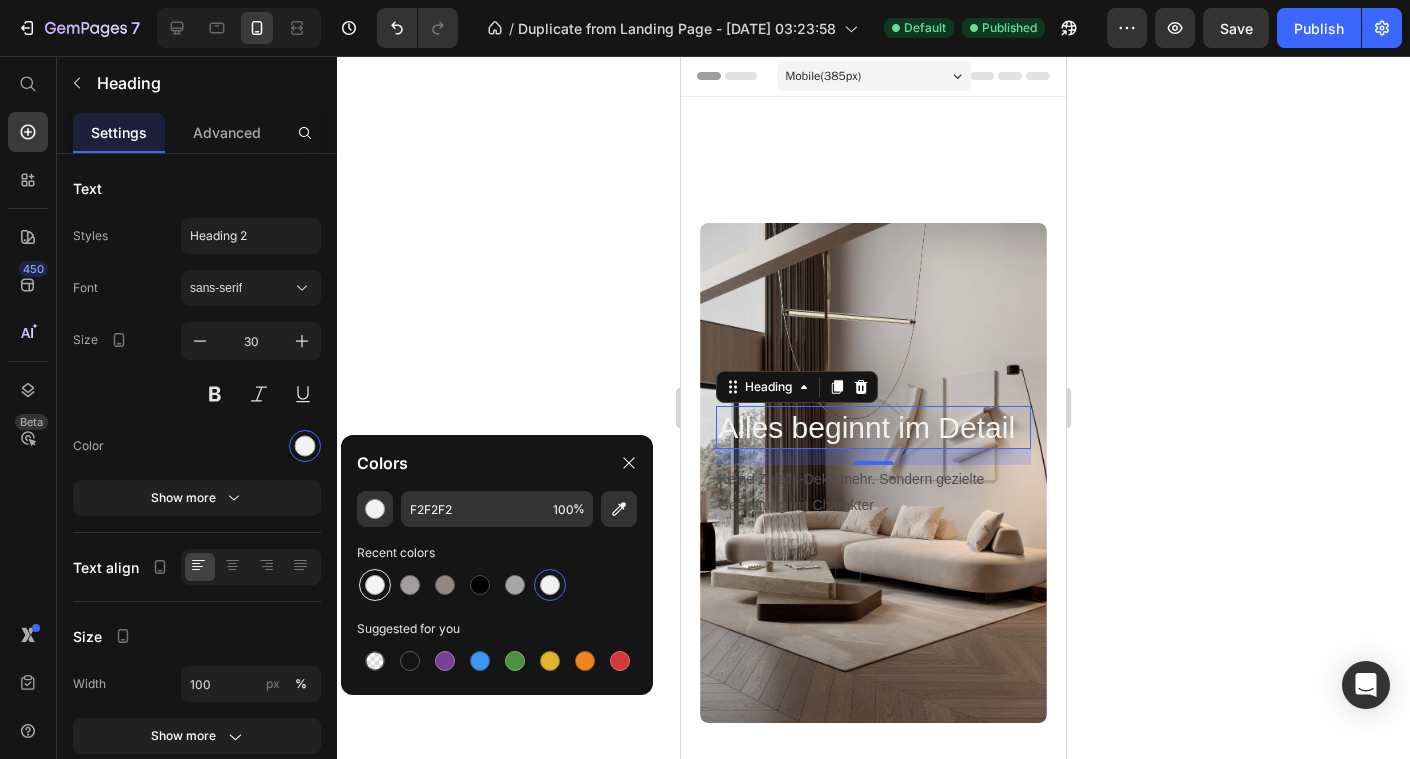 click at bounding box center (375, 585) 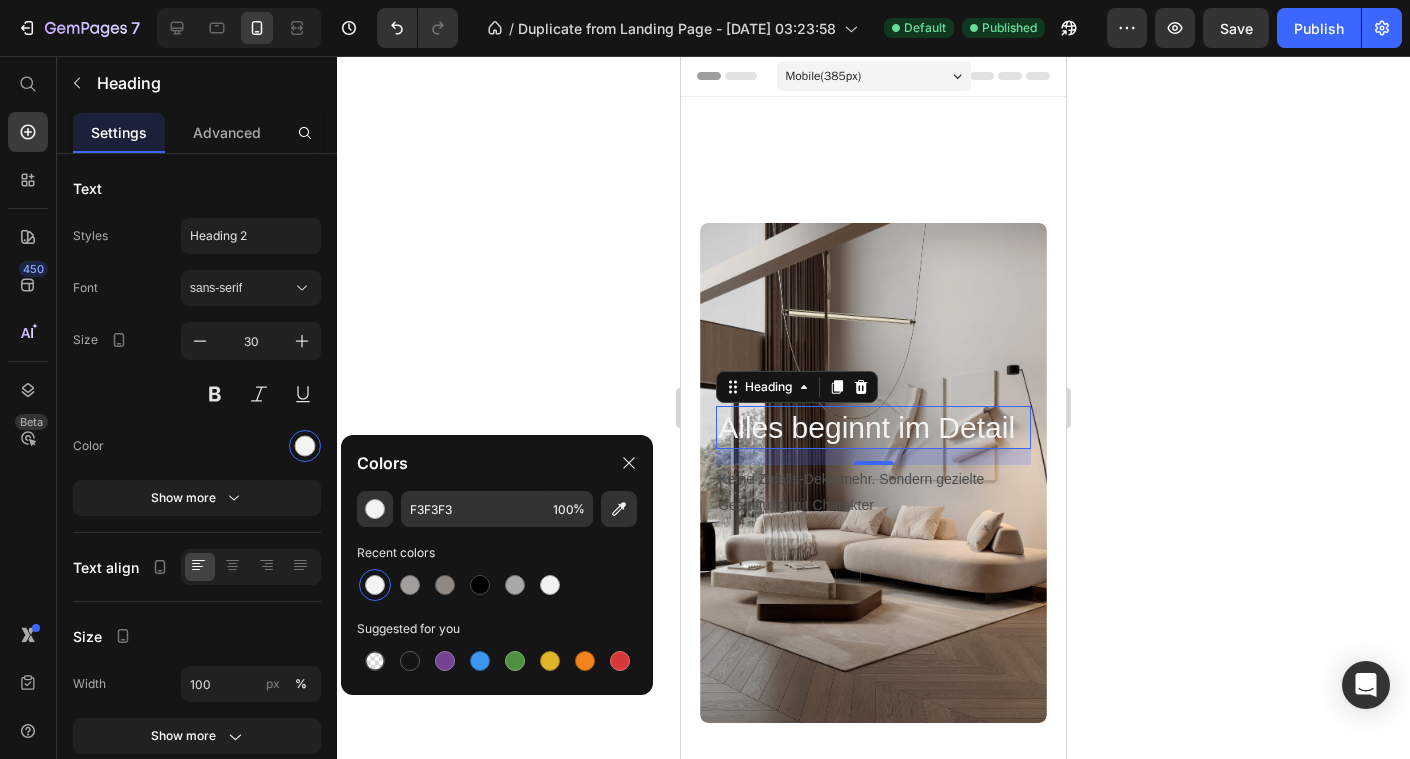 click at bounding box center [375, 585] 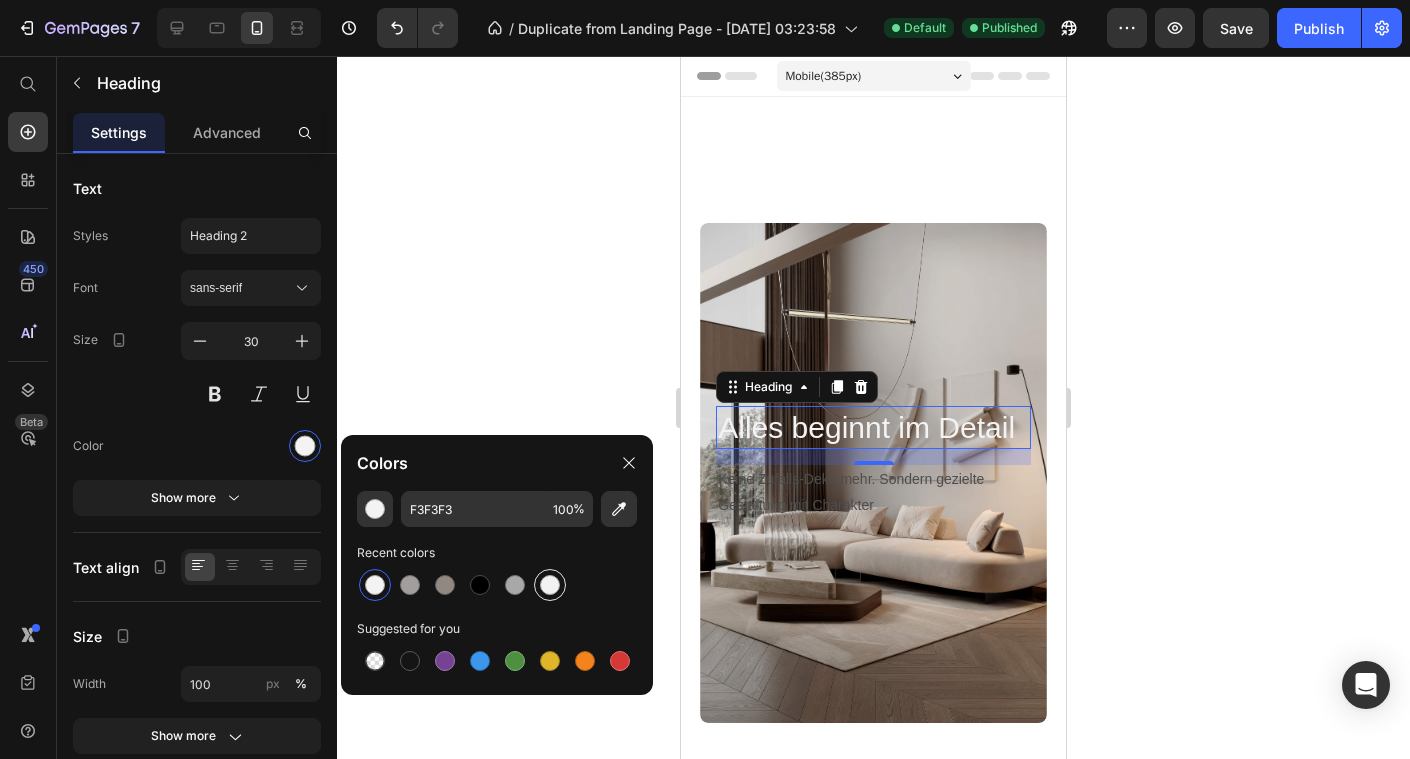 click at bounding box center [550, 585] 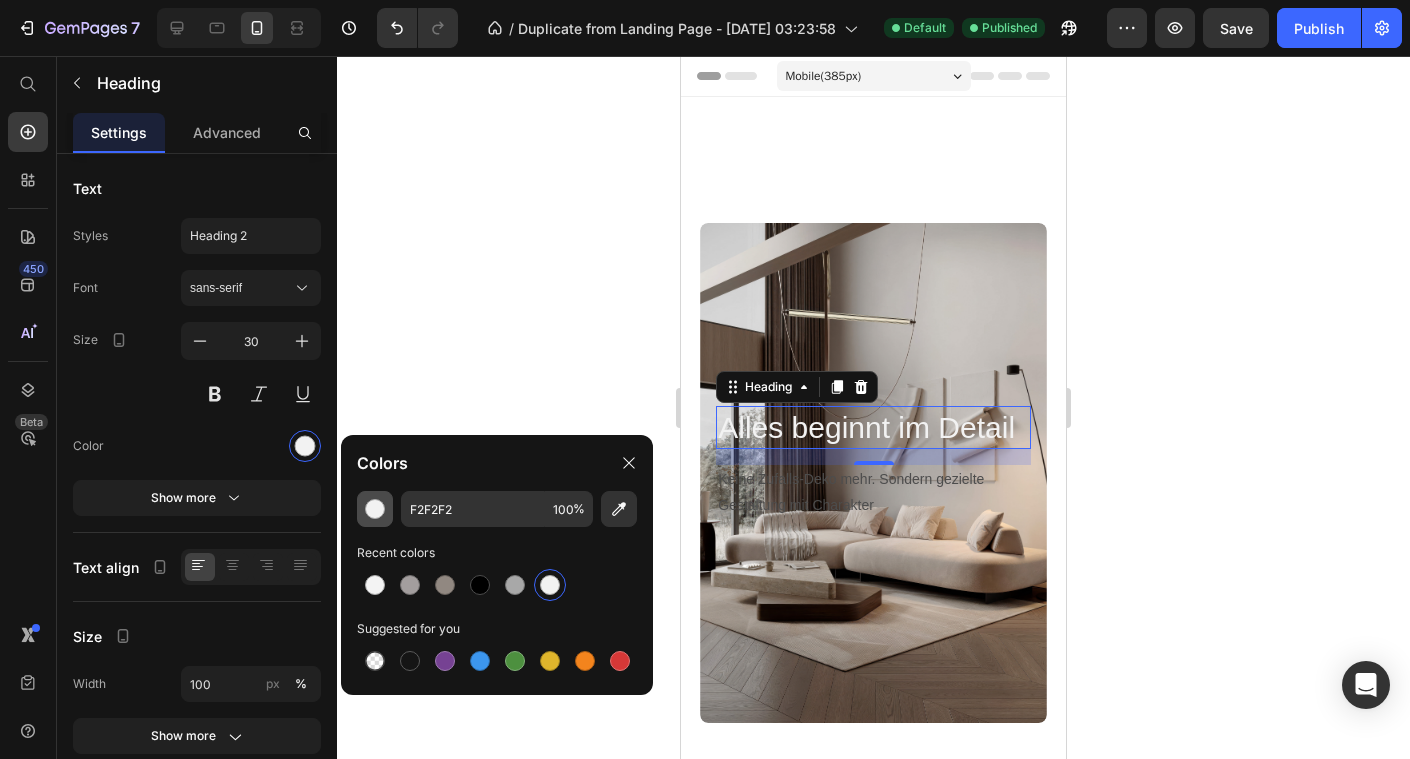 click at bounding box center [375, 509] 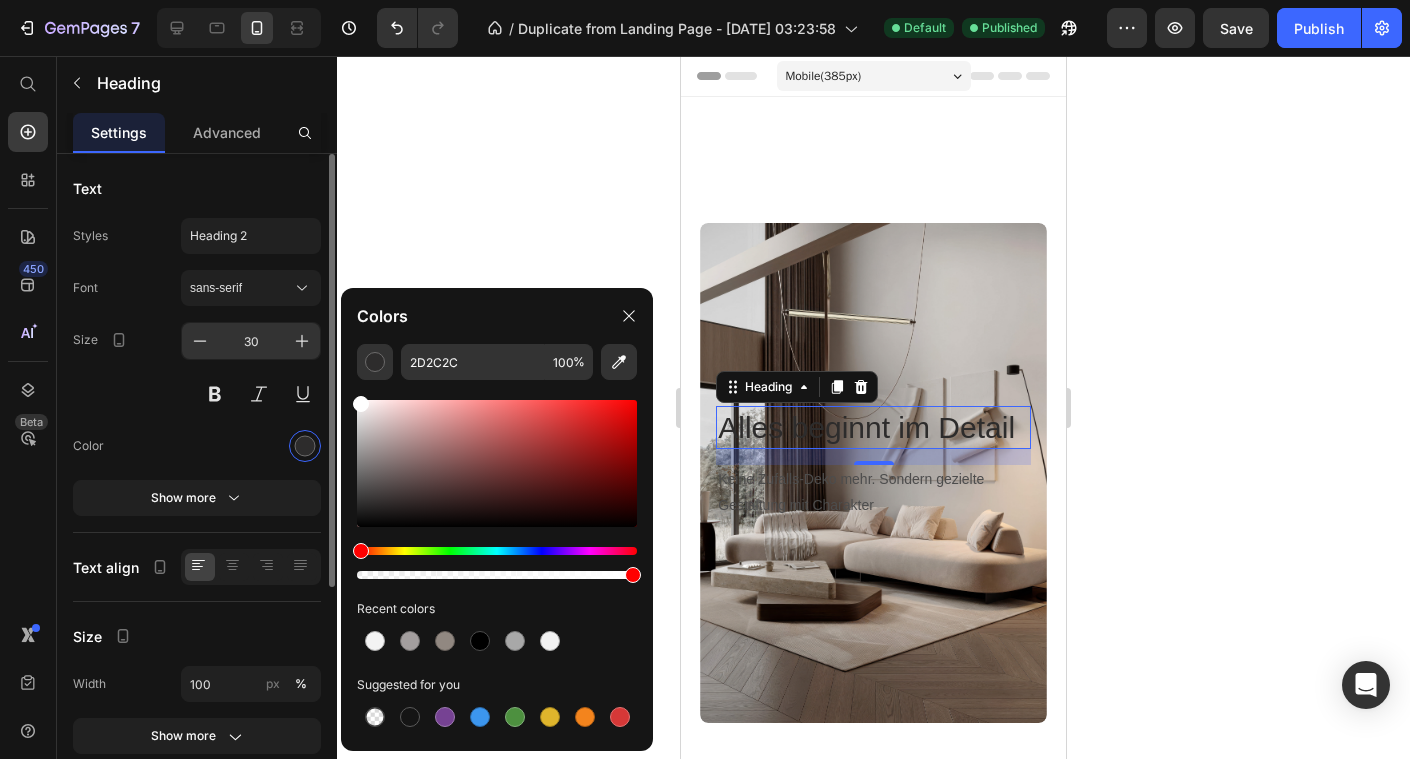 drag, startPoint x: 370, startPoint y: 503, endPoint x: 320, endPoint y: 350, distance: 160.96272 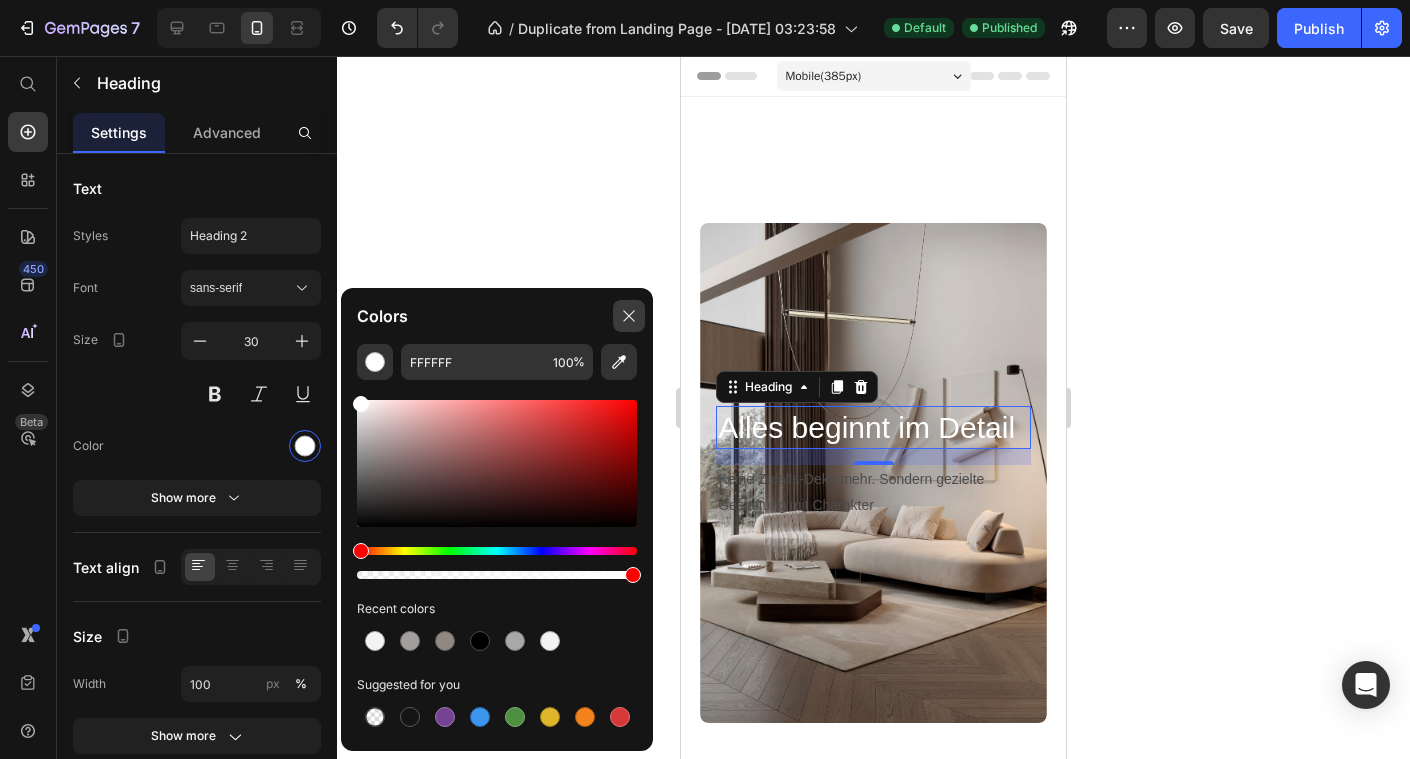 click at bounding box center (629, 316) 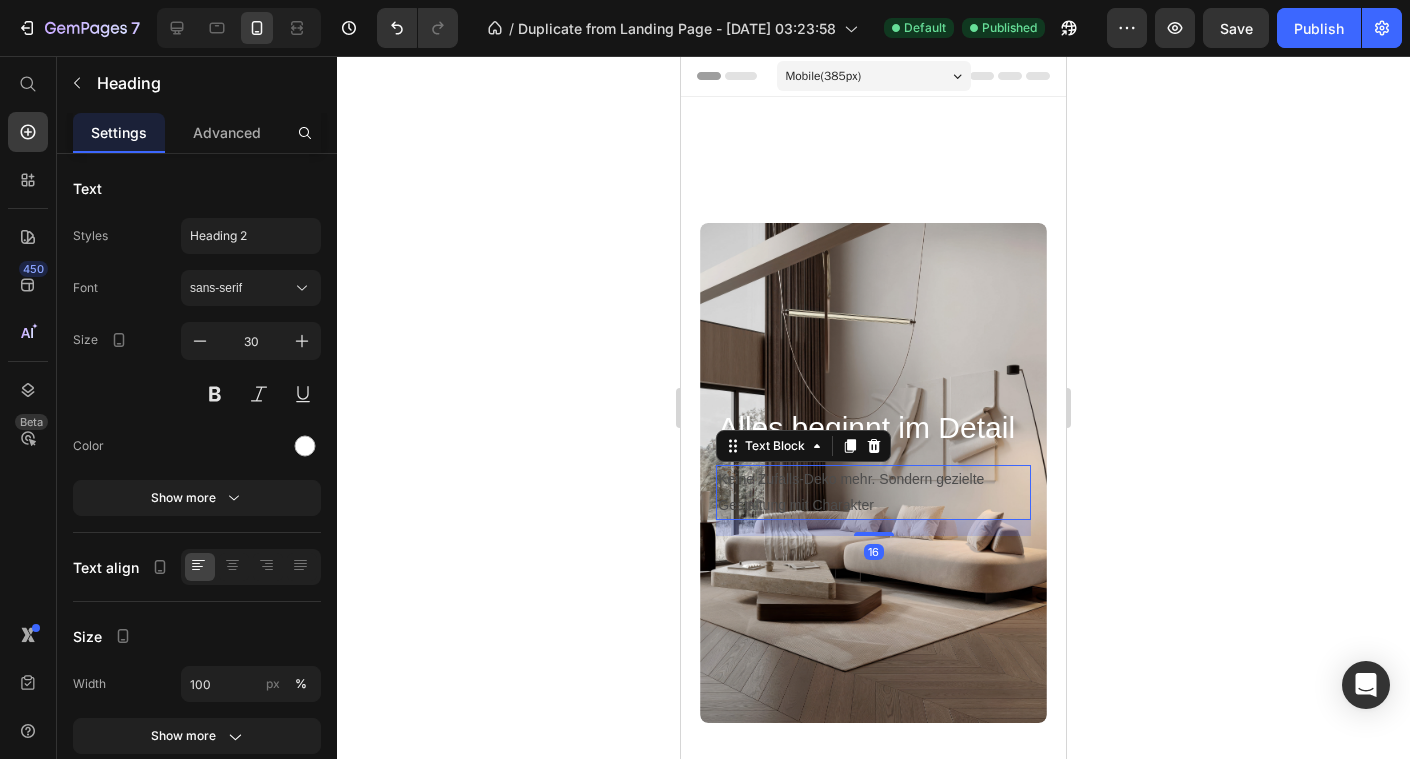 click on "Keine Zufalls-Deko mehr. Sondern gezielte Gestaltung mit Charakter" at bounding box center (873, 492) 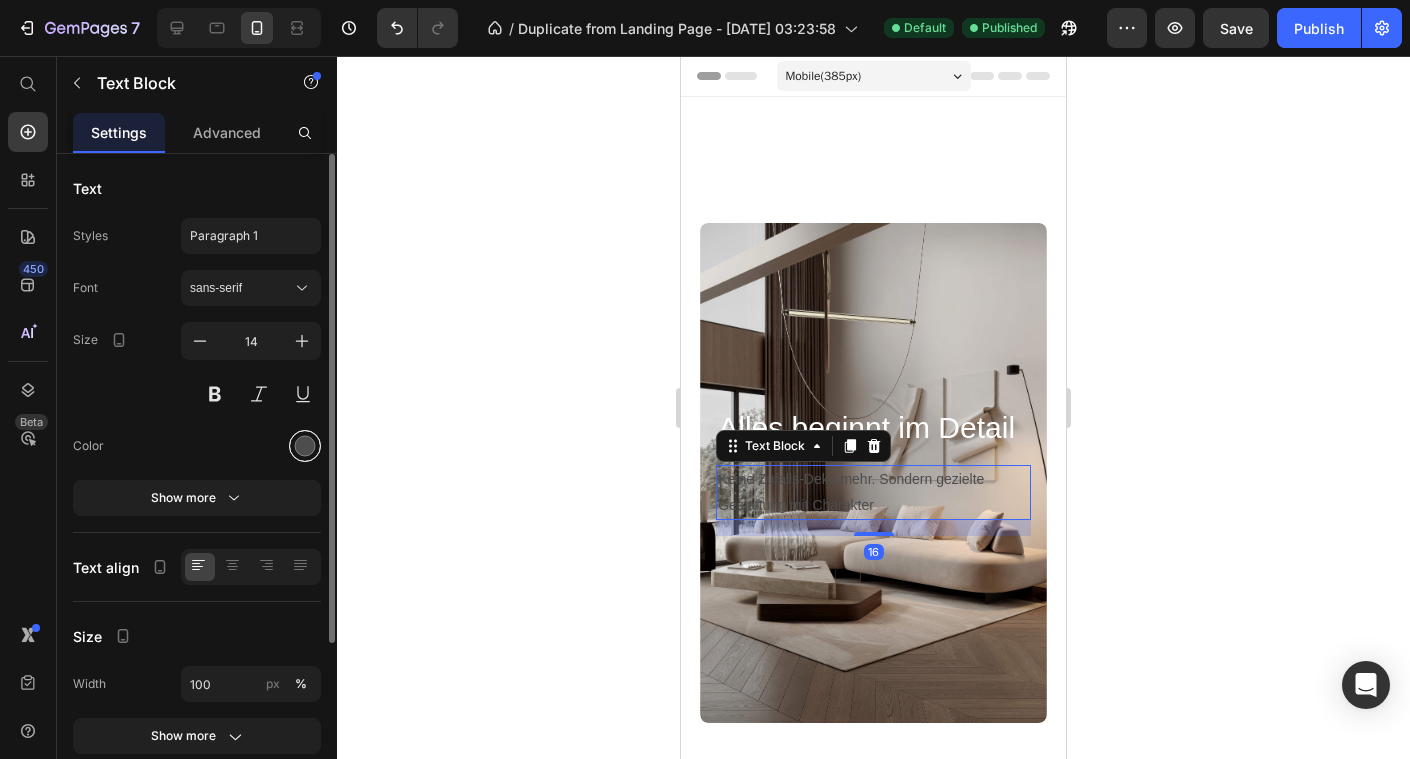 click at bounding box center (305, 446) 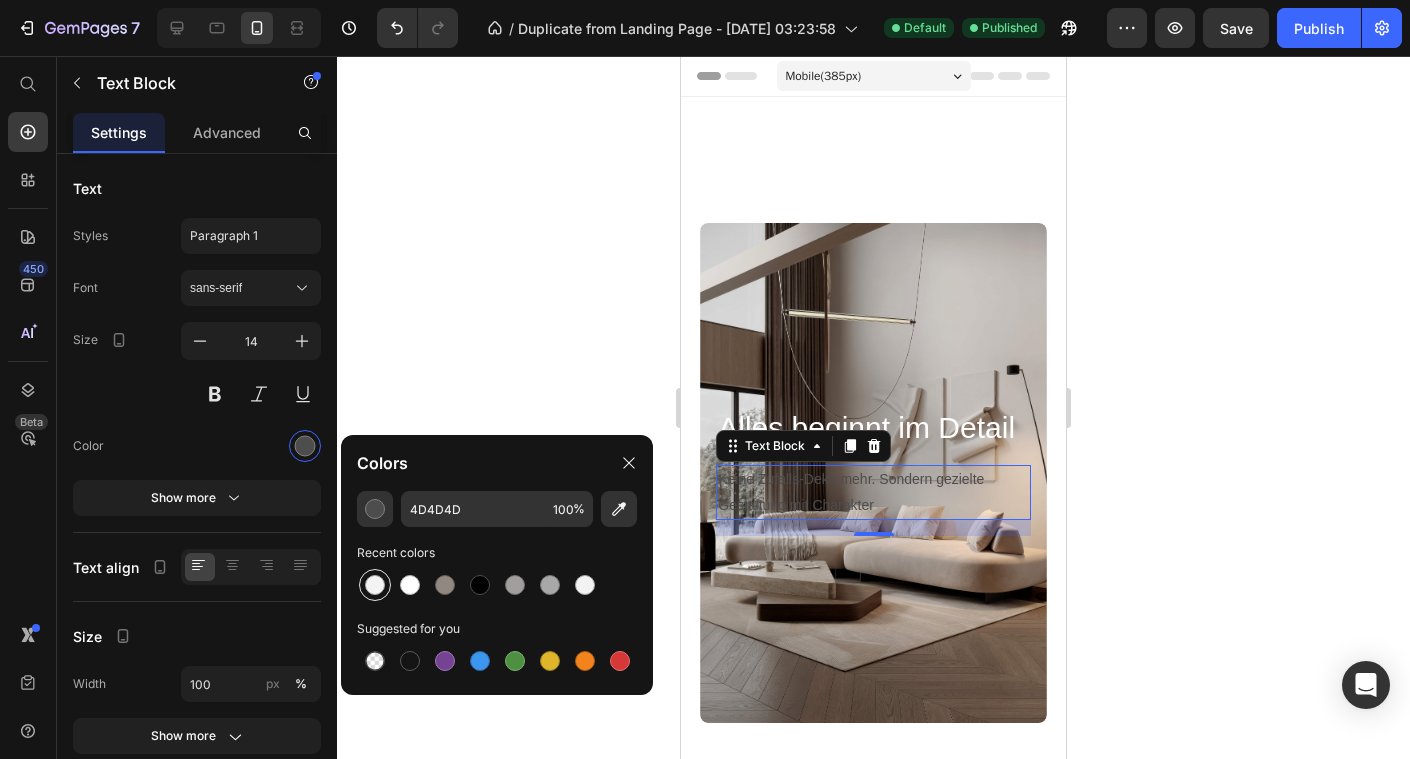 click at bounding box center [375, 585] 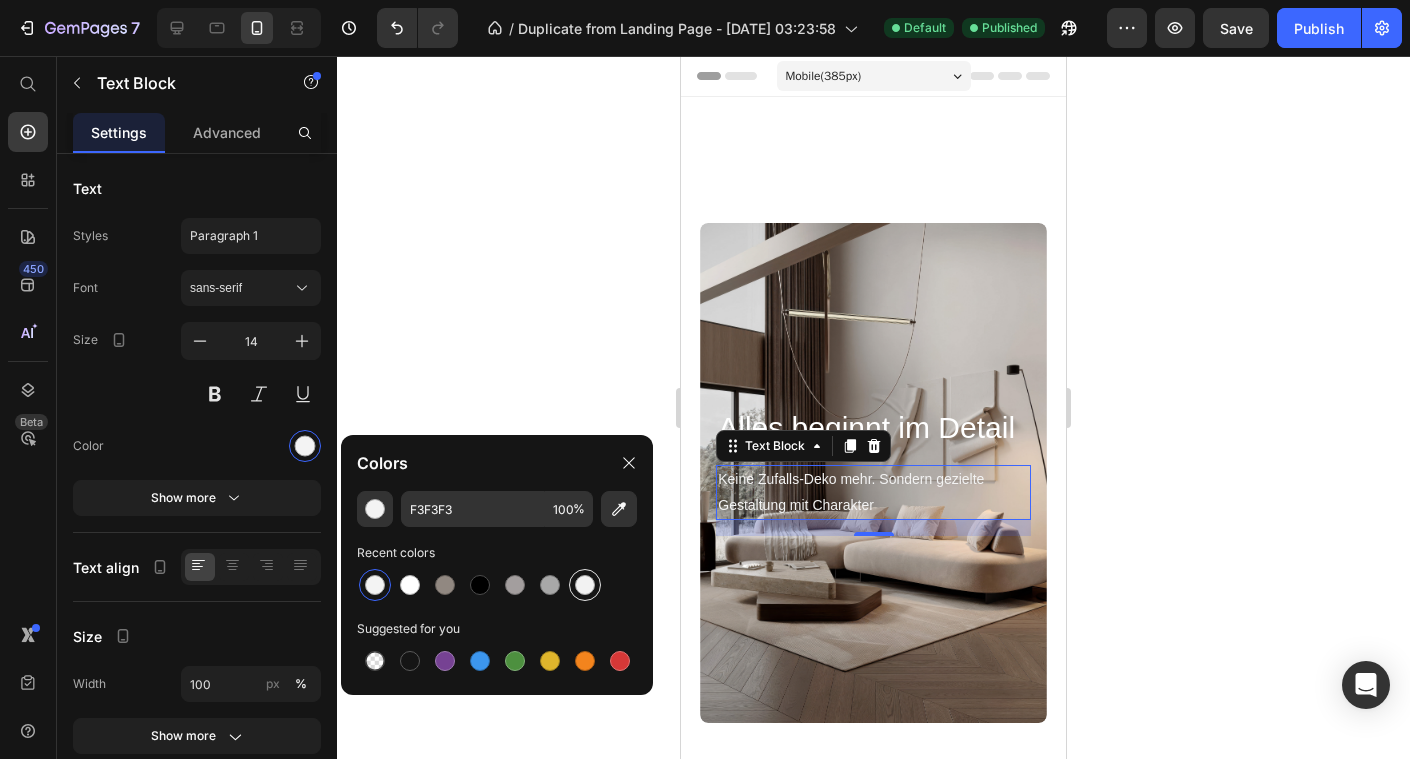click at bounding box center [585, 585] 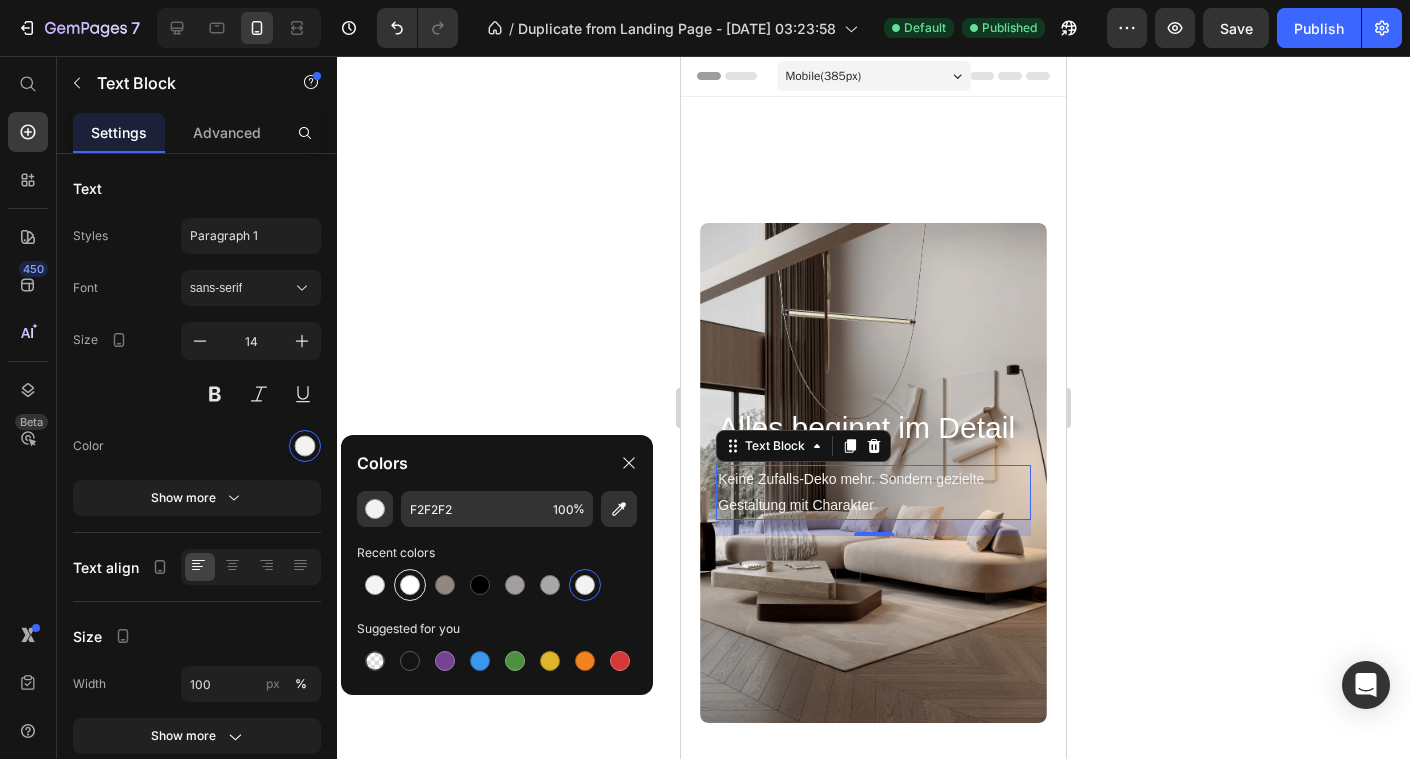 click at bounding box center (410, 585) 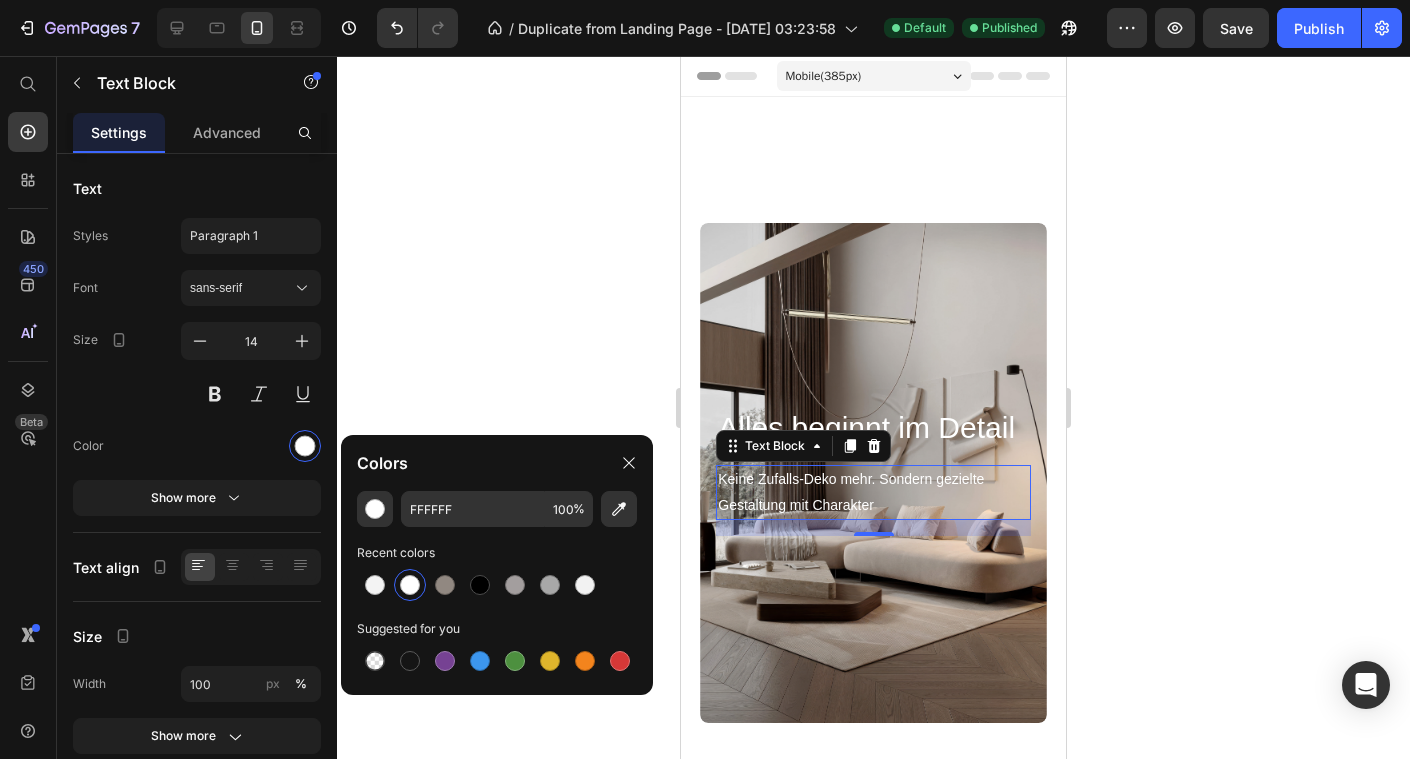 click 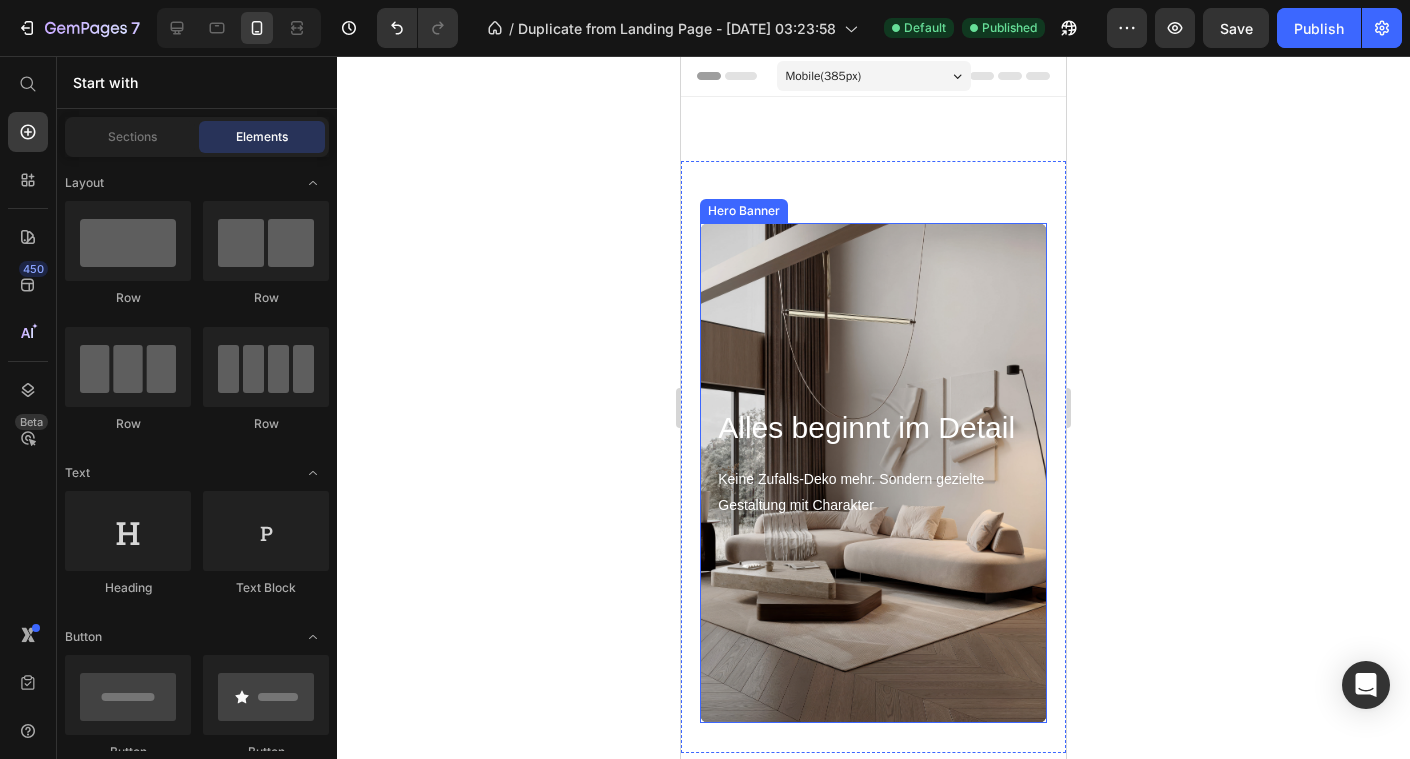 click 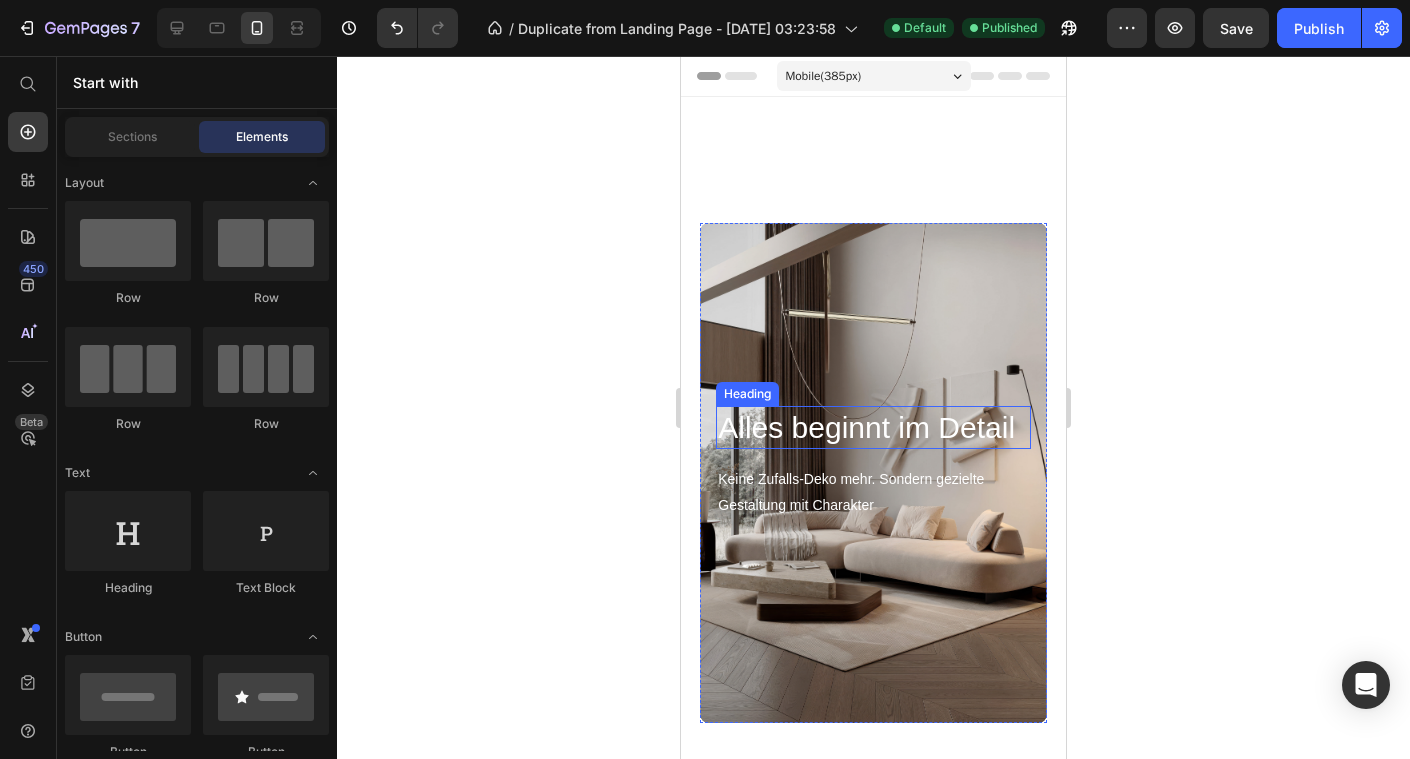 click on "Alles beginnt im Detail" at bounding box center (873, 427) 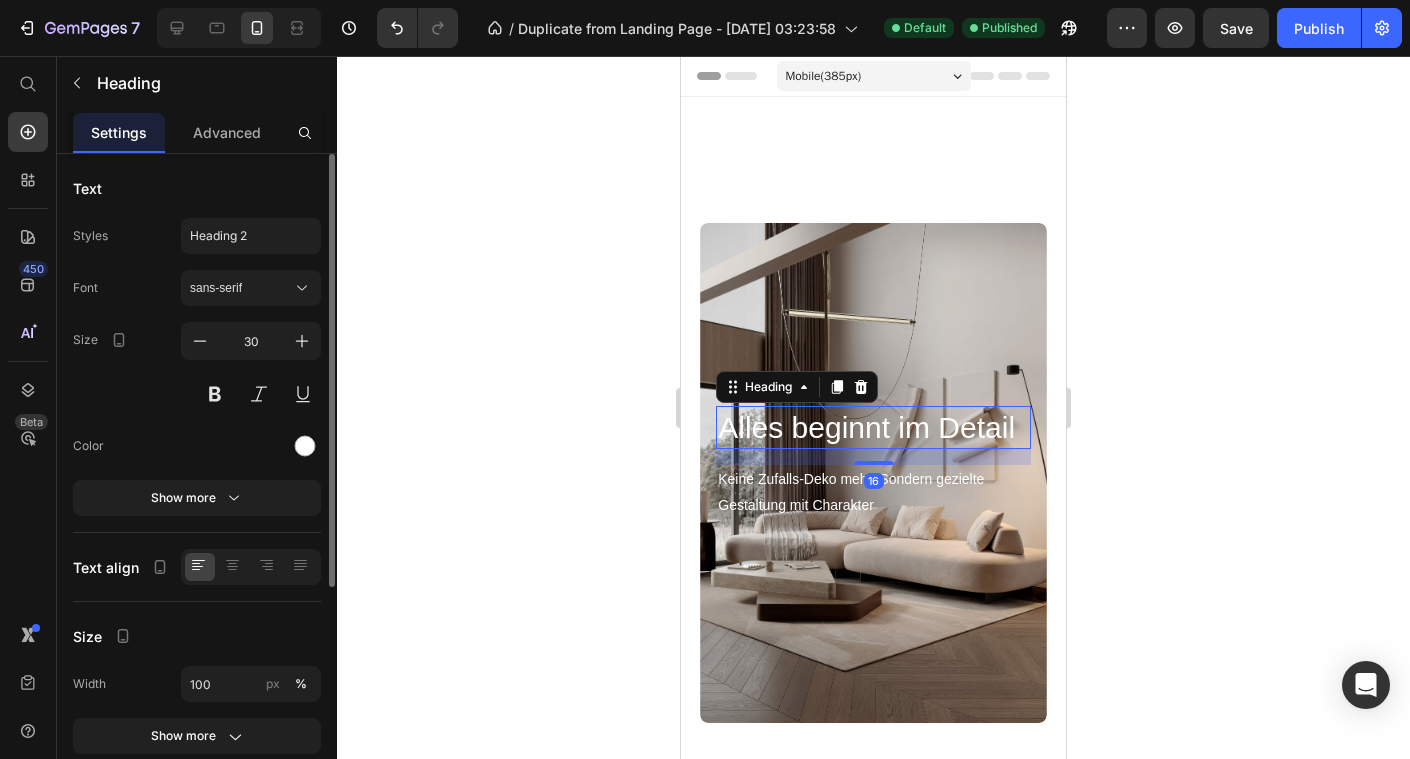click on "Styles Heading 2 Font sans-serif Size 30 Color Show more" 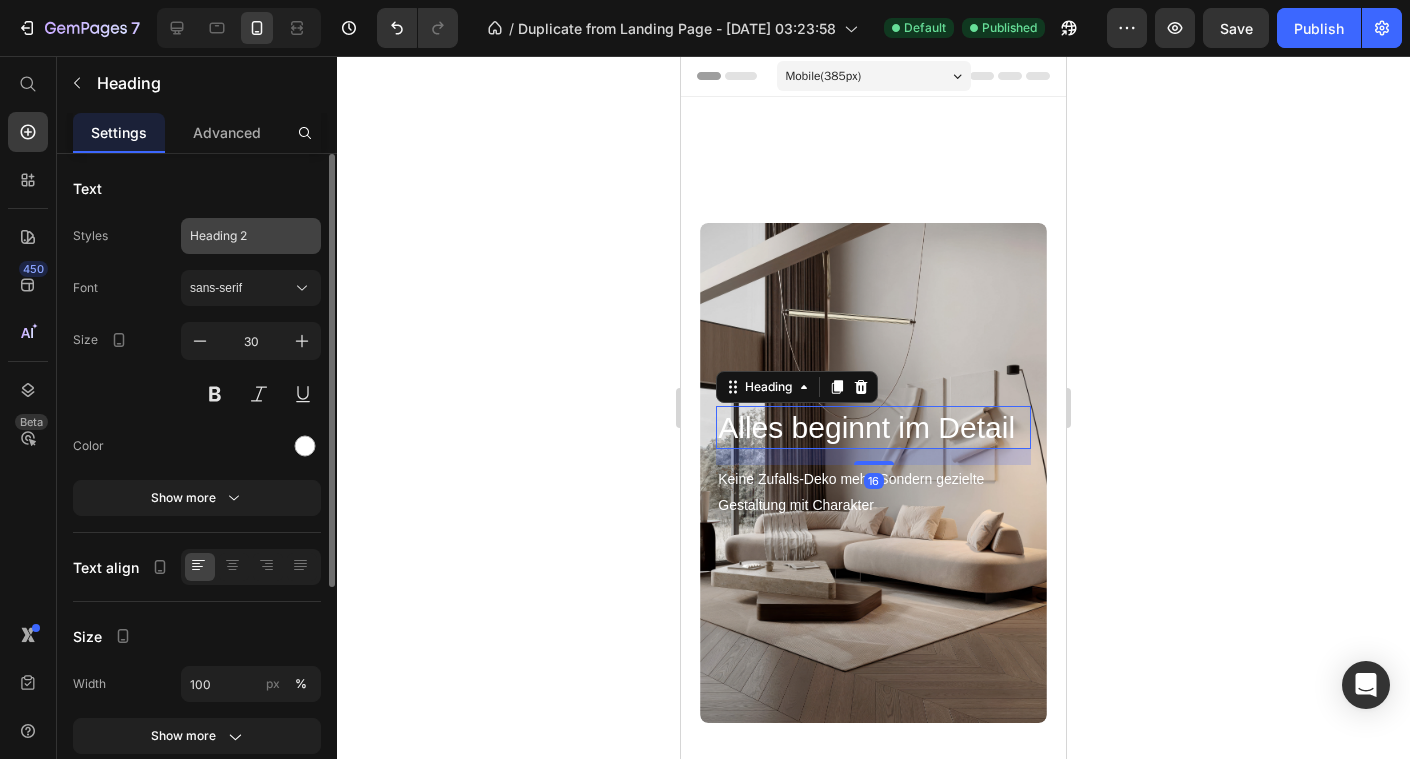 click on "Heading 2" at bounding box center (251, 236) 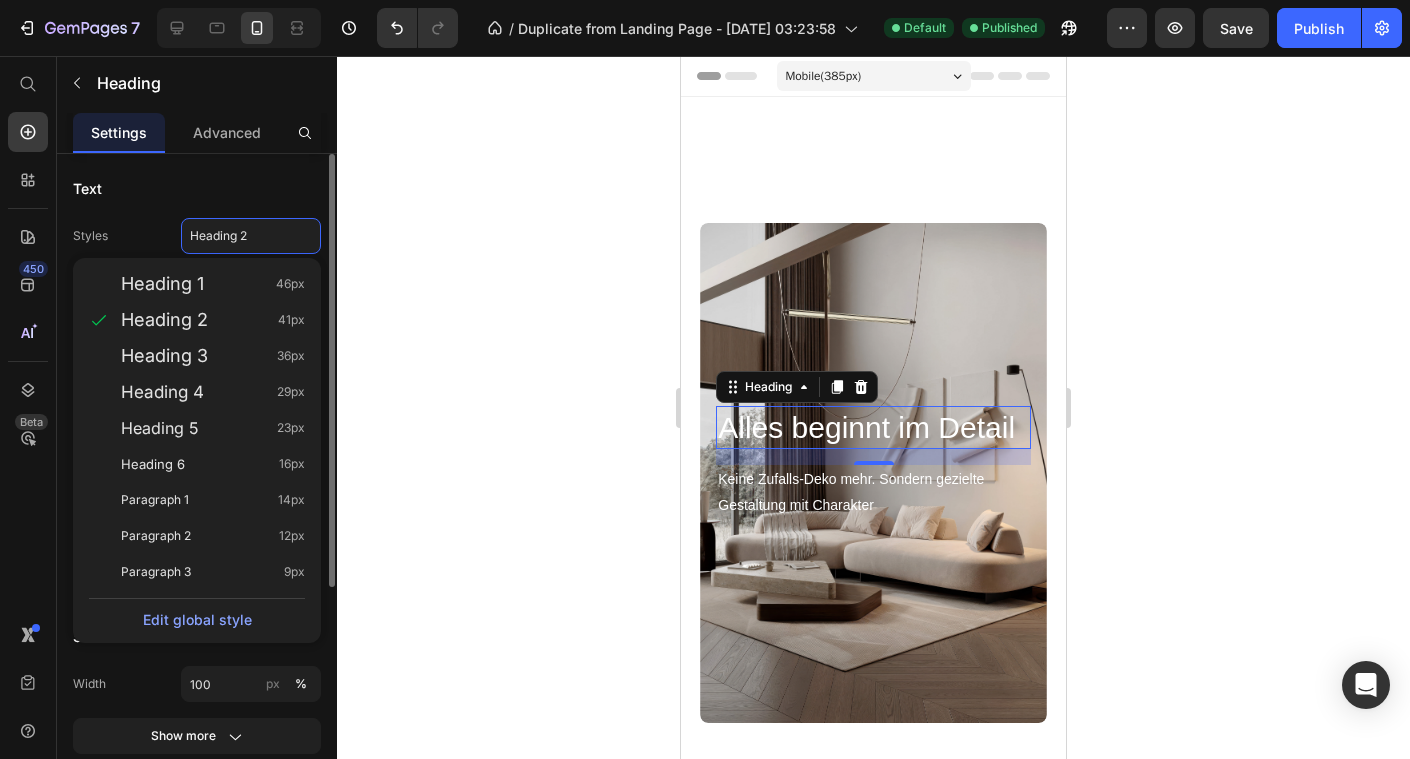 click on "Text" at bounding box center (197, 188) 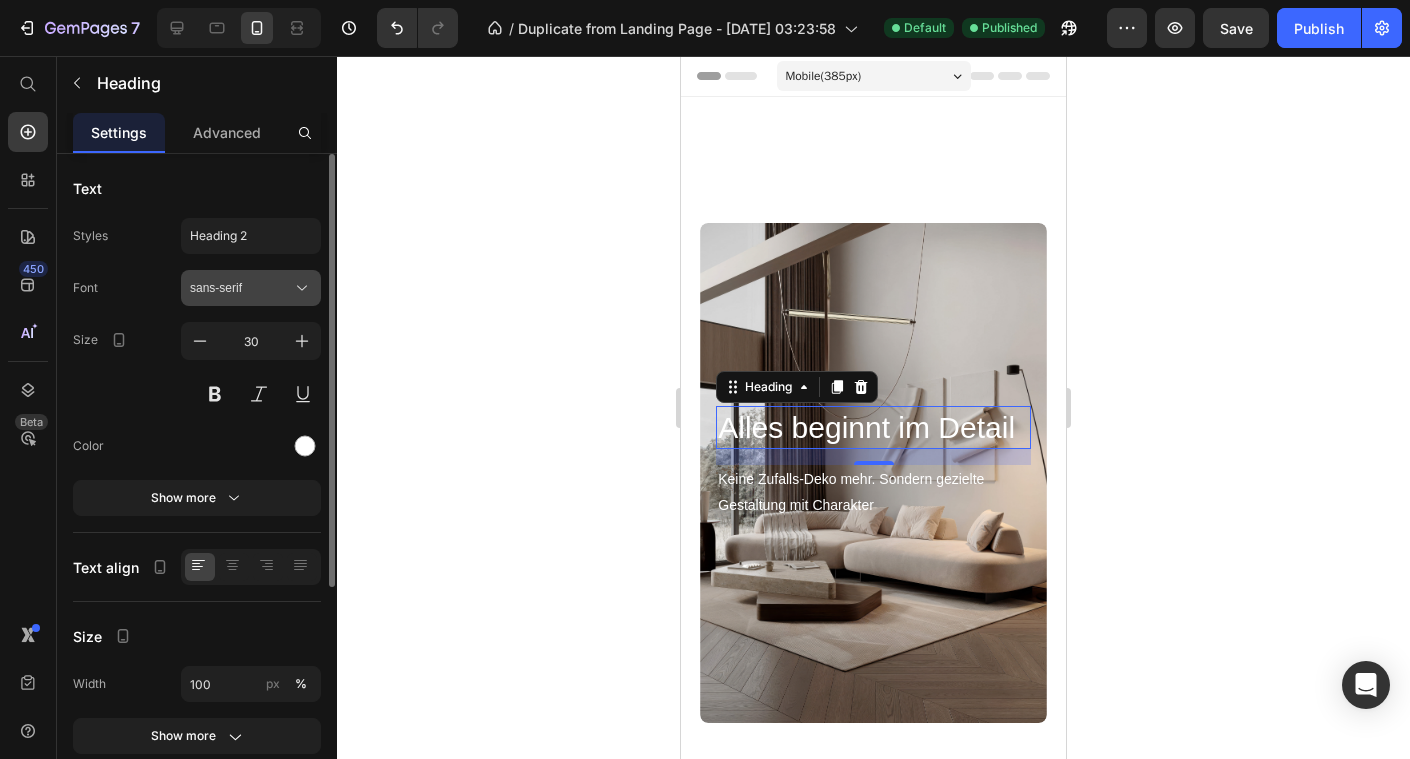 click on "sans-serif" at bounding box center (251, 288) 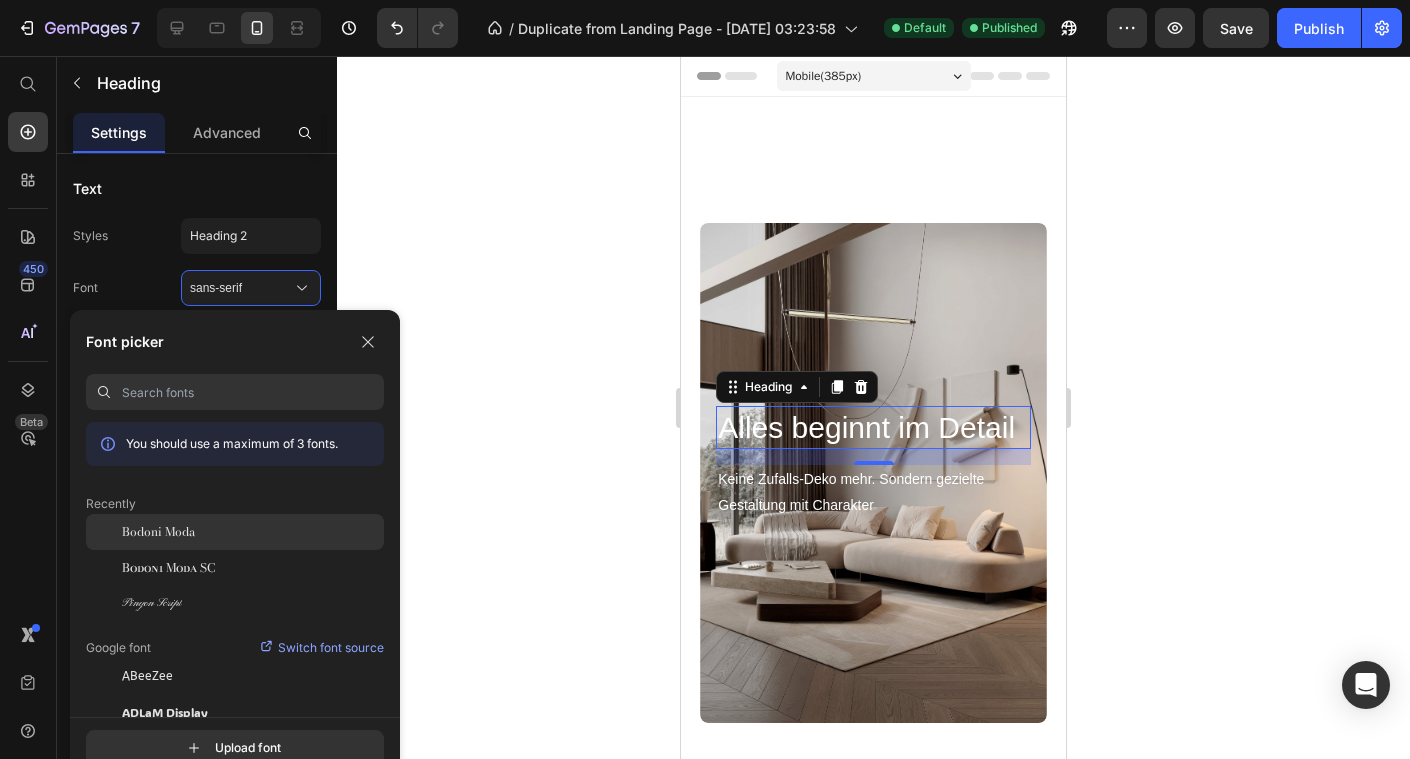 click on "Bodoni Moda" 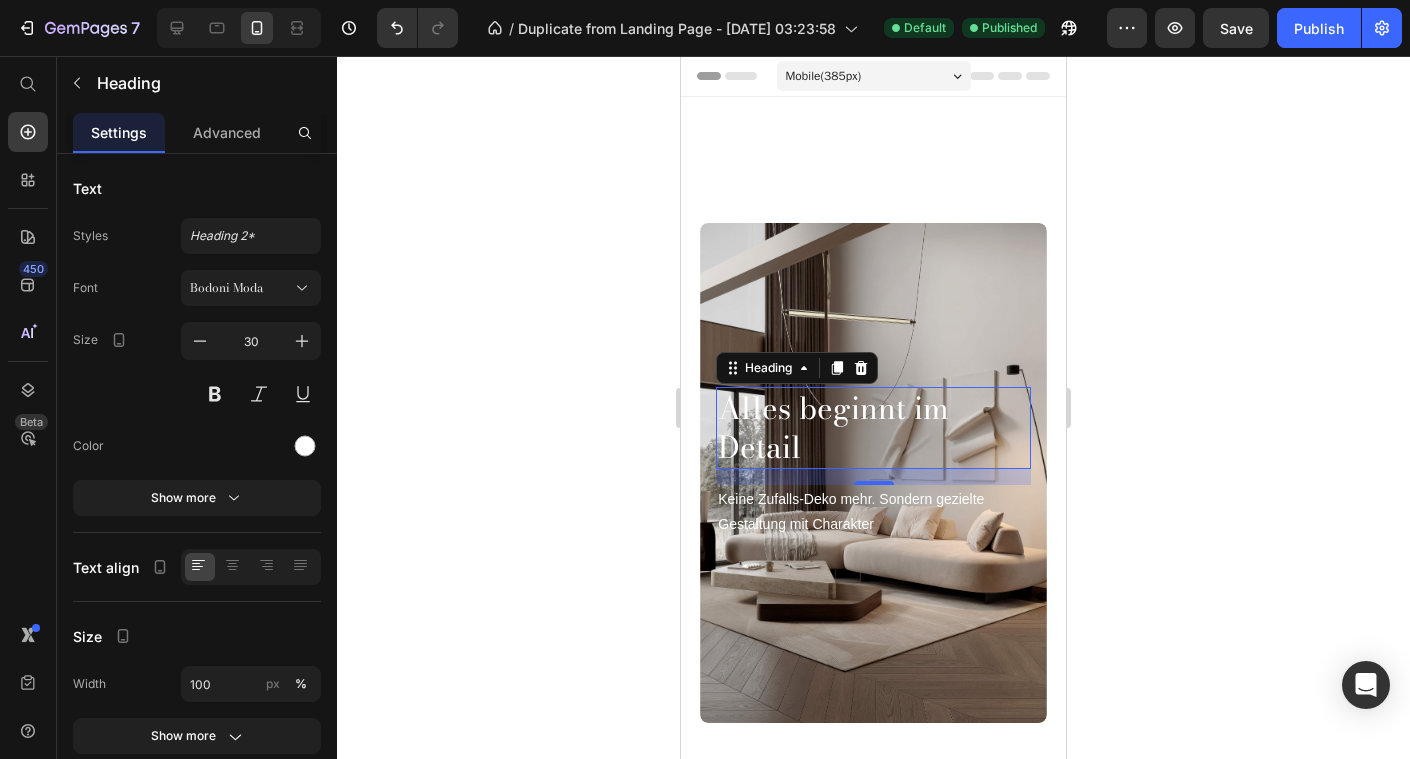 click 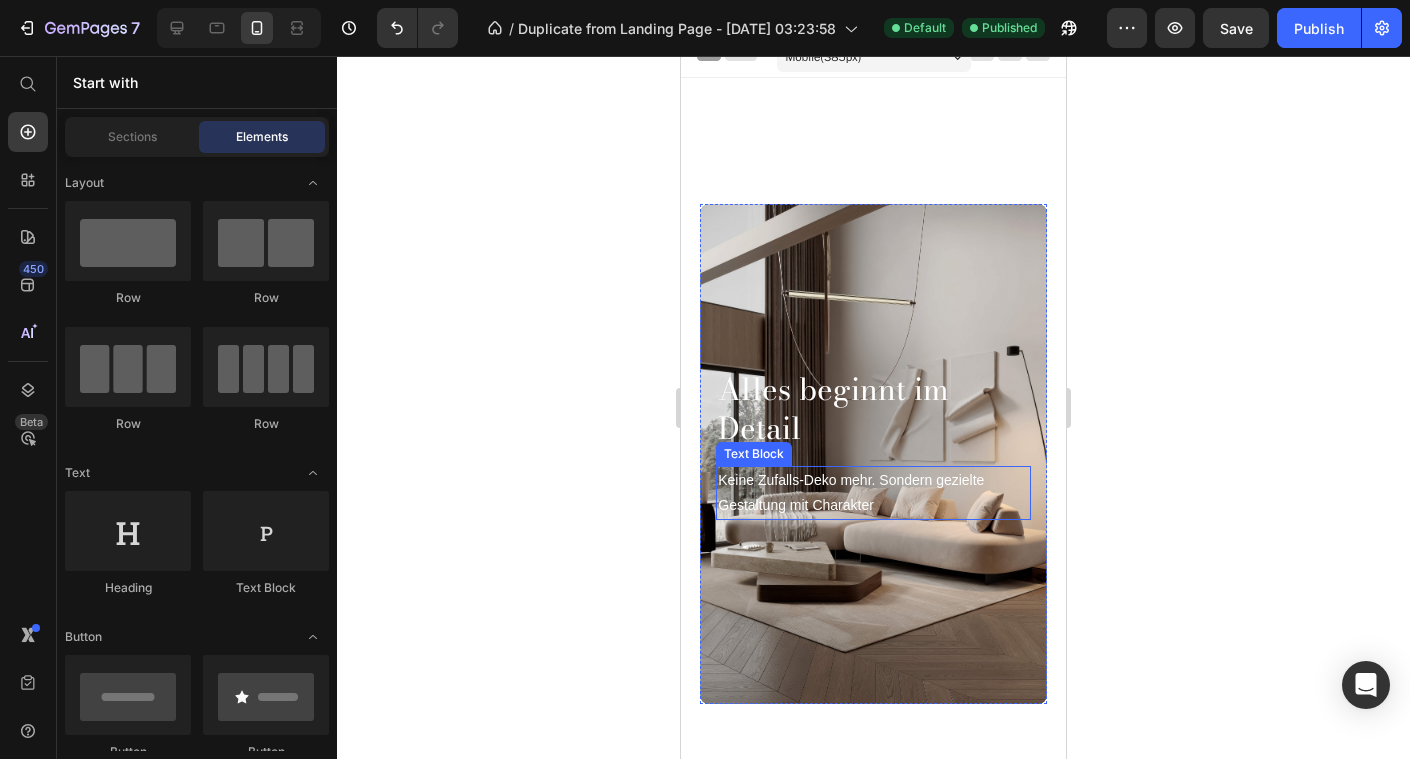 scroll, scrollTop: 20, scrollLeft: 0, axis: vertical 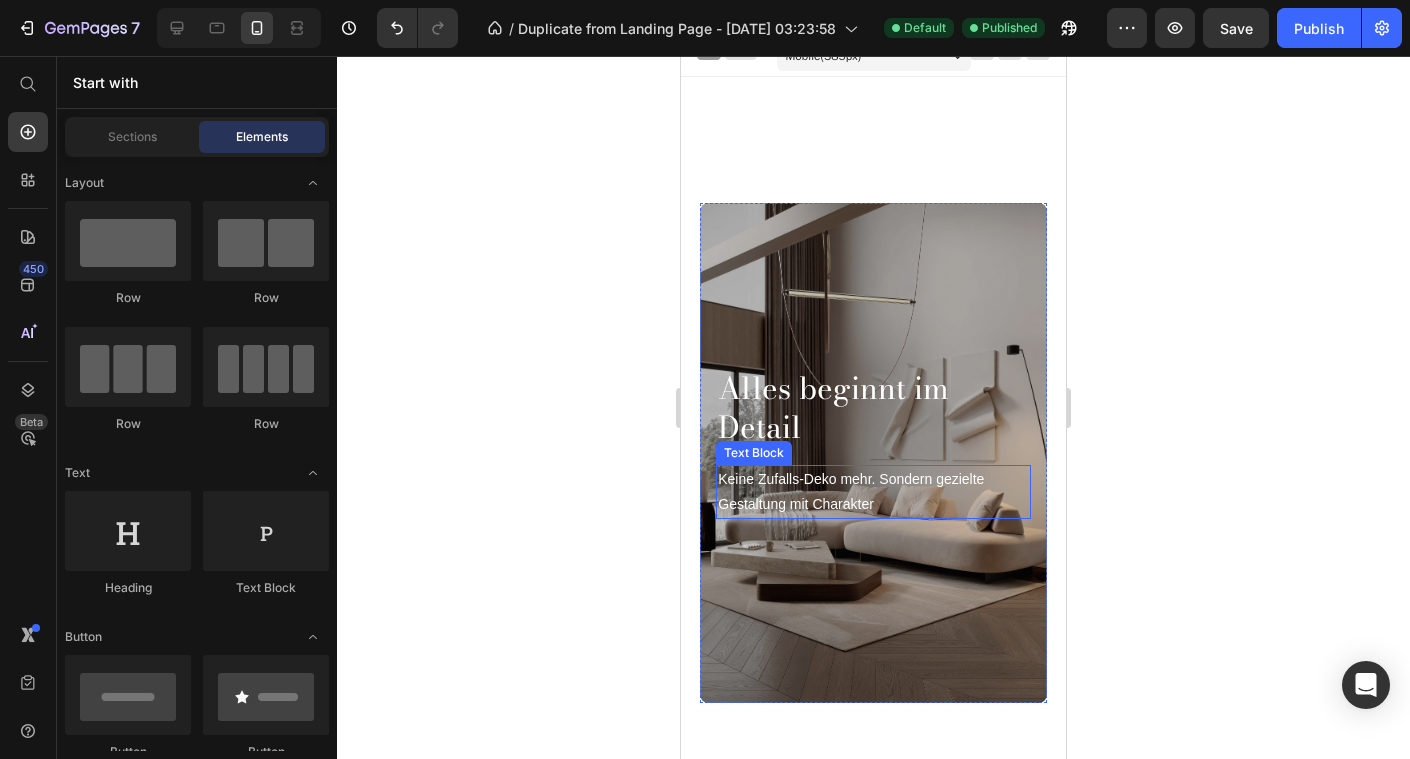 click at bounding box center [873, 453] 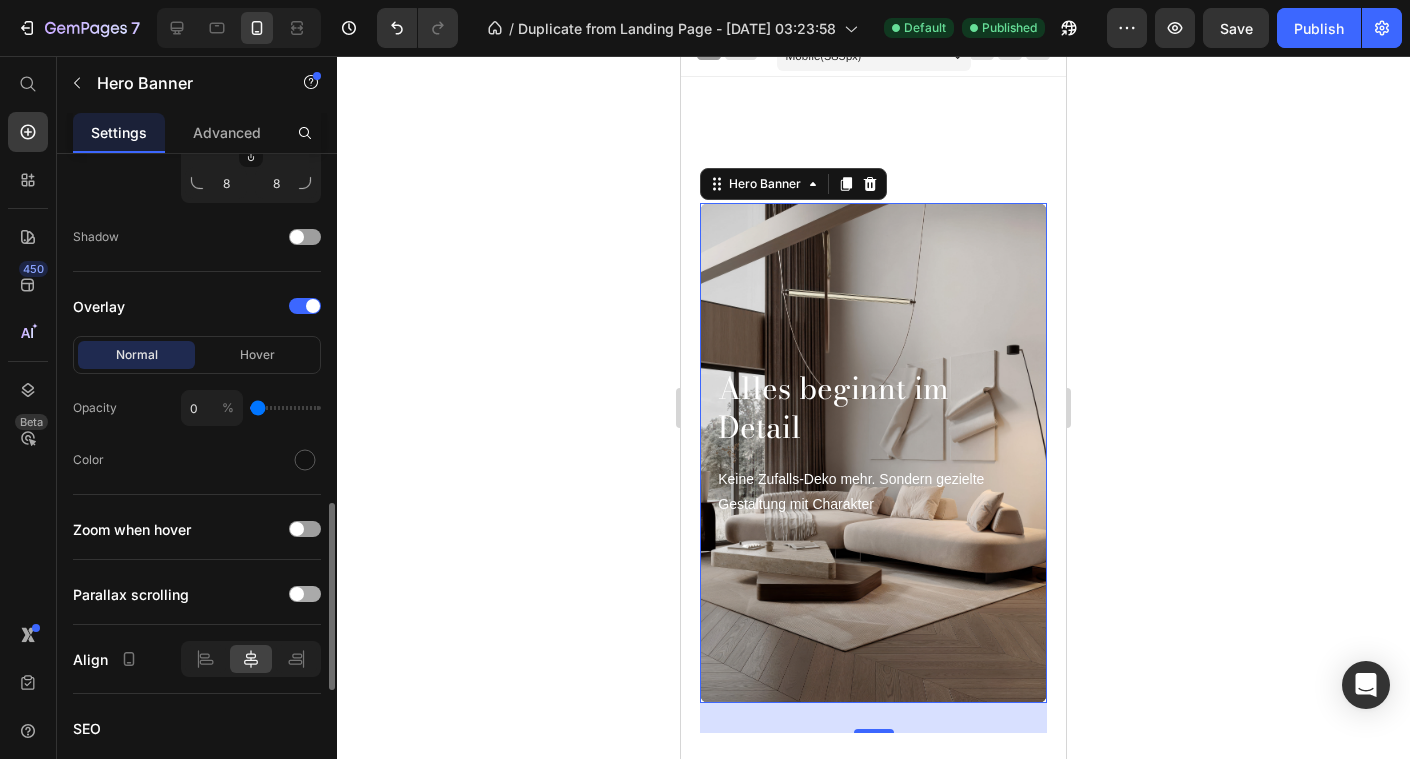 scroll, scrollTop: 1347, scrollLeft: 0, axis: vertical 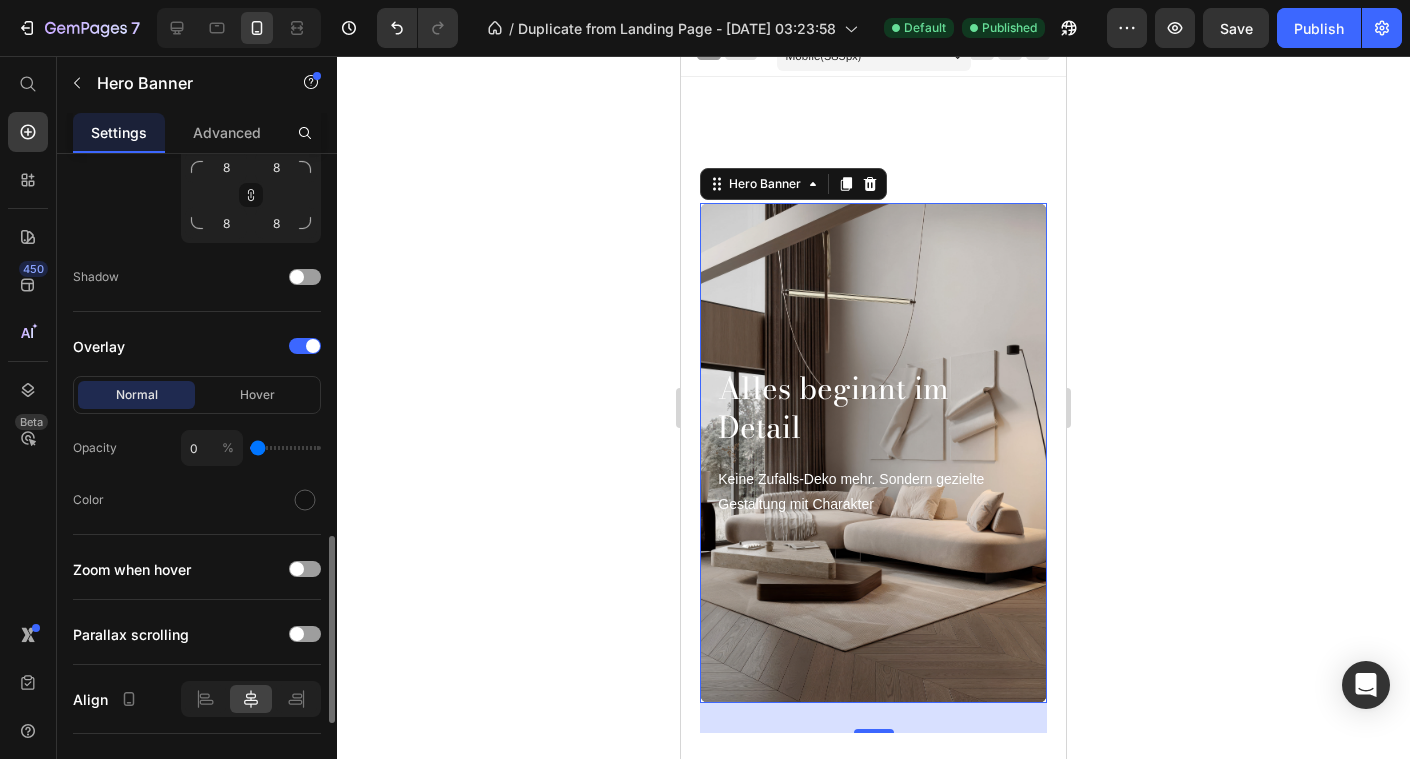 type on "3" 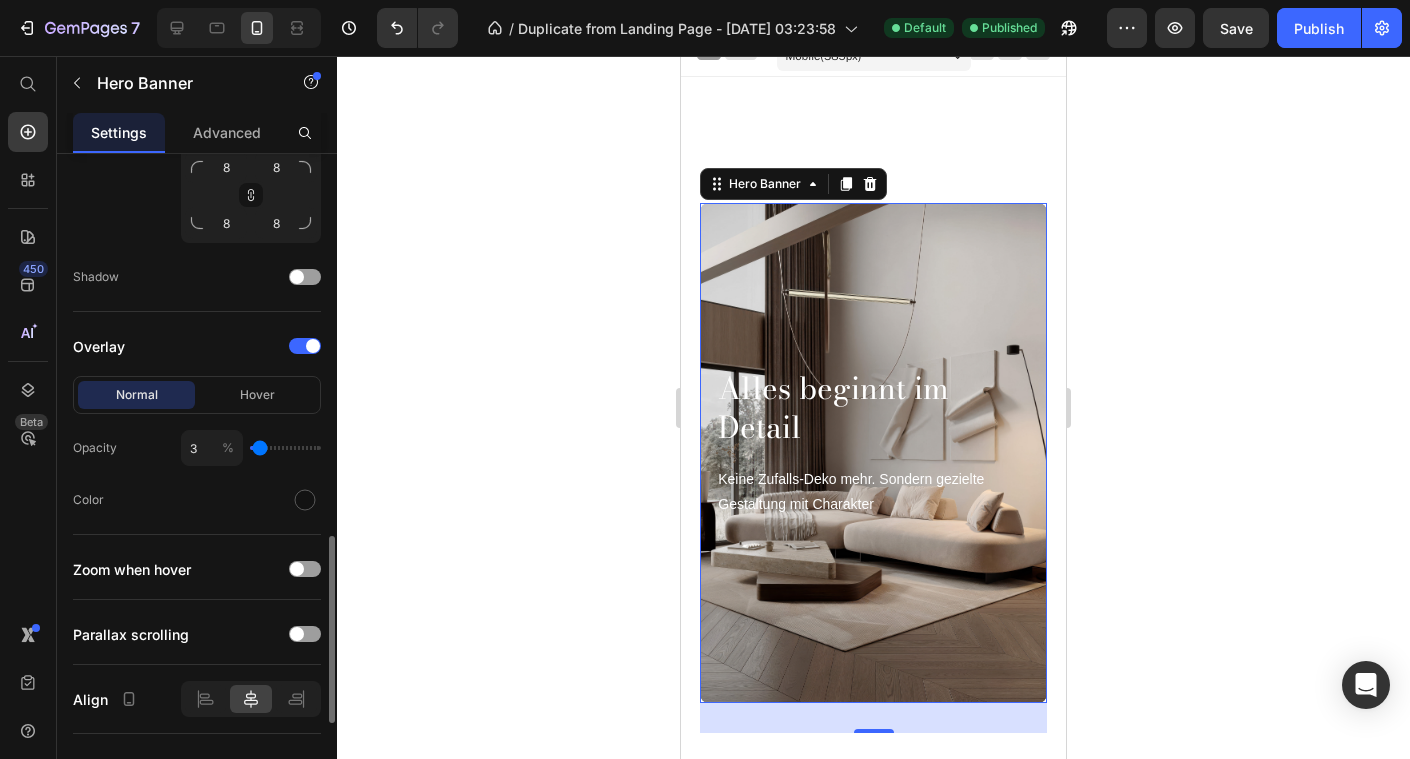 type on "6" 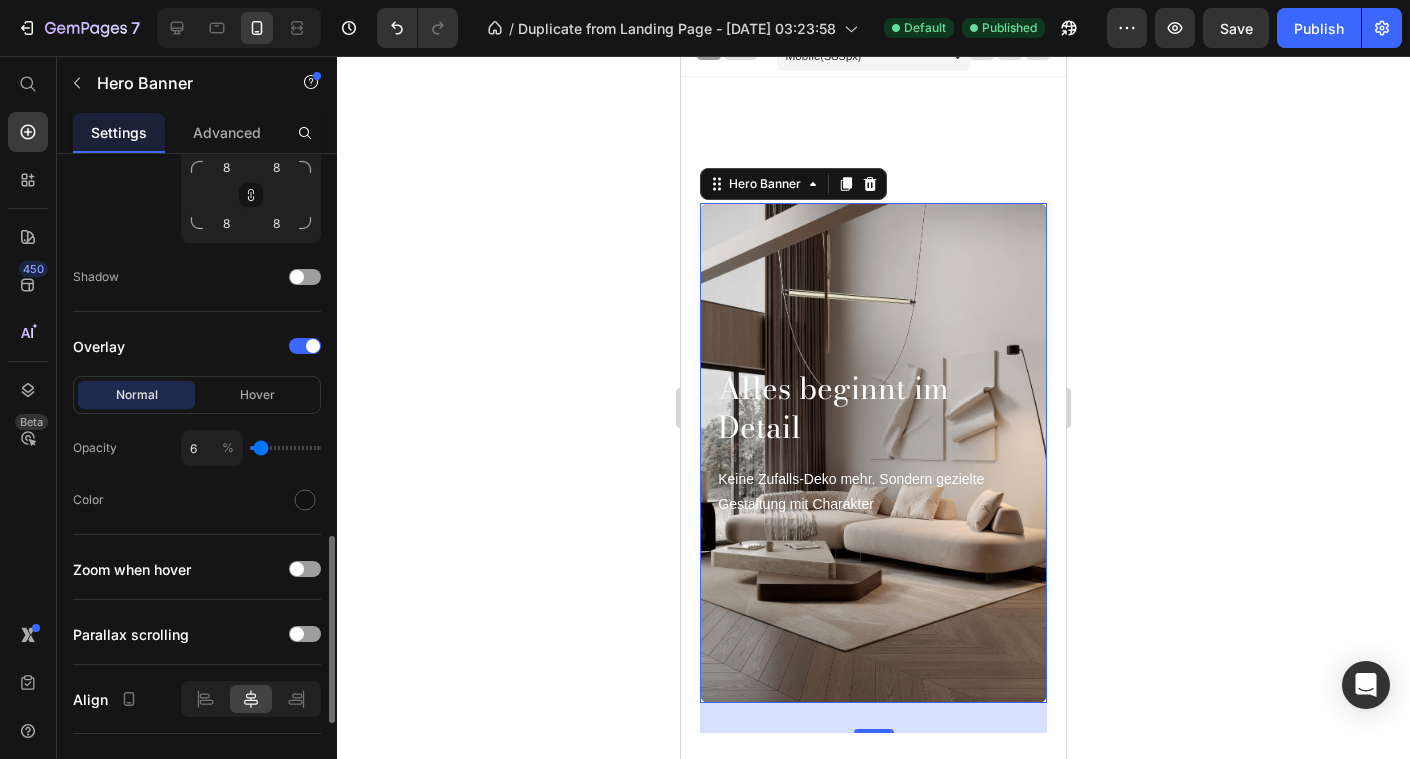 type on "12" 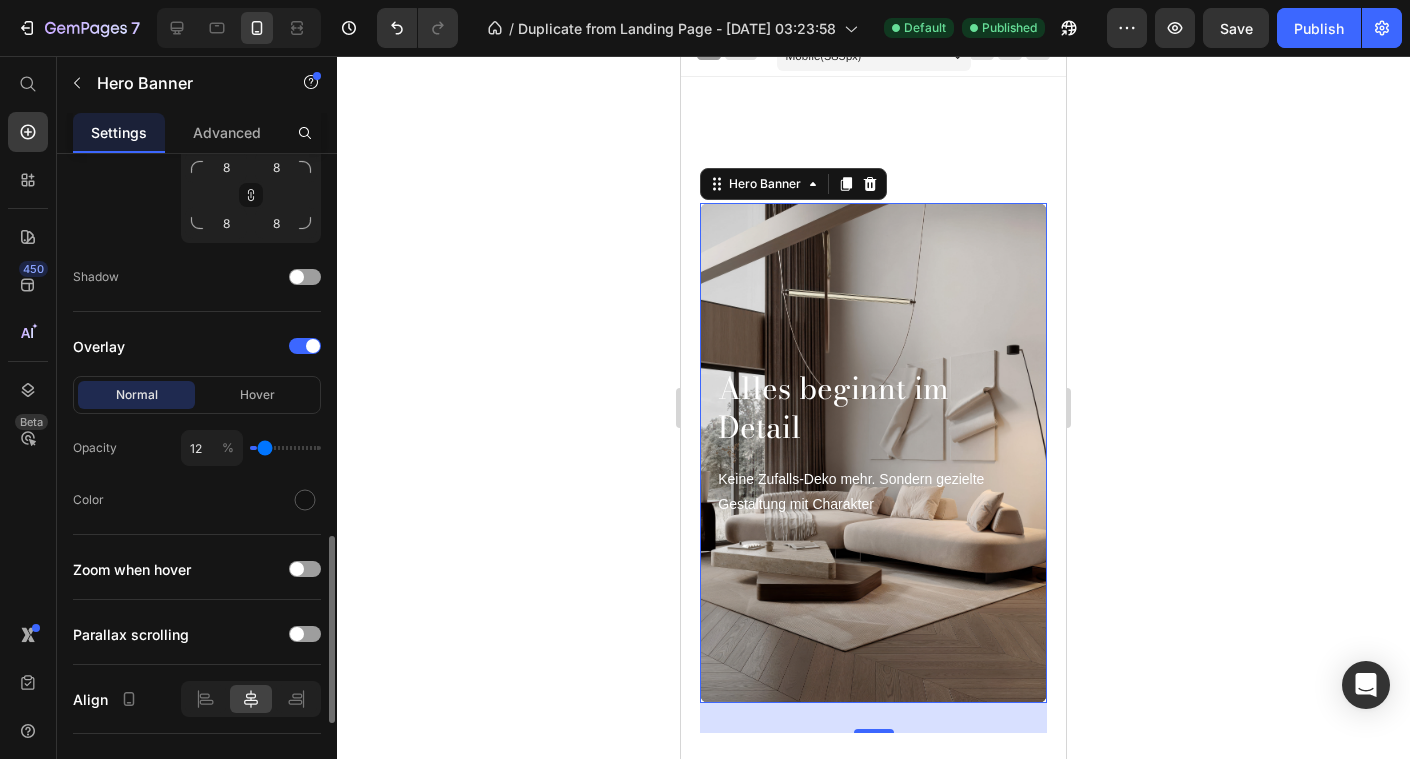 type on "18" 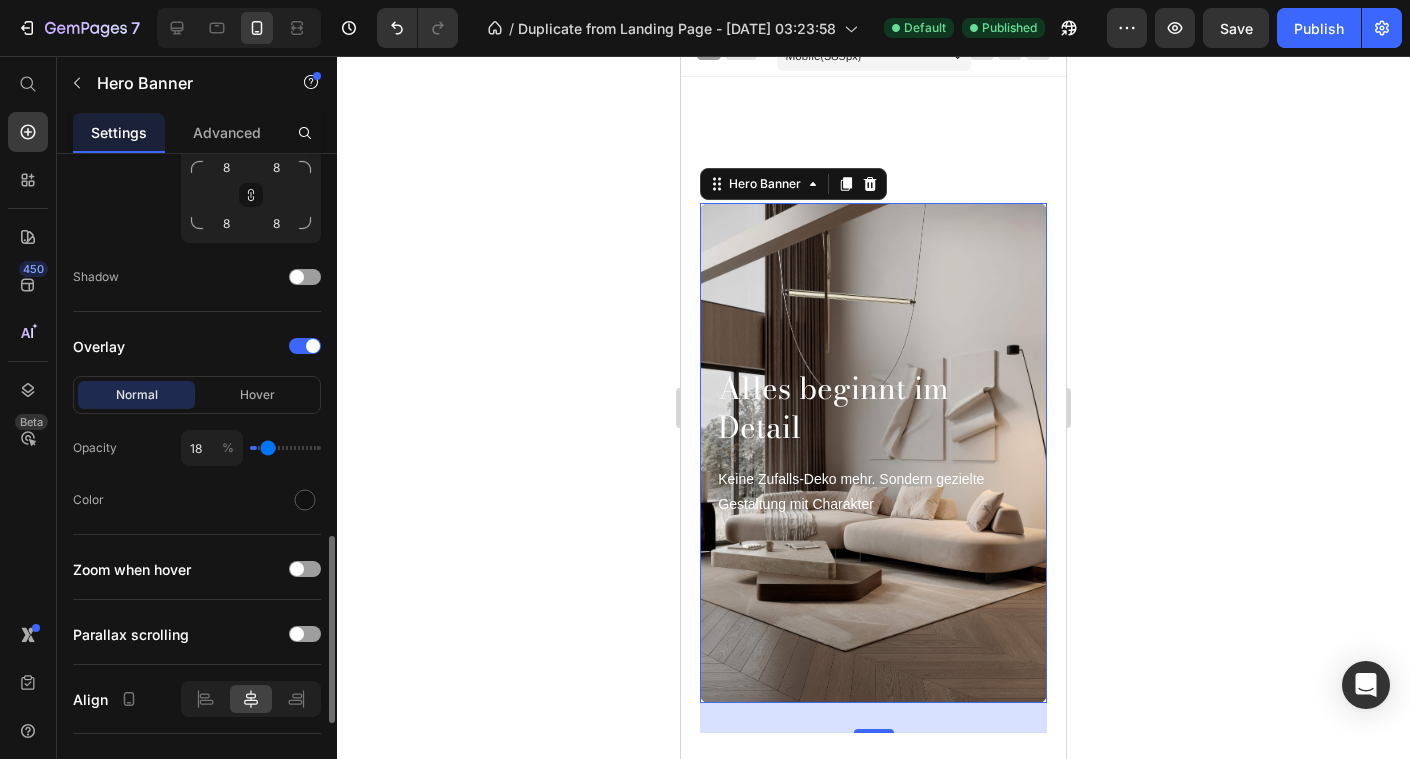 type on "25" 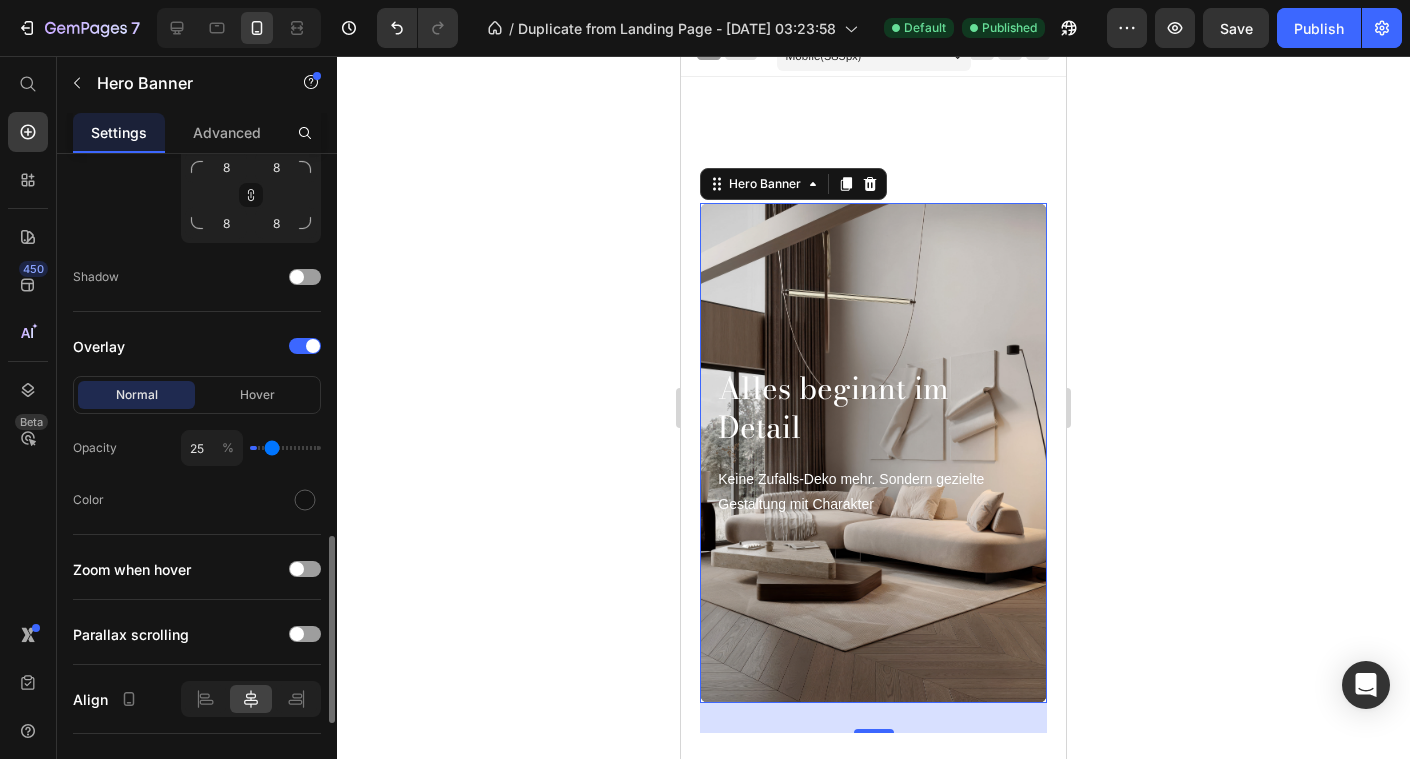 type on "33" 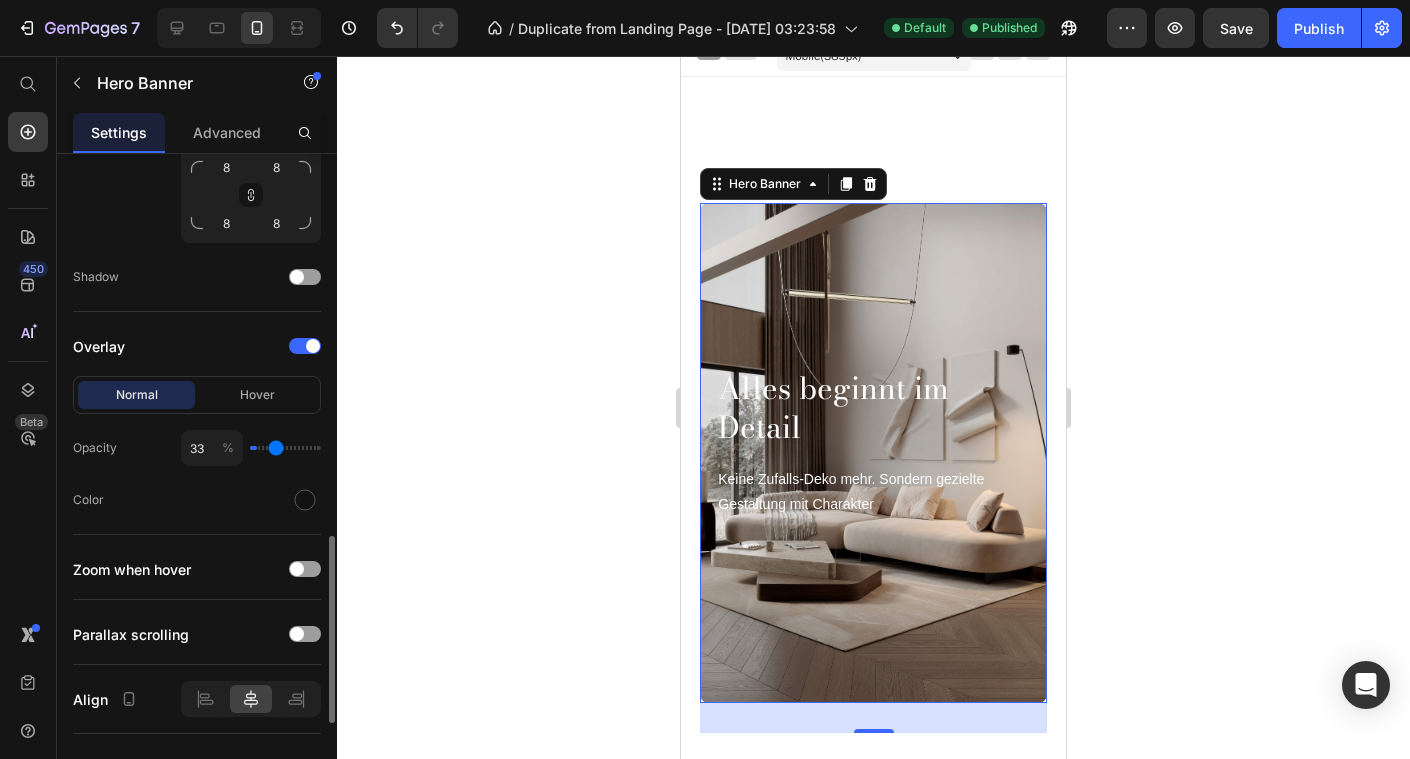 type on "39" 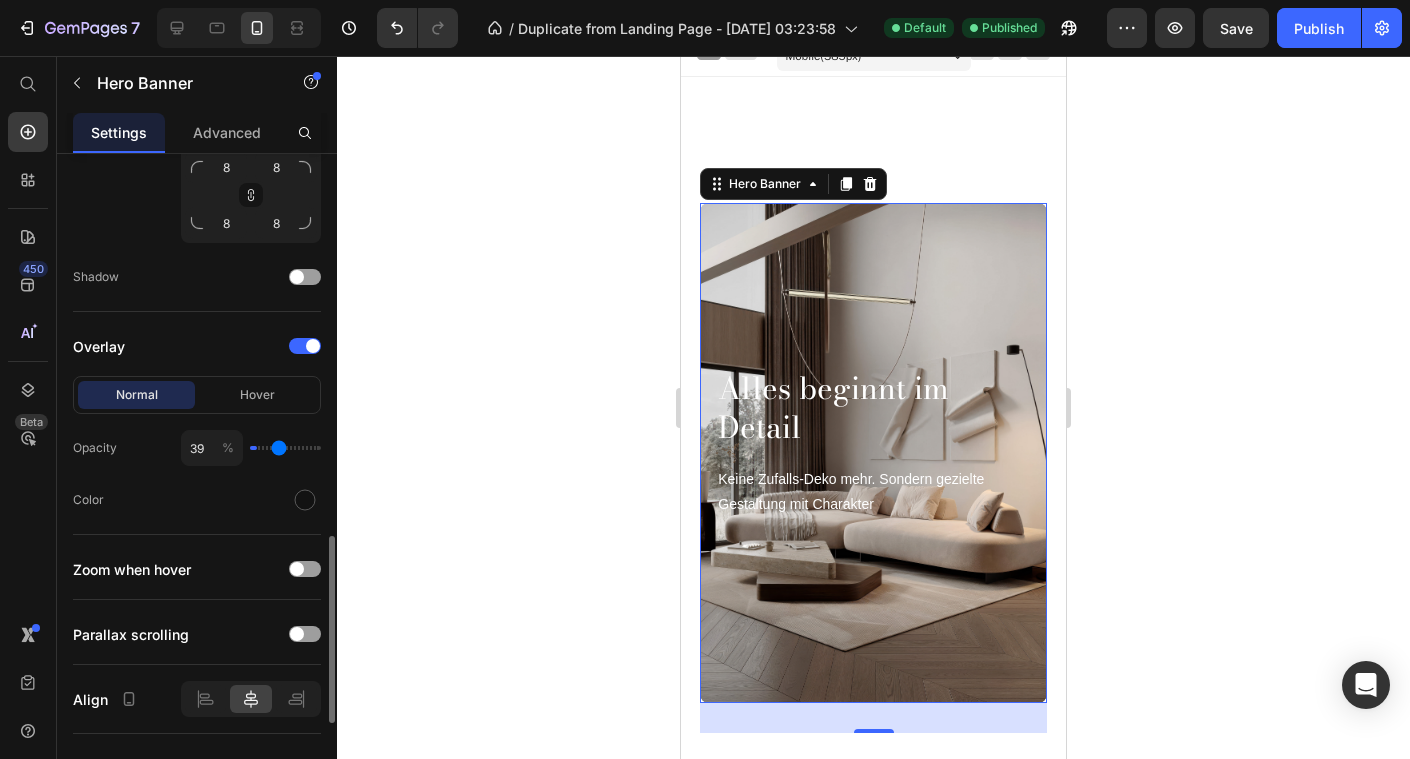 type on "45" 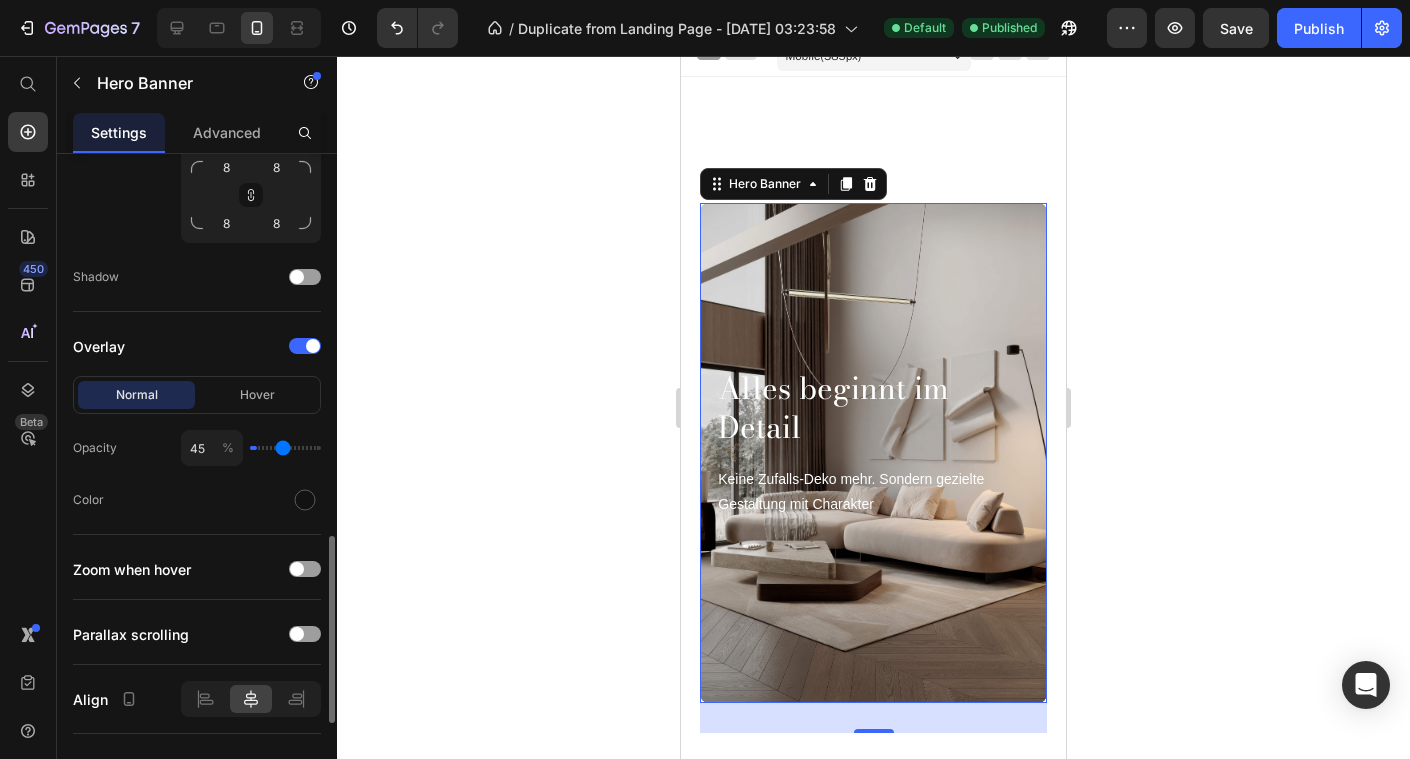 type on "50" 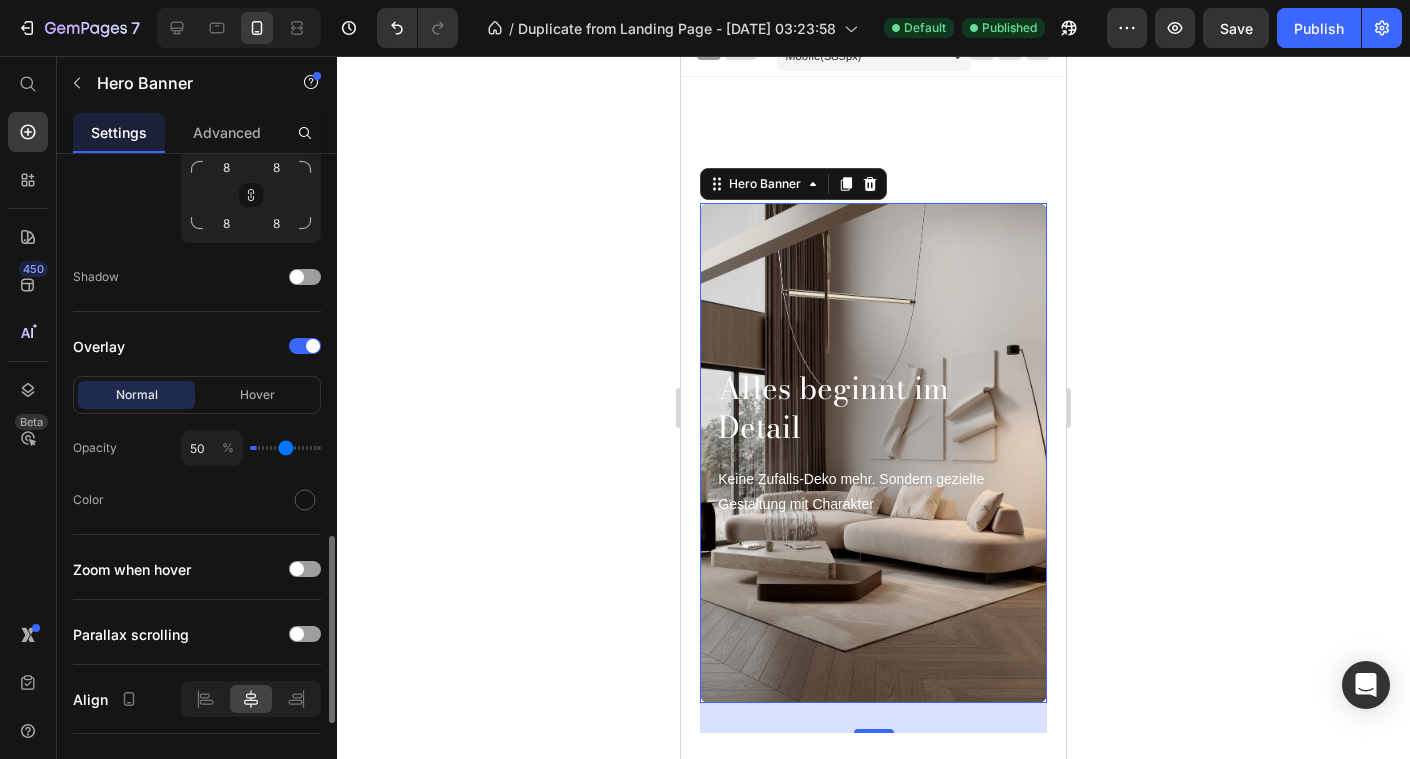 type on "53" 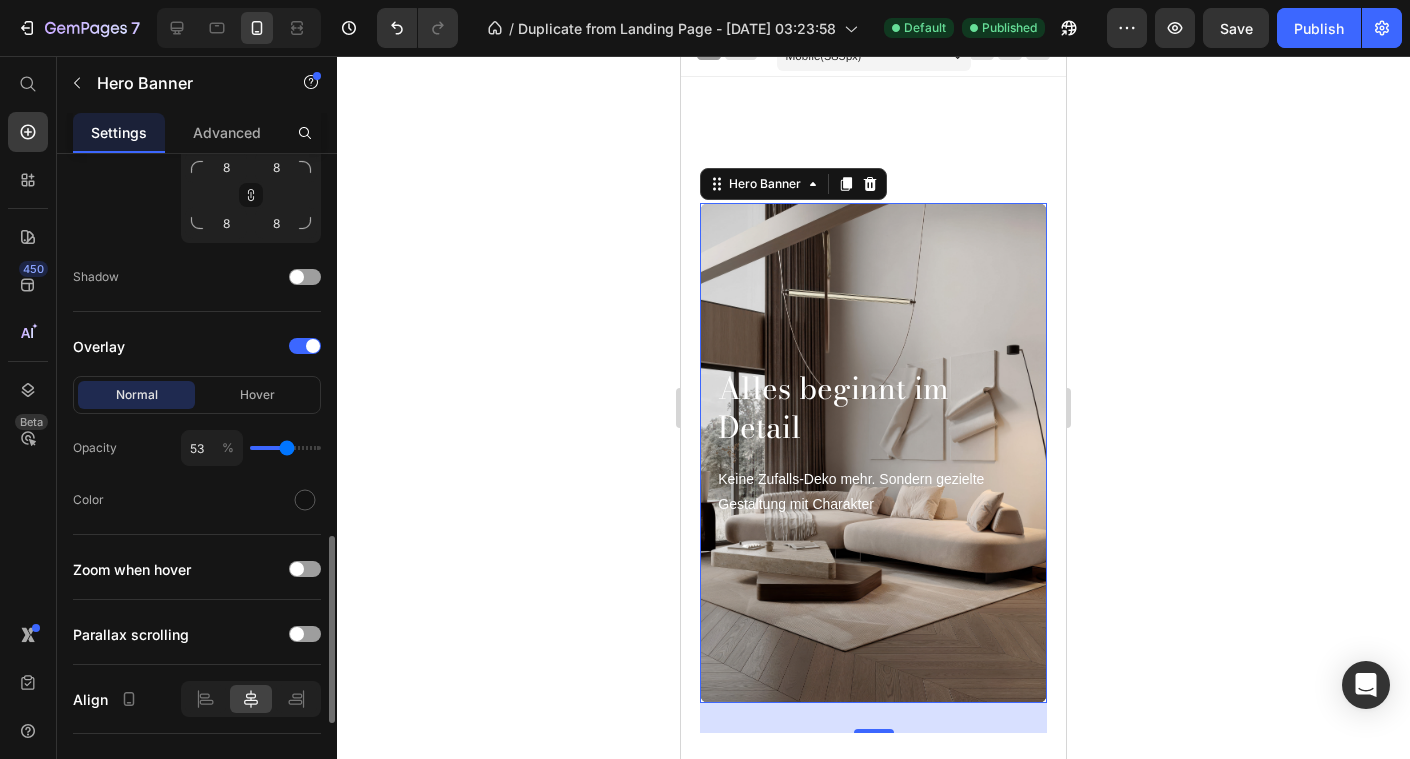 type on "56" 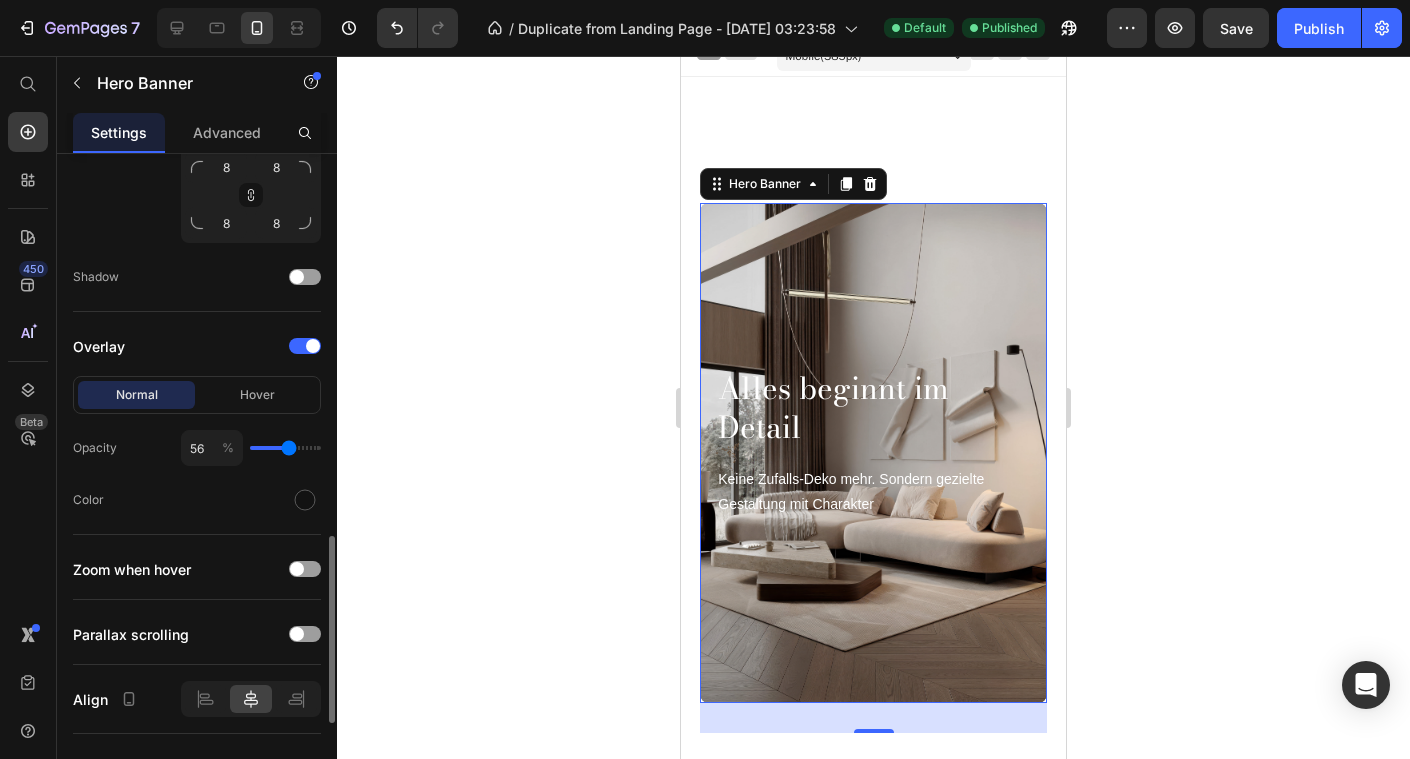 type on "57" 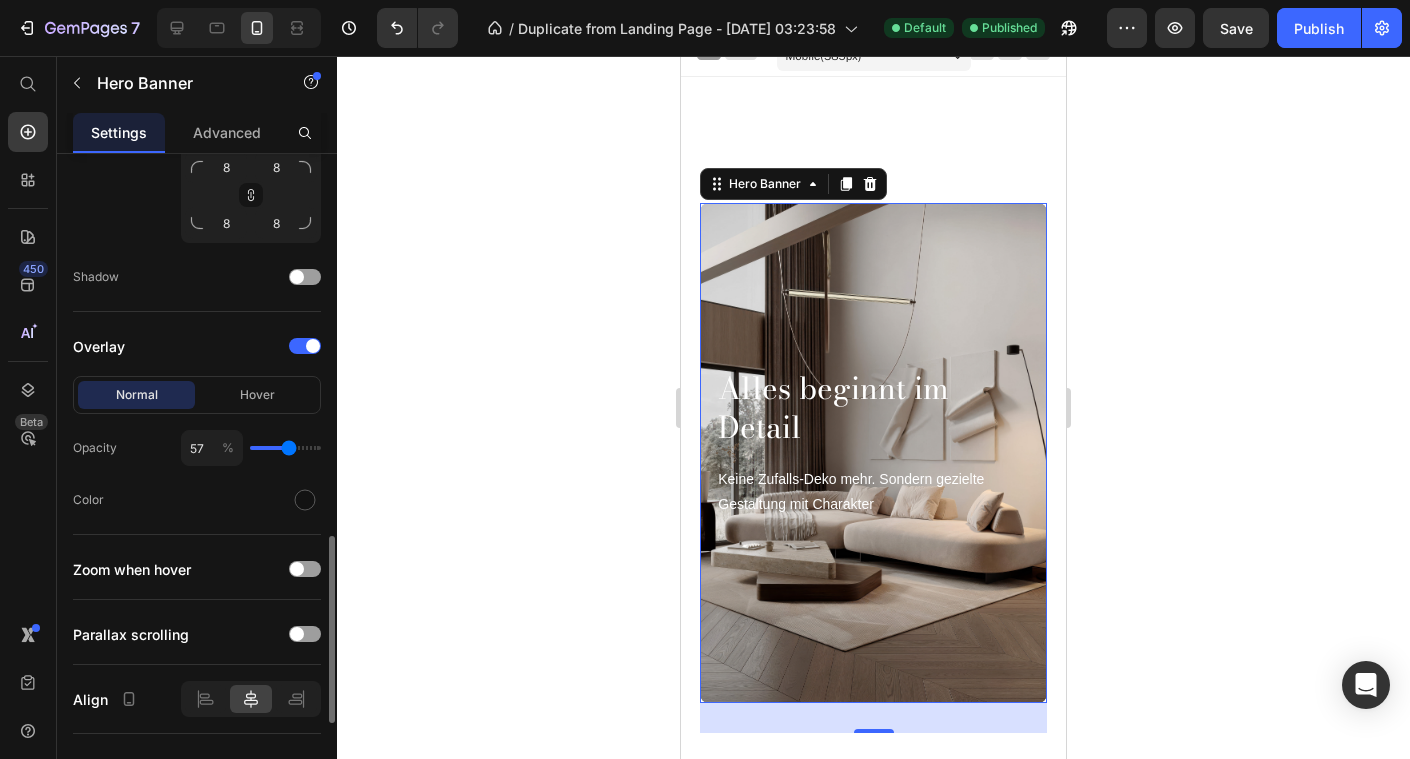 drag, startPoint x: 257, startPoint y: 448, endPoint x: 289, endPoint y: 450, distance: 32.06244 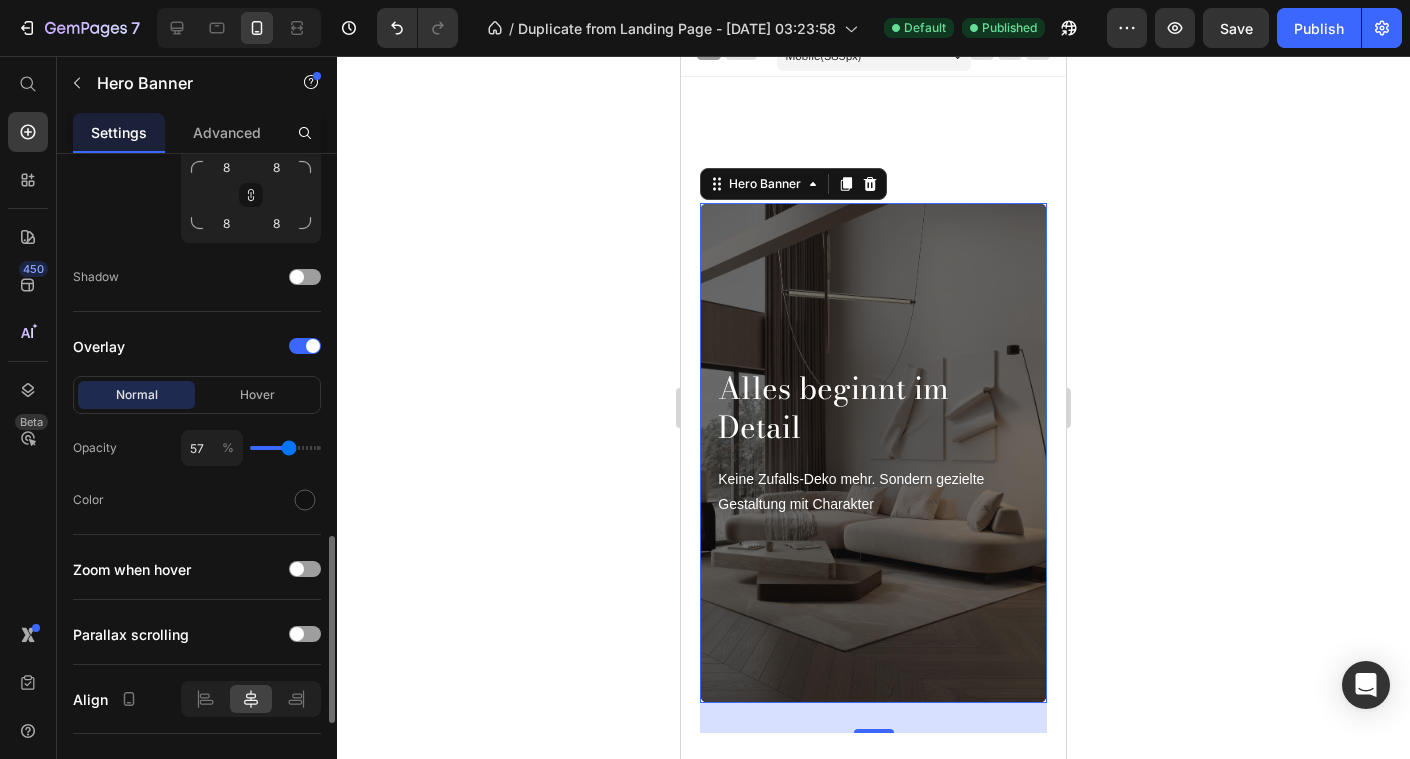 type on "56" 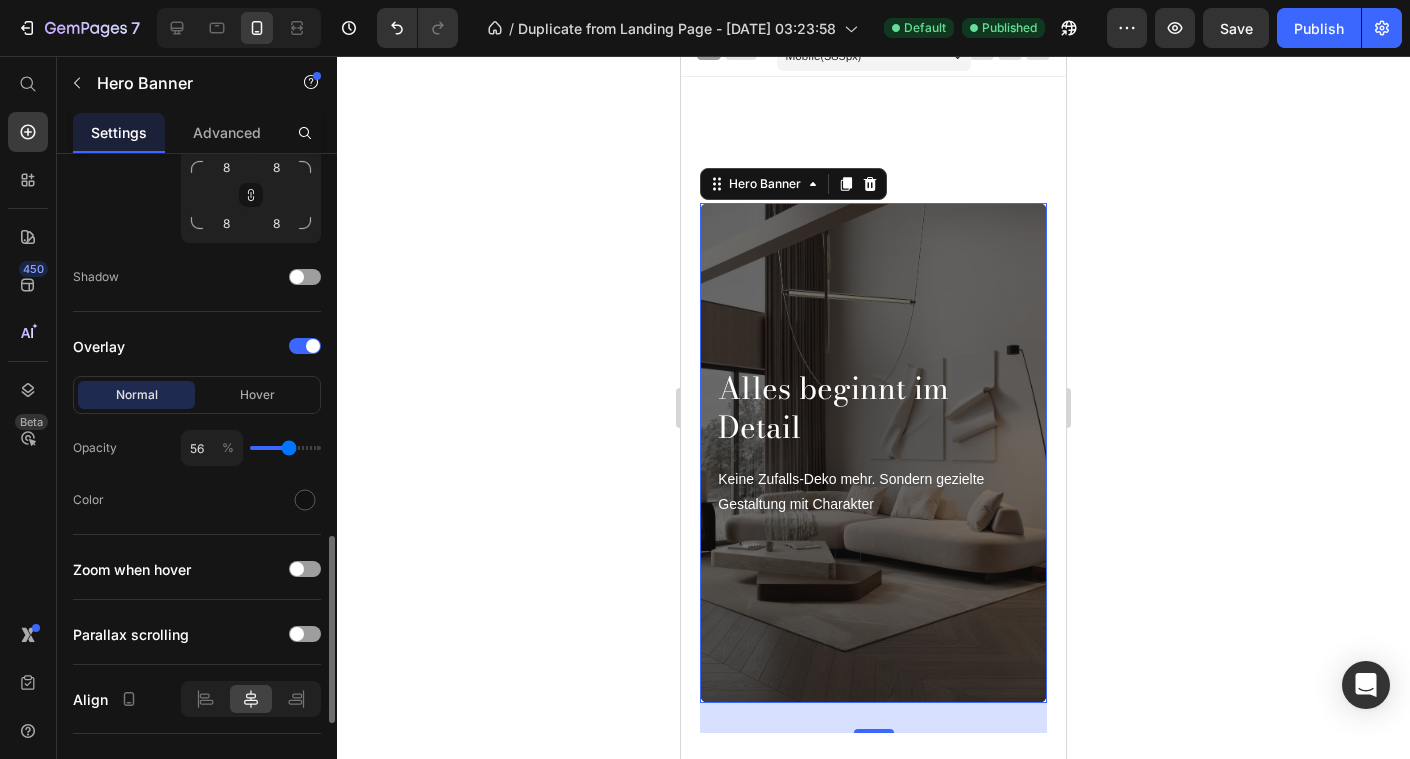 type on "55" 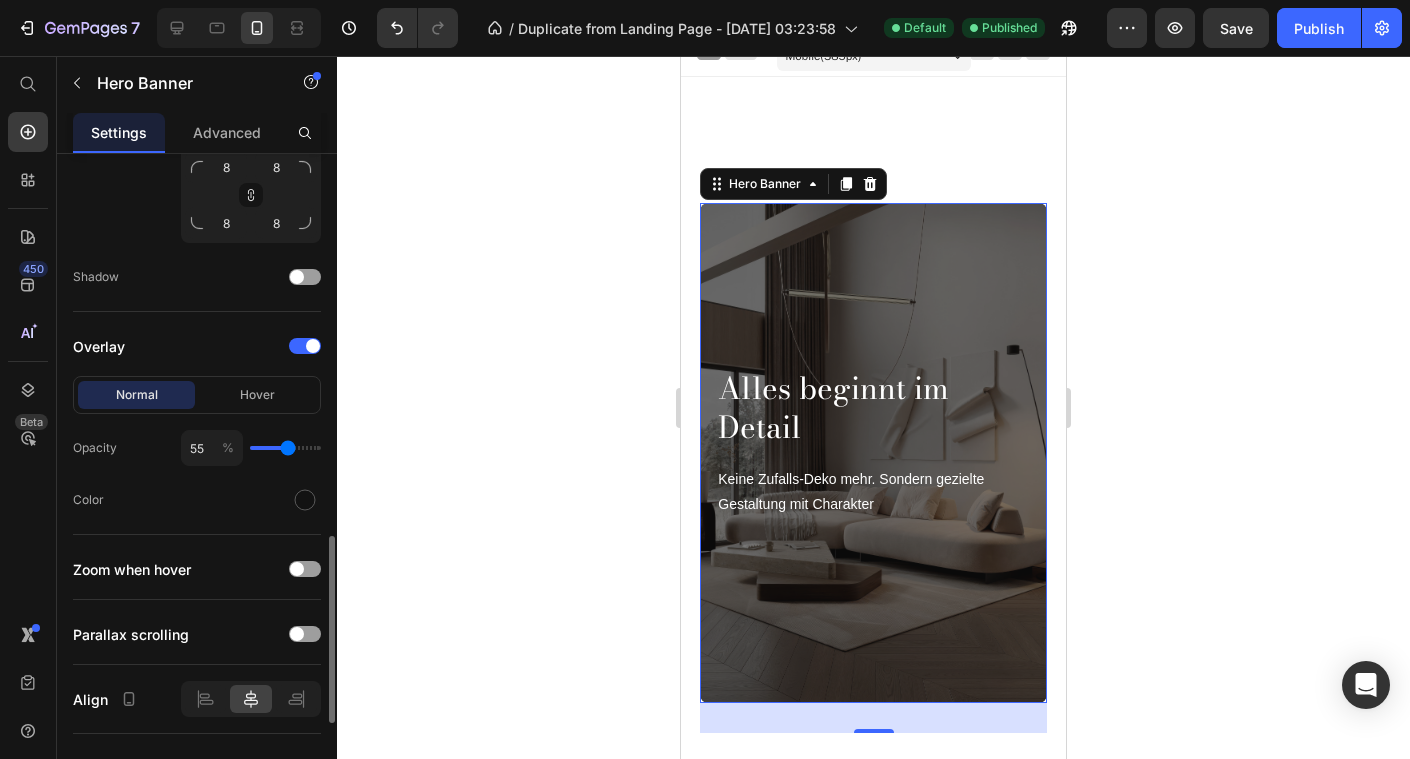 type on "54" 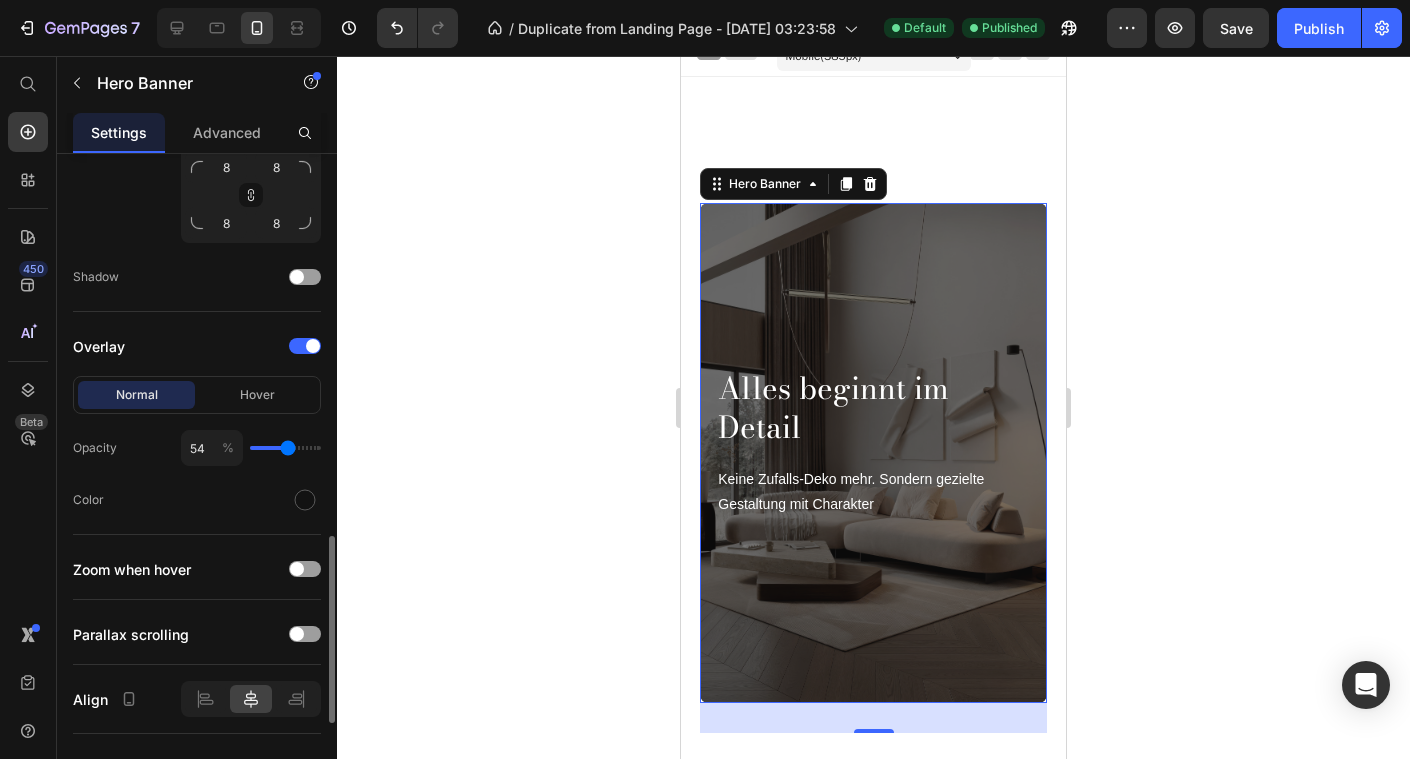 type on "53" 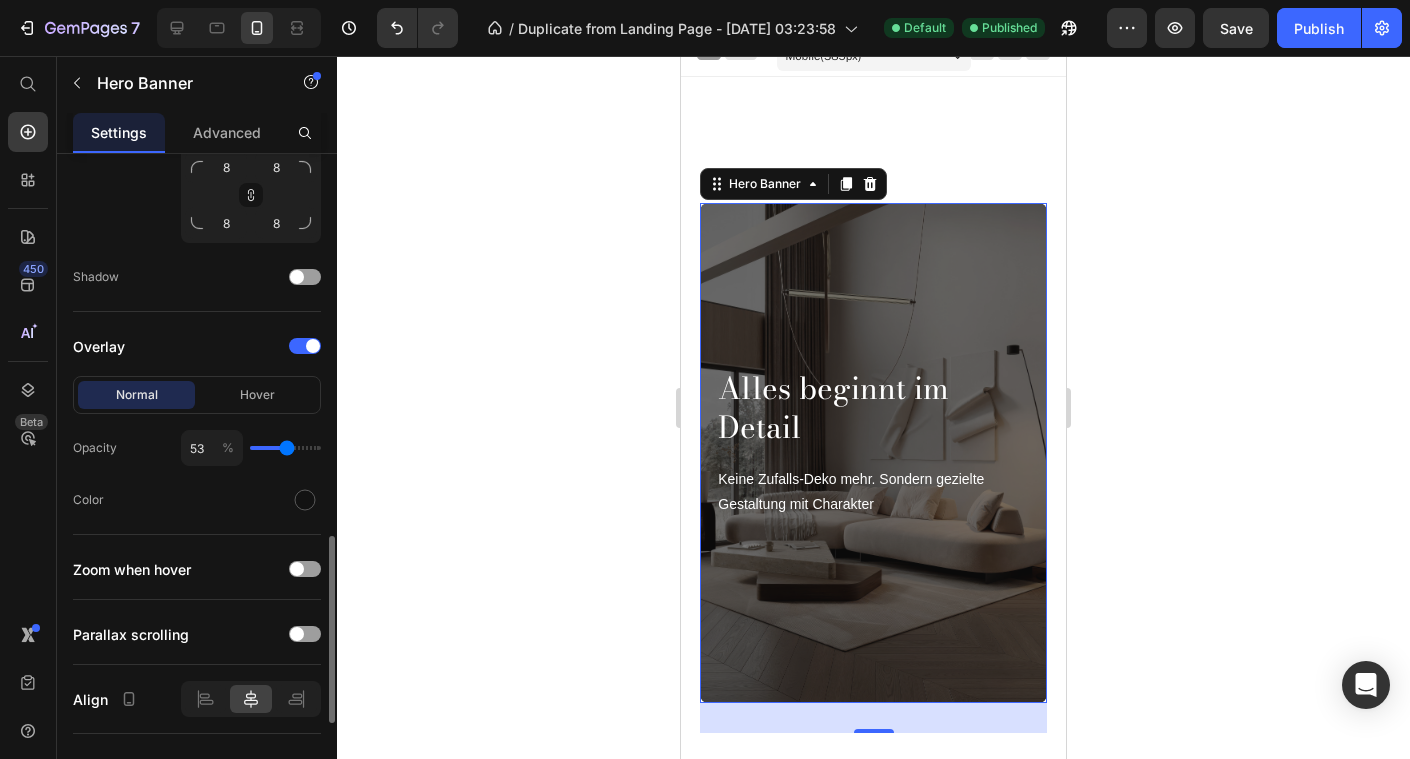 type on "52" 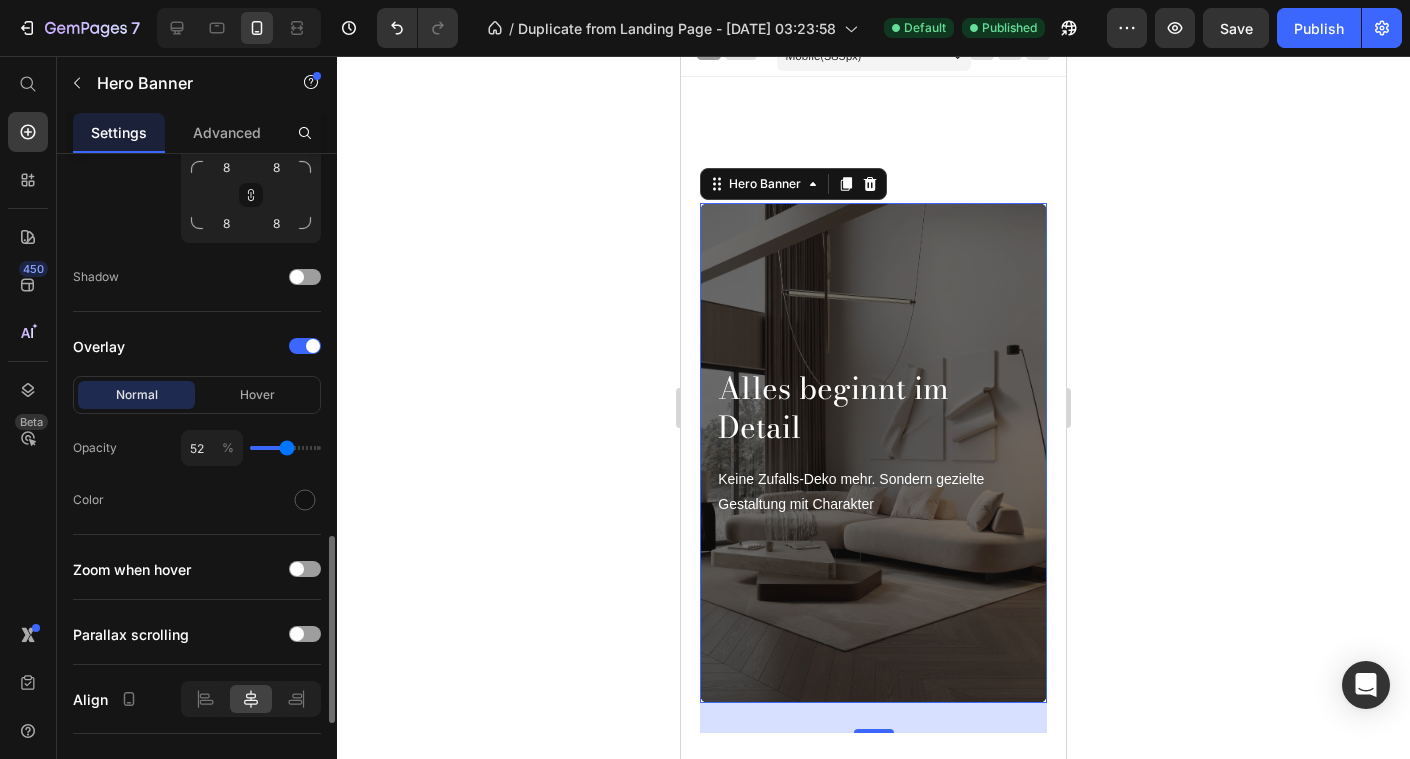type on "51" 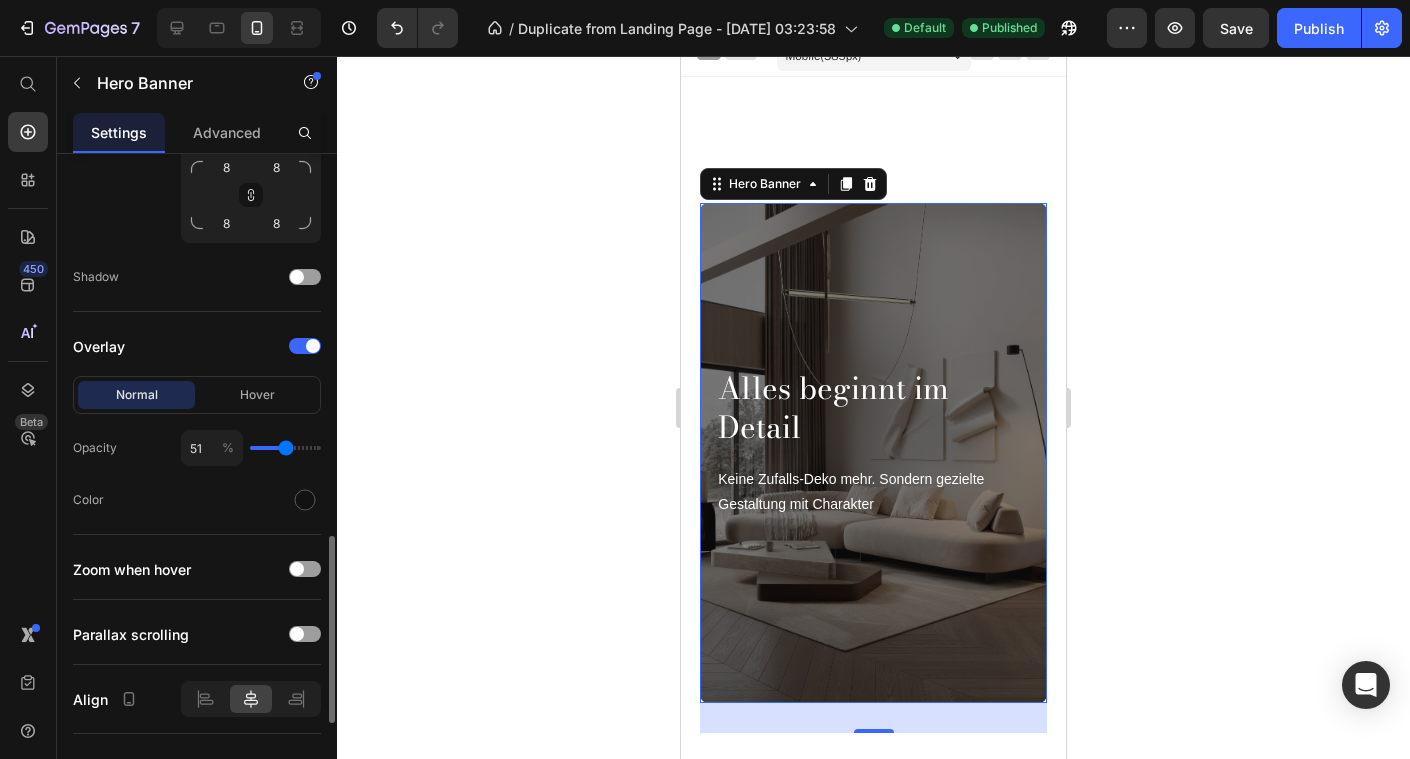 type on "50" 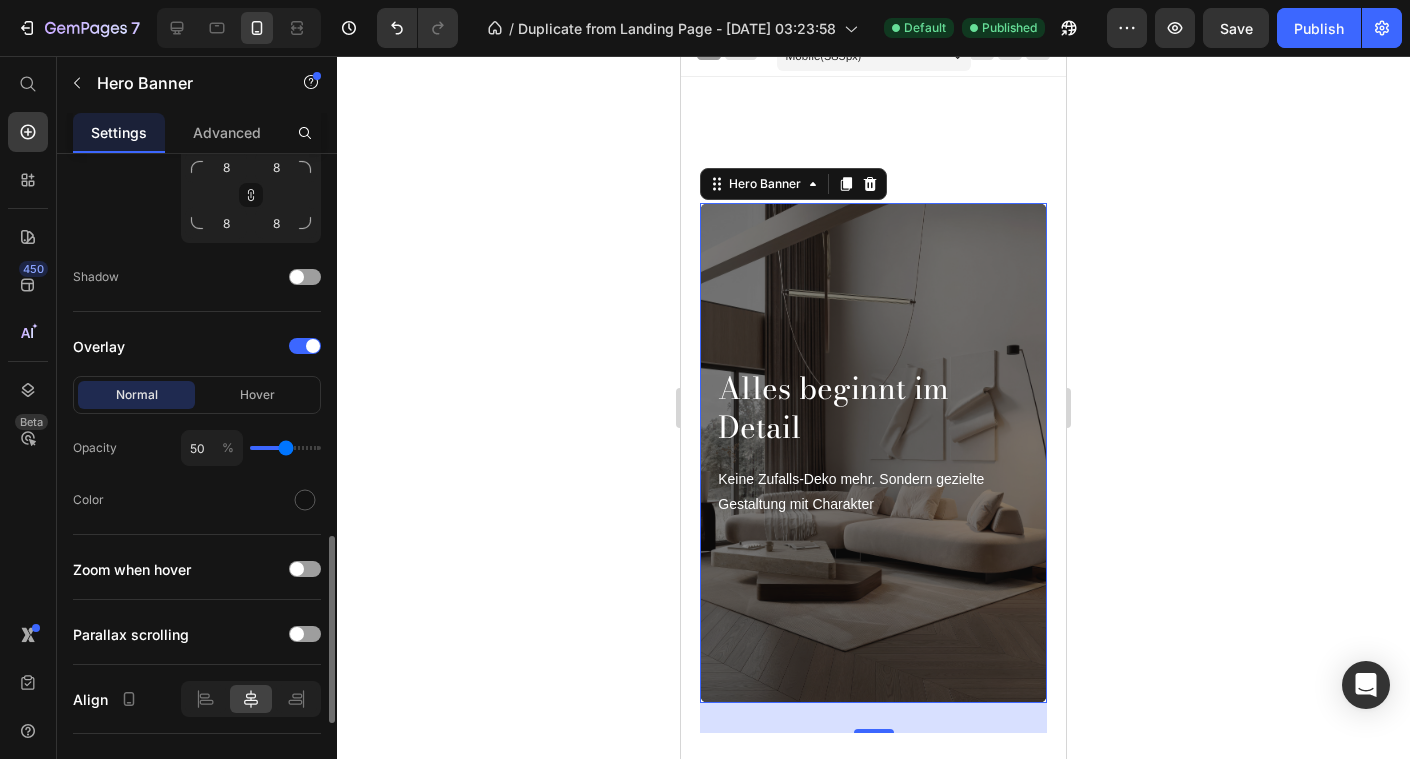 drag, startPoint x: 289, startPoint y: 449, endPoint x: 285, endPoint y: 465, distance: 16.492422 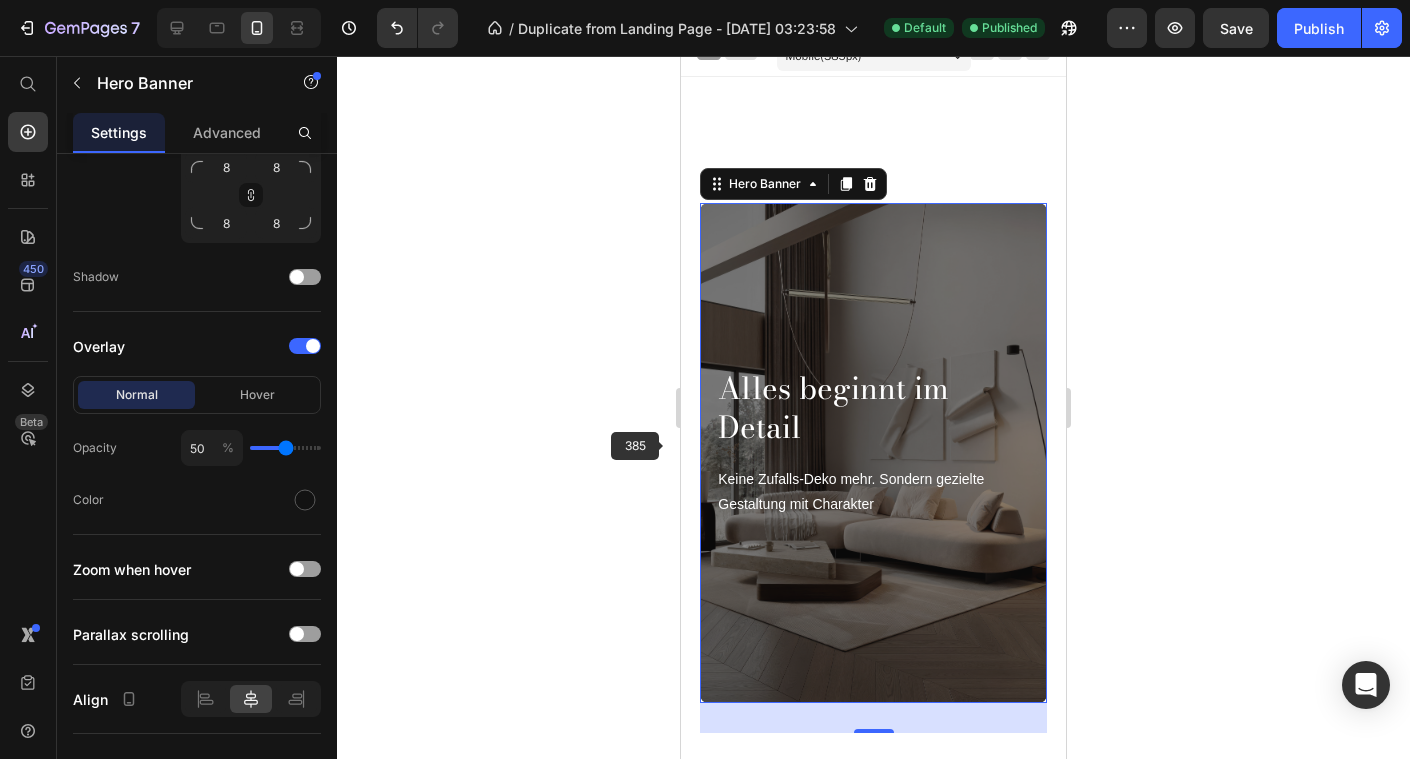 click 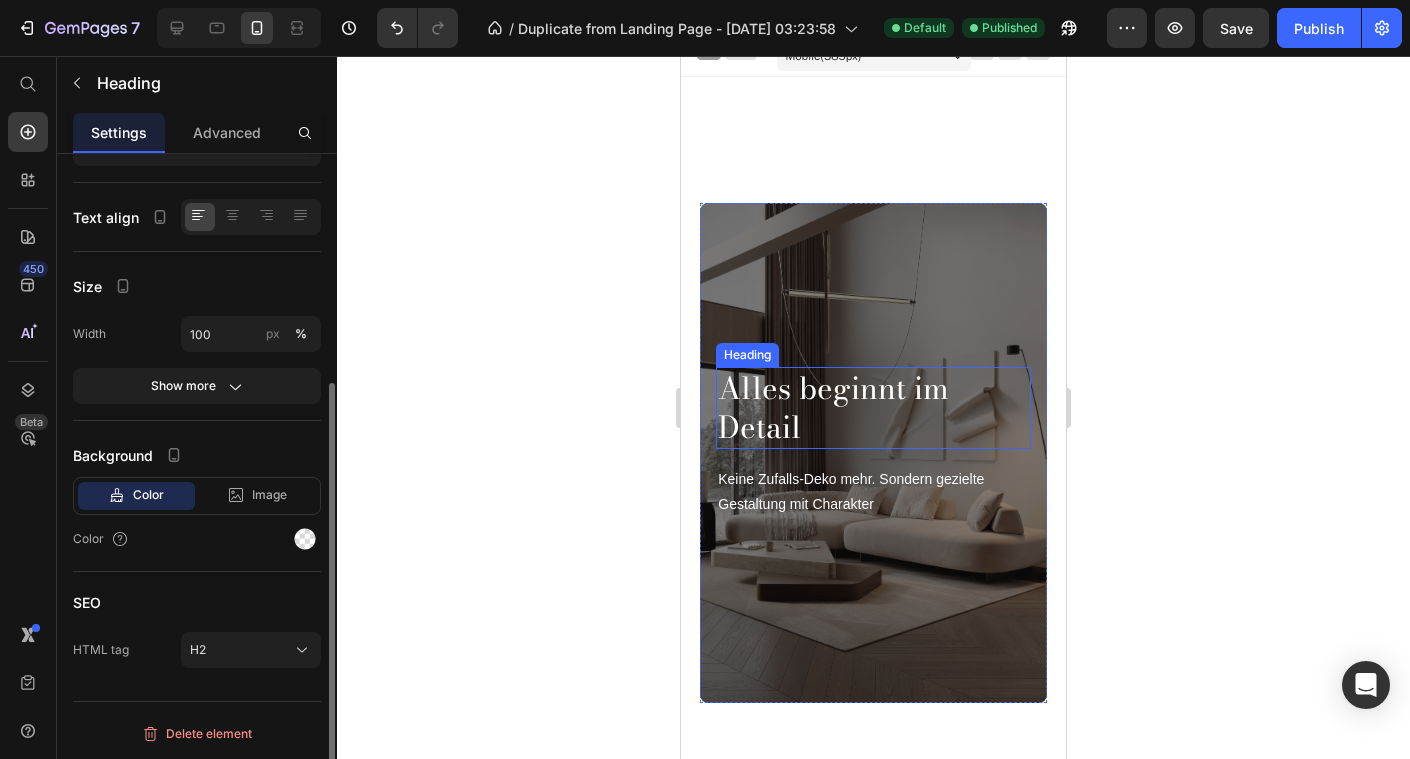click on "Alles beginnt im Detail" at bounding box center (873, 408) 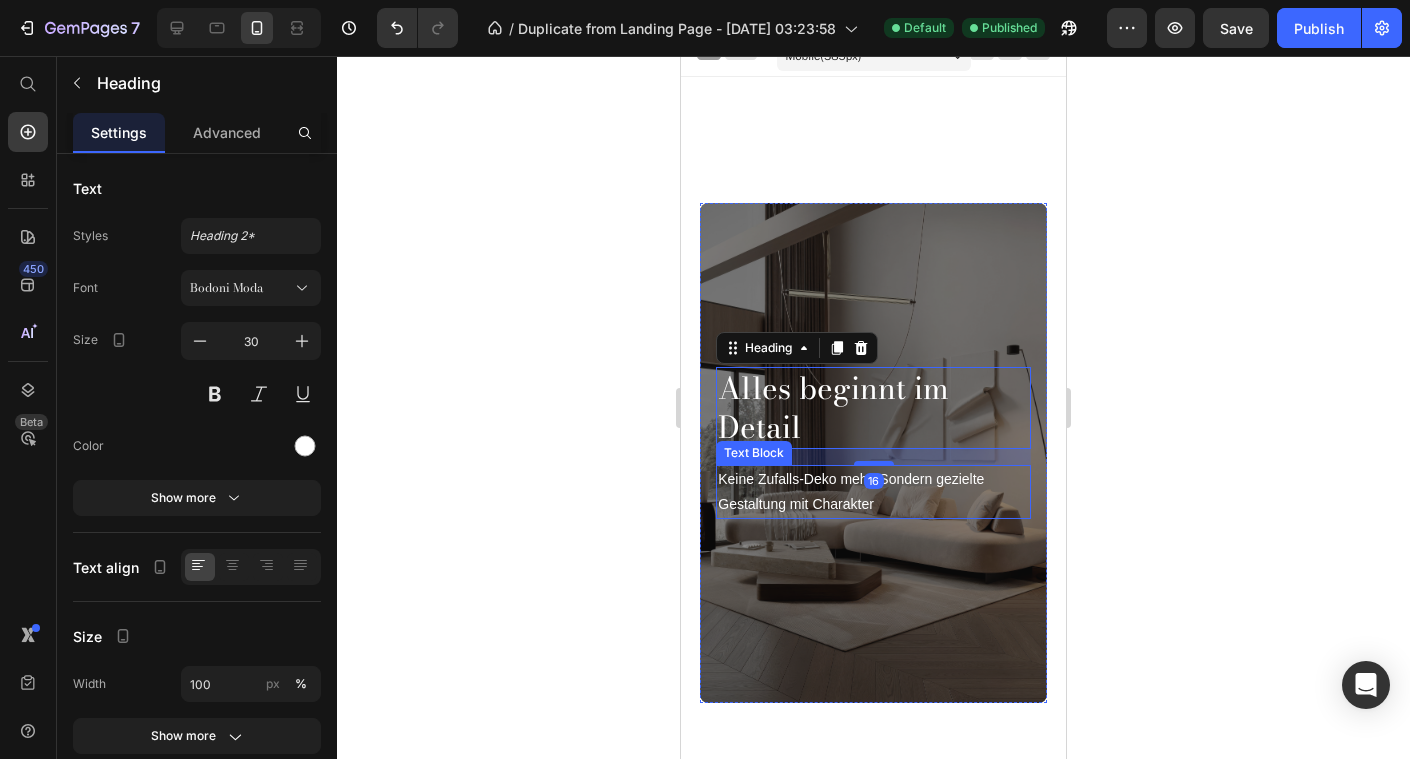 click on "Keine Zufalls-Deko mehr. Sondern gezielte Gestaltung mit Charakter" at bounding box center [873, 492] 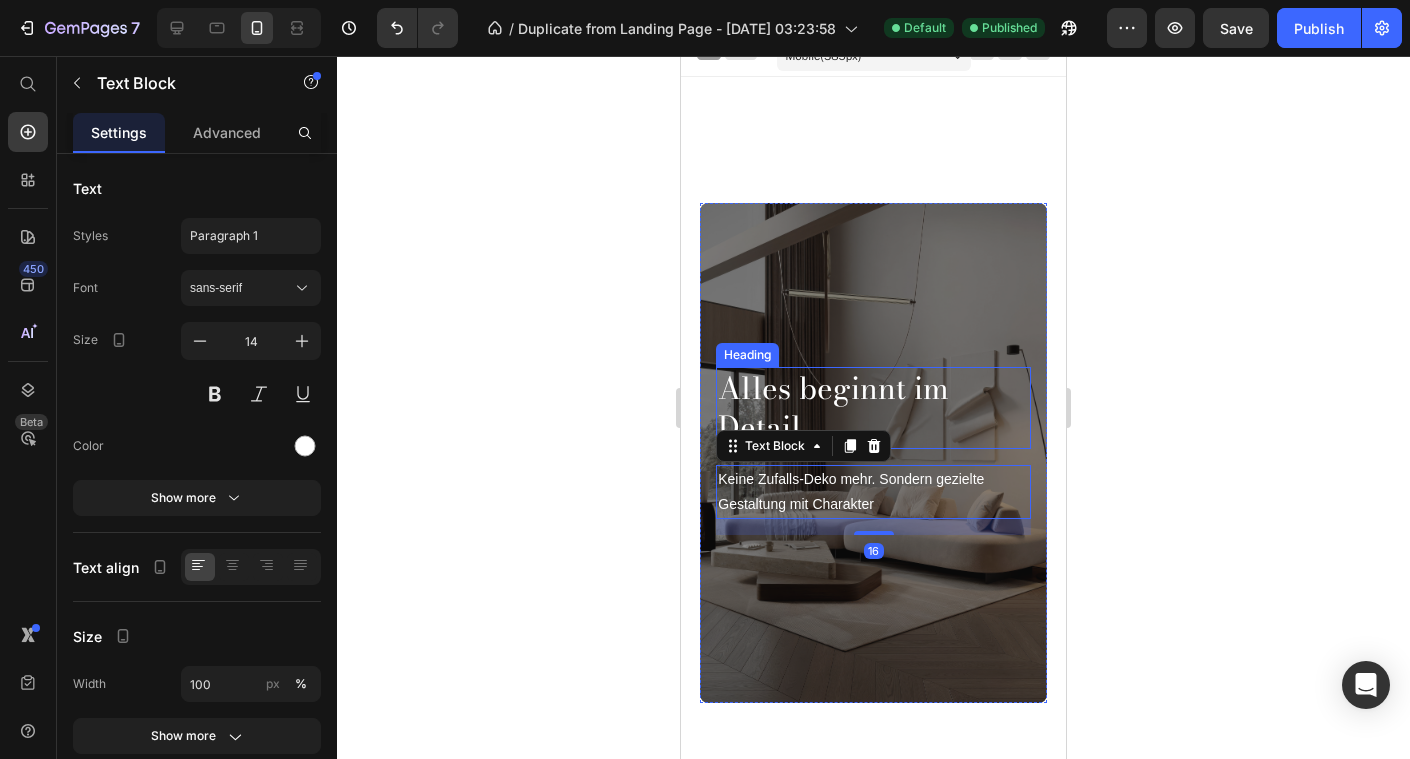 click on "Alles beginnt im Detail" at bounding box center (873, 408) 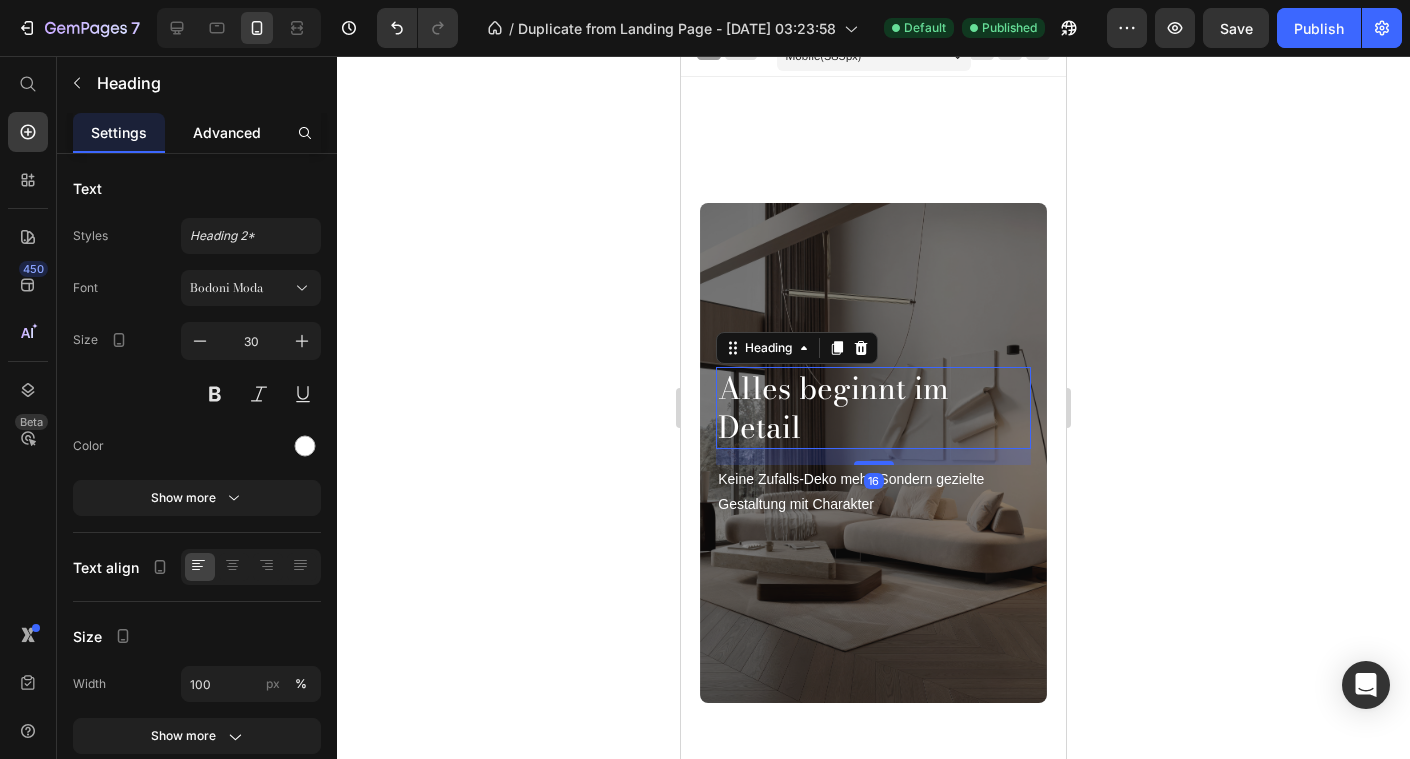 click on "Advanced" at bounding box center (227, 132) 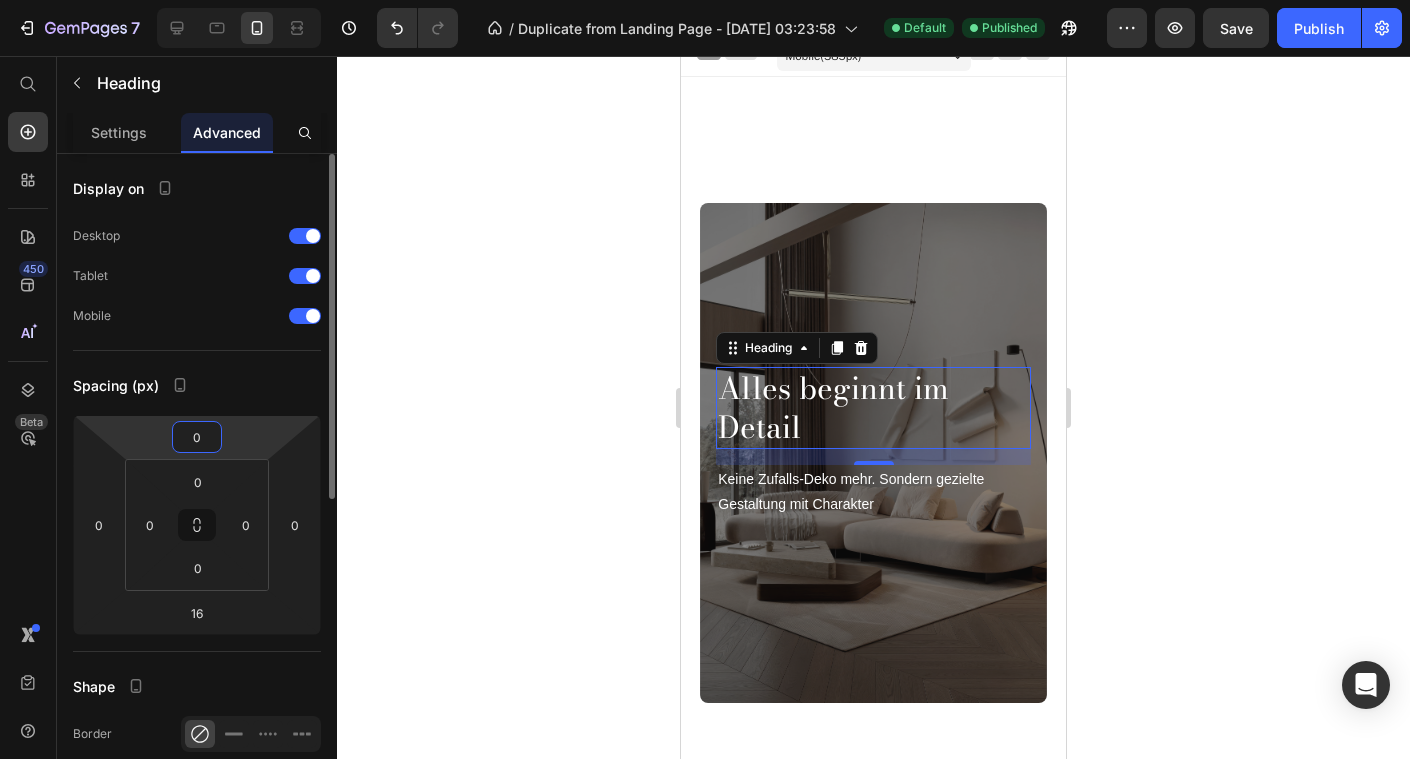 click on "0" at bounding box center (197, 437) 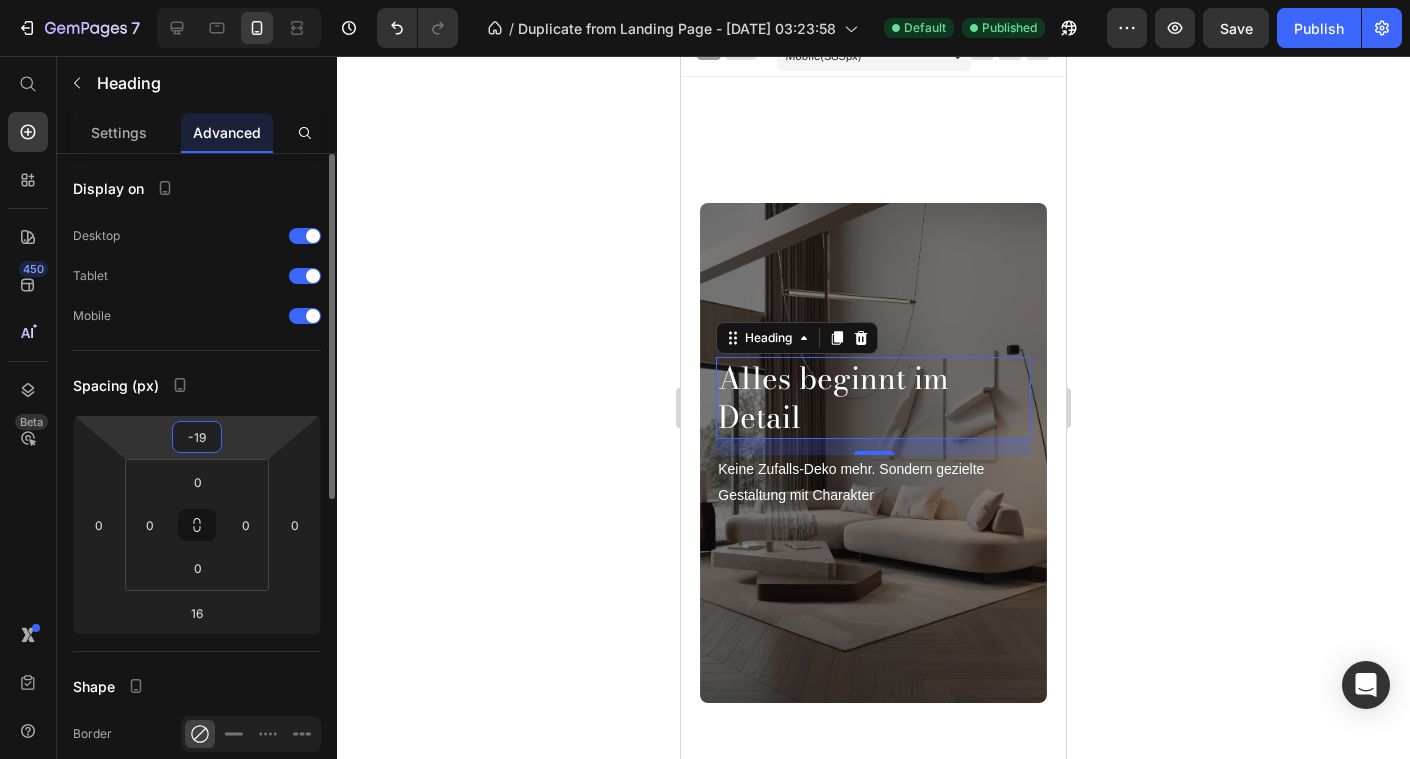 type on "-1" 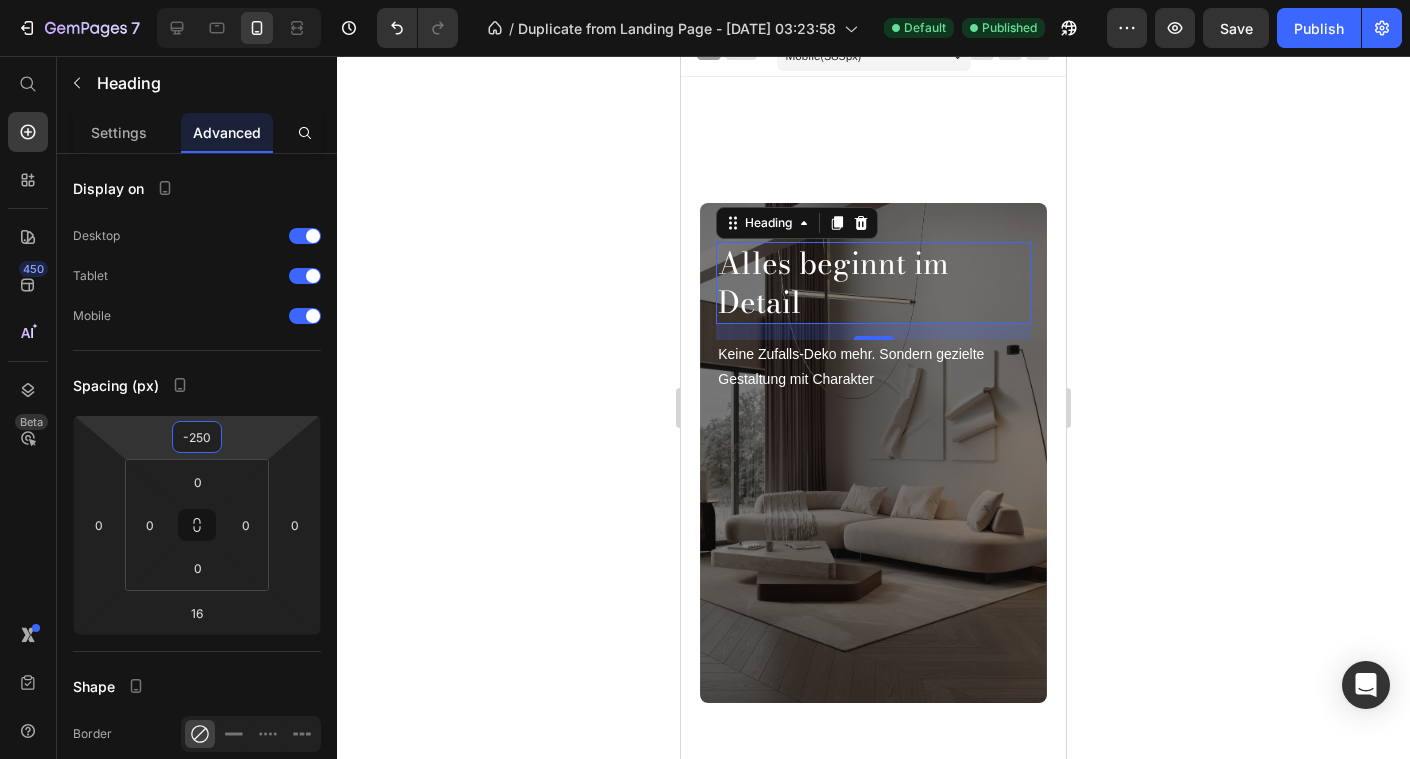 type on "-250" 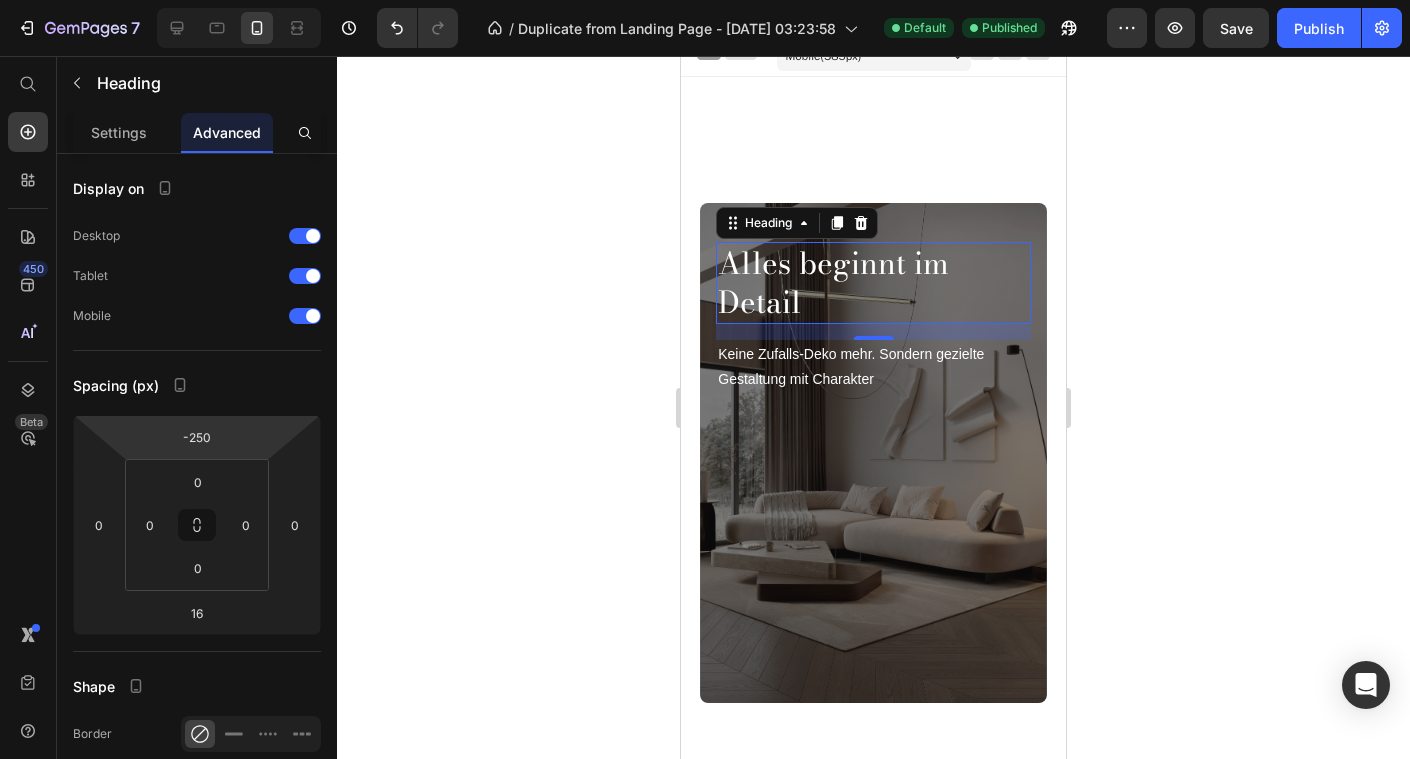 click 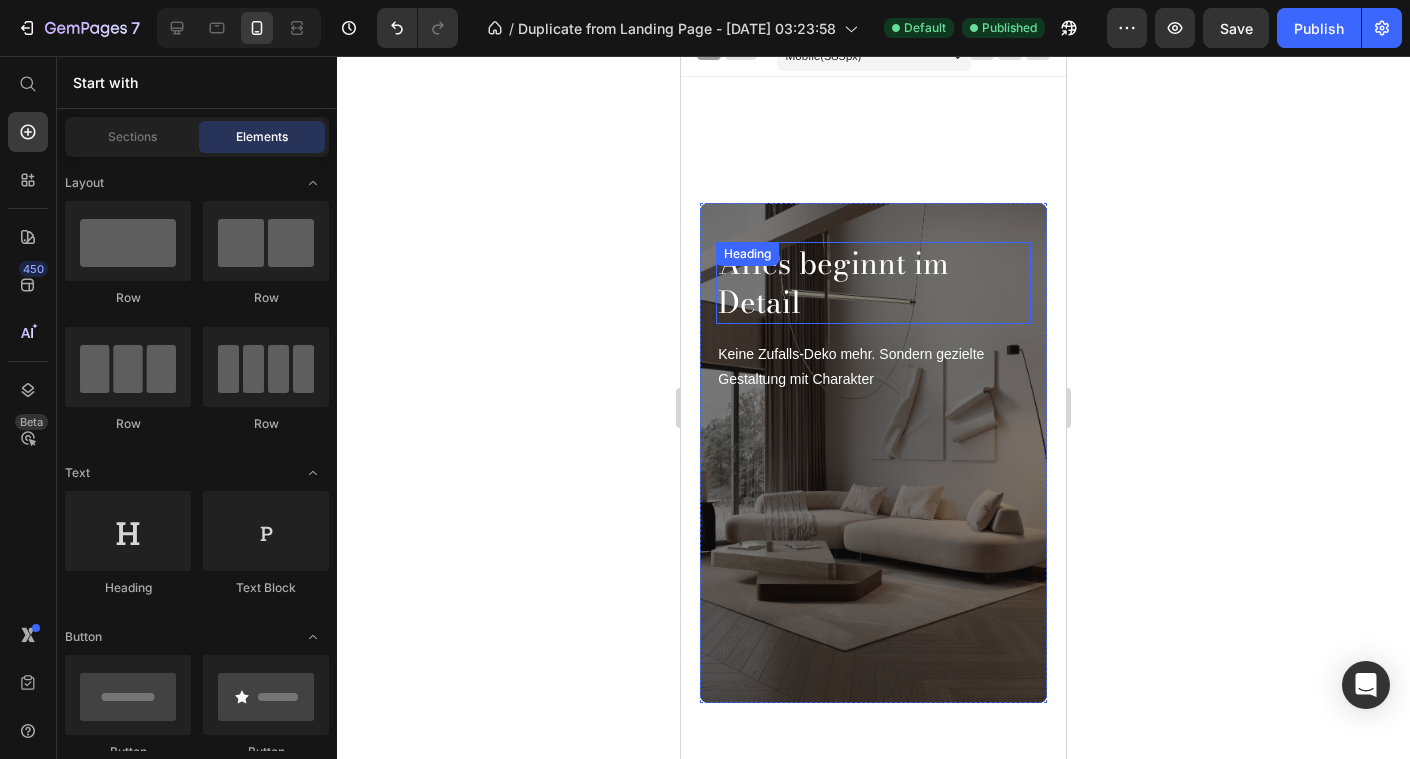 click on "Alles beginnt im Detail Heading" at bounding box center [873, 283] 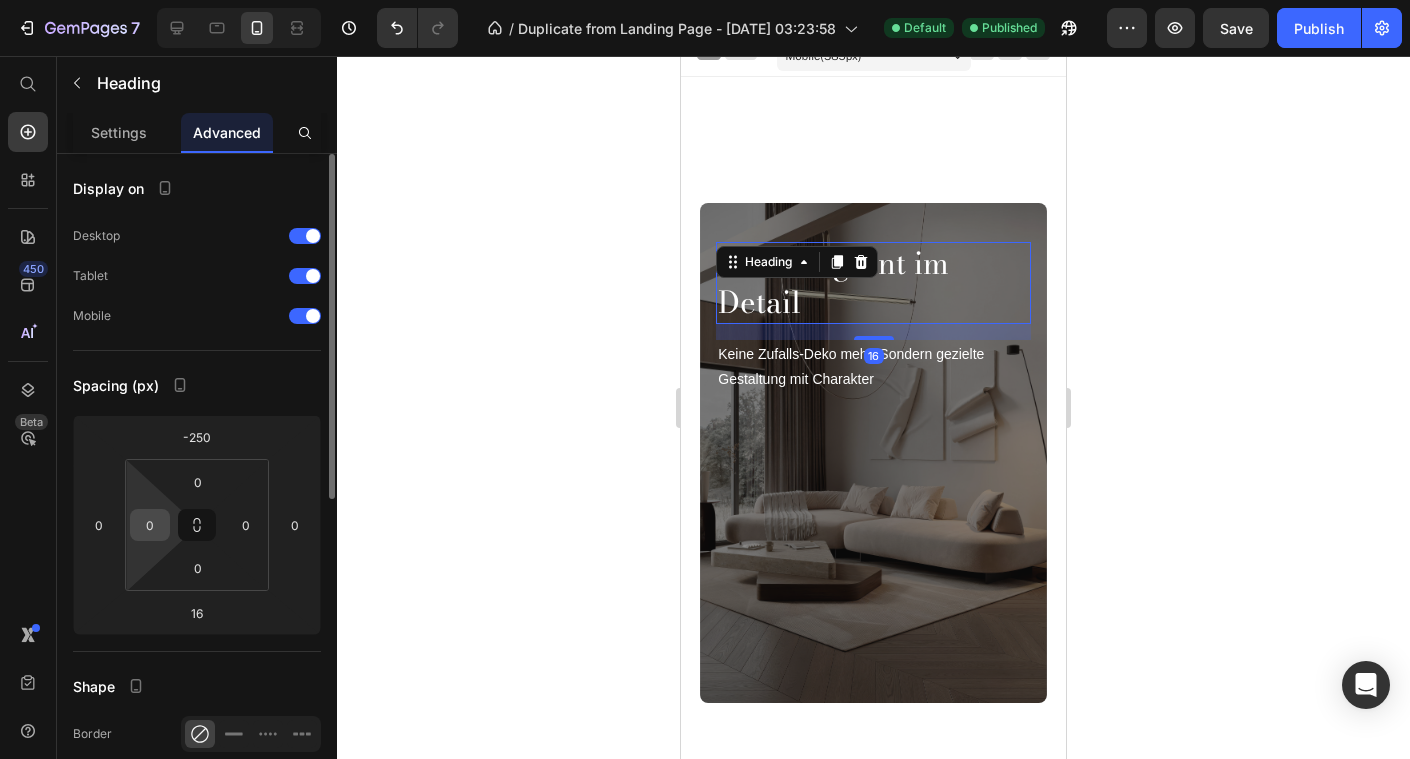 click on "0" at bounding box center [150, 525] 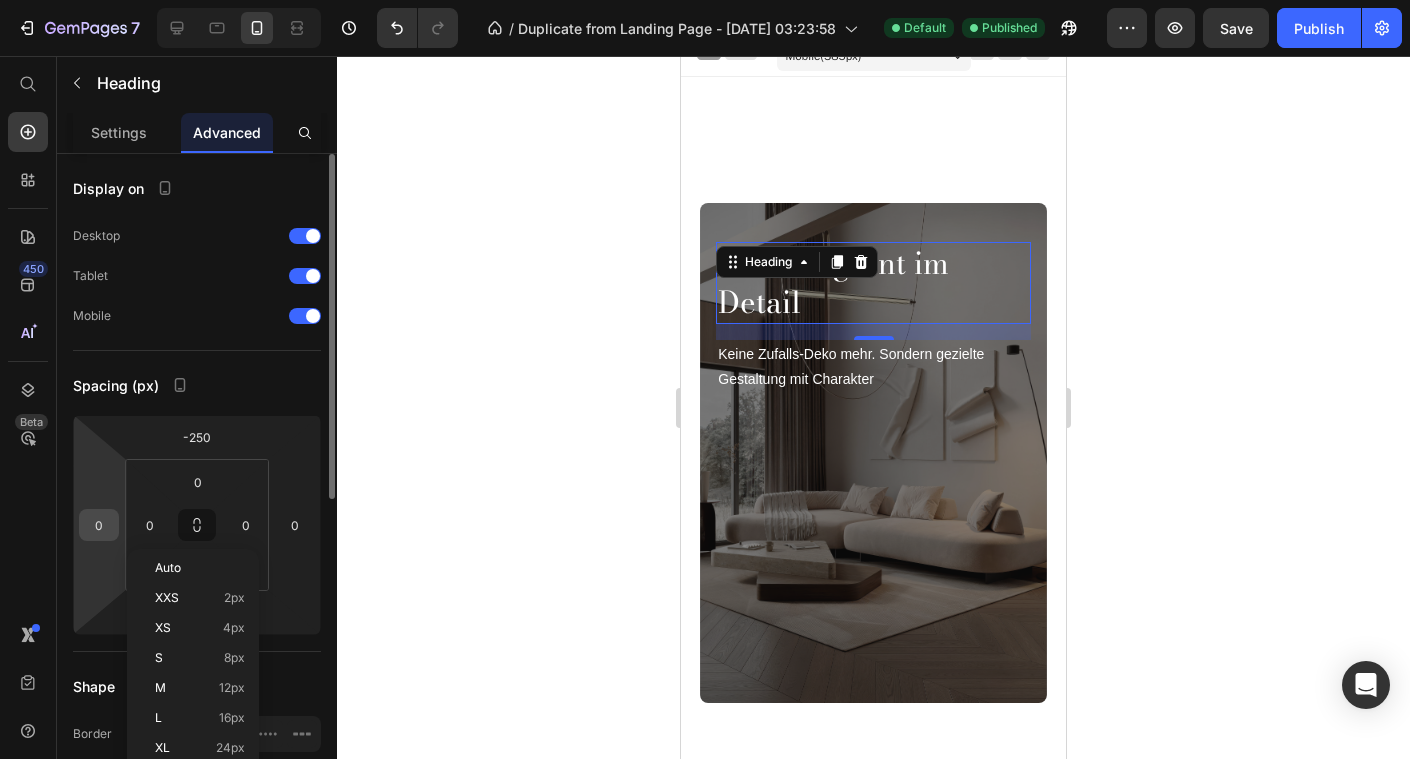 click on "0" at bounding box center (99, 525) 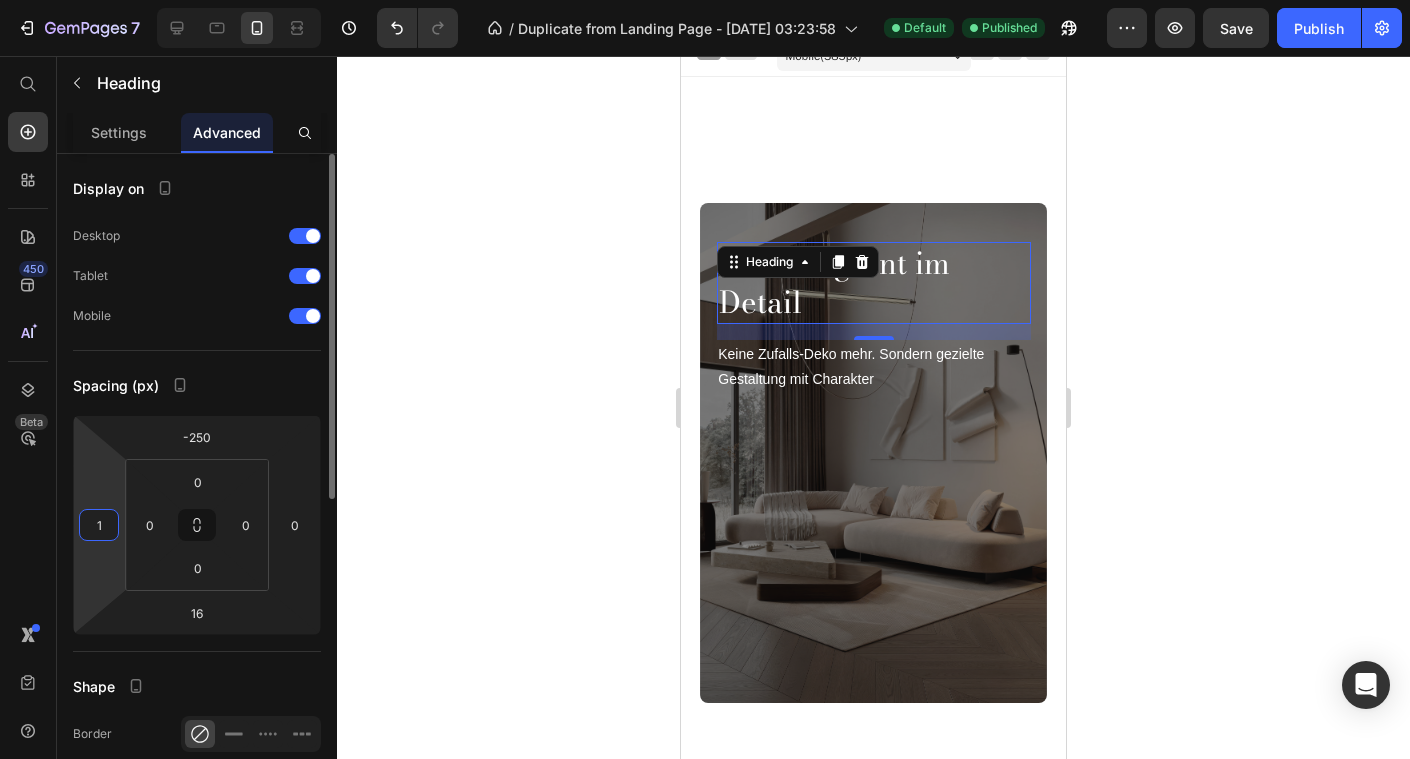 type on "10" 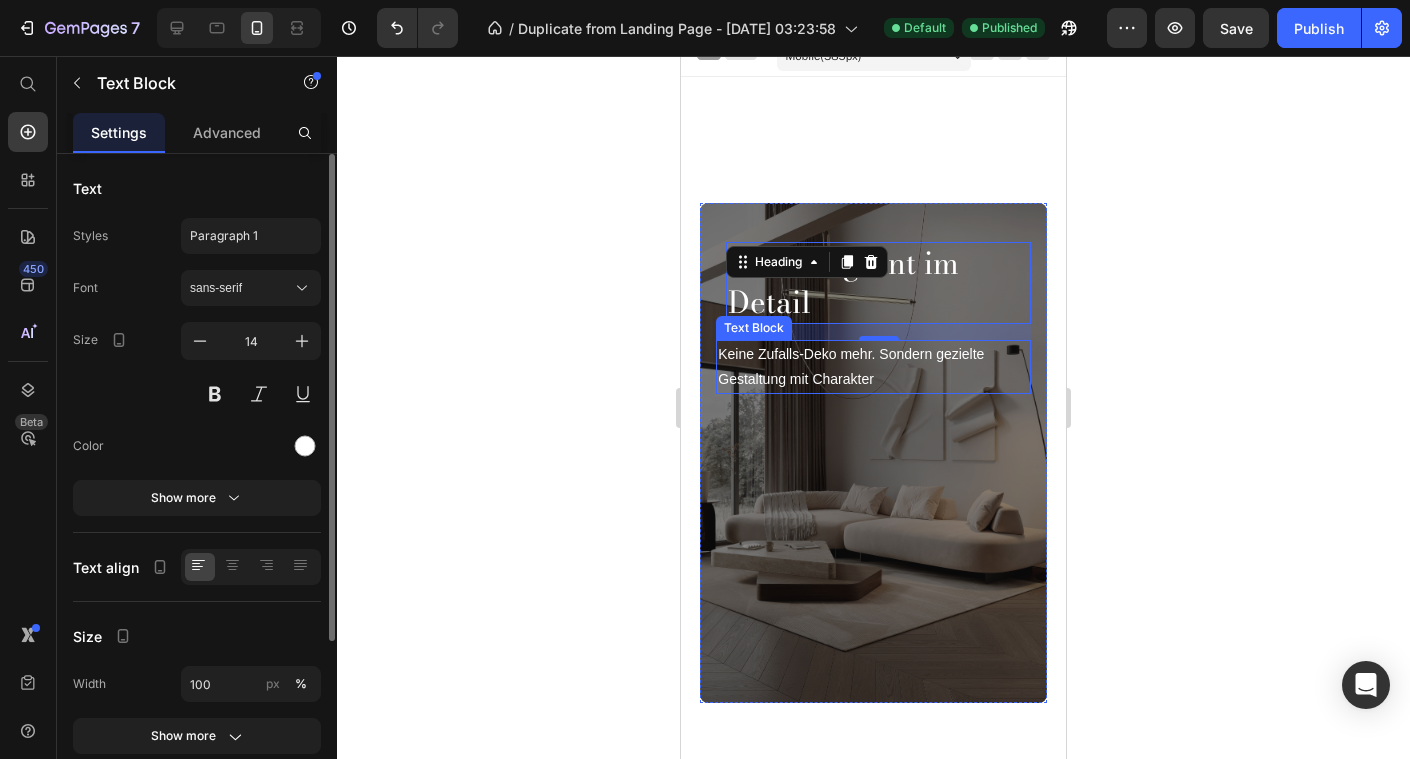 click on "Keine Zufalls-Deko mehr. Sondern gezielte Gestaltung mit Charakter" at bounding box center [873, 367] 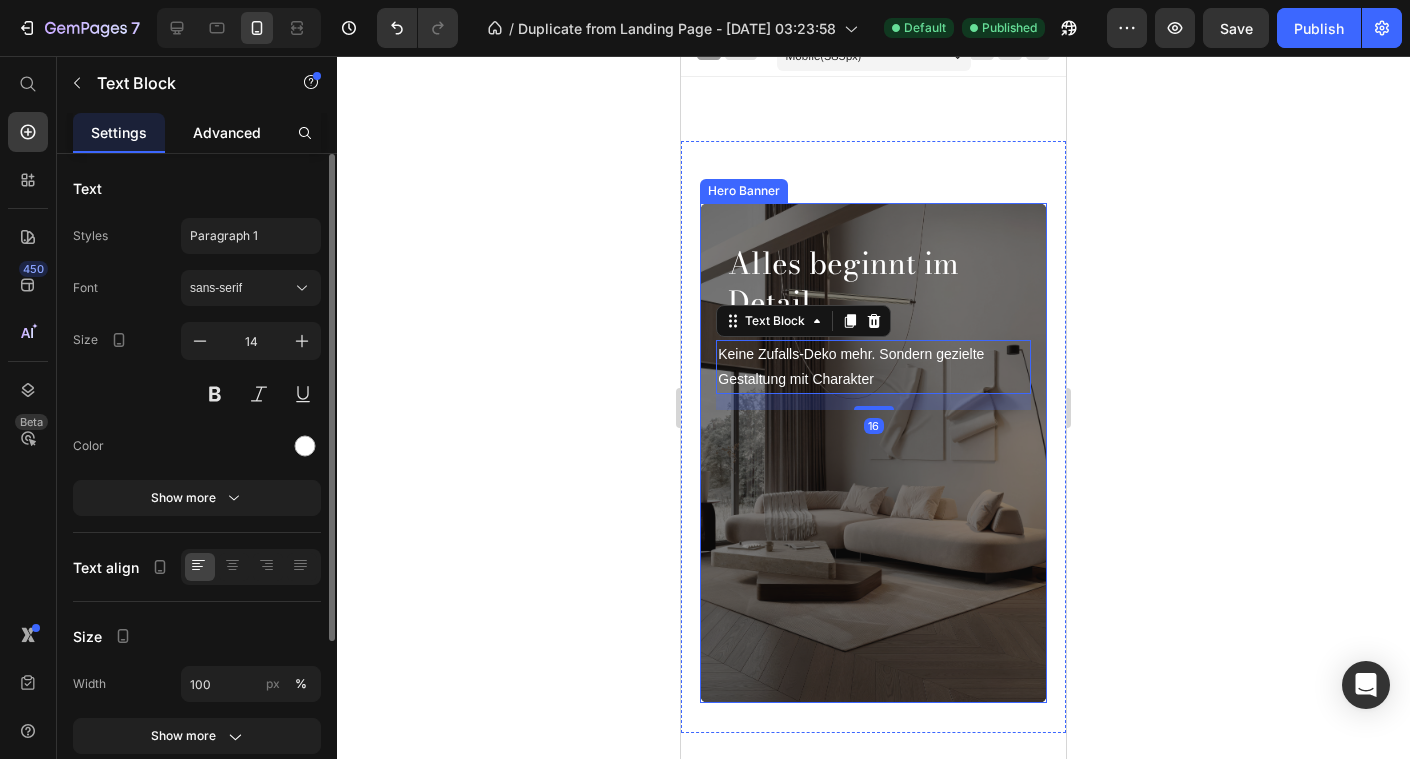 click on "Advanced" at bounding box center [227, 132] 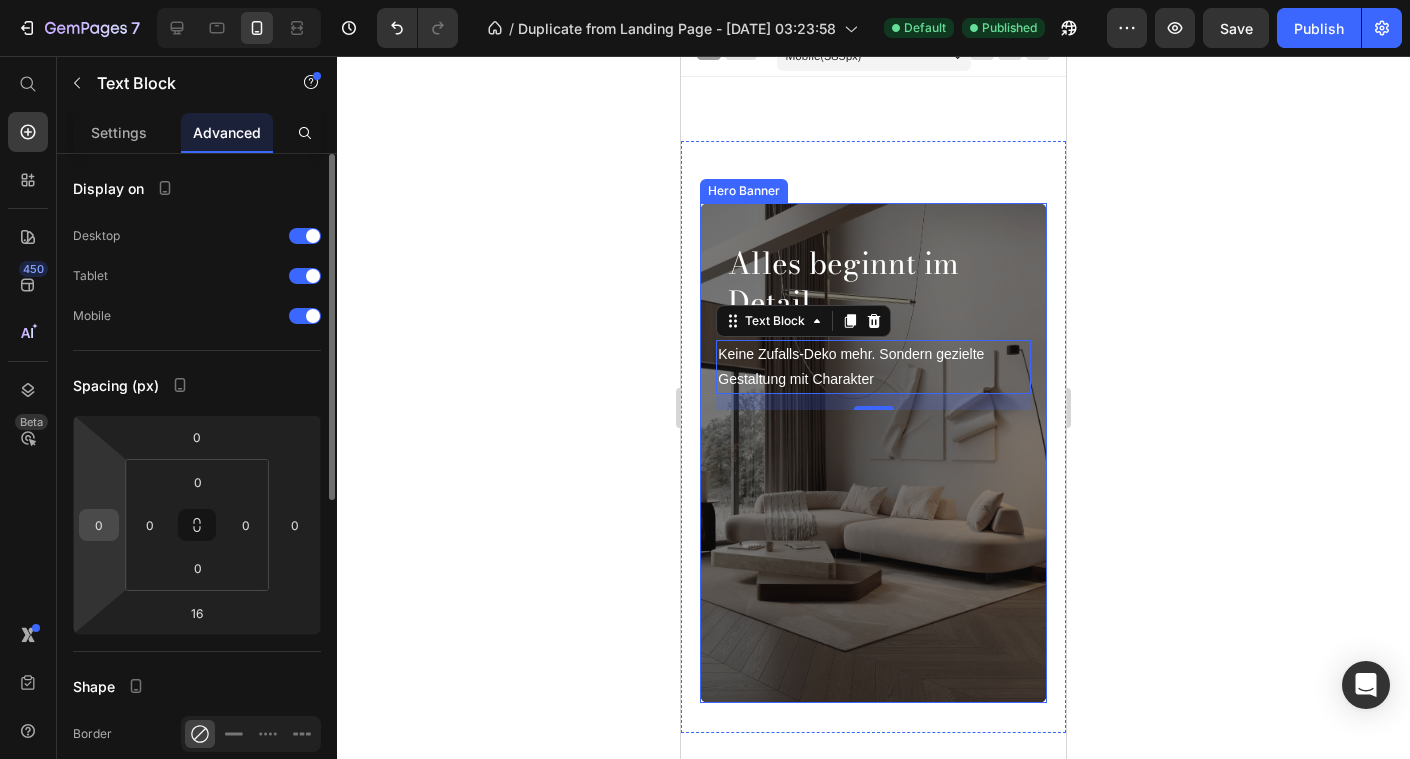 click on "0" at bounding box center (99, 525) 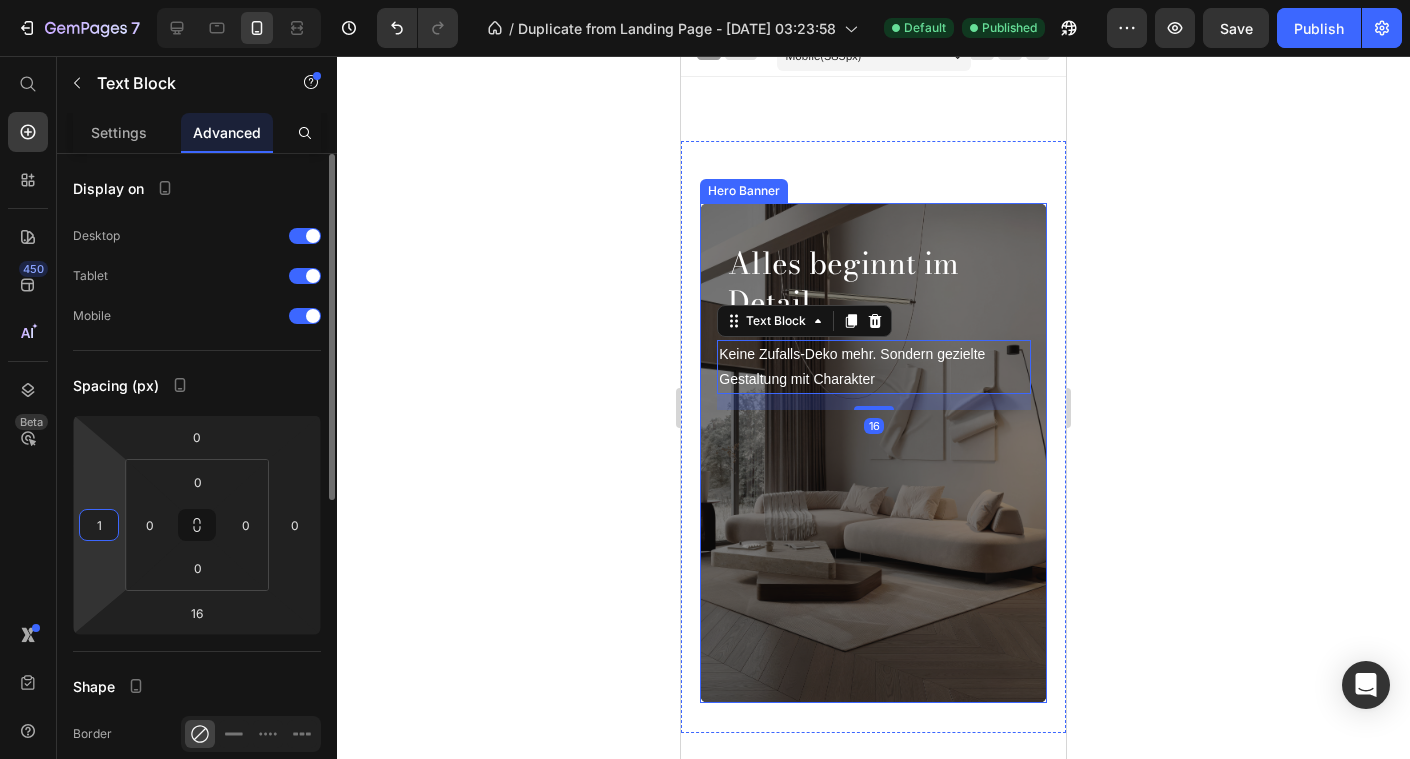 type on "10" 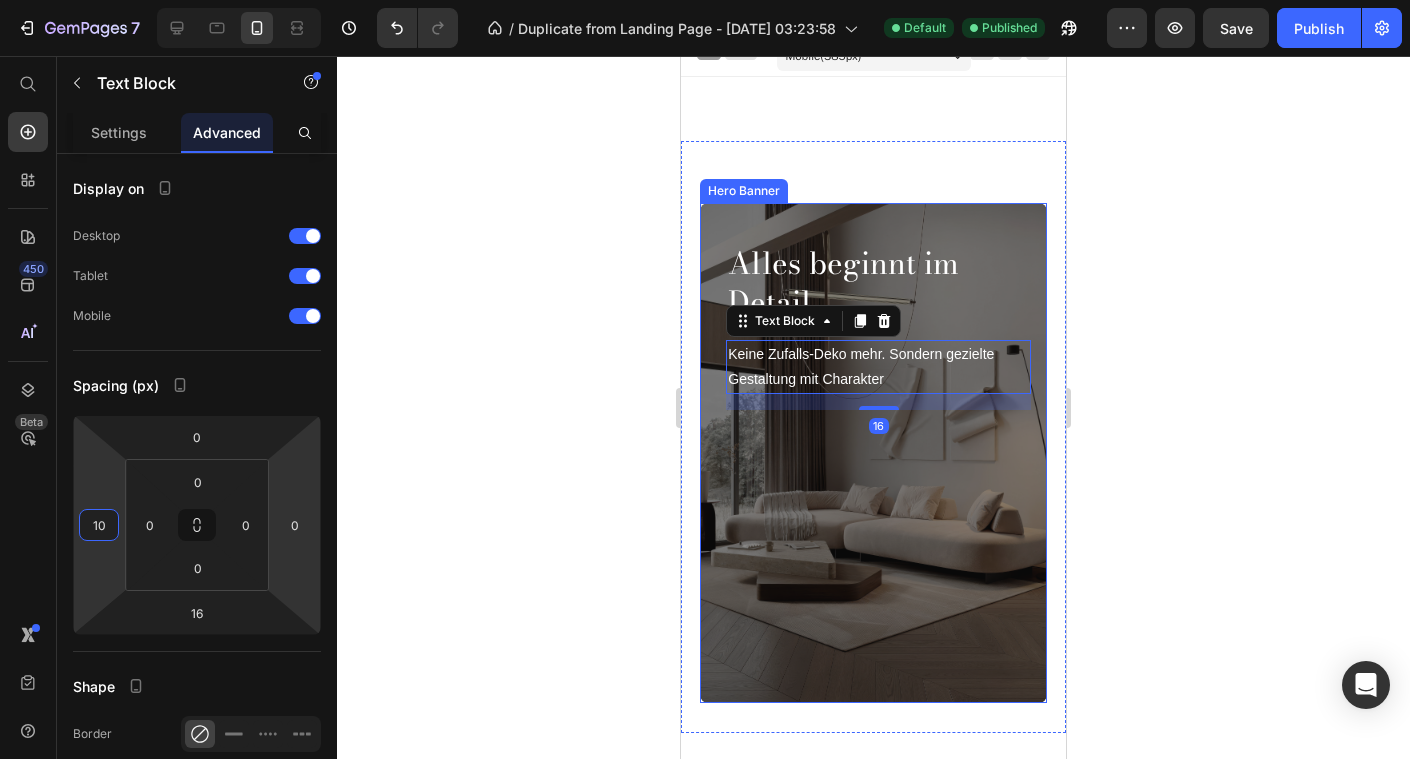 click 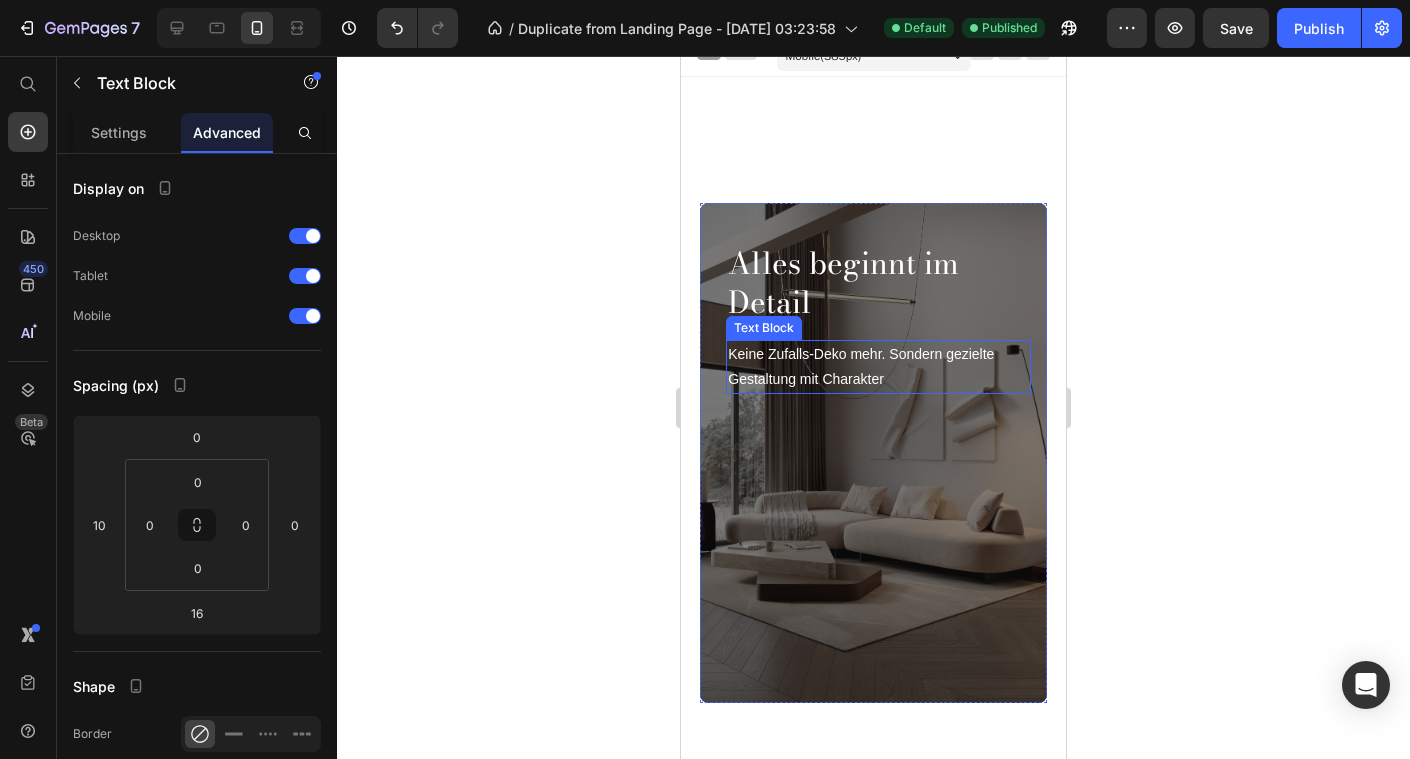 click on "Keine Zufalls-Deko mehr. Sondern gezielte Gestaltung mit Charakter" at bounding box center [878, 367] 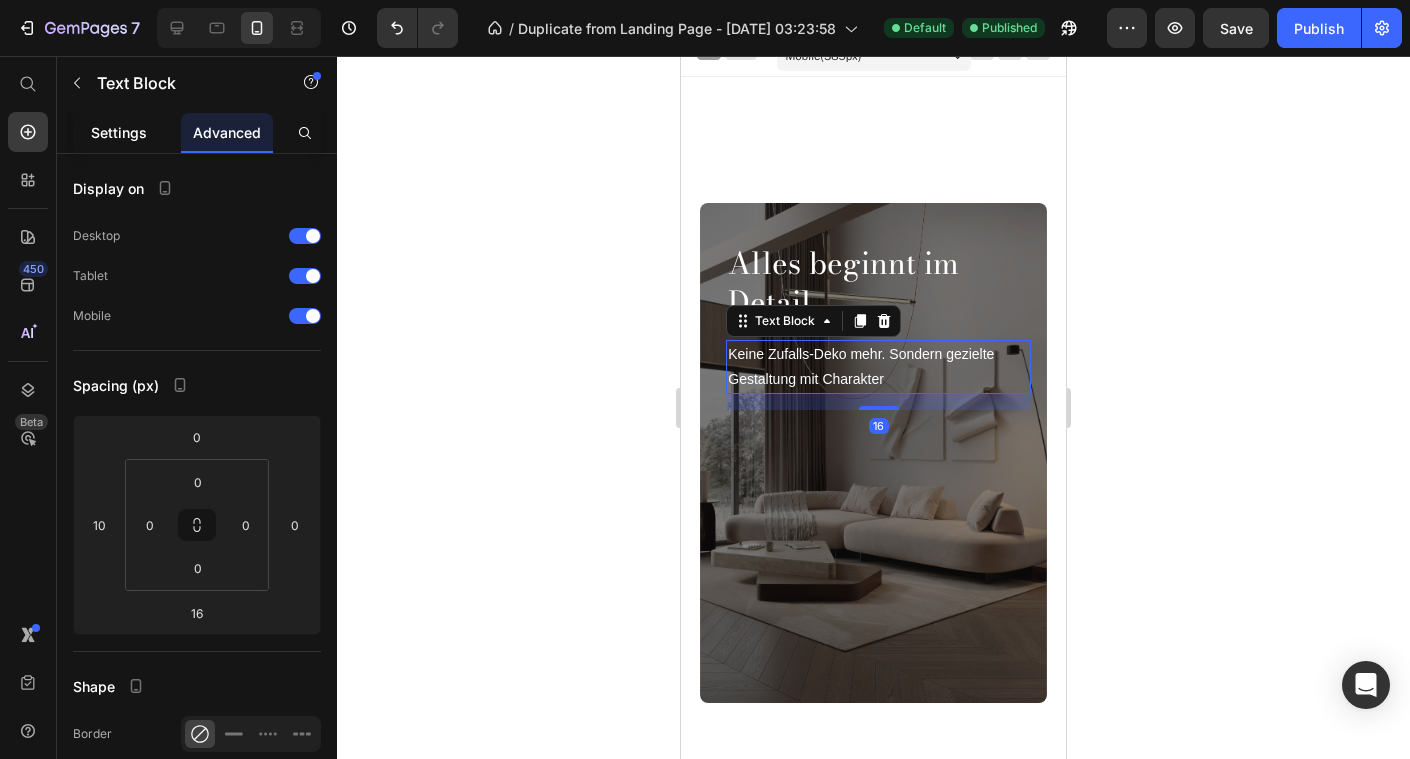 click on "Settings" at bounding box center (119, 132) 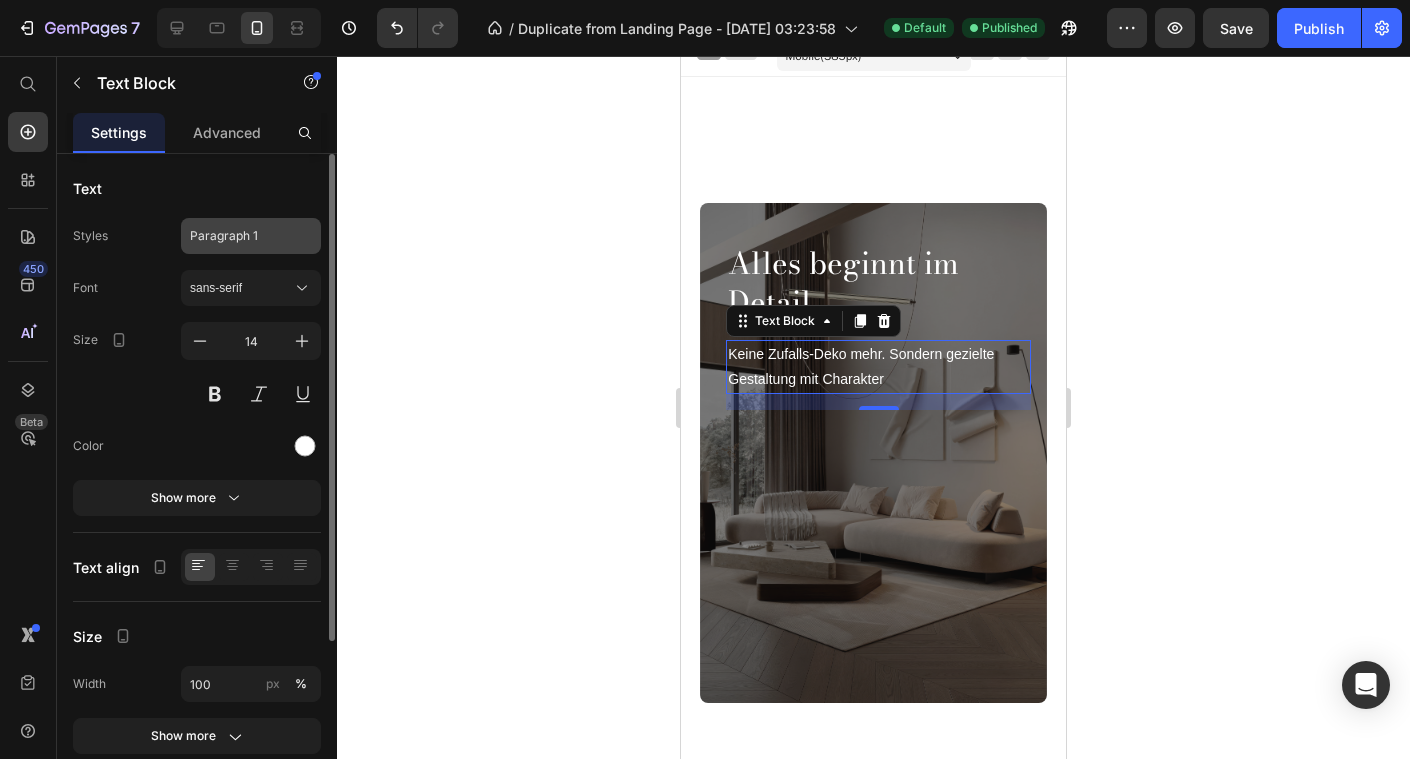 click on "Paragraph 1" at bounding box center [251, 236] 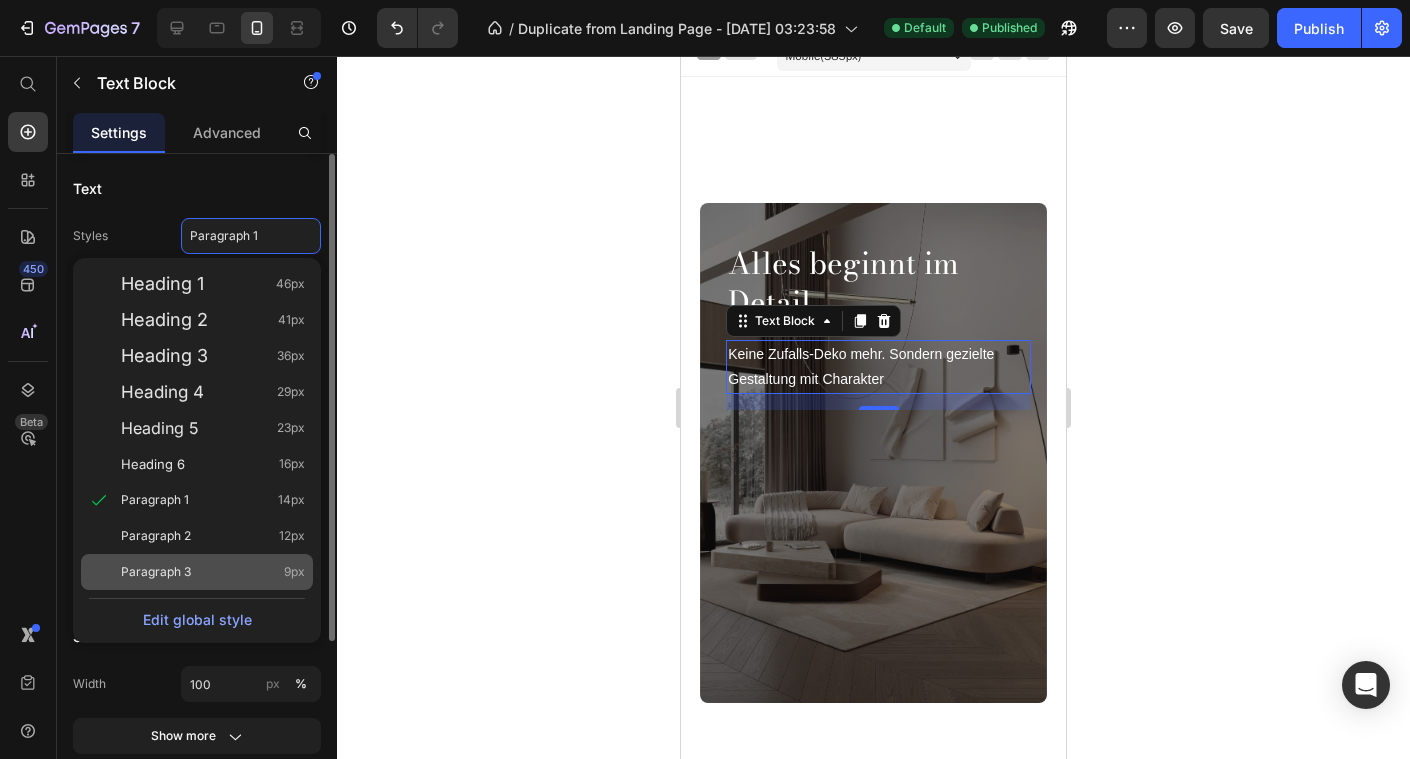 click on "Paragraph 3" at bounding box center (156, 572) 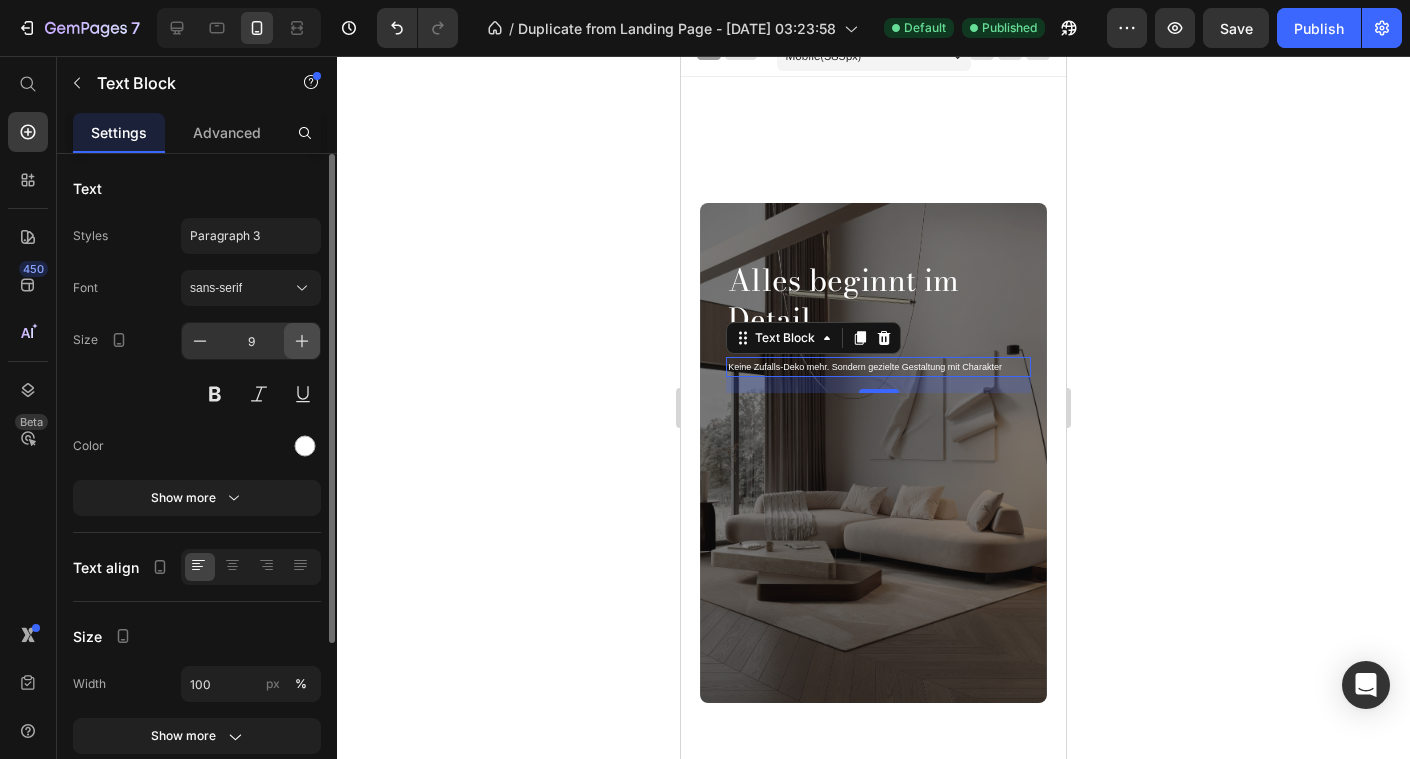 click 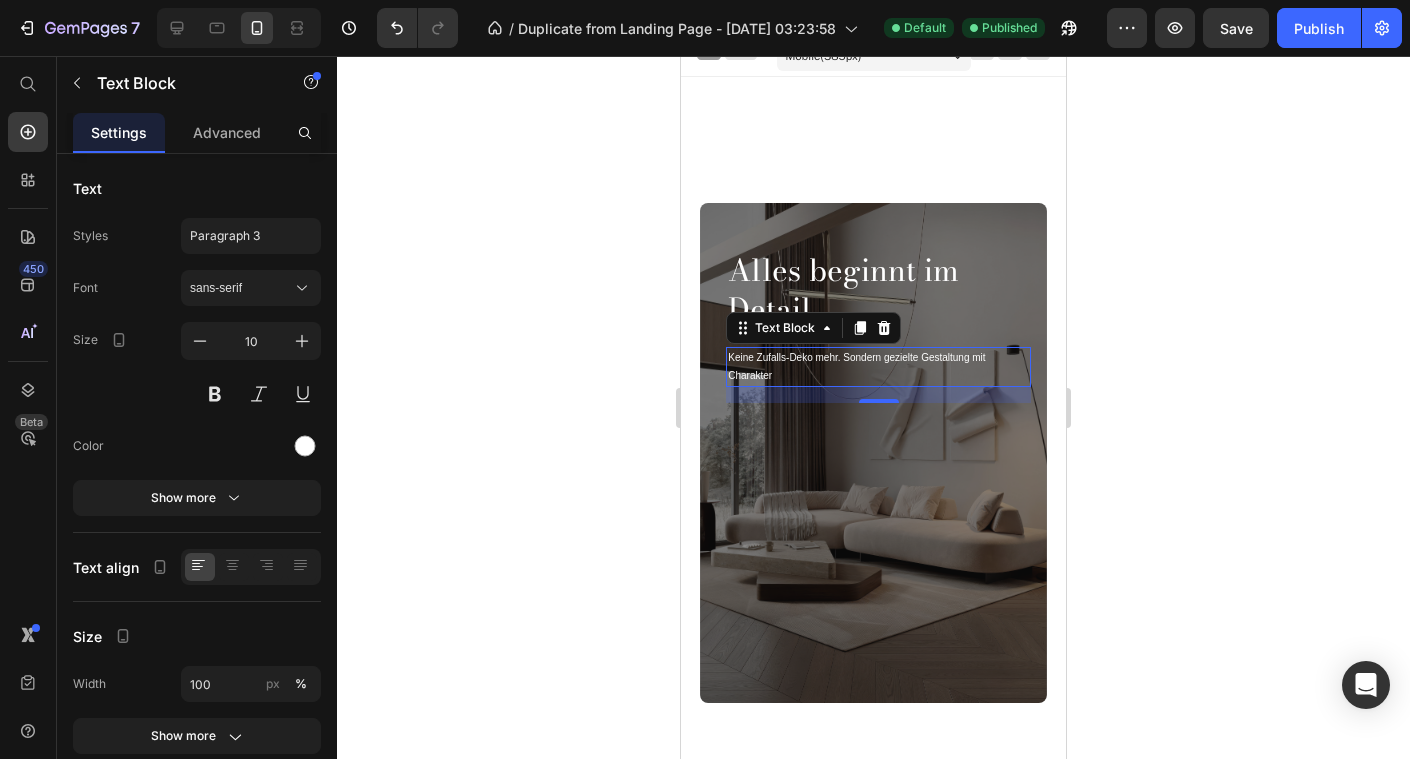 click 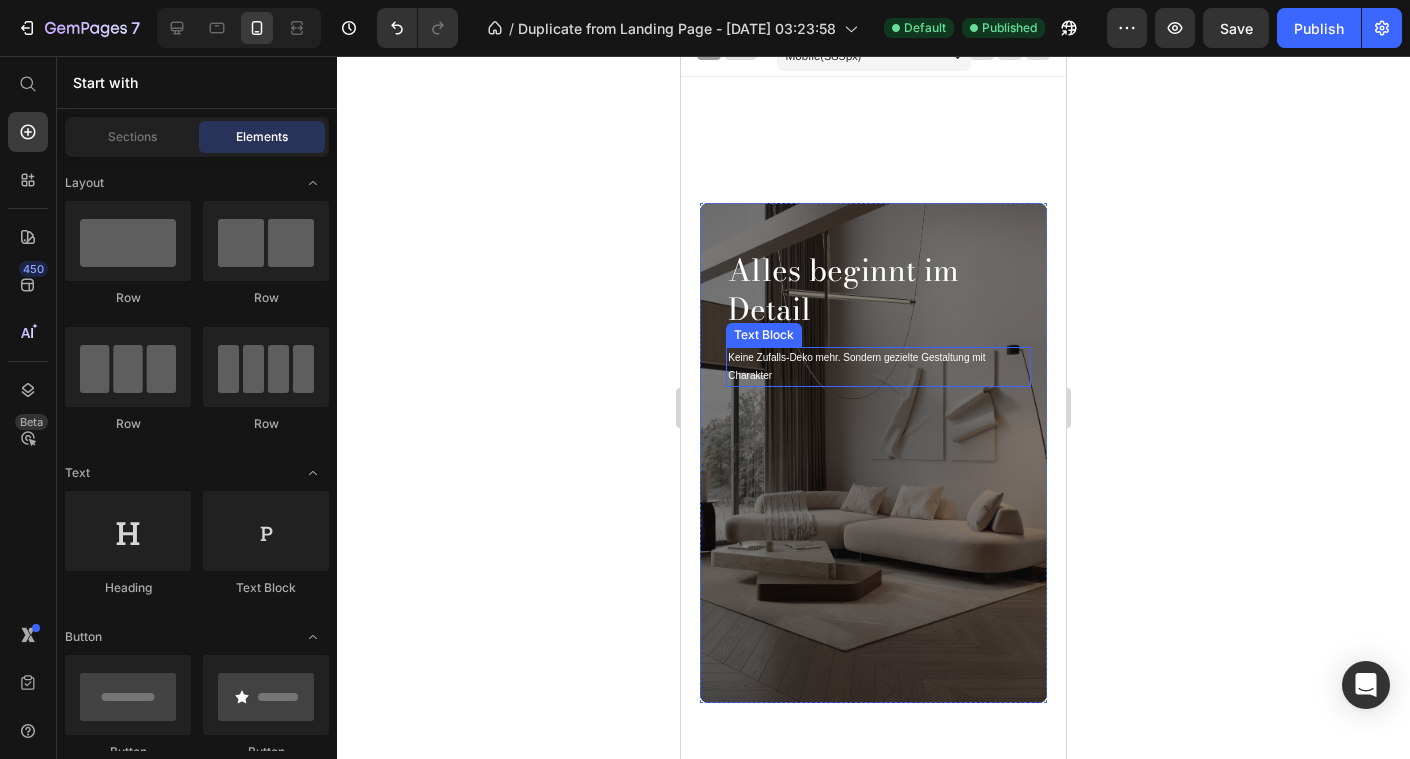 click on "Keine Zufalls-Deko mehr. Sondern gezielte Gestaltung mit Charakter" at bounding box center [878, 367] 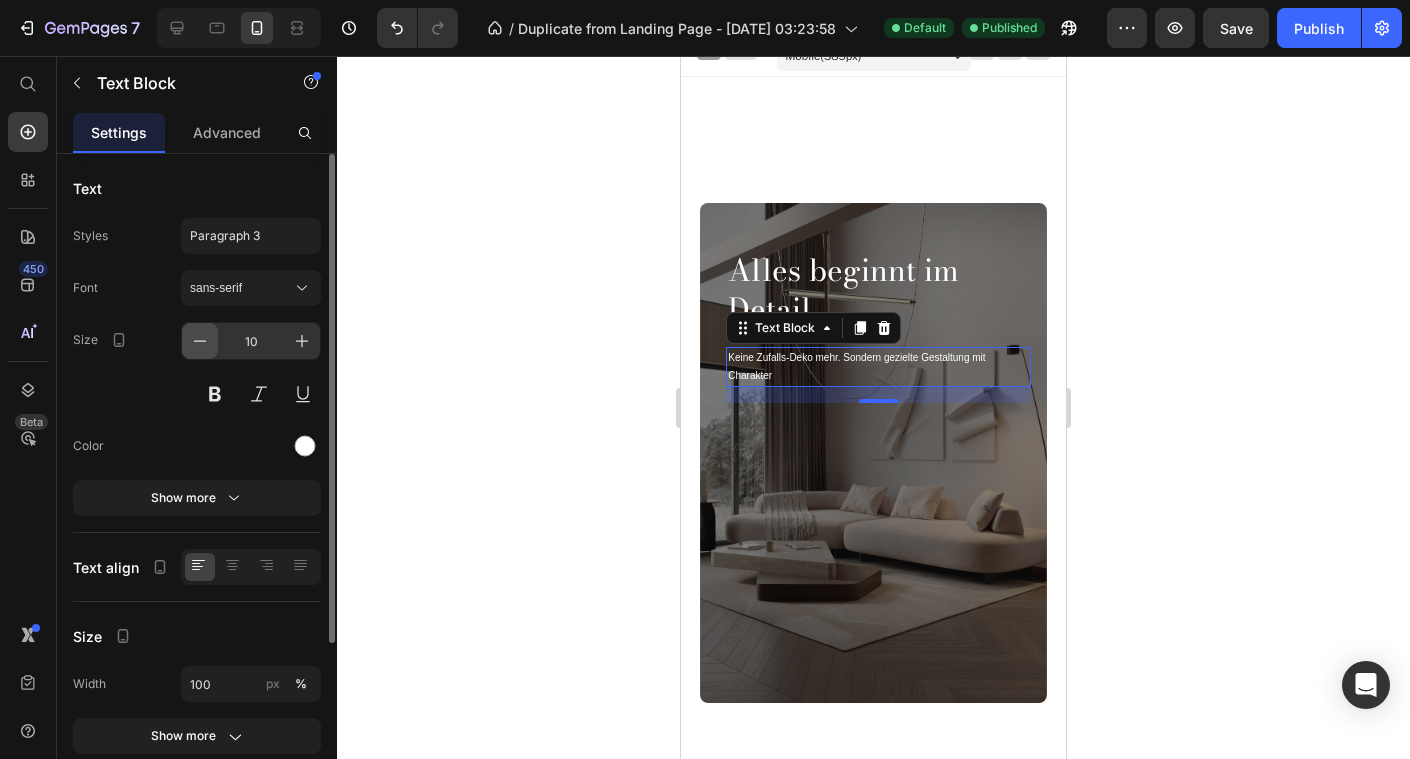 click at bounding box center (200, 341) 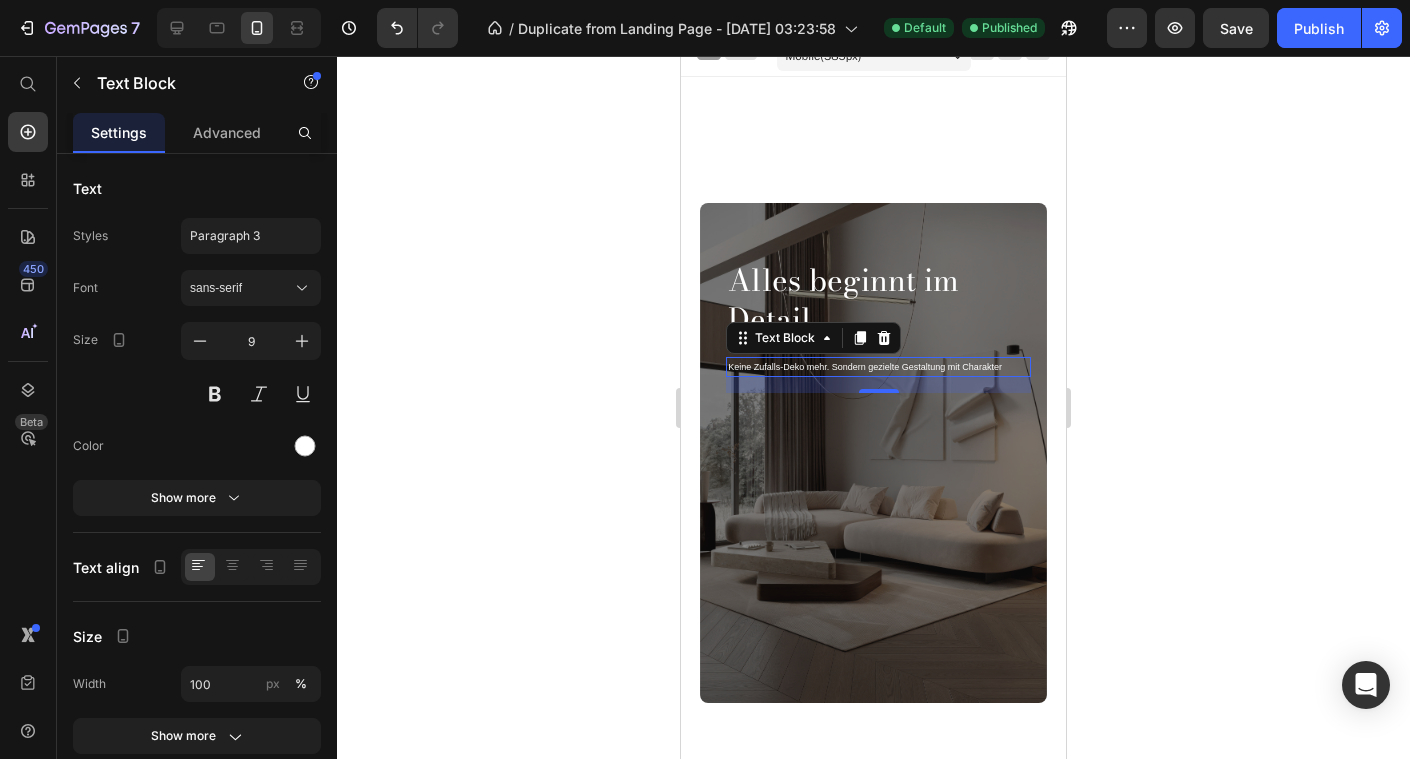 click 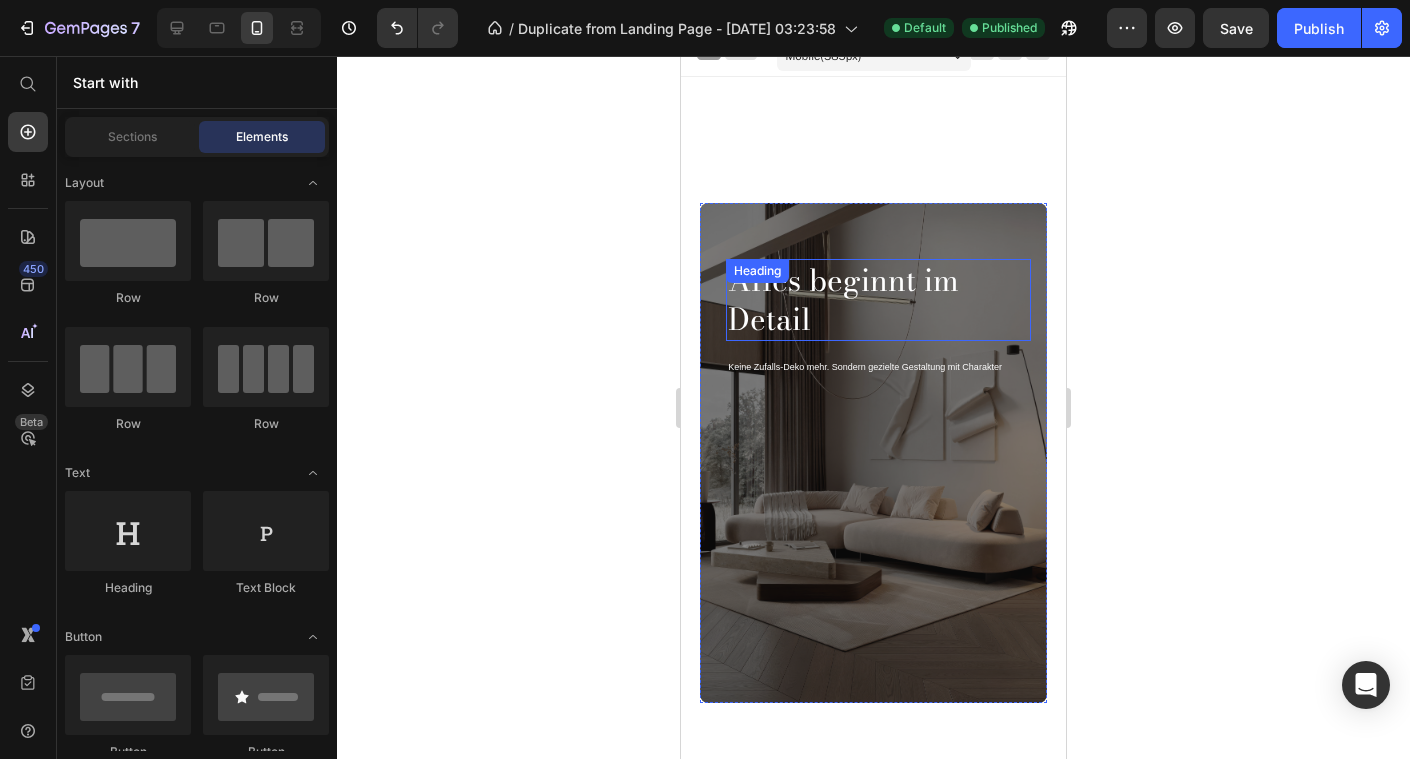 click on "Alles beginnt im Detail" at bounding box center [878, 300] 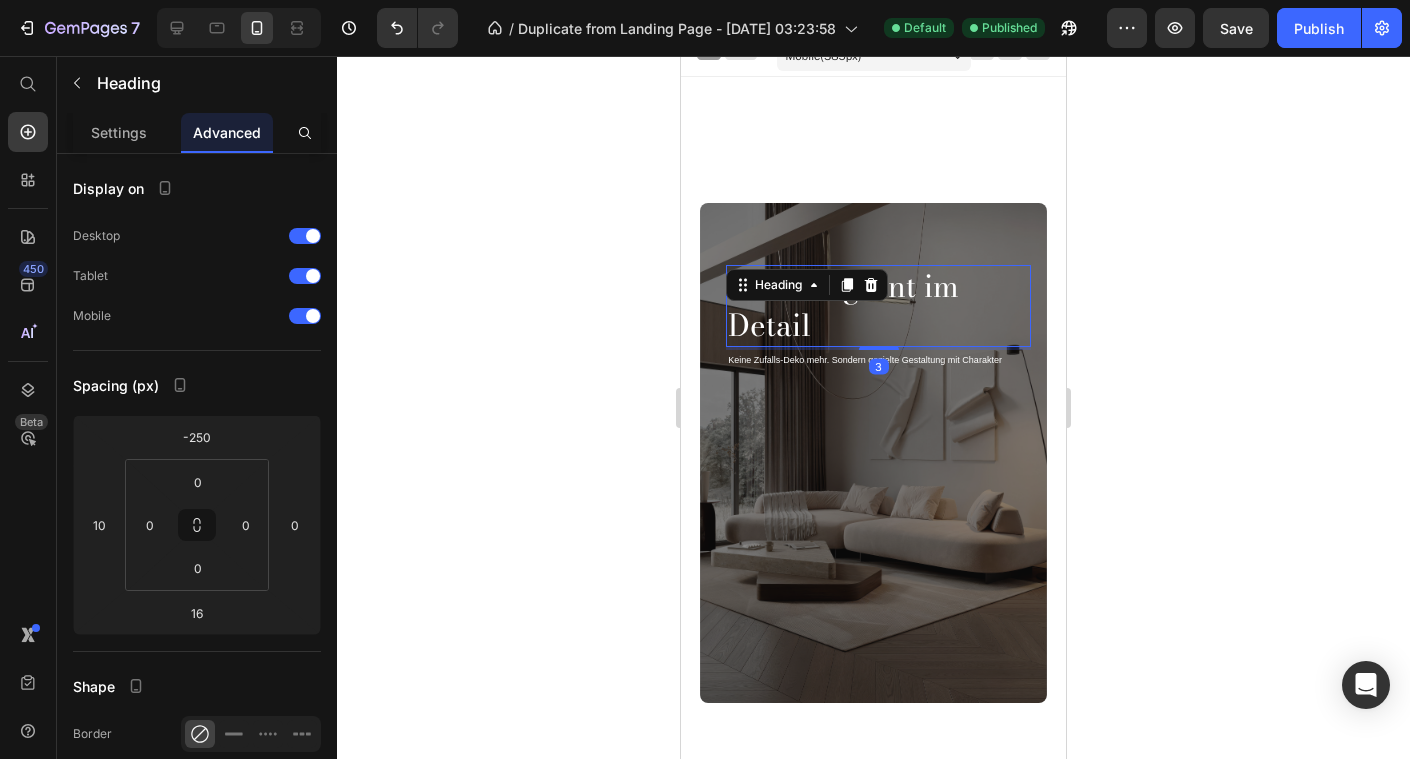 drag, startPoint x: 864, startPoint y: 353, endPoint x: 873, endPoint y: 340, distance: 15.811388 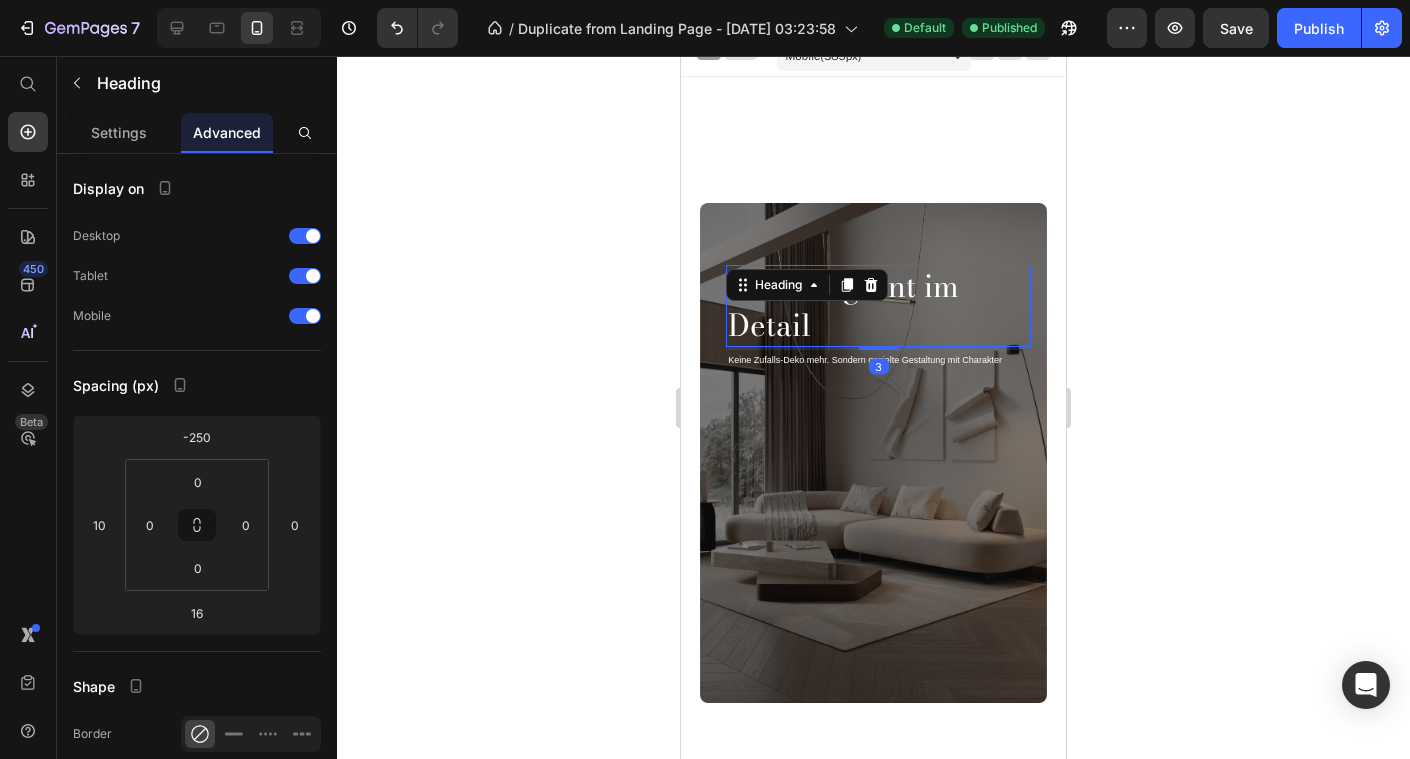click on "Alles beginnt im Detail Heading   3" at bounding box center [878, 306] 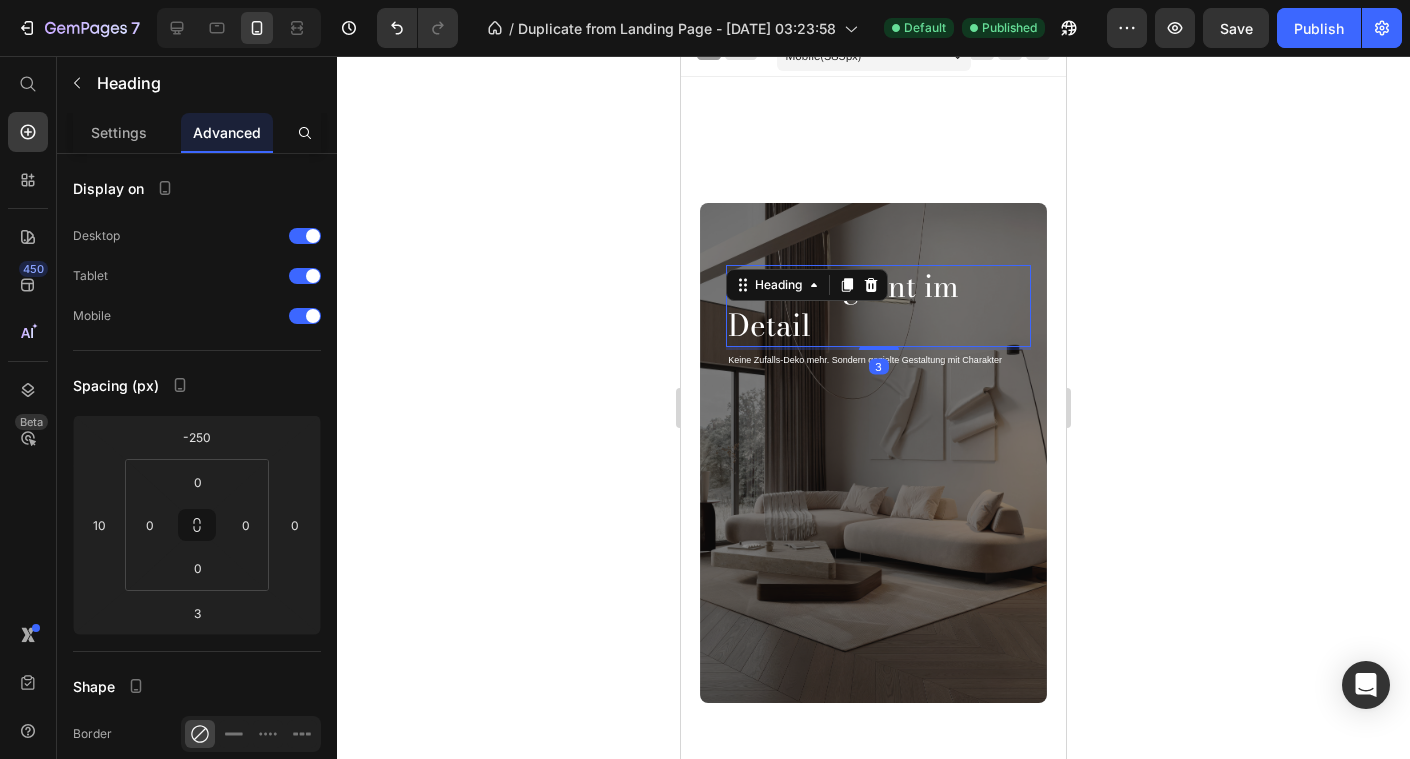 click 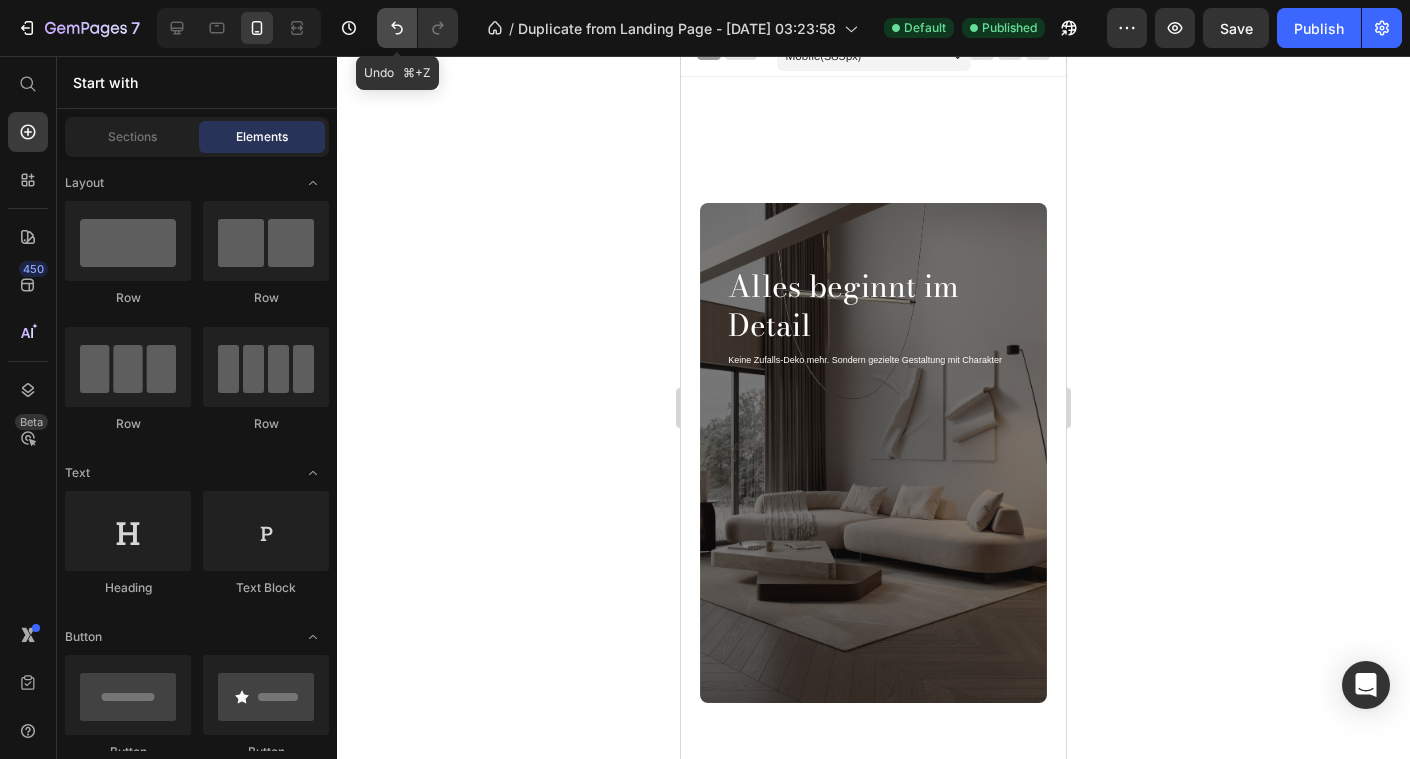 click 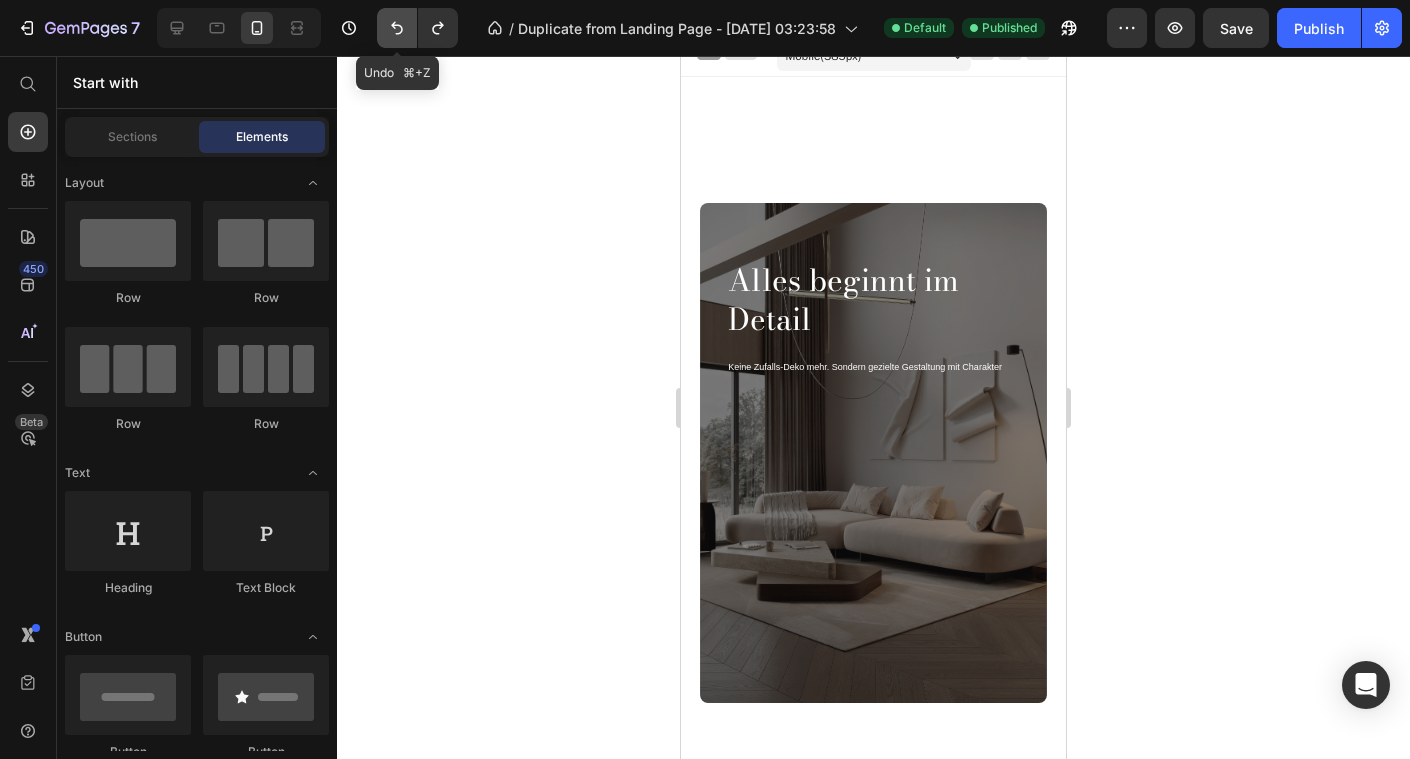 click 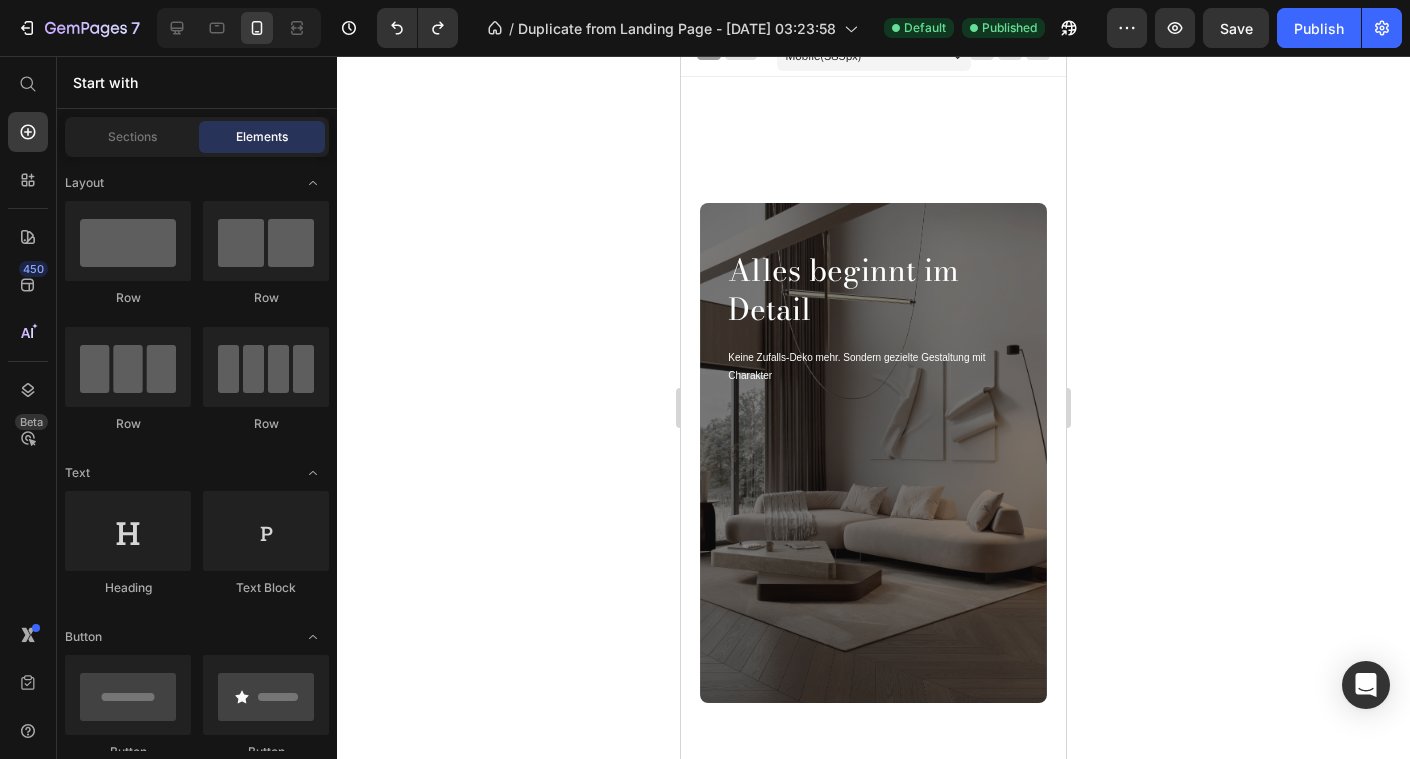 click 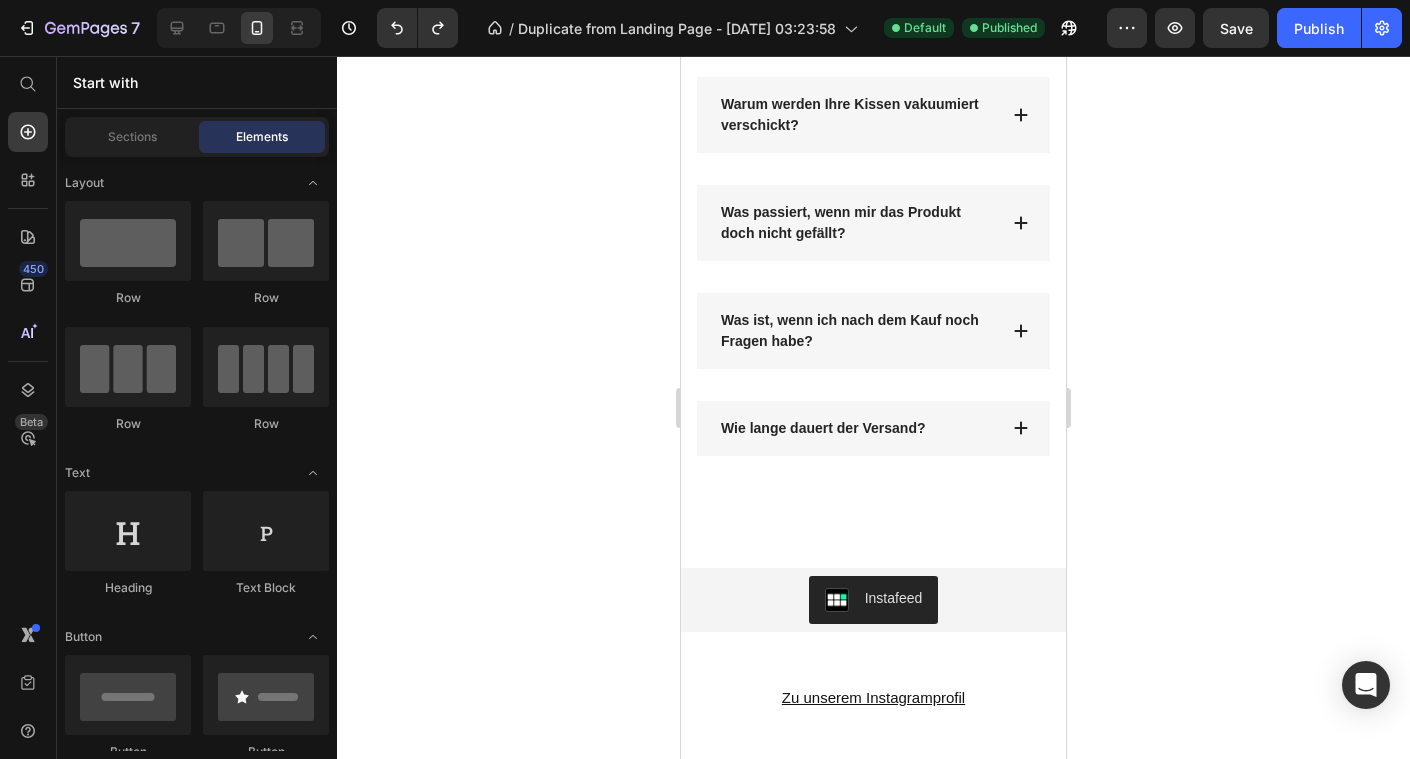 scroll, scrollTop: 3152, scrollLeft: 0, axis: vertical 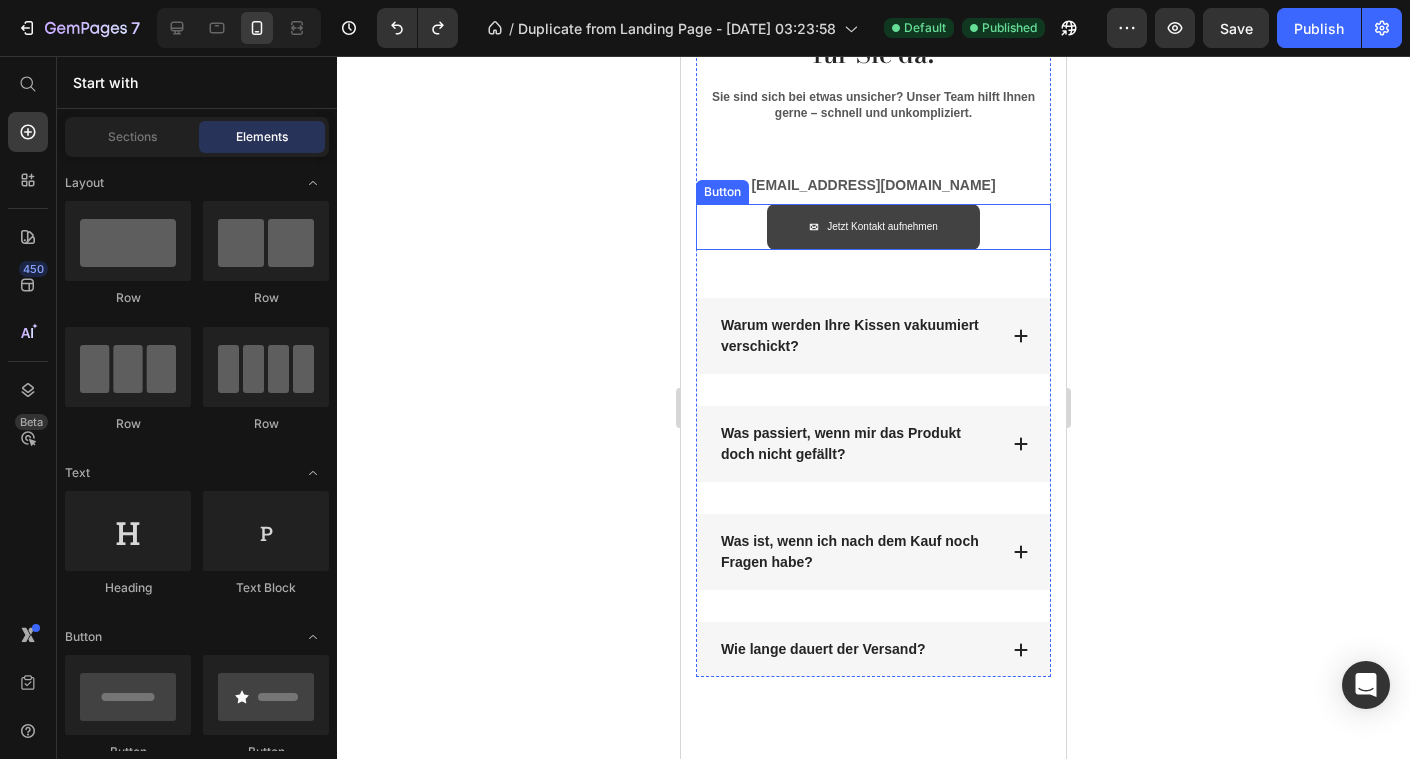 click on "Jetzt Kontakt aufnehmen" at bounding box center (873, 227) 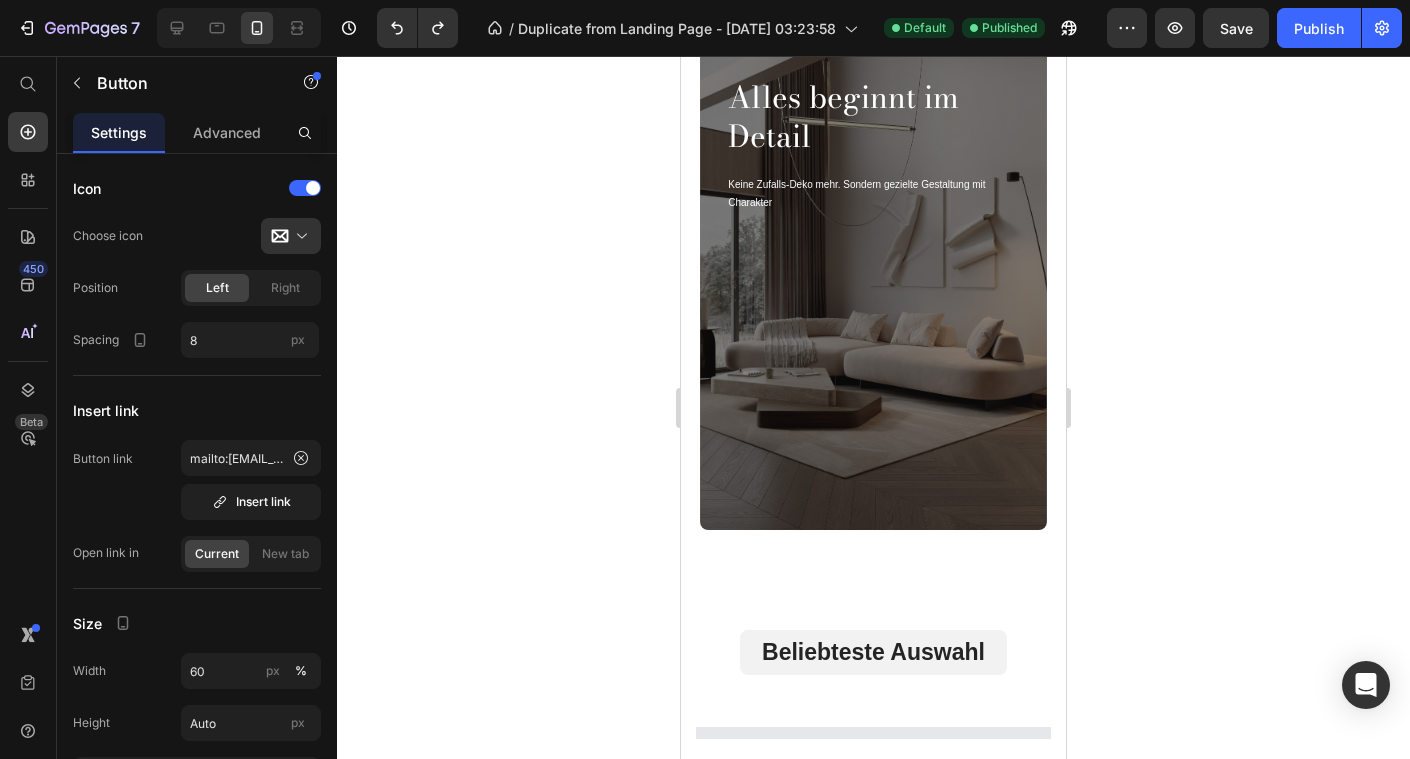 scroll, scrollTop: 0, scrollLeft: 0, axis: both 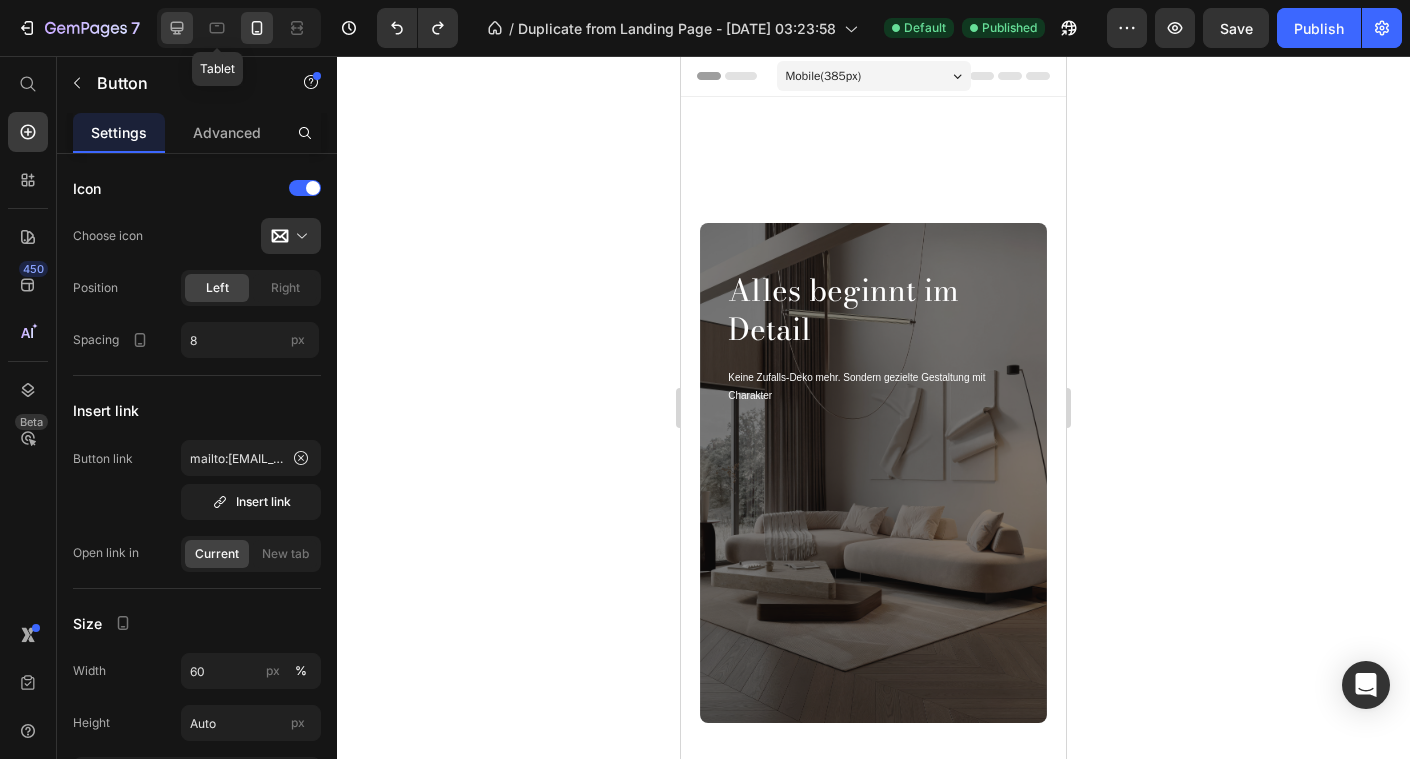 click 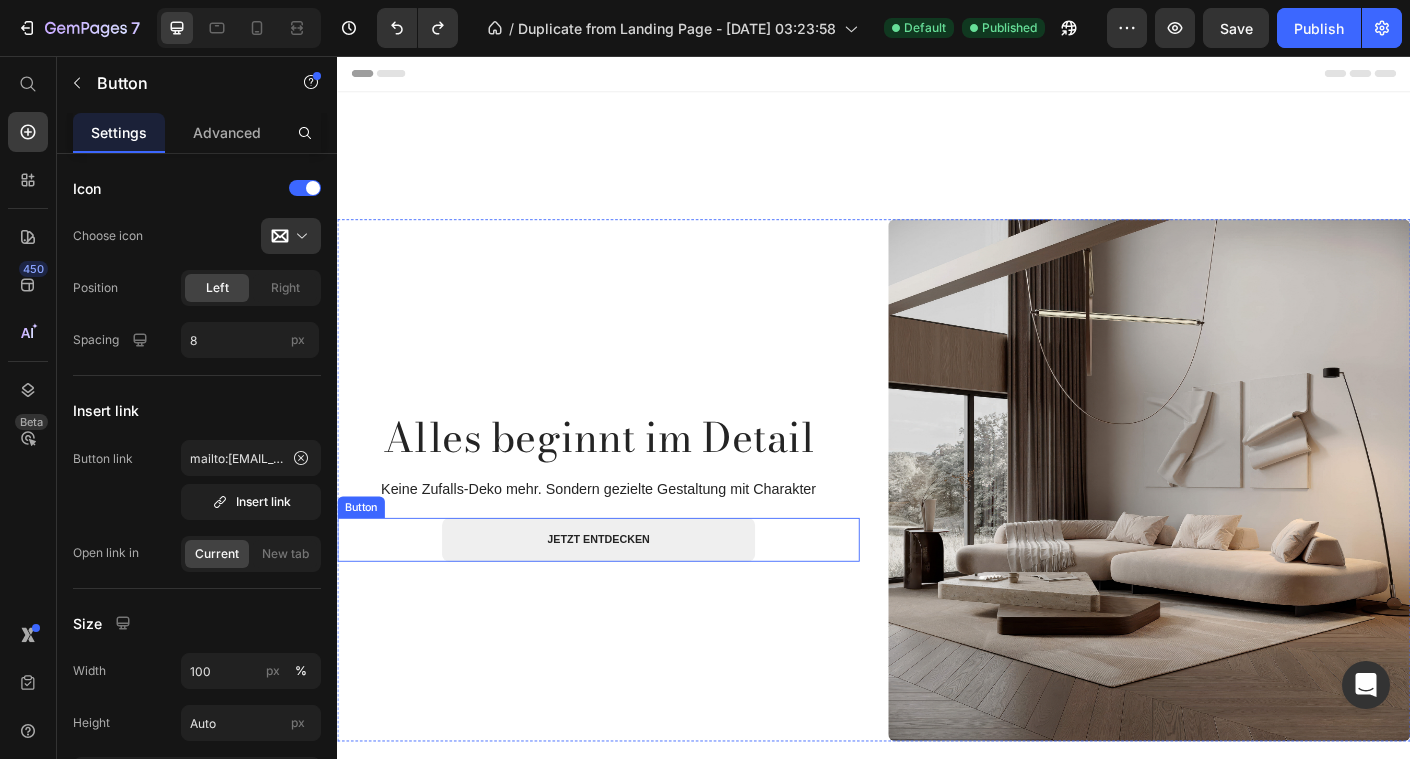 click on "jetzt entdecken" at bounding box center (629, 598) 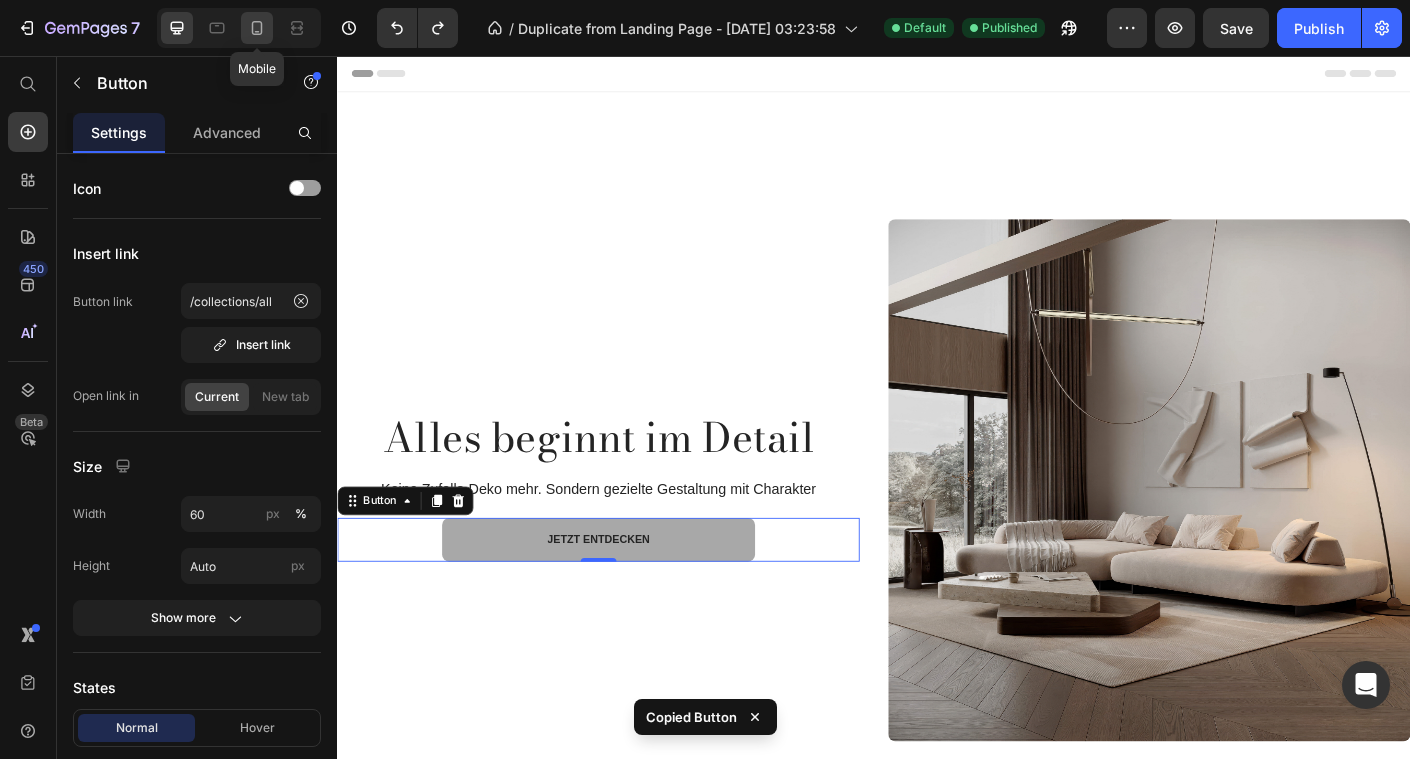 click 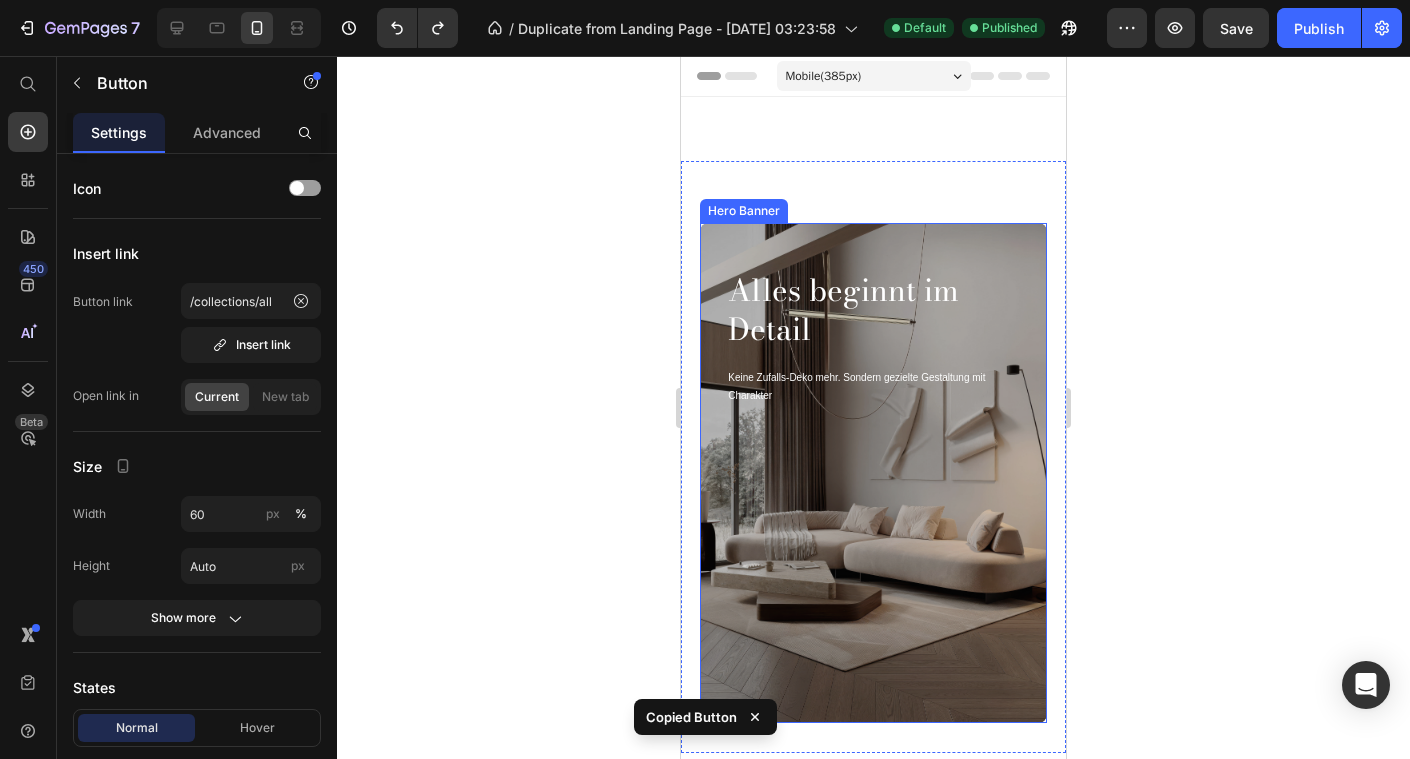 click at bounding box center (873, 473) 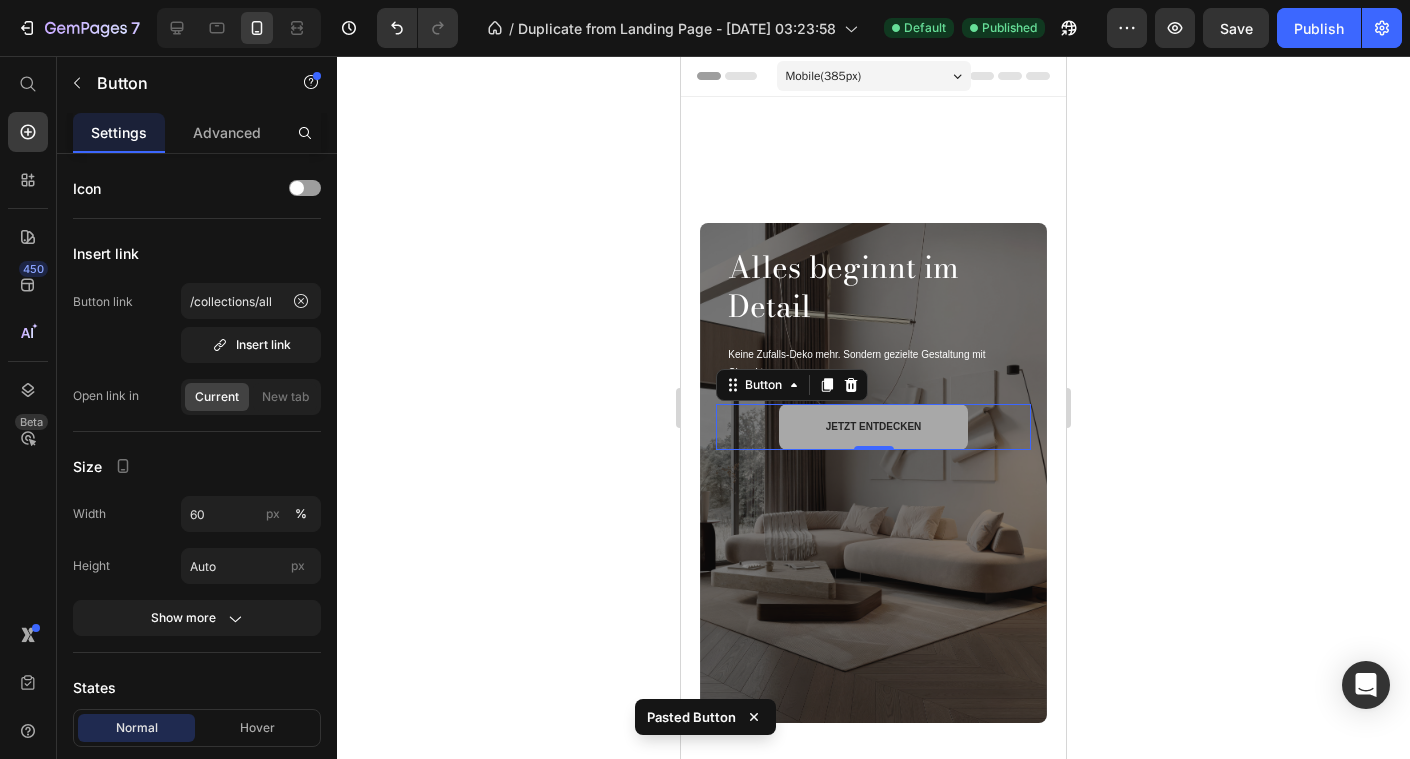 click 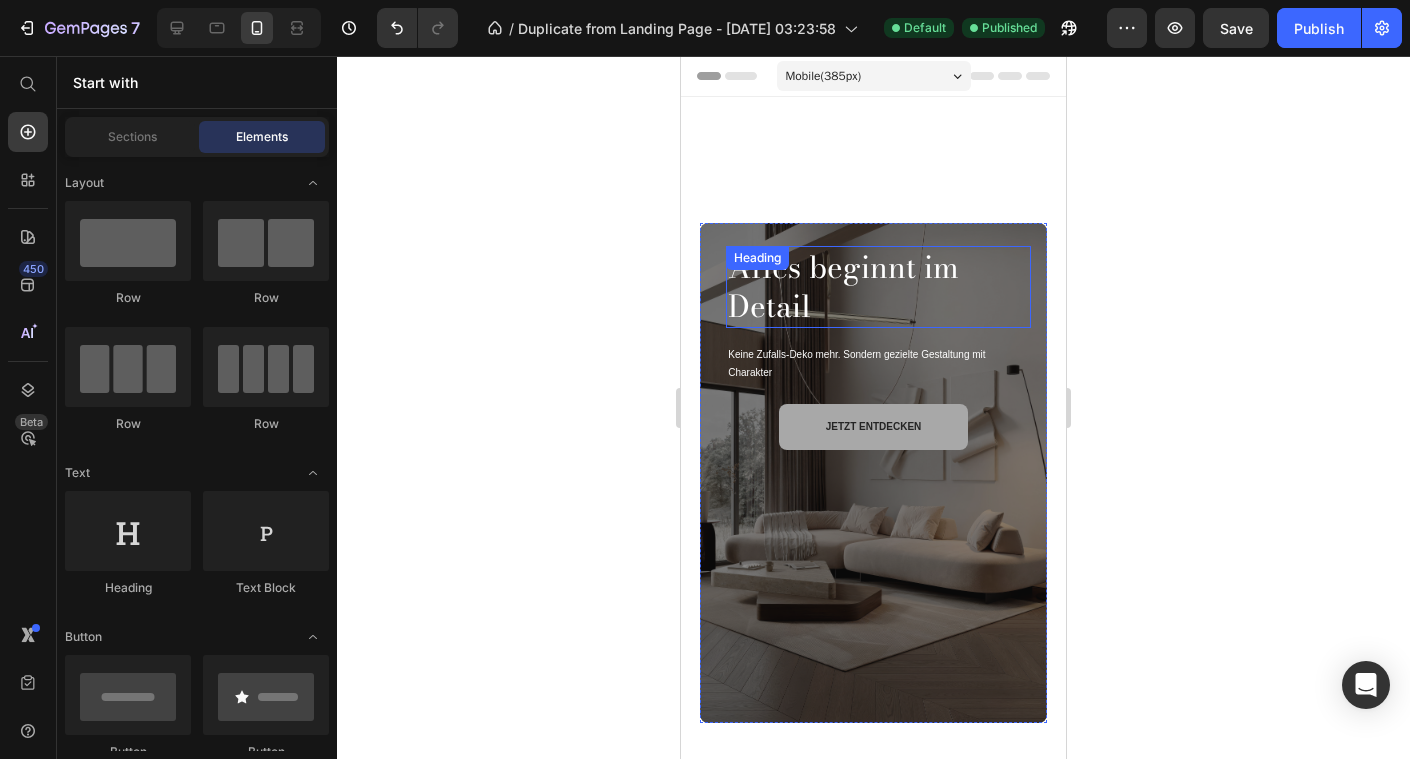 click on "Alles beginnt im Detail" at bounding box center [878, 287] 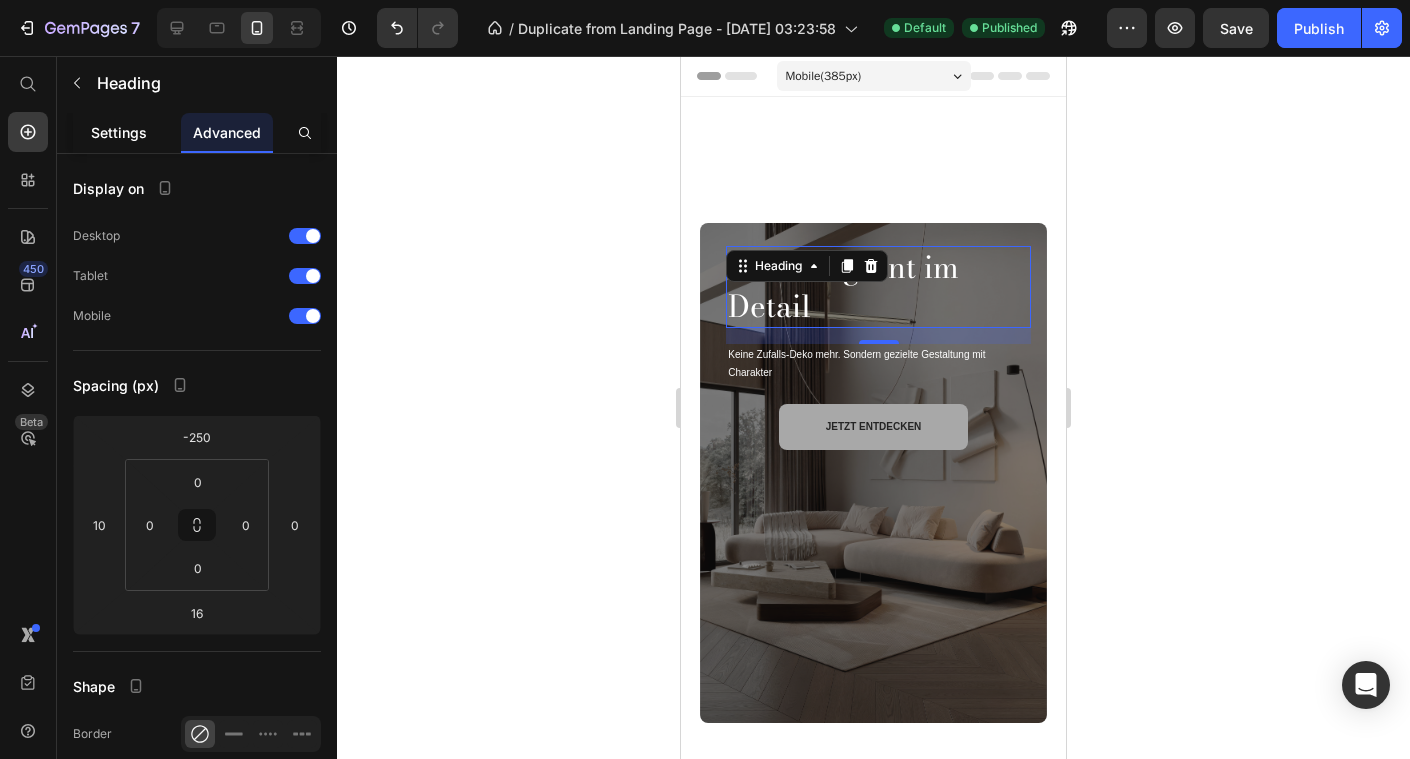 click on "Settings" at bounding box center [119, 132] 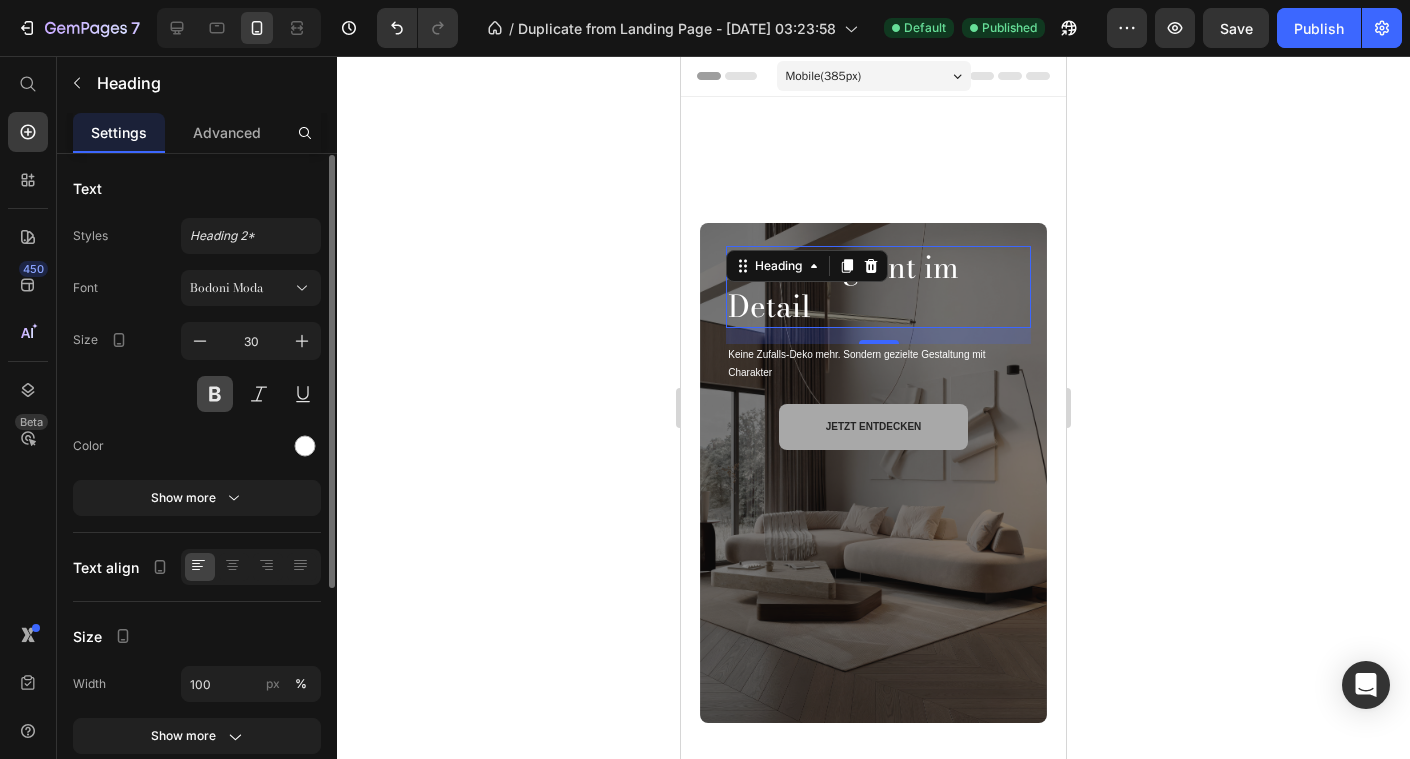 scroll, scrollTop: 71, scrollLeft: 0, axis: vertical 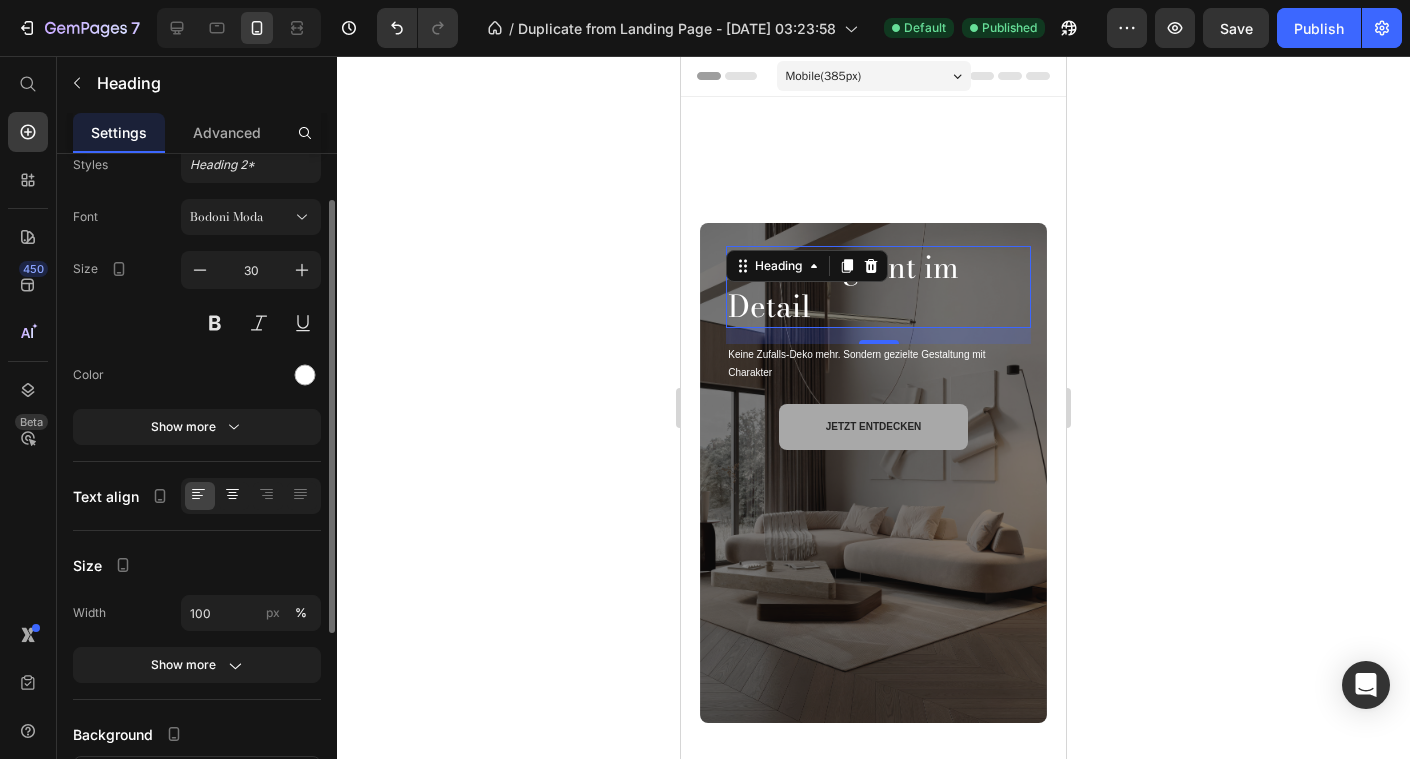 click 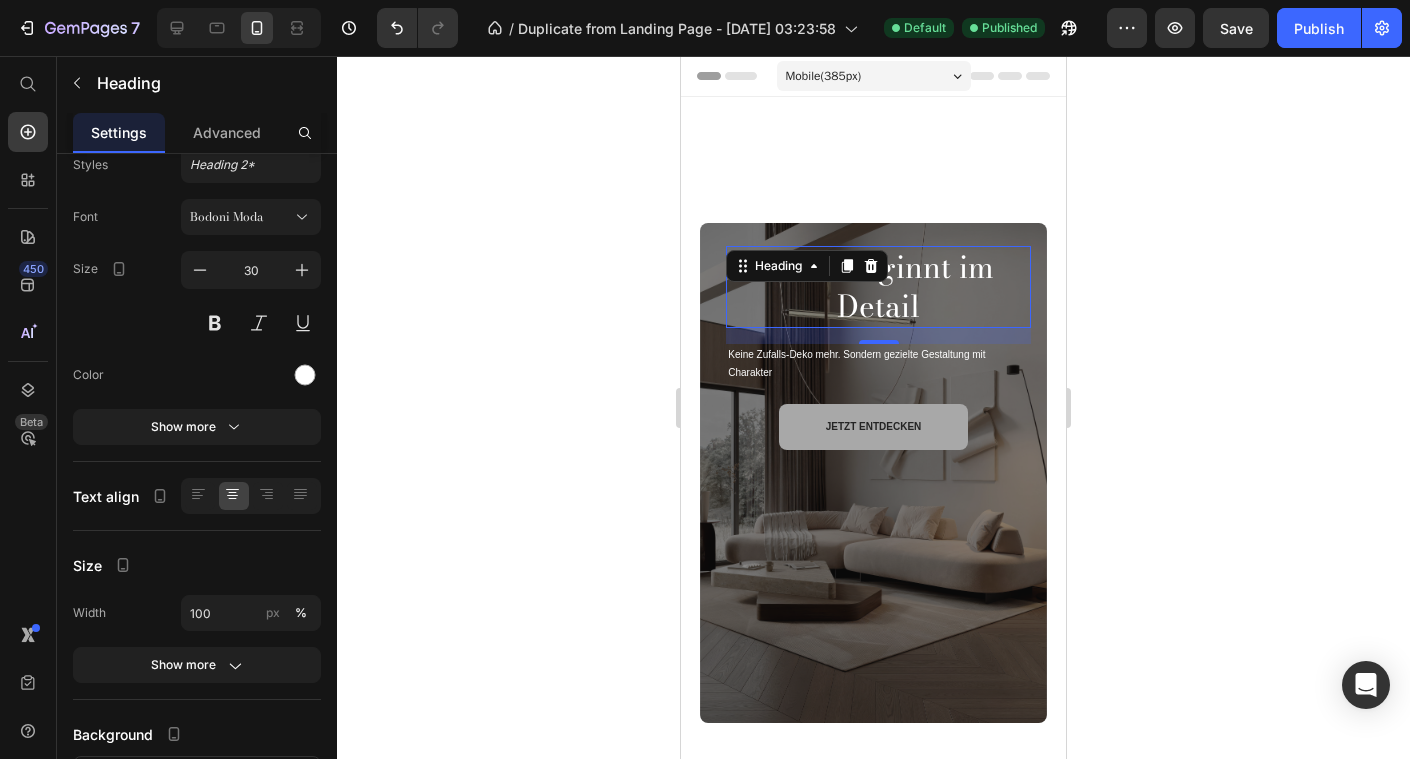 click on "16" at bounding box center (879, 360) 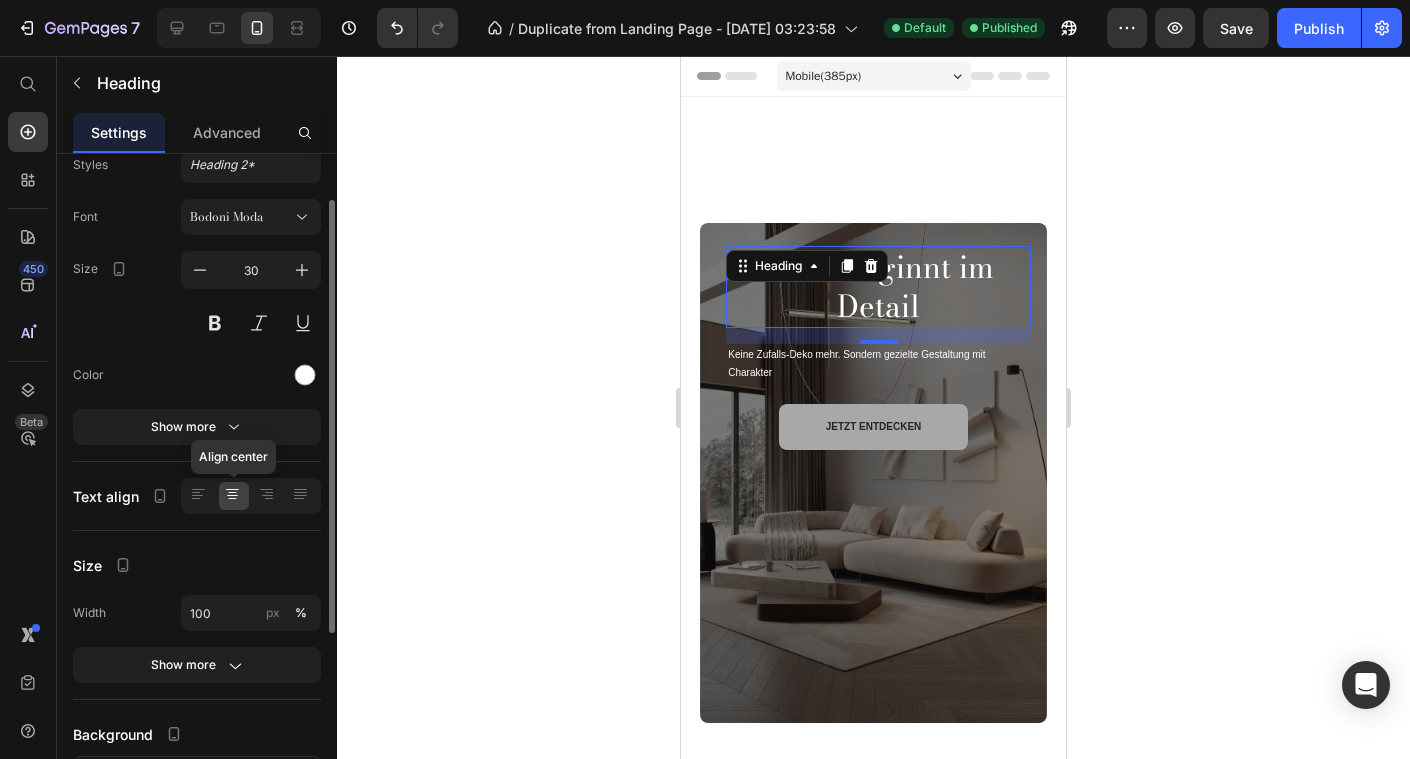 click 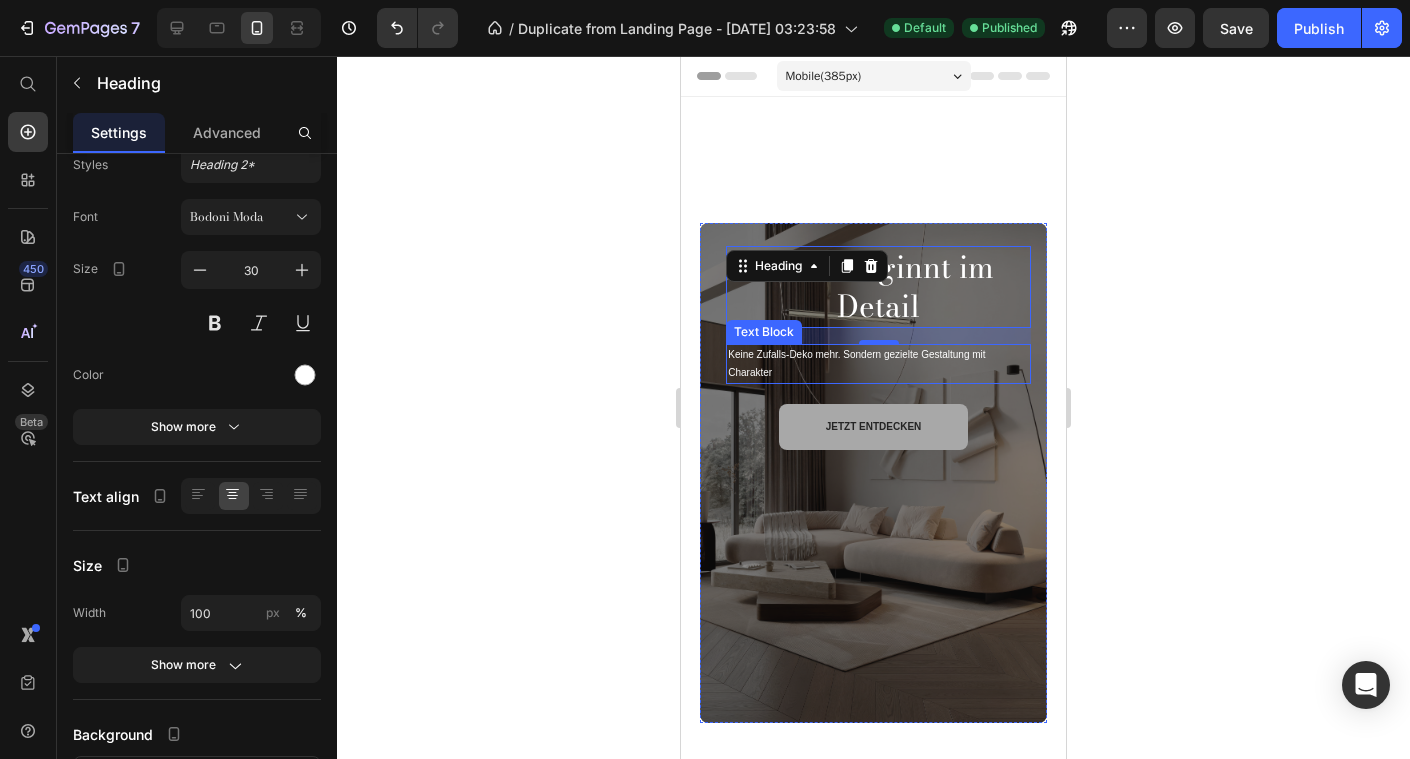 click on "Keine Zufalls-Deko mehr. Sondern gezielte Gestaltung mit Charakter" at bounding box center [878, 364] 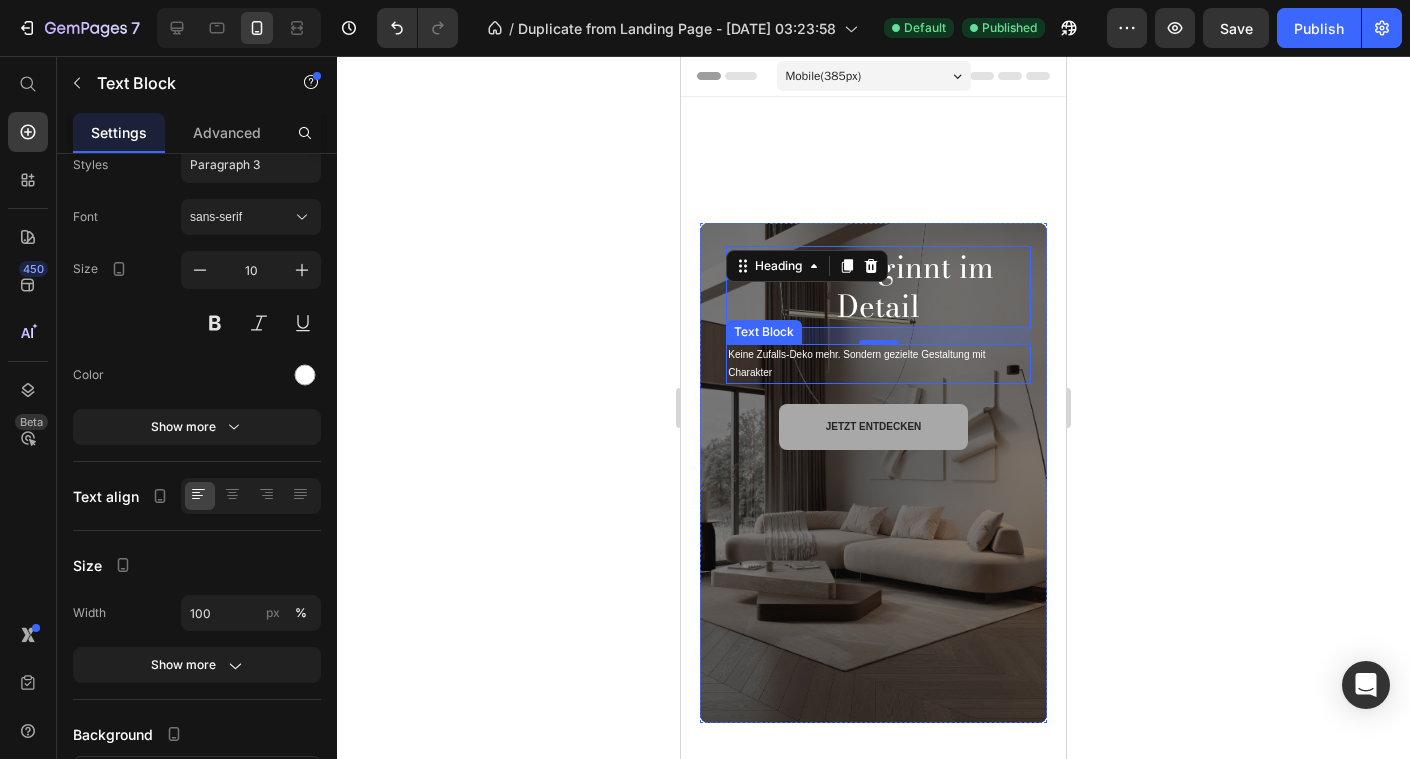 scroll, scrollTop: 0, scrollLeft: 0, axis: both 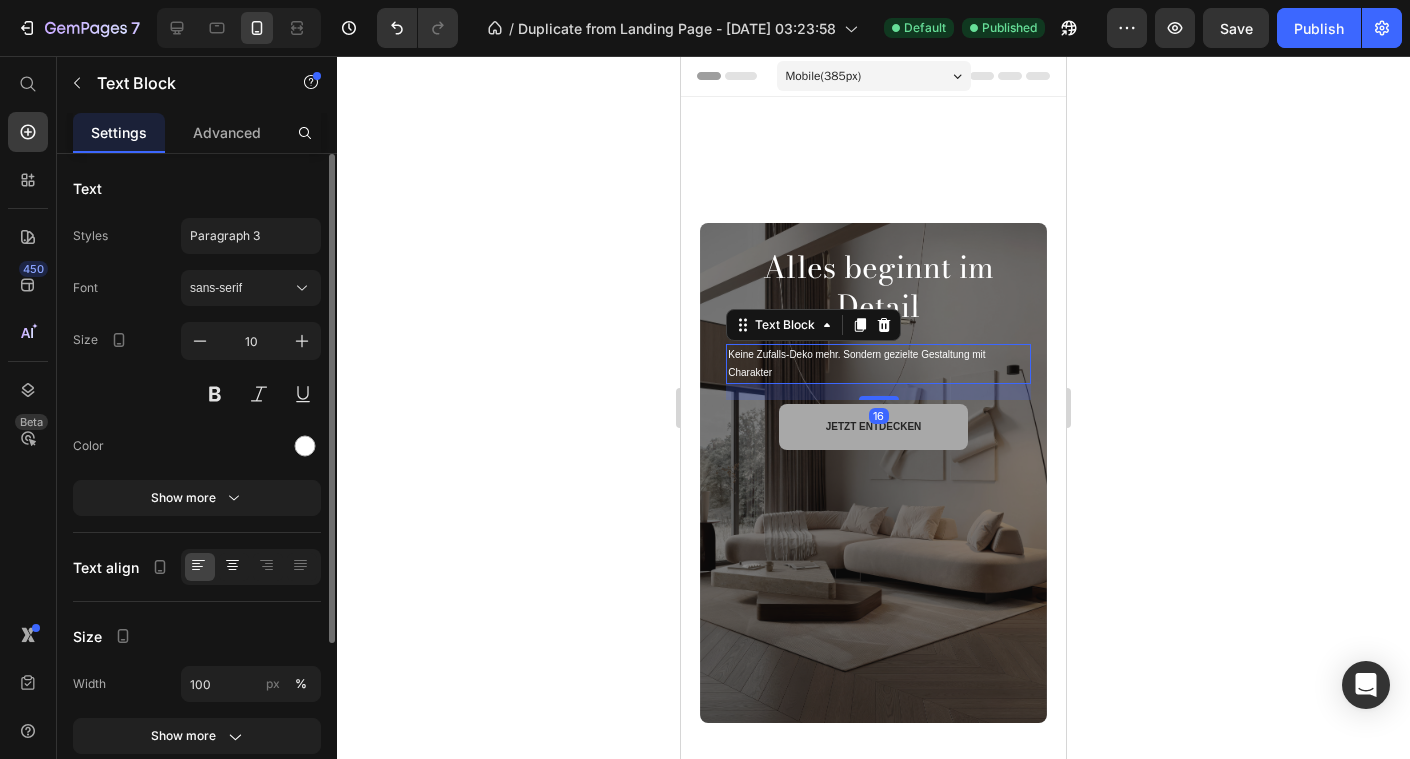 click 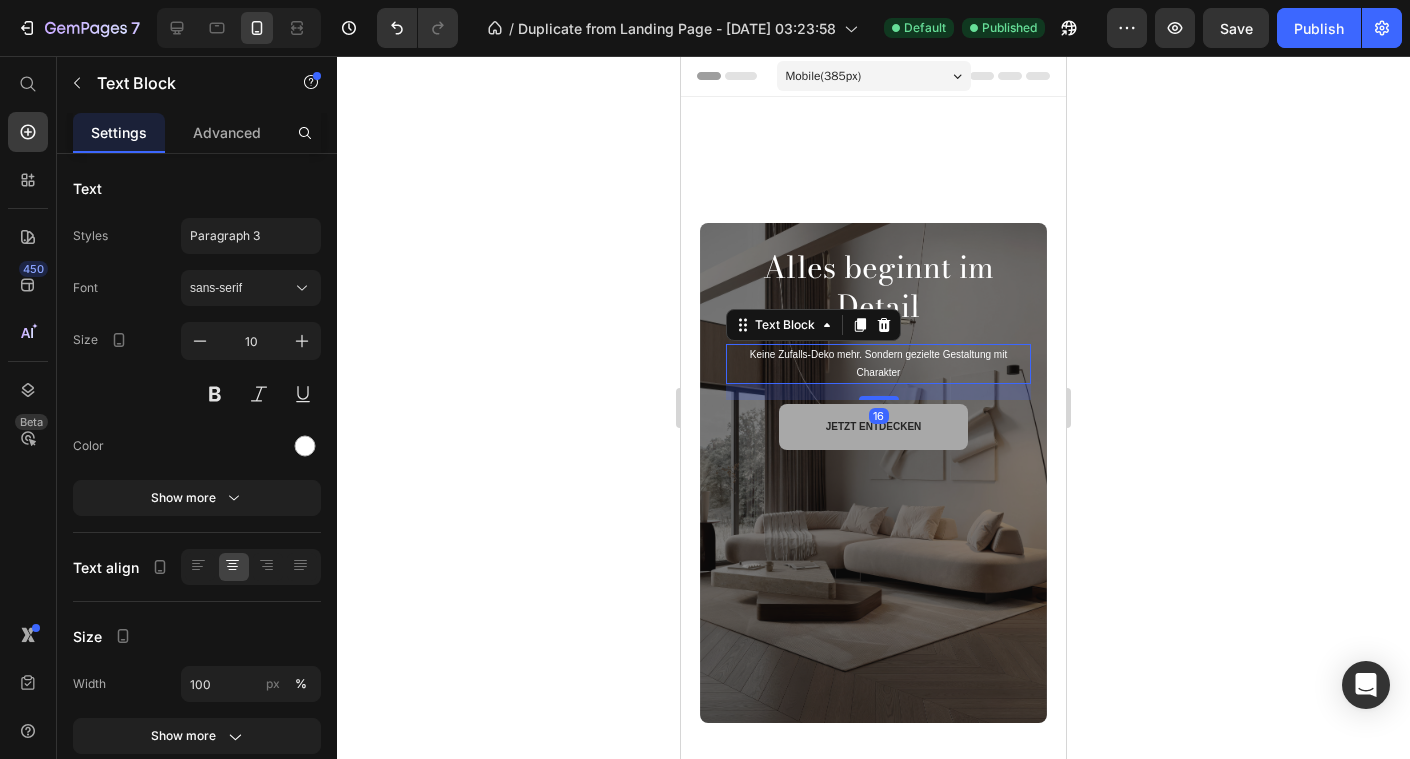 click 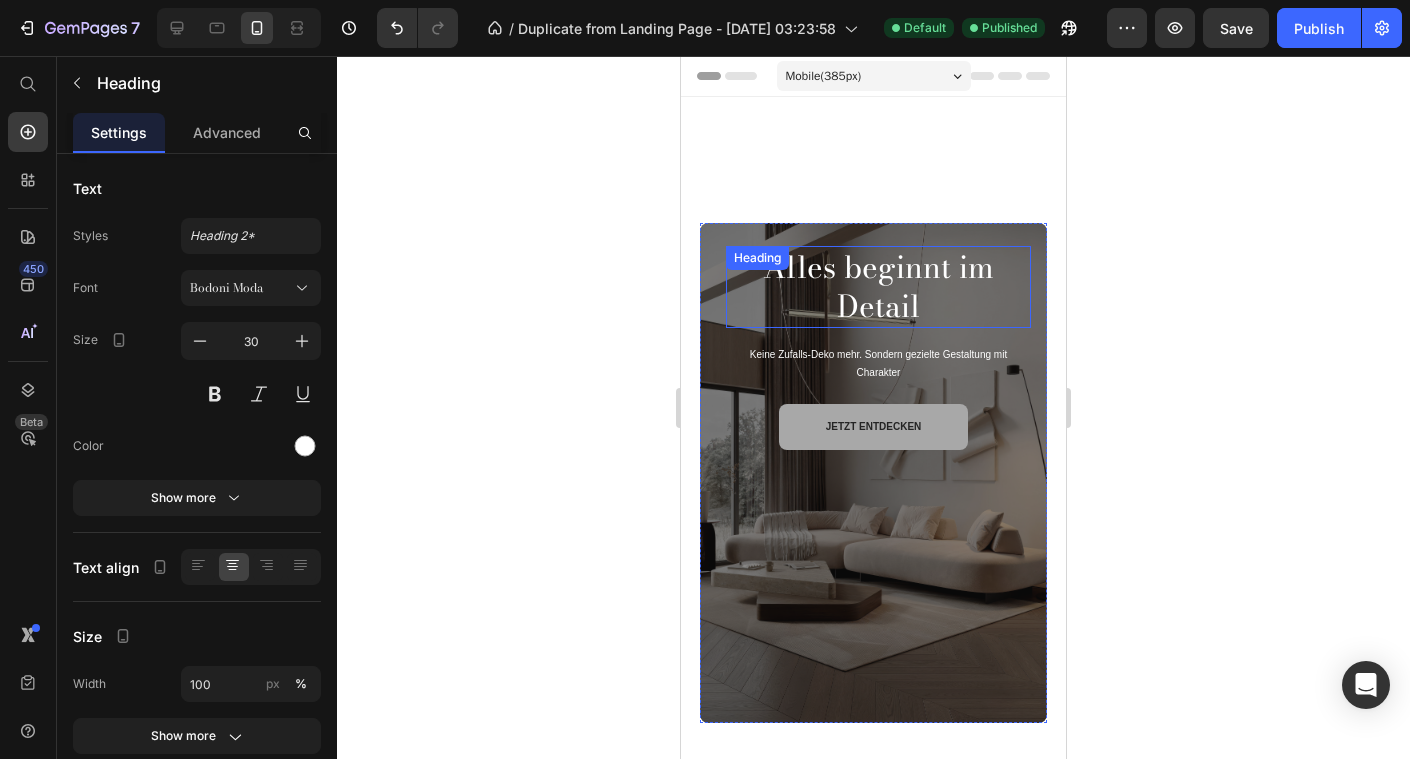 click on "Alles beginnt im Detail" at bounding box center [878, 287] 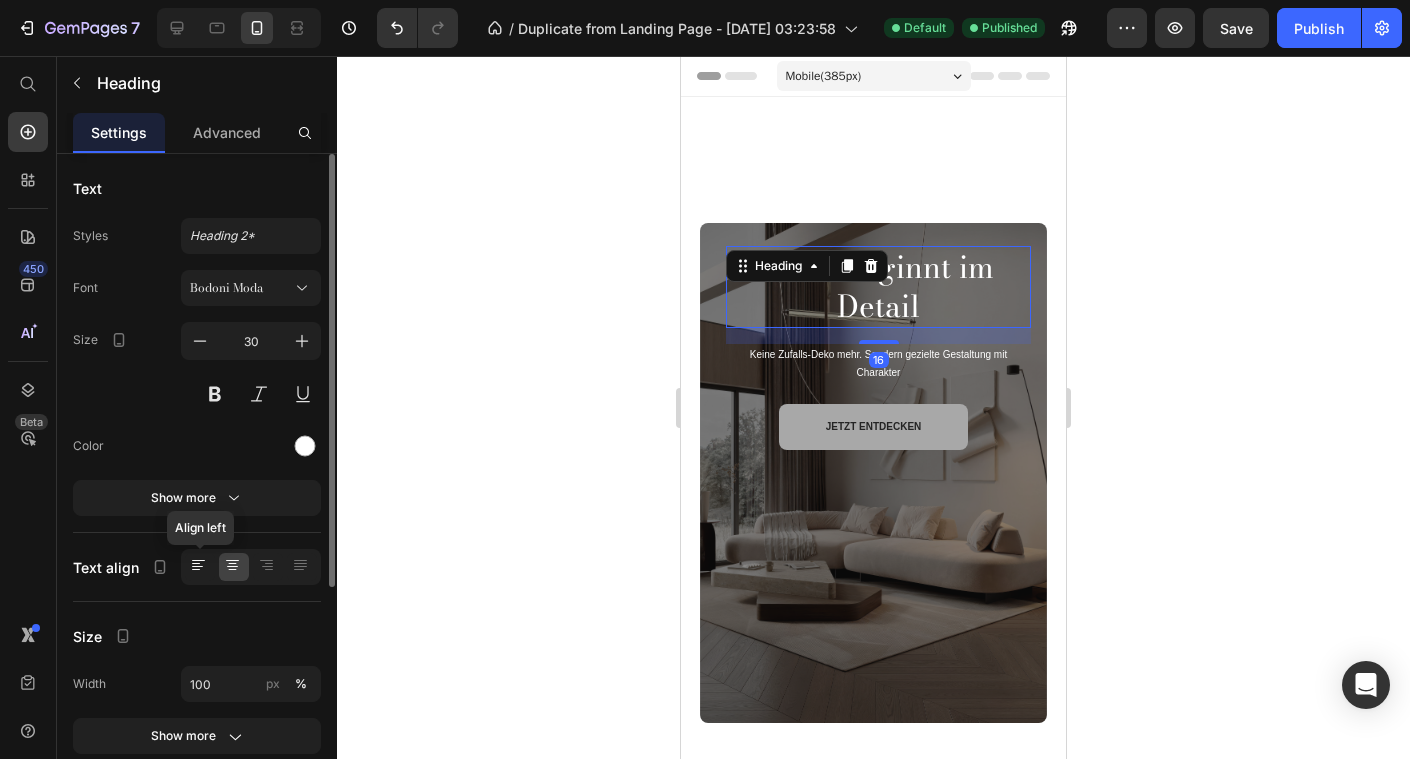 click 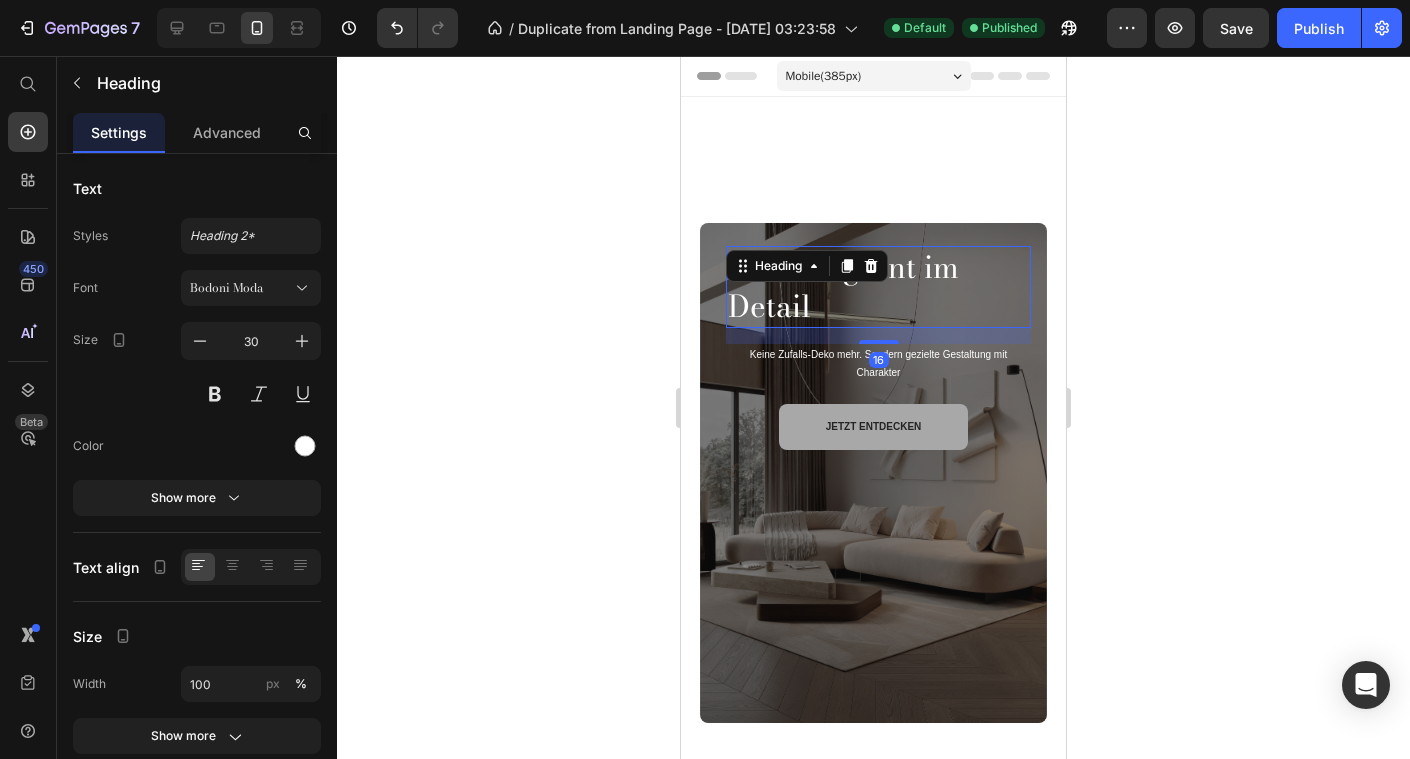 click 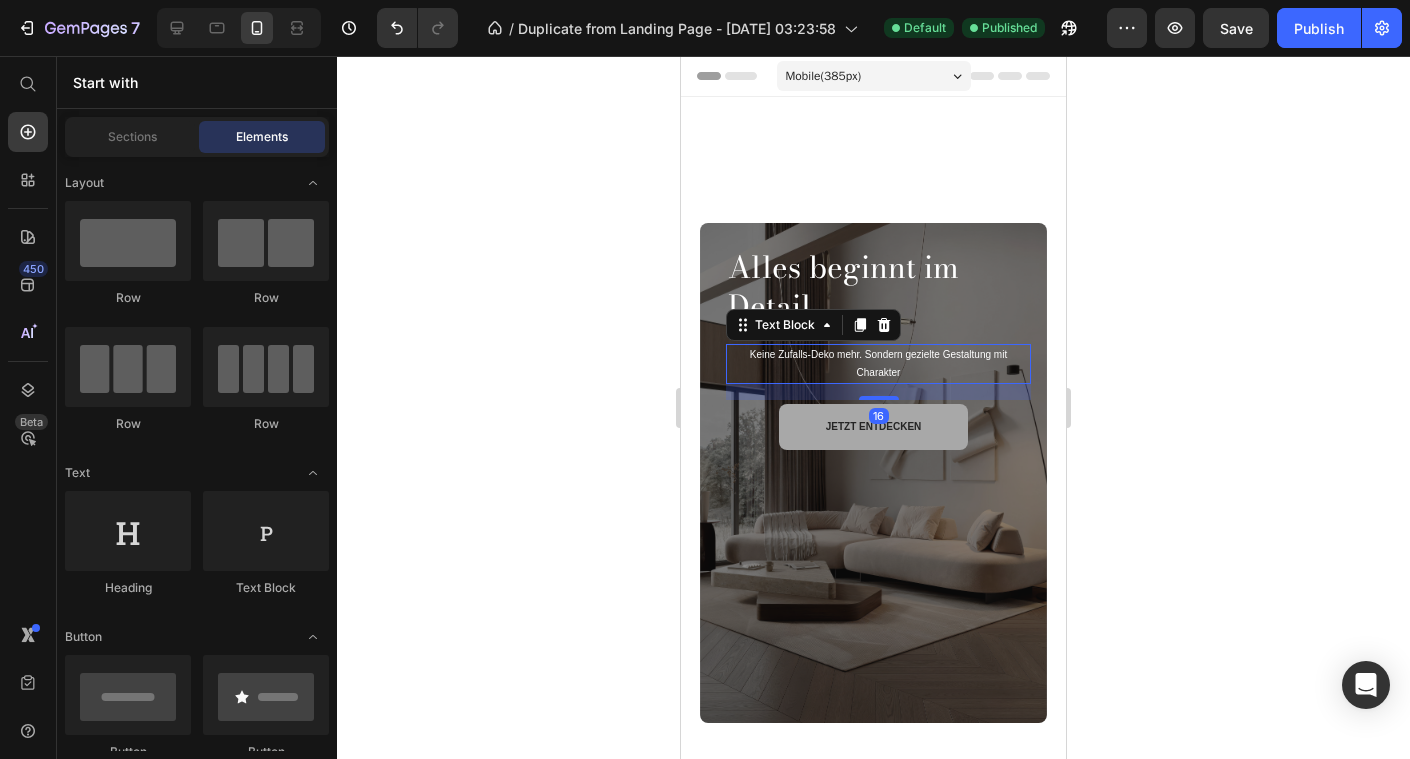 click on "Keine Zufalls-Deko mehr. Sondern gezielte Gestaltung mit Charakter" at bounding box center (878, 364) 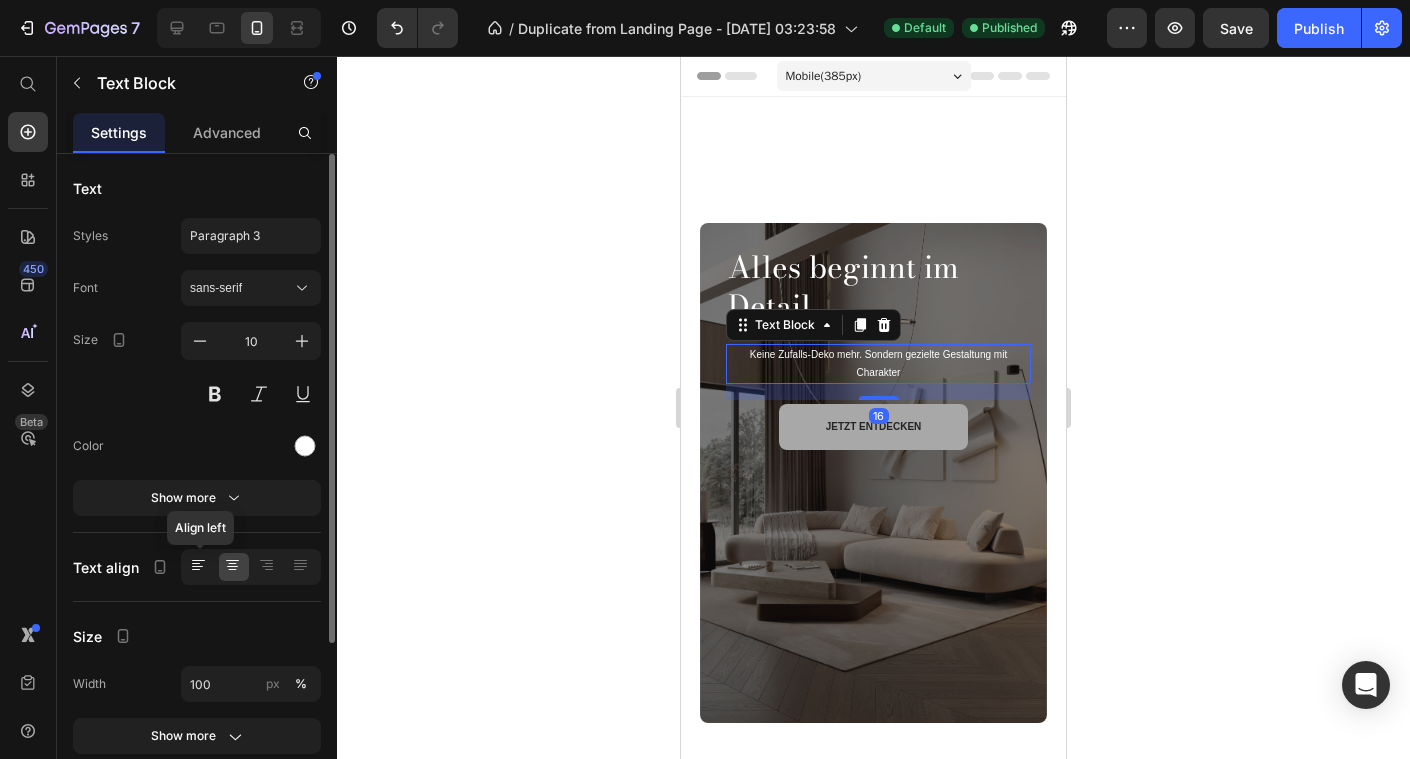 click 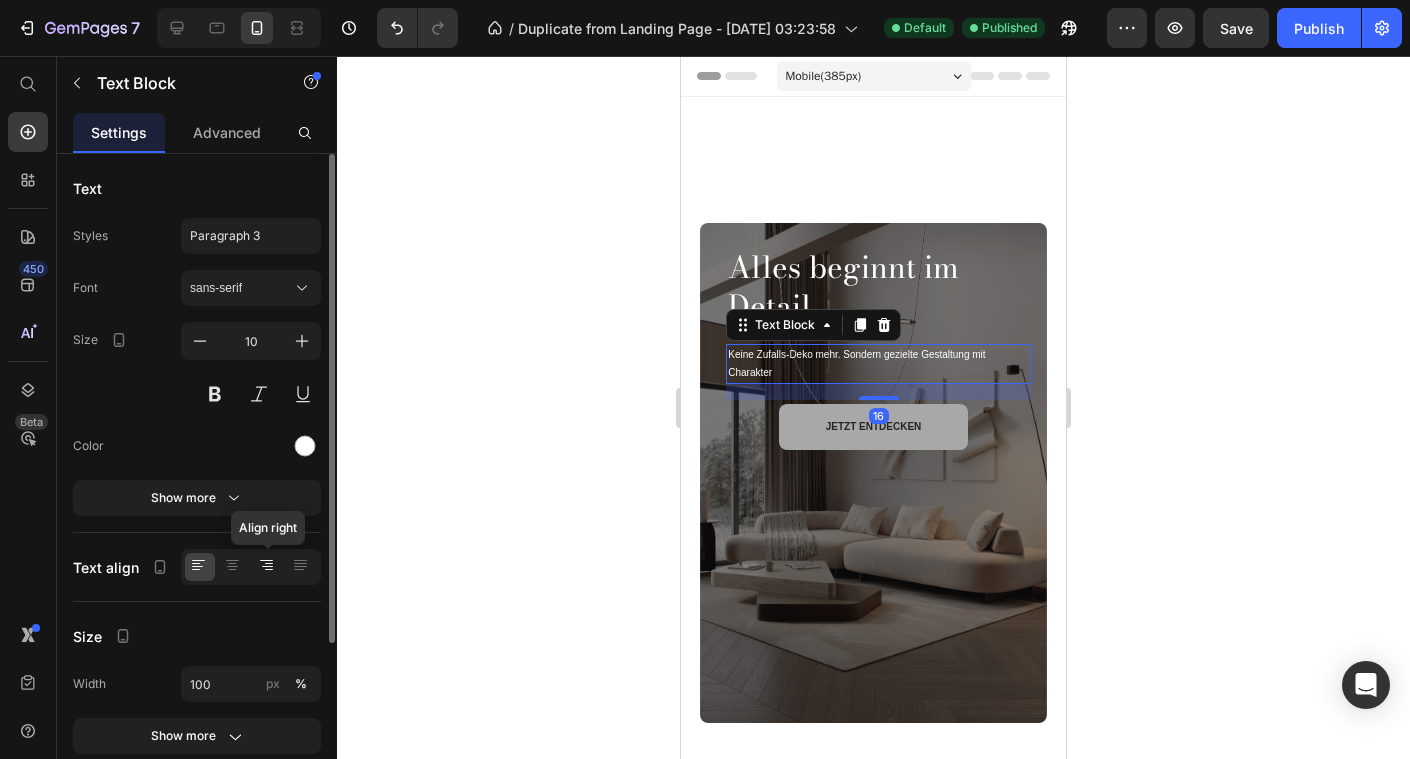 click 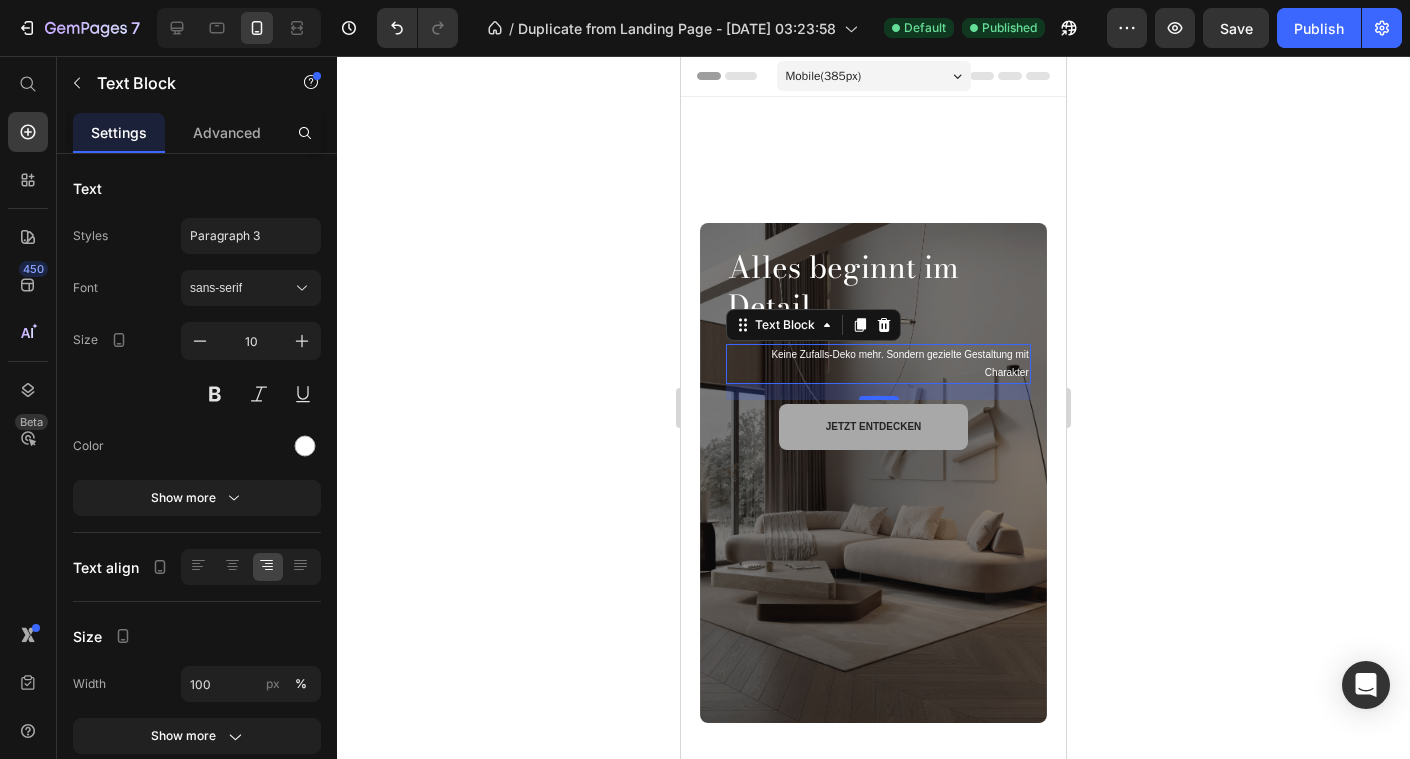 click 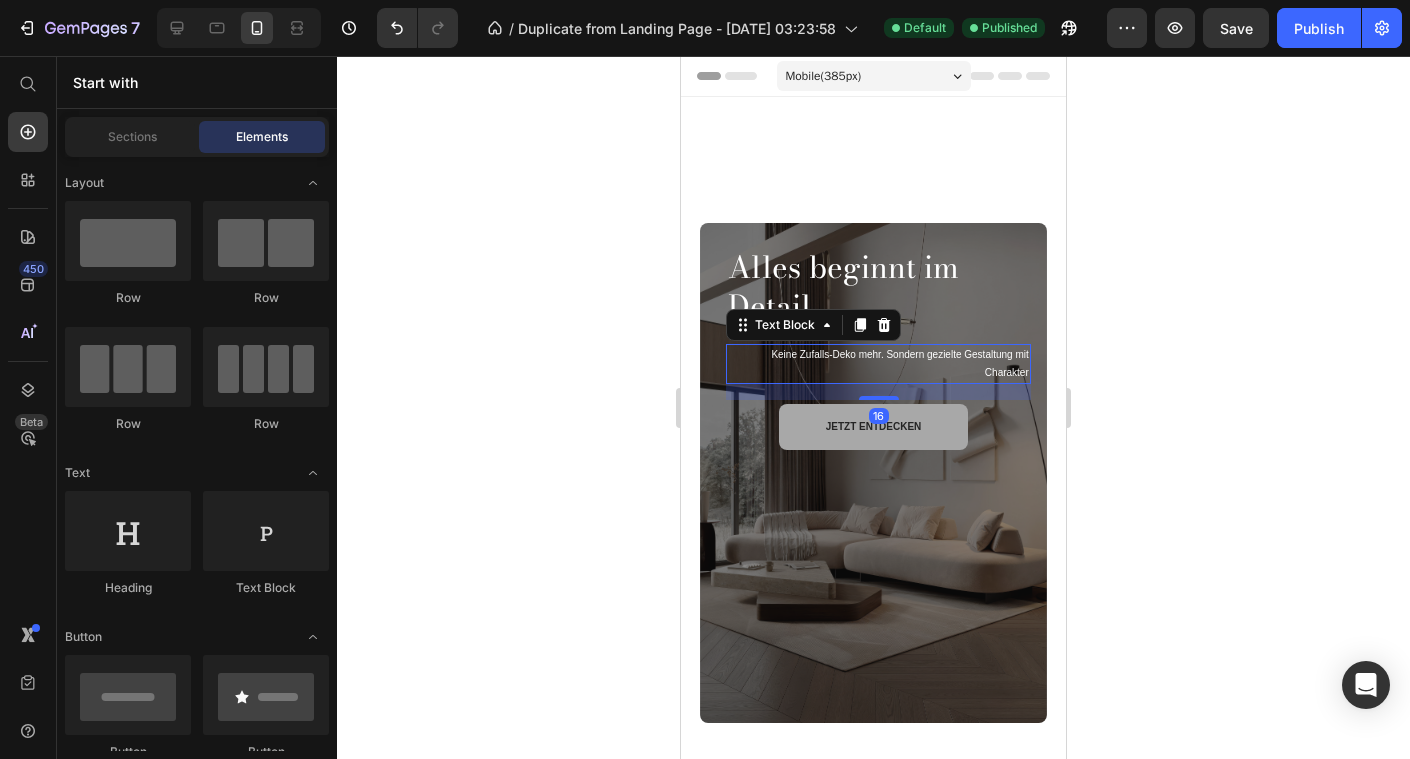 click on "Keine Zufalls-Deko mehr. Sondern gezielte Gestaltung mit Charakter" at bounding box center (878, 364) 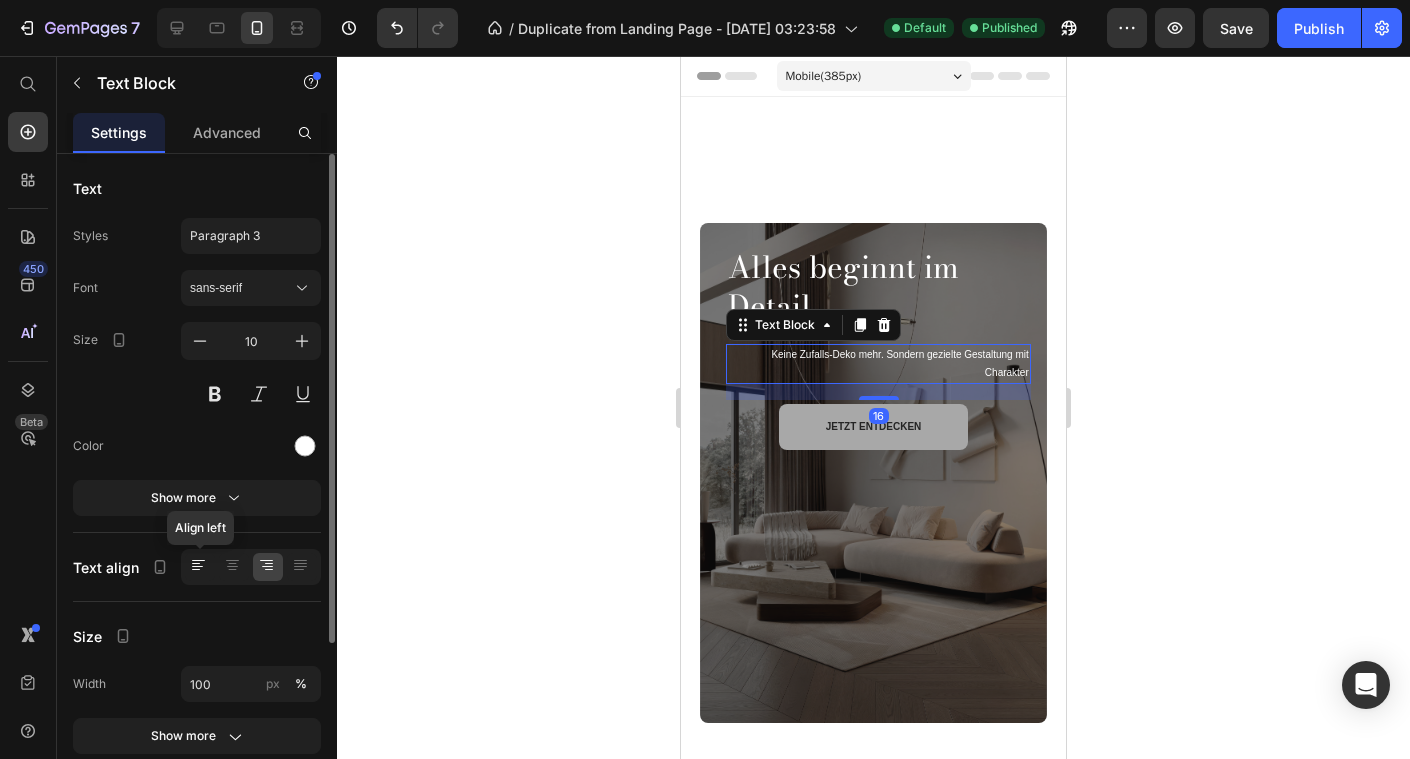 click 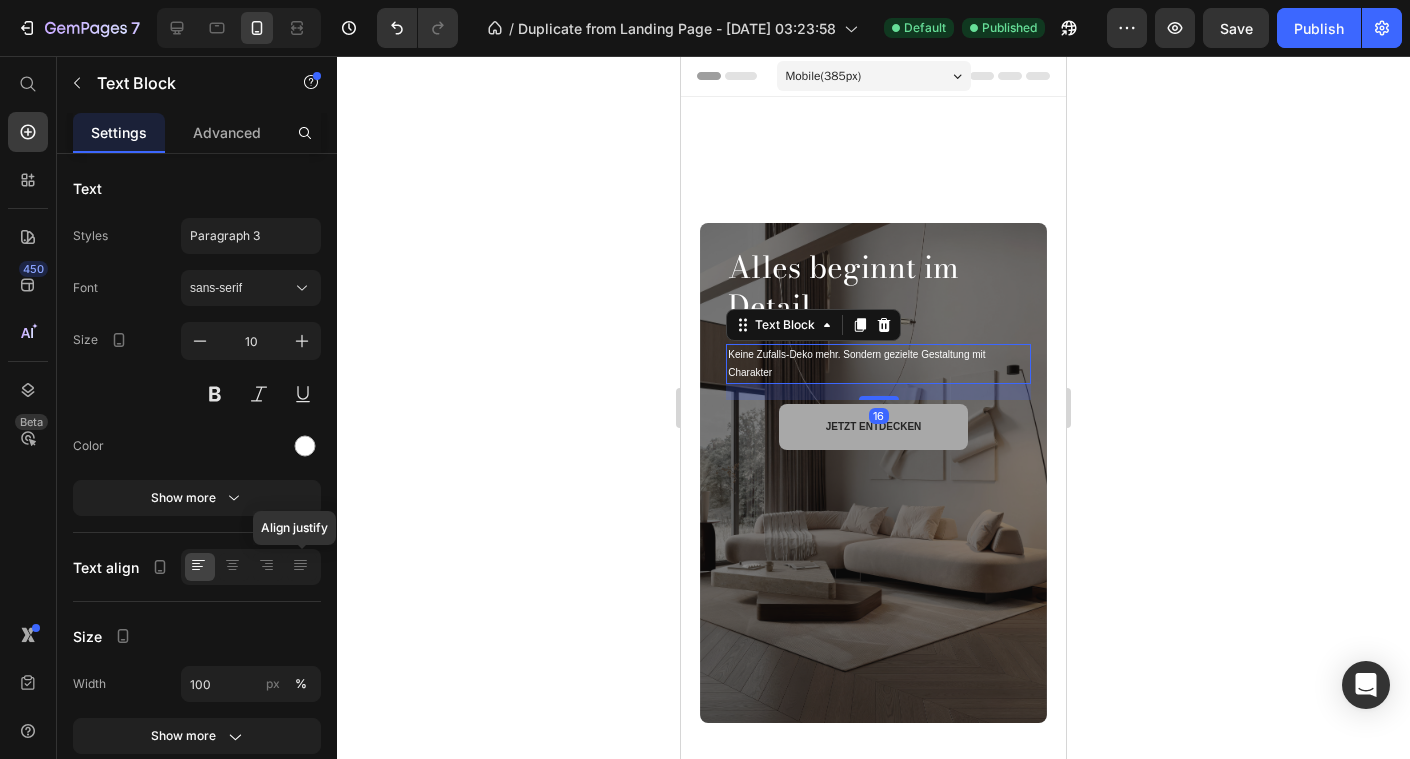 click 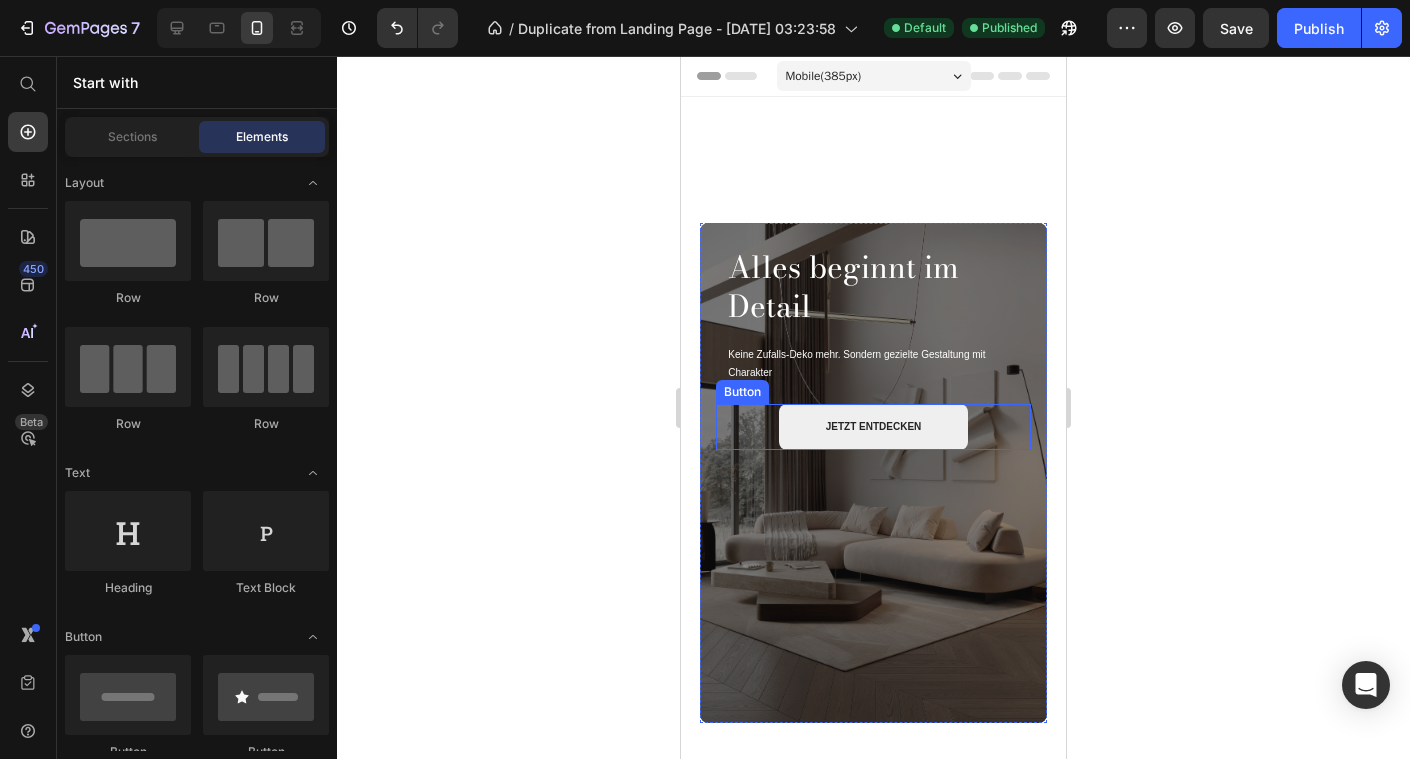 click on "jetzt entdecken" at bounding box center [873, 427] 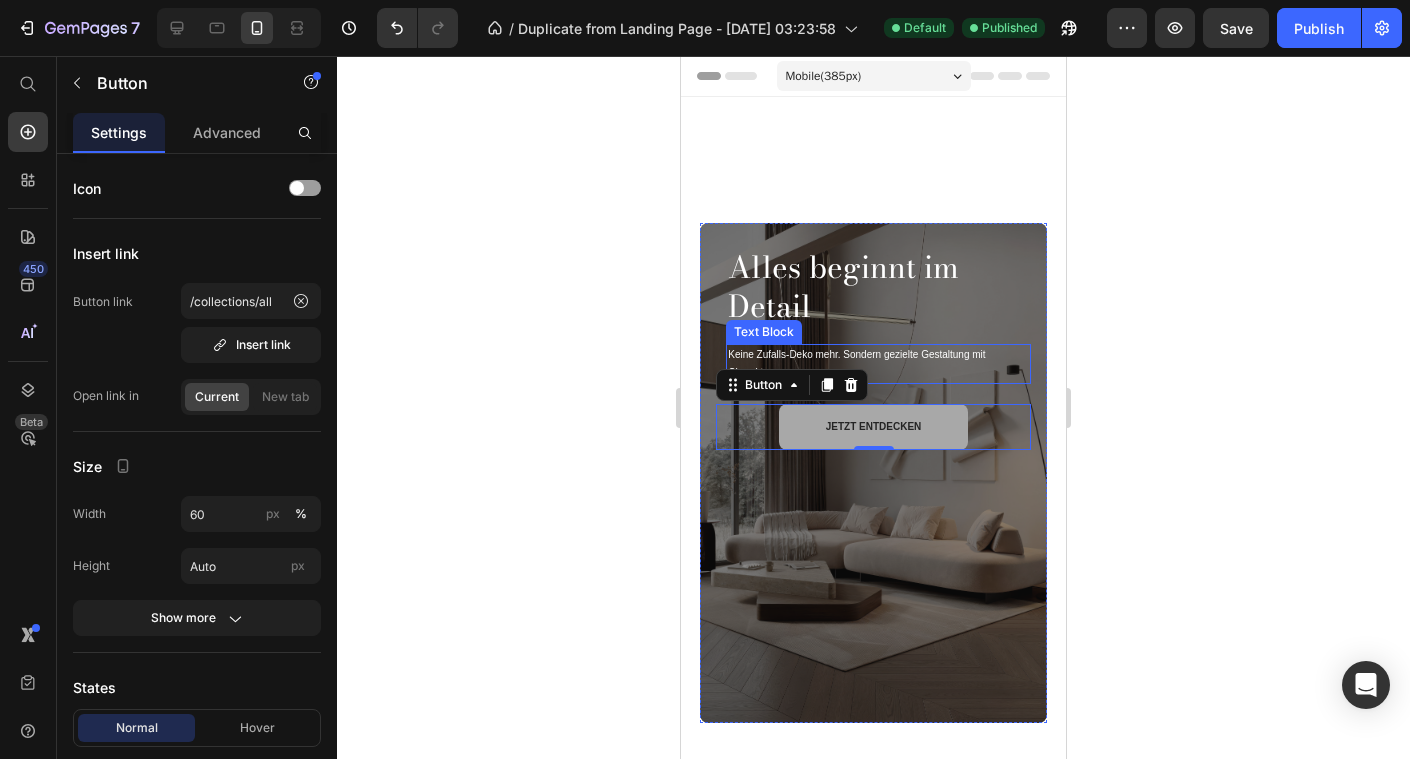 click on "Keine Zufalls-Deko mehr. Sondern gezielte Gestaltung mit Charakter" at bounding box center (878, 364) 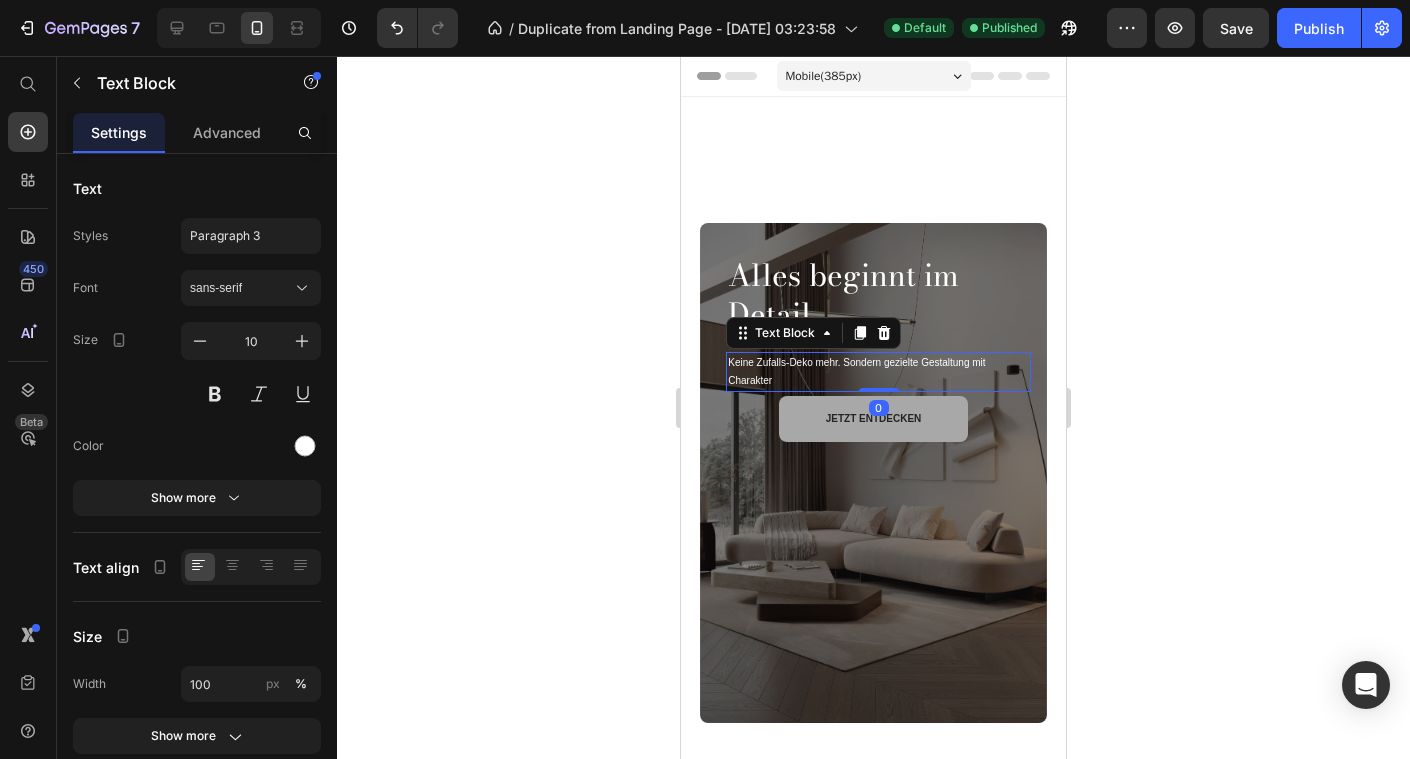 drag, startPoint x: 876, startPoint y: 397, endPoint x: 922, endPoint y: 372, distance: 52.35456 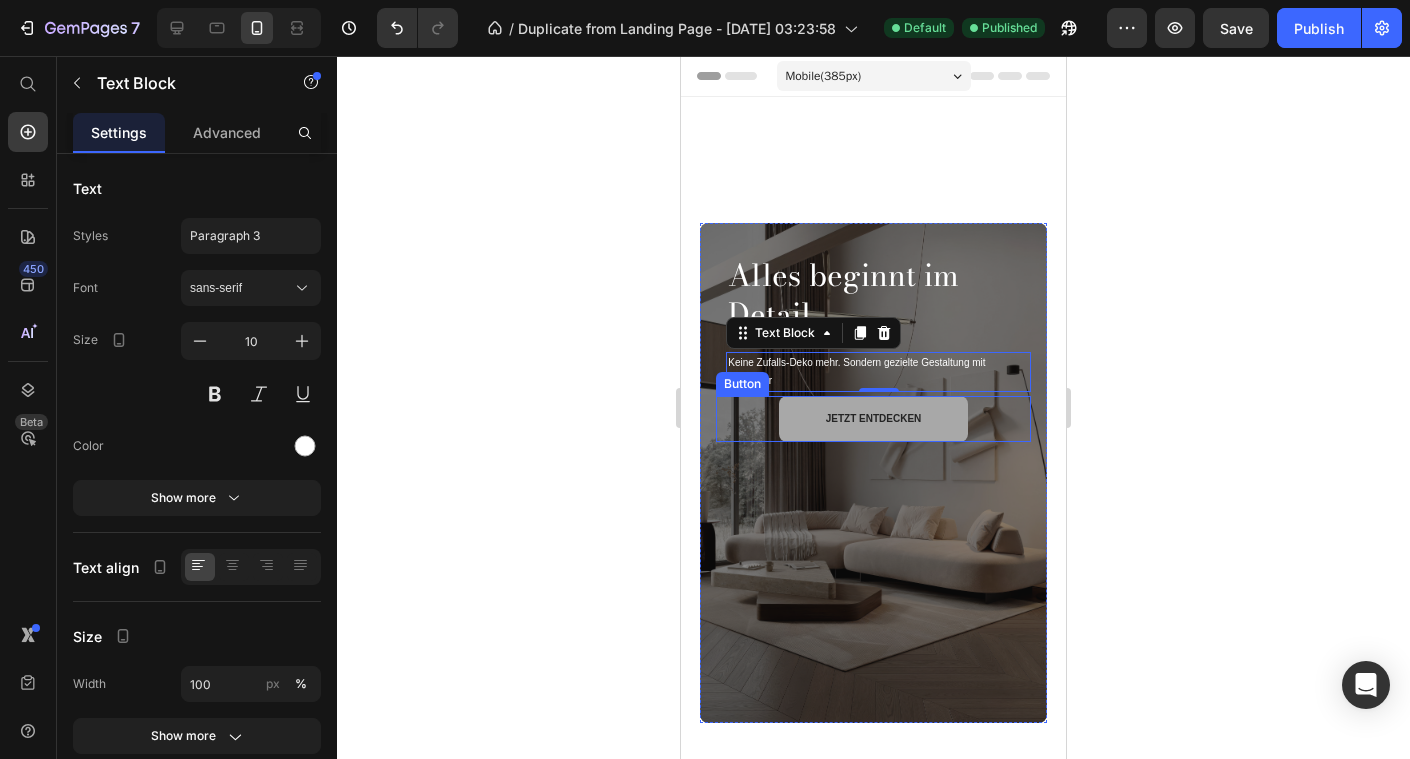 click on "jetzt entdecken Button" at bounding box center (873, 419) 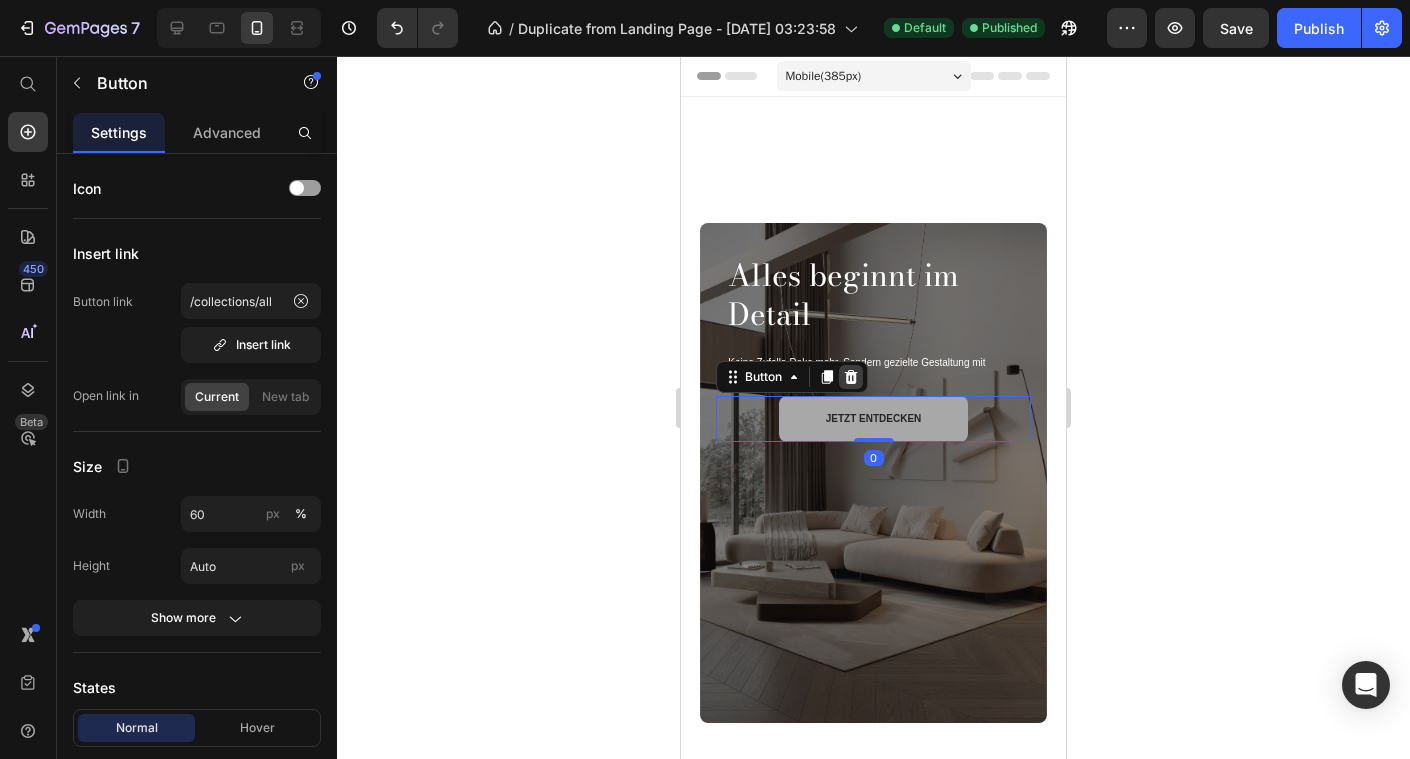 click 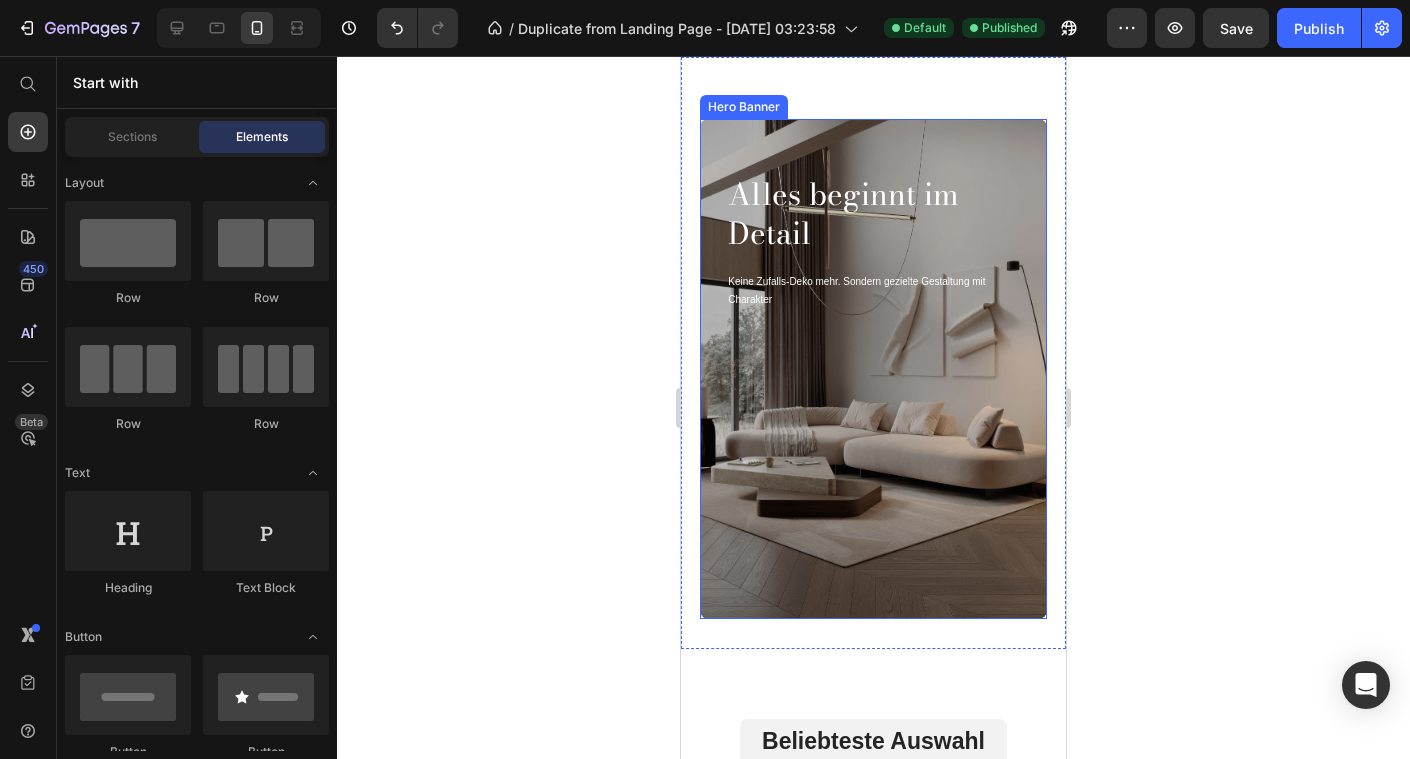 scroll, scrollTop: 164, scrollLeft: 0, axis: vertical 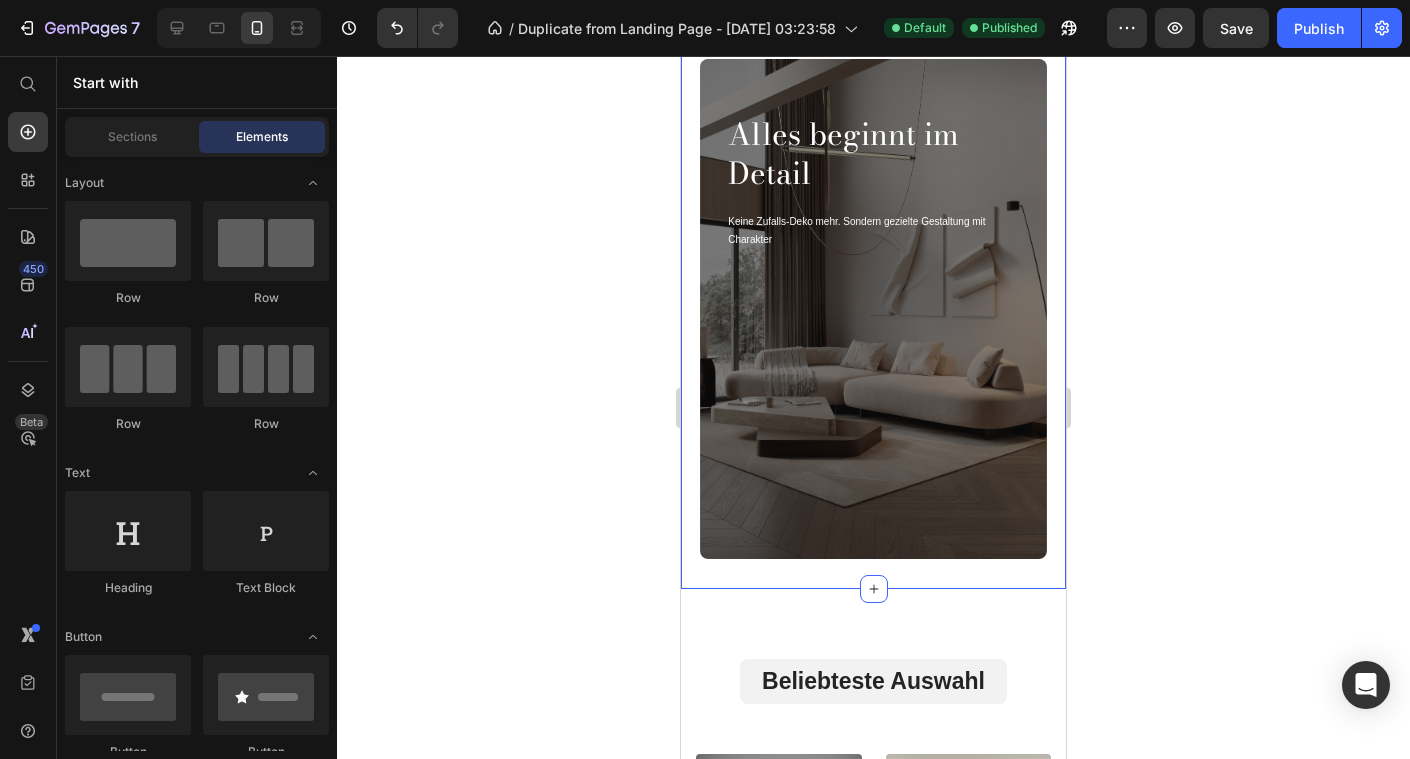 click on "Alles beginnt im Detail Heading Keine Zufalls-Deko mehr. Sondern gezielte Gestaltung mit Charakter Text Block Heading Hero Banner" at bounding box center (873, 309) 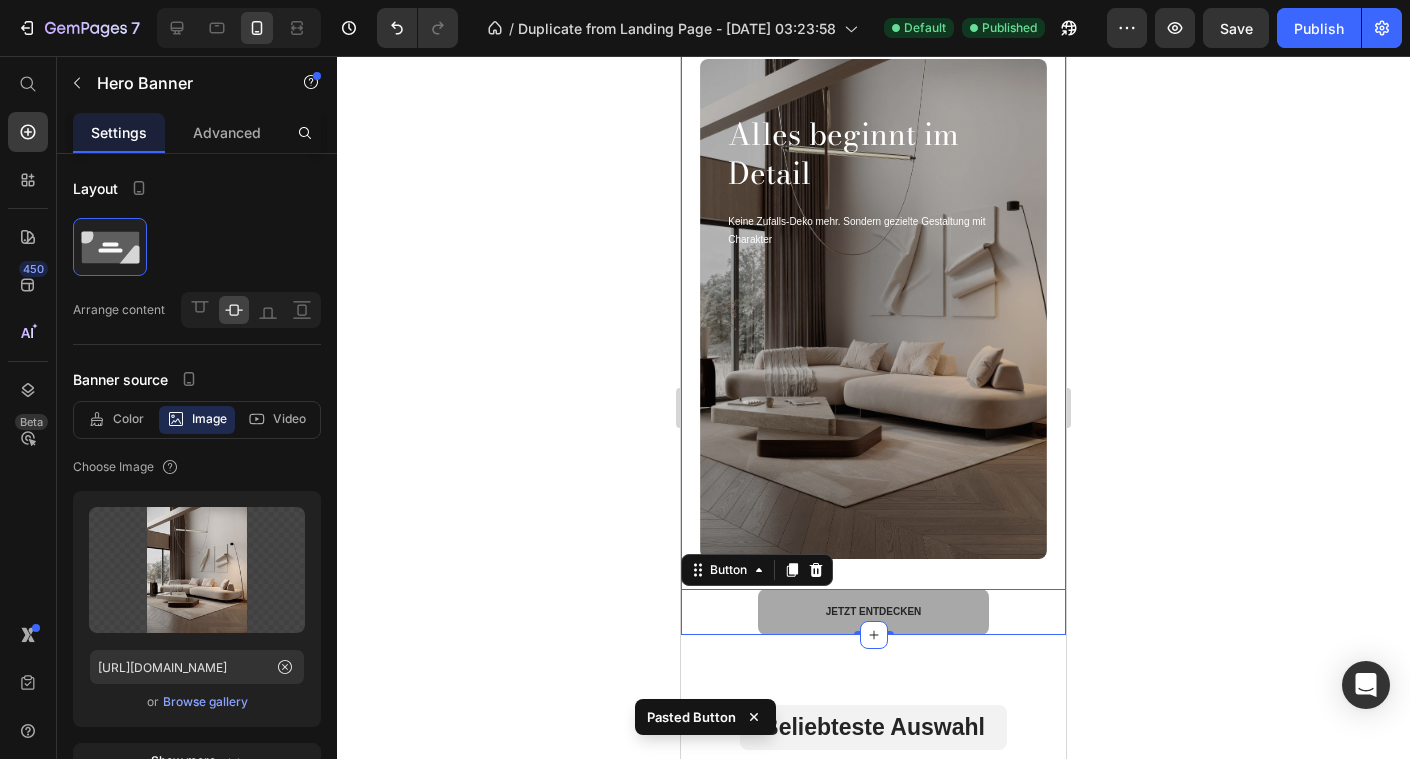 click at bounding box center (873, 309) 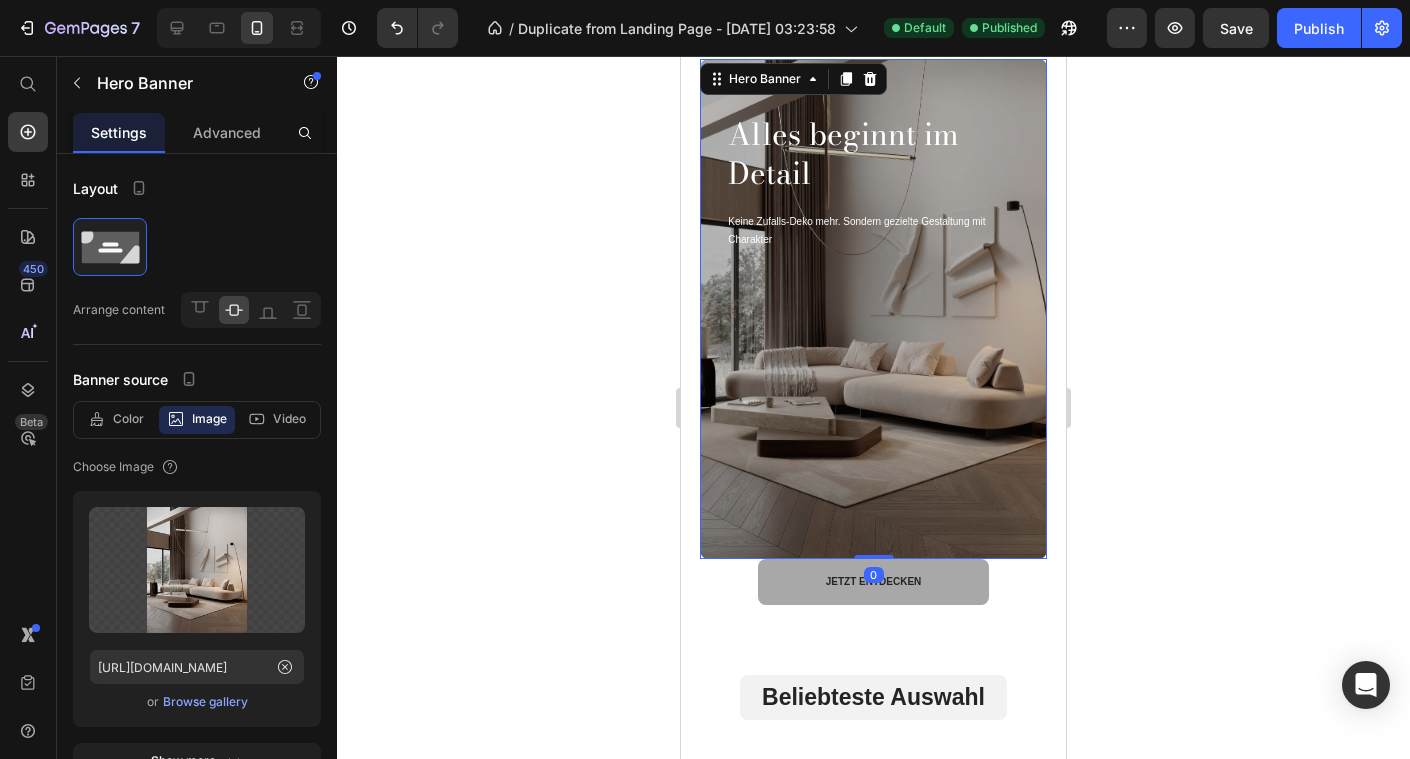 drag, startPoint x: 869, startPoint y: 584, endPoint x: 879, endPoint y: 543, distance: 42.201897 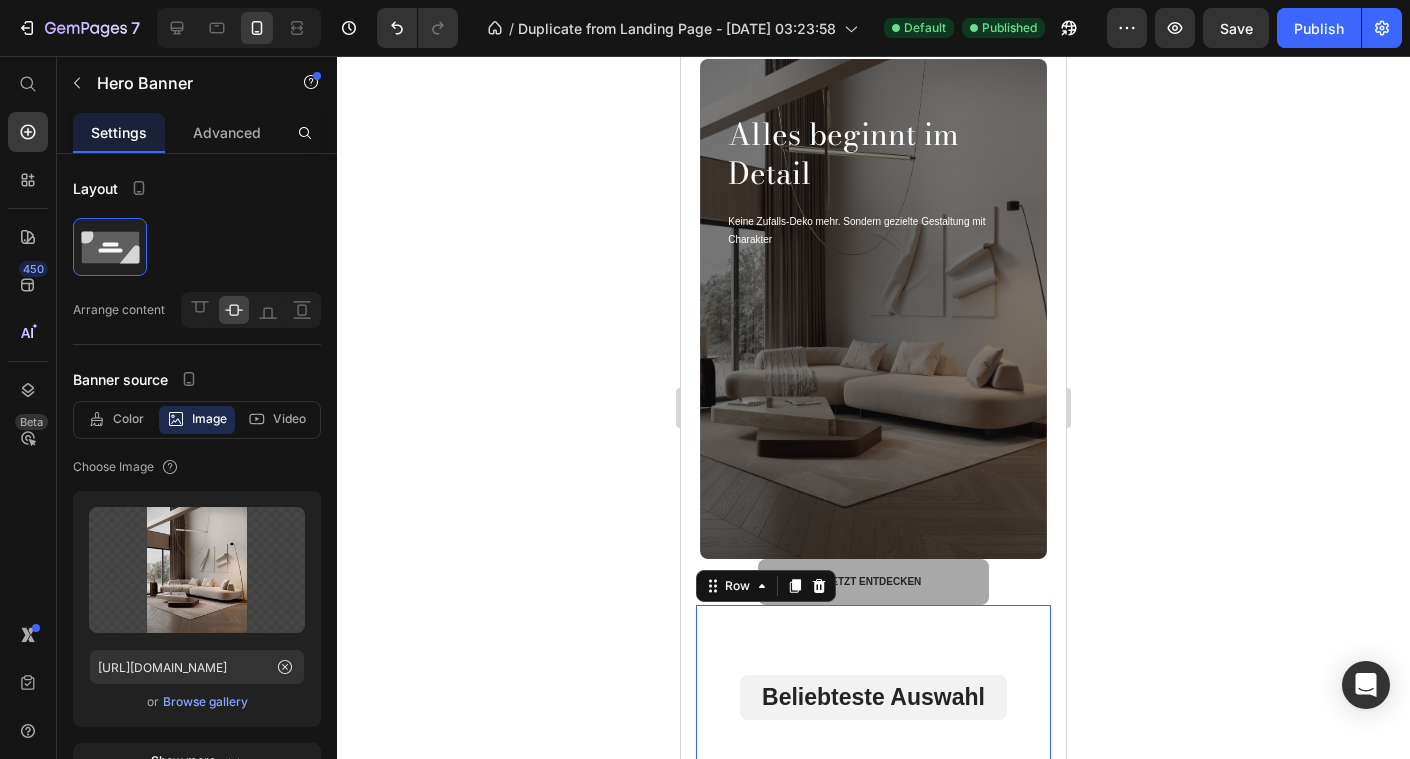 click on "Beliebteste Auswahl Heading Product Images Row Nobus - Dekokissen Product Title €34,90 Product Price Row Product Images Row Recta - Dekokissen Product Title €44,90 Product Price Row Product List" at bounding box center [873, 814] 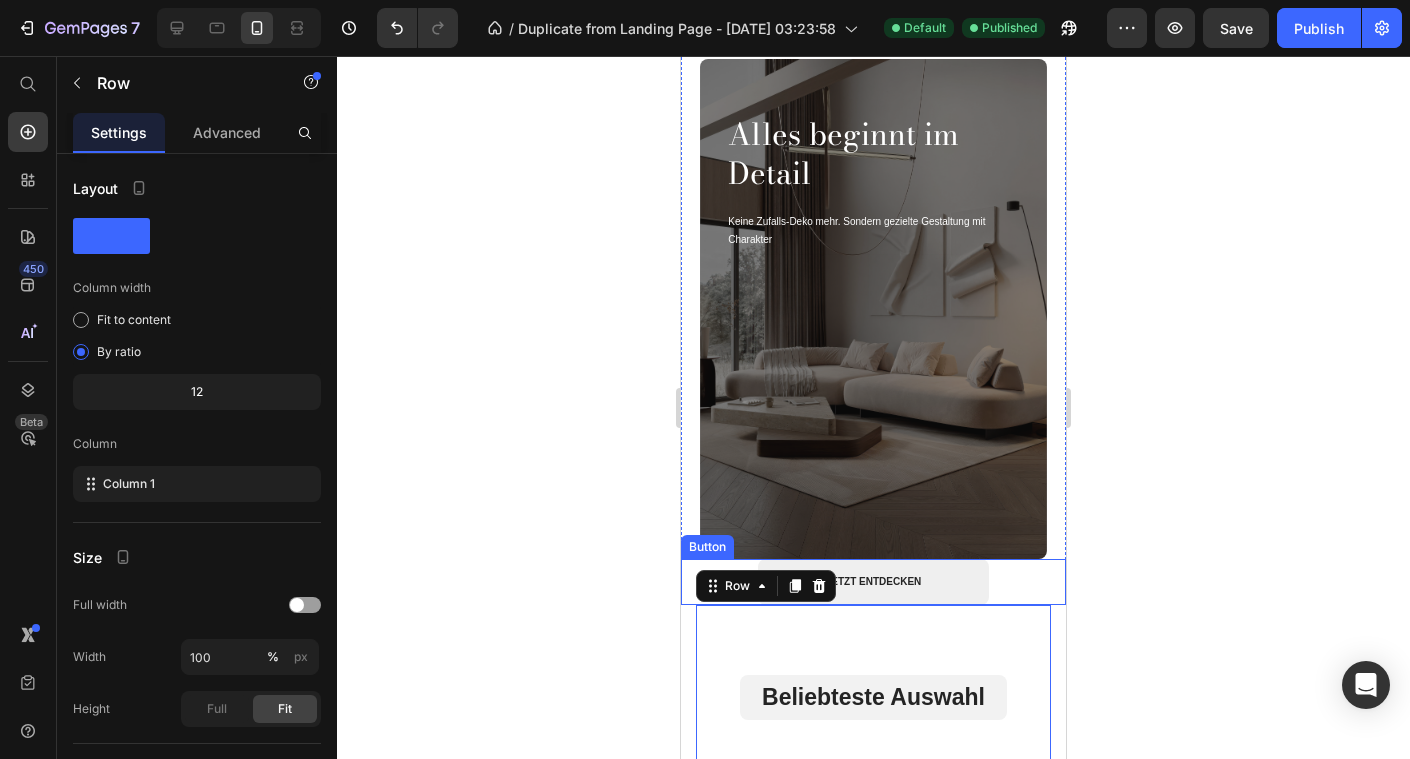 click on "jetzt entdecken" at bounding box center [873, 582] 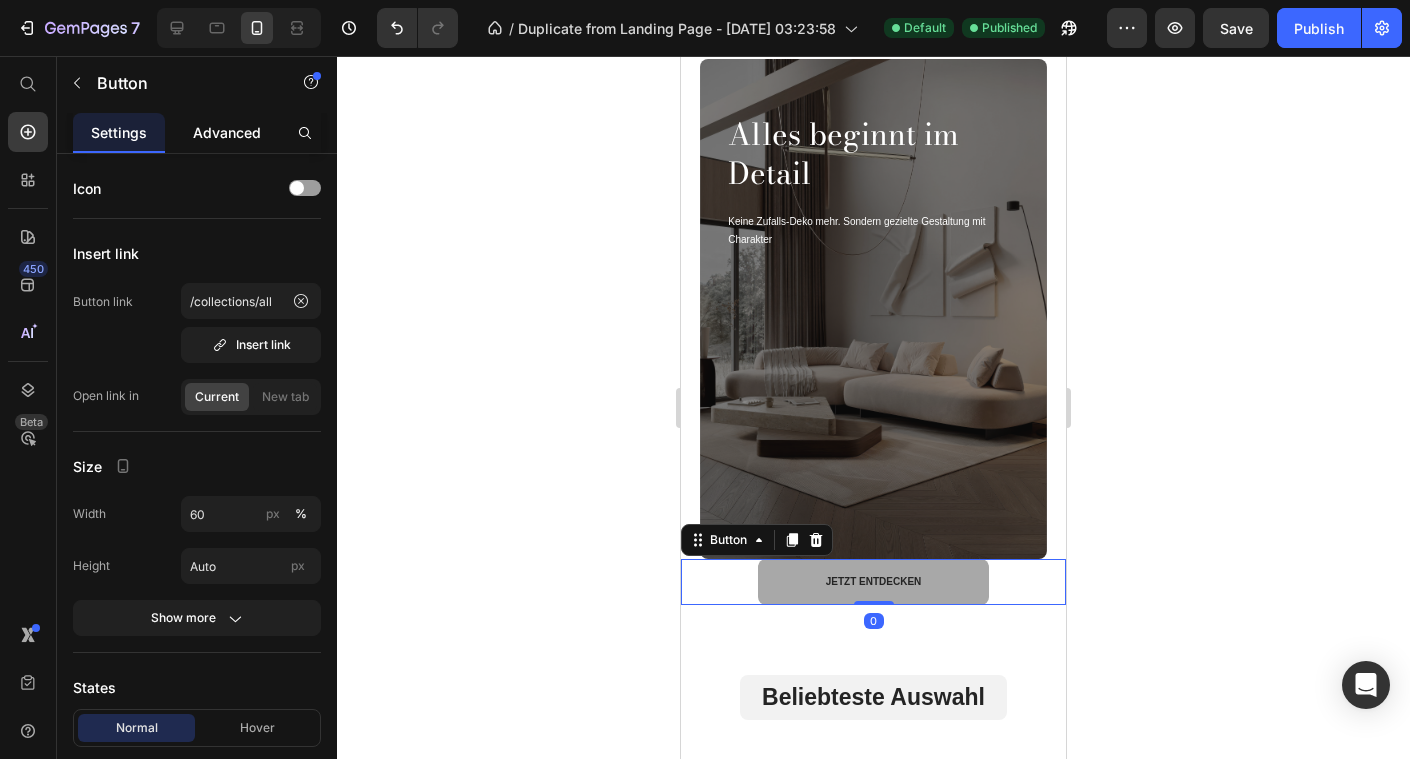 click on "Advanced" at bounding box center (227, 132) 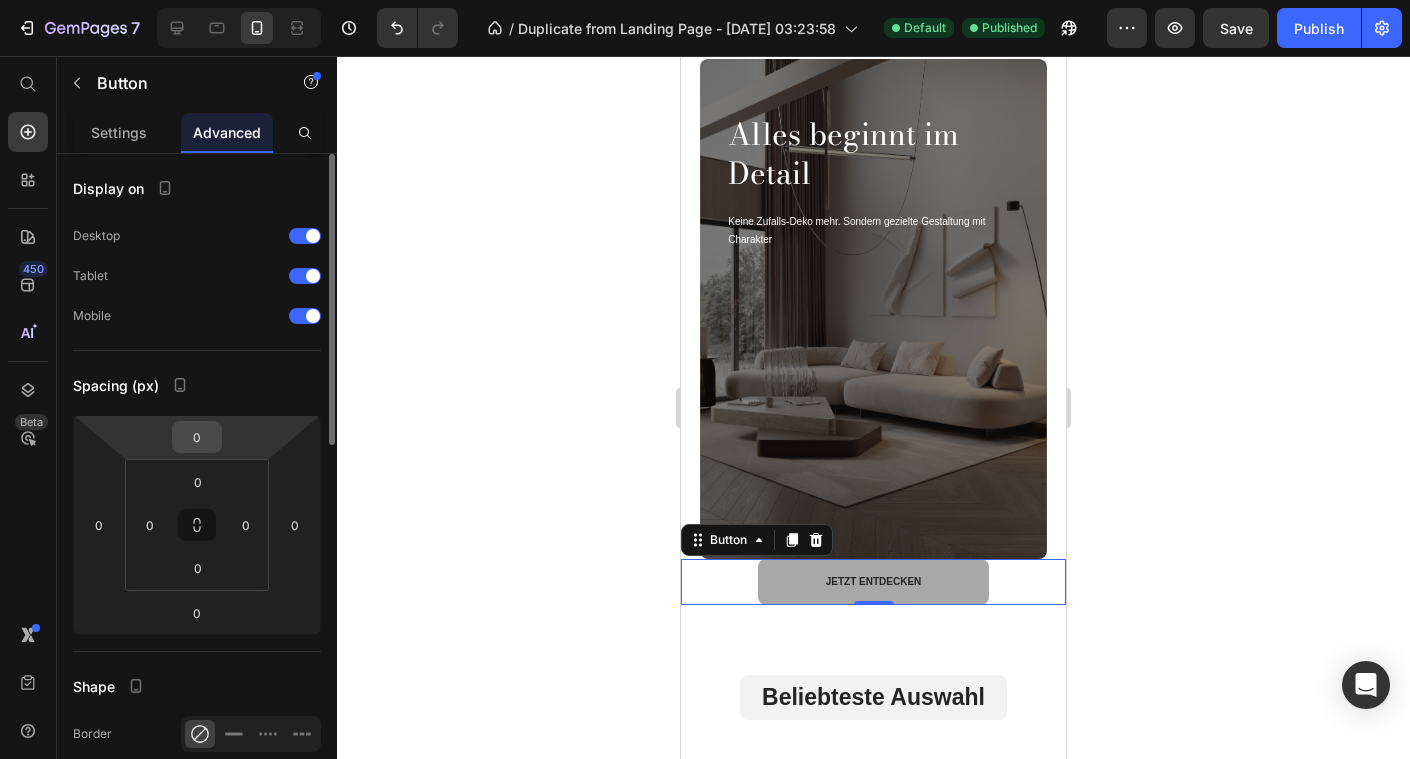 click on "0" at bounding box center [197, 437] 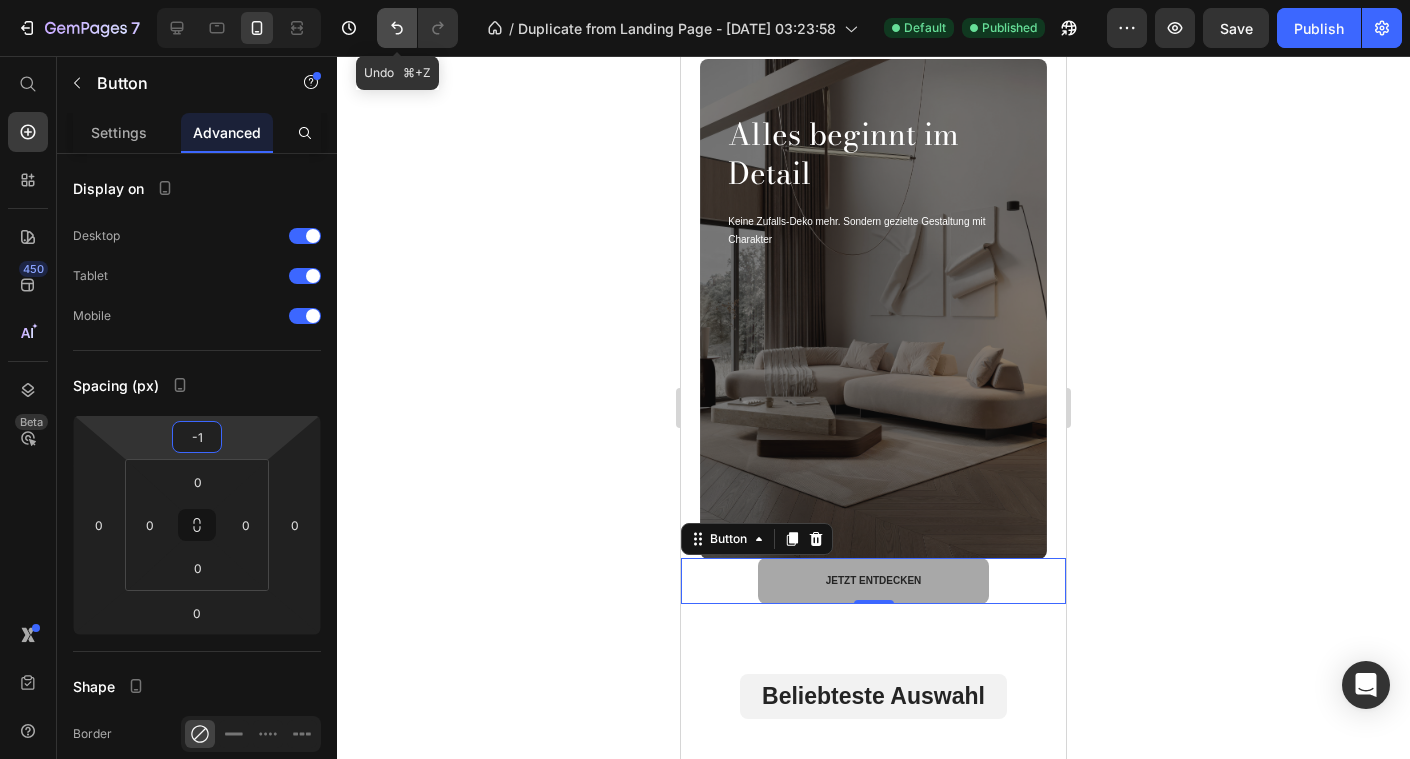 click 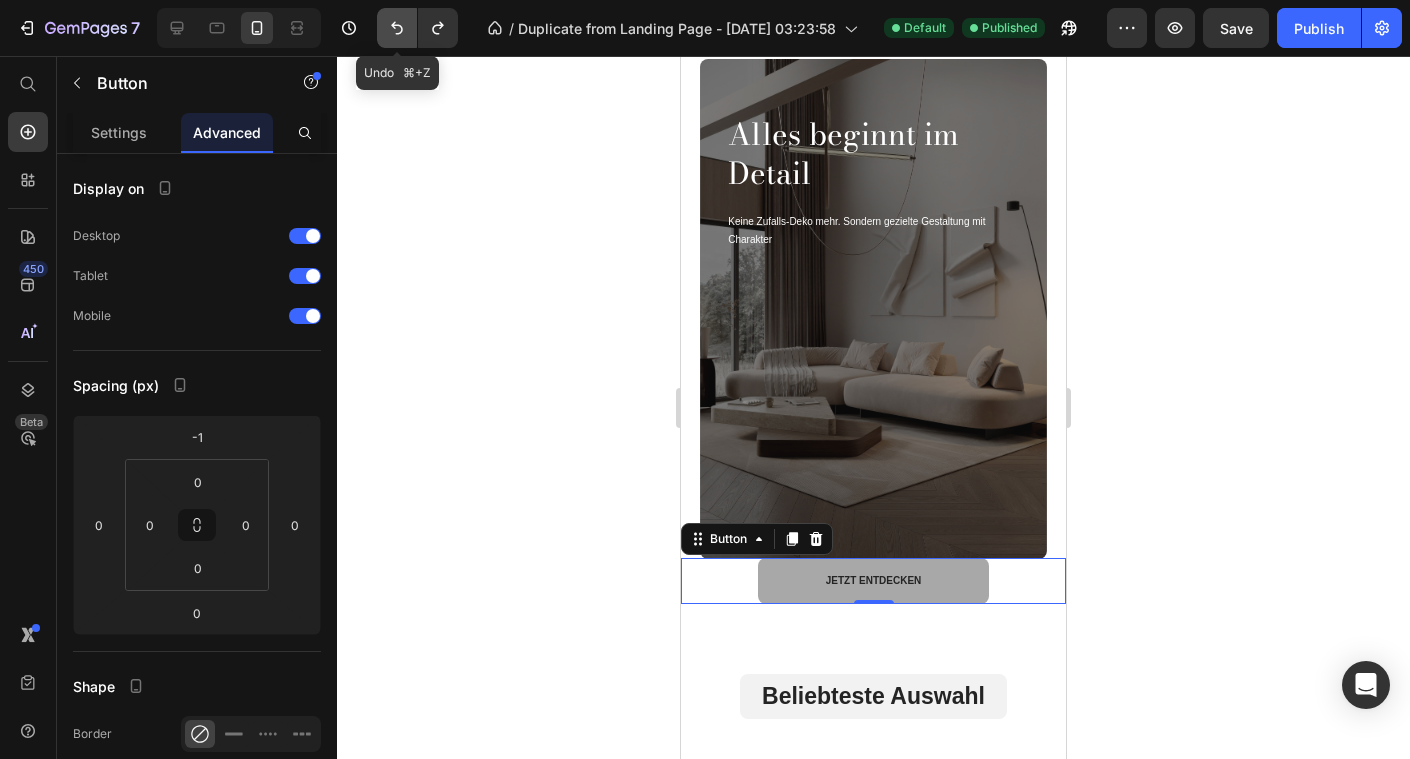 click 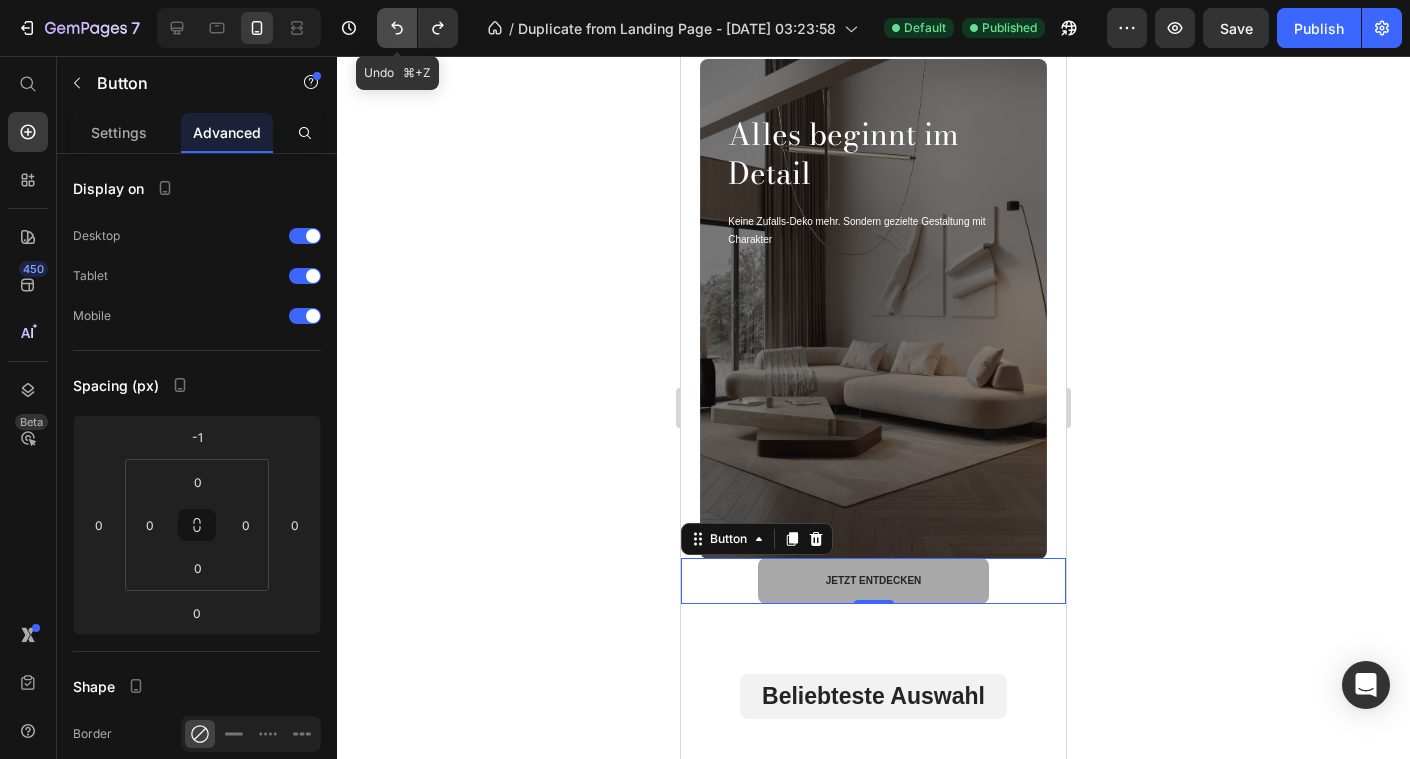 type on "0" 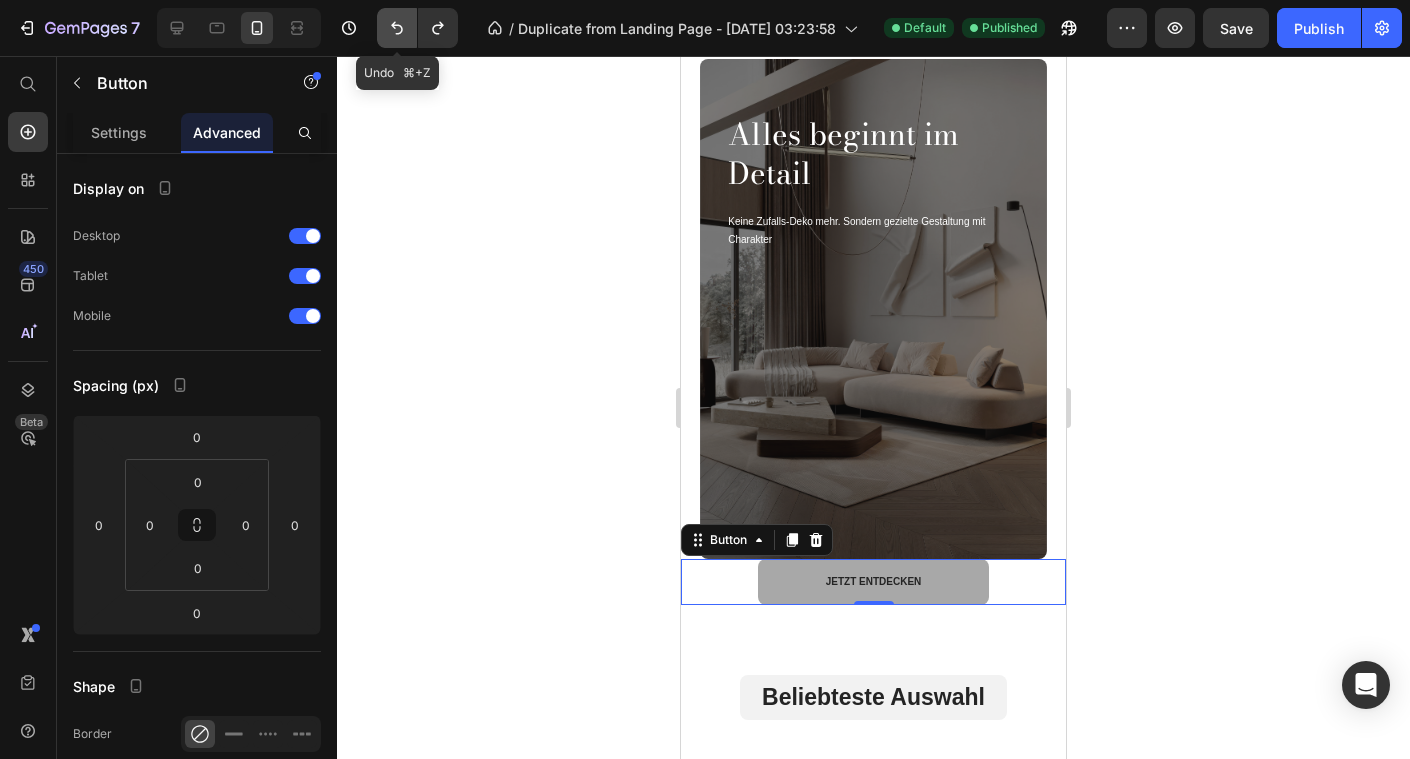 click 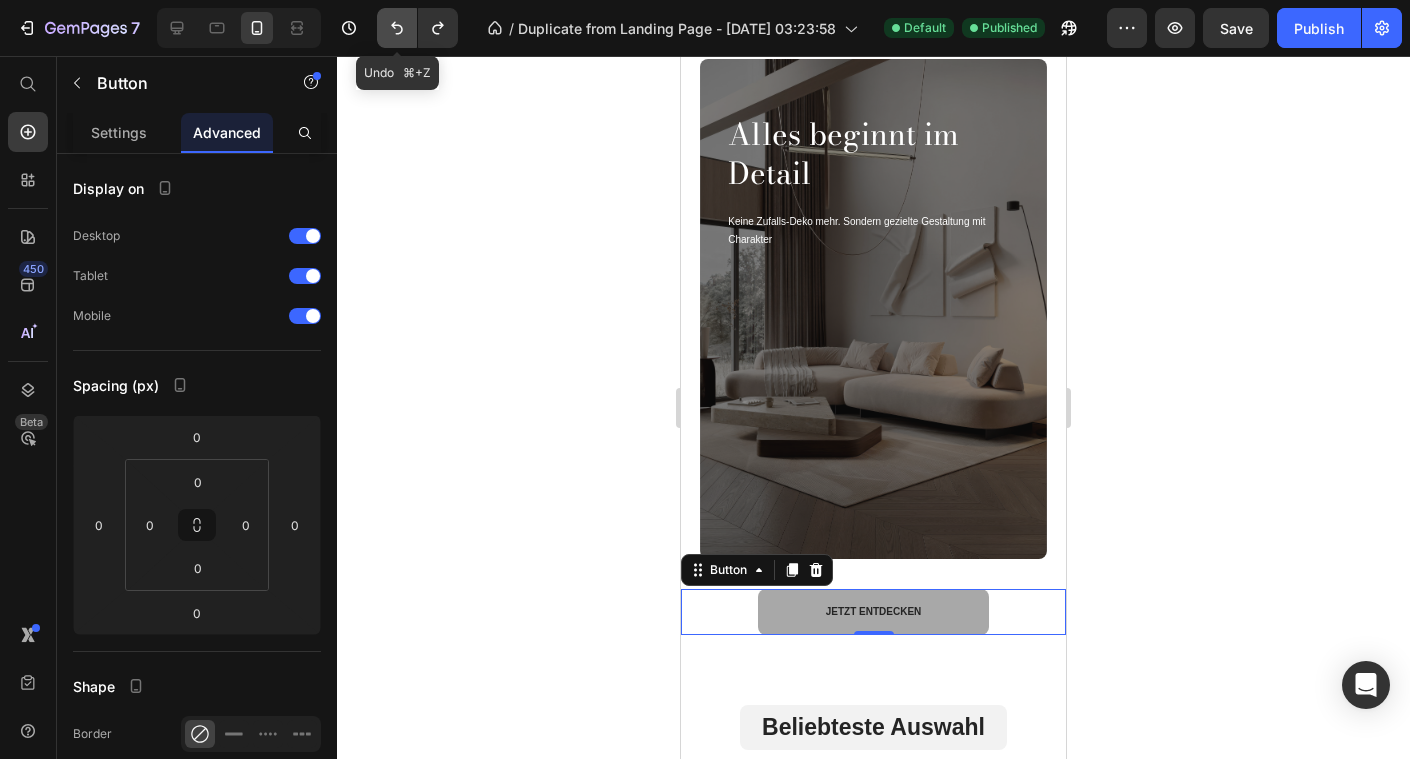 click 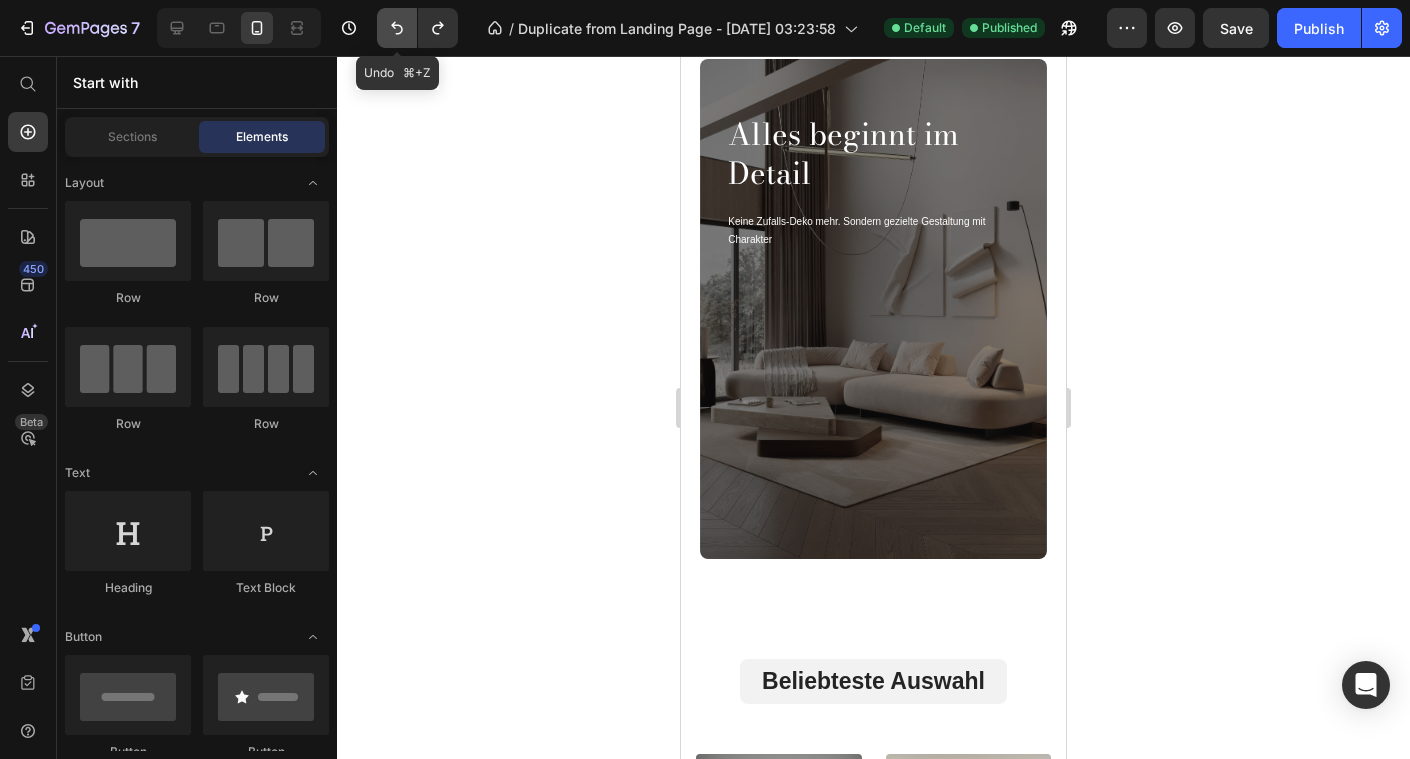 click 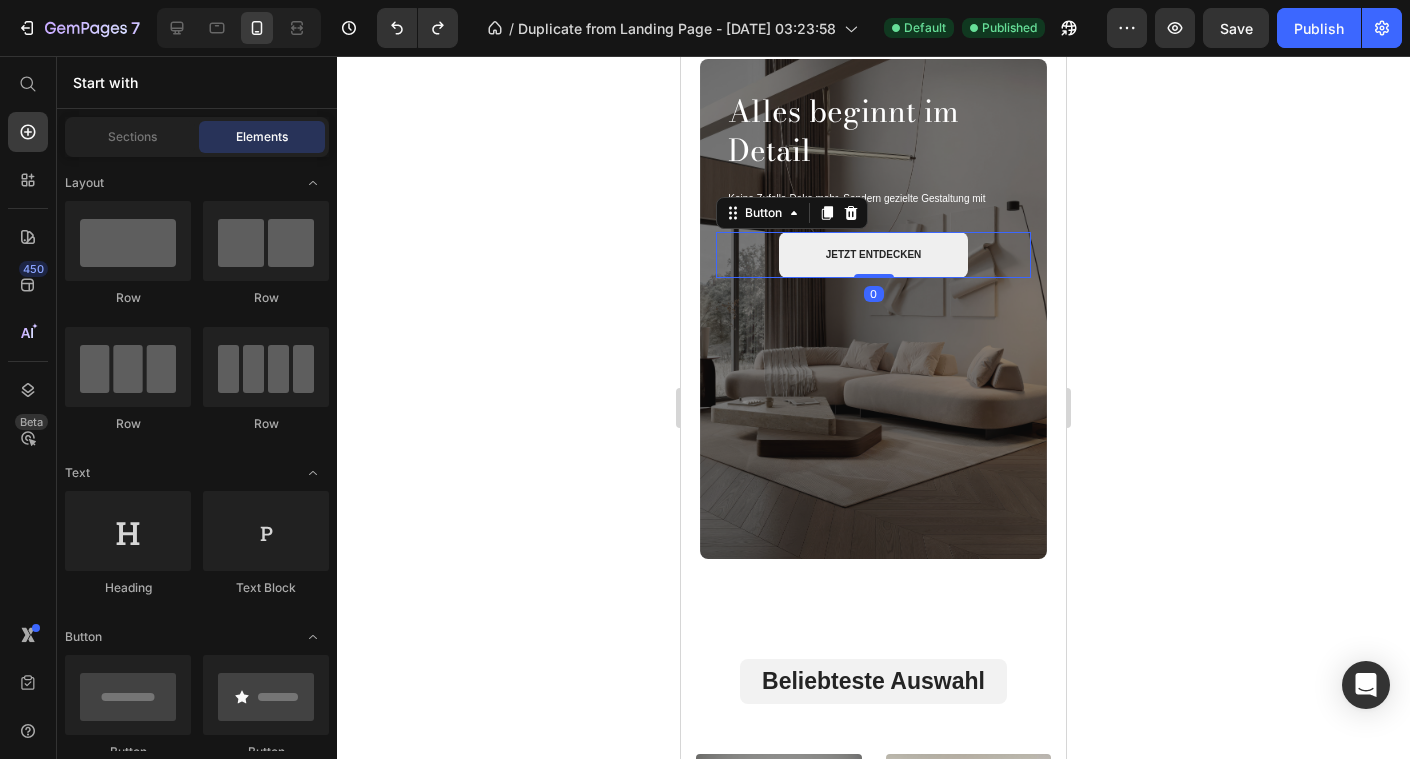 click on "jetzt entdecken" at bounding box center [873, 255] 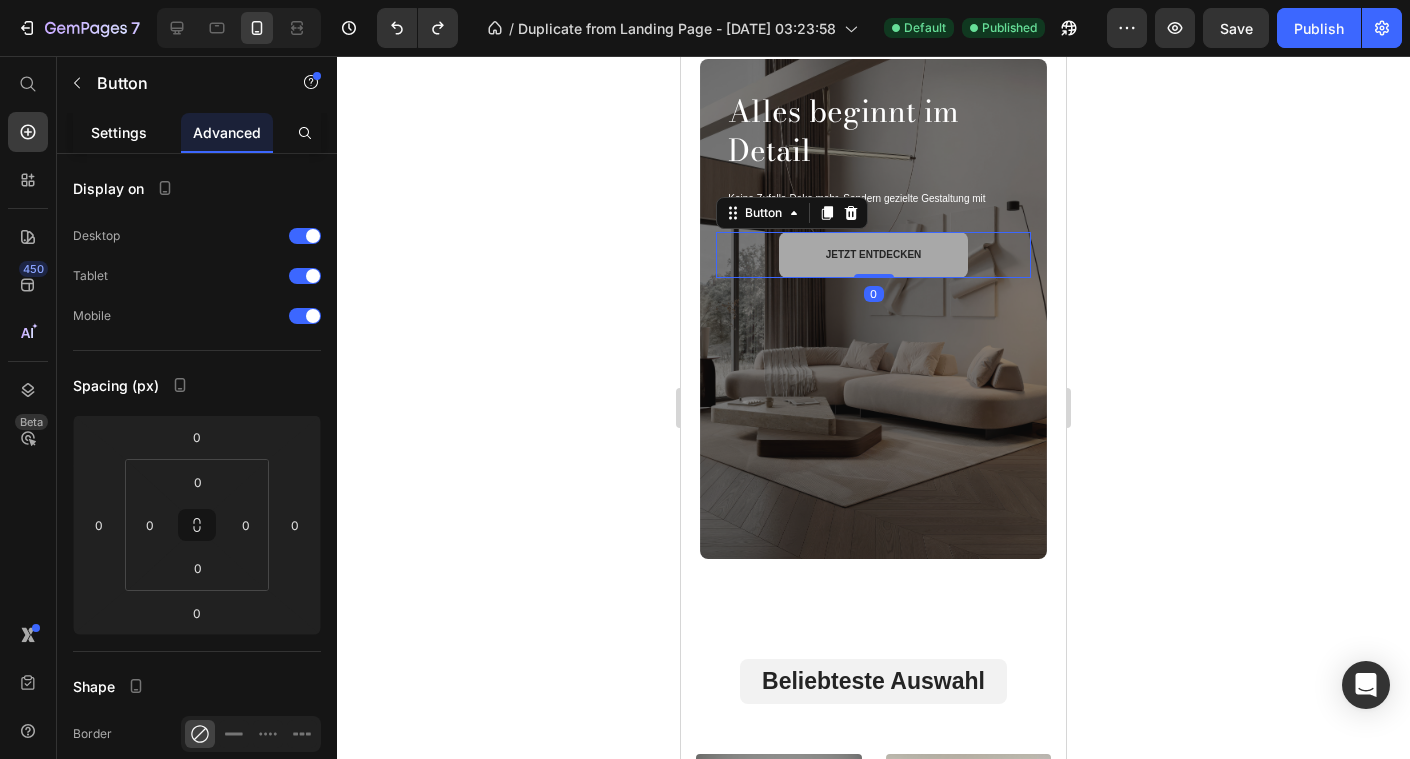 click on "Settings" at bounding box center (119, 132) 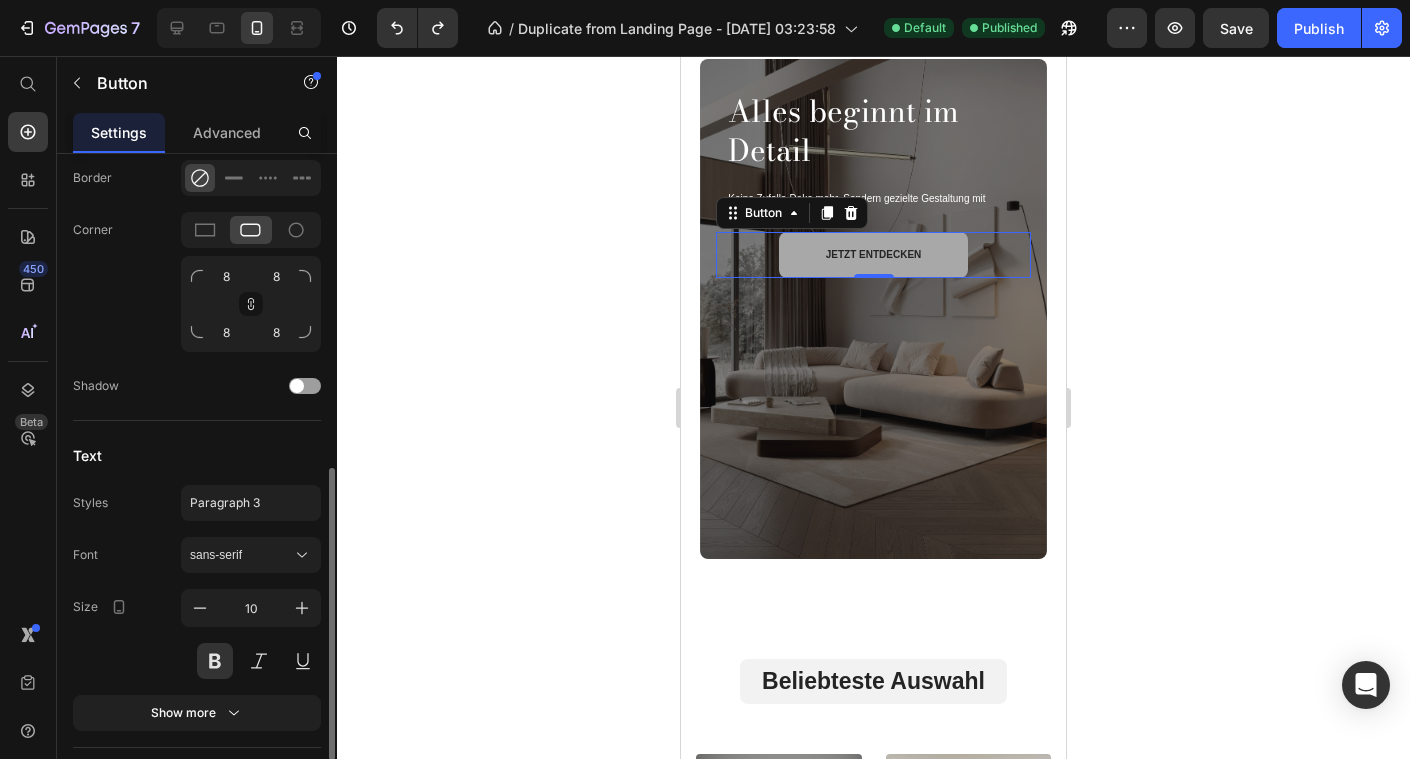 scroll, scrollTop: 715, scrollLeft: 0, axis: vertical 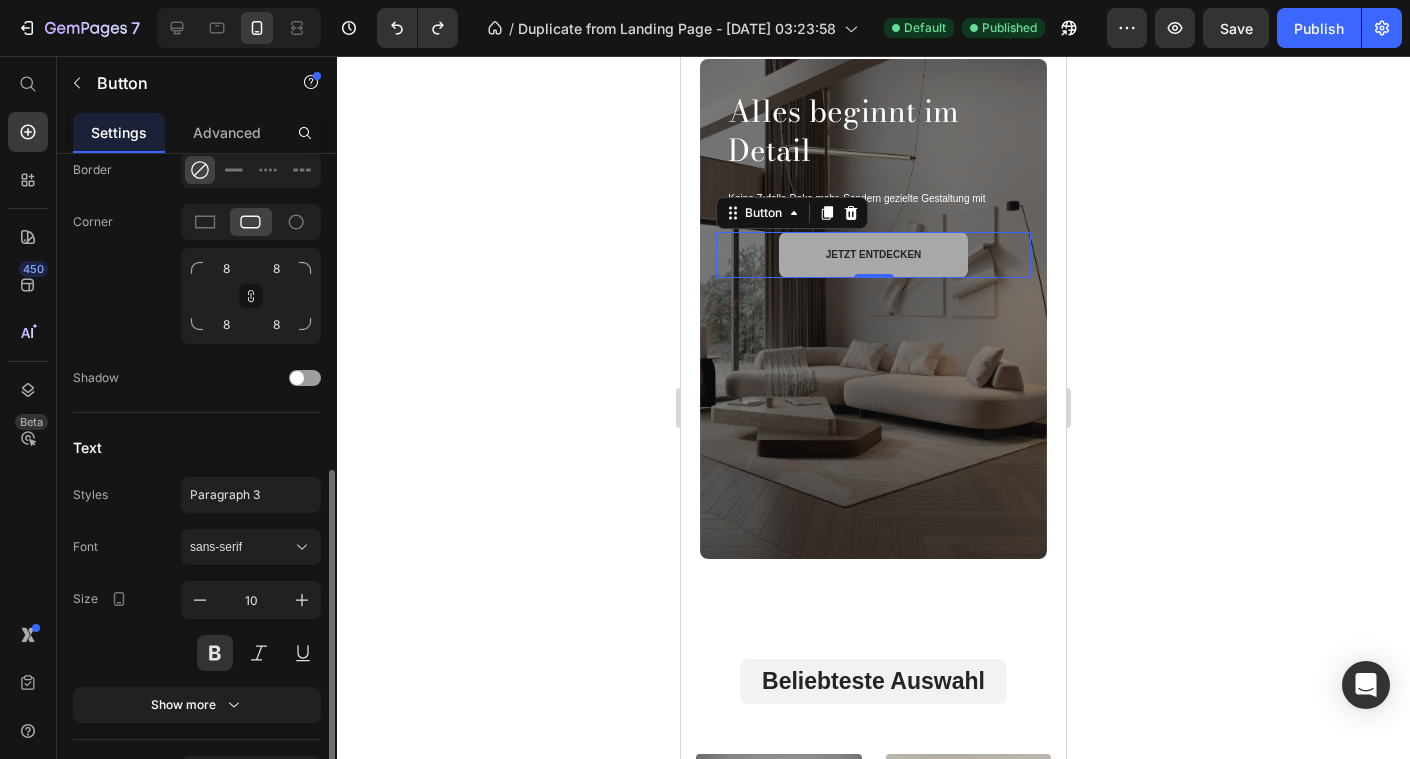click 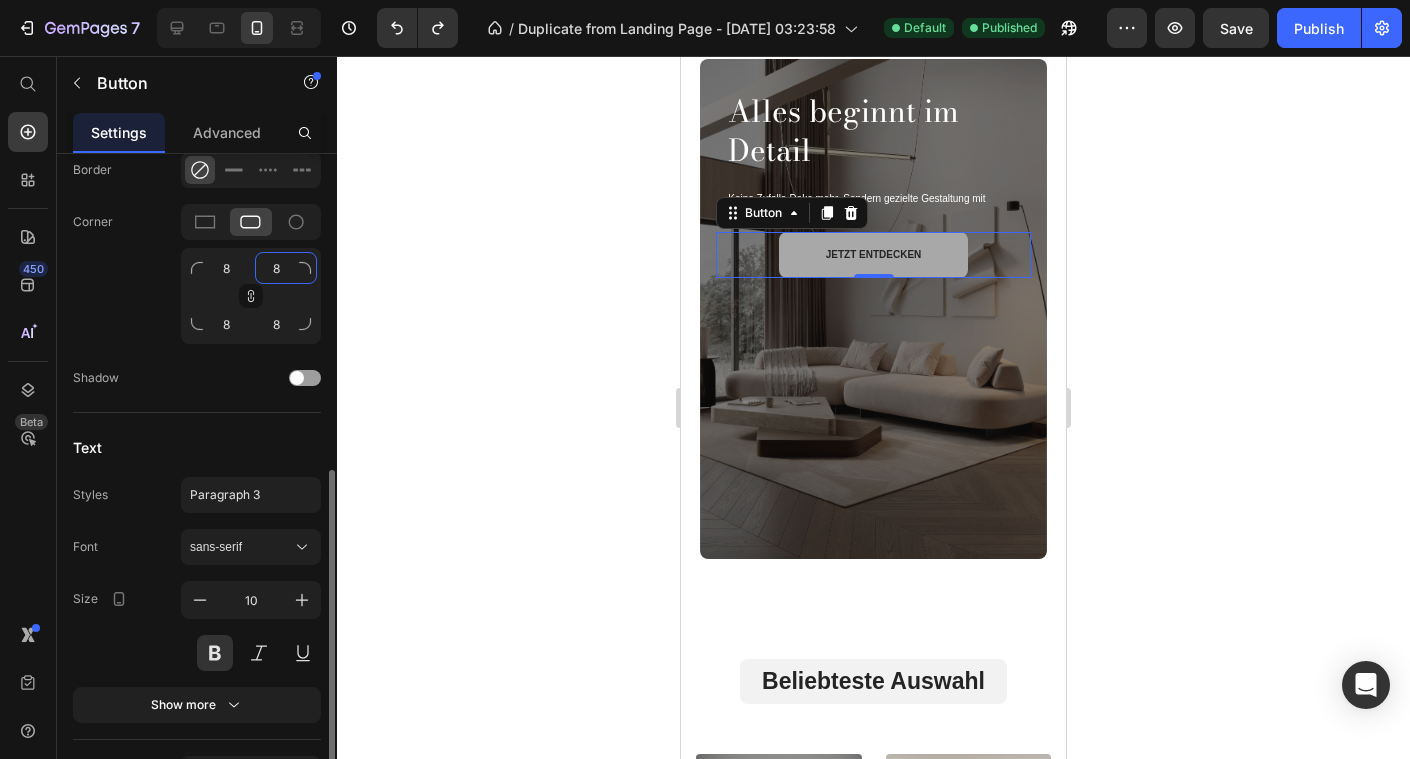 click on "8" 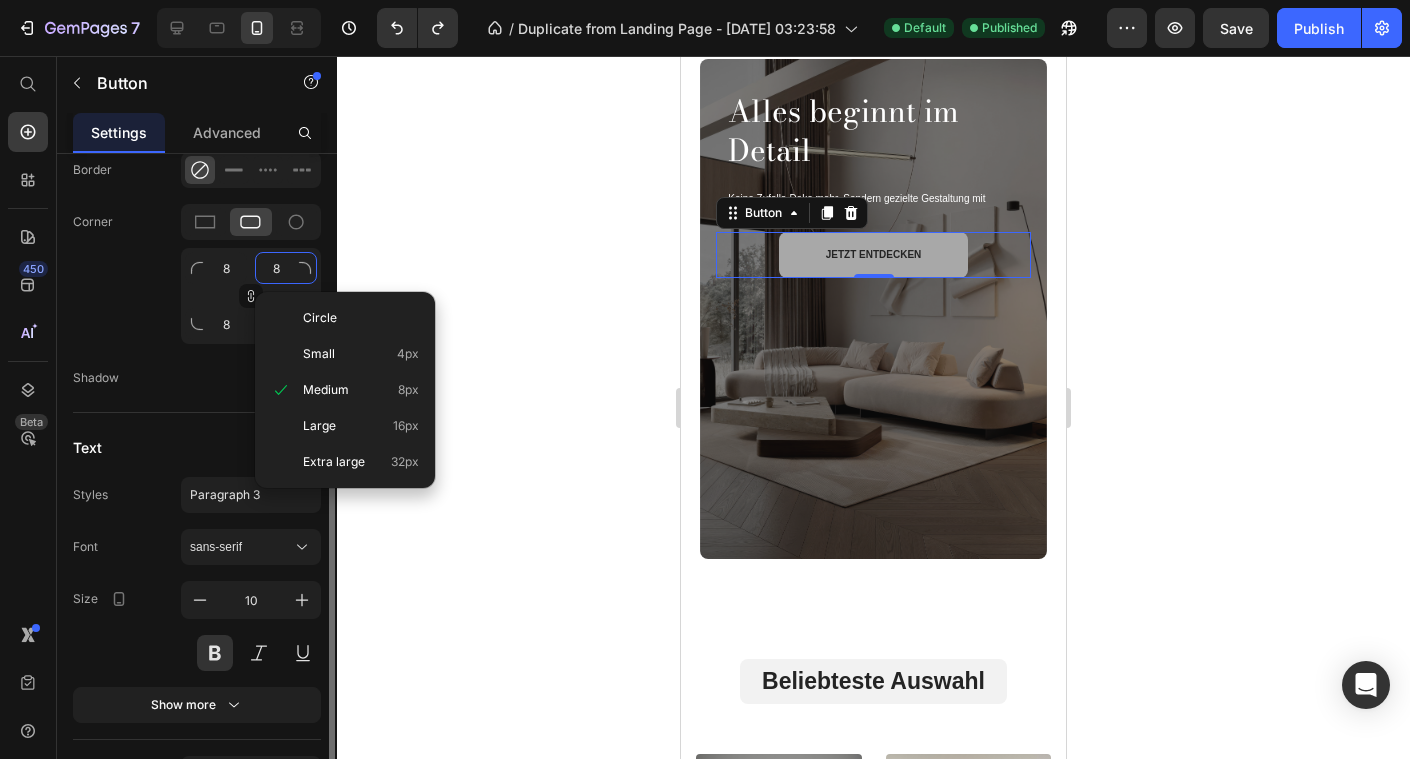 type on "5" 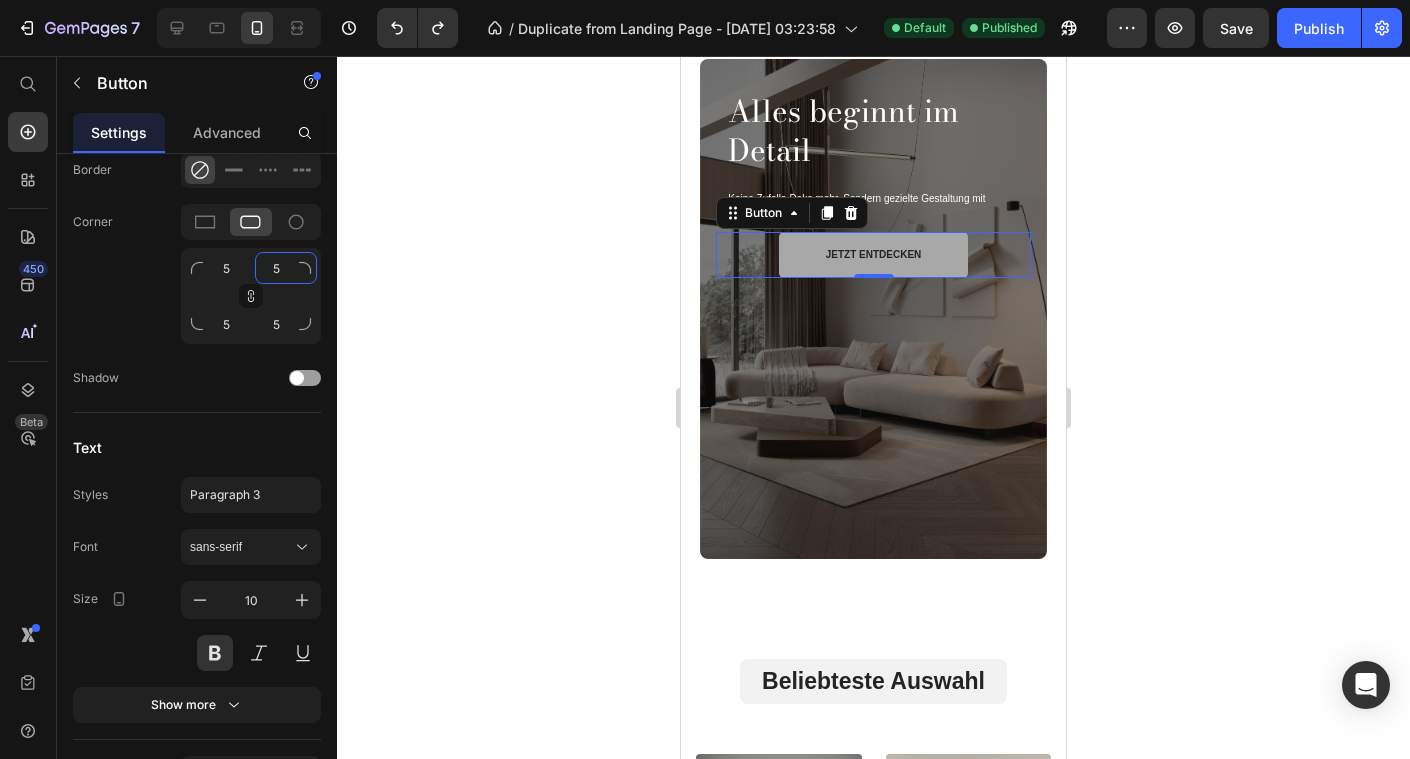 type on "5" 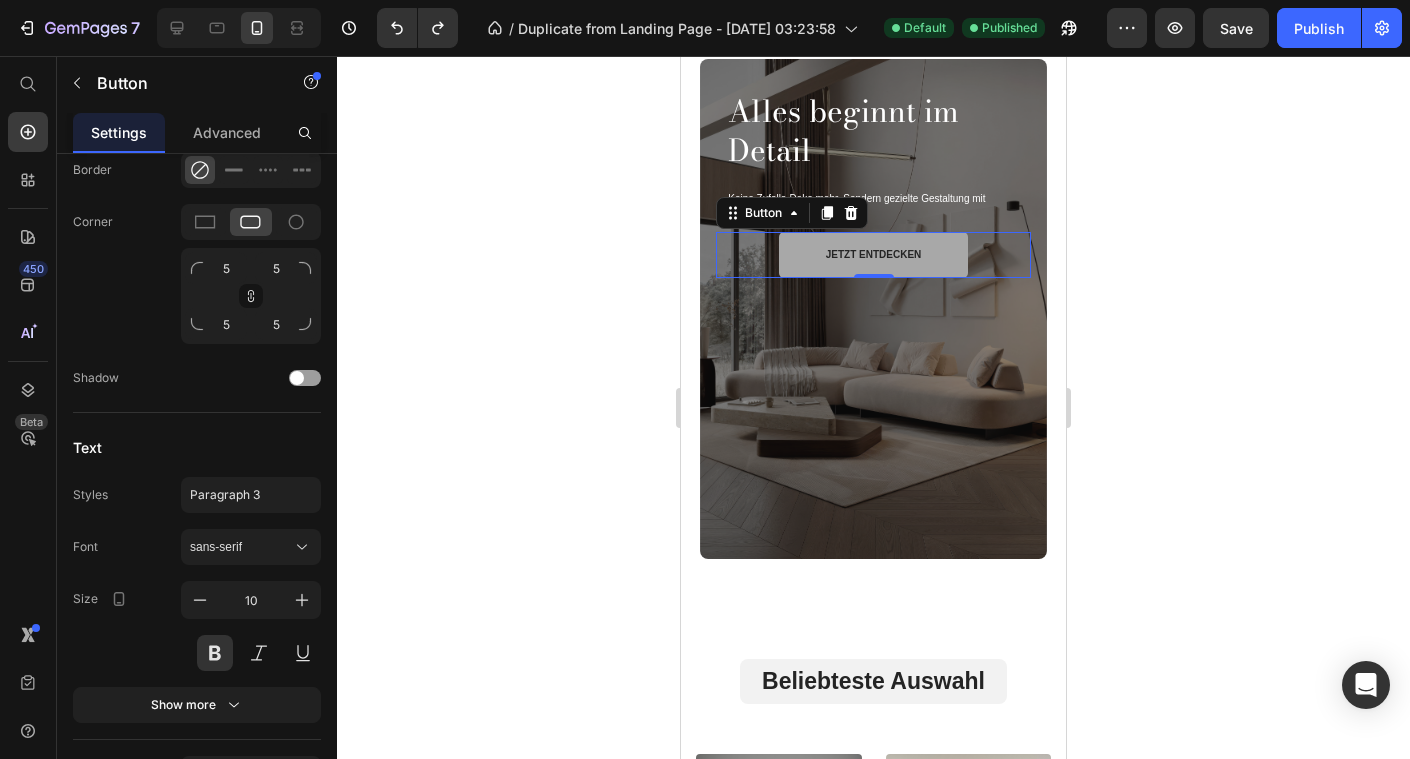 click 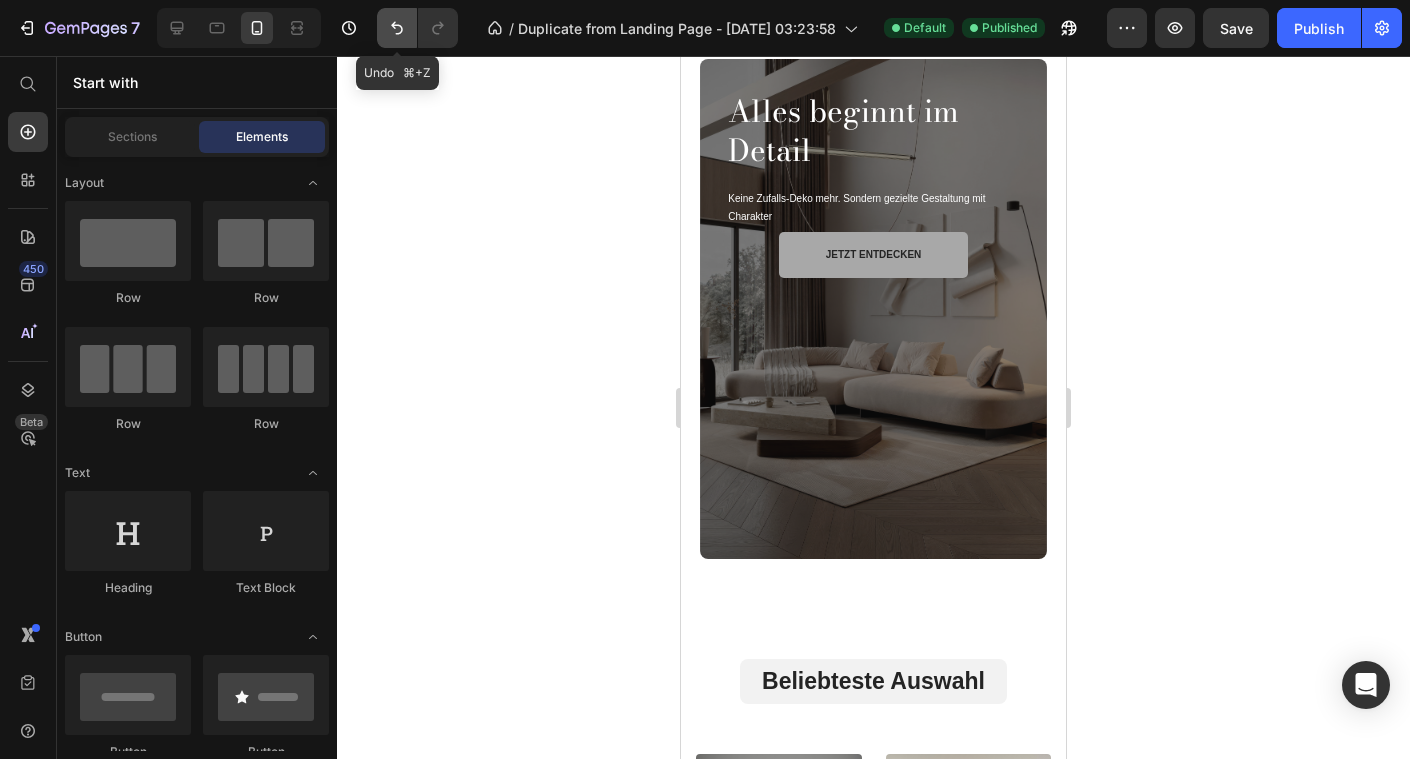 click 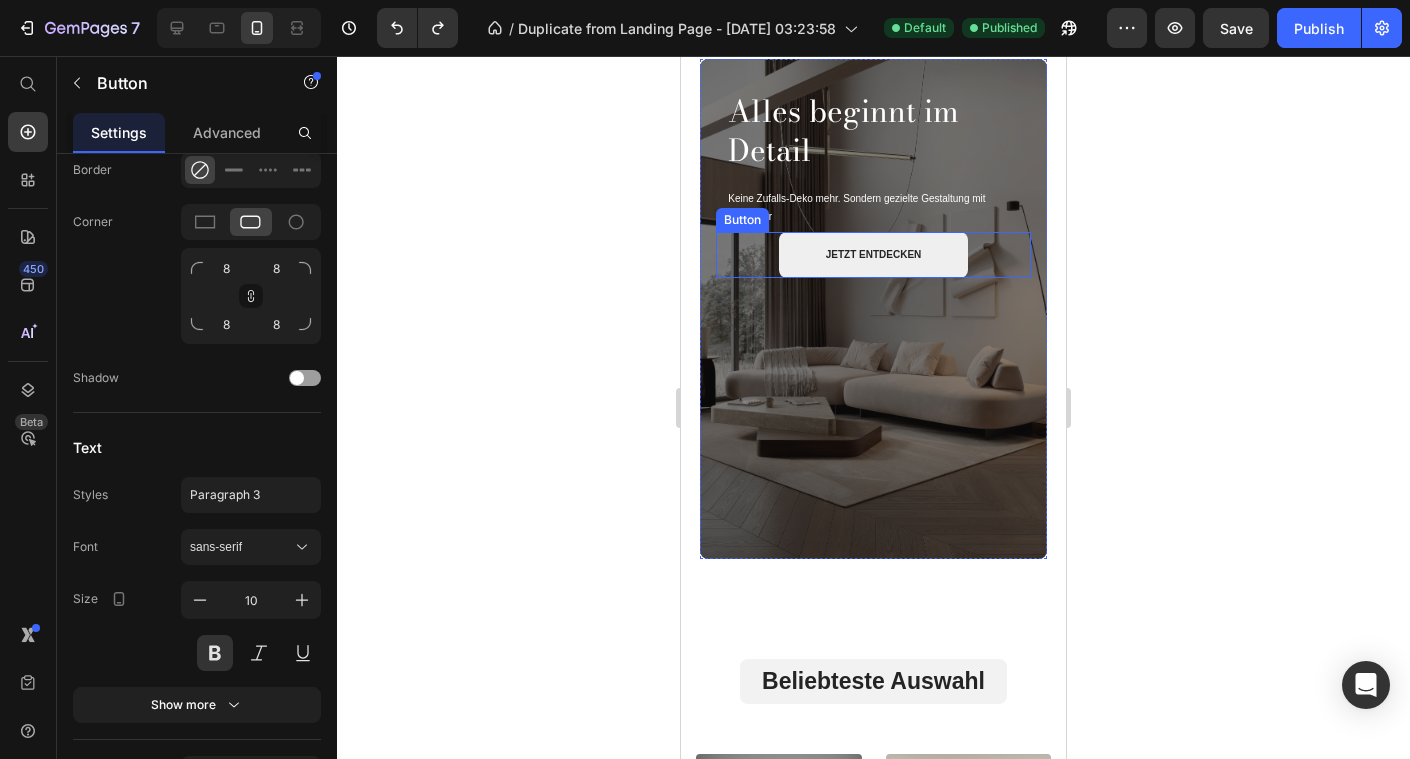 click on "jetzt entdecken" at bounding box center (873, 255) 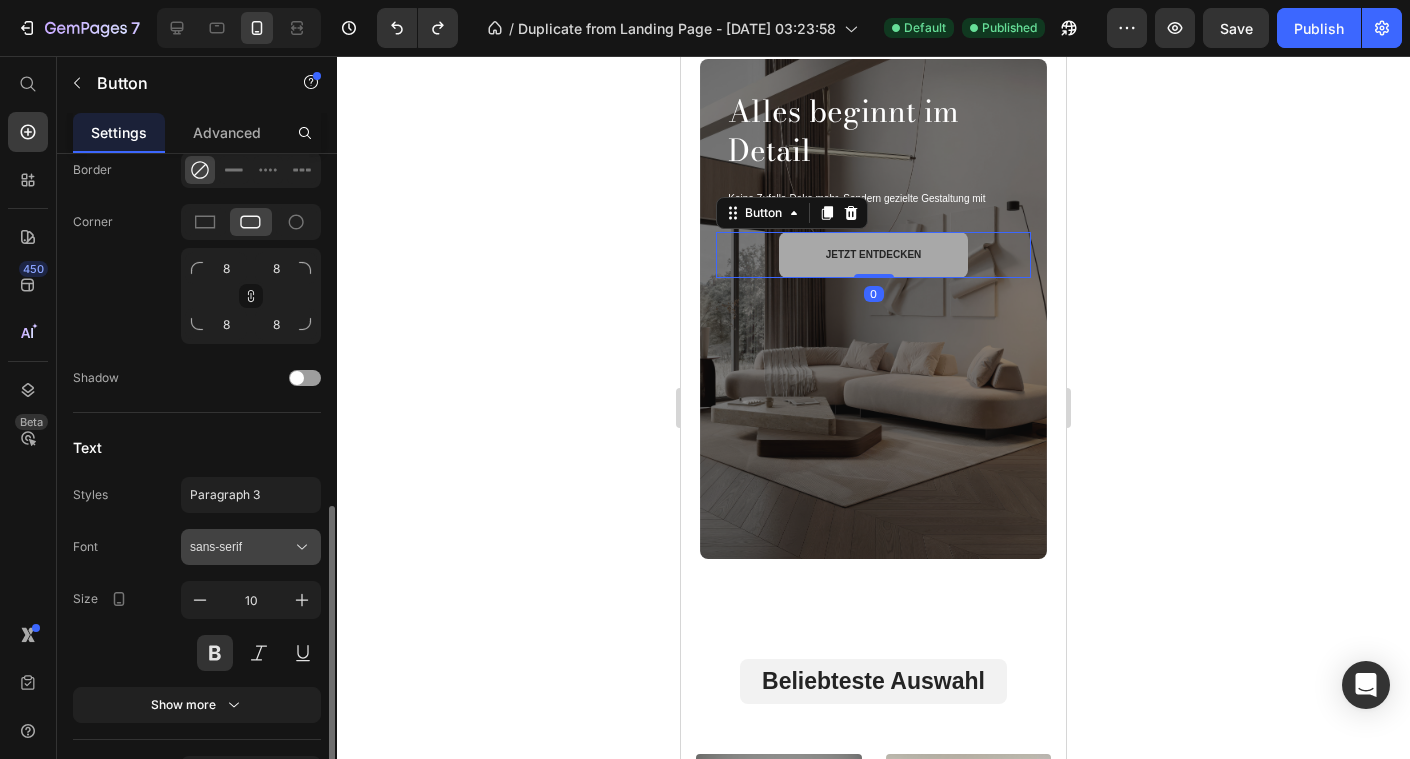 scroll, scrollTop: 835, scrollLeft: 0, axis: vertical 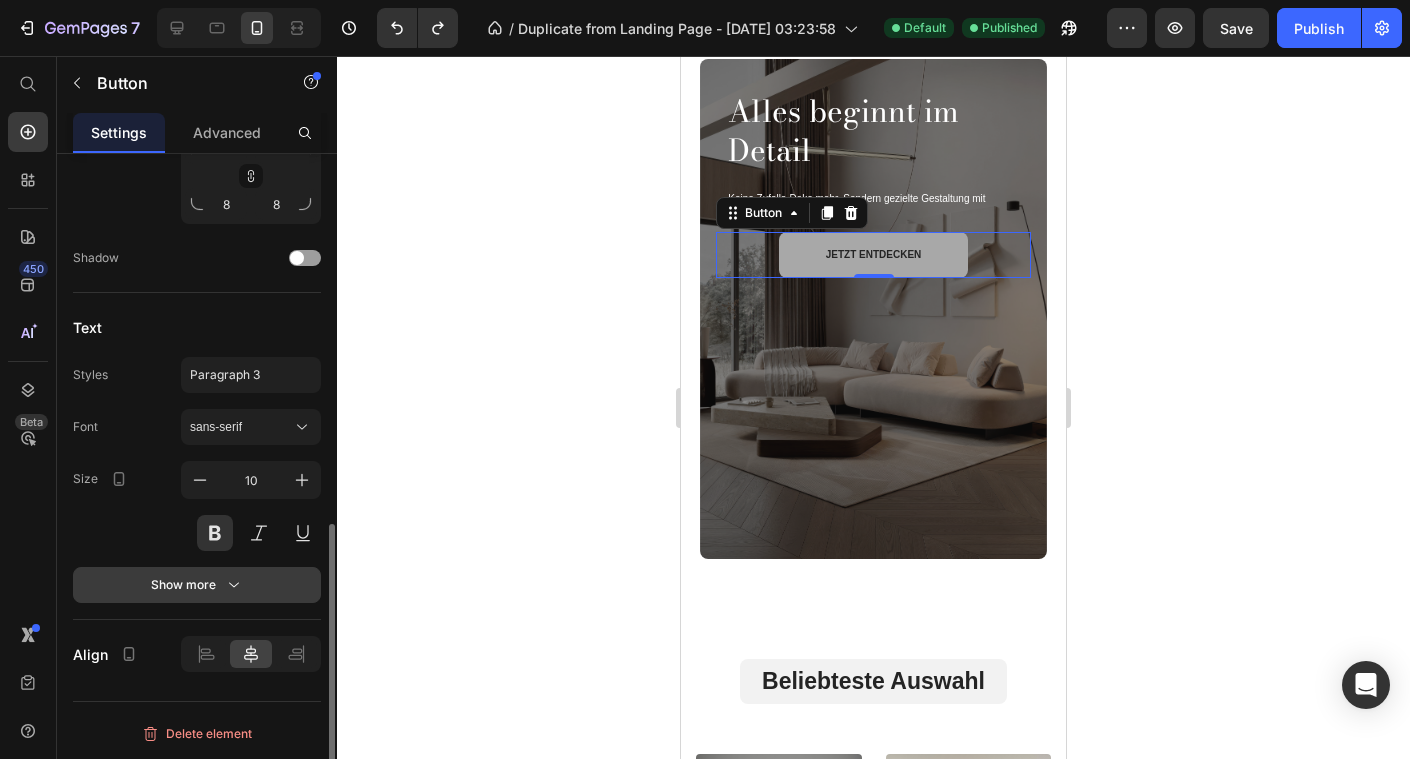 click on "Show more" at bounding box center (197, 585) 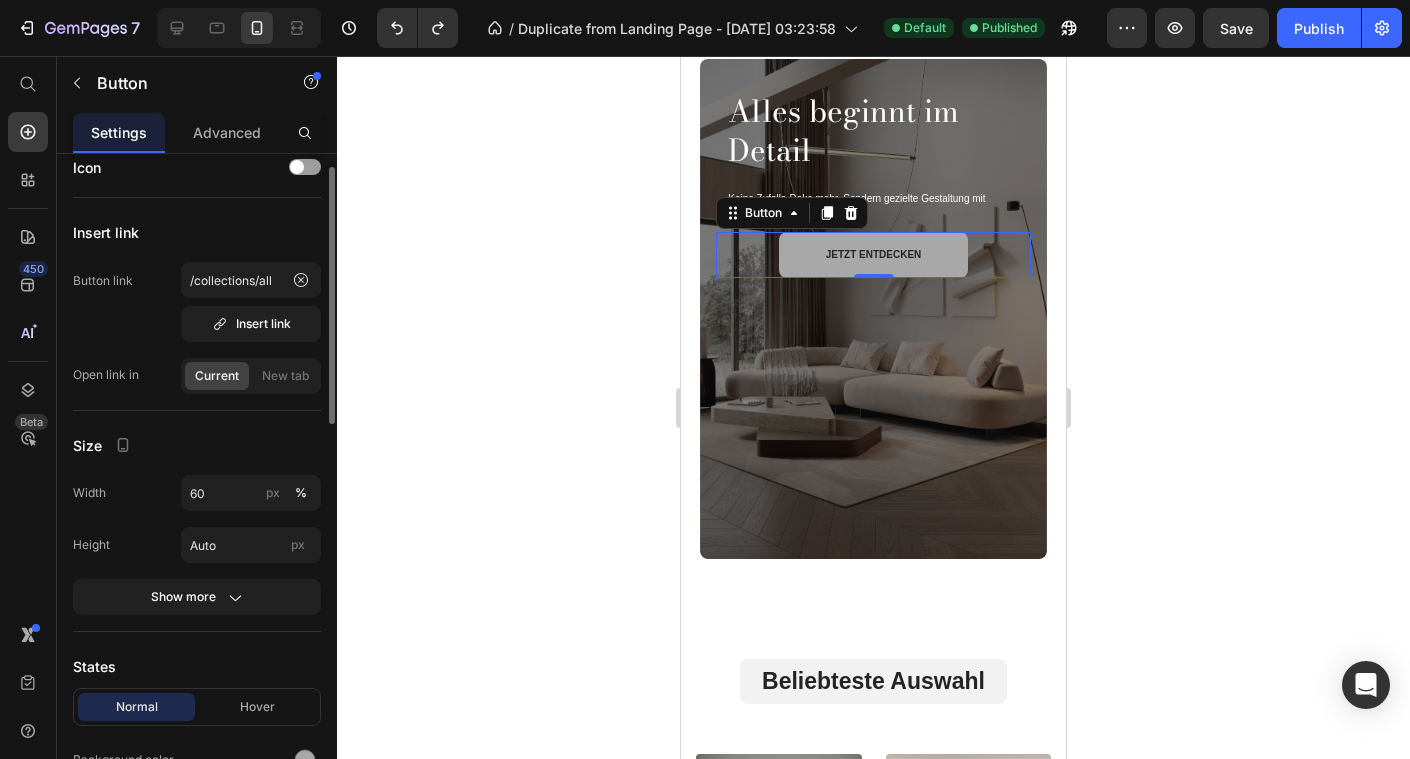 scroll, scrollTop: 27, scrollLeft: 0, axis: vertical 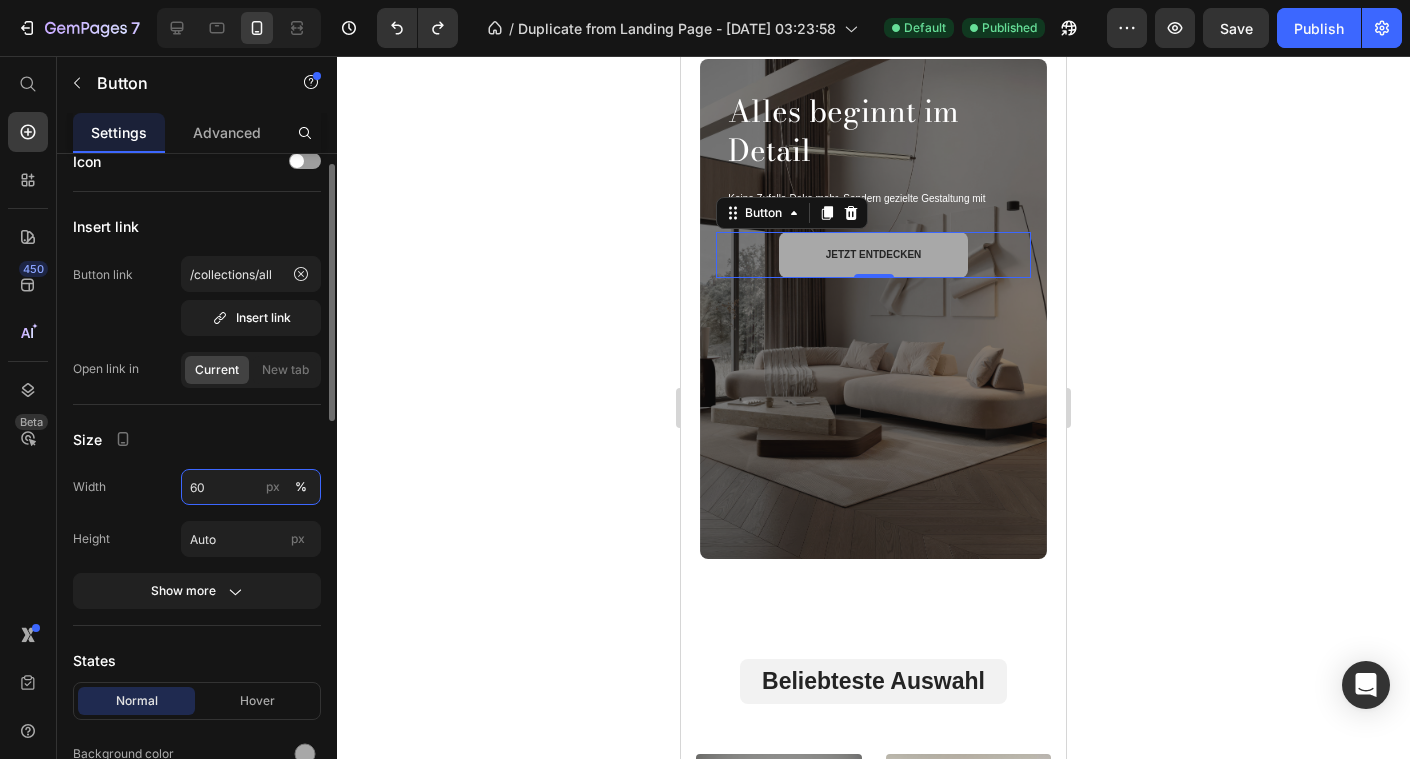 click on "60" at bounding box center (251, 487) 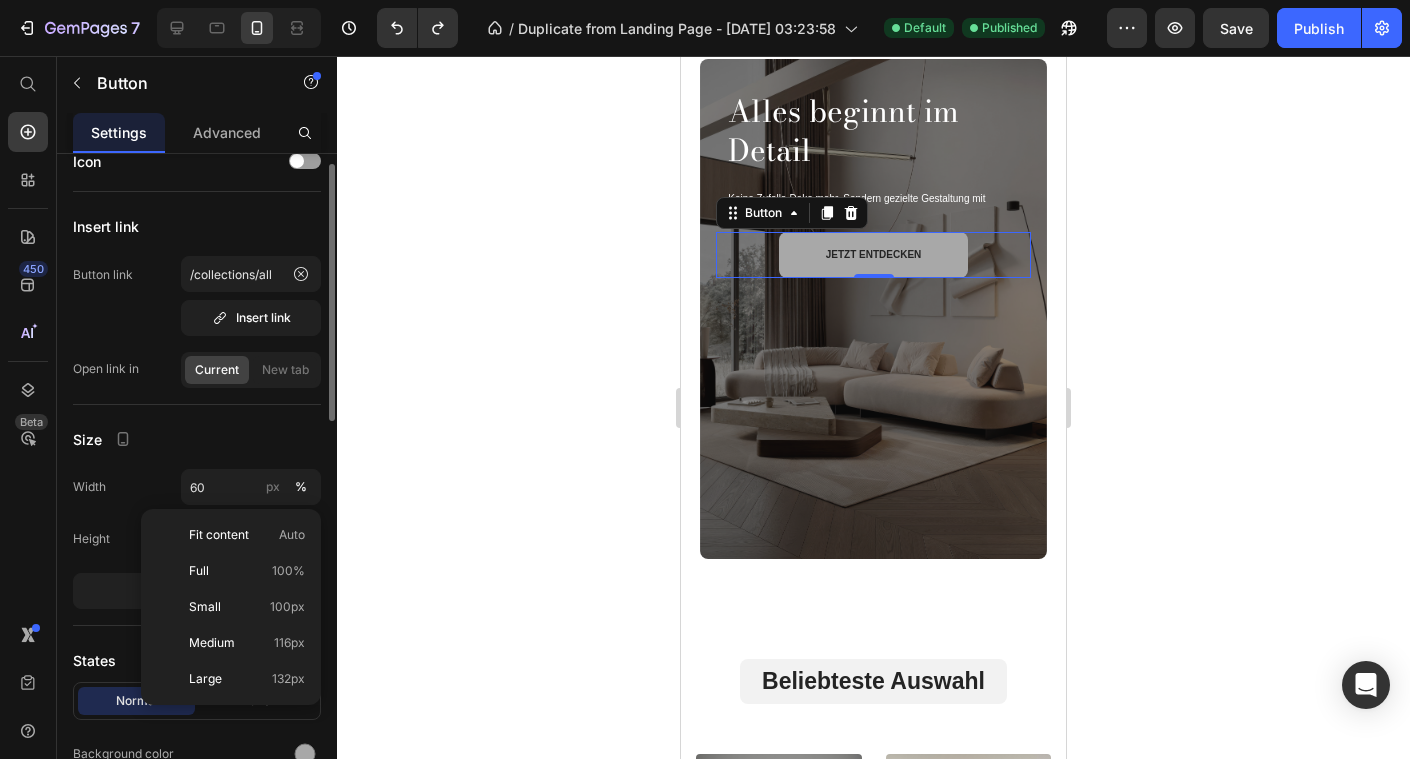 click on "Size" at bounding box center (197, 439) 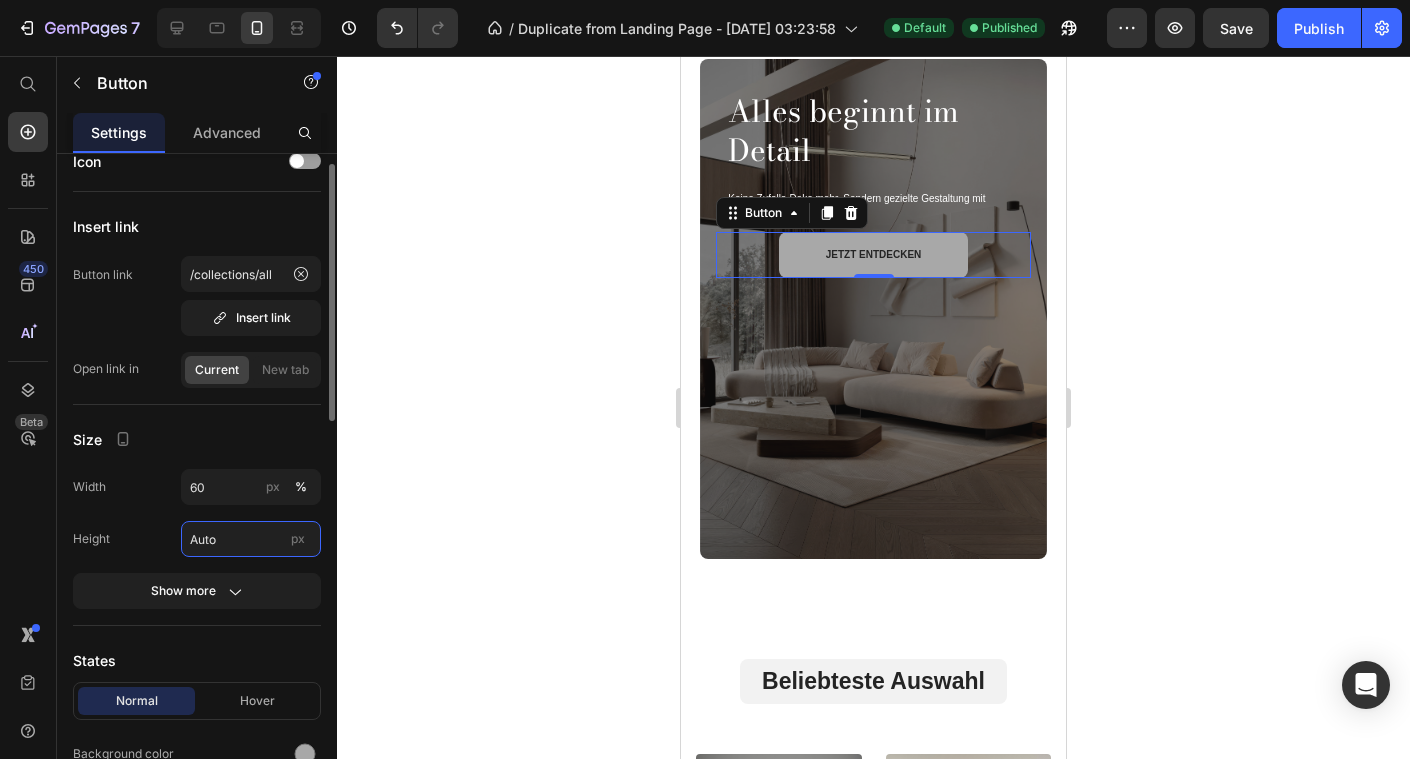 click on "Auto" at bounding box center (251, 539) 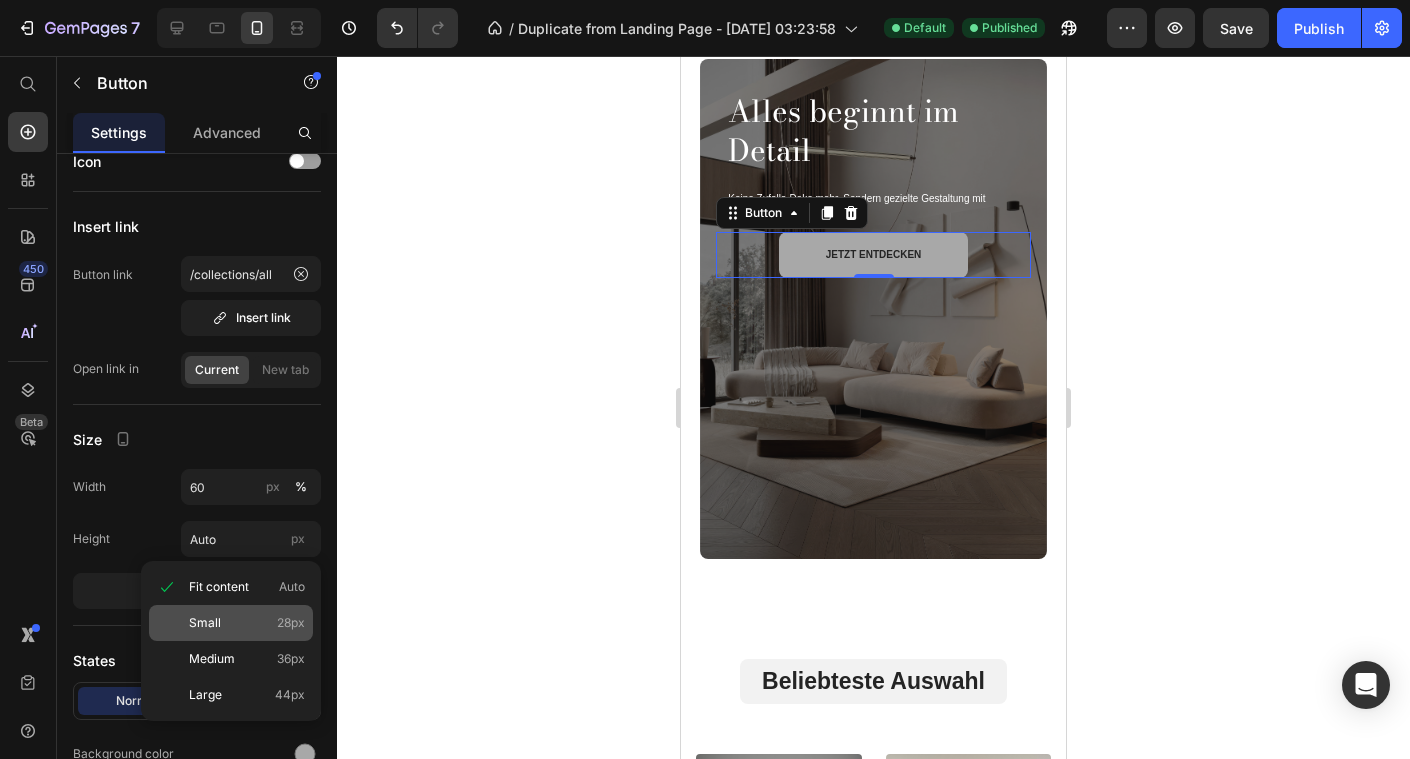 click on "Small 28px" at bounding box center (247, 623) 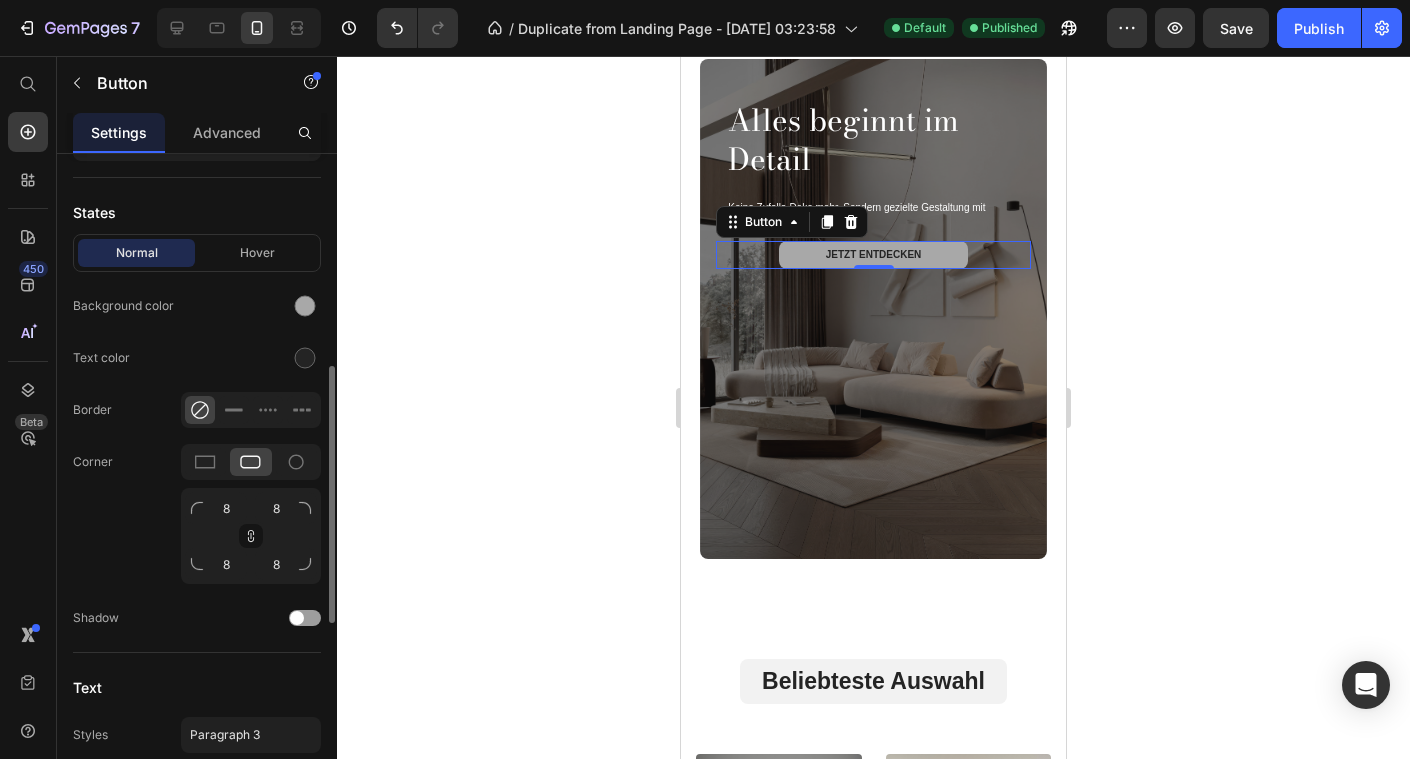 scroll, scrollTop: 560, scrollLeft: 0, axis: vertical 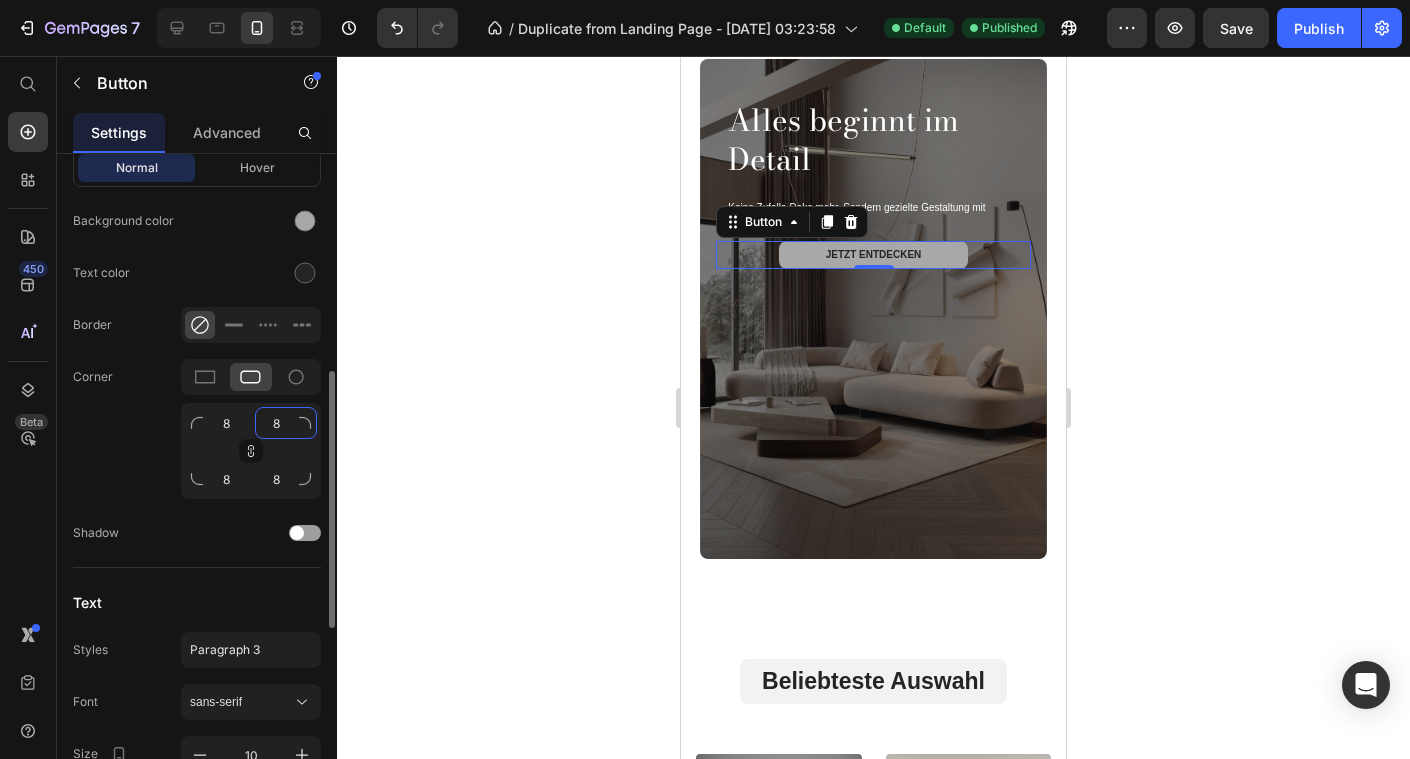 click on "8" 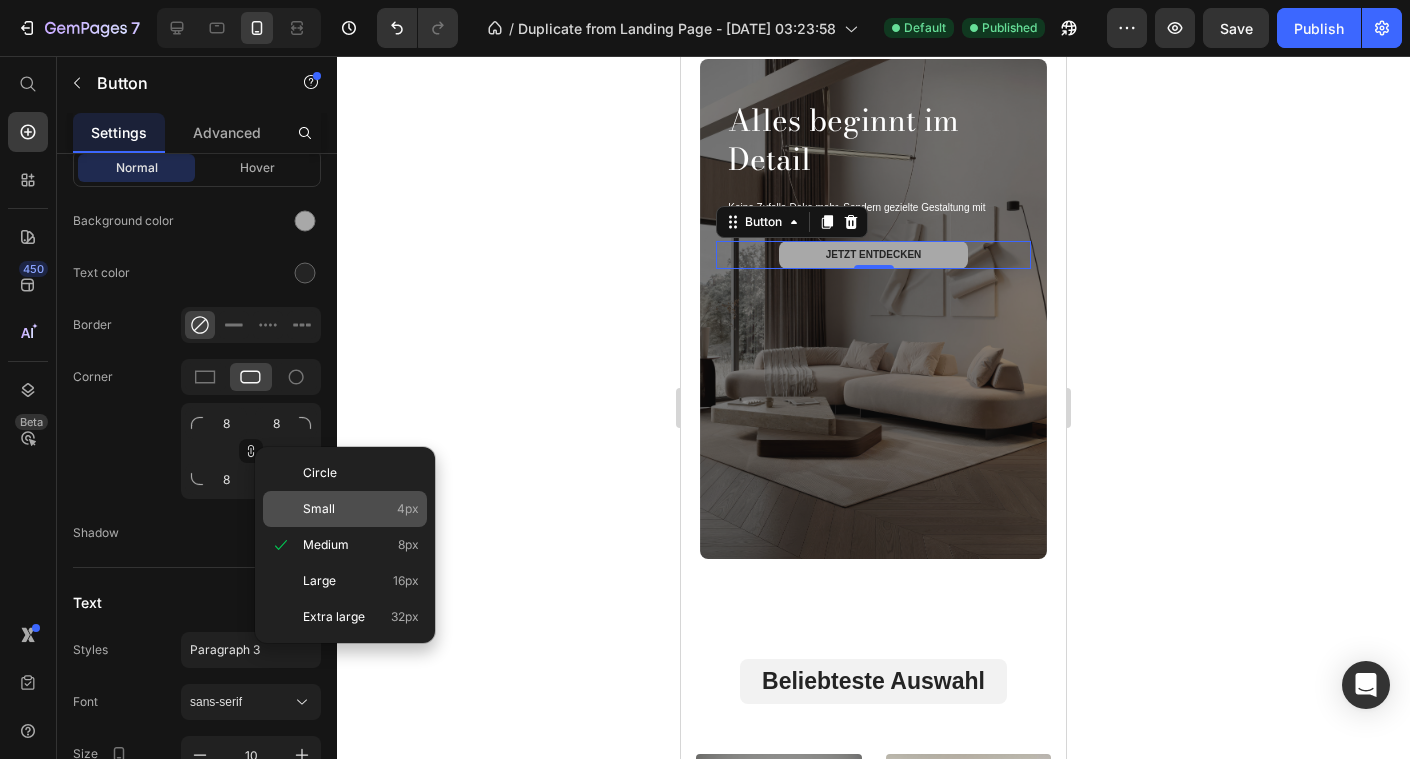 click on "Small" at bounding box center (319, 509) 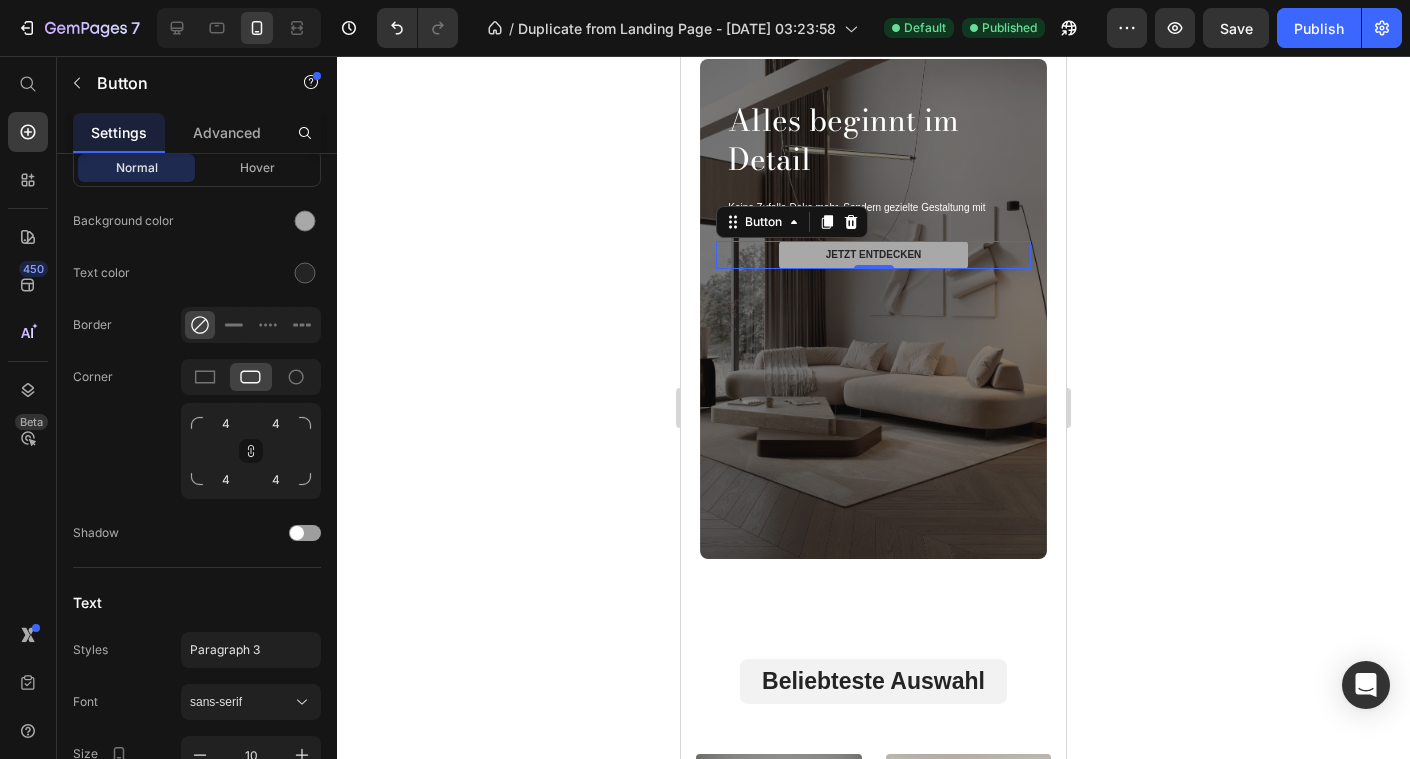 click 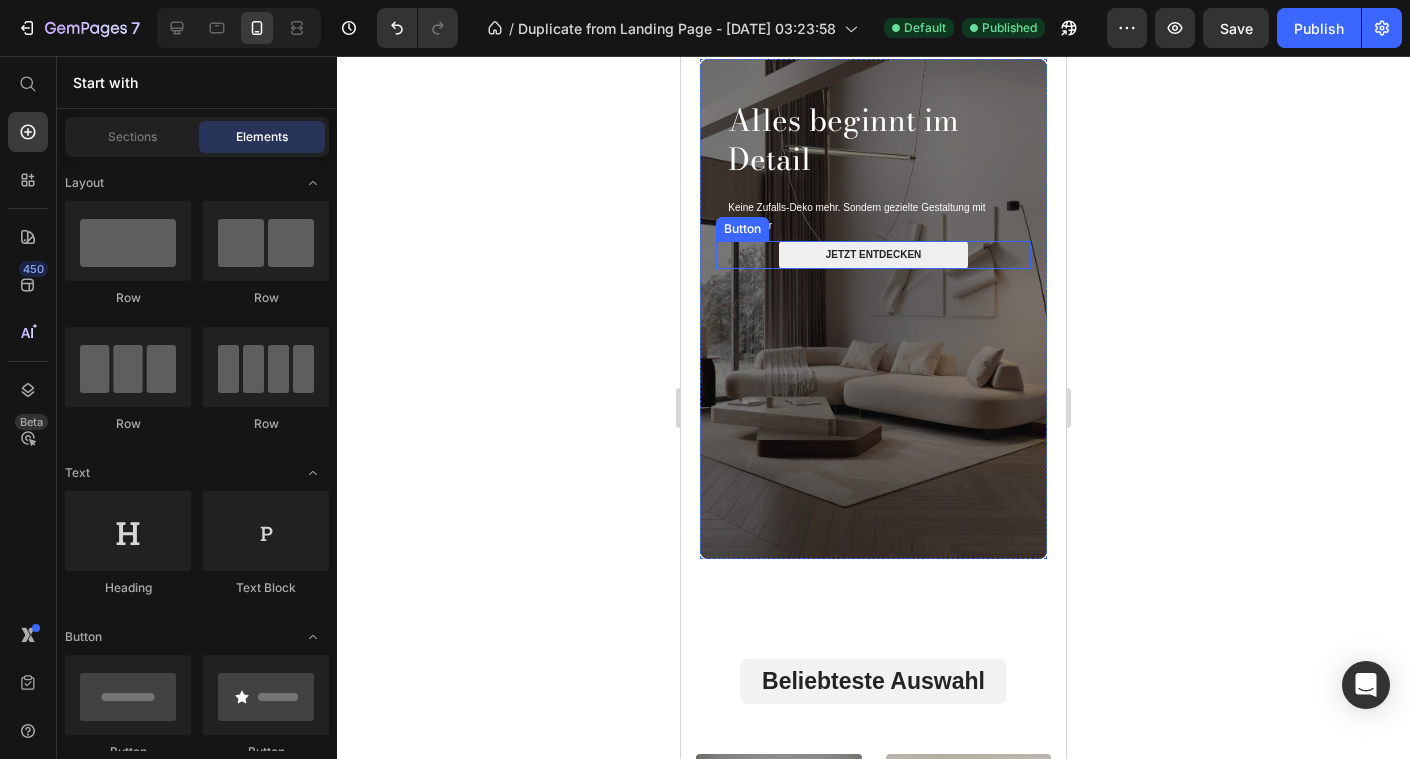 click on "jetzt entdecken" at bounding box center [873, 255] 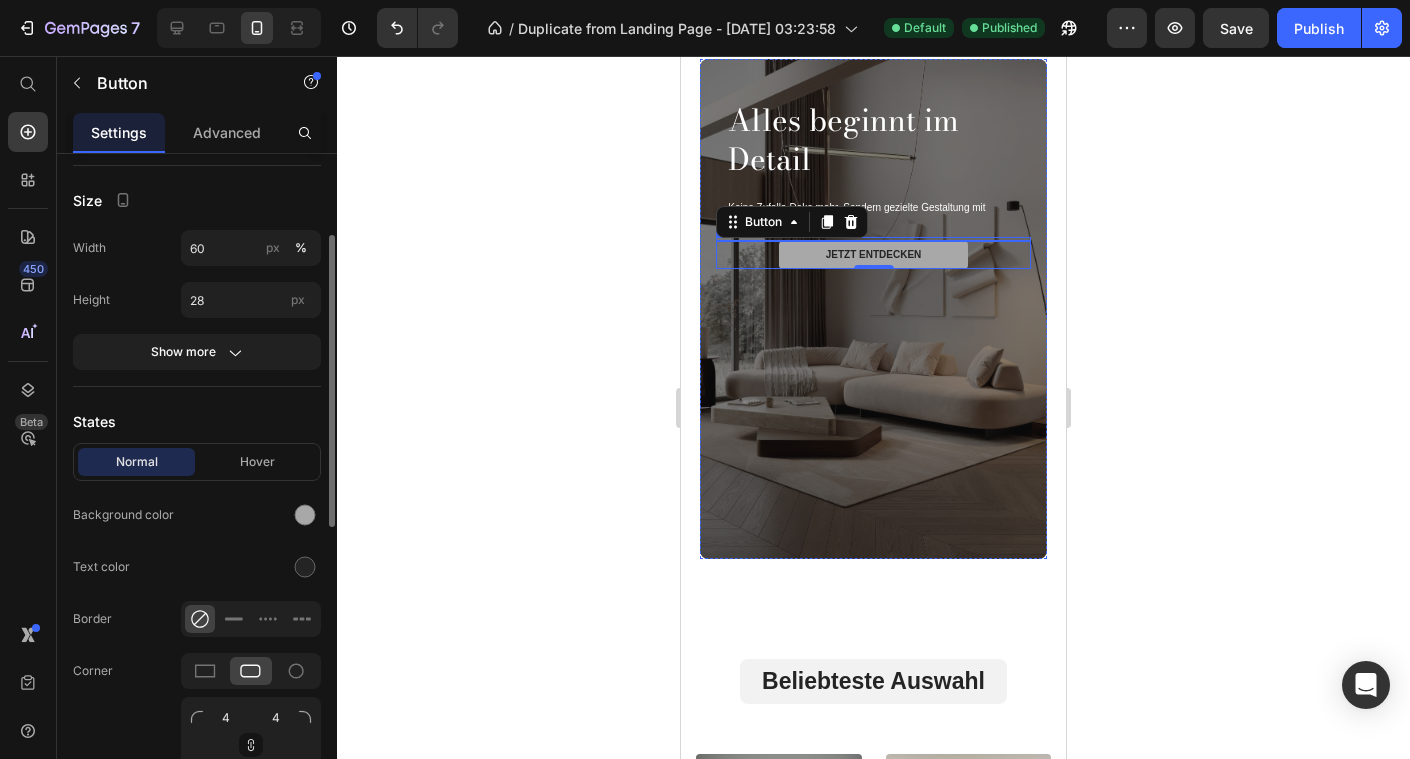 scroll, scrollTop: 84, scrollLeft: 0, axis: vertical 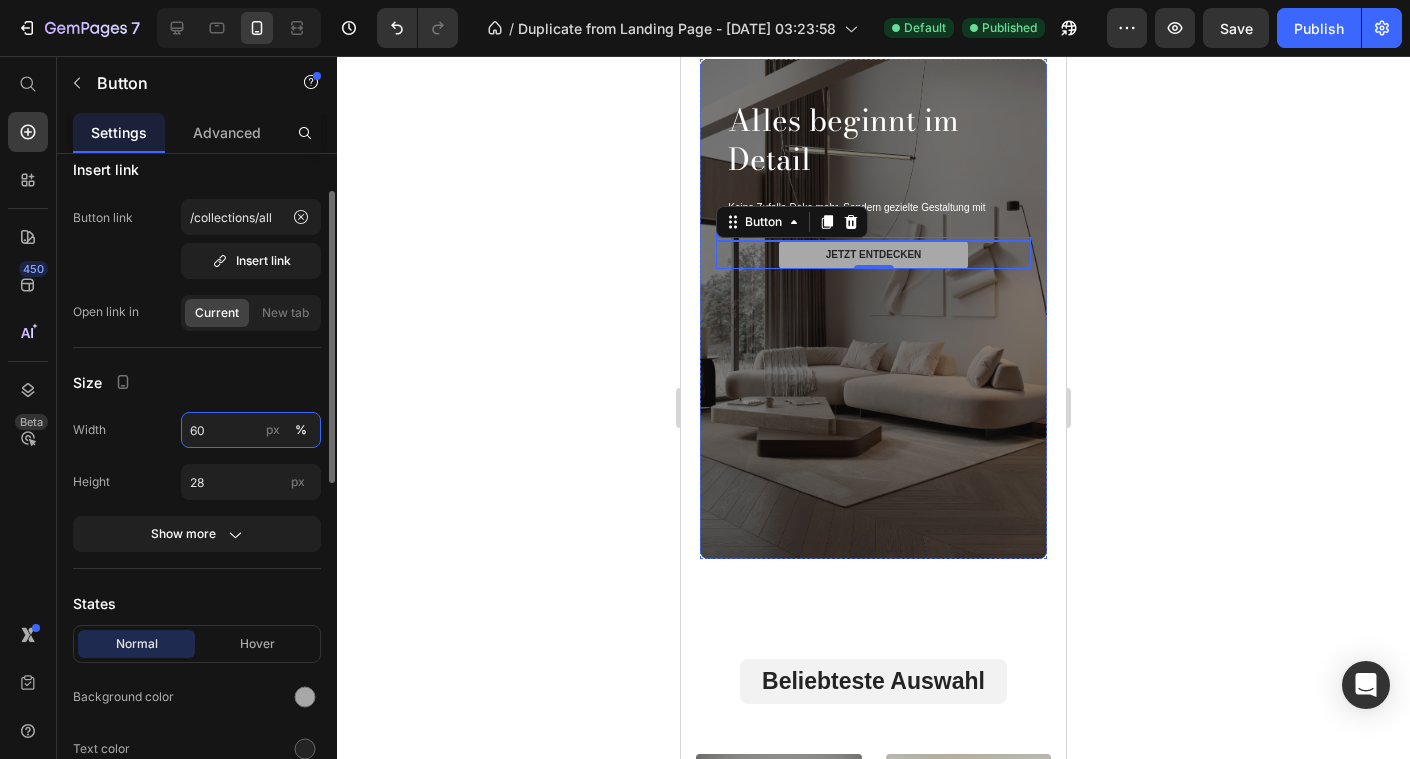 click on "60" at bounding box center (251, 430) 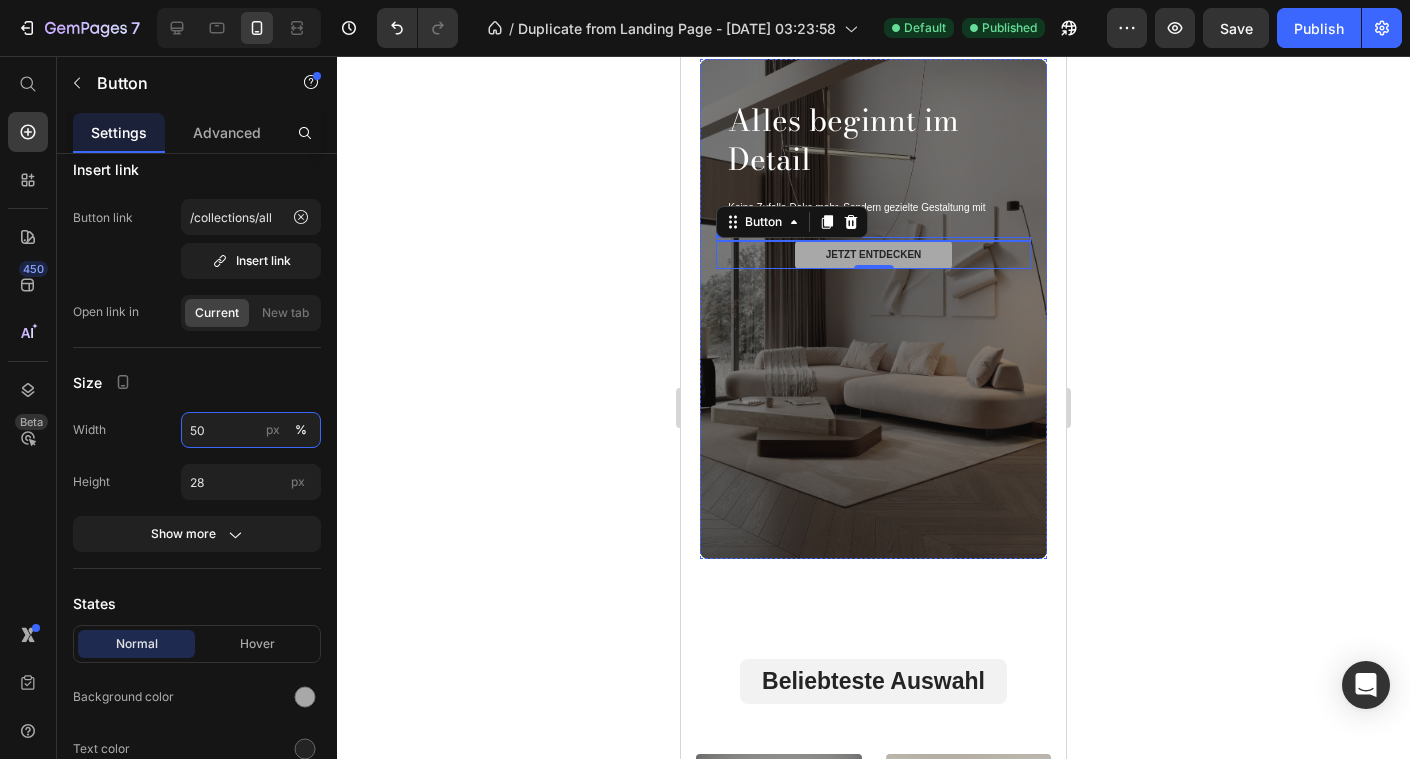 type on "50" 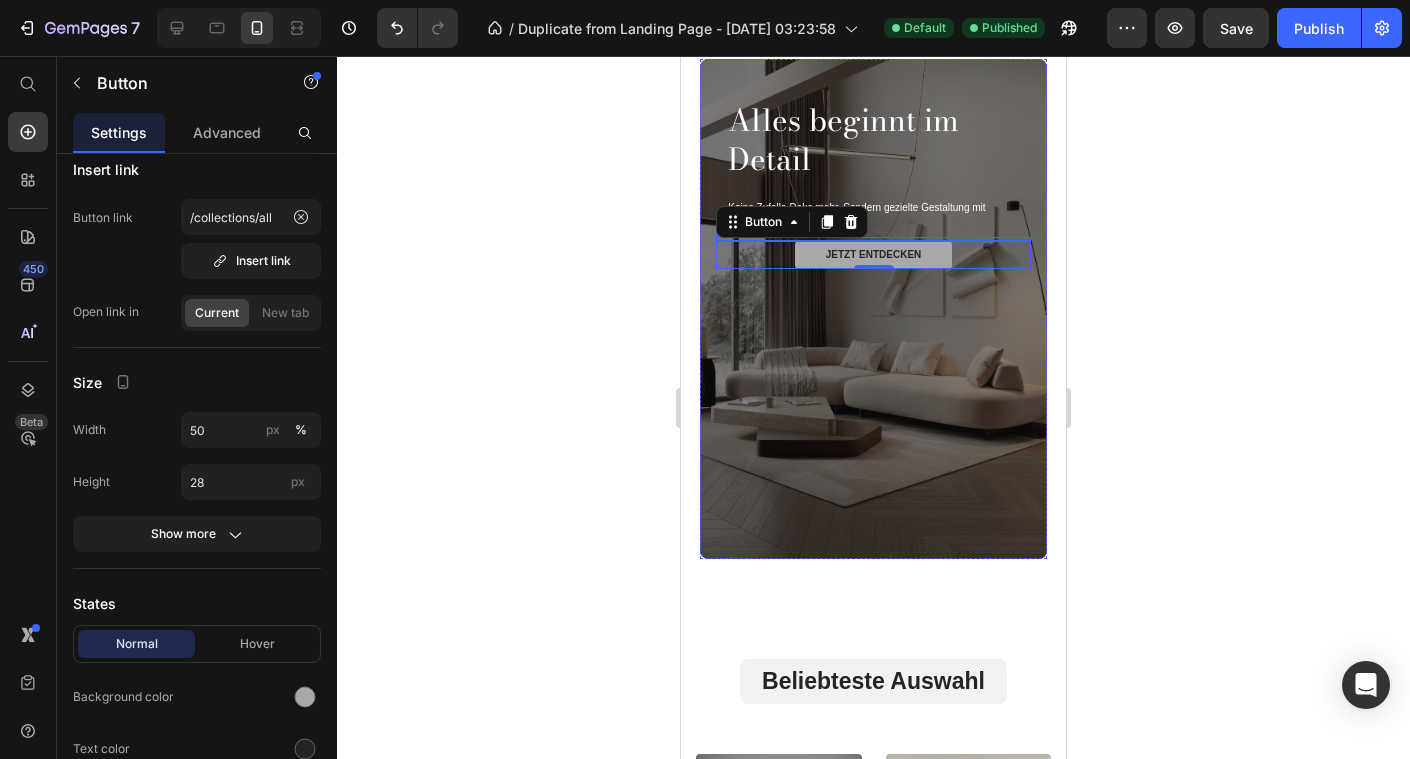 click 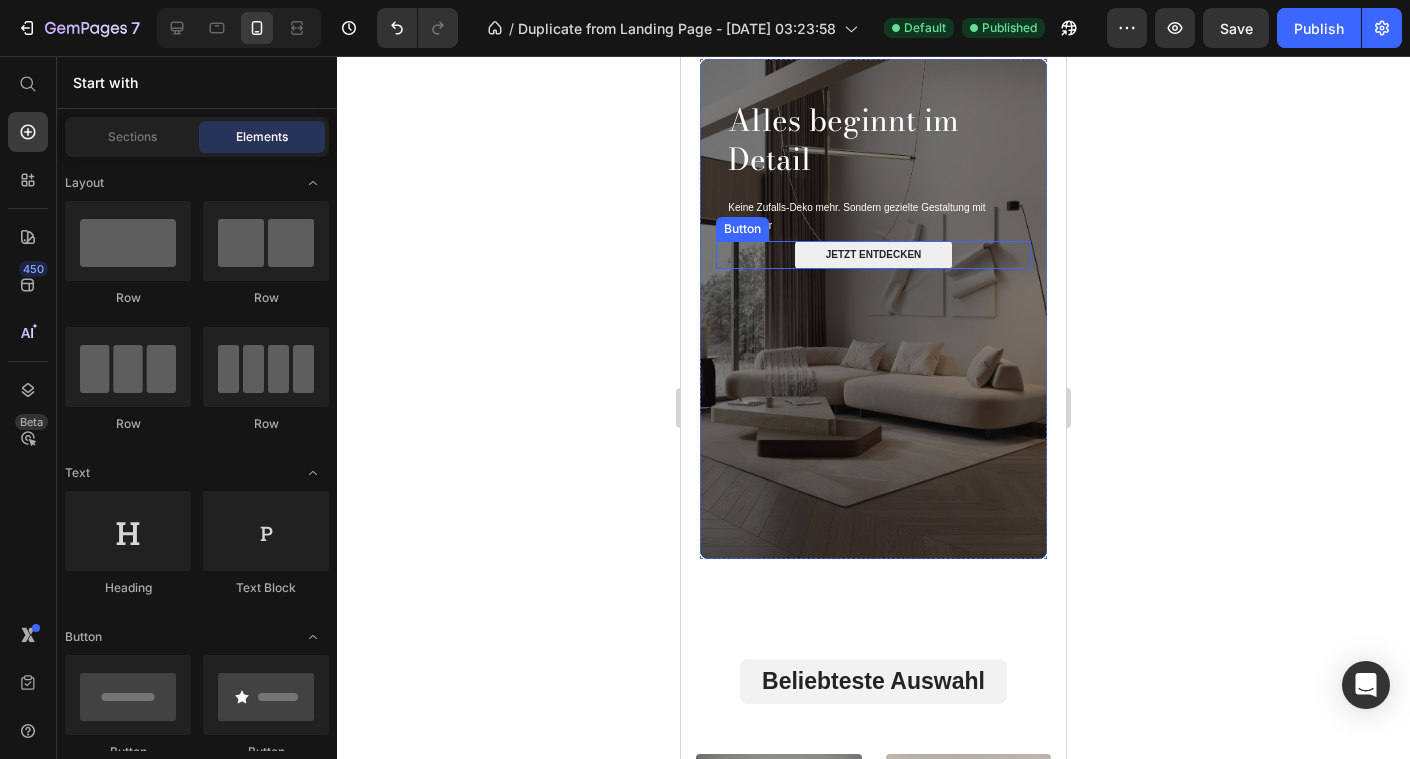 click on "jetzt entdecken" at bounding box center [873, 255] 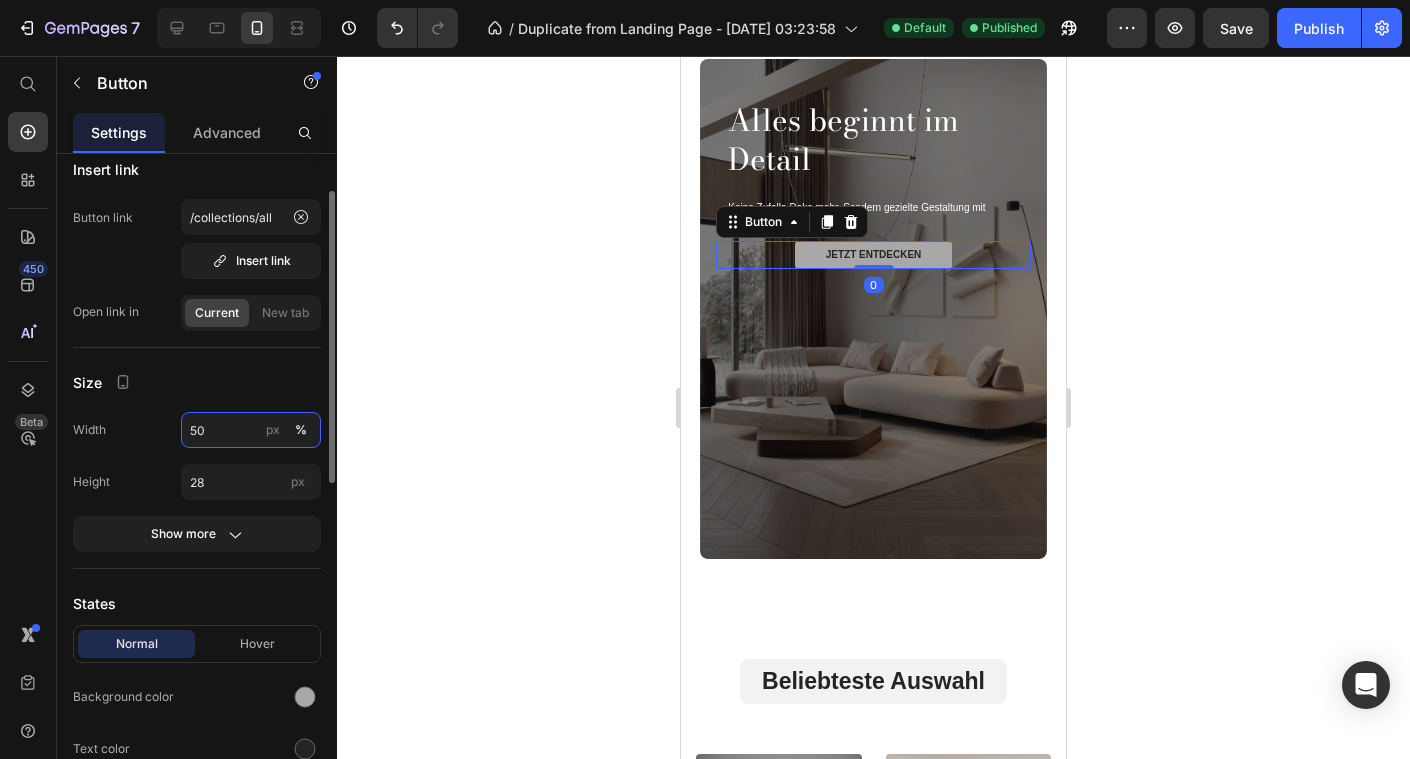 click on "50" at bounding box center [251, 430] 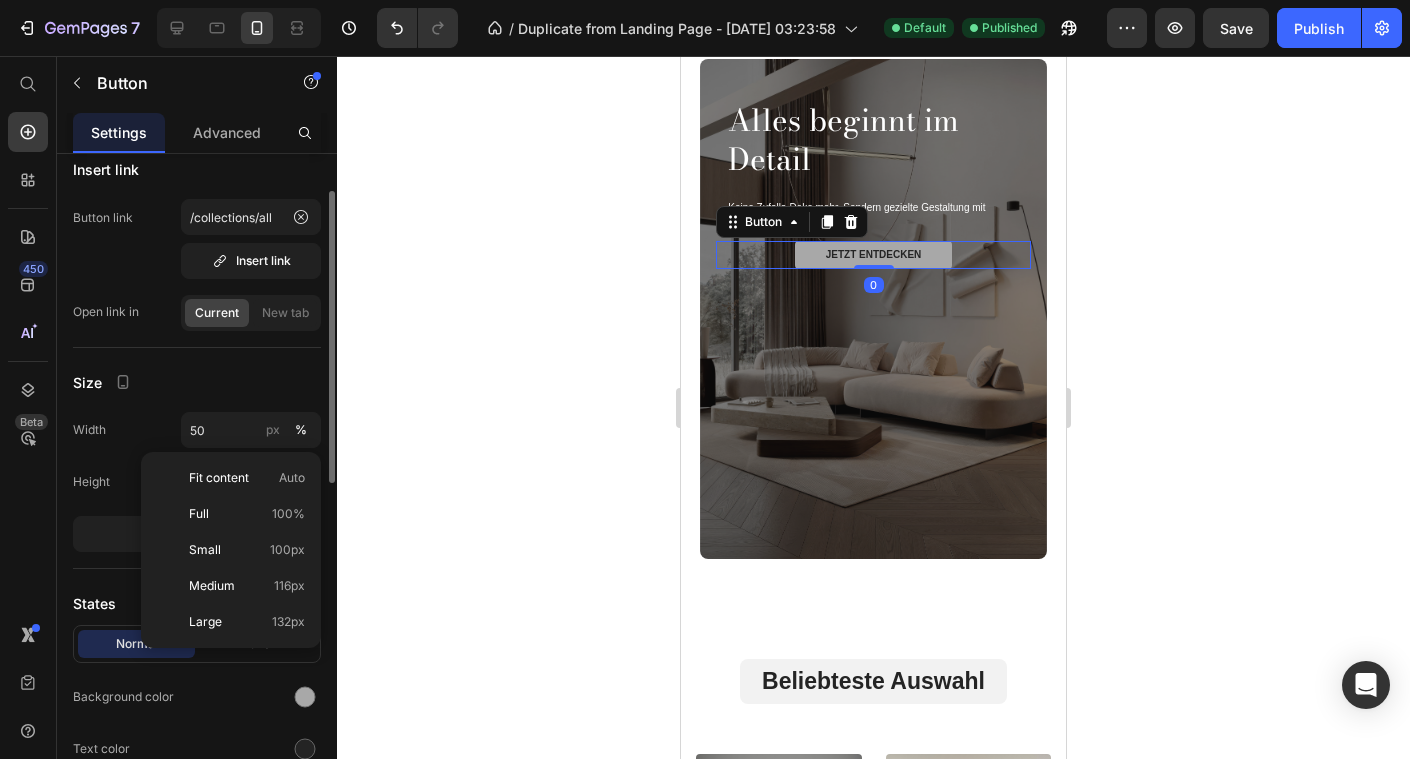 click on "Size" at bounding box center (197, 382) 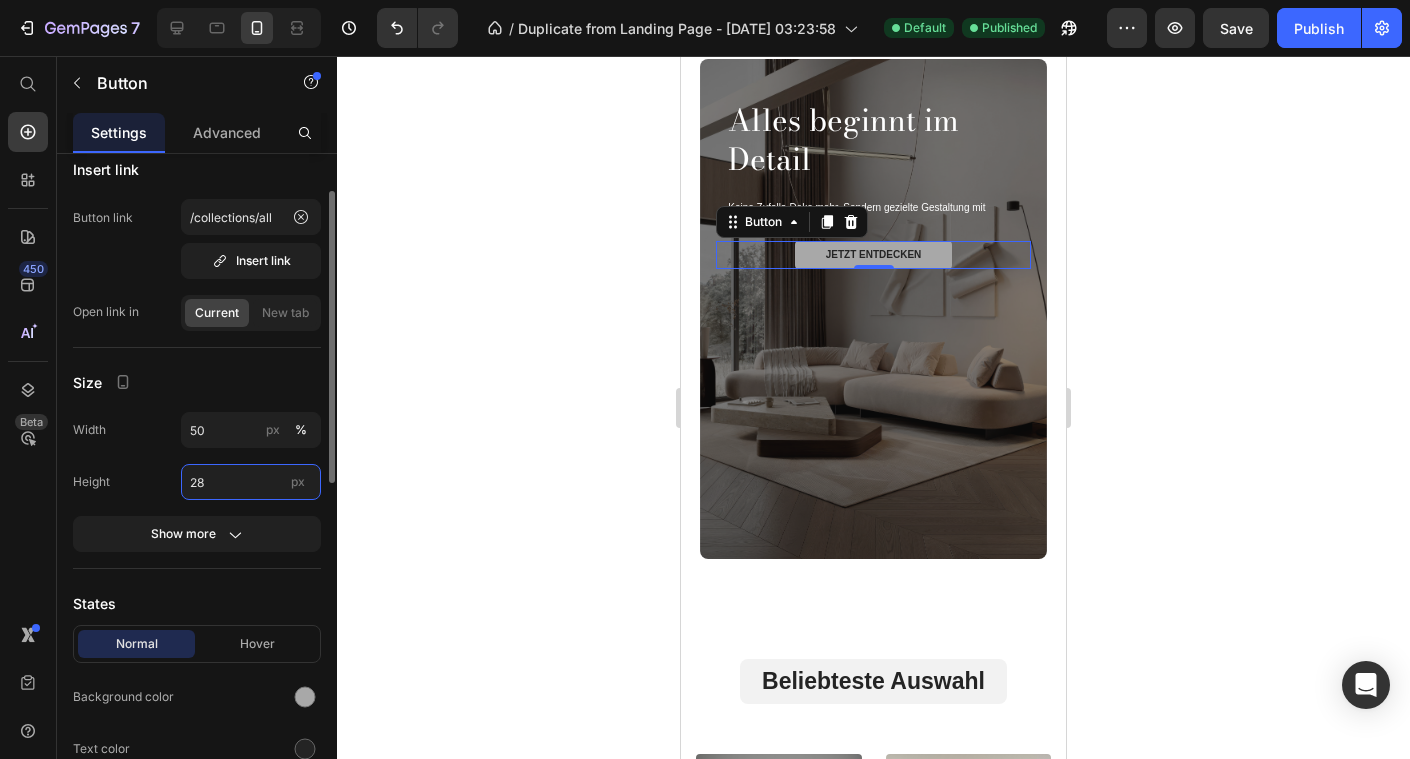 click on "28" at bounding box center (251, 482) 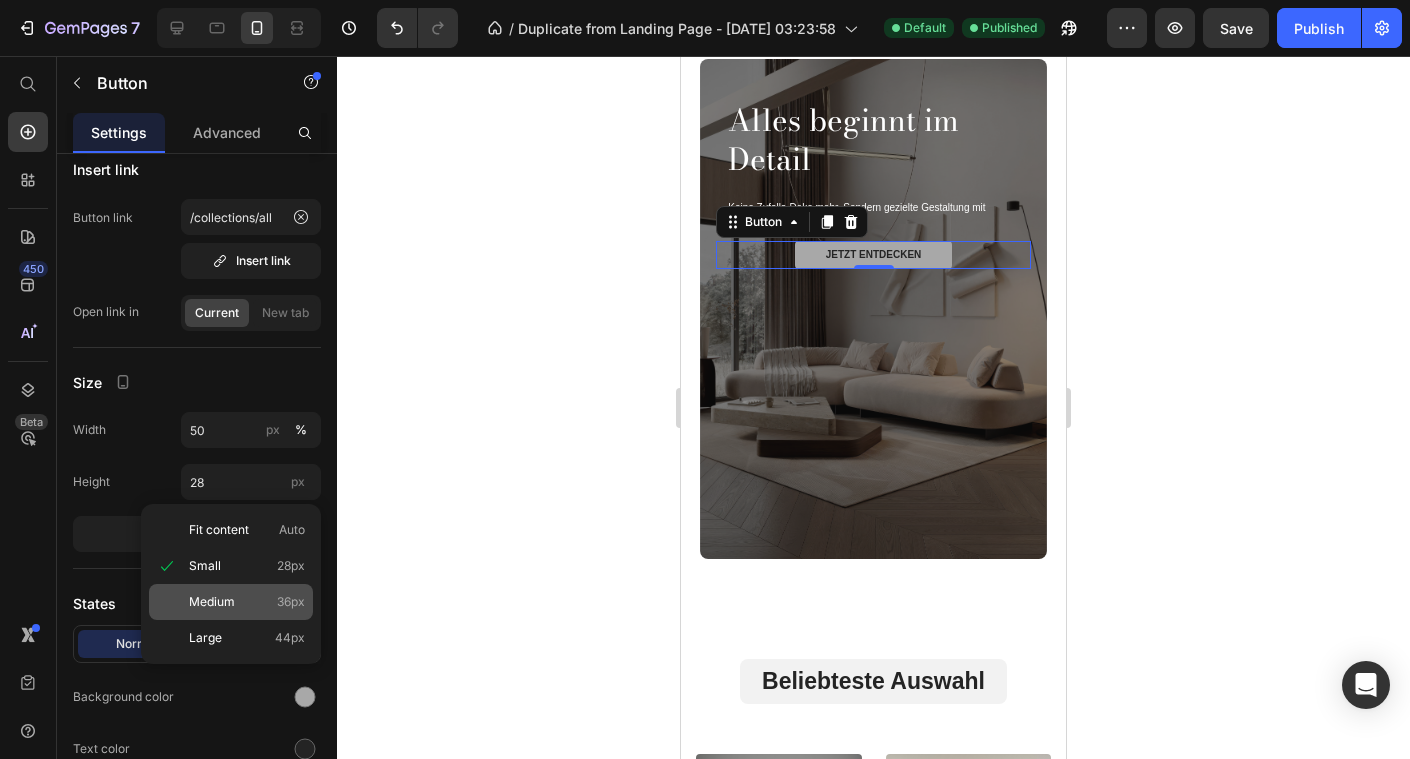 click on "Medium 36px" at bounding box center [247, 602] 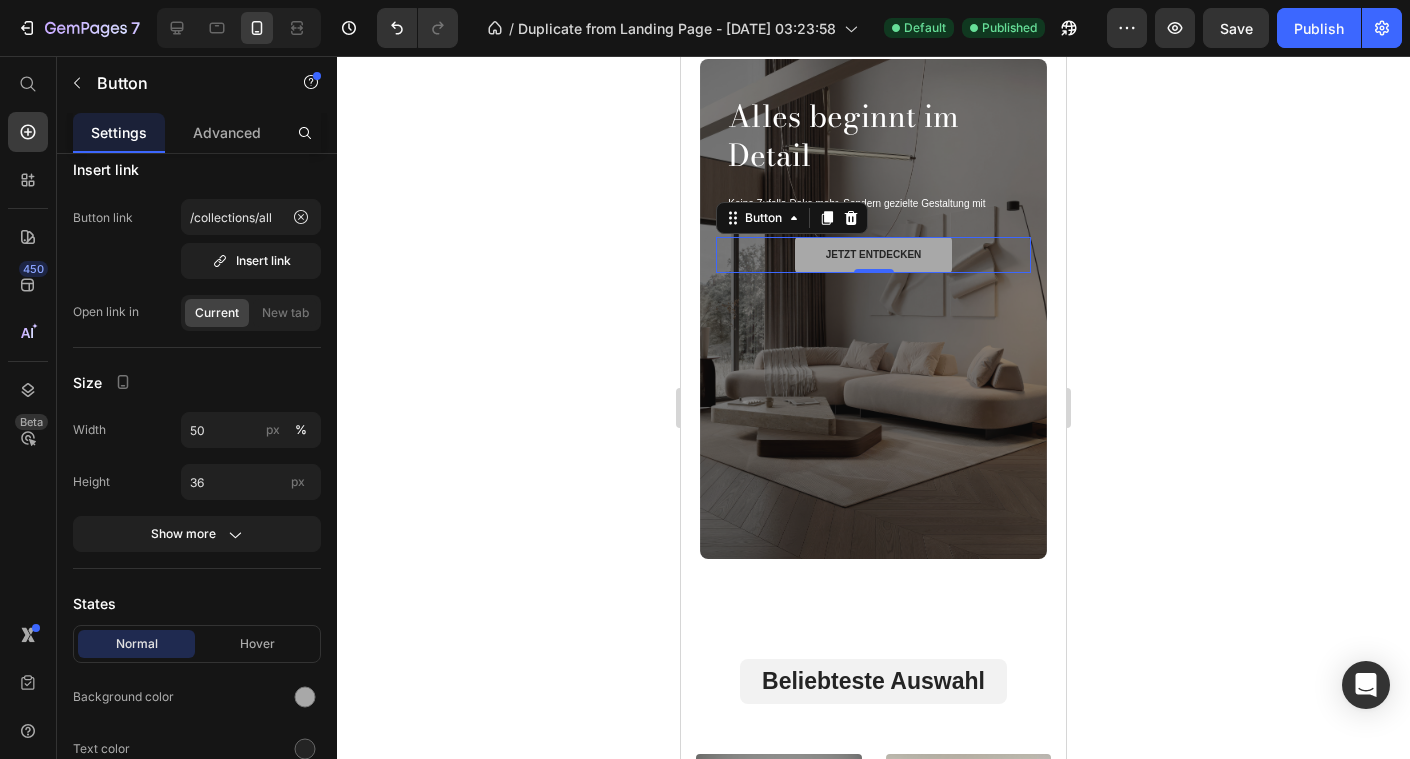 click 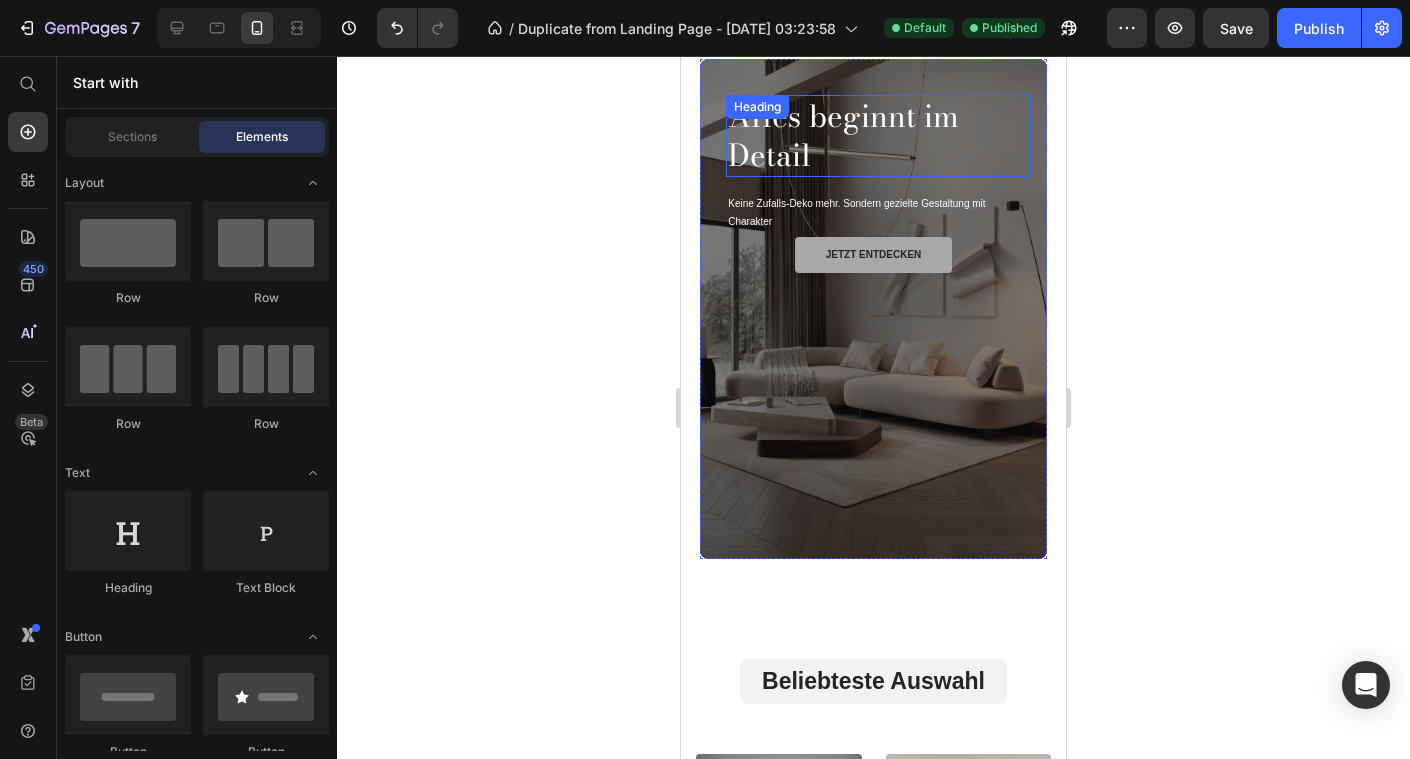 click on "Alles beginnt im Detail" at bounding box center [878, 136] 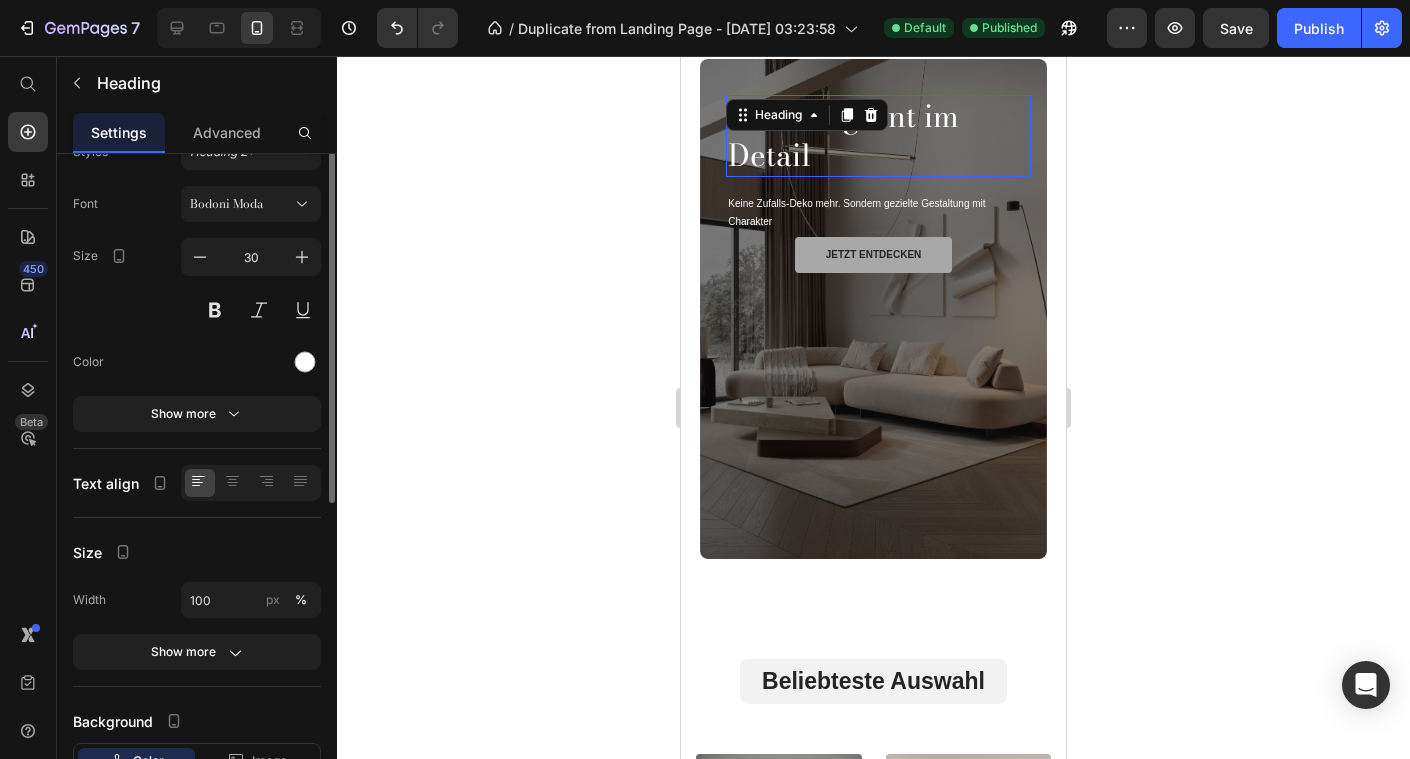 scroll, scrollTop: 0, scrollLeft: 0, axis: both 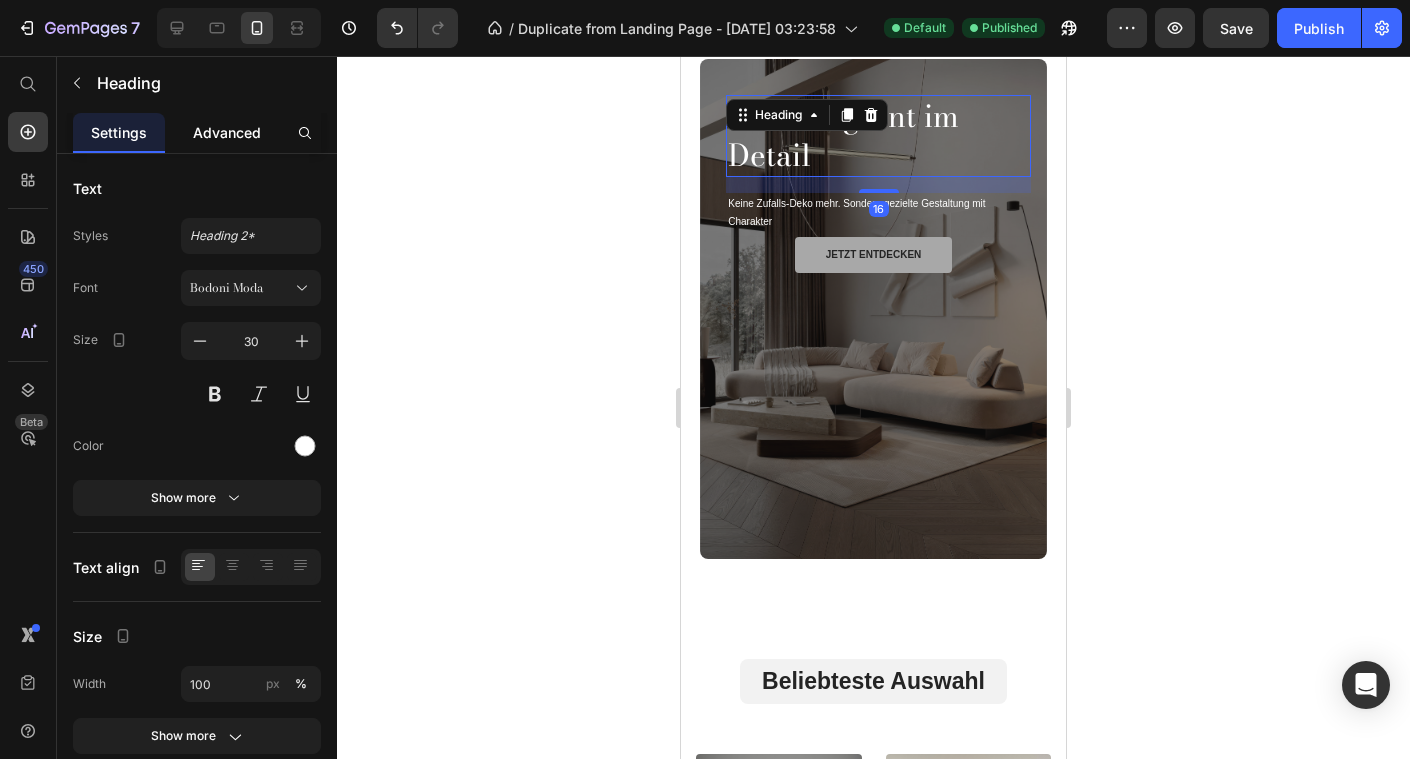 click on "Advanced" at bounding box center [227, 132] 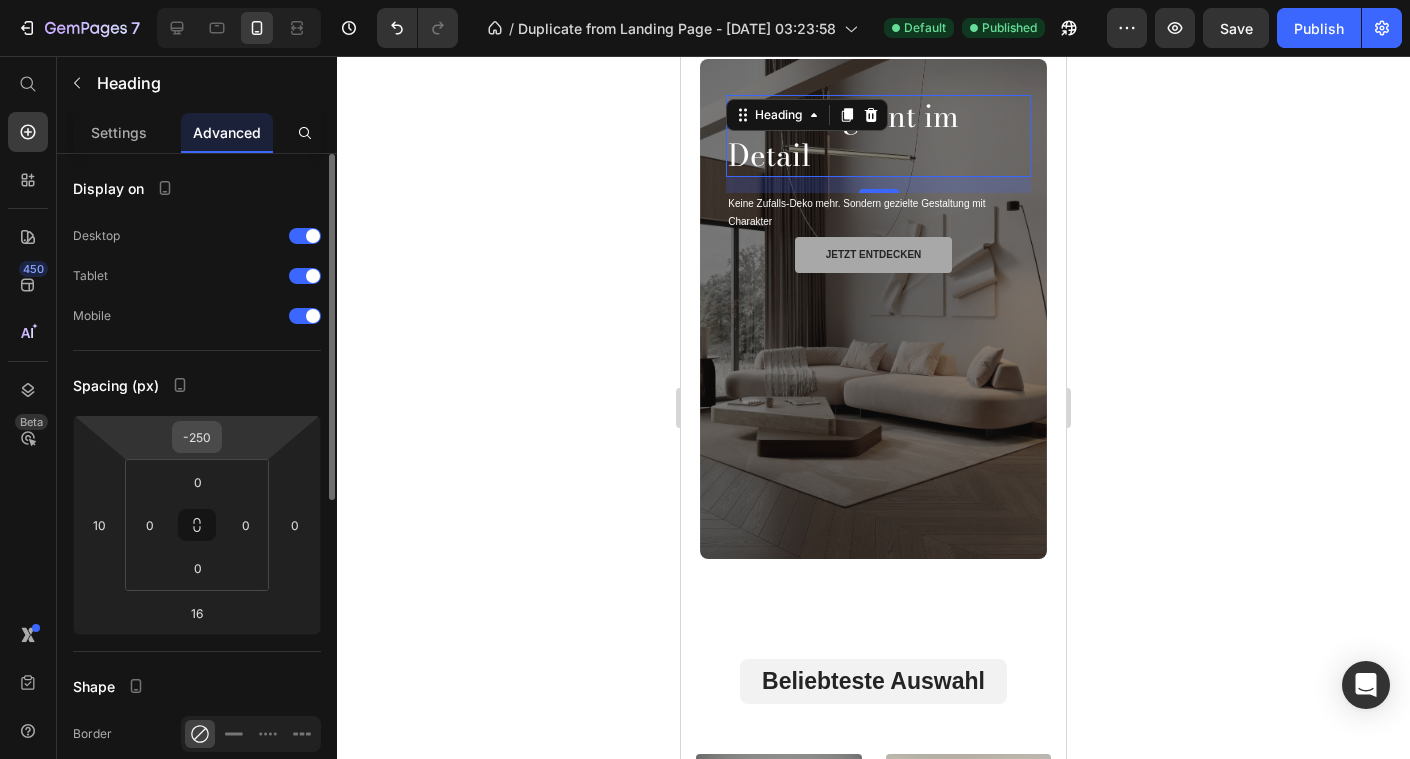 click on "-250" at bounding box center [197, 437] 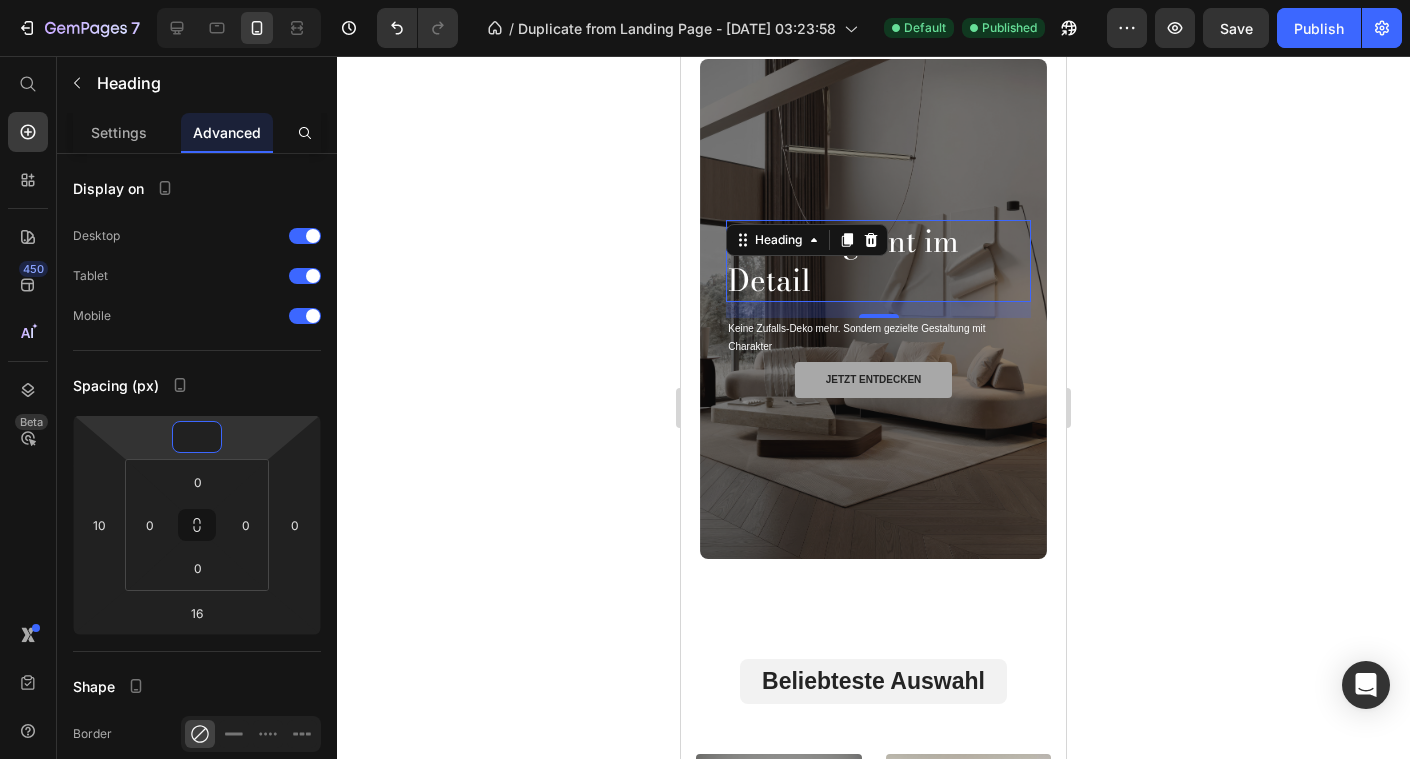 type on "0" 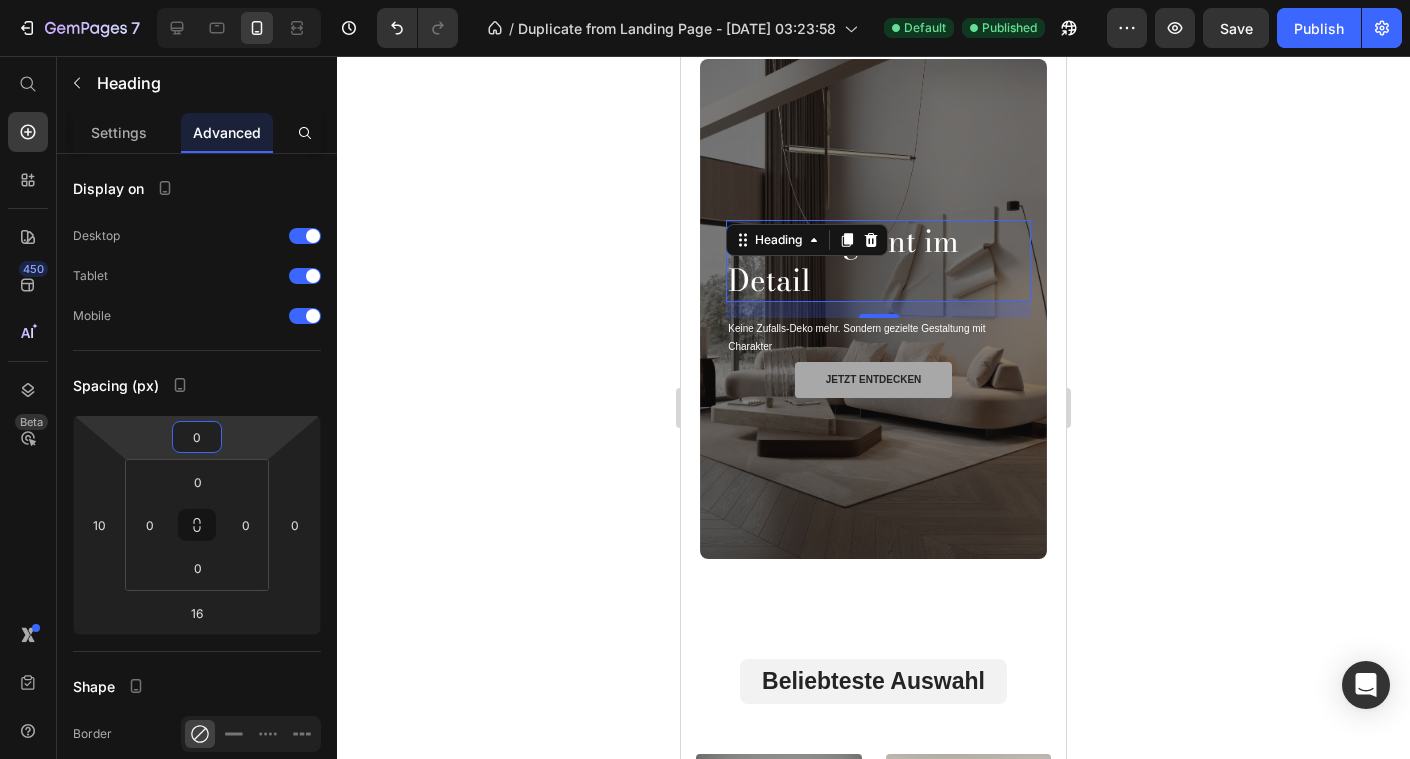 click 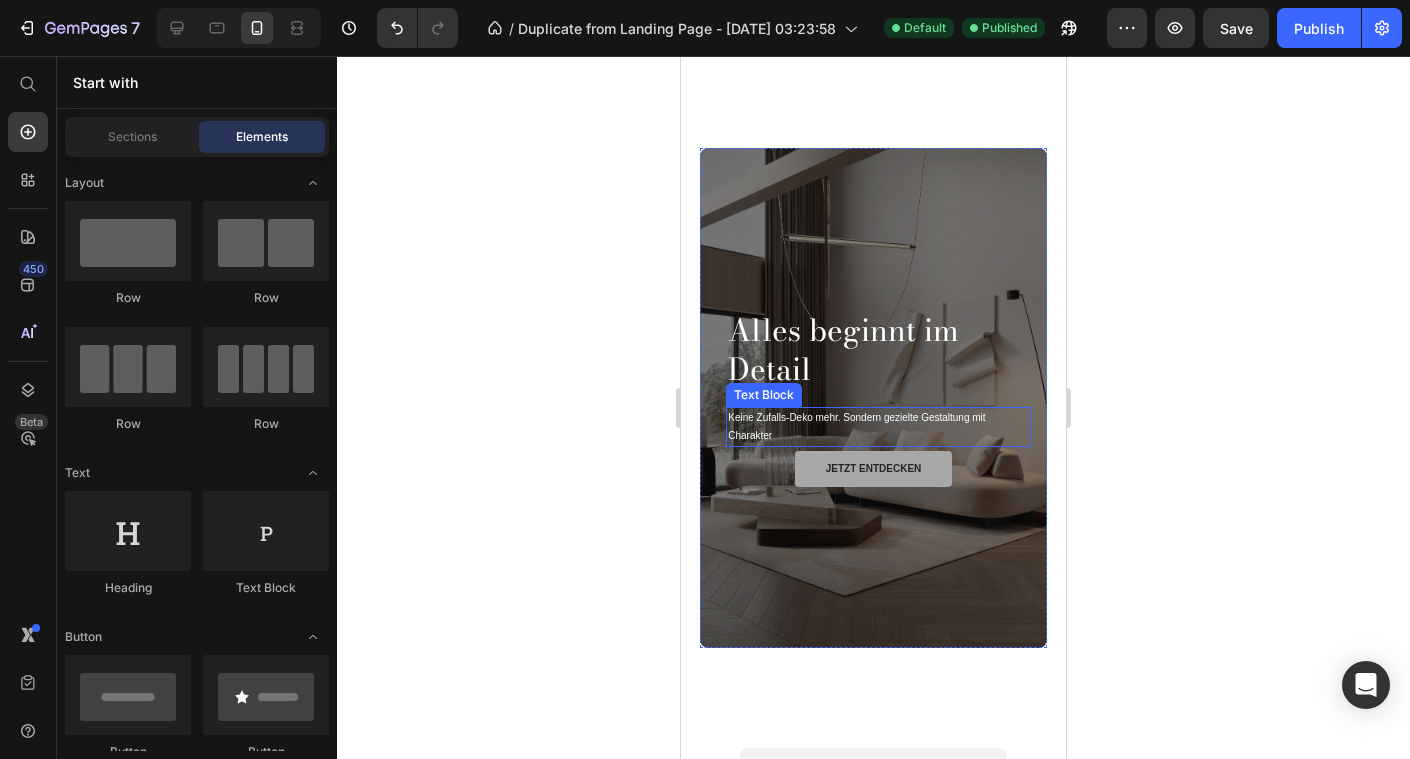 scroll, scrollTop: 0, scrollLeft: 0, axis: both 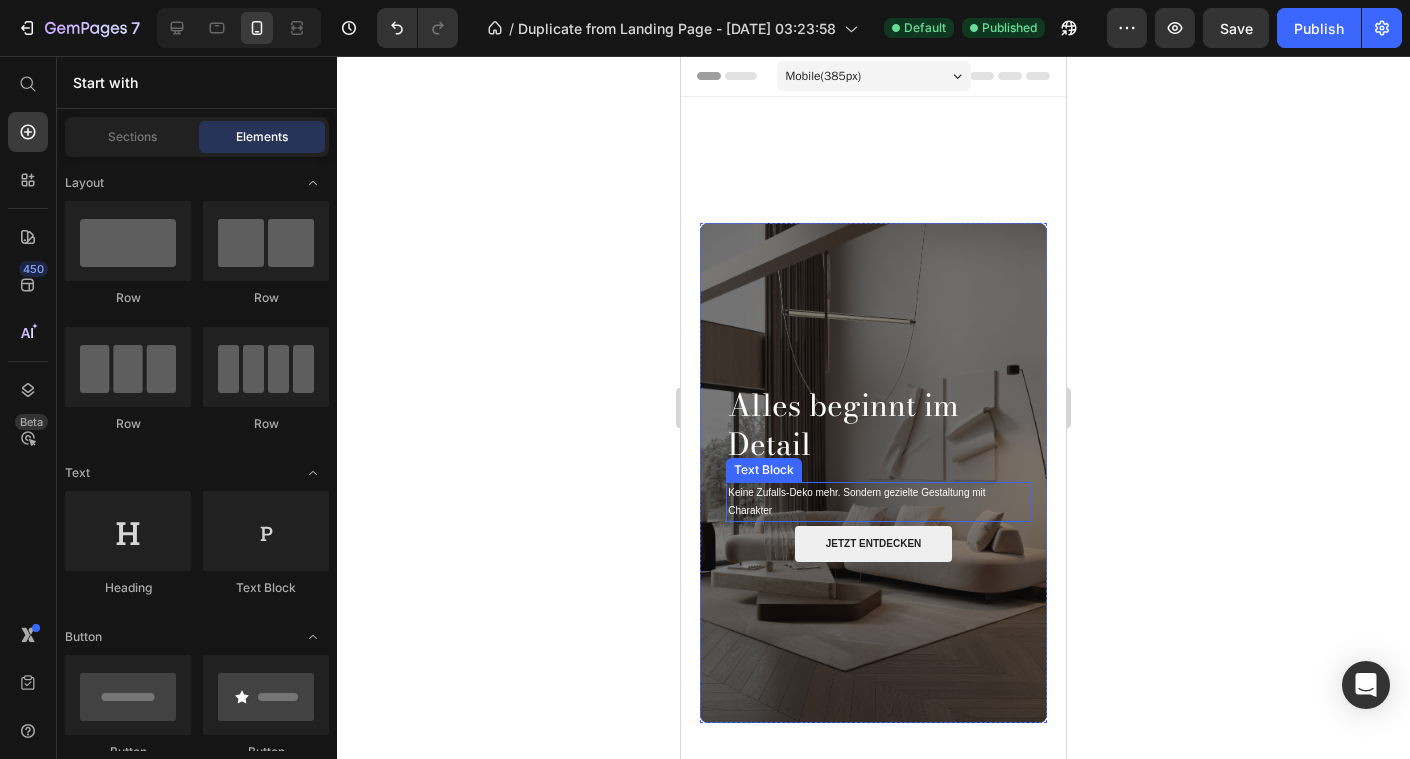 click on "jetzt entdecken" at bounding box center [873, 544] 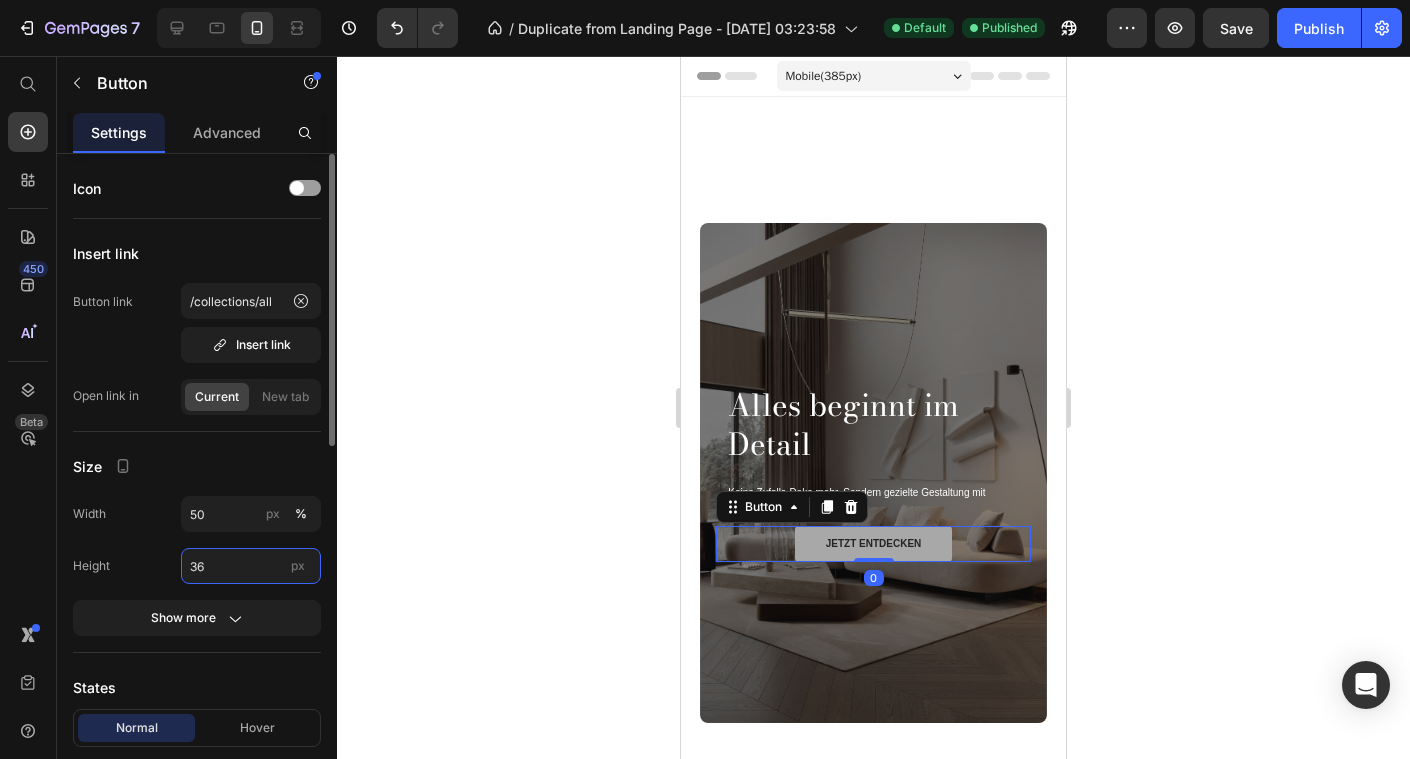 click on "36" at bounding box center (251, 566) 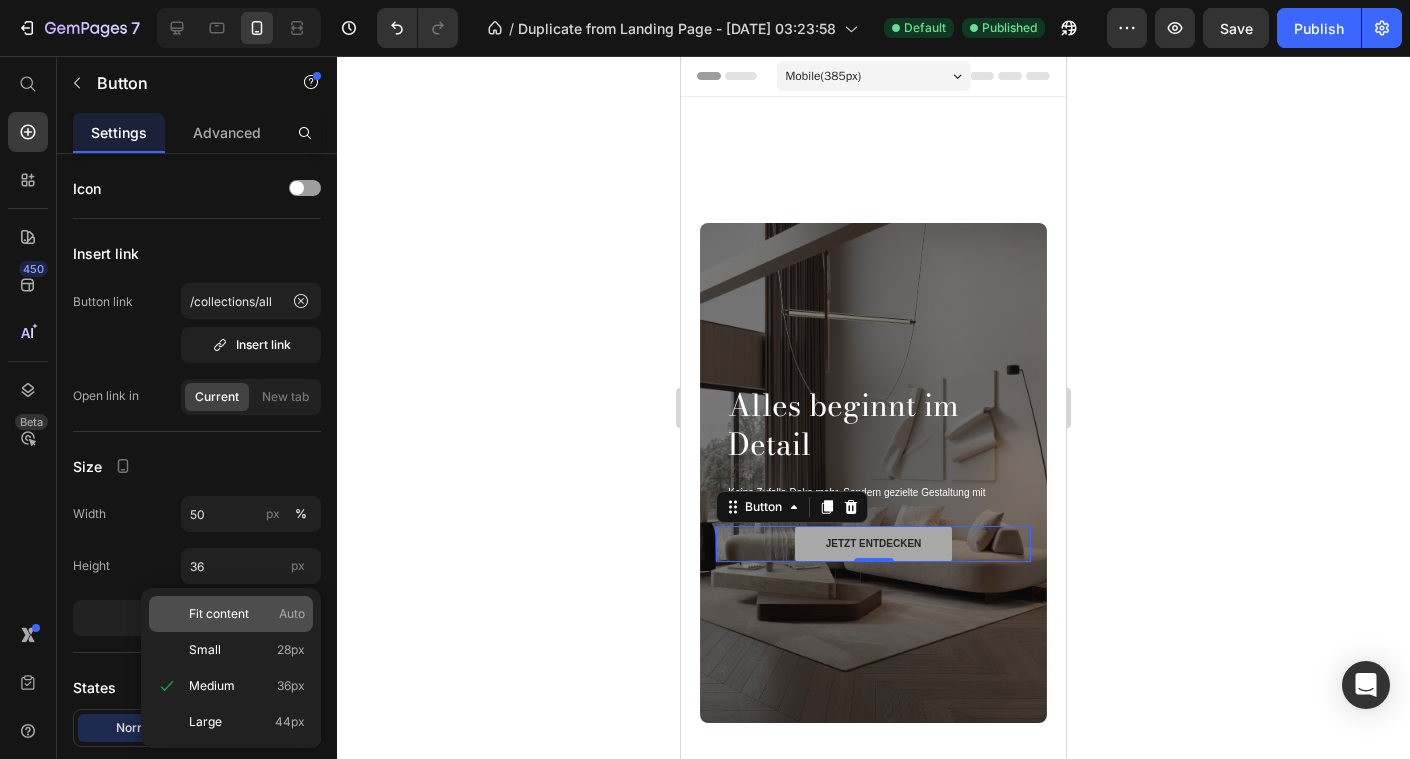 click on "Fit content Auto" at bounding box center (247, 614) 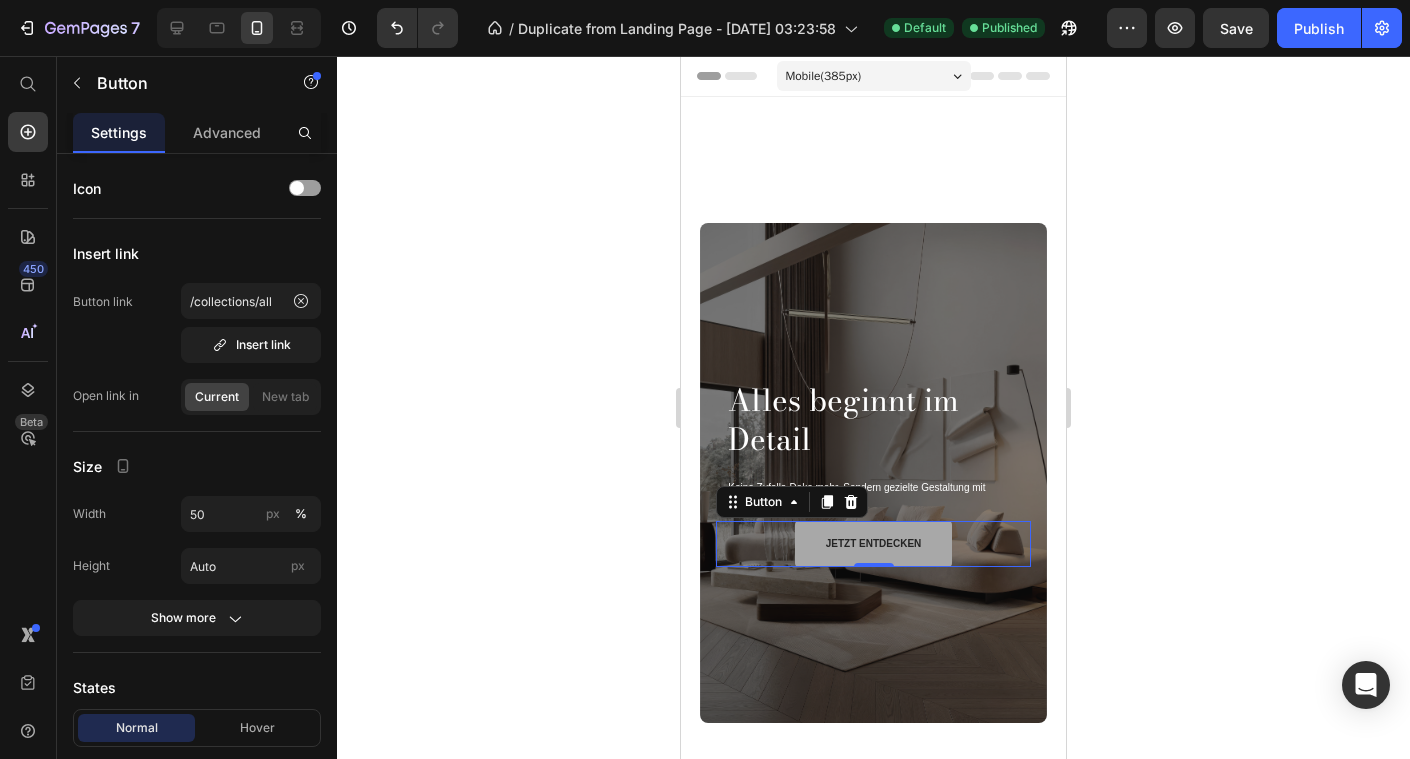 click 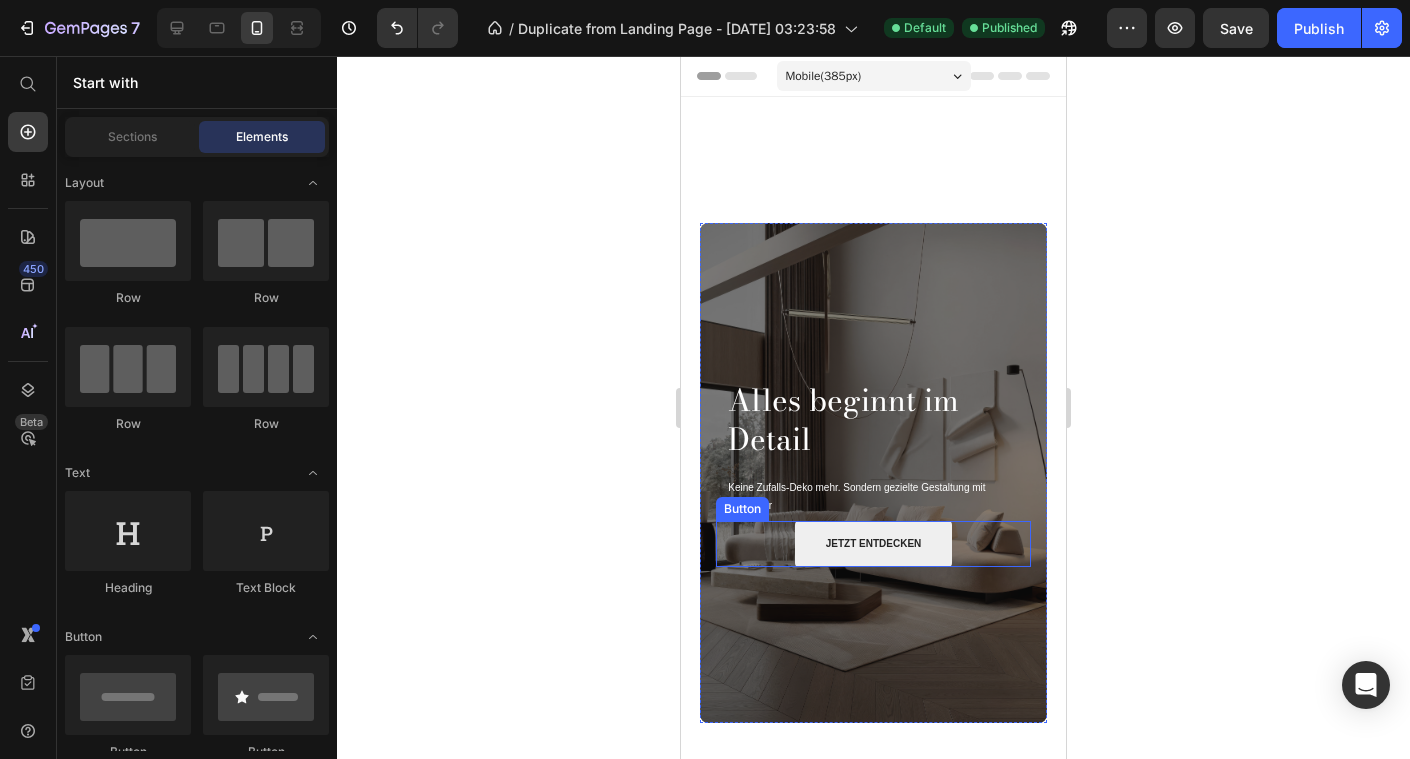 click on "jetzt entdecken" at bounding box center [873, 544] 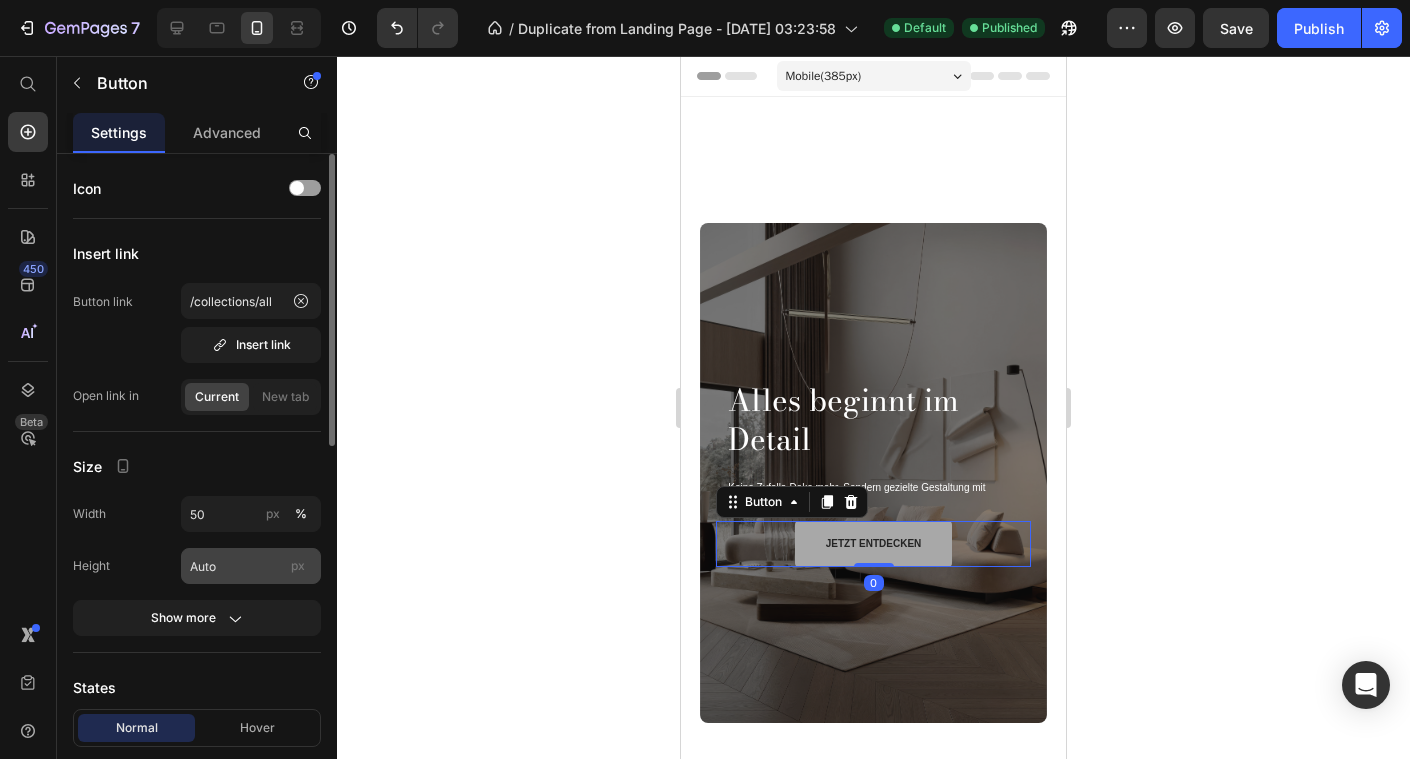 scroll, scrollTop: 367, scrollLeft: 0, axis: vertical 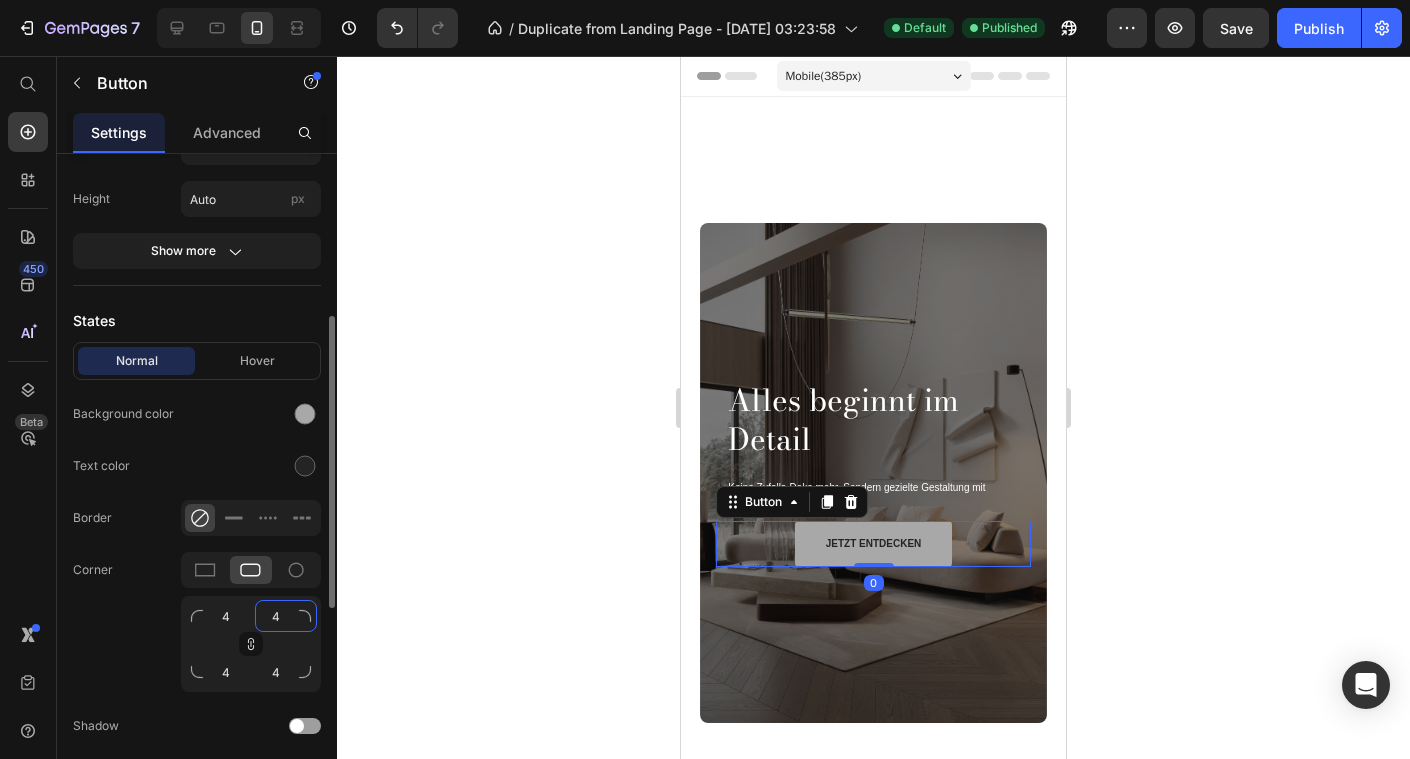 click on "4" 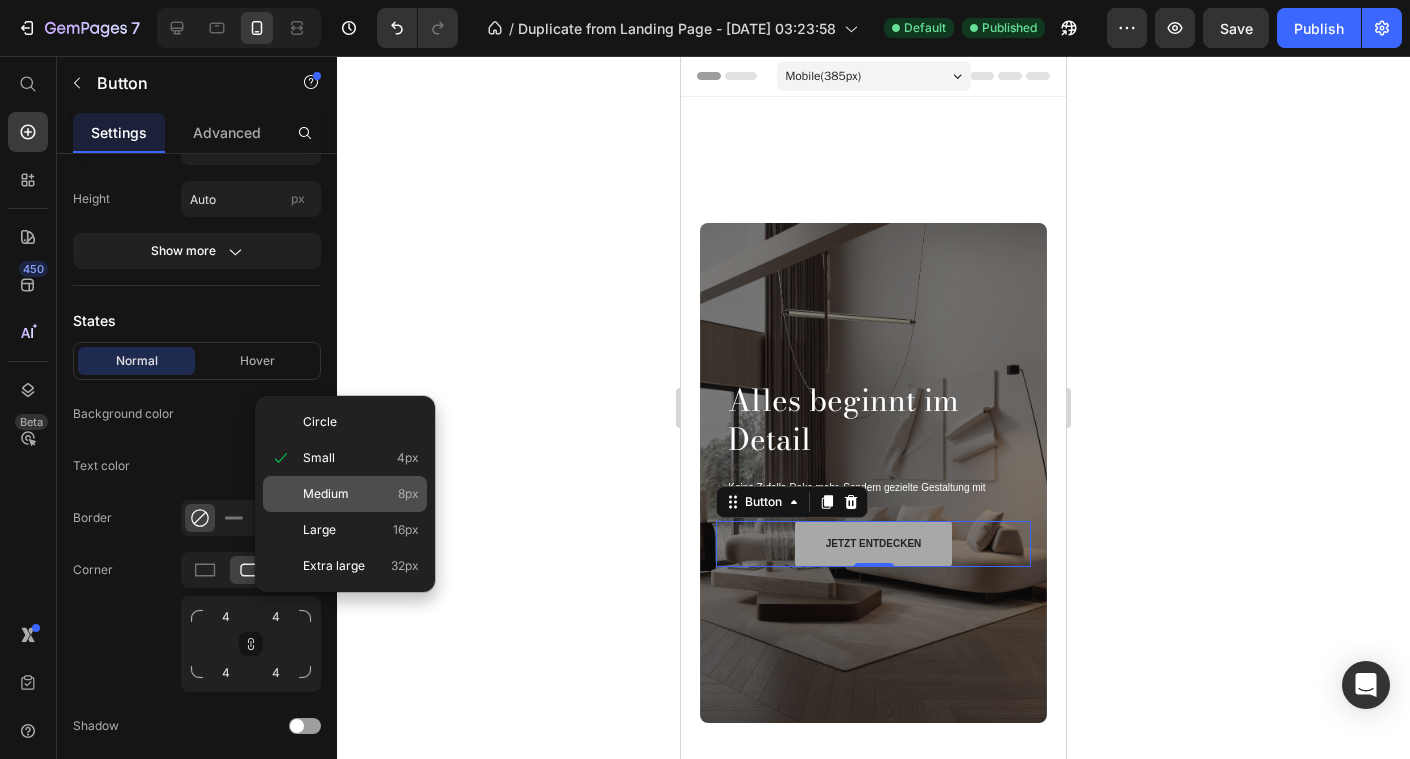 click on "Medium" at bounding box center (326, 494) 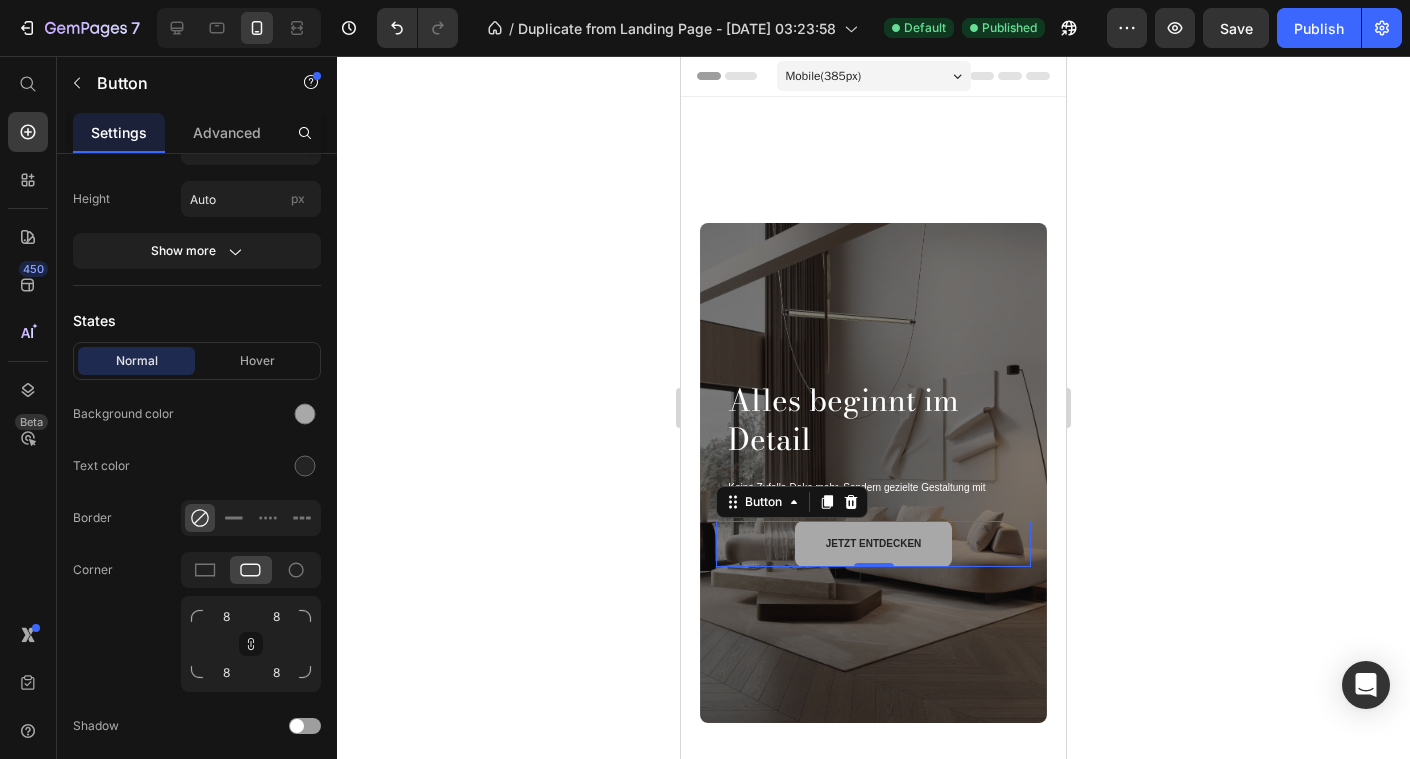 click 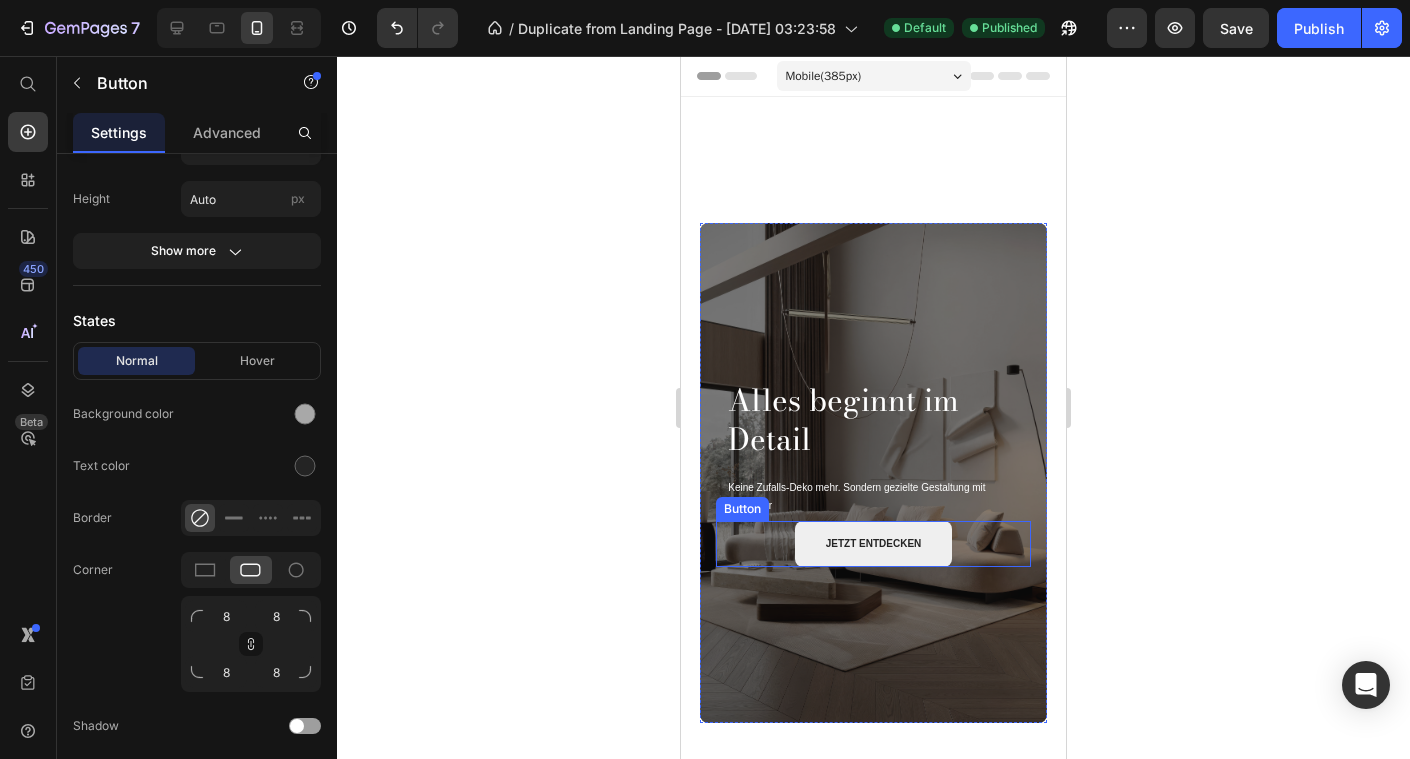 click on "jetzt entdecken" at bounding box center (873, 544) 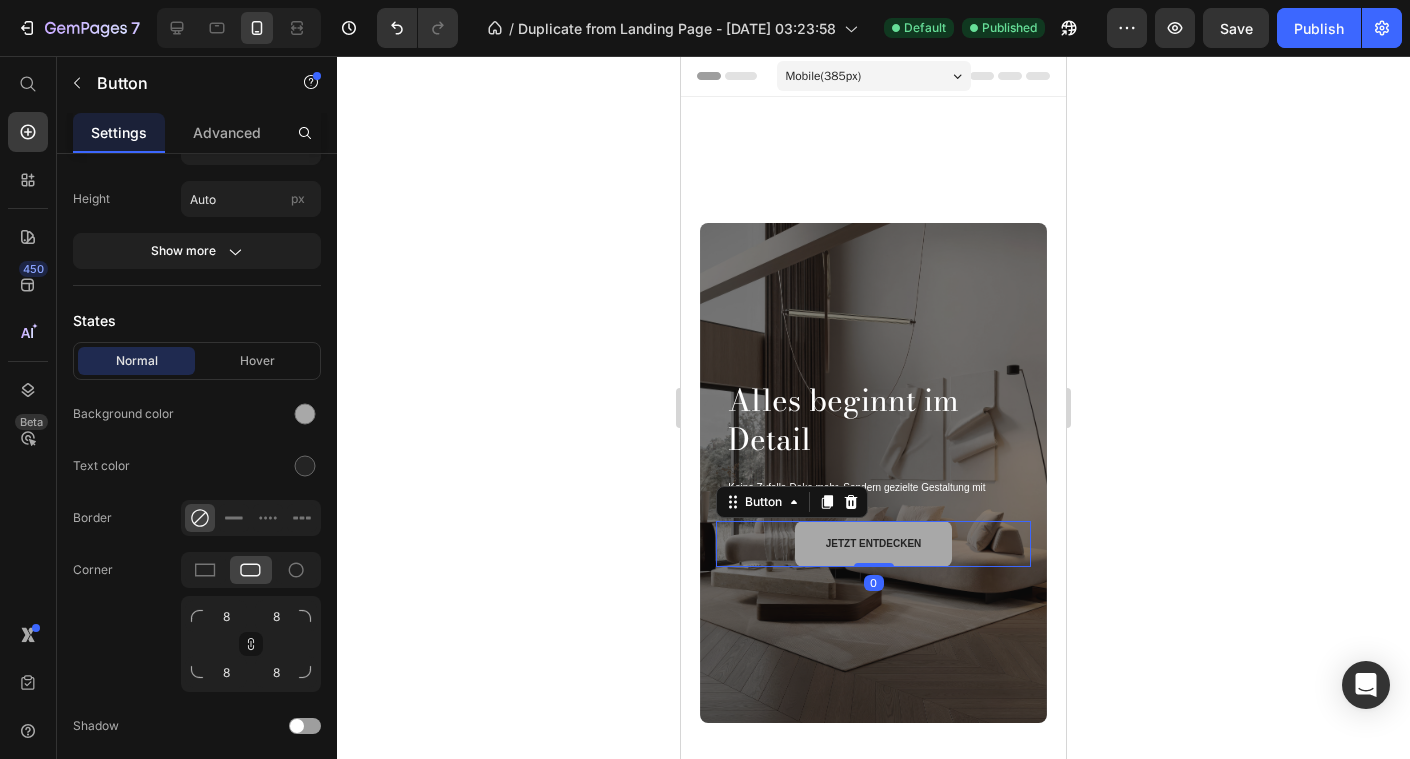 click 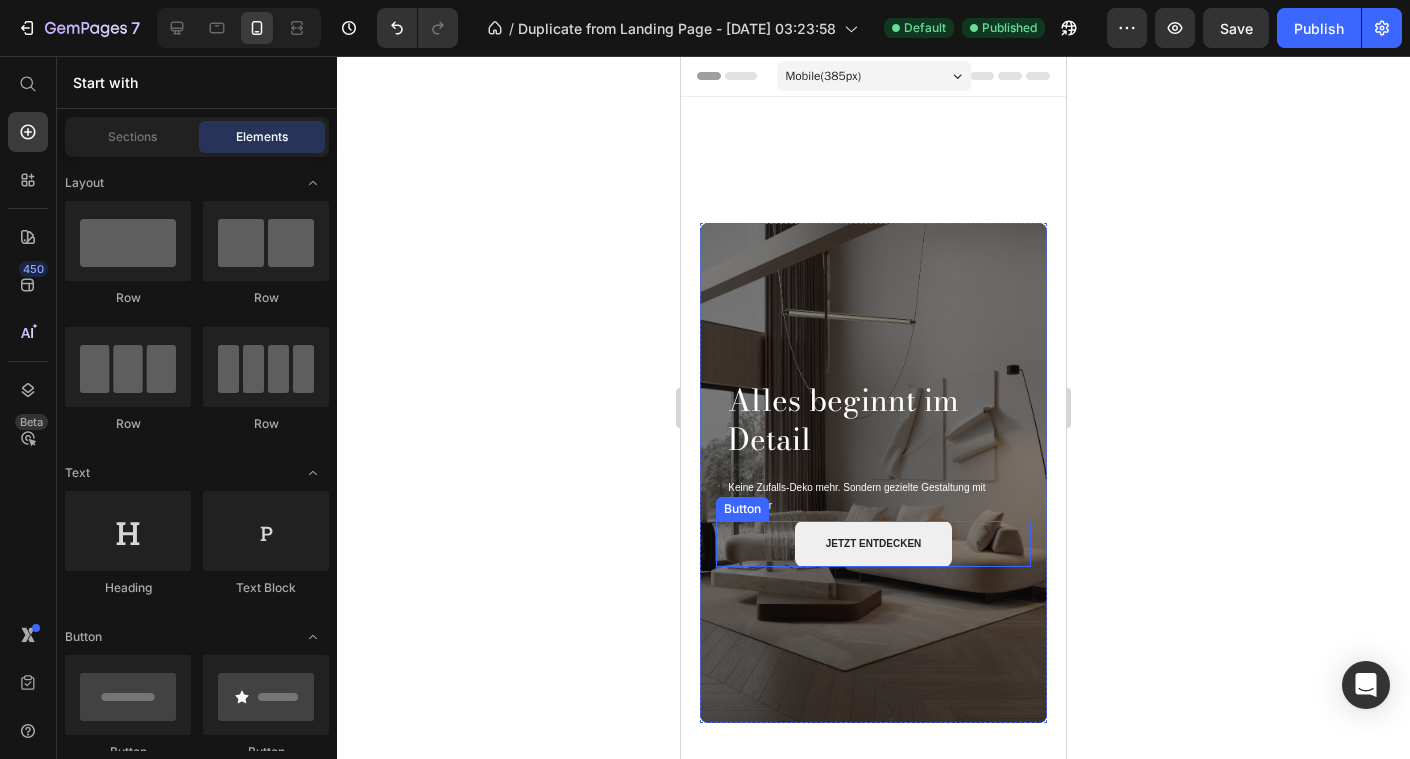 click on "jetzt entdecken" at bounding box center (873, 544) 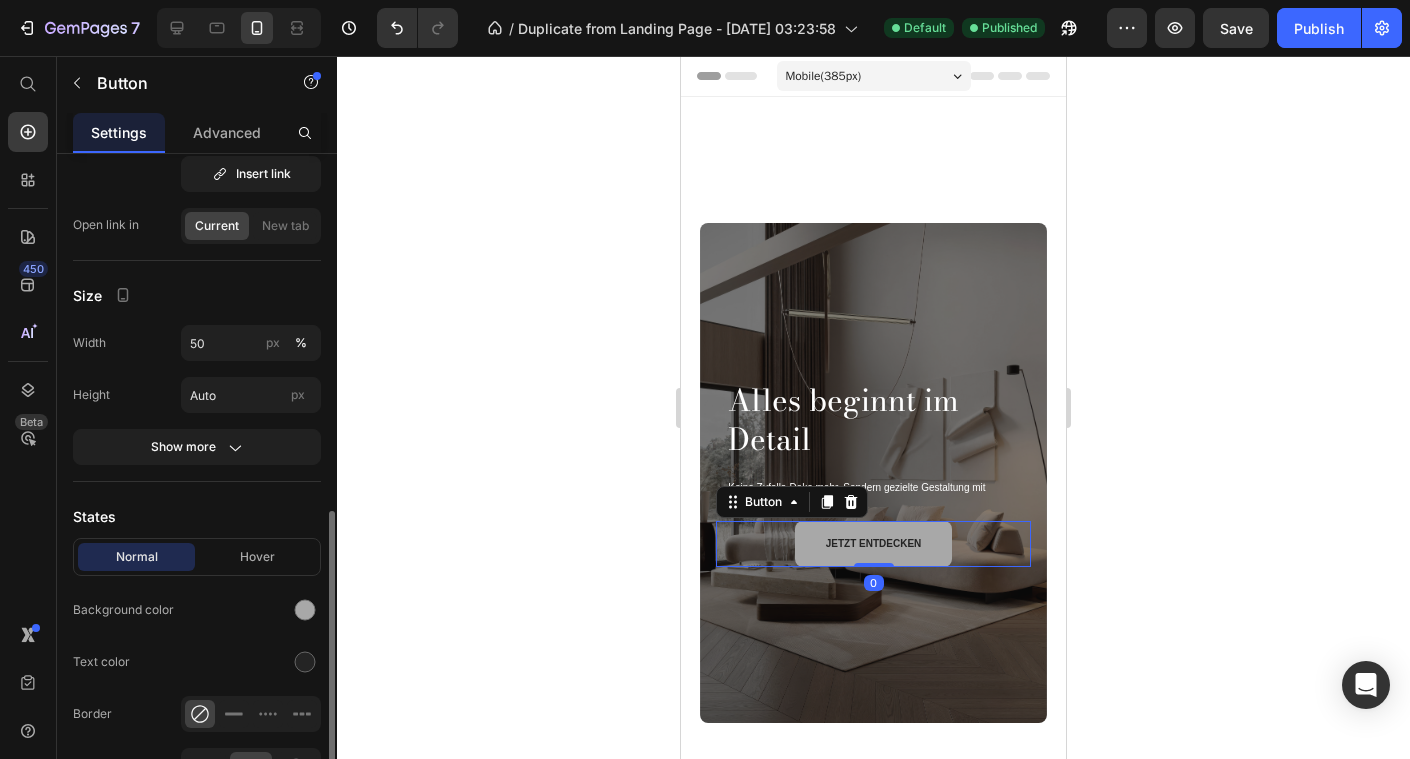 scroll, scrollTop: 36, scrollLeft: 0, axis: vertical 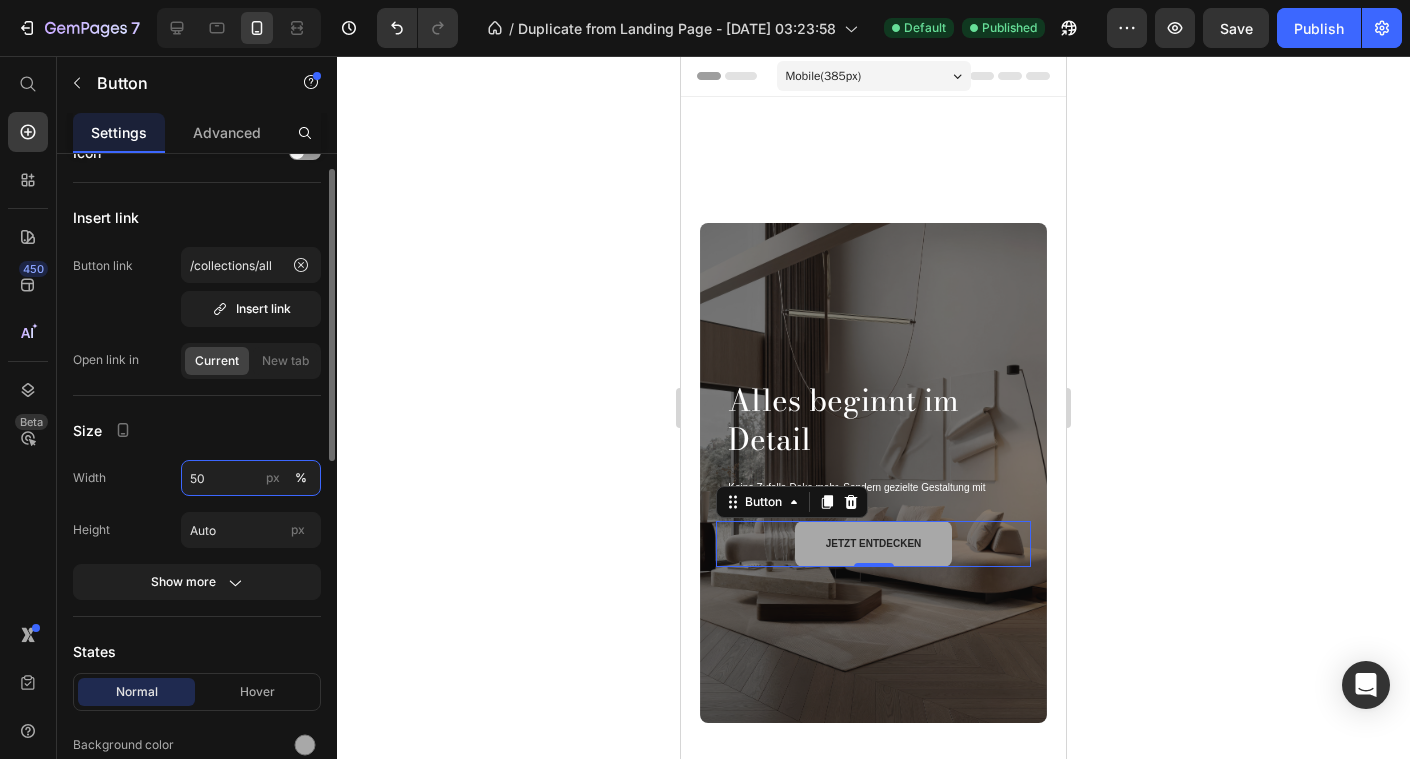 click on "50" at bounding box center [251, 478] 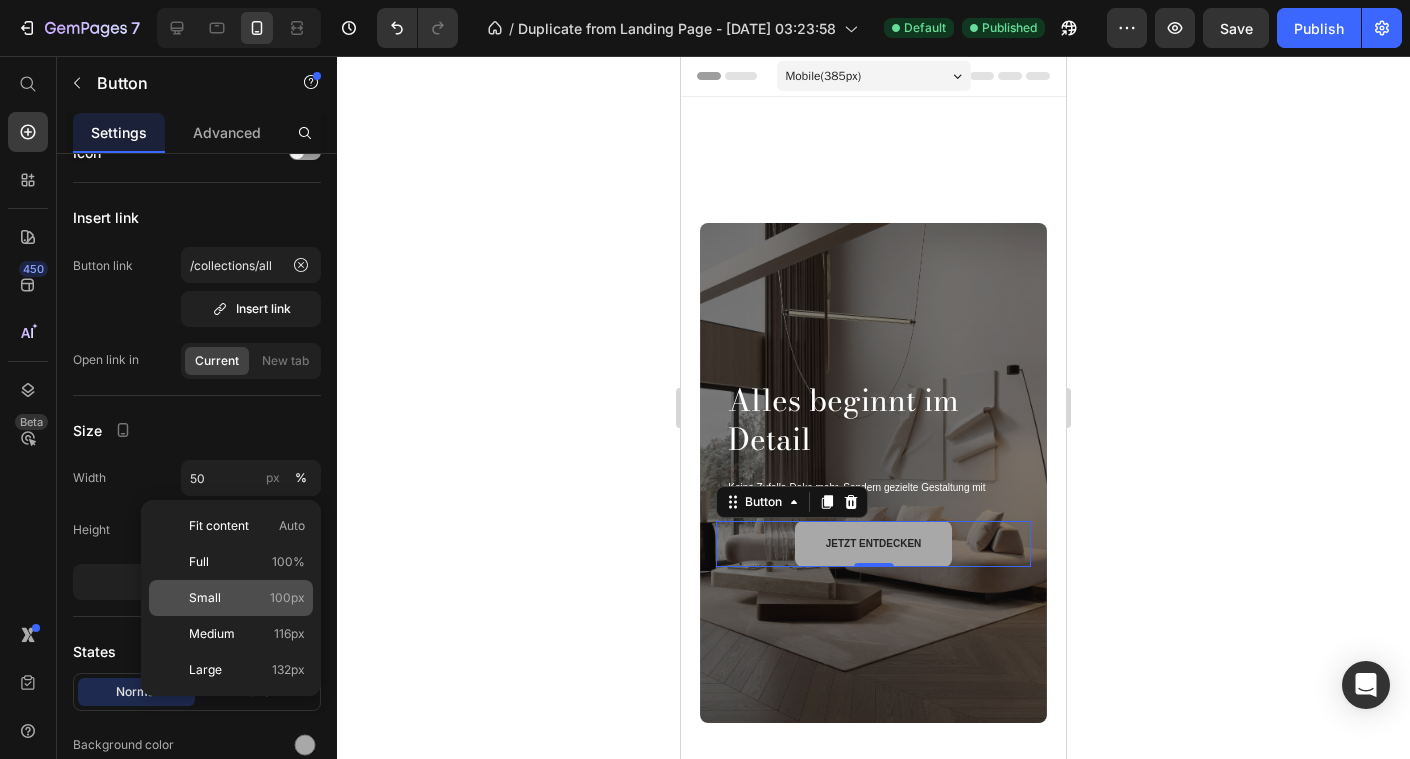 click on "Small 100px" at bounding box center (247, 598) 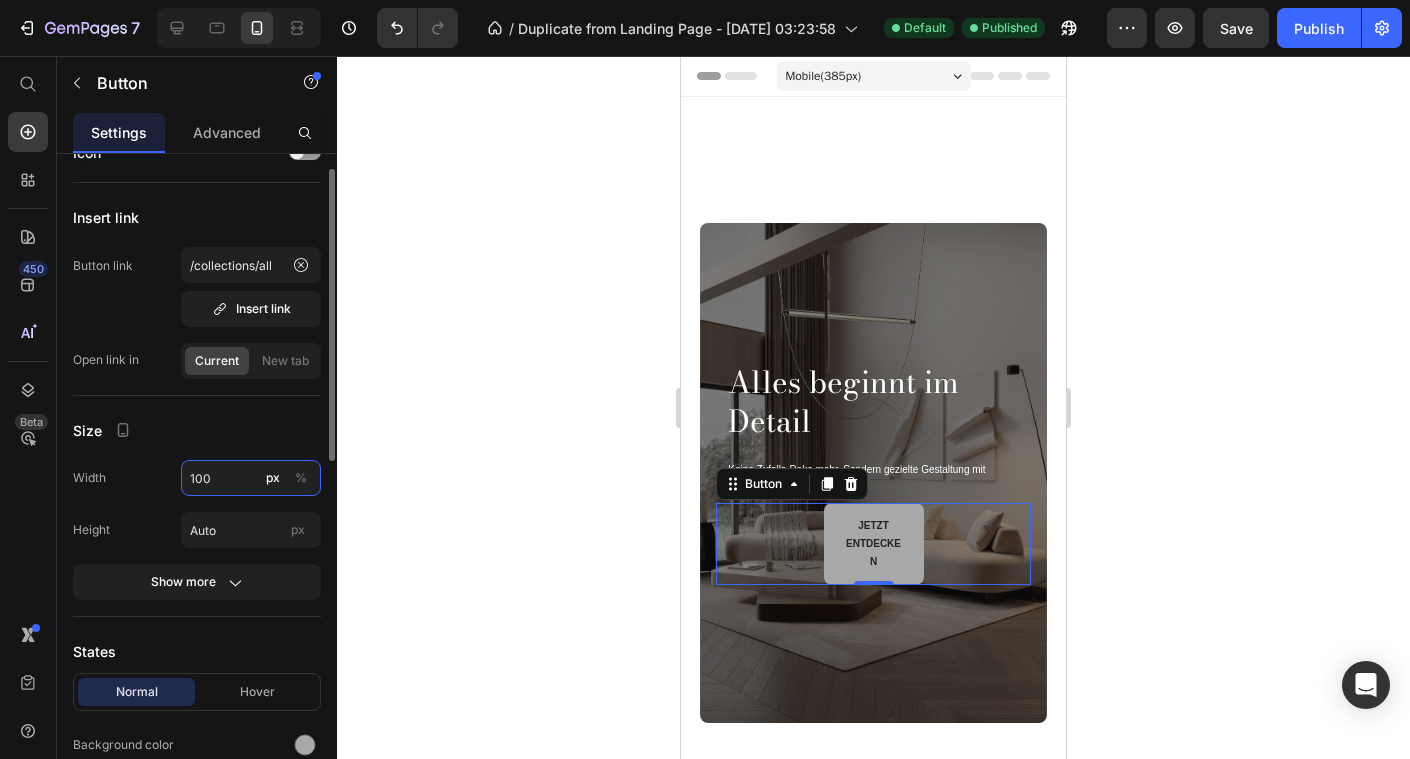 click on "100" at bounding box center (251, 478) 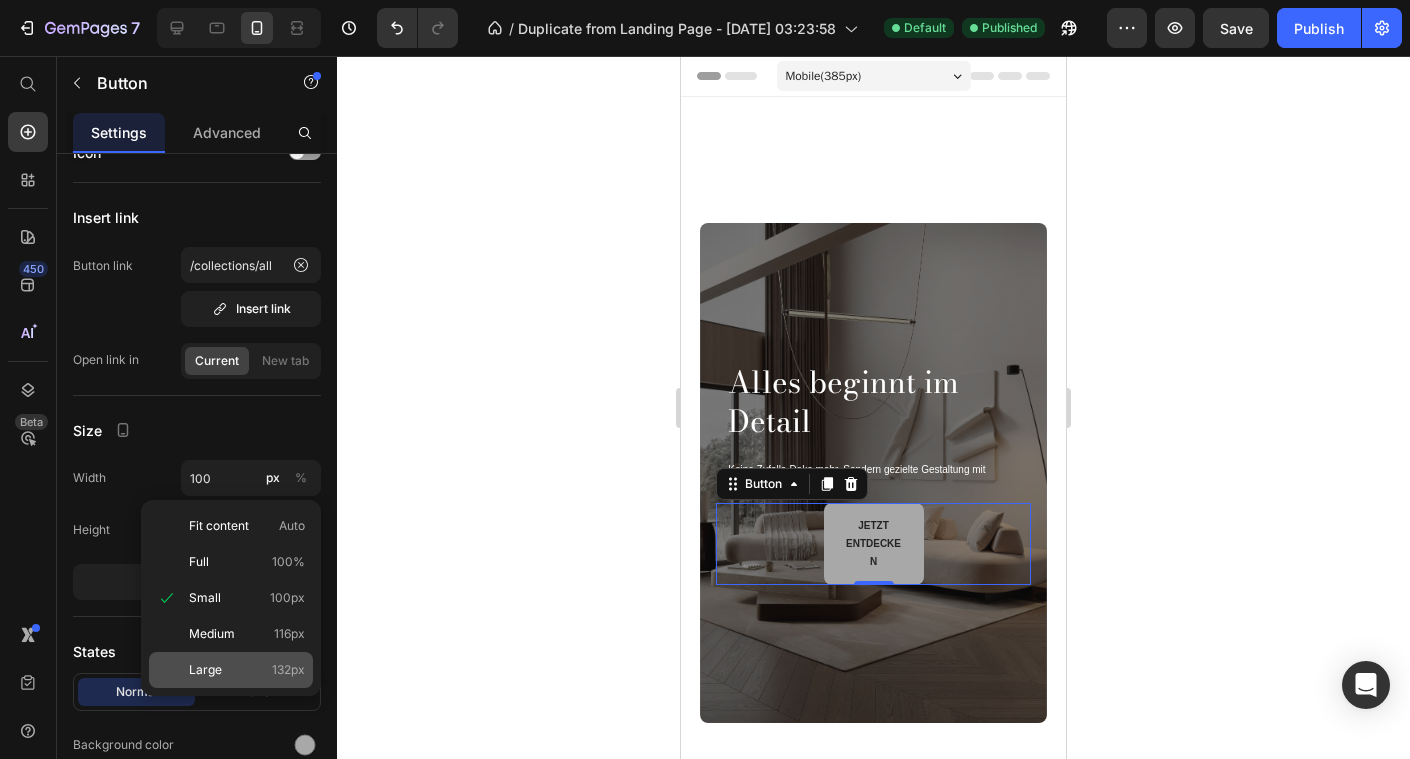 click on "Large" at bounding box center [205, 670] 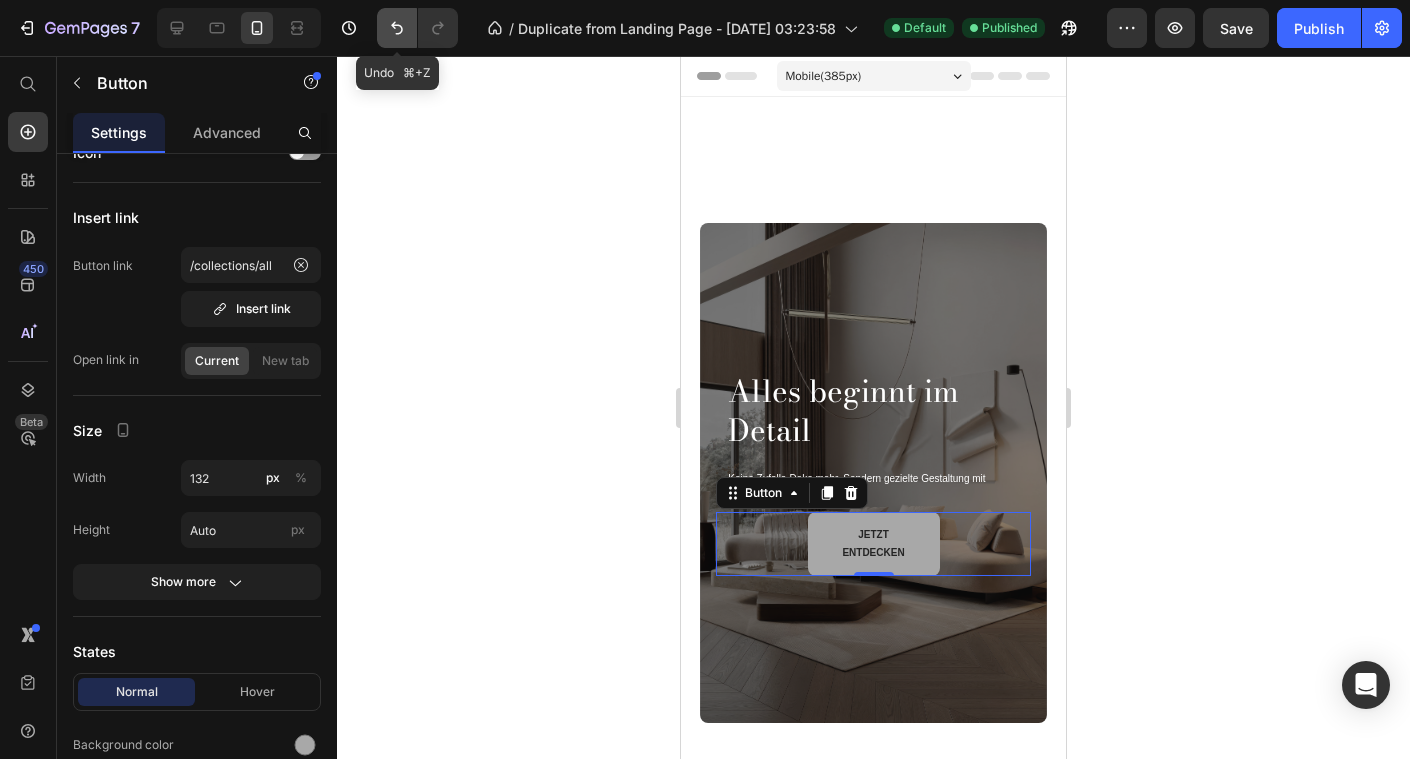 click 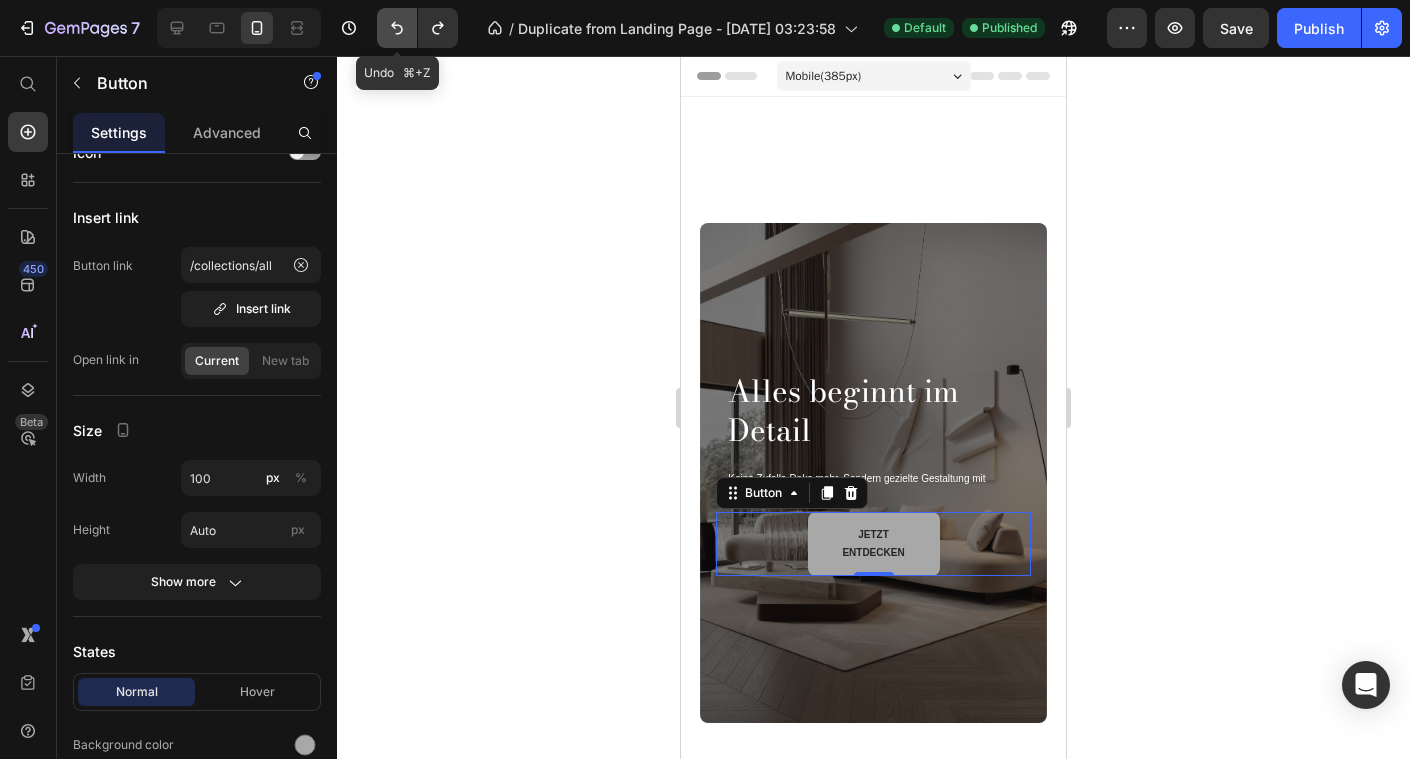 click 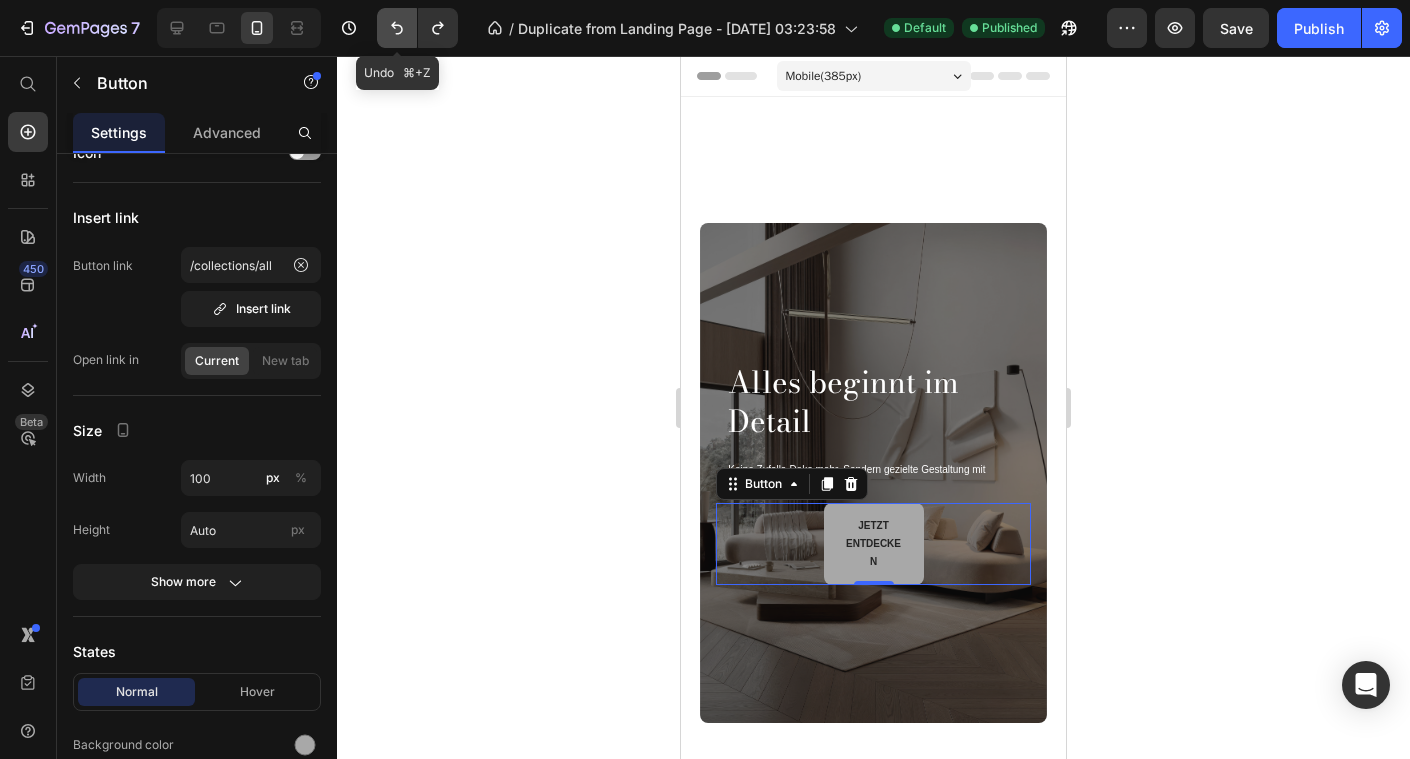 click 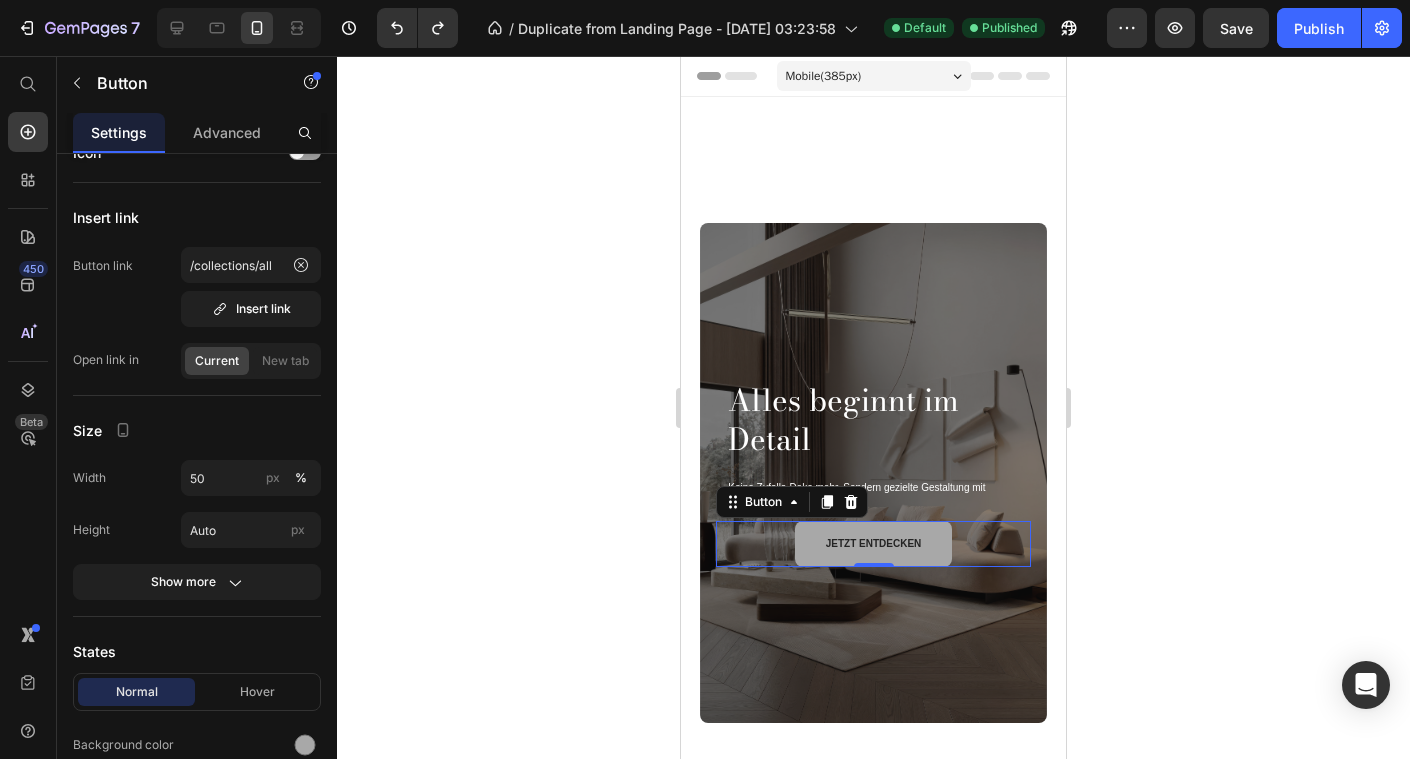 click 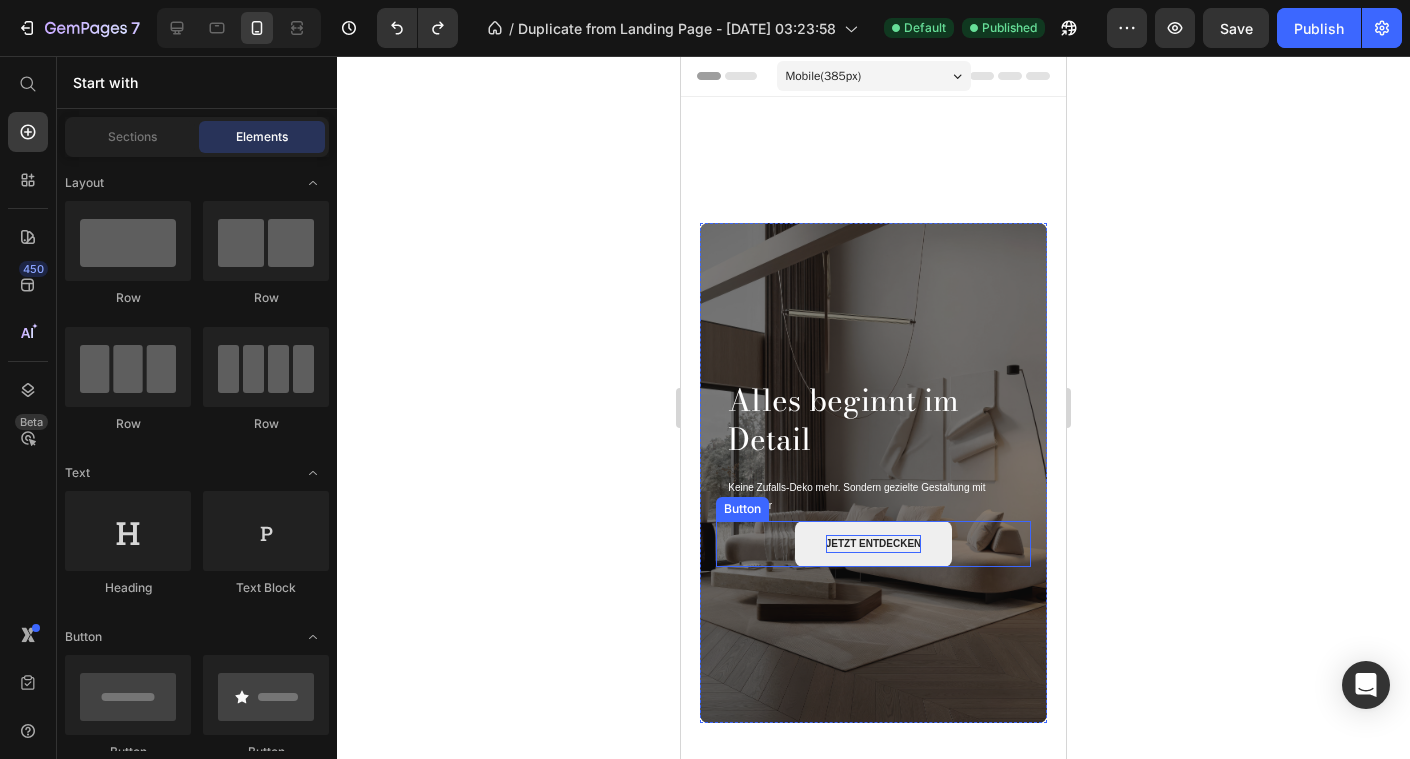 click on "jetzt entdecken" at bounding box center [874, 544] 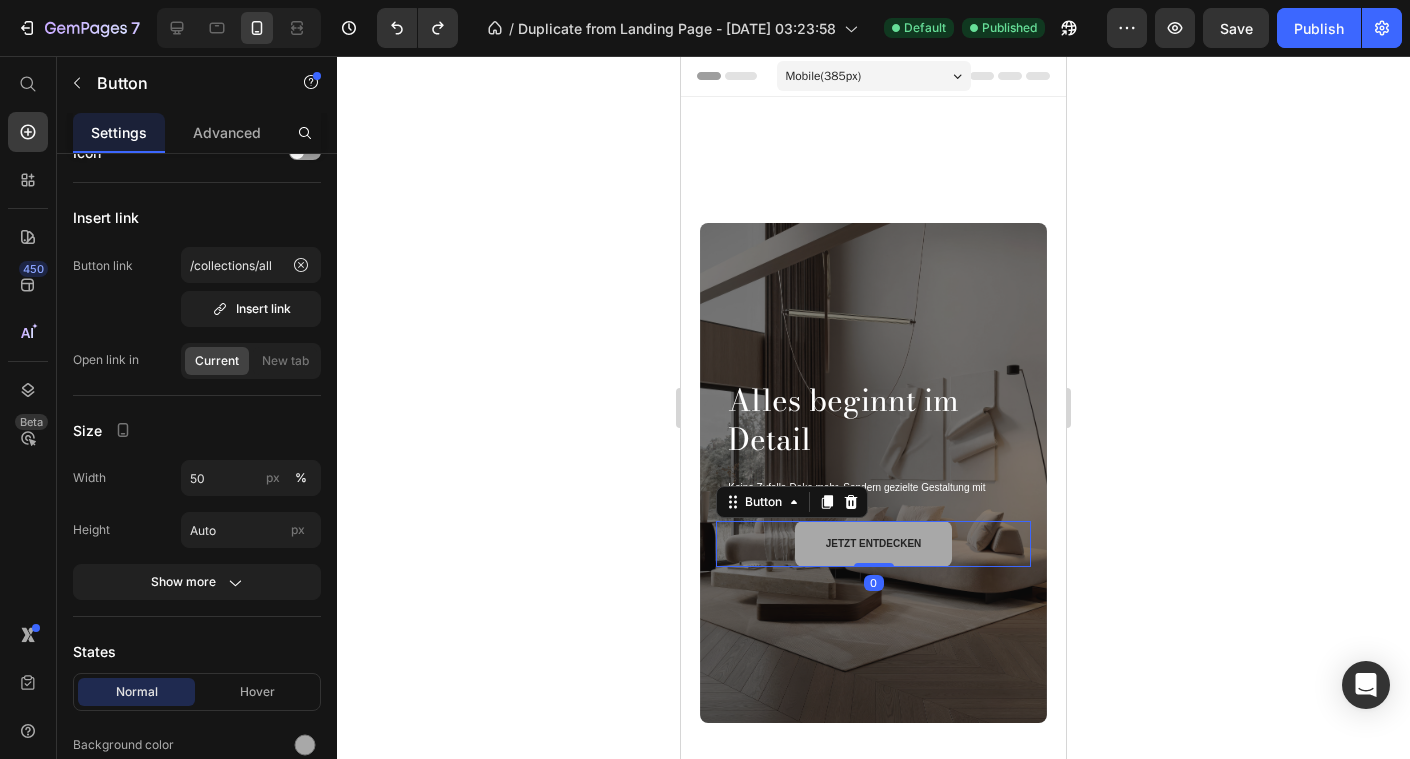 click 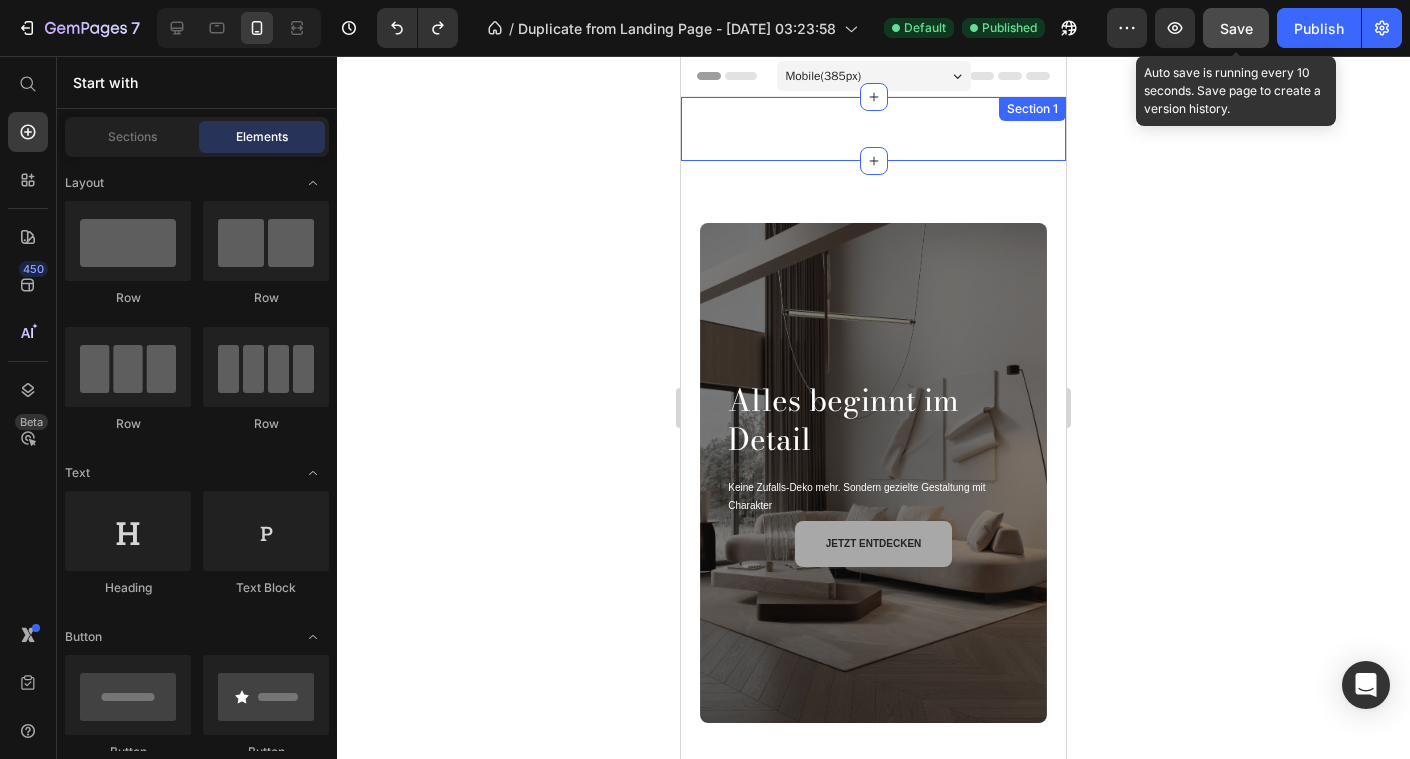 click on "Save" at bounding box center [1236, 28] 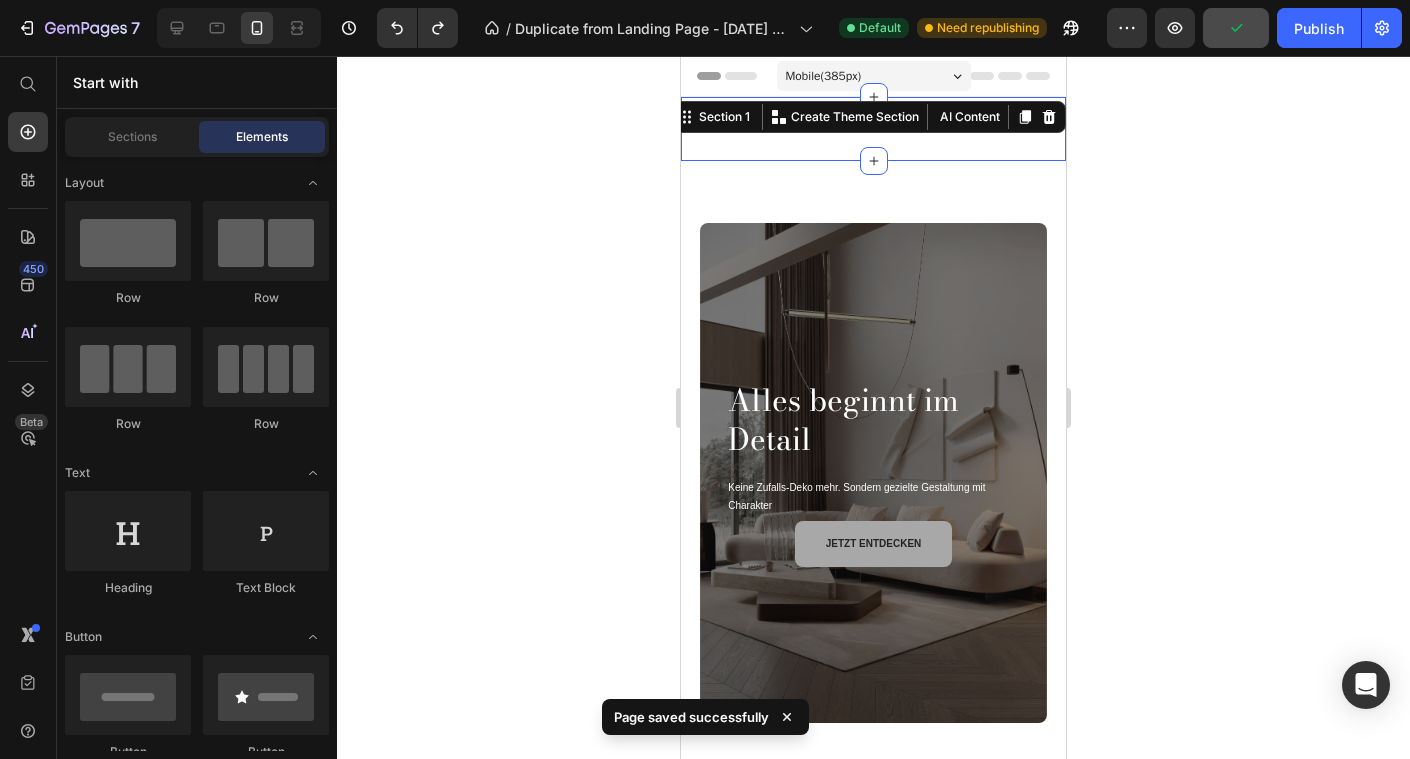 click on "Alles beginnt im Detail Heading Keine Zufalls-Deko mehr. Sondern gezielte Gestaltung mit Charakter Text block jetzt entdecken Button Image Row Section 1   You can create reusable sections Create Theme Section AI Content Write with GemAI What would you like to describe here? Tone and Voice Persuasive Product Nobus - Dekokissen Show more Generate" at bounding box center (873, 129) 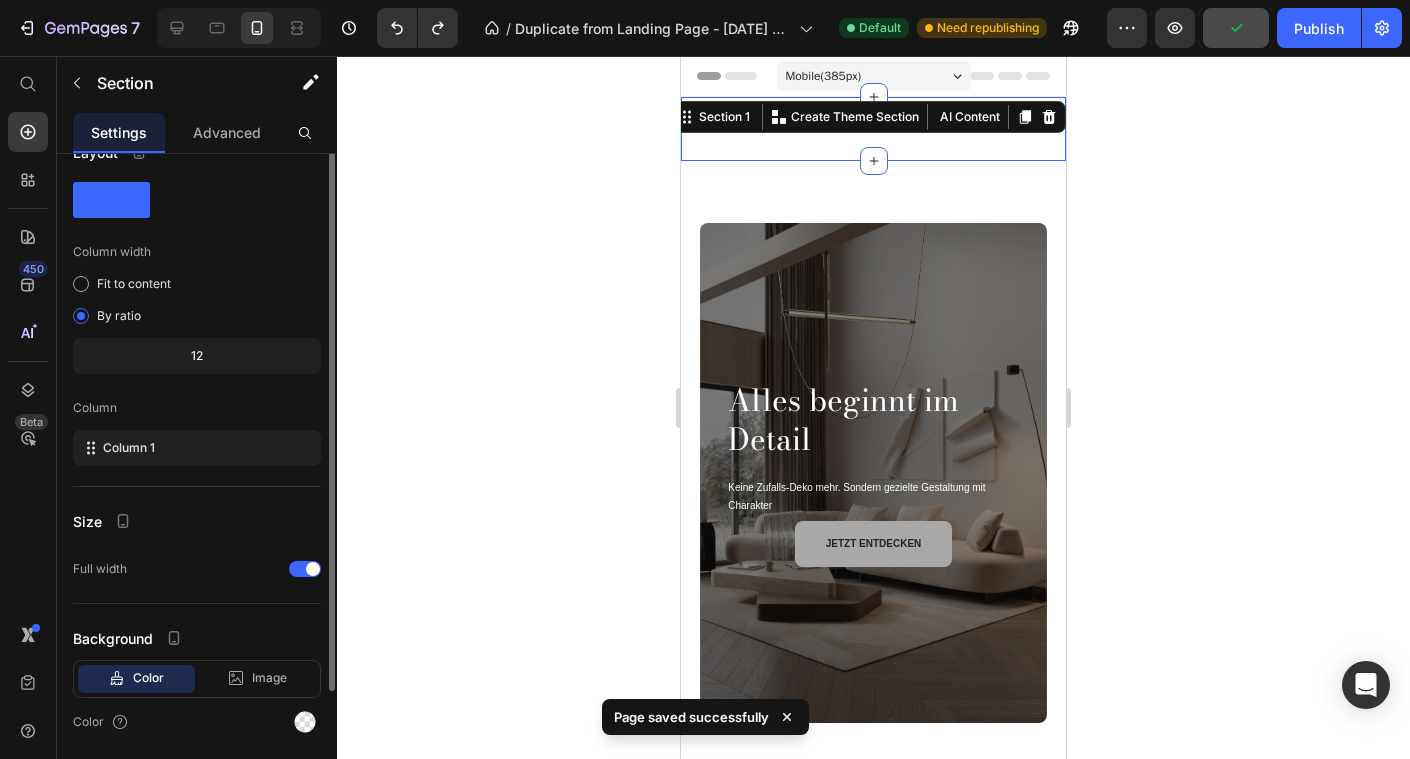 scroll, scrollTop: 0, scrollLeft: 0, axis: both 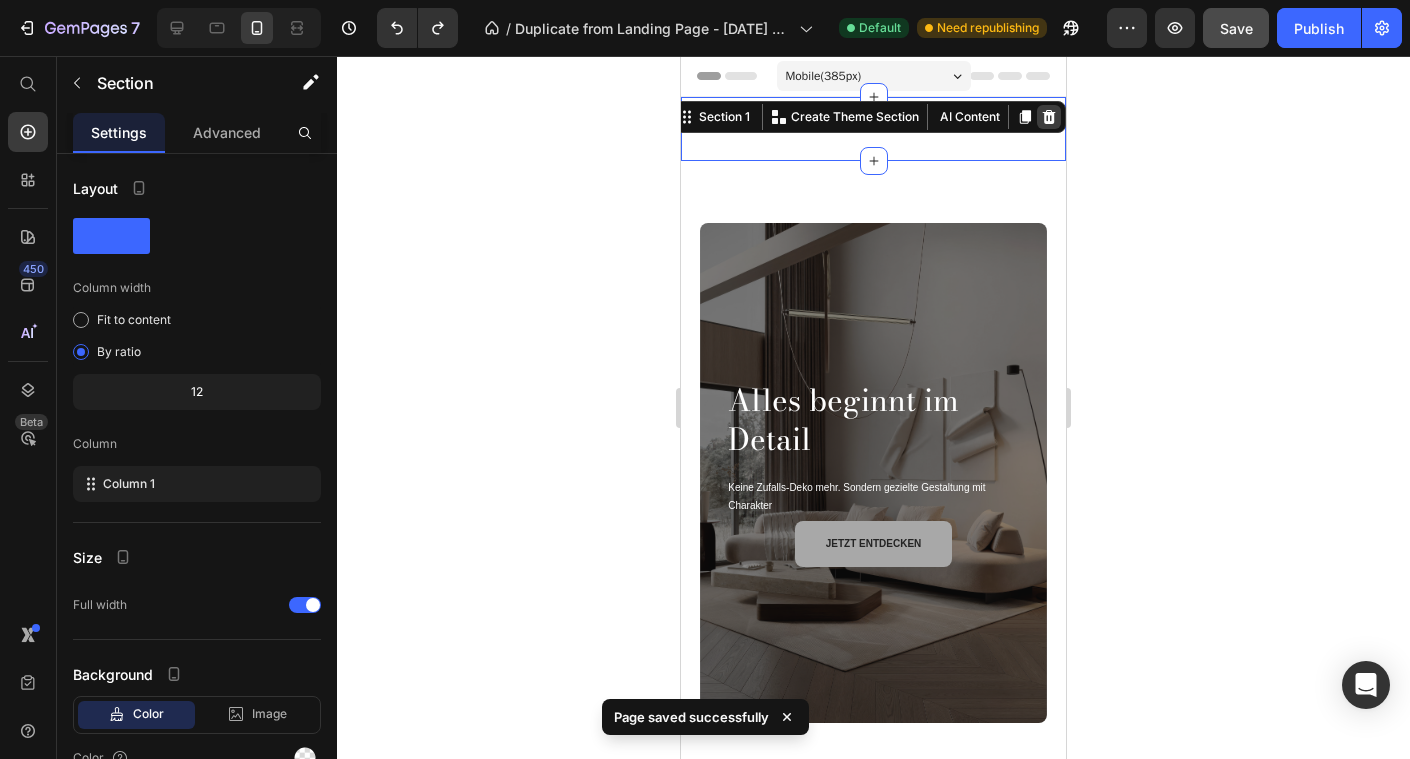 click 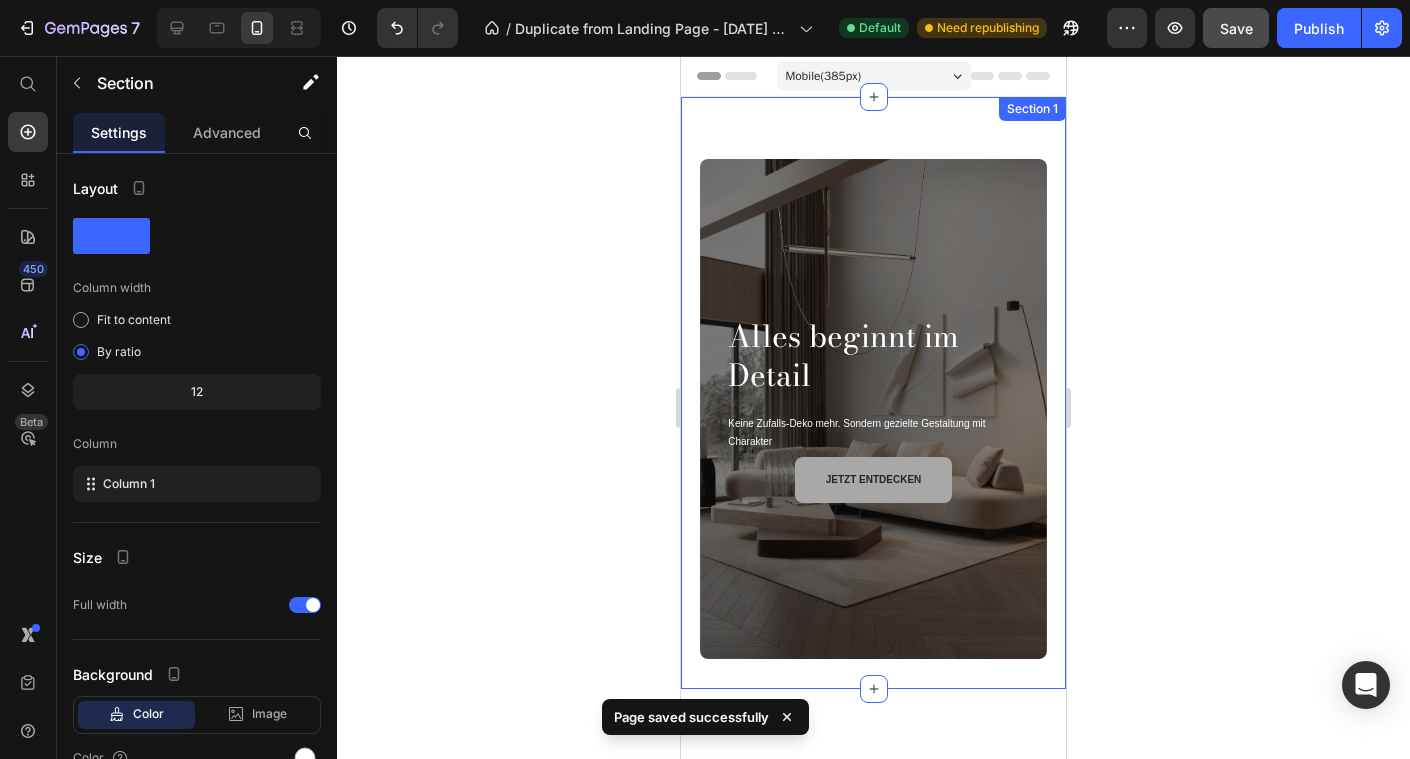 click on "Alles beginnt im Detail Heading Keine Zufalls-Deko mehr. Sondern gezielte Gestaltung mit Charakter Text Block Heading jetzt entdecken Button Hero Banner Section 1" at bounding box center (873, 393) 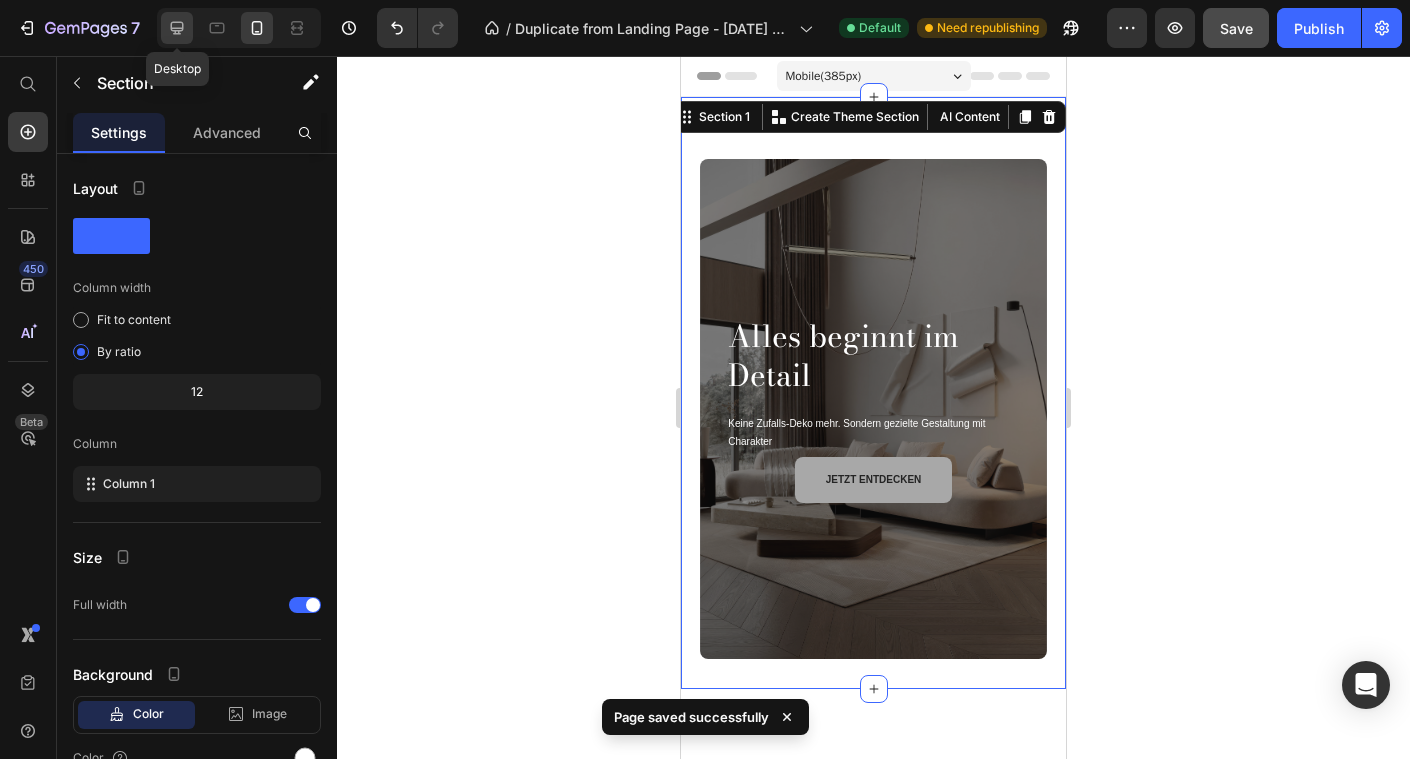 click 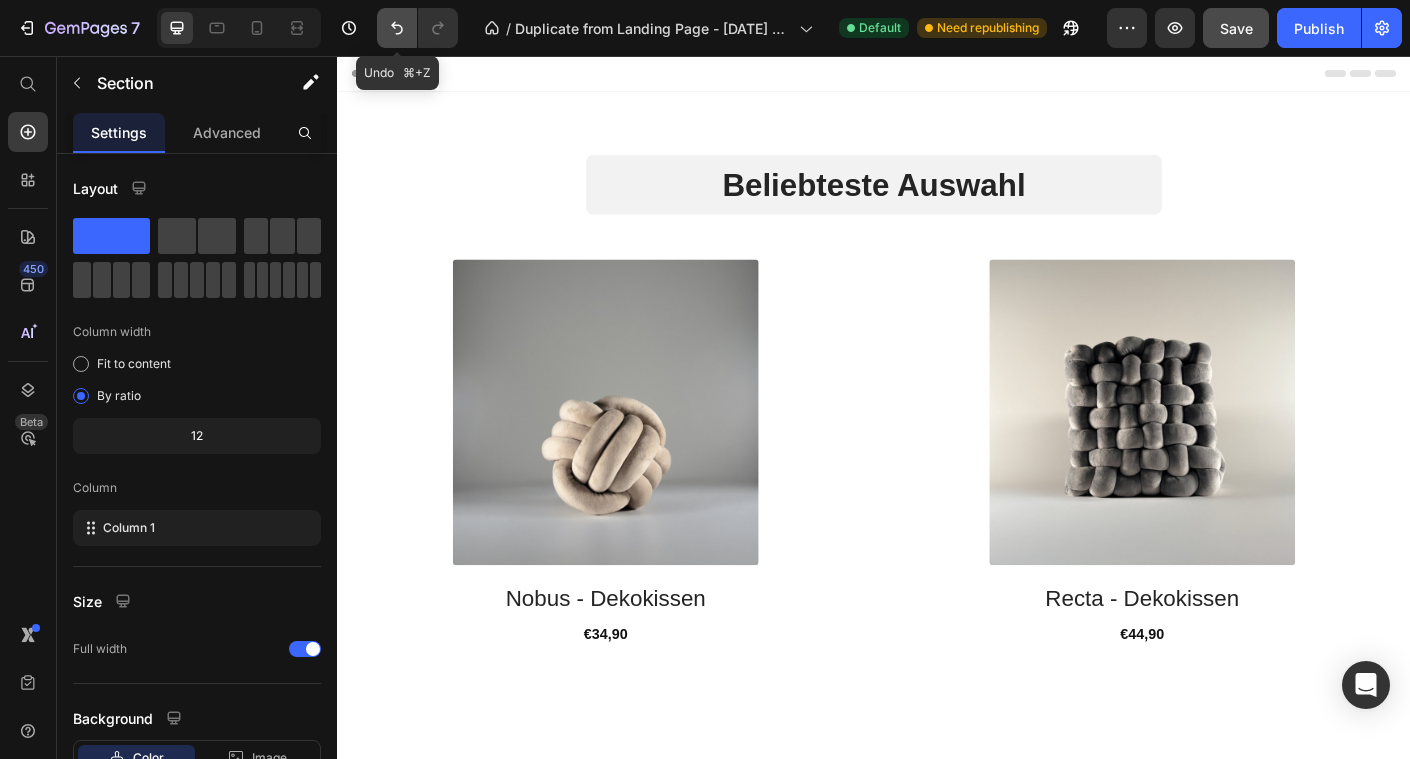 click 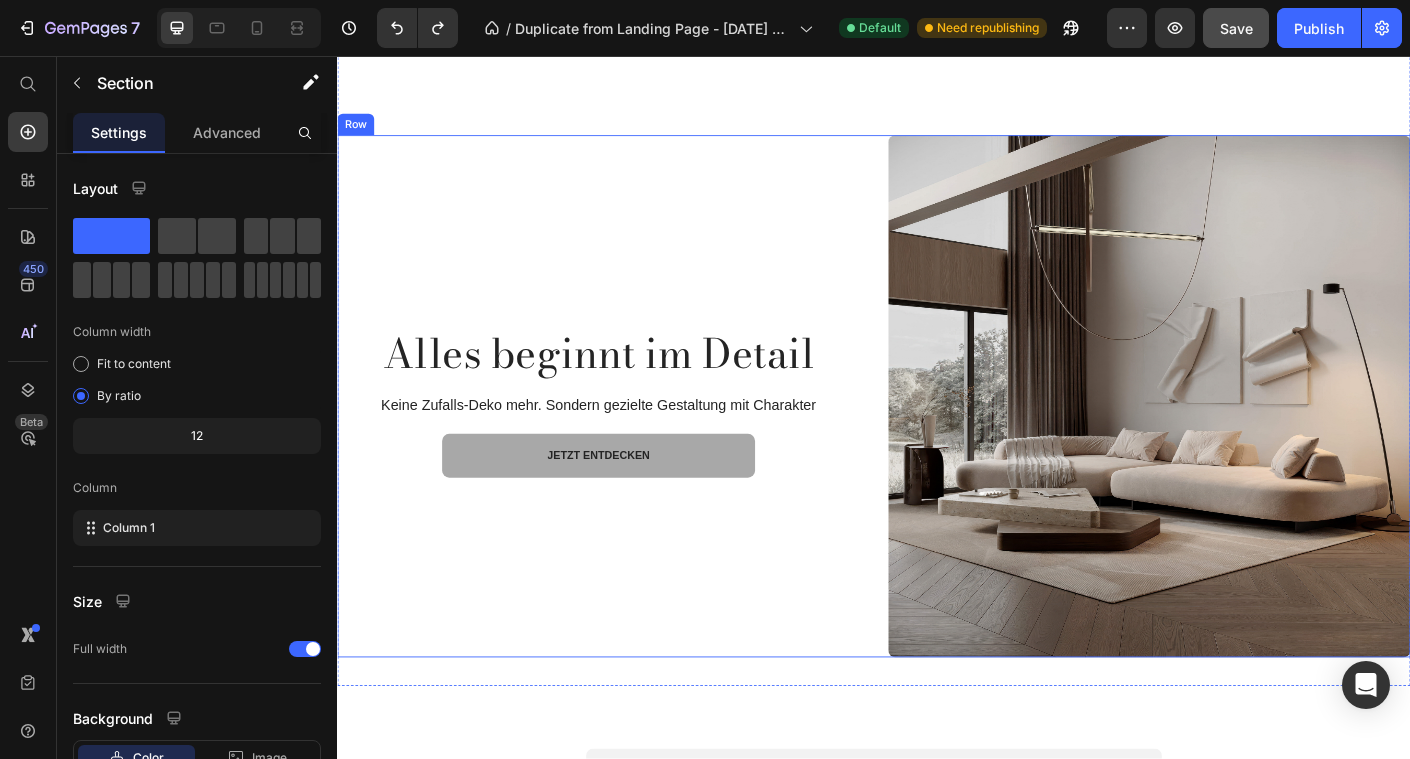scroll, scrollTop: 0, scrollLeft: 0, axis: both 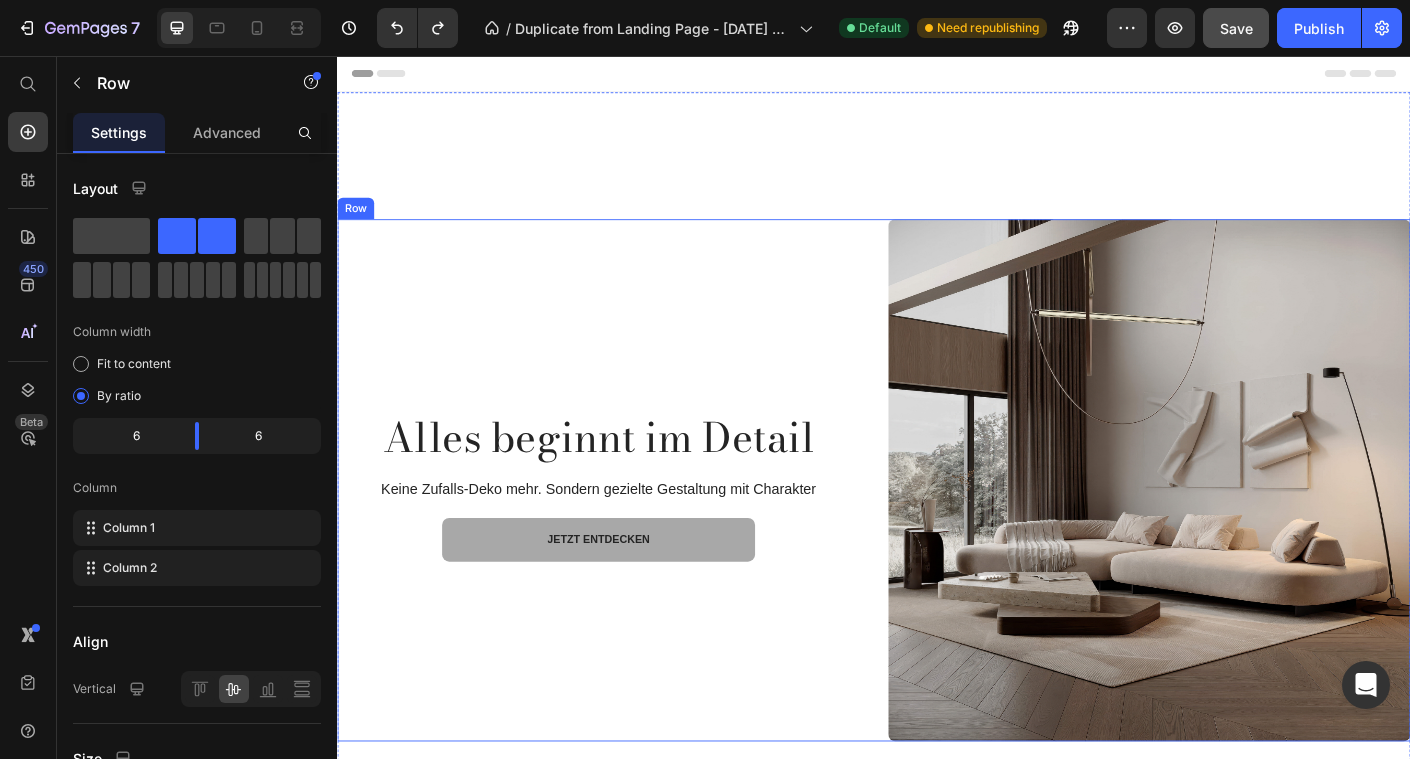 click on "Alles beginnt im Detail Heading Keine Zufalls-Deko mehr. Sondern gezielte Gestaltung mit Charakter Text block jetzt entdecken Button" at bounding box center [629, 531] 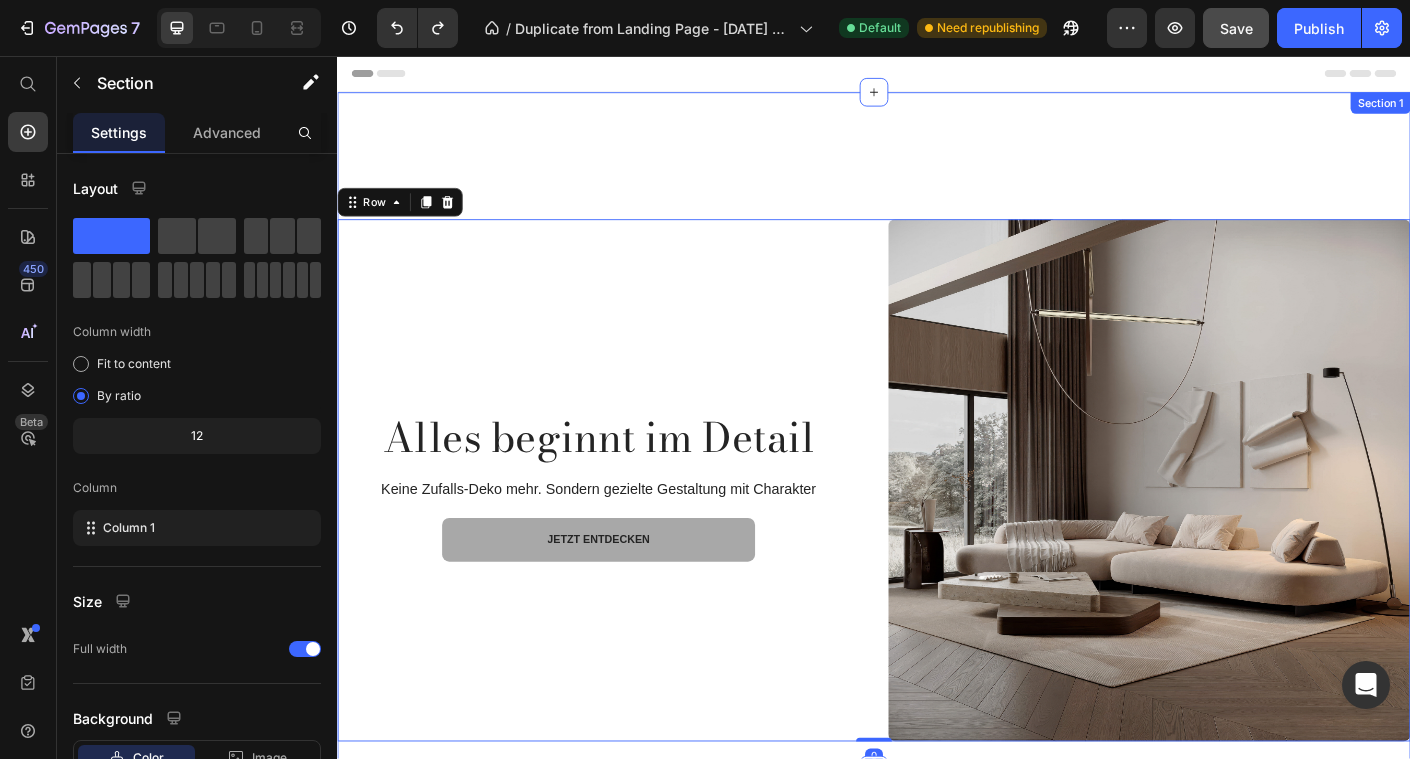 click on "Alles beginnt im Detail Heading Keine Zufalls-Deko mehr. Sondern gezielte Gestaltung mit Charakter Text block jetzt entdecken Button Image Row   0" at bounding box center (937, 476) 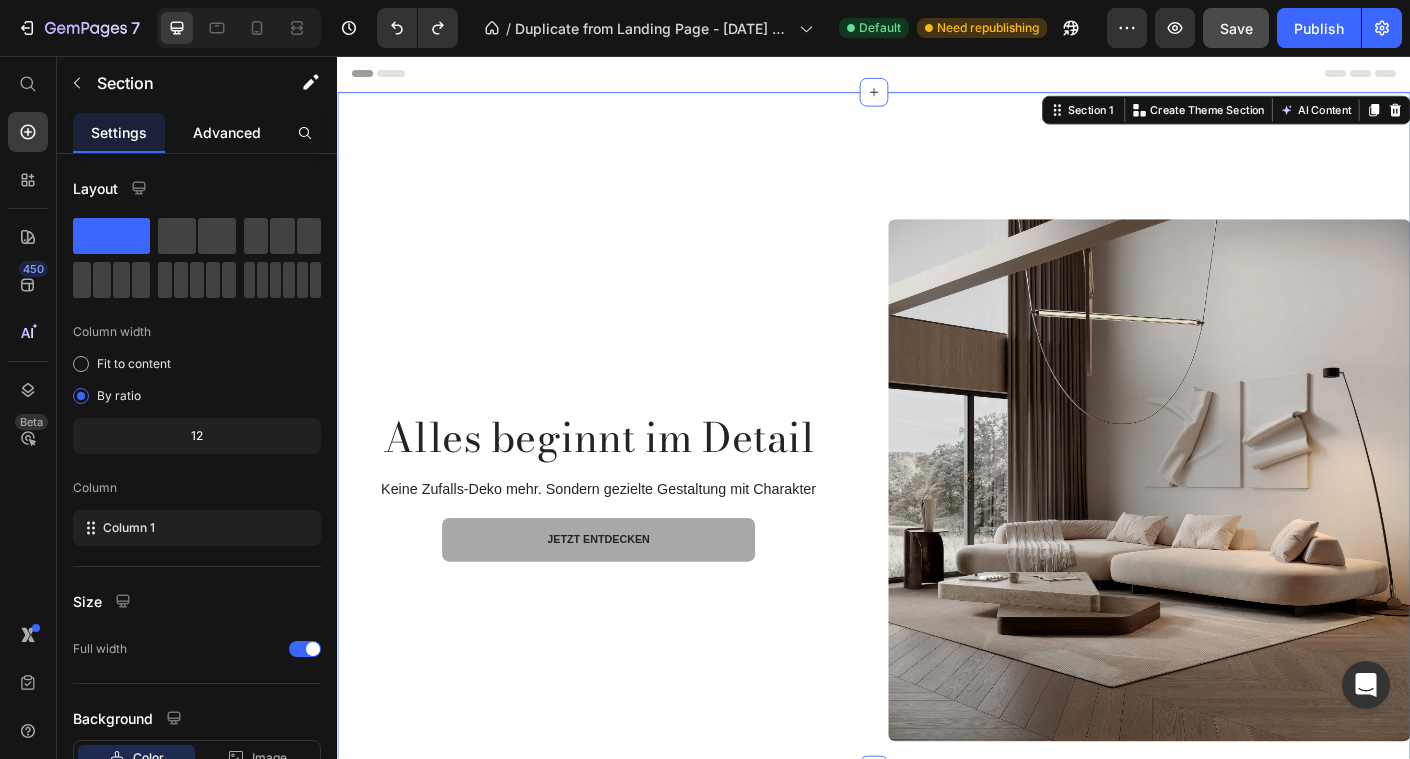 click on "Advanced" at bounding box center [227, 132] 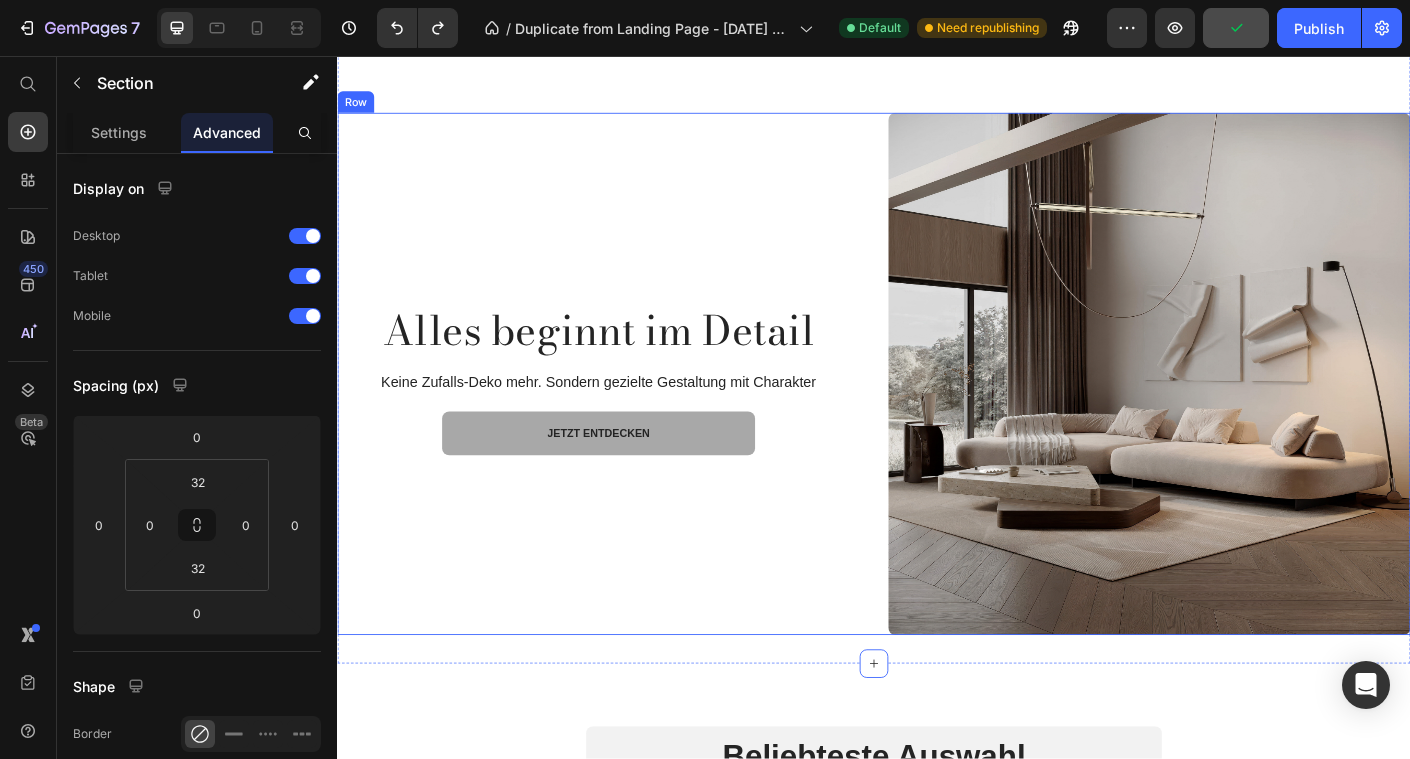 scroll, scrollTop: 67, scrollLeft: 0, axis: vertical 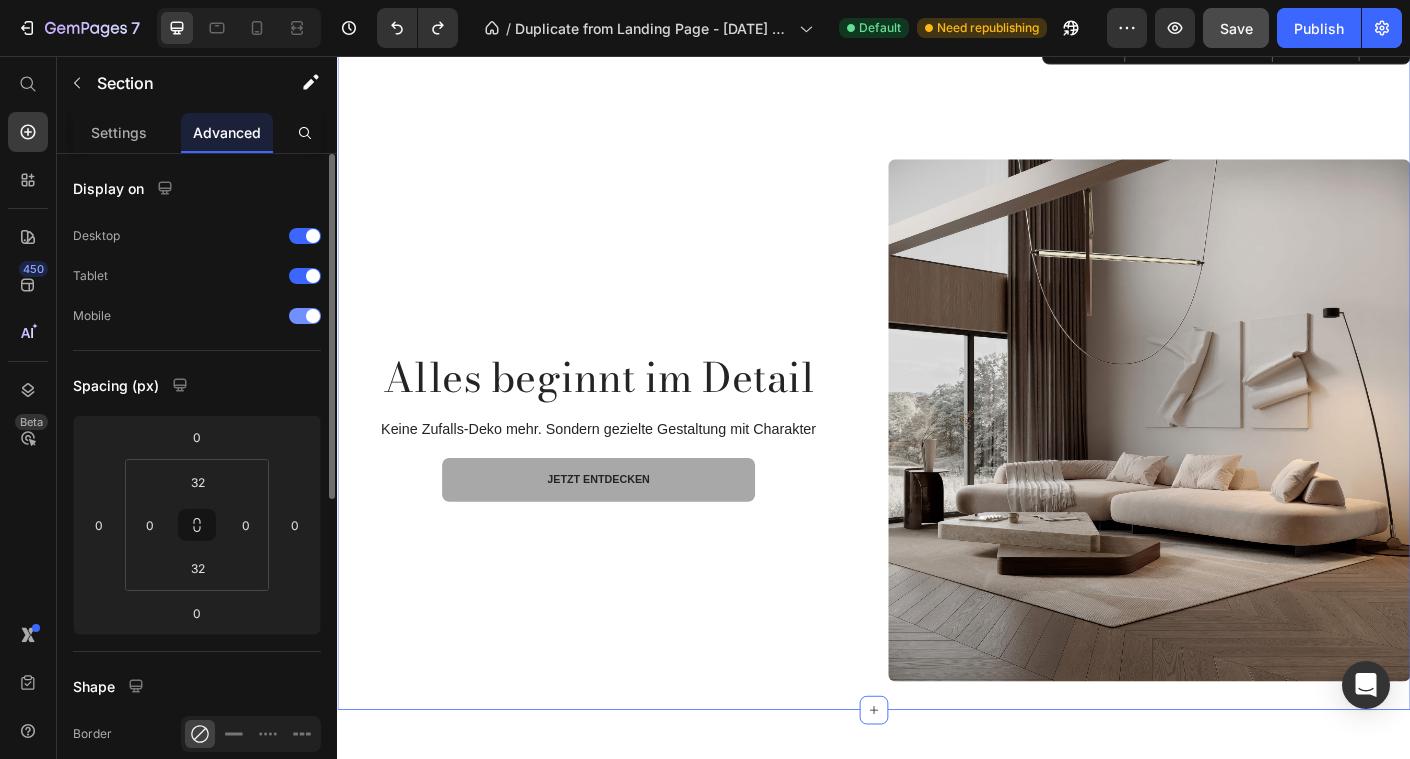click on "Mobile" at bounding box center (197, 316) 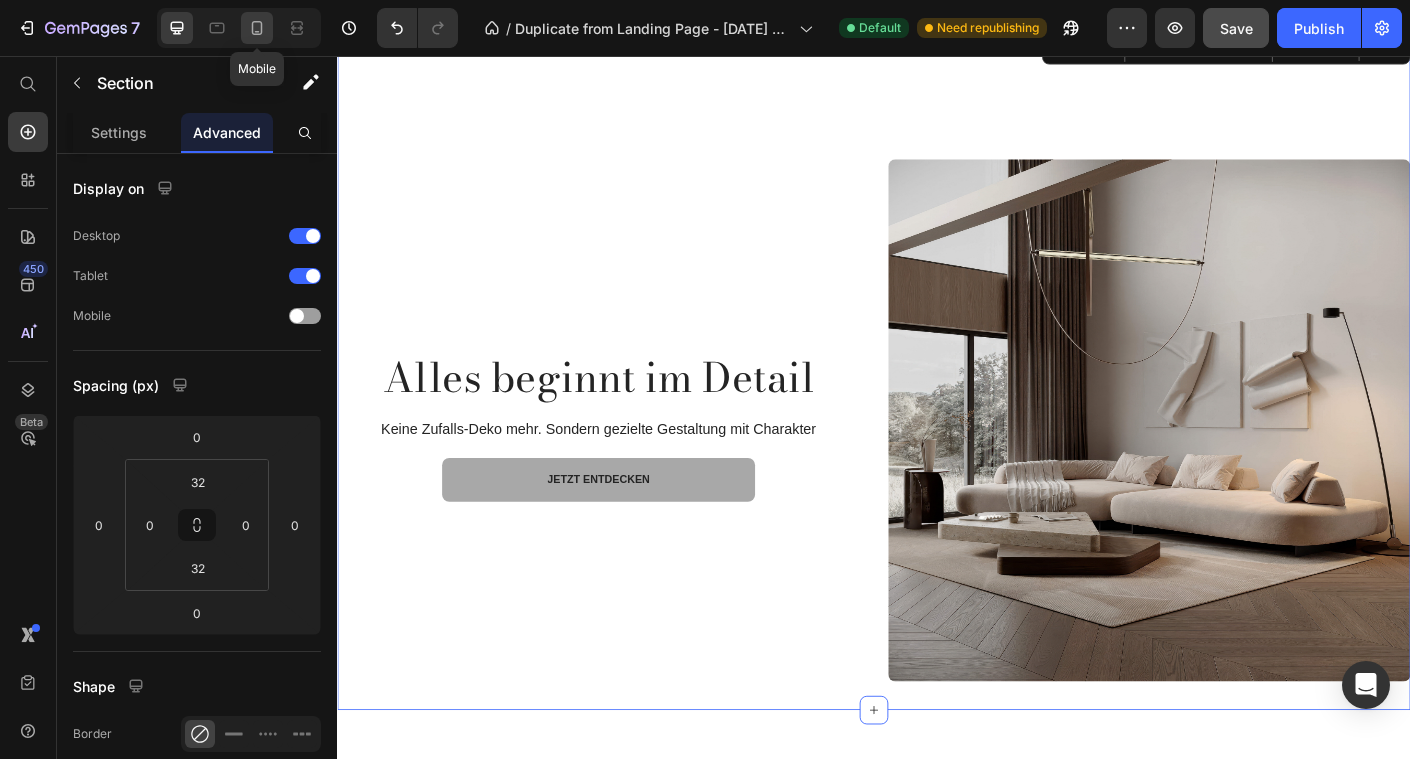 click 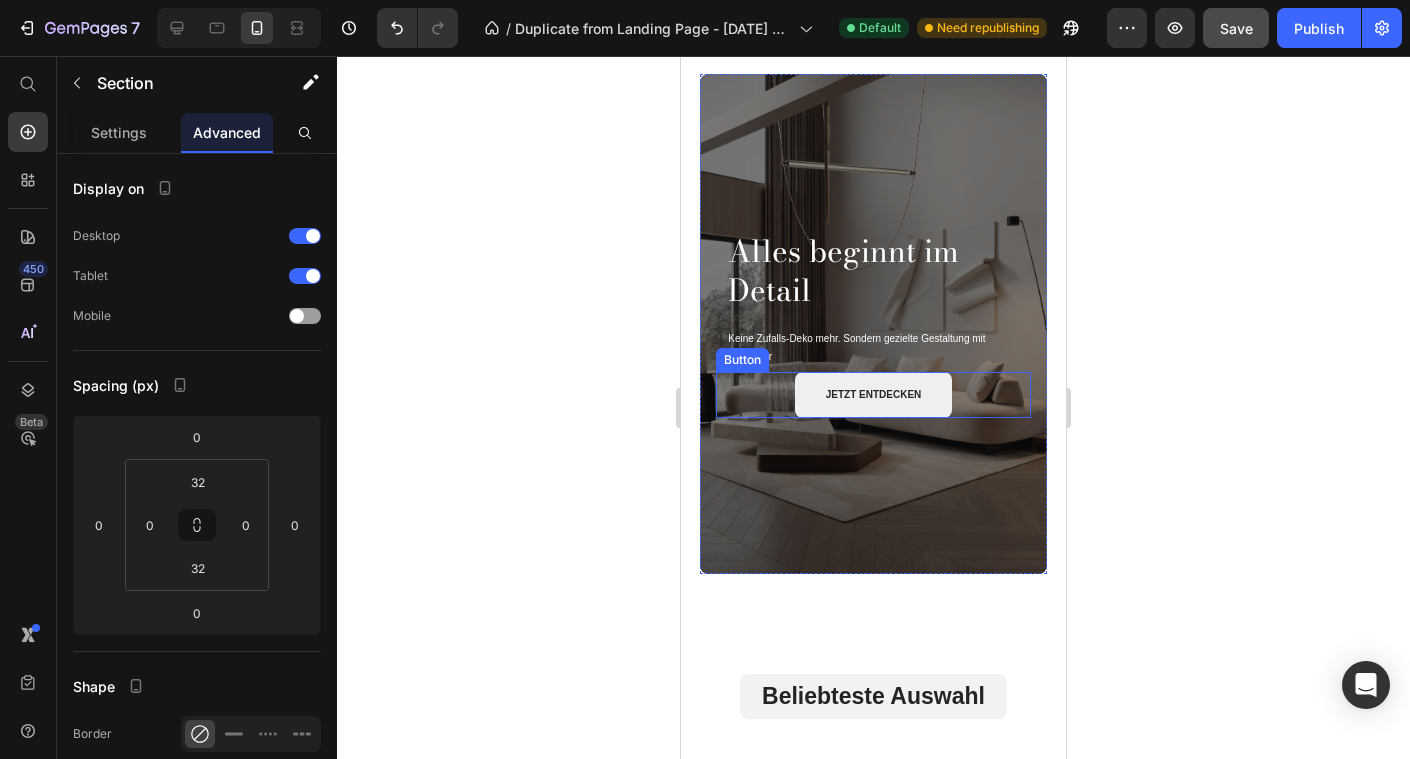 scroll, scrollTop: 93, scrollLeft: 0, axis: vertical 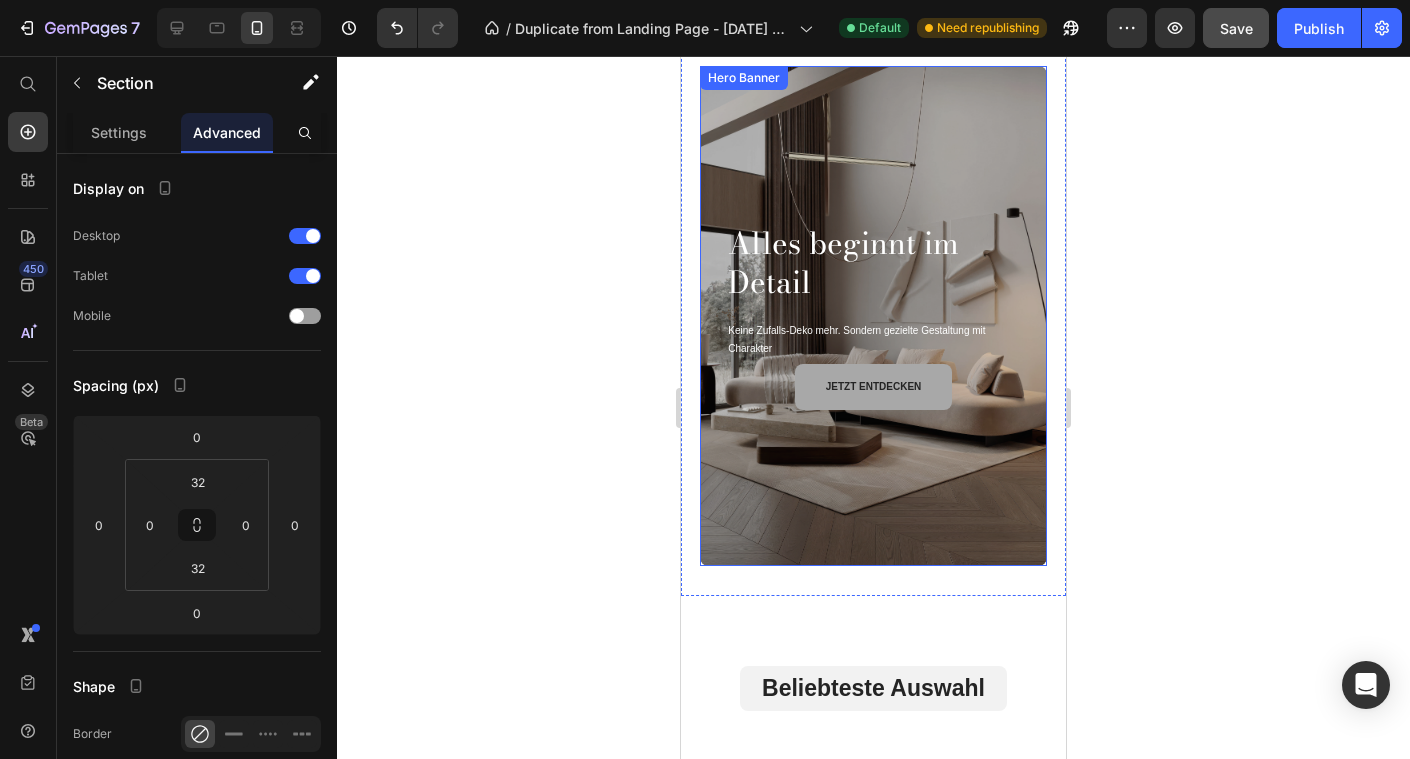 click at bounding box center [873, 316] 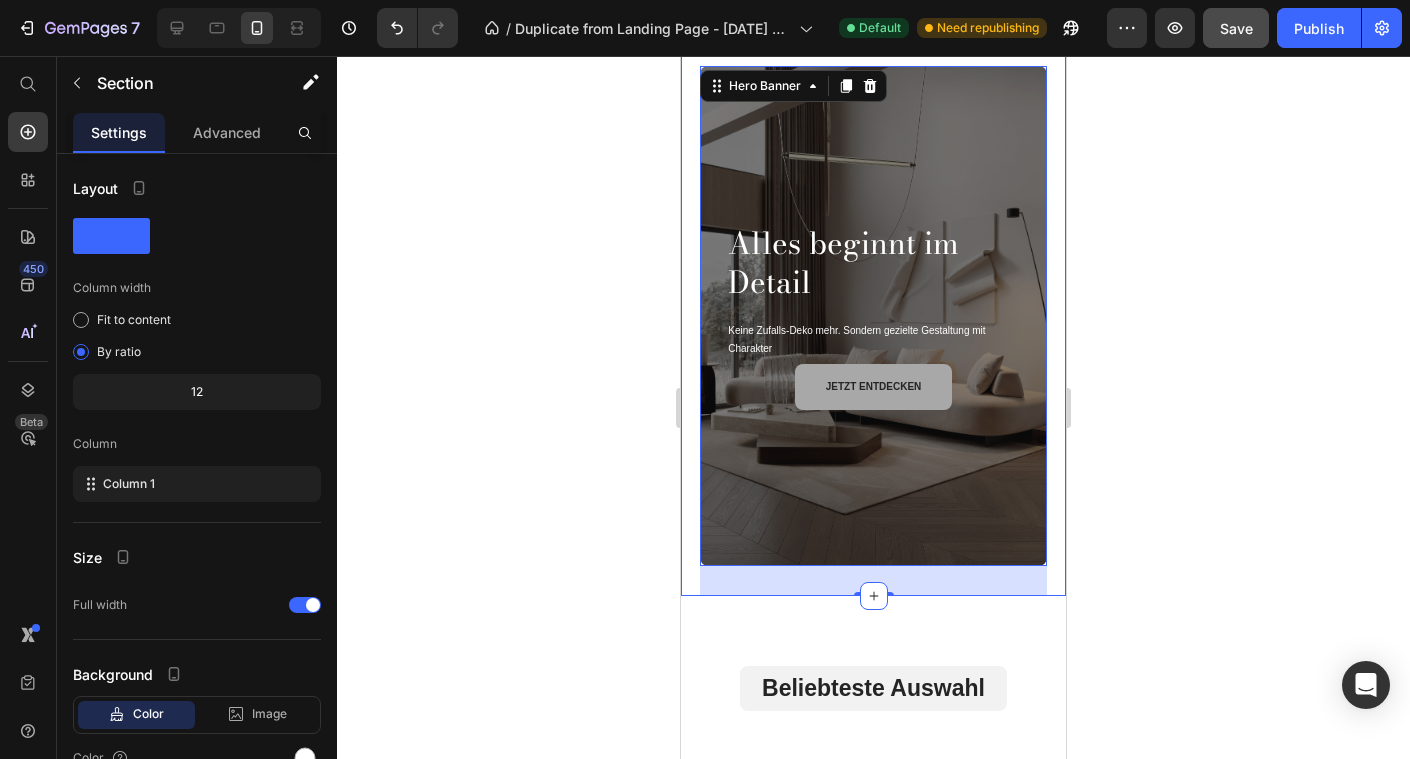 click on "Alles beginnt im Detail Heading Keine Zufalls-Deko mehr. Sondern gezielte Gestaltung mit Charakter Text Block Heading jetzt entdecken Button Hero Banner   30" at bounding box center (873, 316) 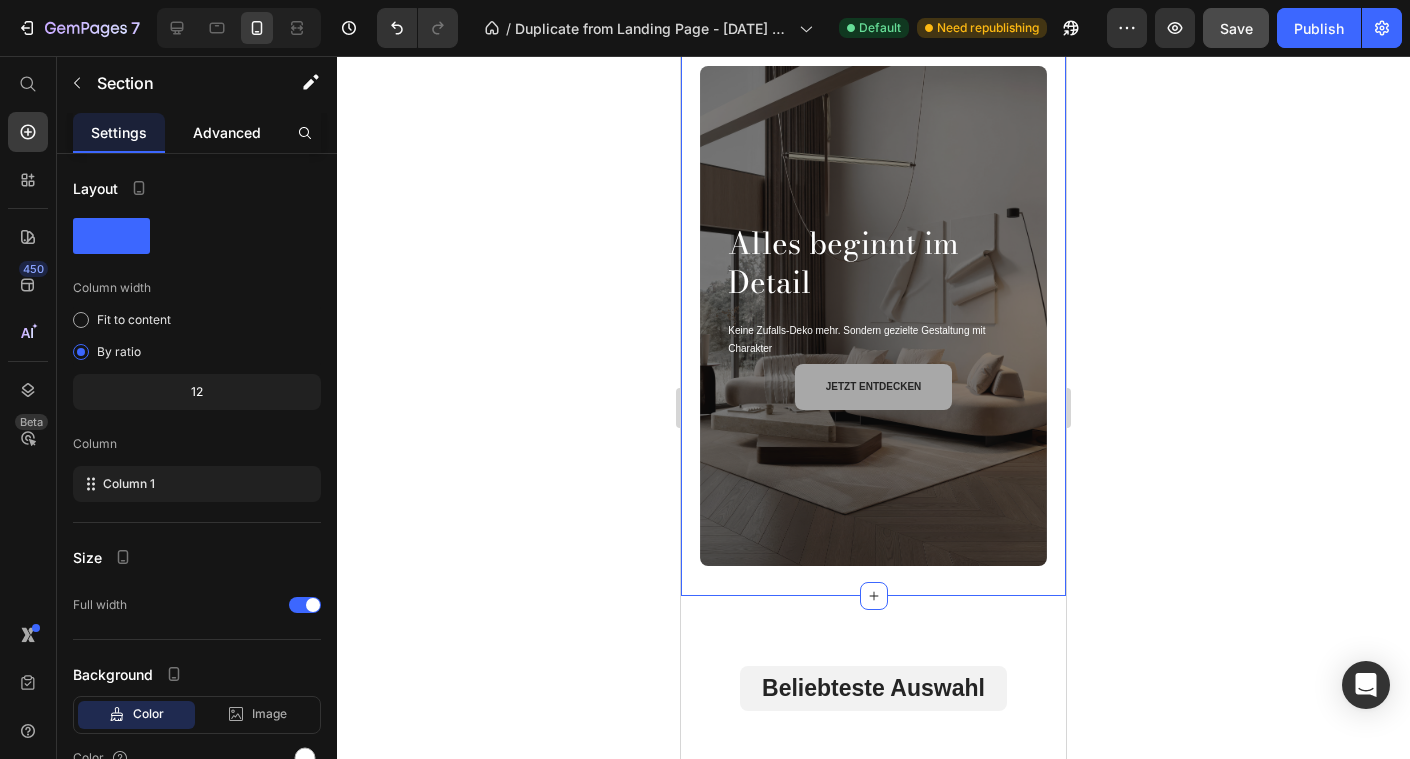 click on "Advanced" at bounding box center [227, 132] 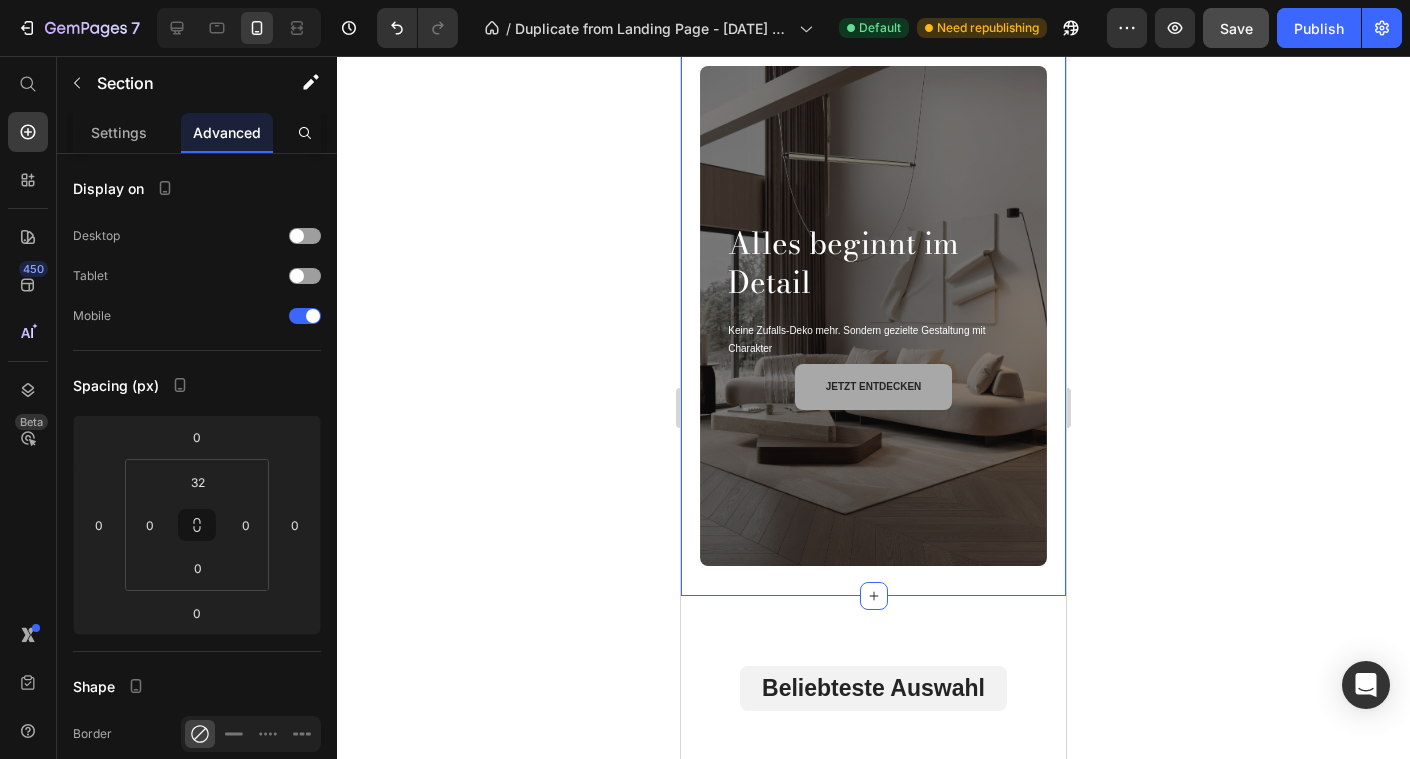 click 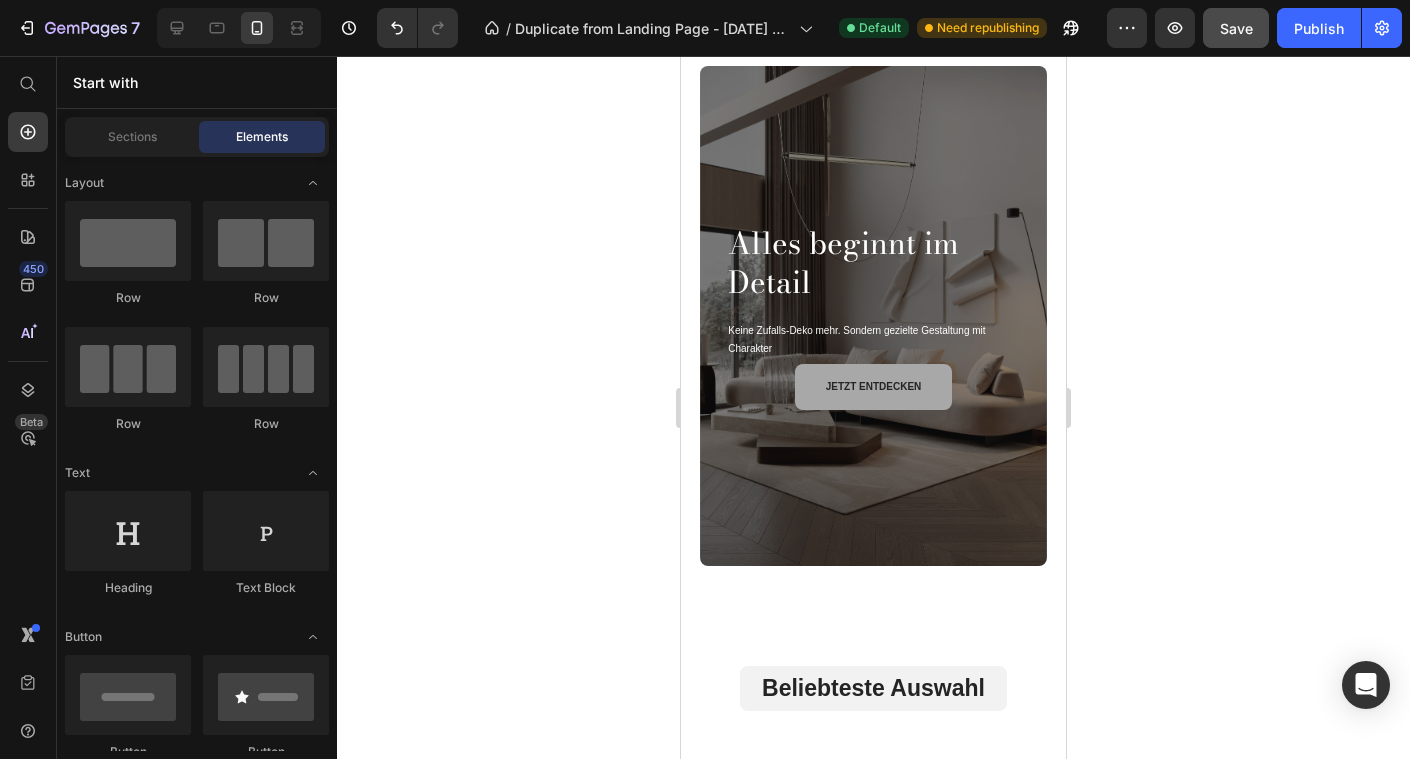 click on "Save" at bounding box center (1236, 28) 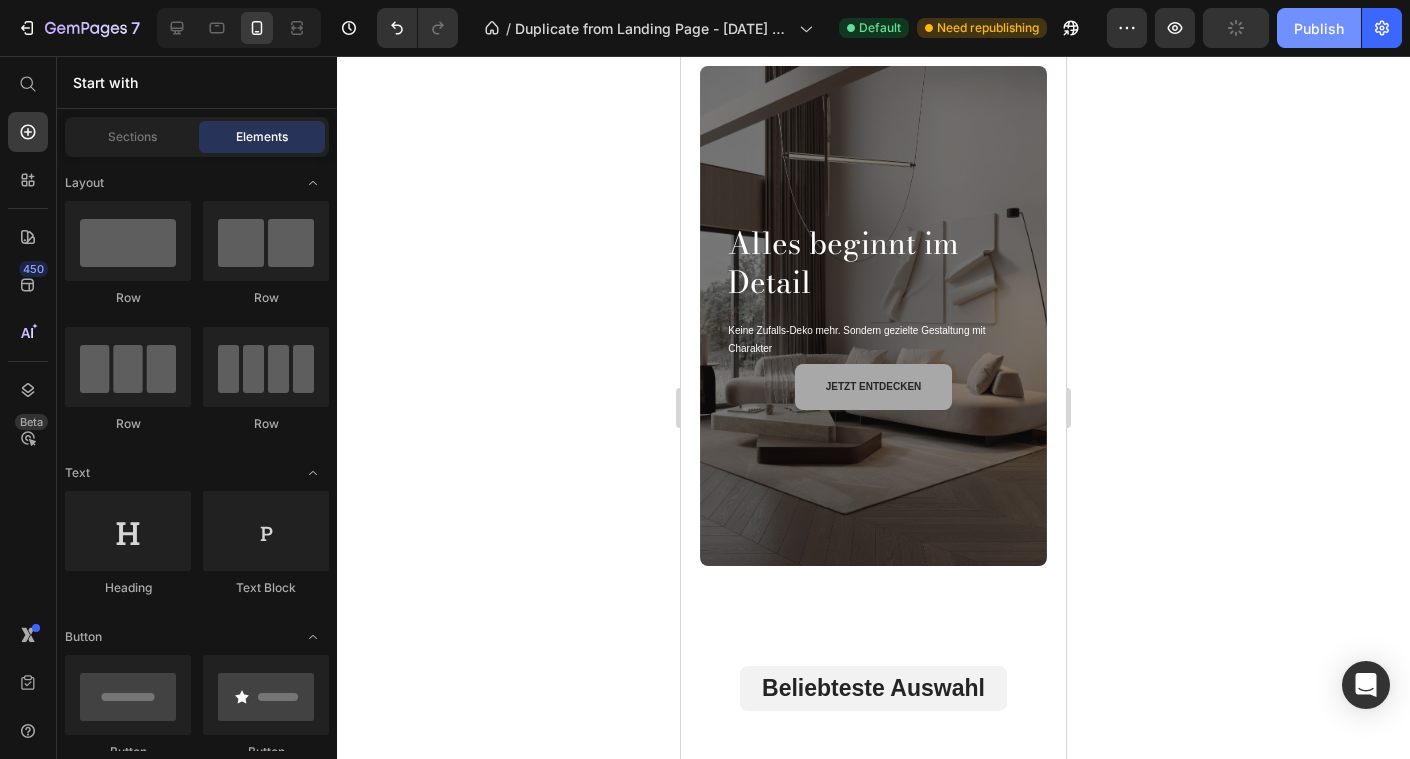 click on "Publish" at bounding box center [1319, 28] 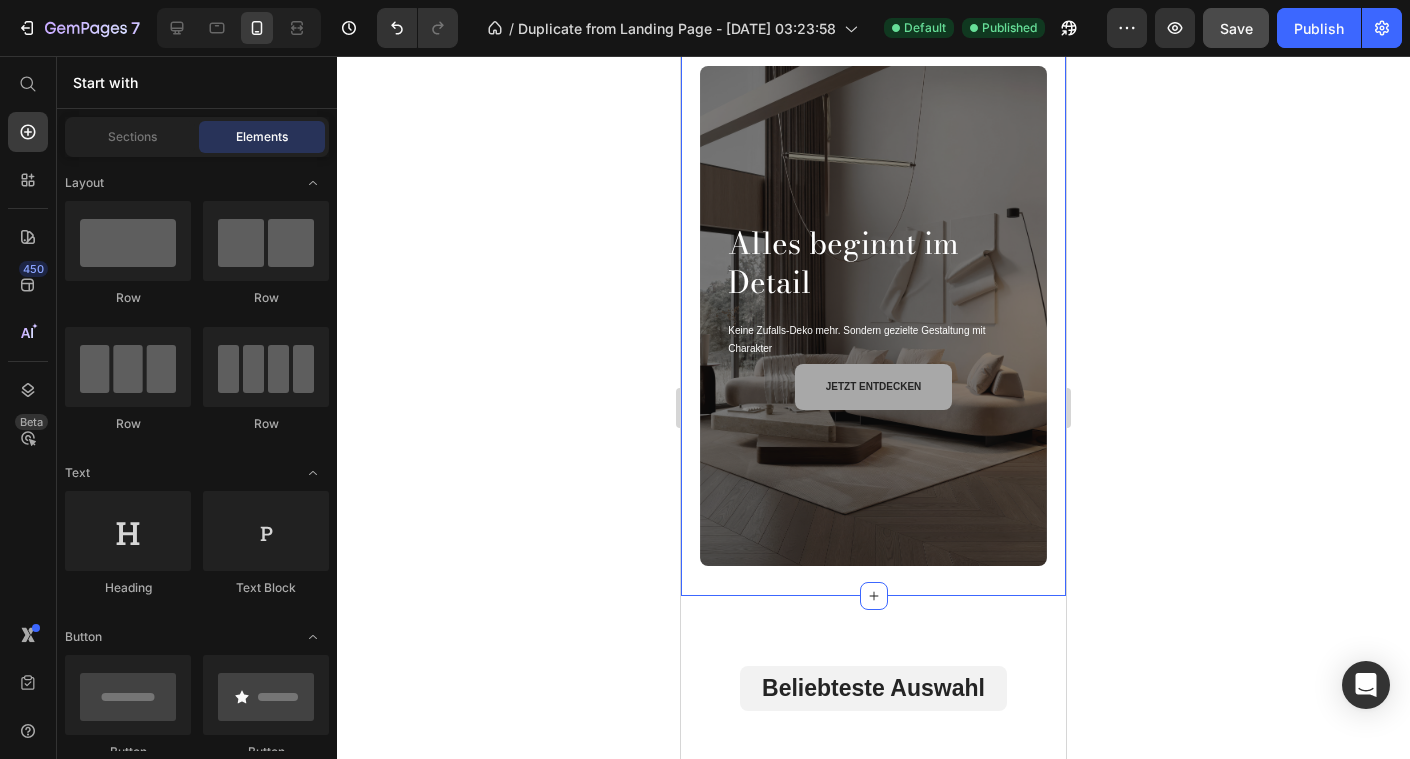 click on "Alles beginnt im Detail Heading Keine Zufalls-Deko mehr. Sondern gezielte Gestaltung mit Charakter Text Block Heading jetzt entdecken Button Hero Banner" at bounding box center (873, 316) 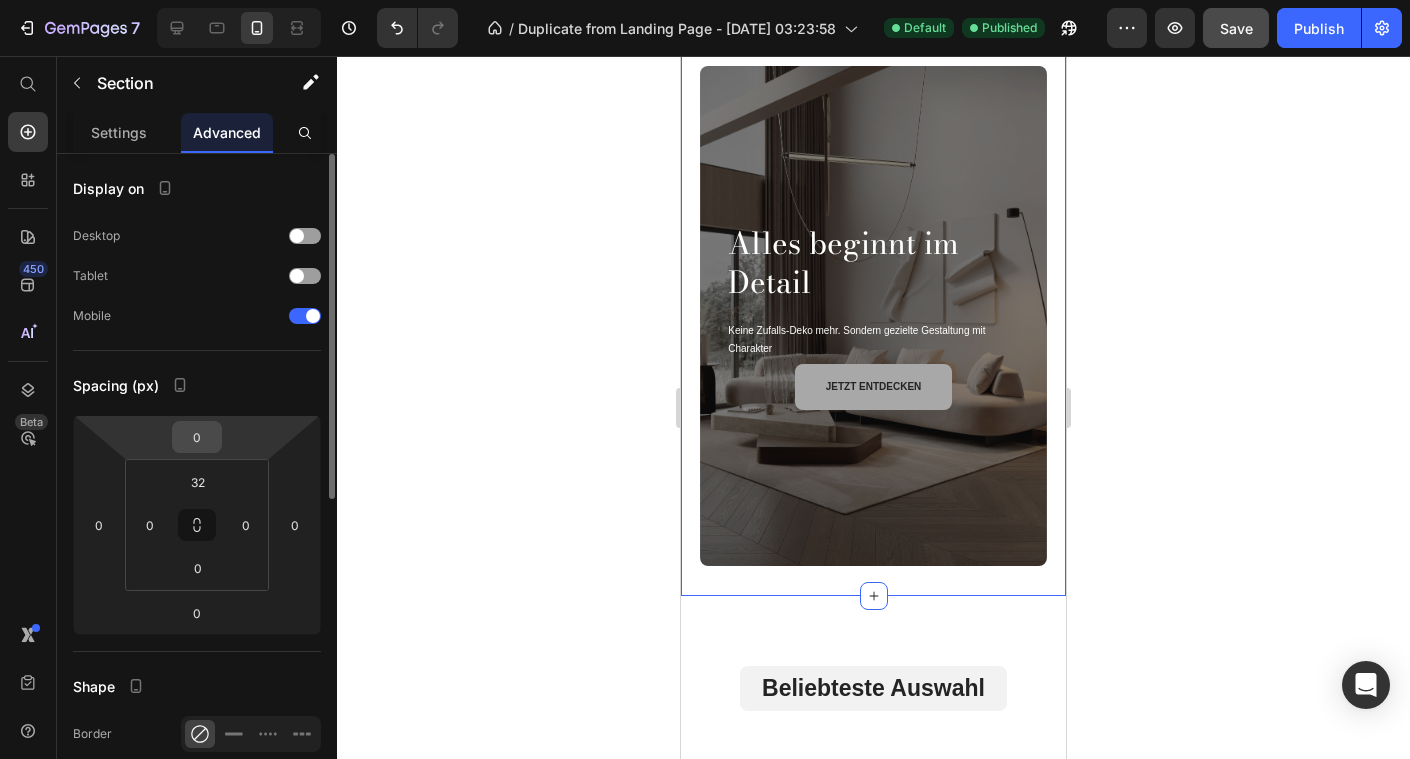 click on "0" at bounding box center [197, 437] 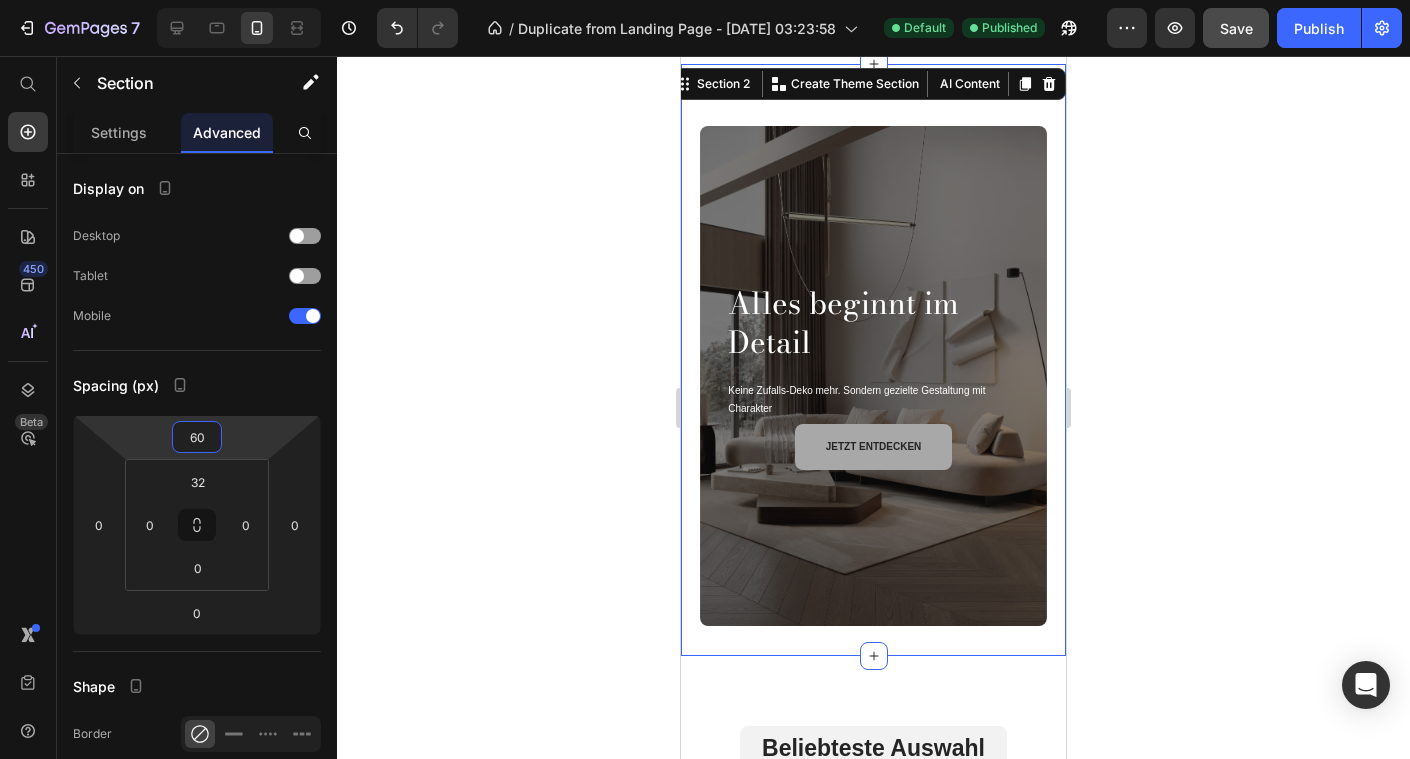 type on "60" 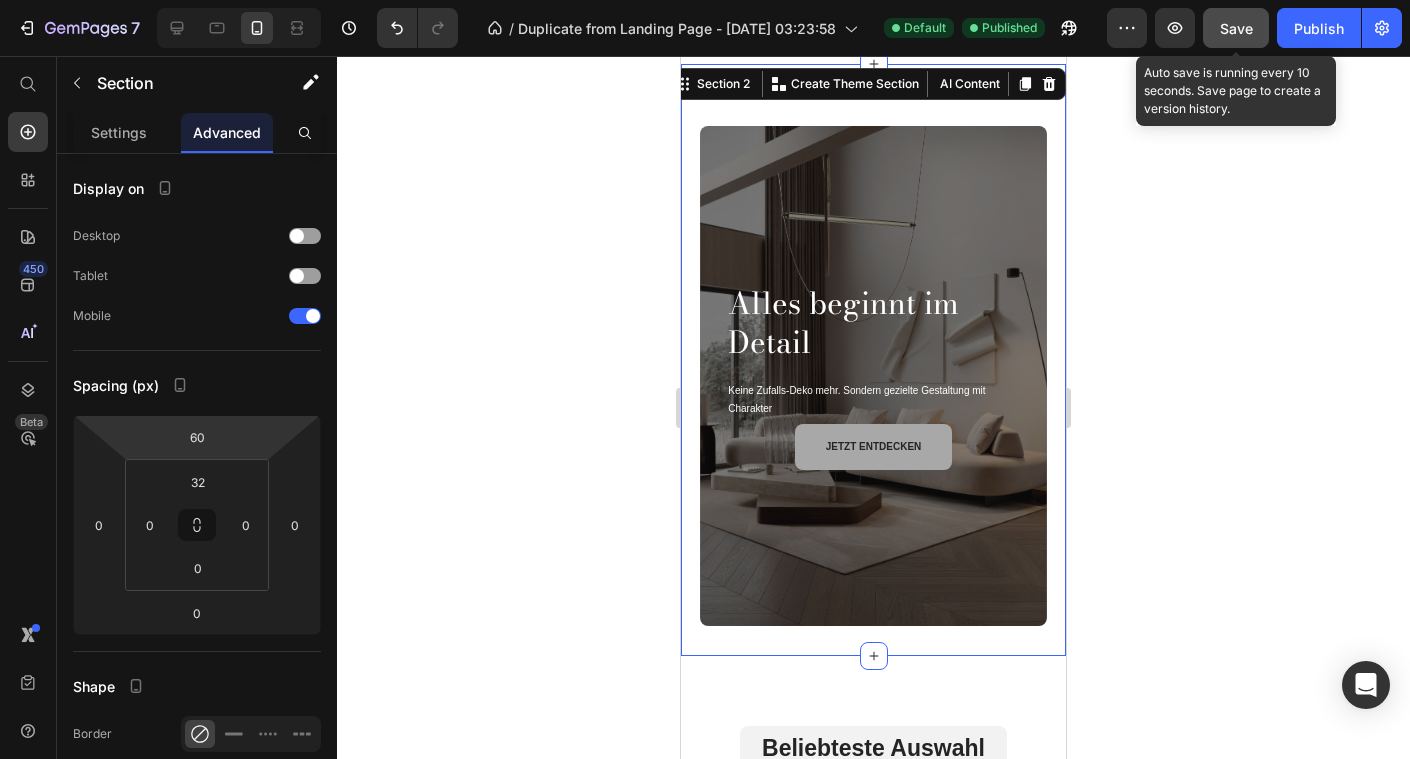 click on "Save" 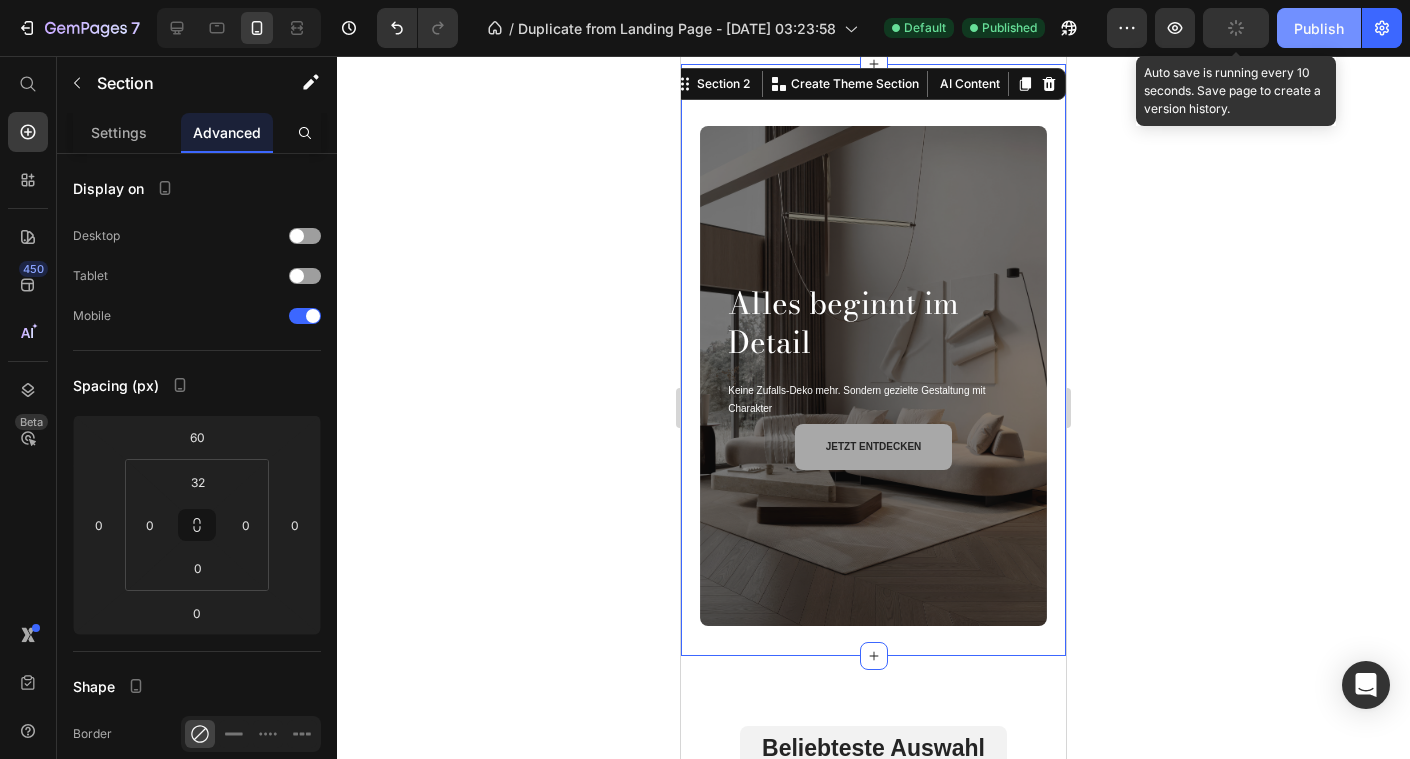 click on "Publish" 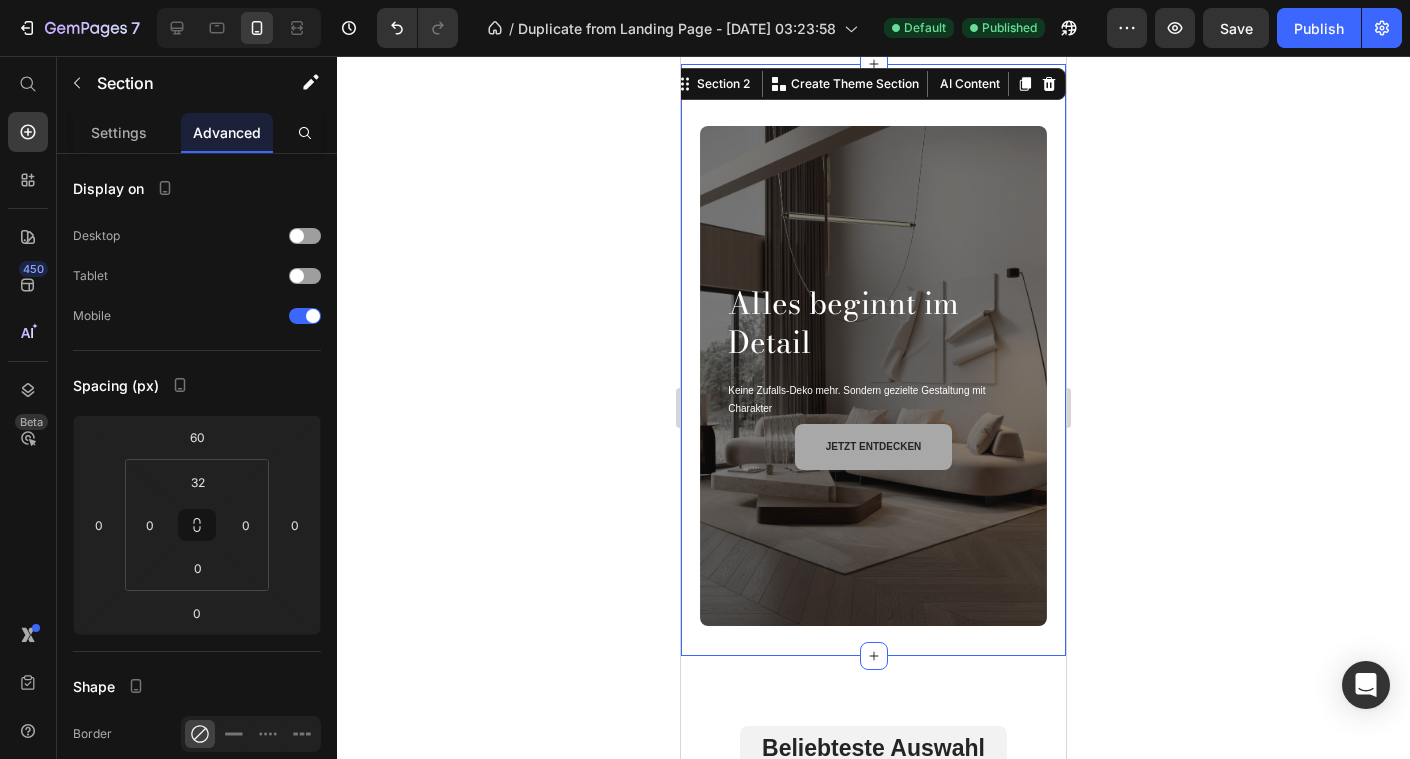 click 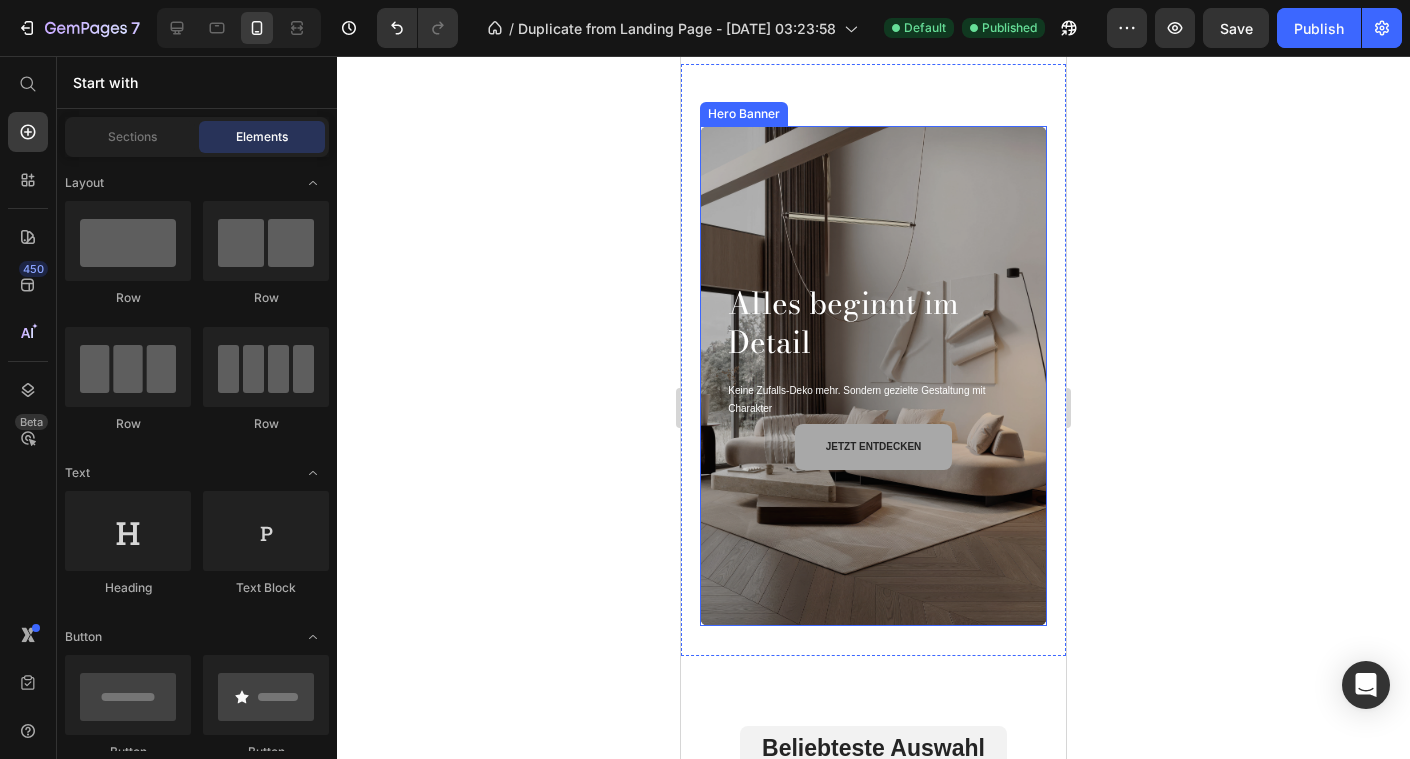 click at bounding box center [873, 376] 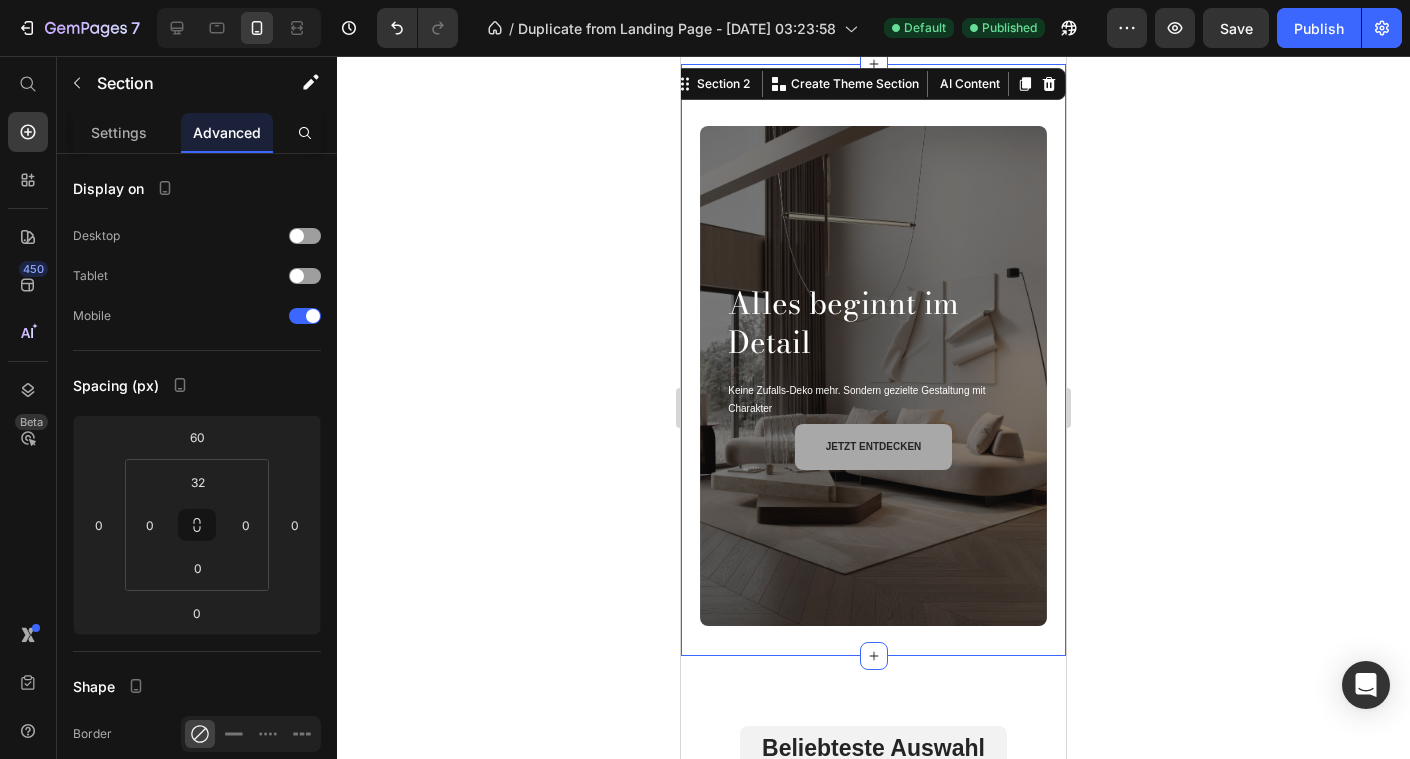 click on "Alles beginnt im Detail Heading Keine Zufalls-Deko mehr. Sondern gezielte Gestaltung mit Charakter Text Block Heading jetzt entdecken Button Hero Banner" at bounding box center (873, 376) 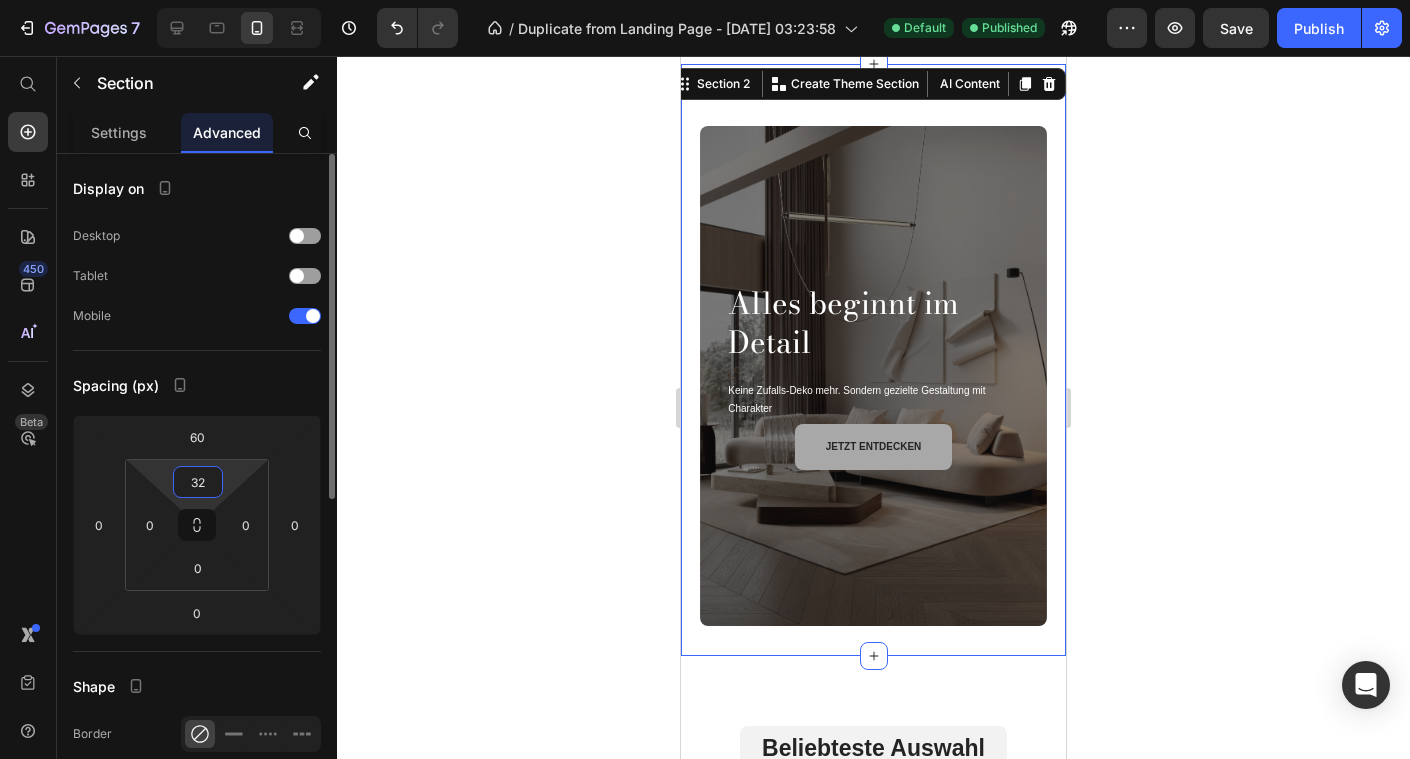 click on "32" at bounding box center [198, 482] 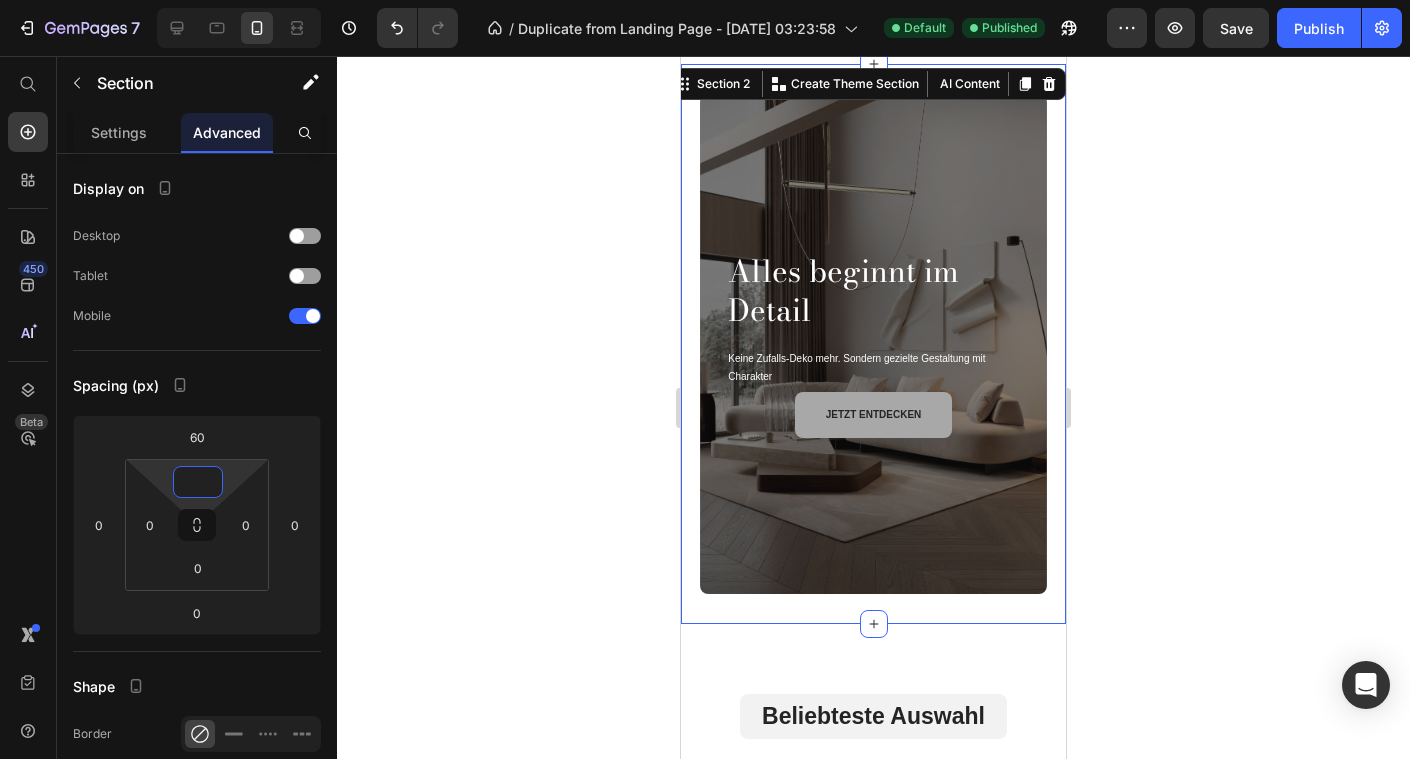 type on "0" 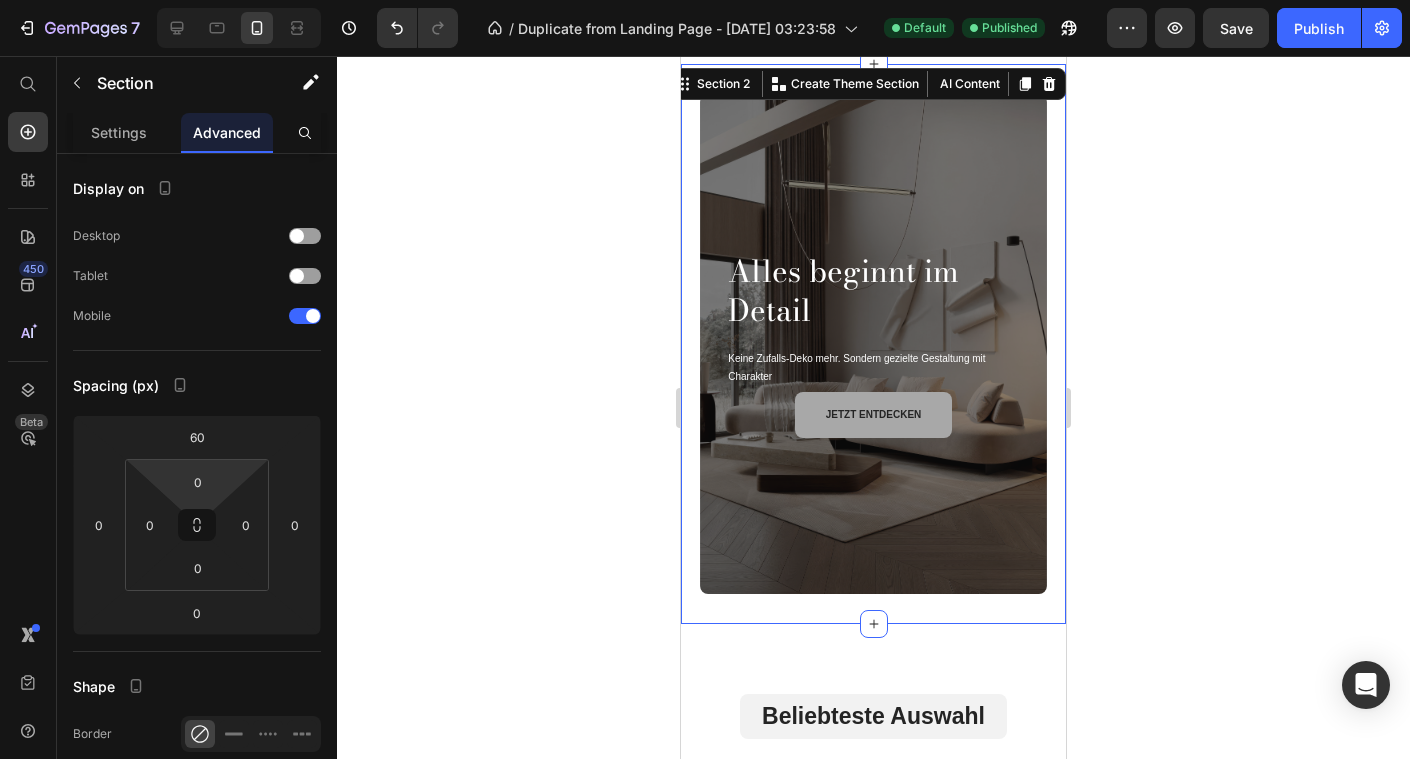 click 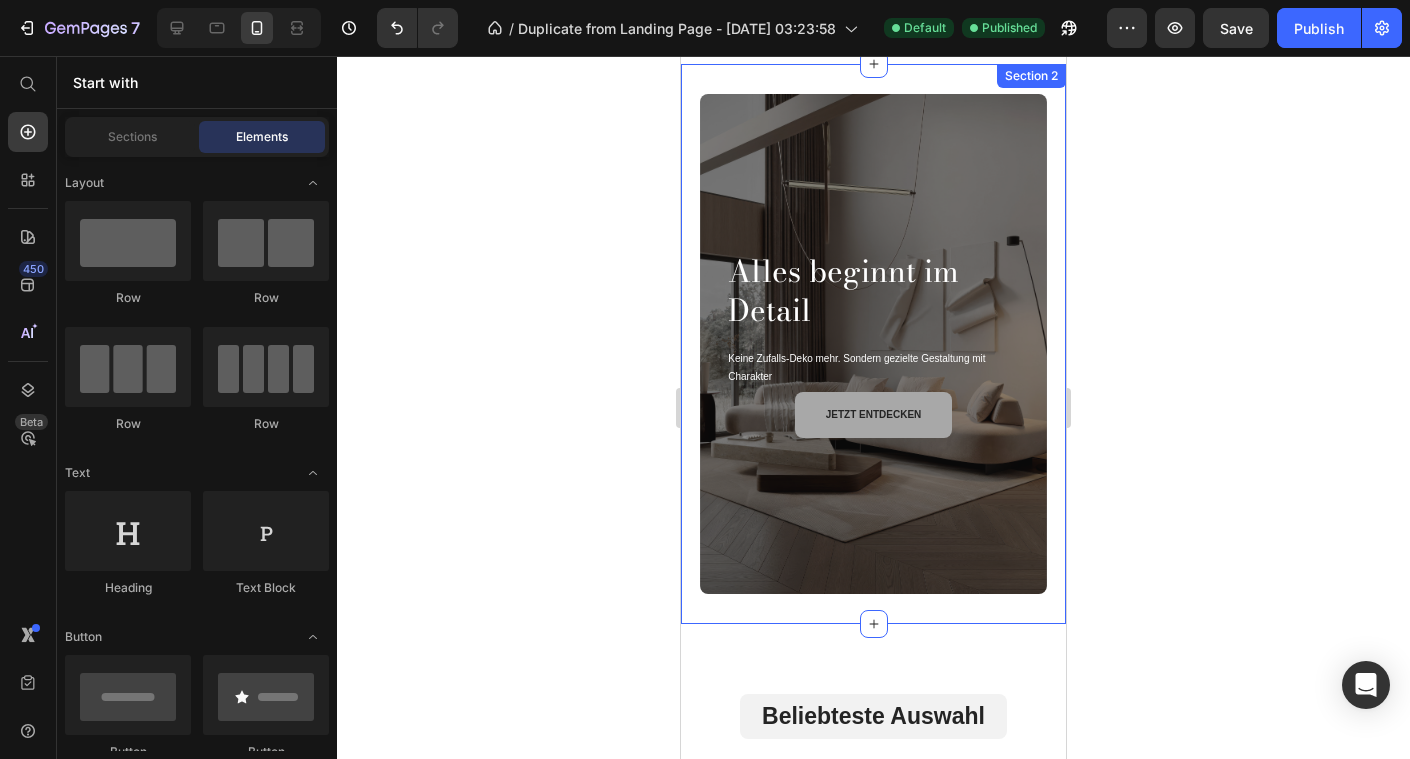 click on "Alles beginnt im Detail Heading Keine Zufalls-Deko mehr. Sondern gezielte Gestaltung mit Charakter Text Block Heading jetzt entdecken Button Hero Banner" at bounding box center [873, 344] 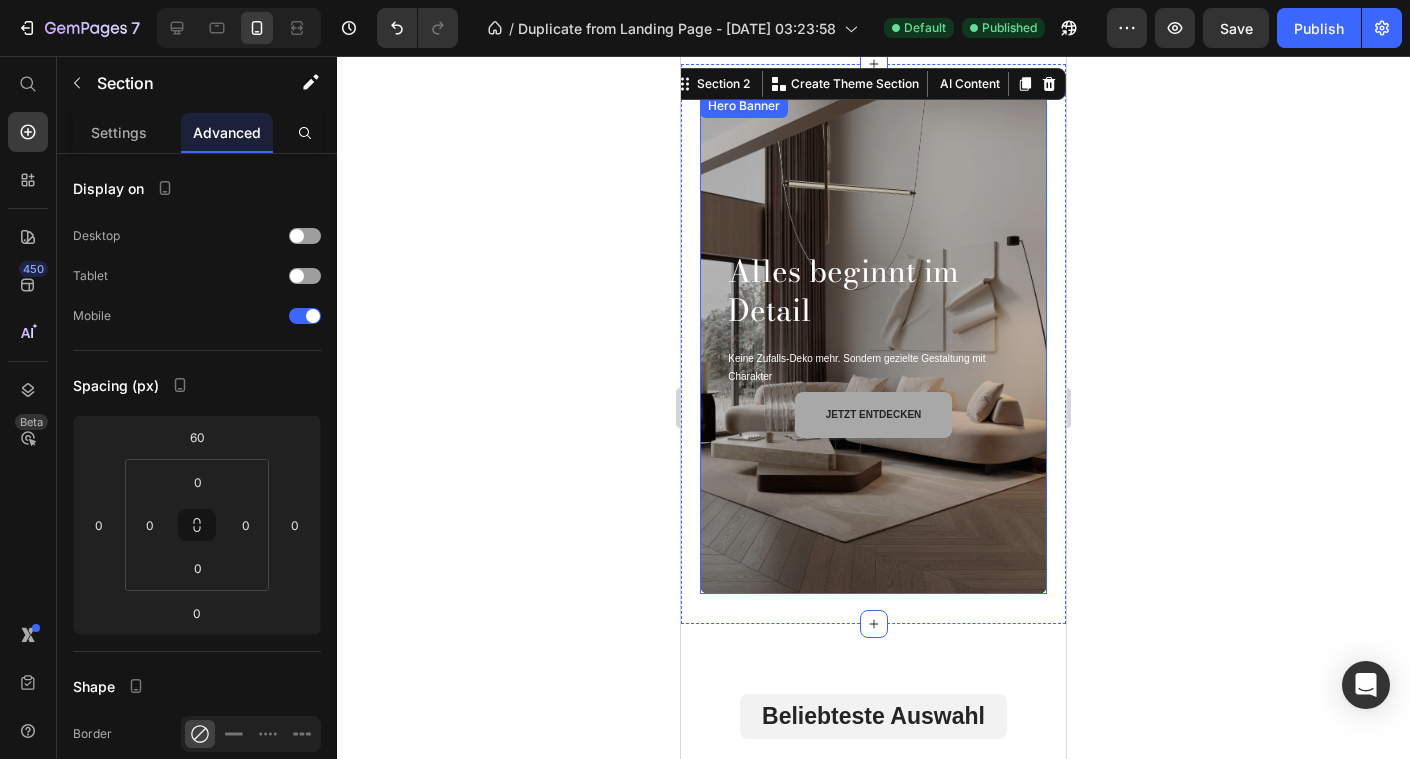 click at bounding box center (873, 344) 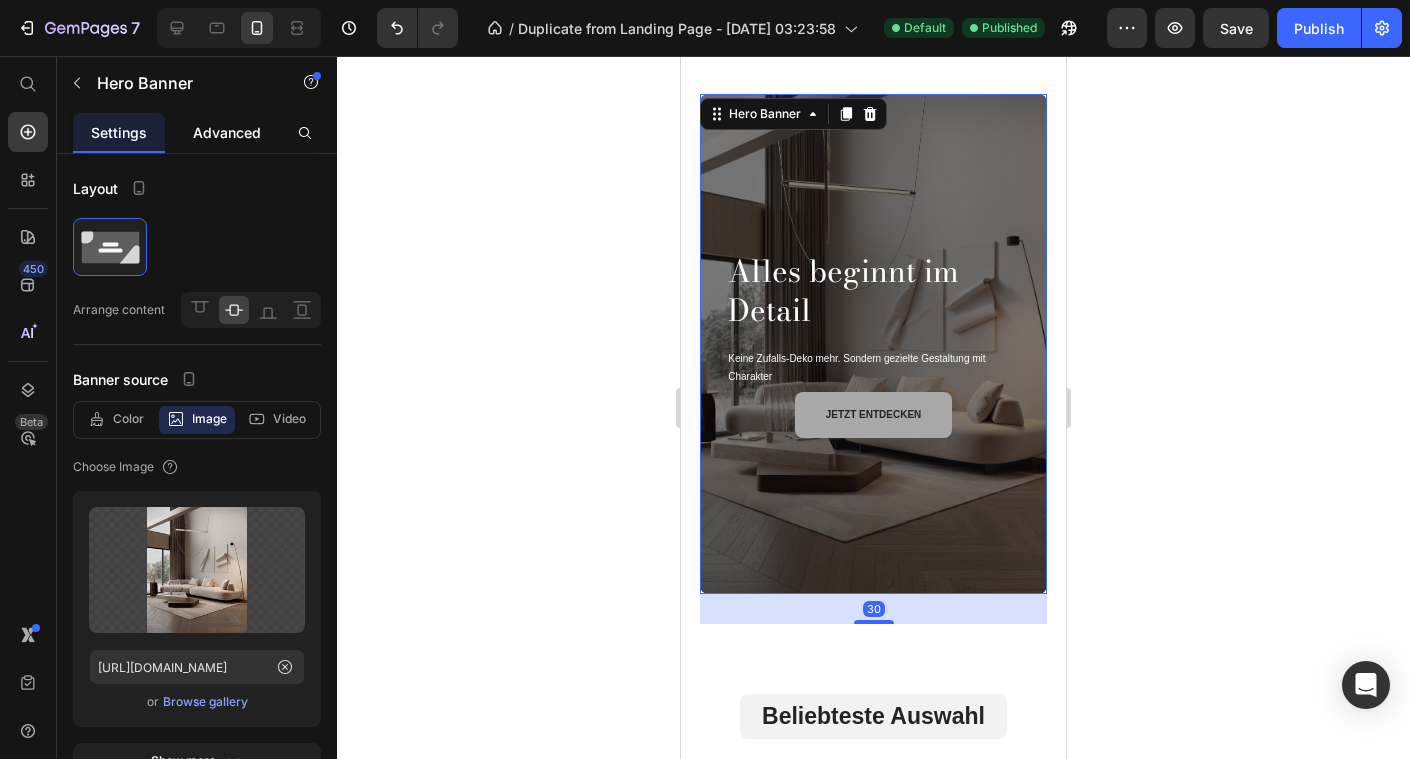 click on "Advanced" 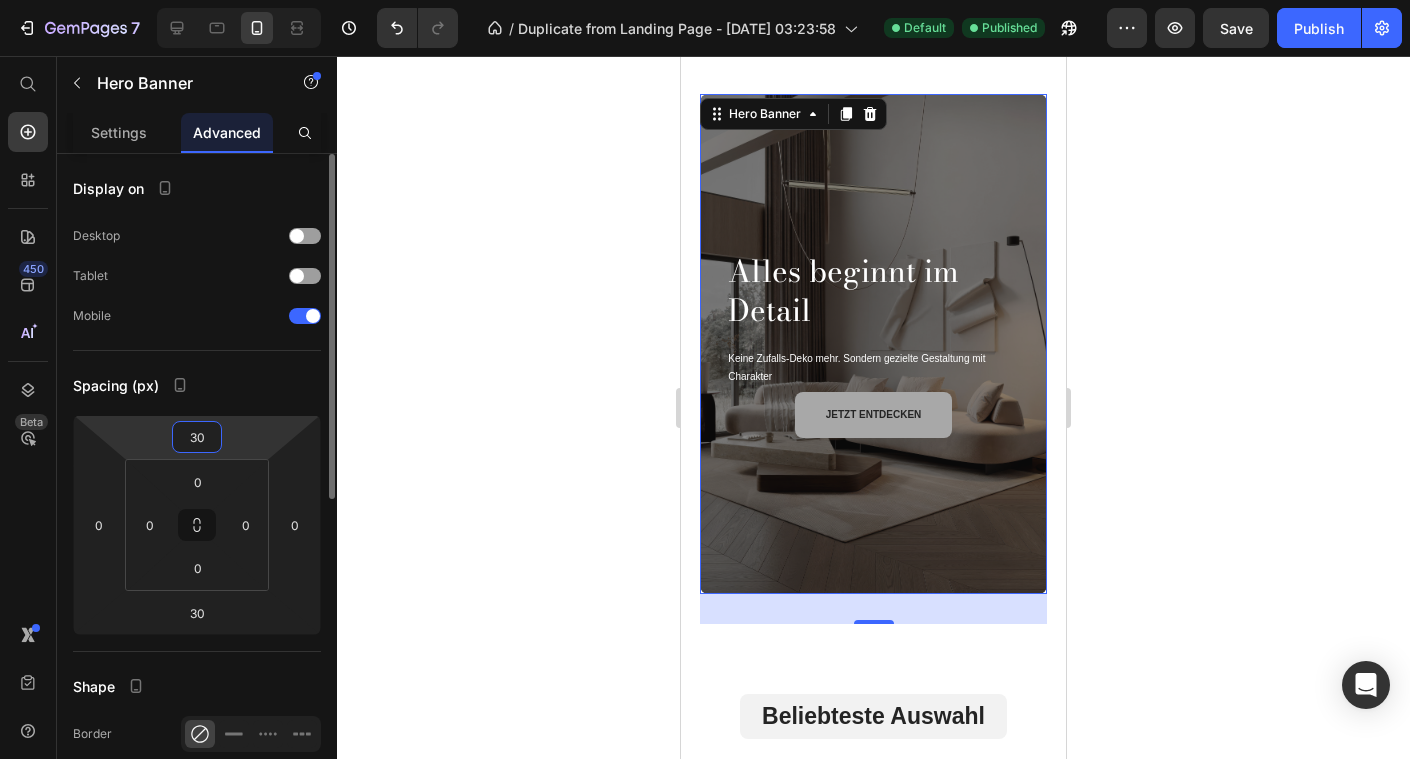 click on "30" at bounding box center (197, 437) 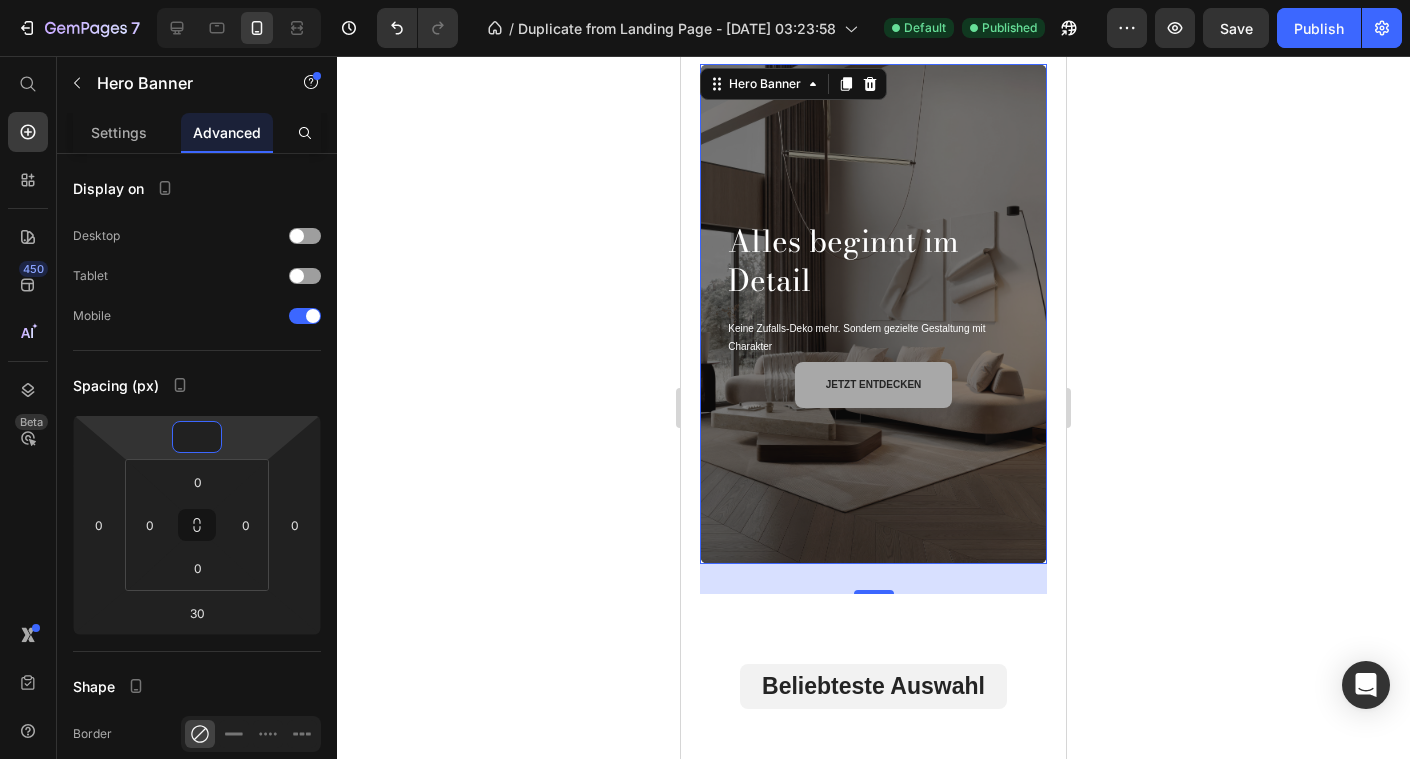 type on "0" 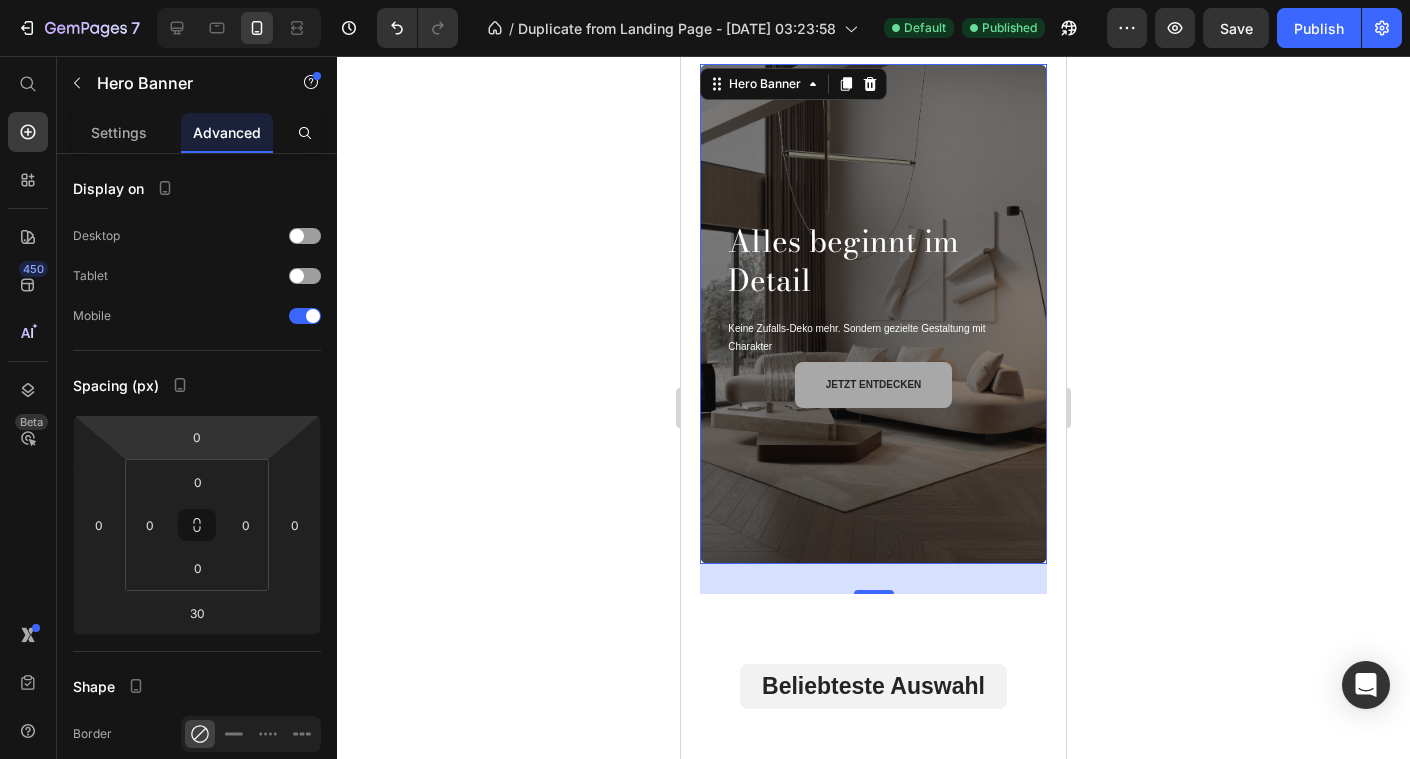 click 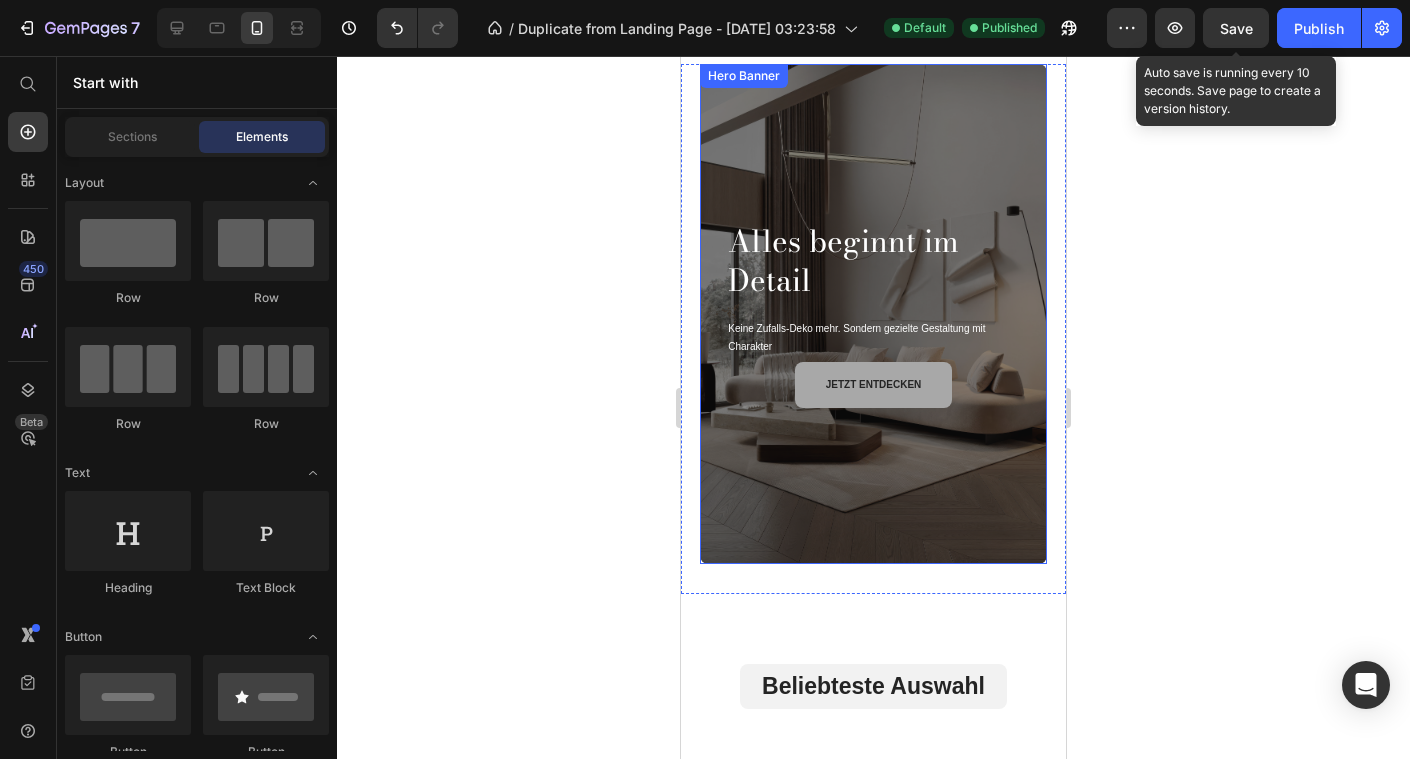 click on "Save" 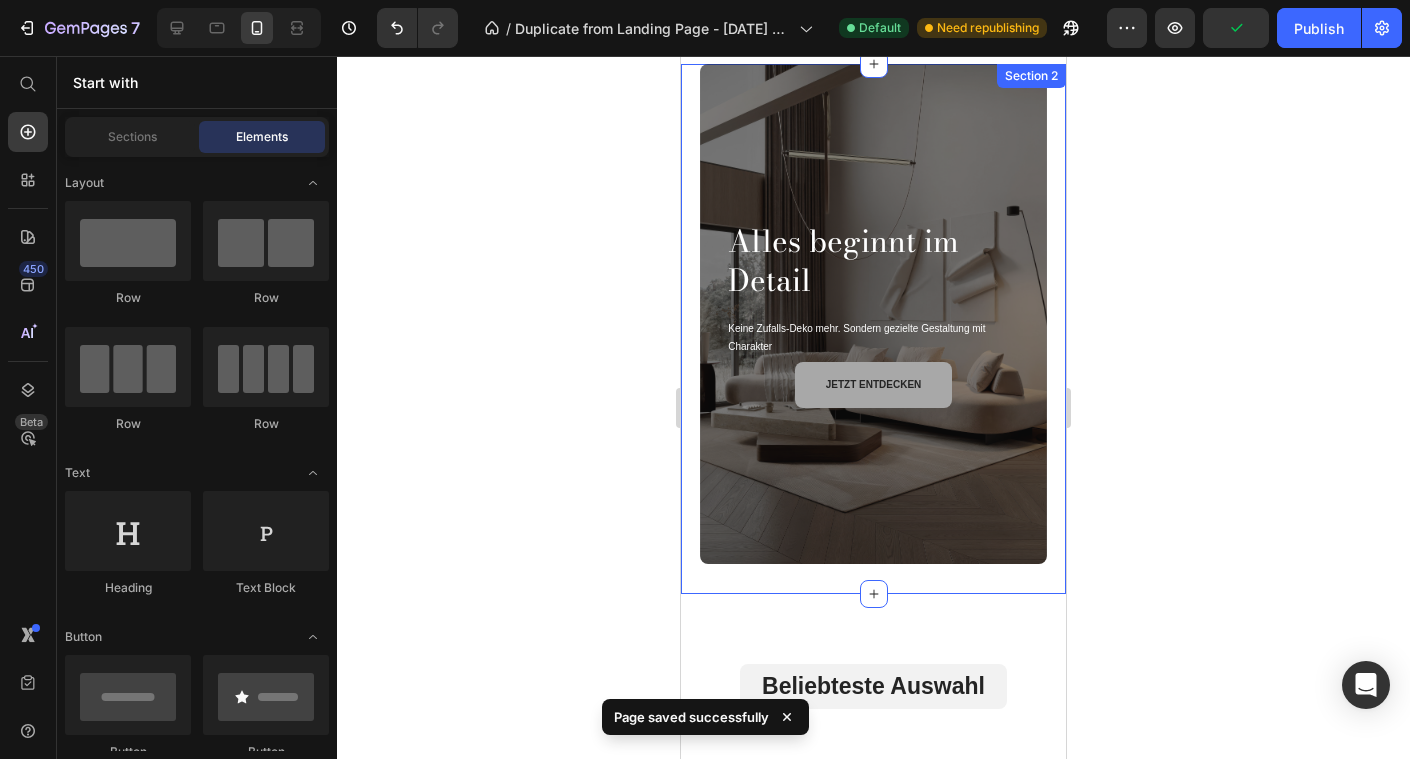 click on "Alles beginnt im Detail Heading Keine Zufalls-Deko mehr. Sondern gezielte Gestaltung mit Charakter Text Block Heading jetzt entdecken Button Hero Banner" at bounding box center [873, 329] 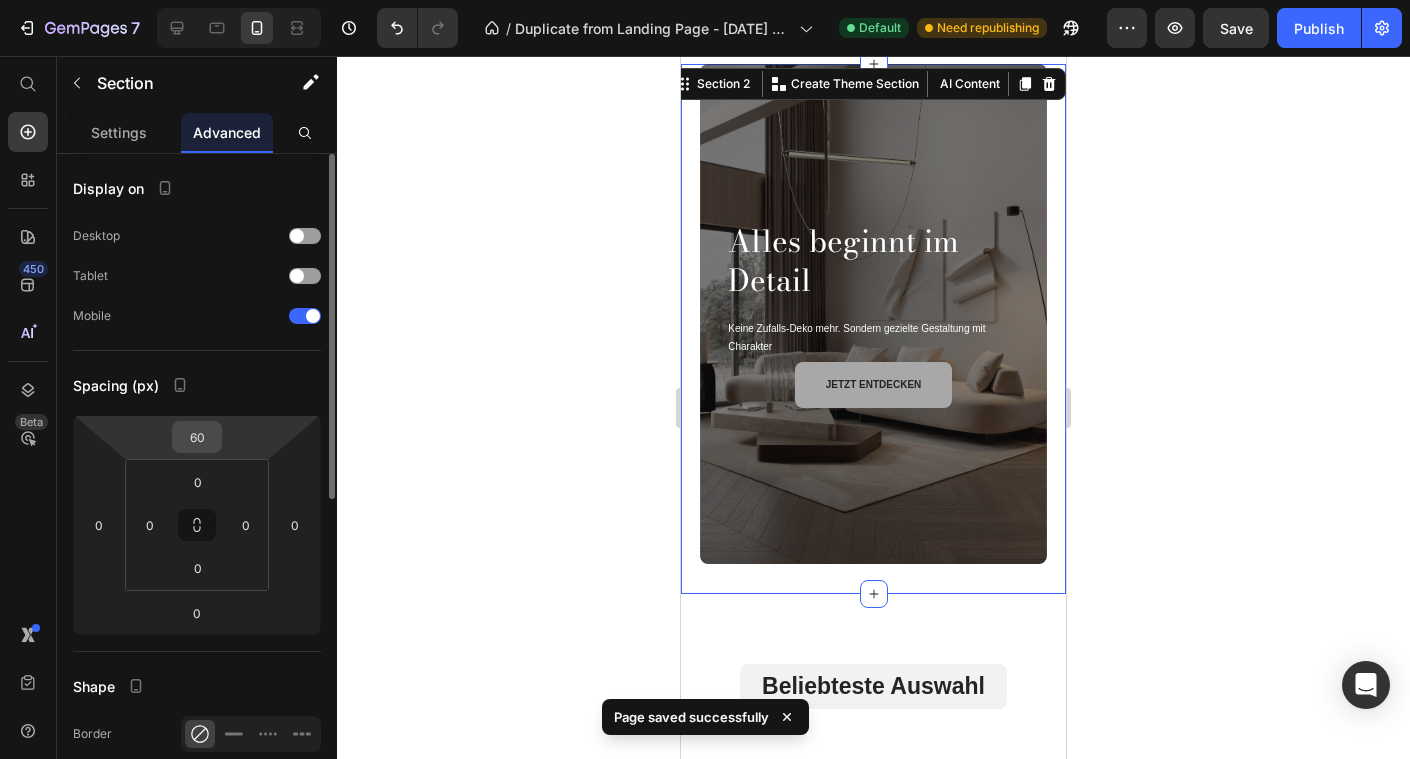 click on "60" at bounding box center (197, 437) 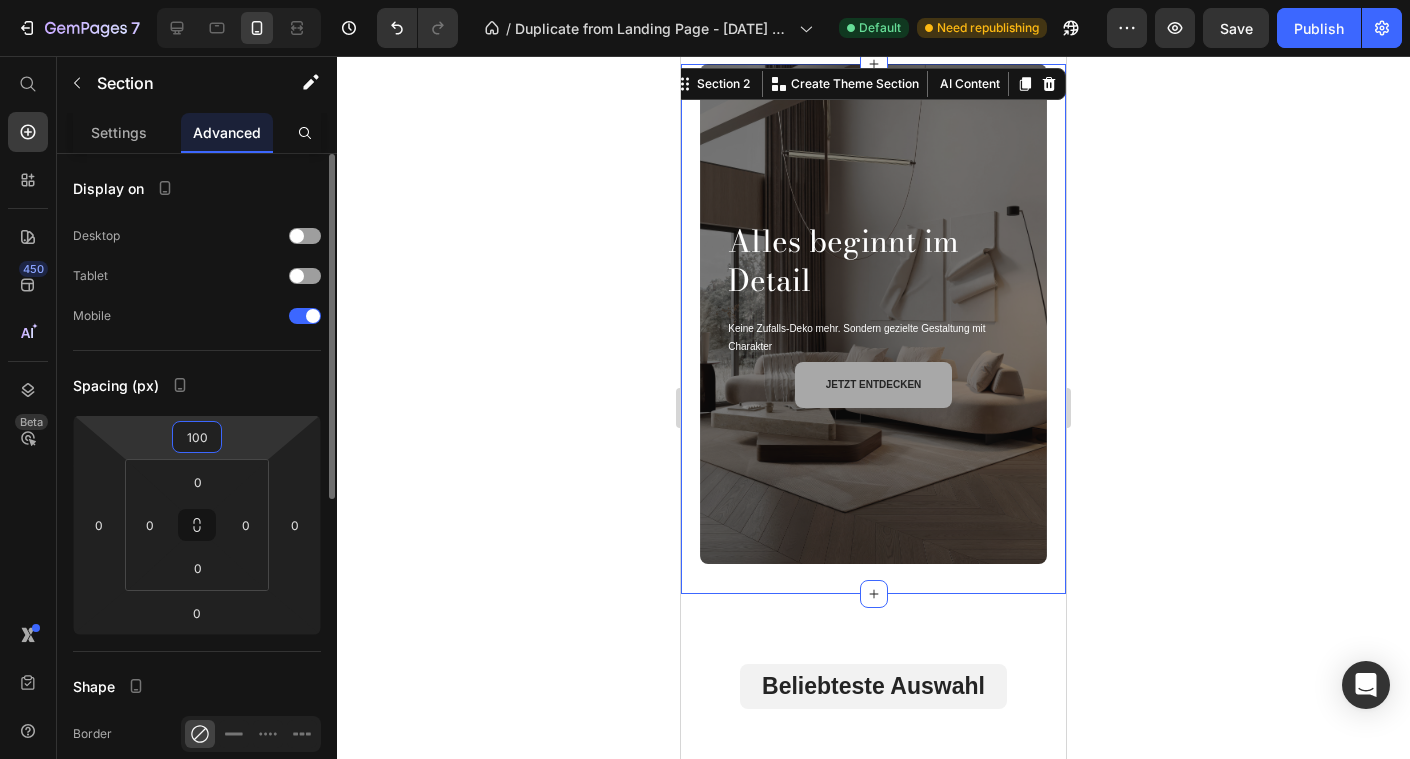 scroll, scrollTop: 133, scrollLeft: 0, axis: vertical 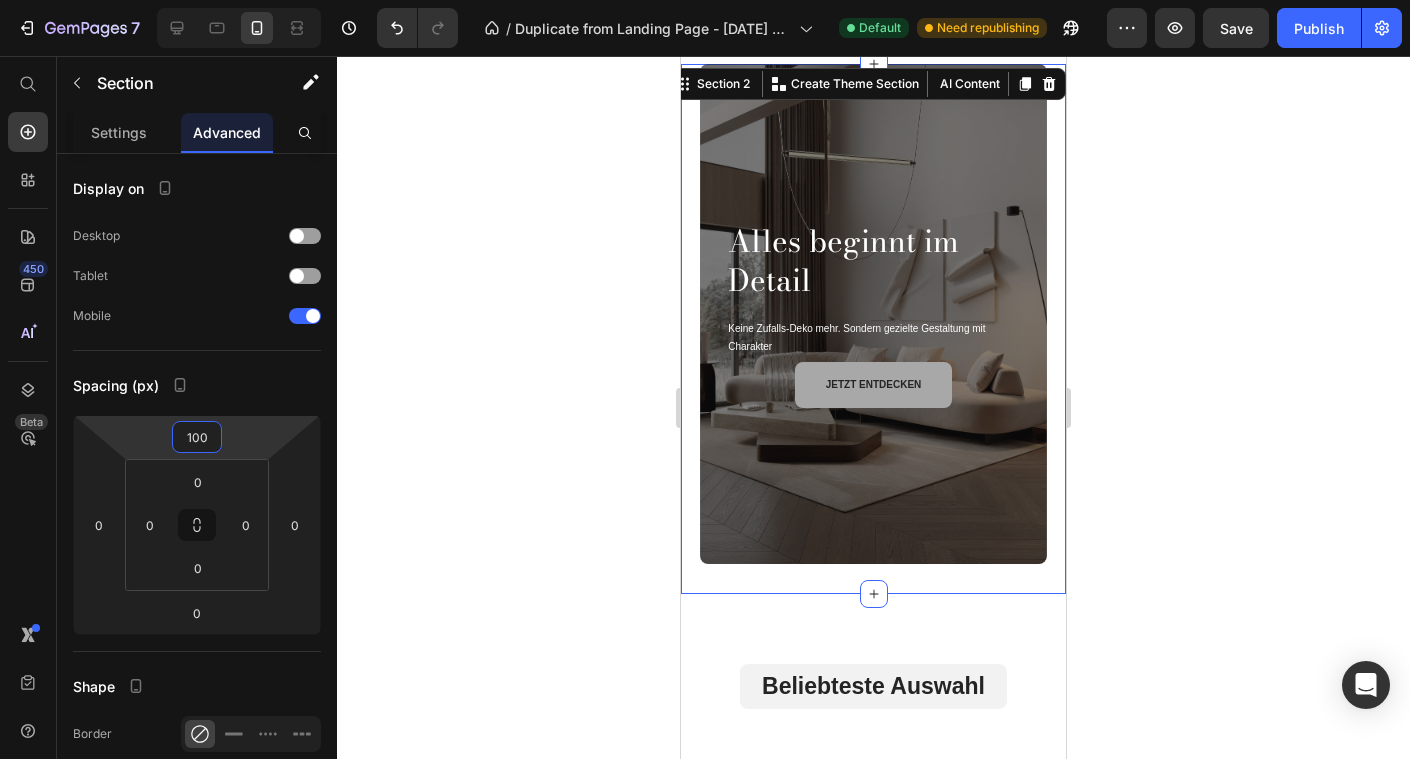 type on "100" 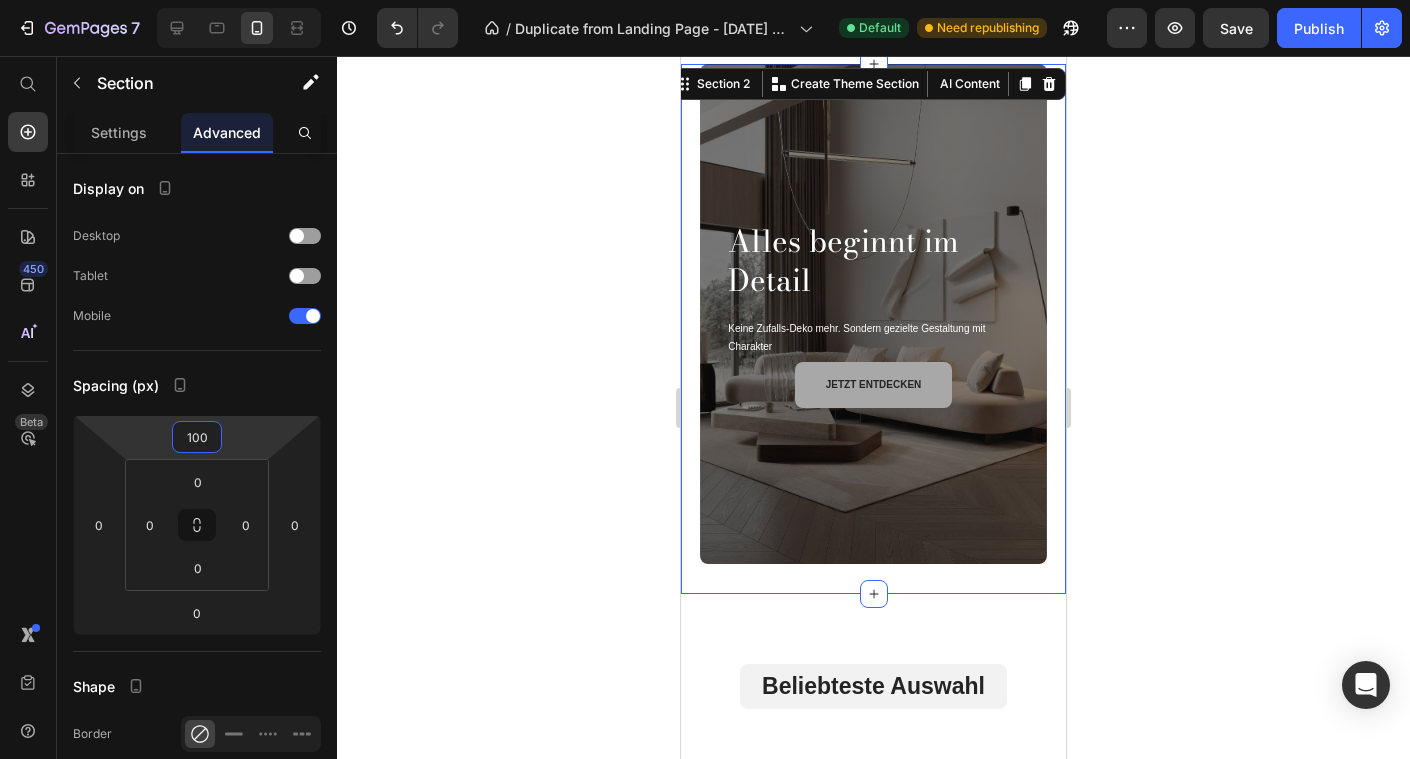 click on "Save" at bounding box center [1236, 28] 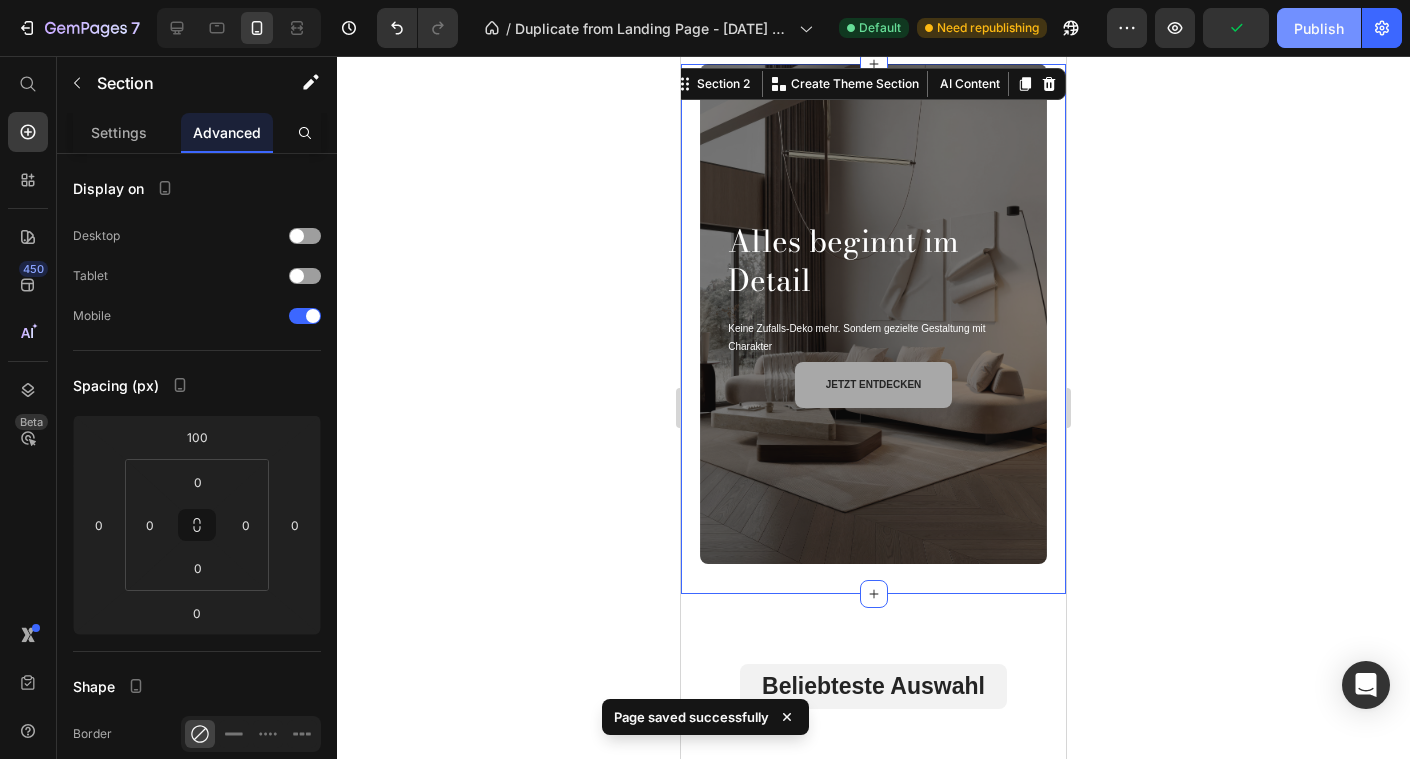 click on "Publish" at bounding box center [1319, 28] 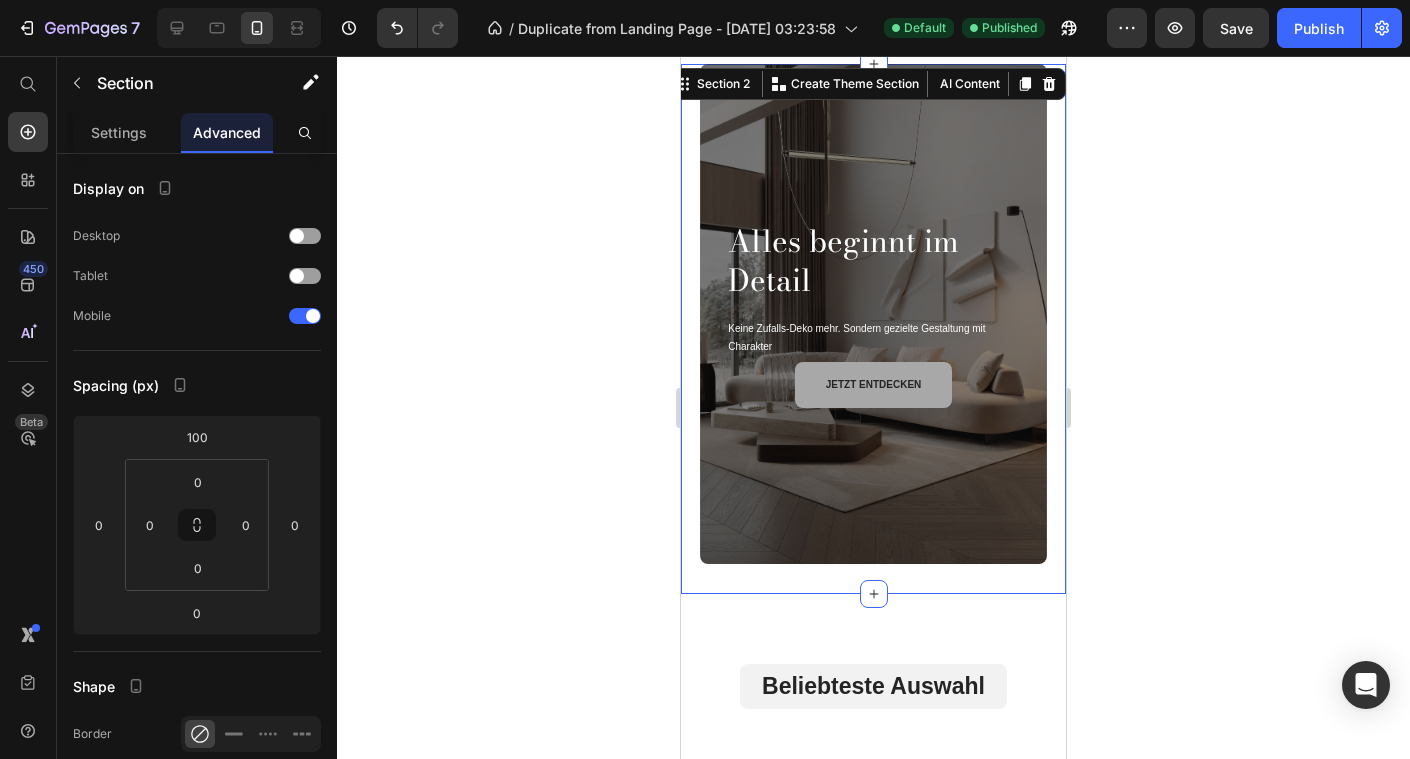 click on "Alles beginnt im Detail" at bounding box center [878, 261] 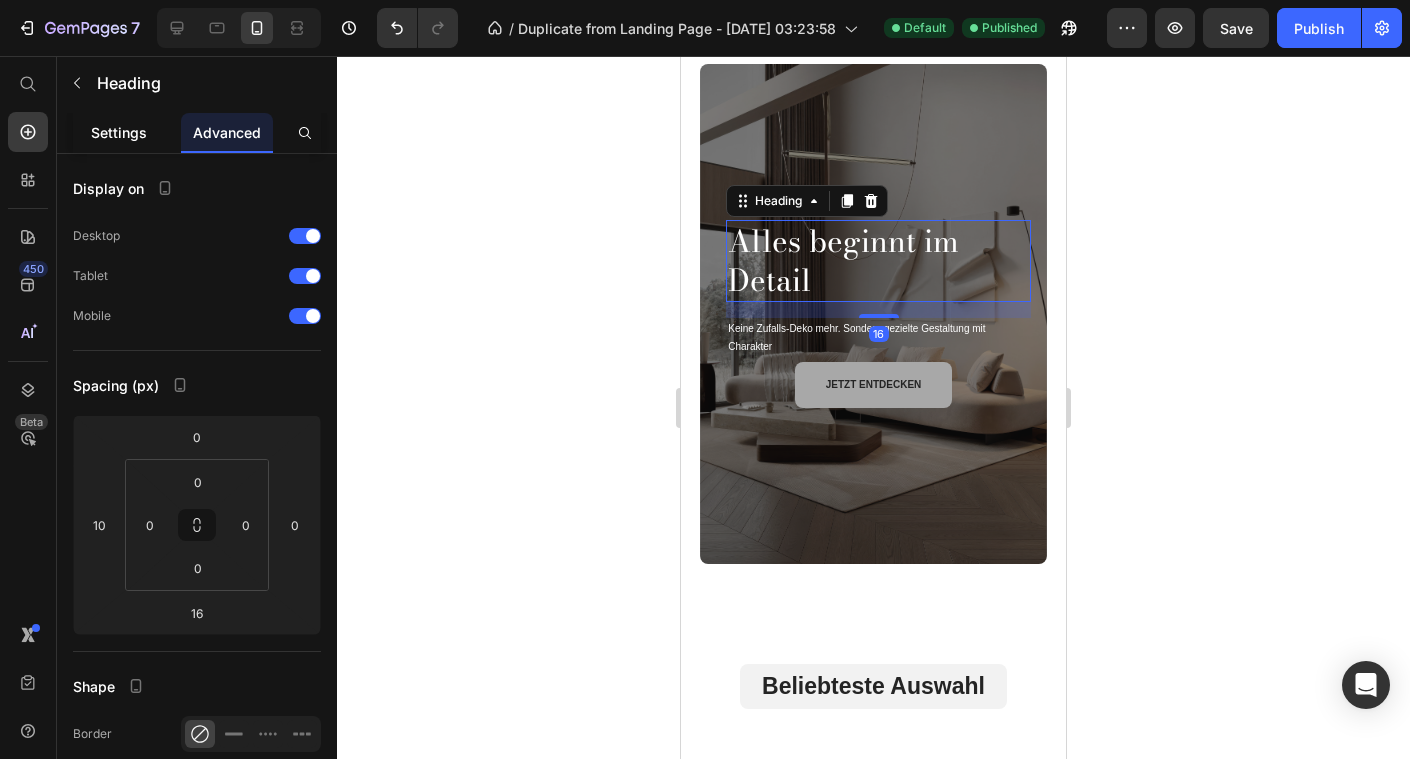 click on "Settings" at bounding box center [119, 132] 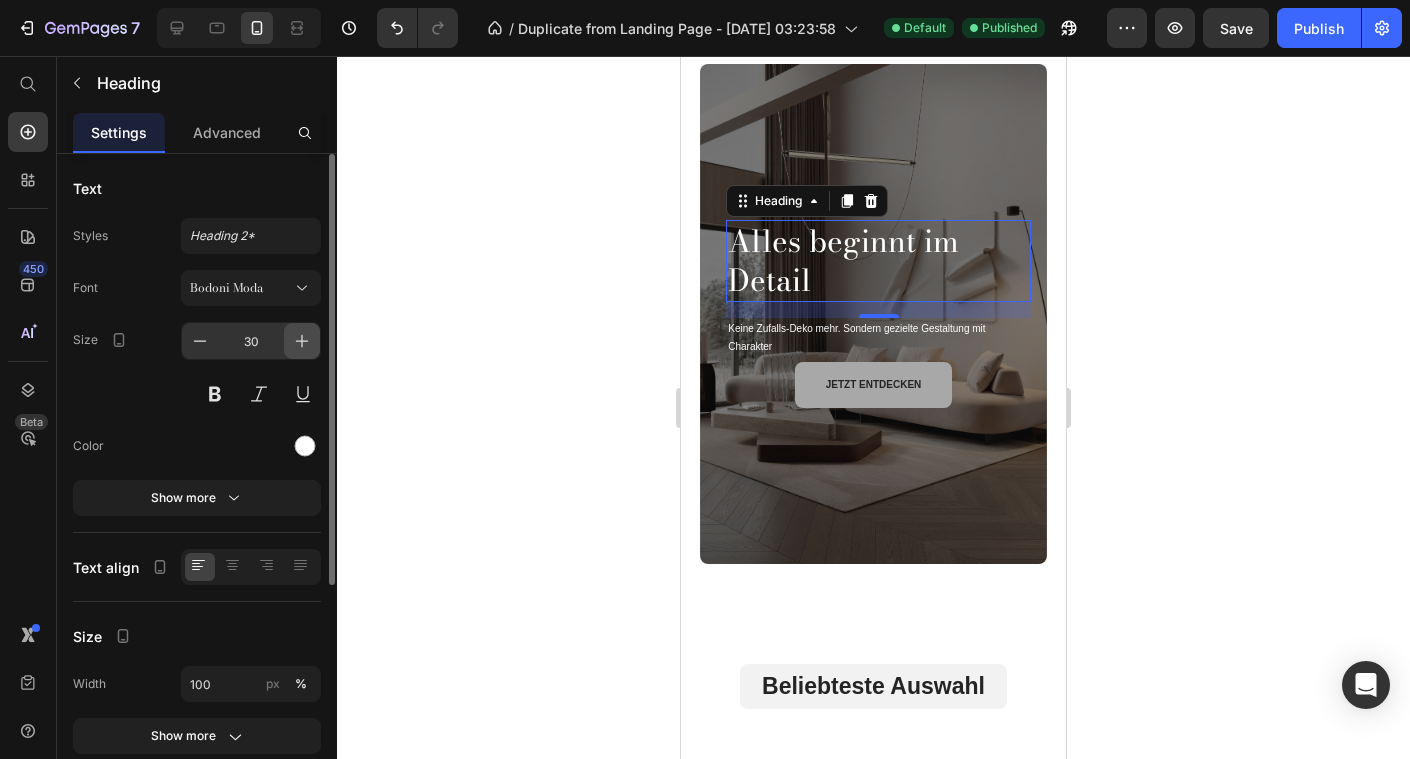 click 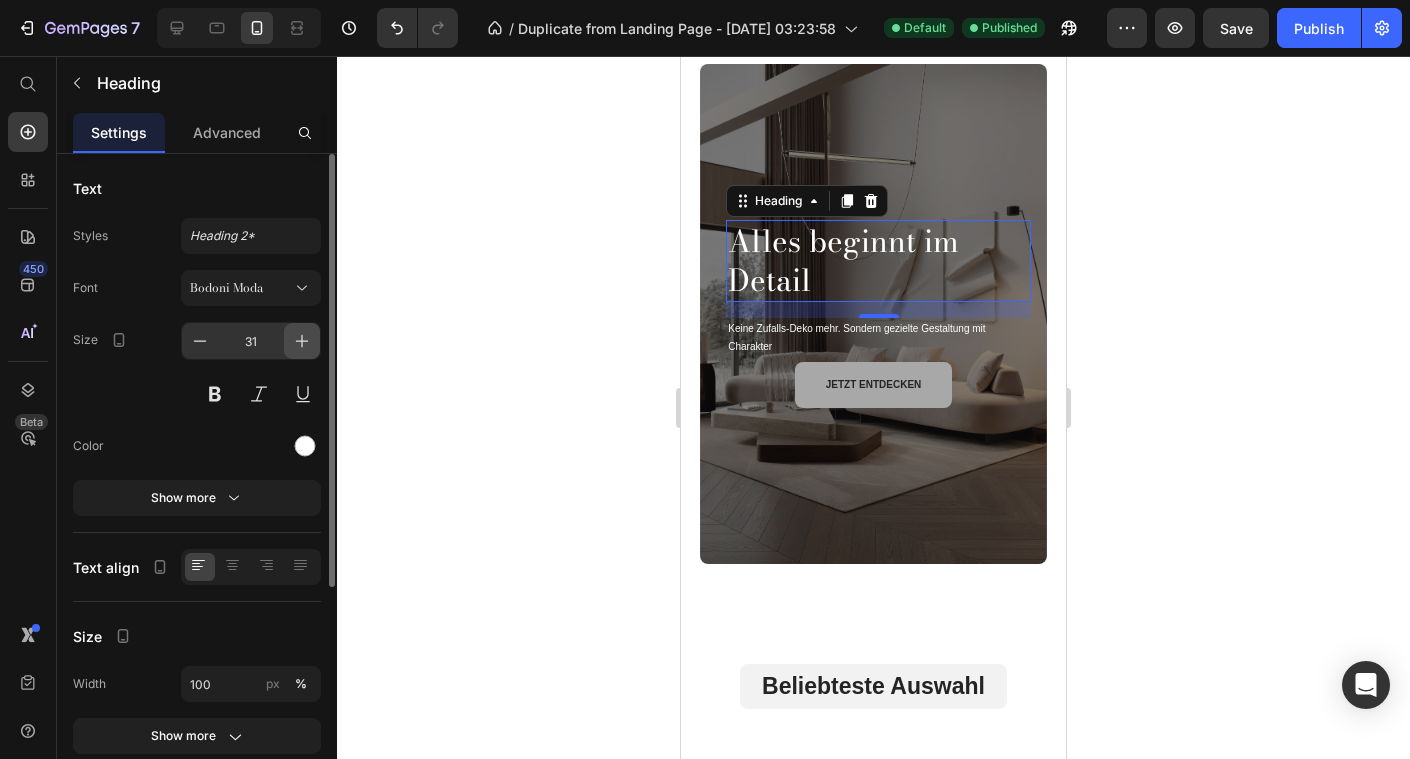 click 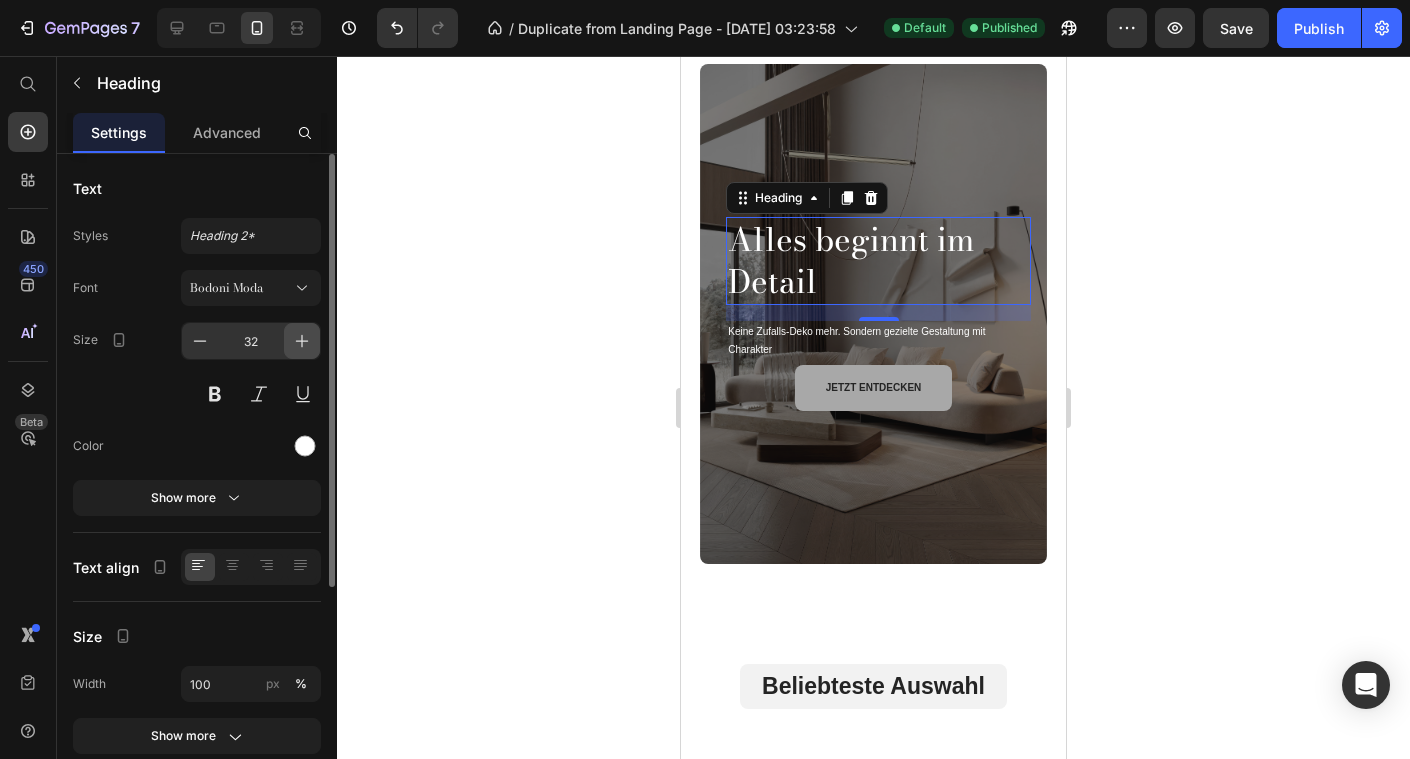 click 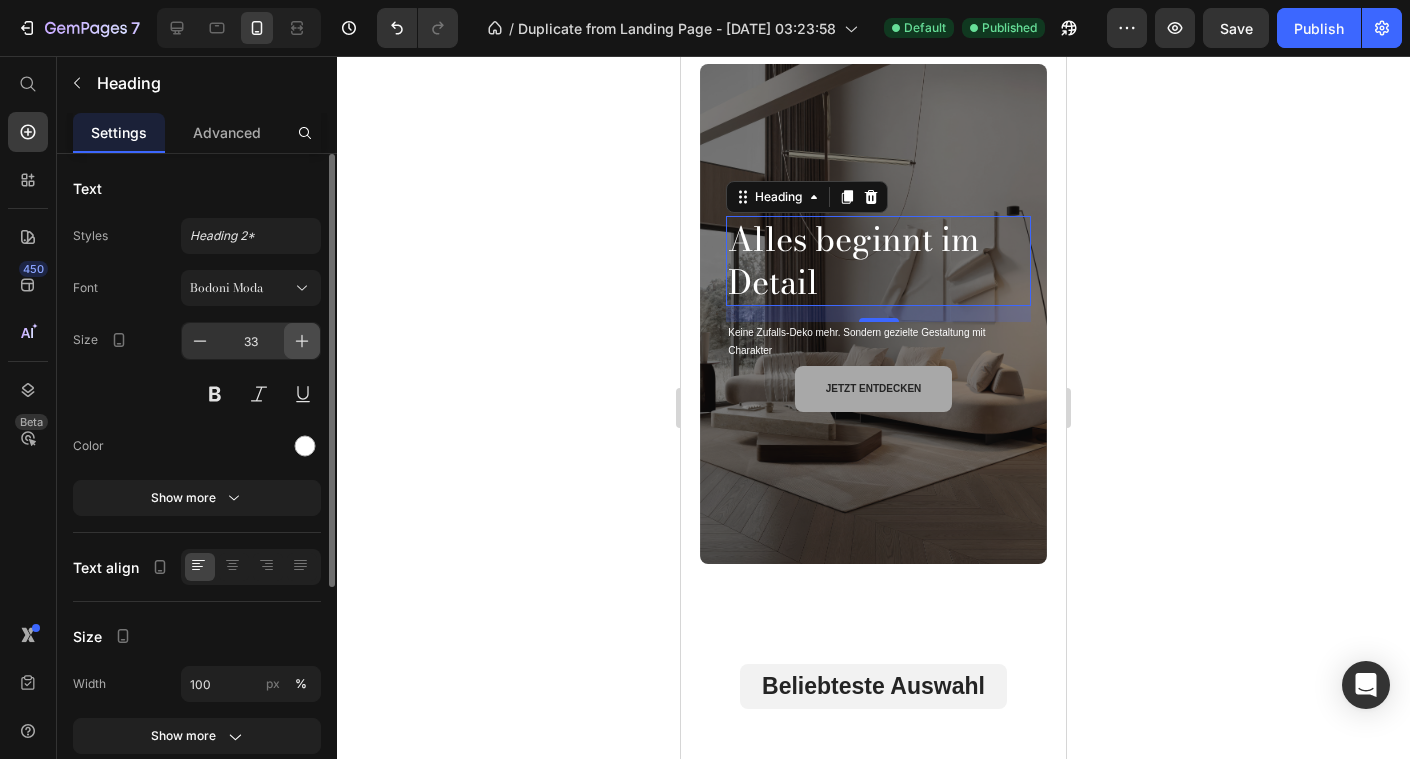 click 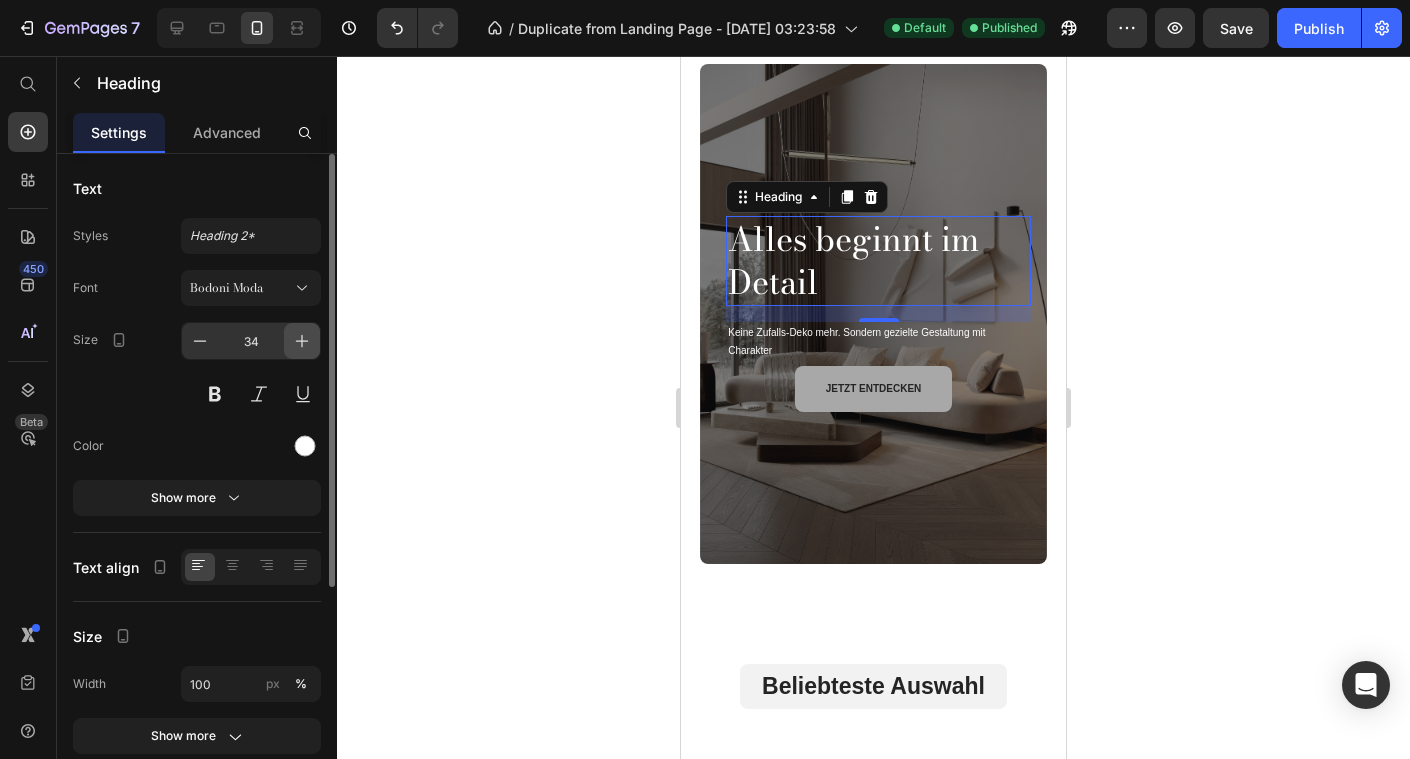 click 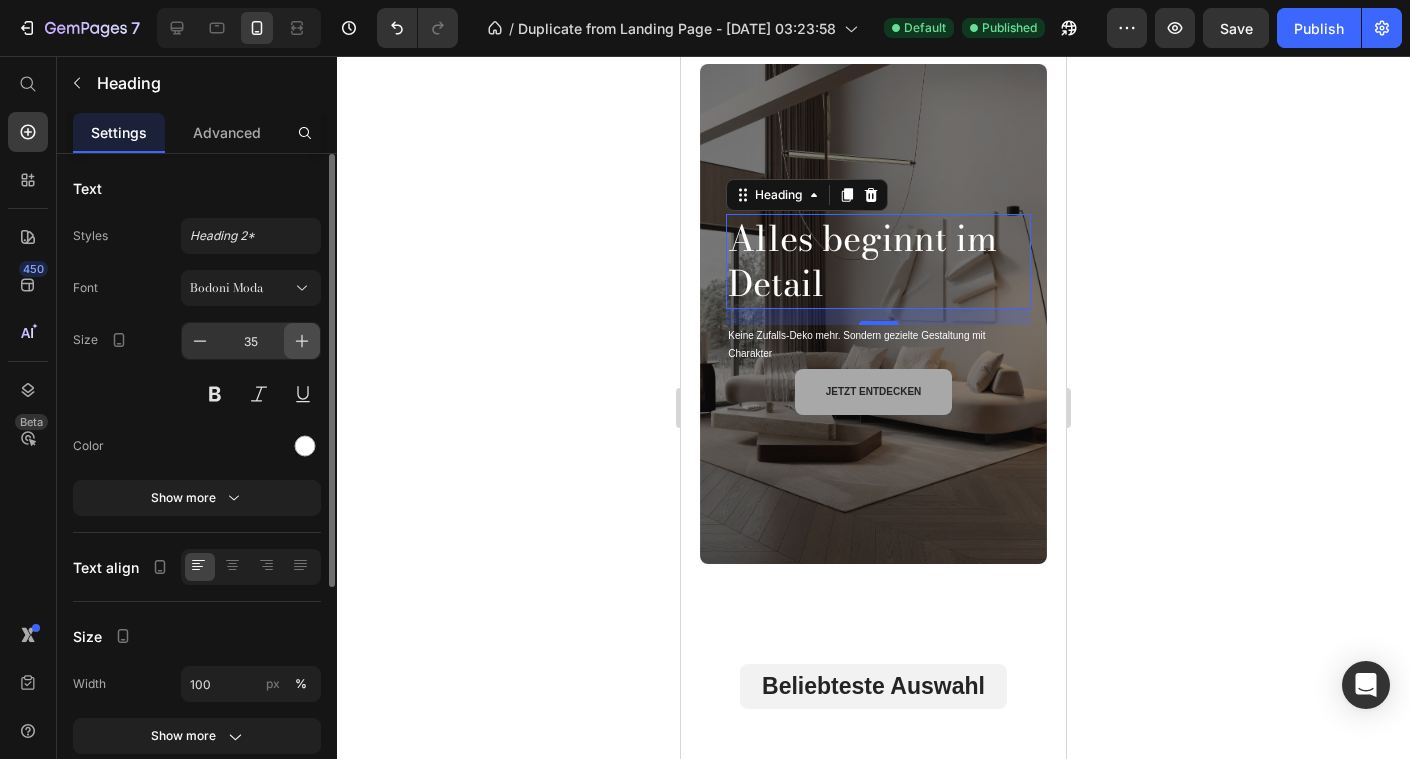click 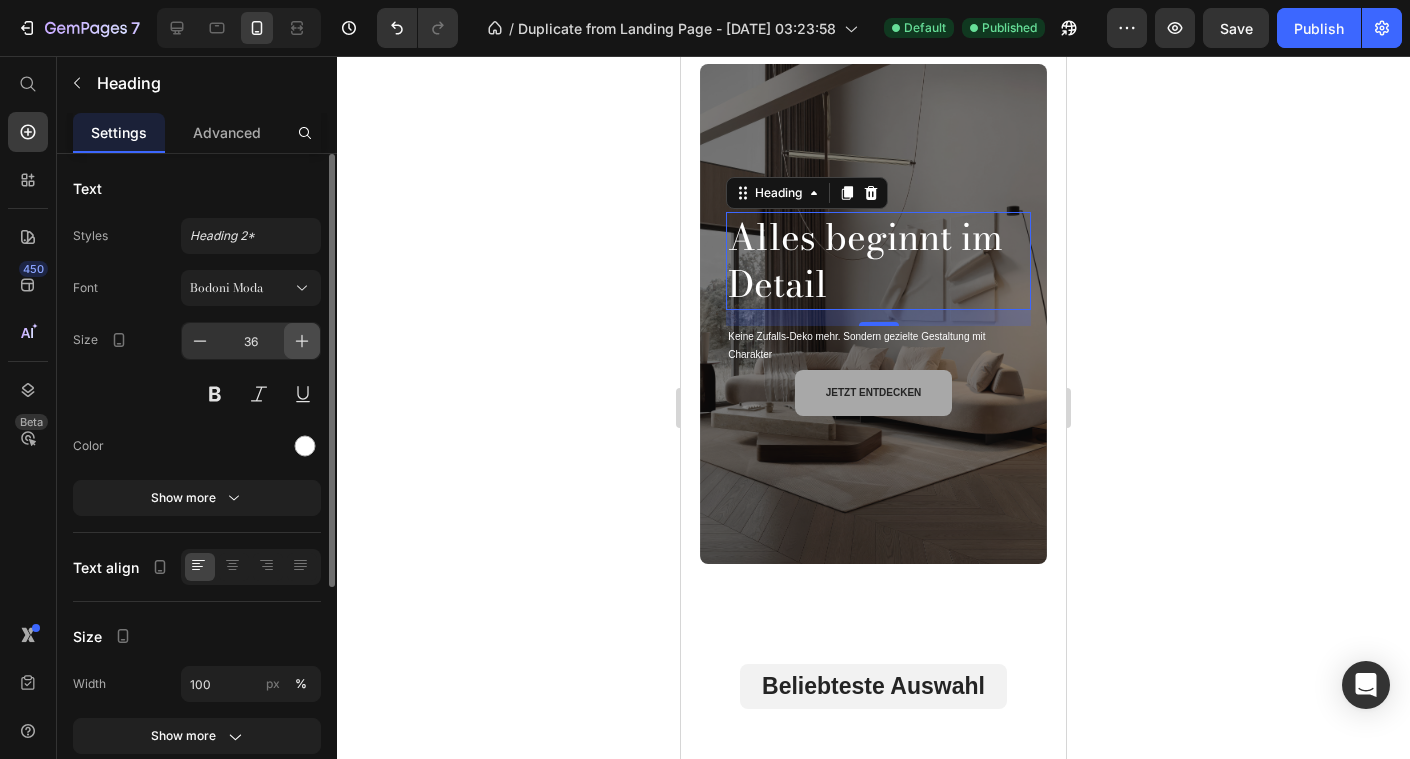 click 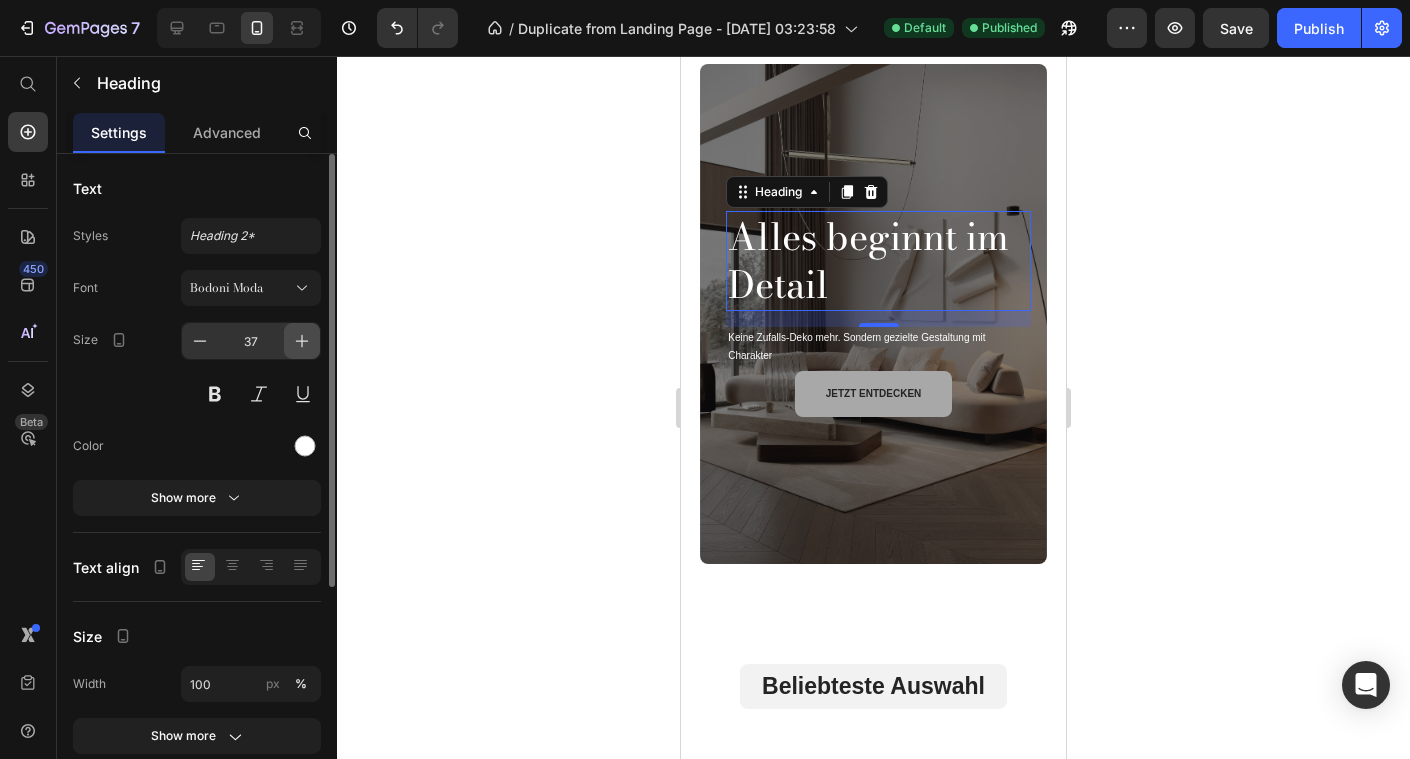 click 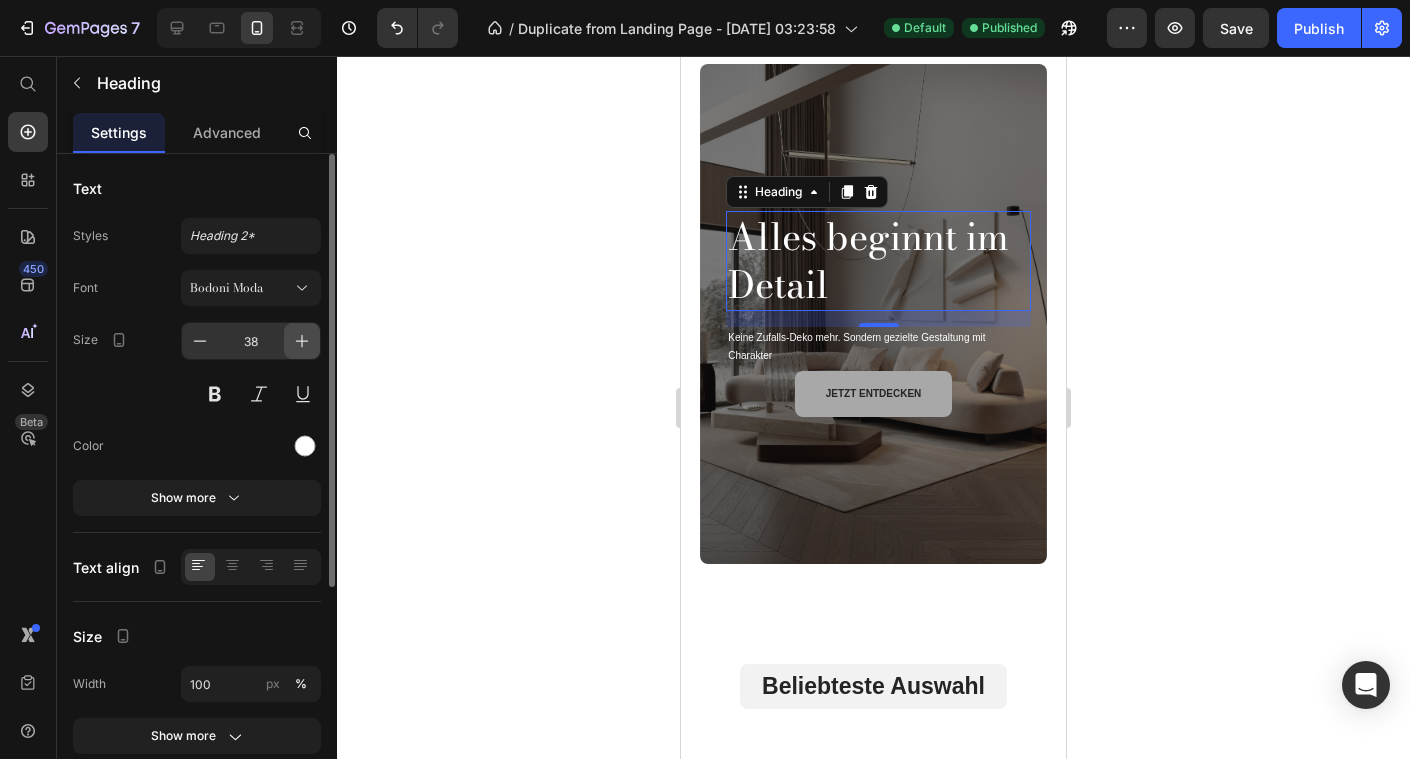 click 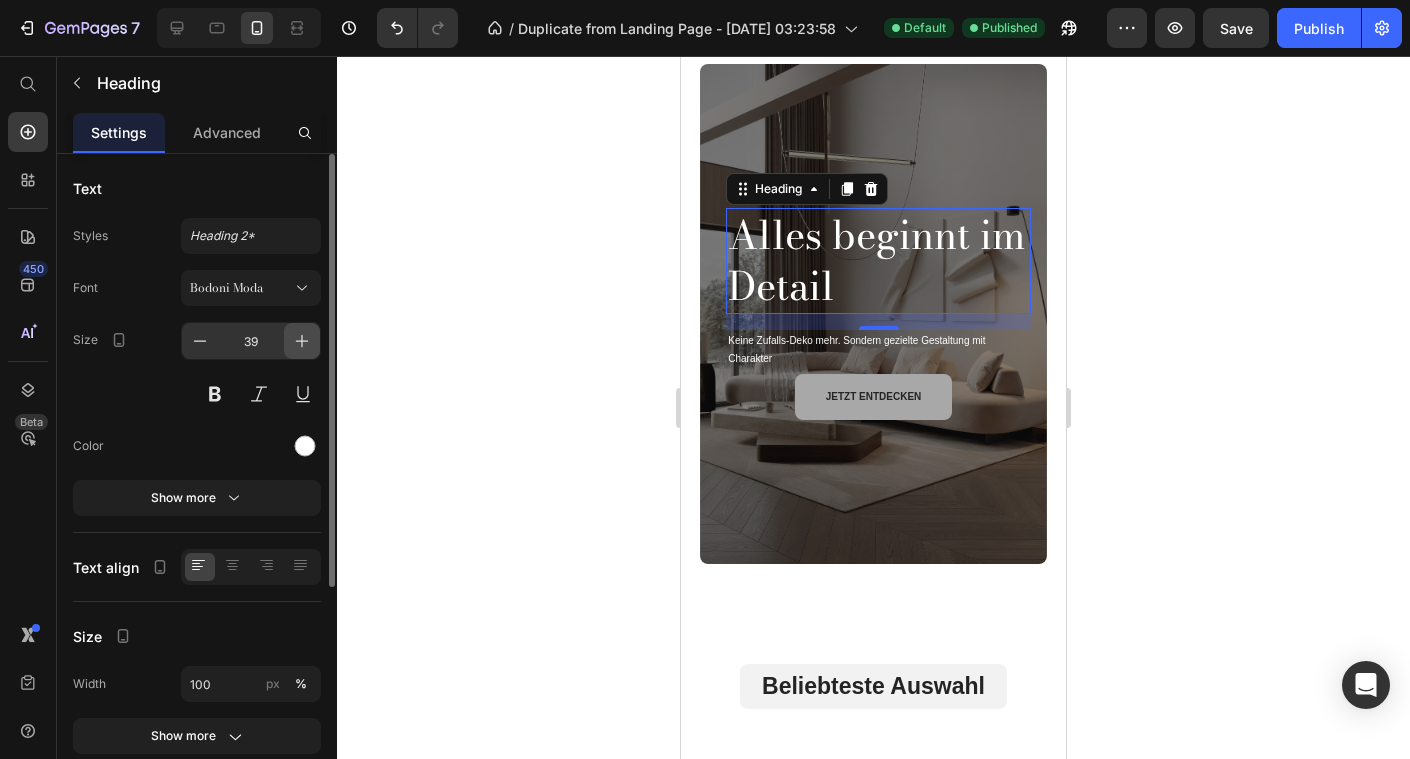 click 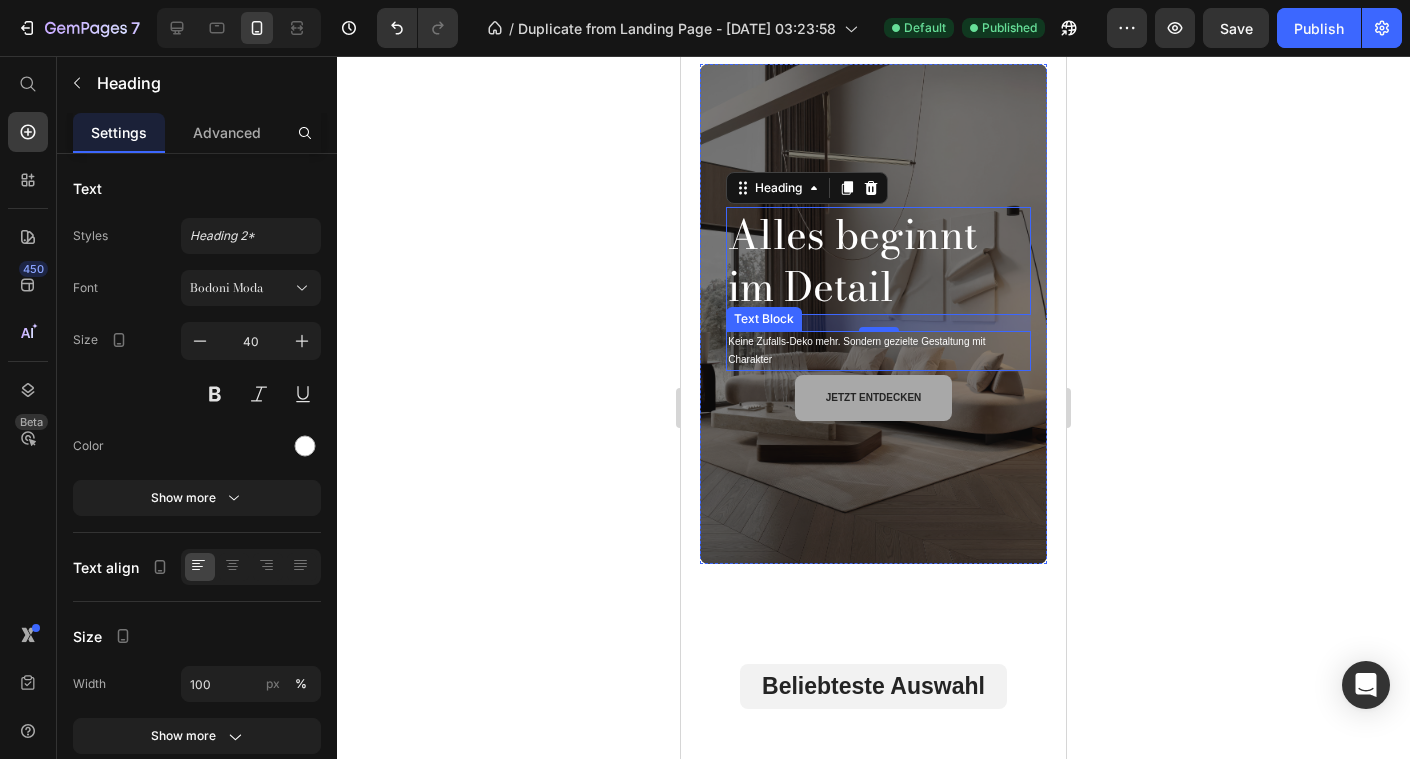 click on "Keine Zufalls-Deko mehr. Sondern gezielte Gestaltung mit Charakter" at bounding box center (878, 351) 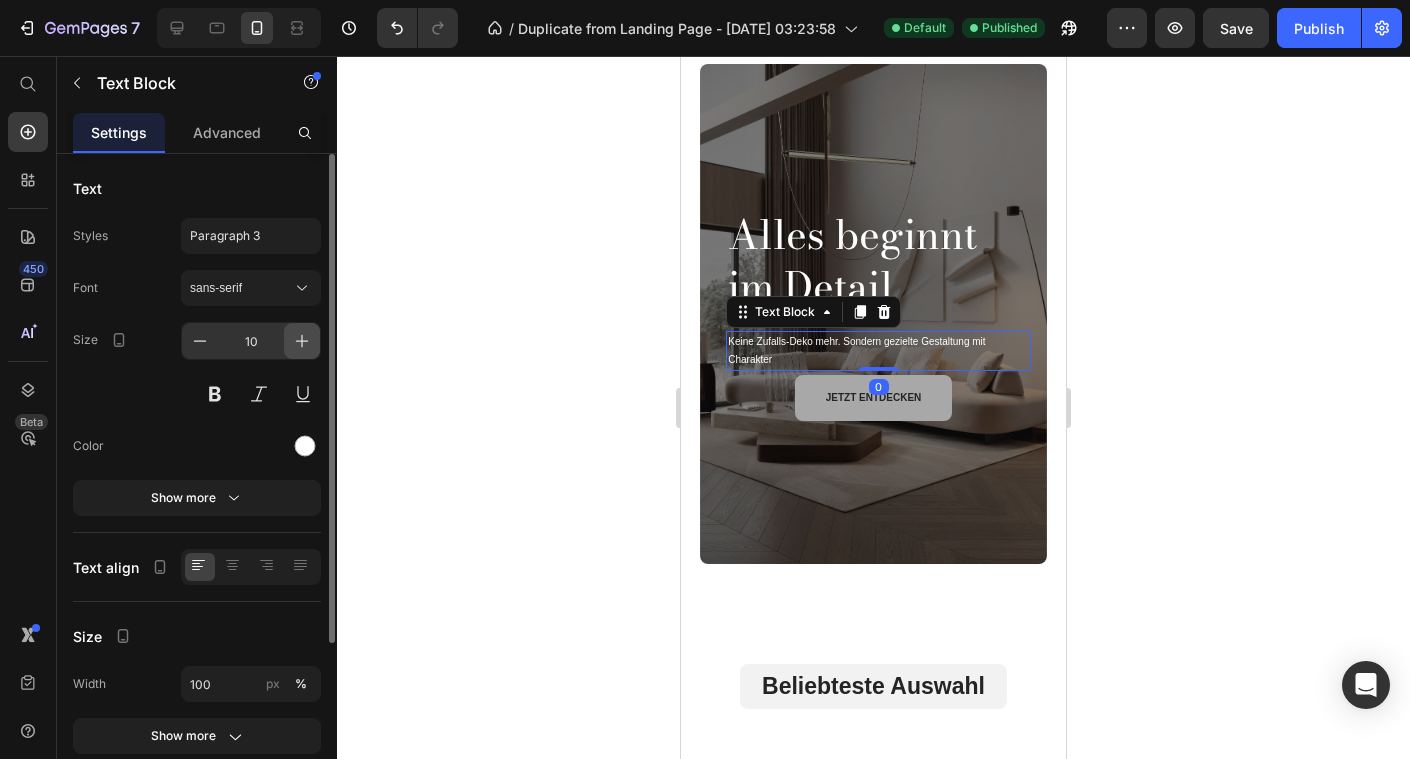 click 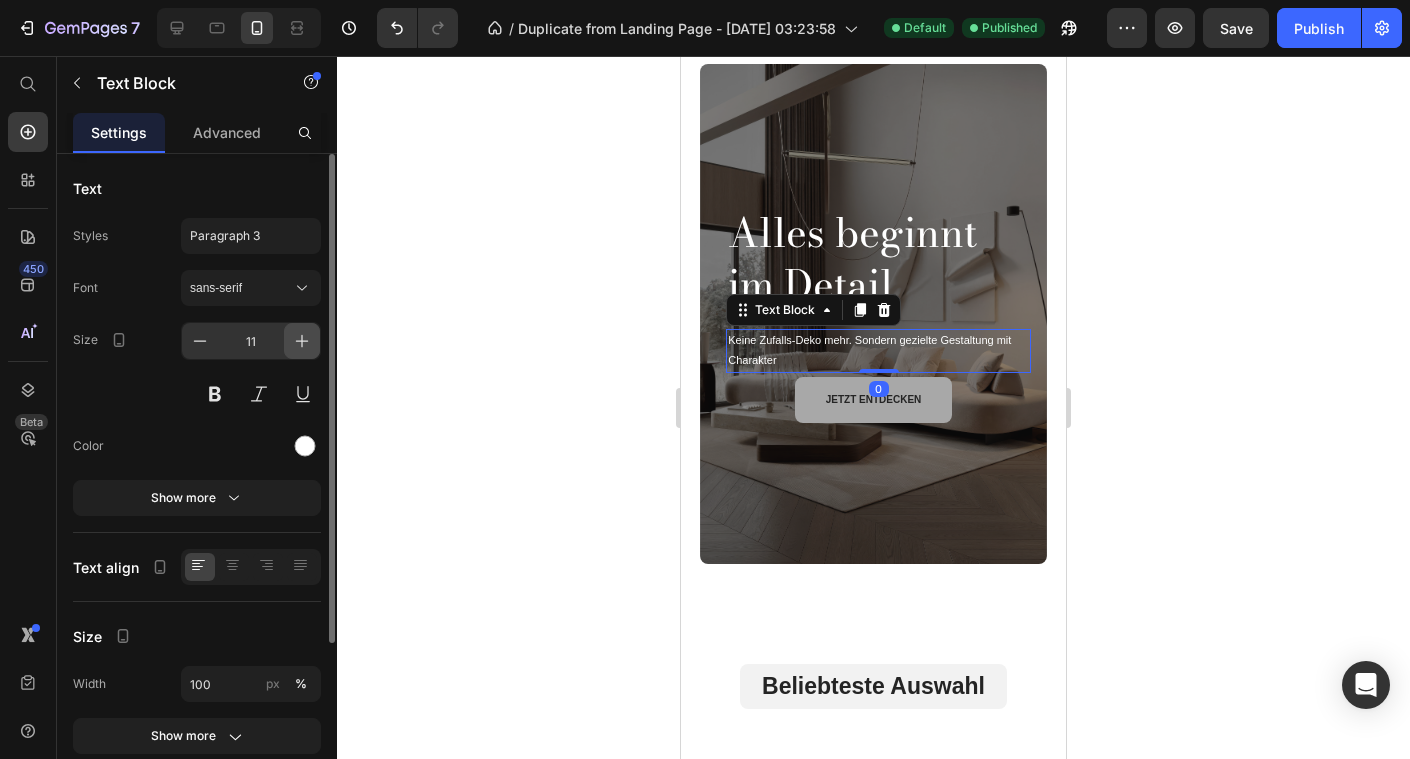 click 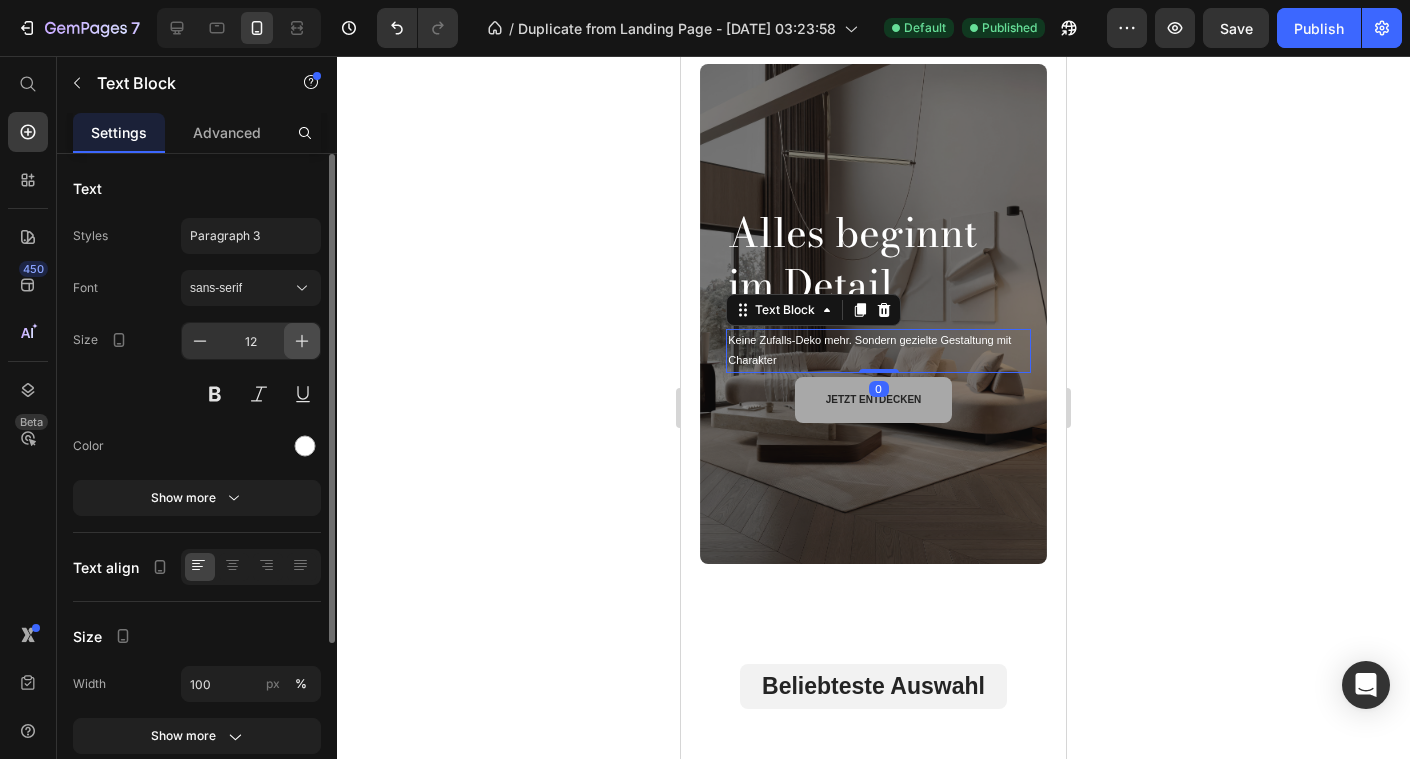 click 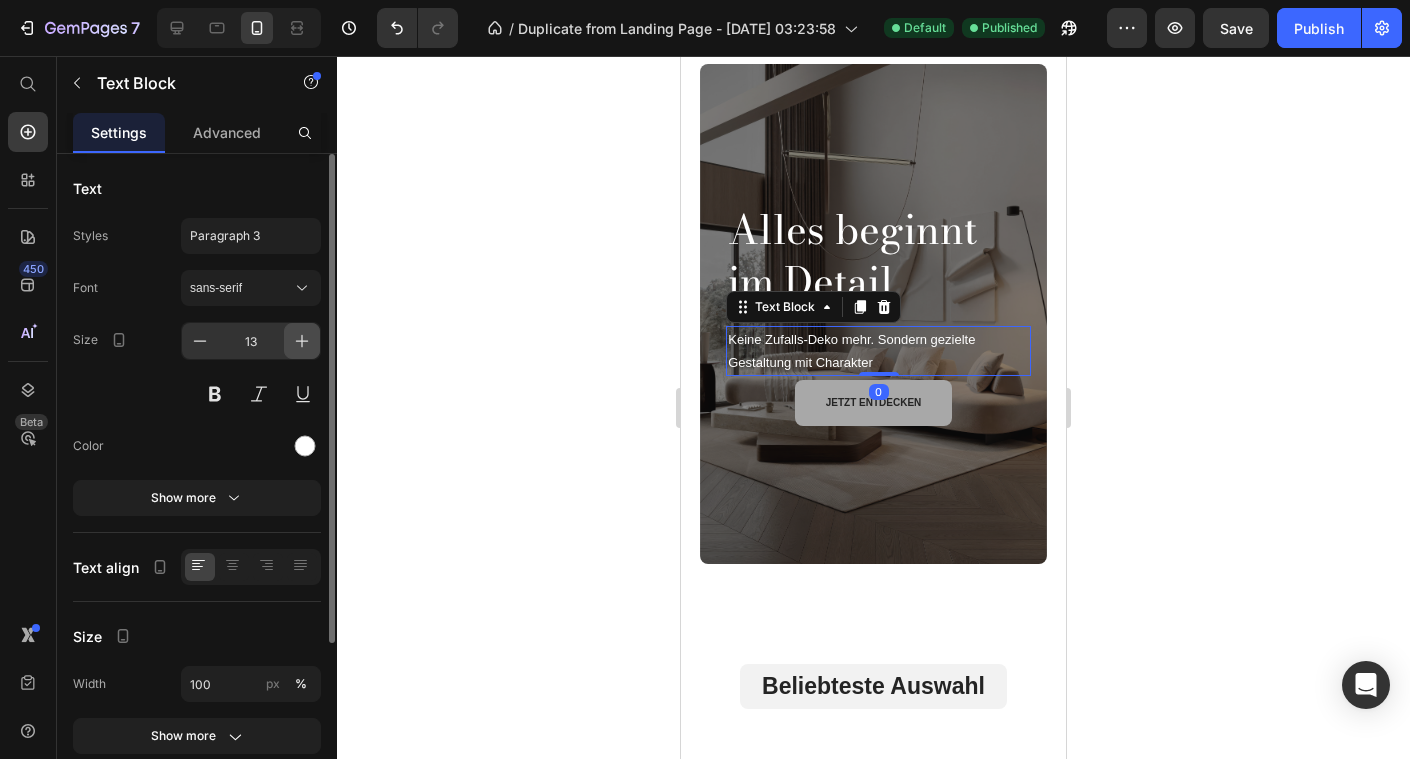 click 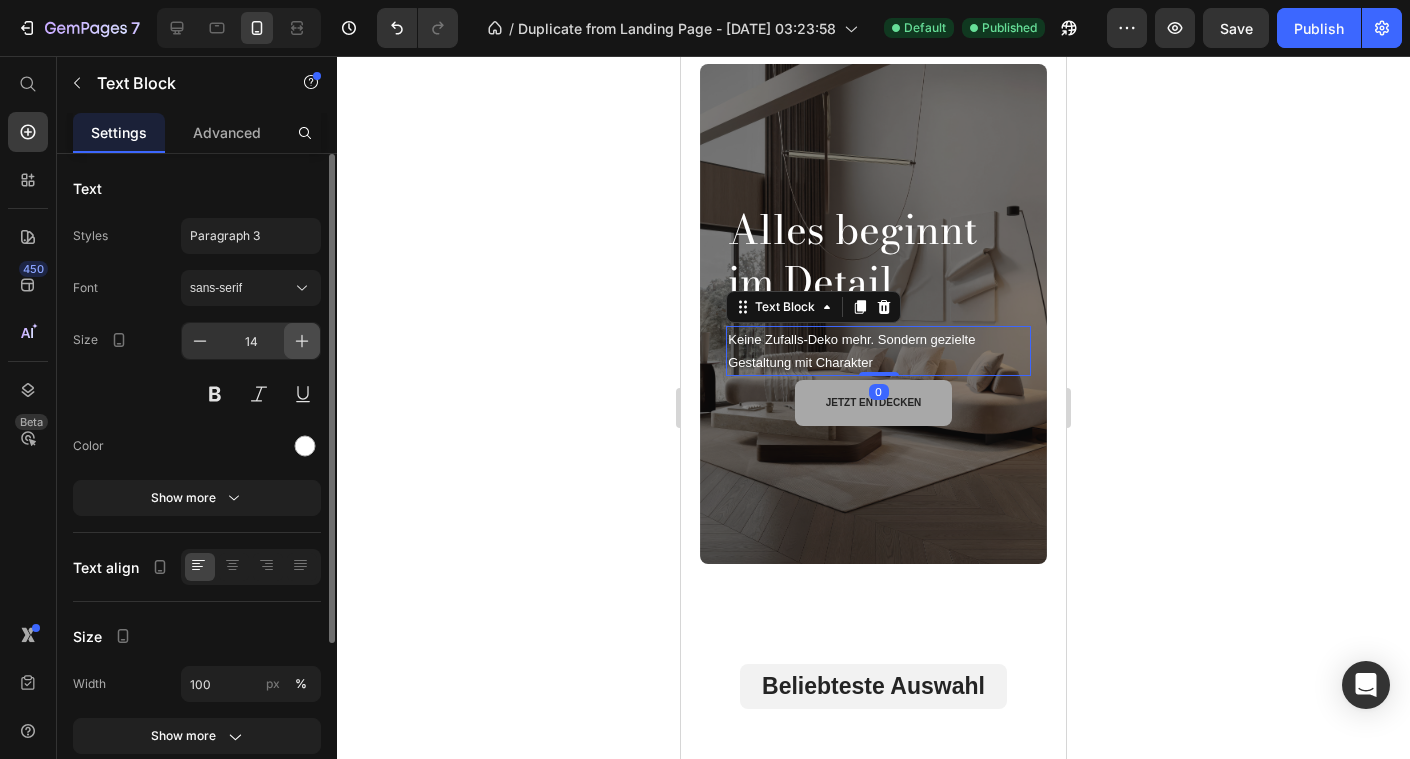 click 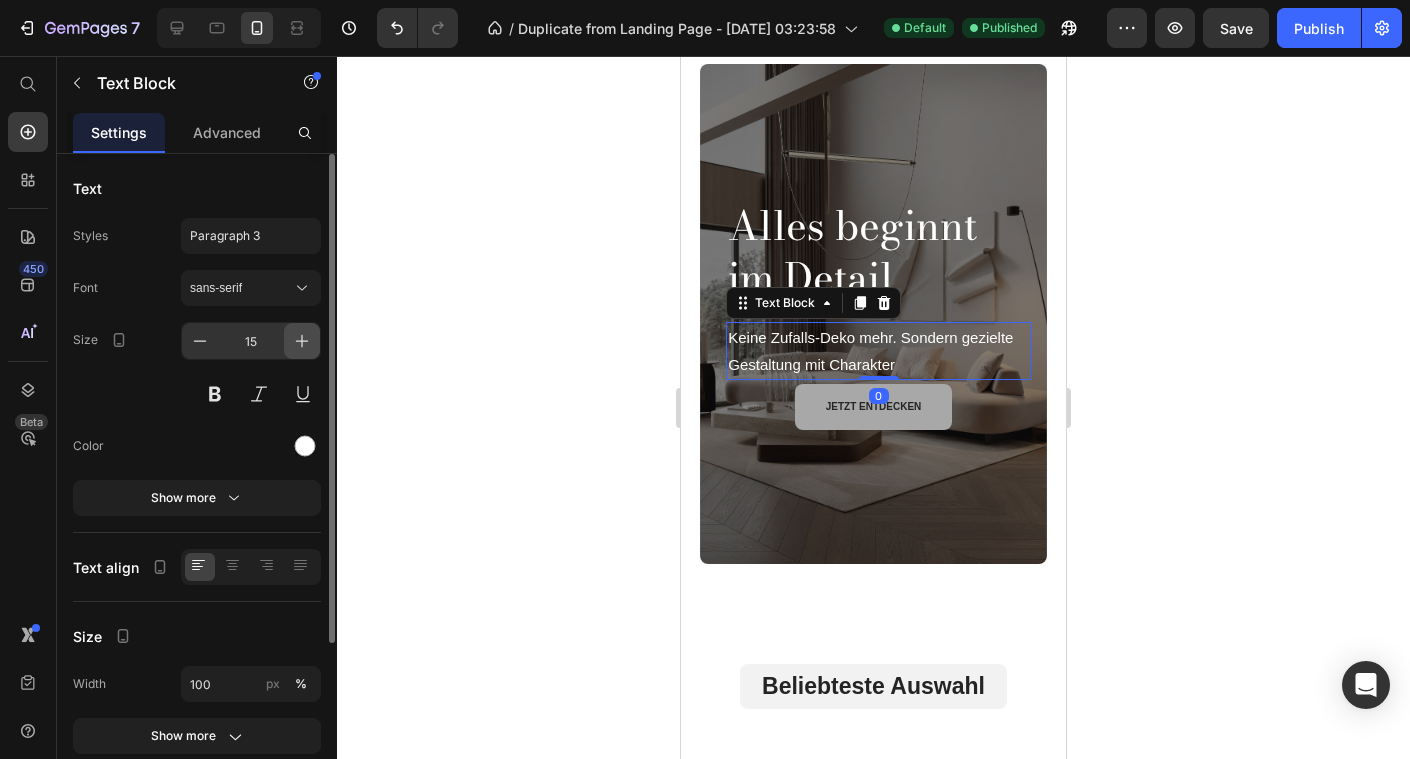 click 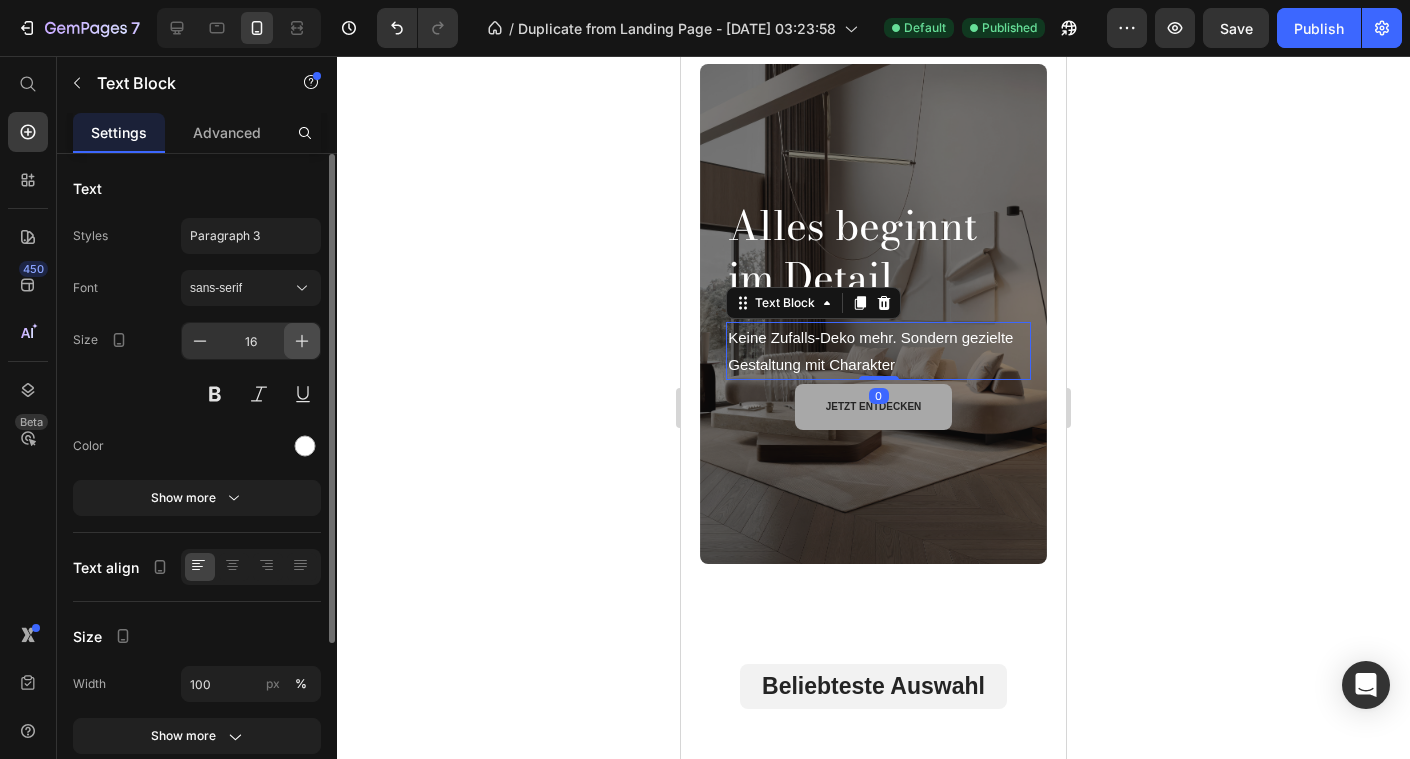 click 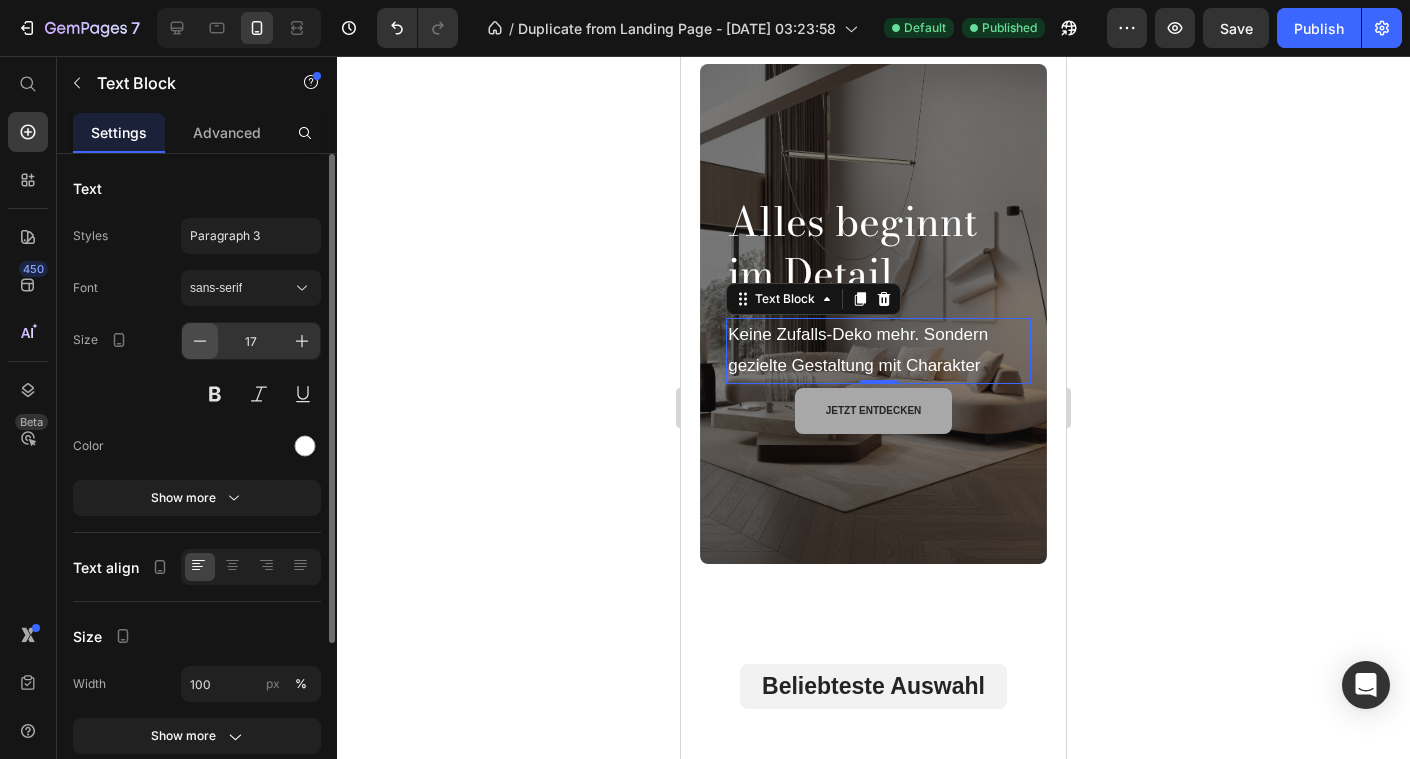 click at bounding box center [200, 341] 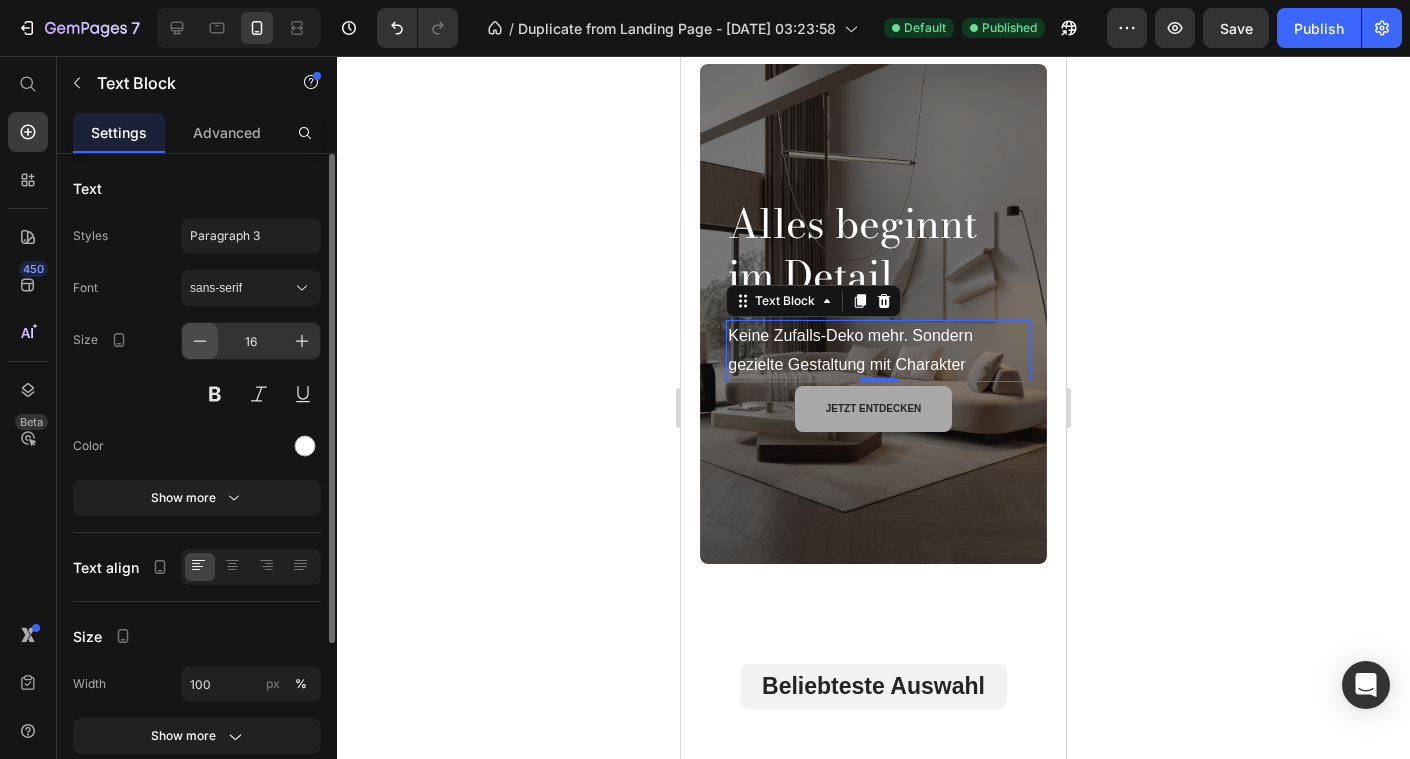 click at bounding box center (200, 341) 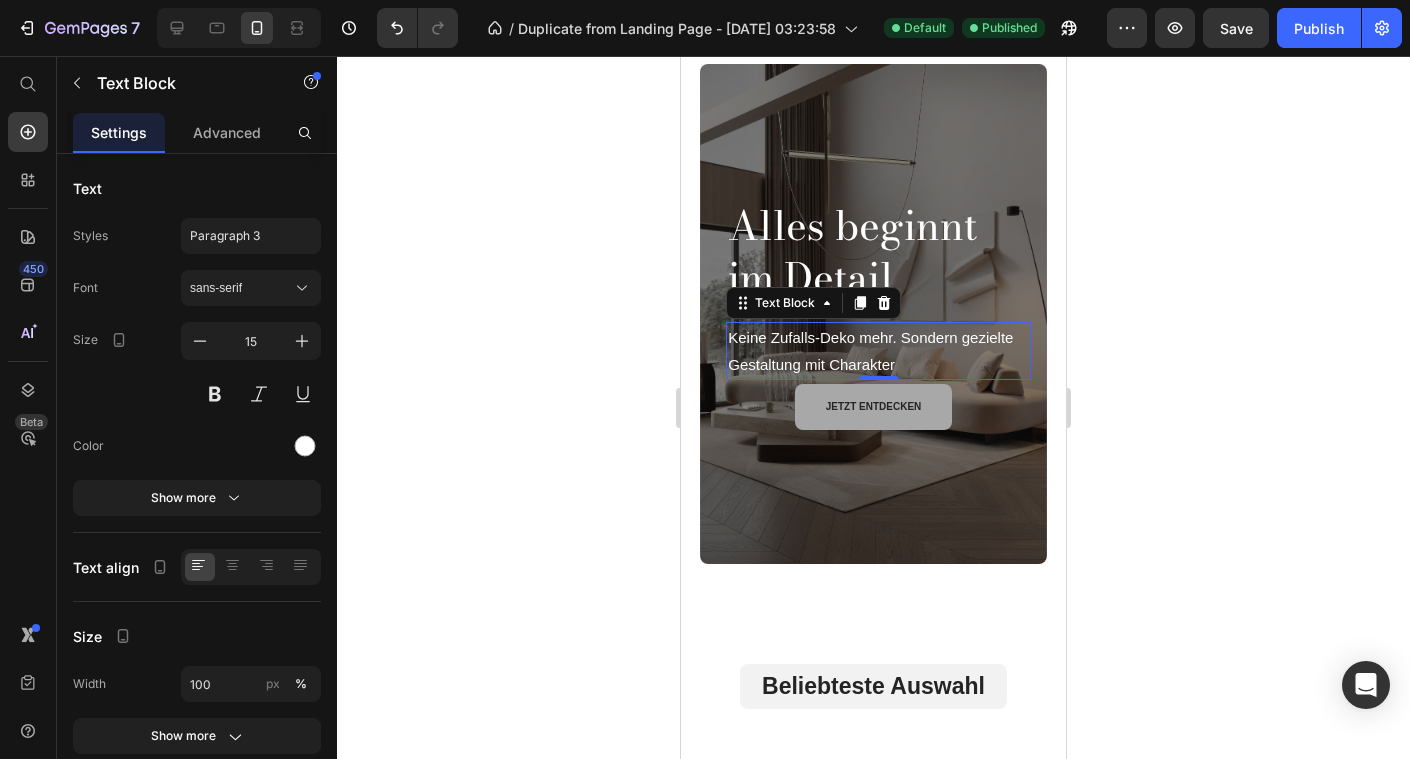 click 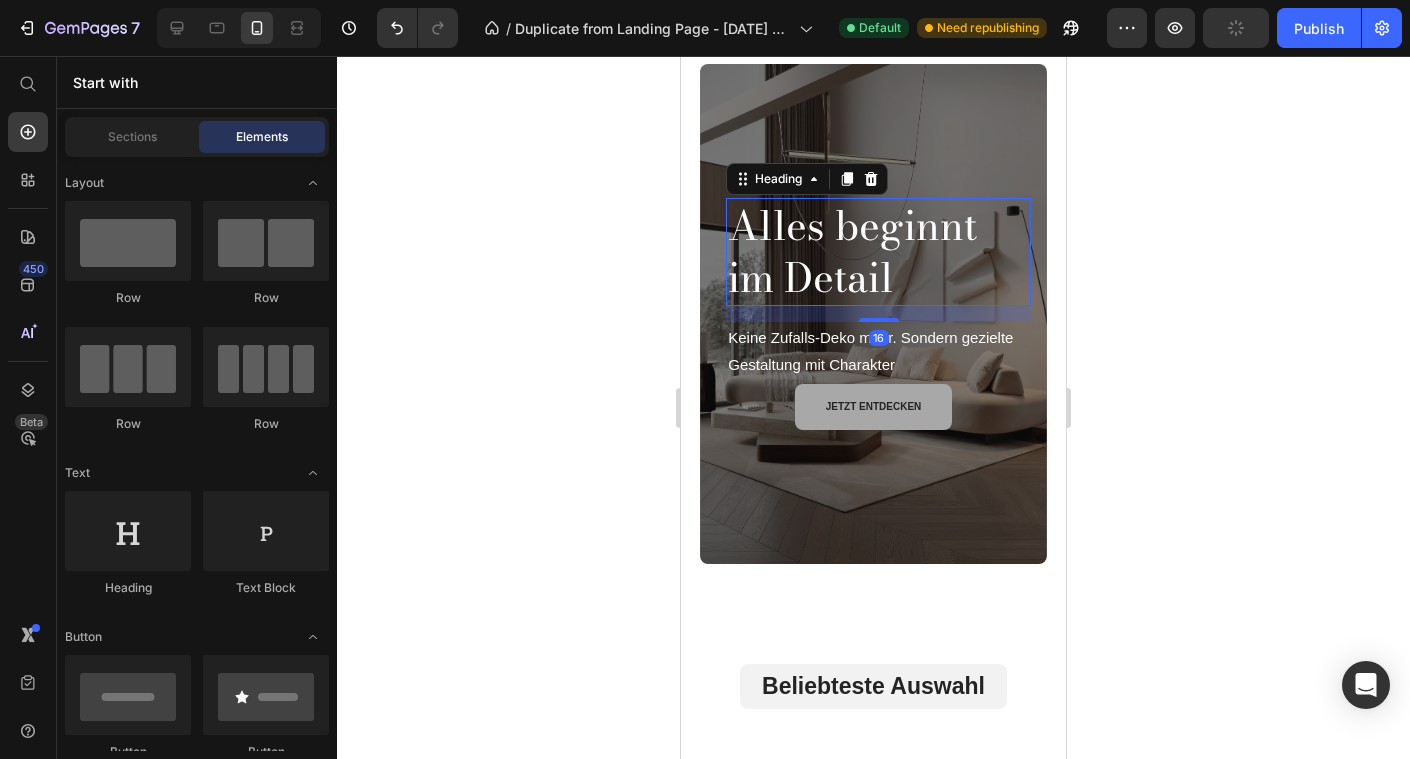 click on "Alles beginnt im Detail" at bounding box center (878, 252) 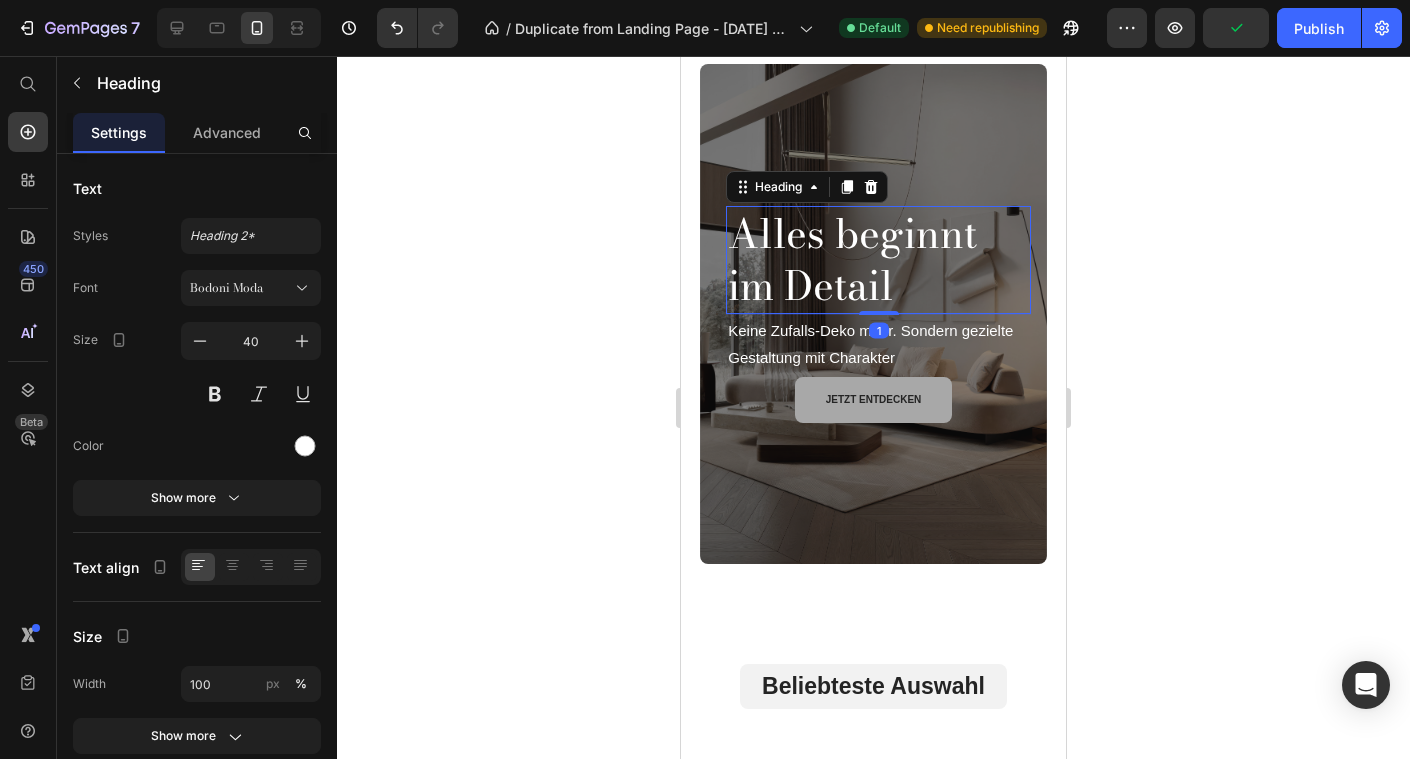 drag, startPoint x: 867, startPoint y: 318, endPoint x: 876, endPoint y: 302, distance: 18.35756 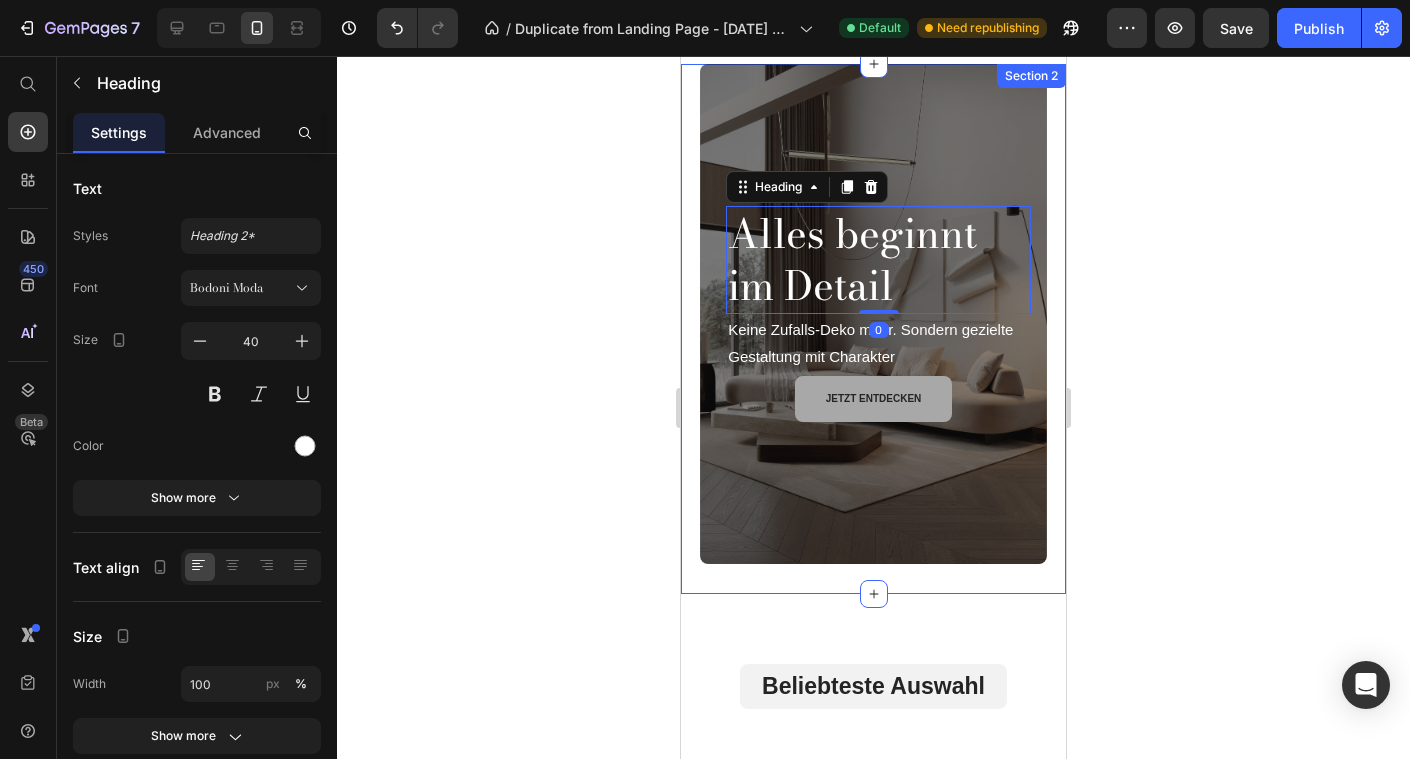 click 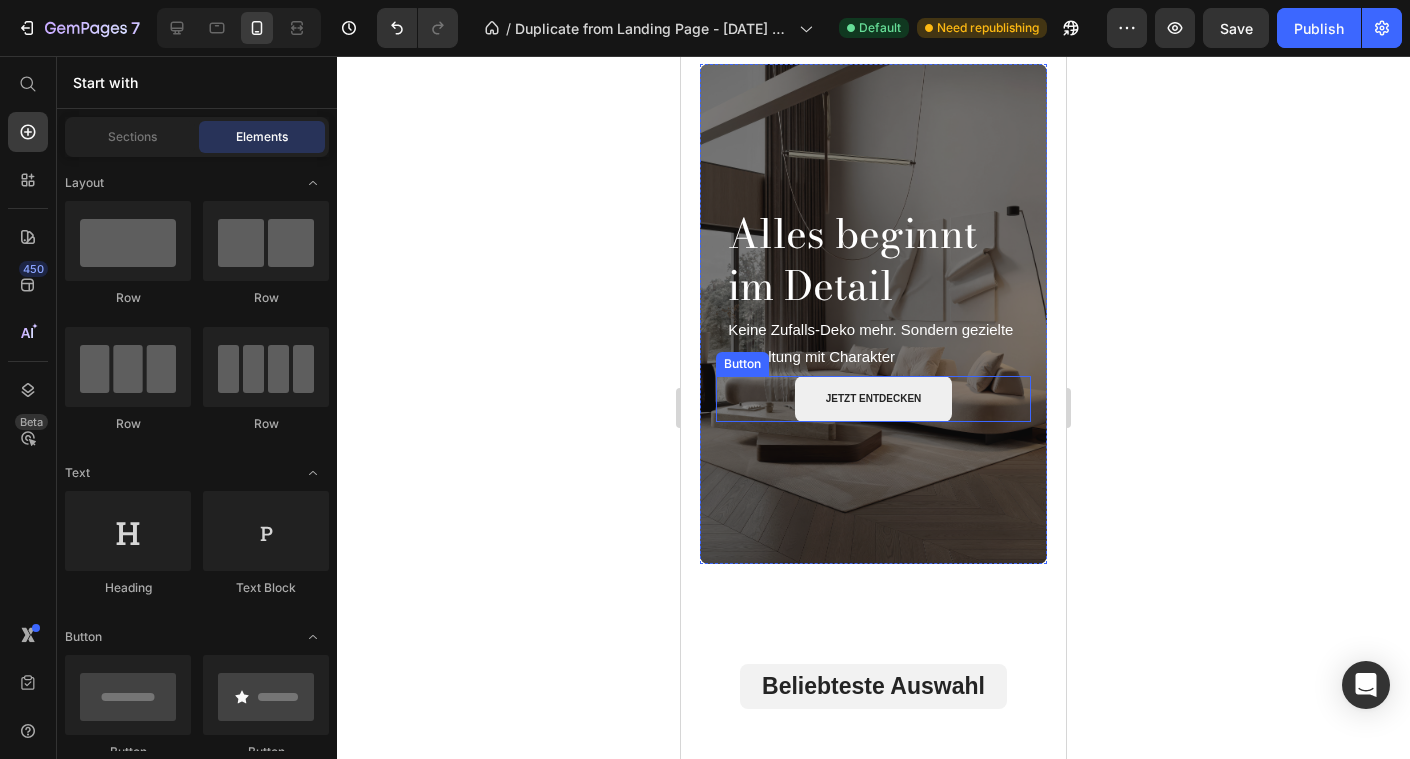 click on "jetzt entdecken" at bounding box center (873, 399) 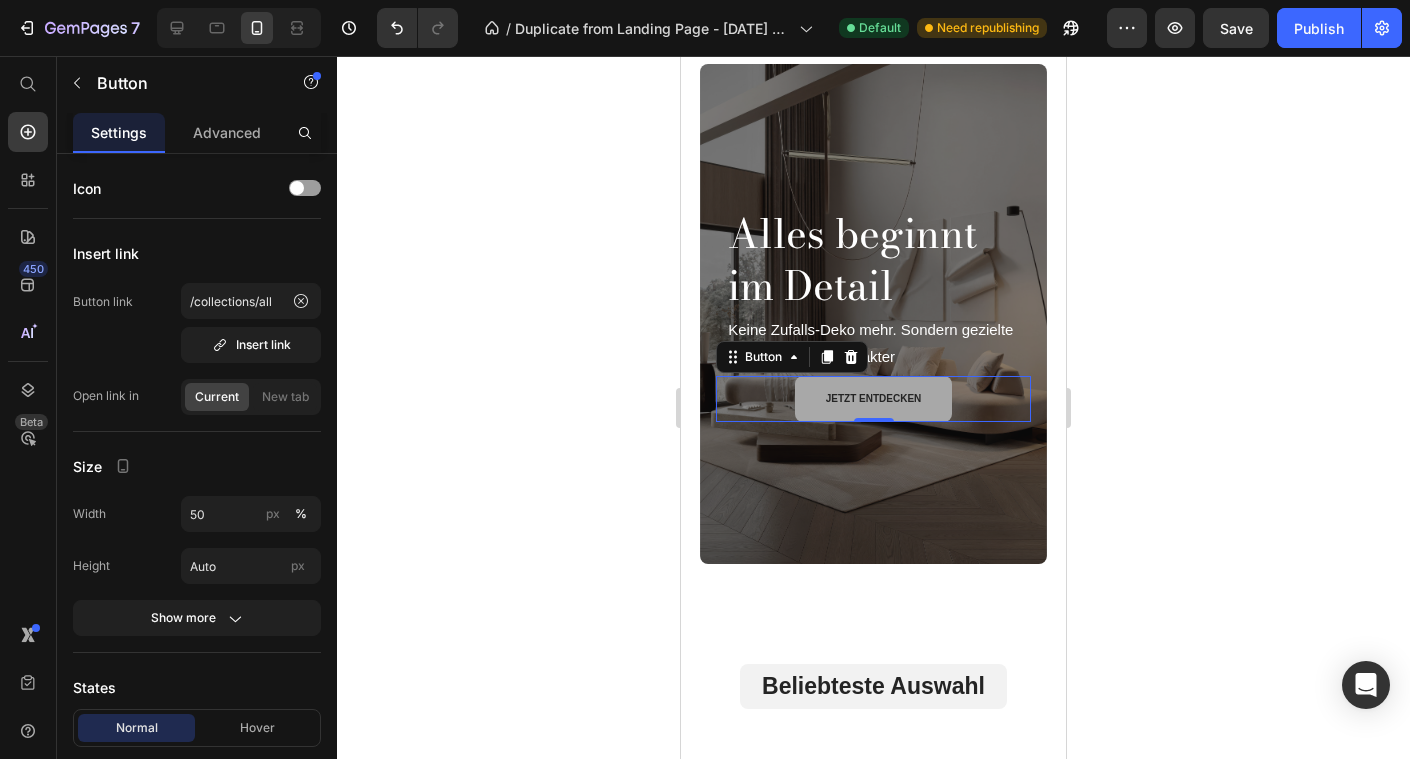 click 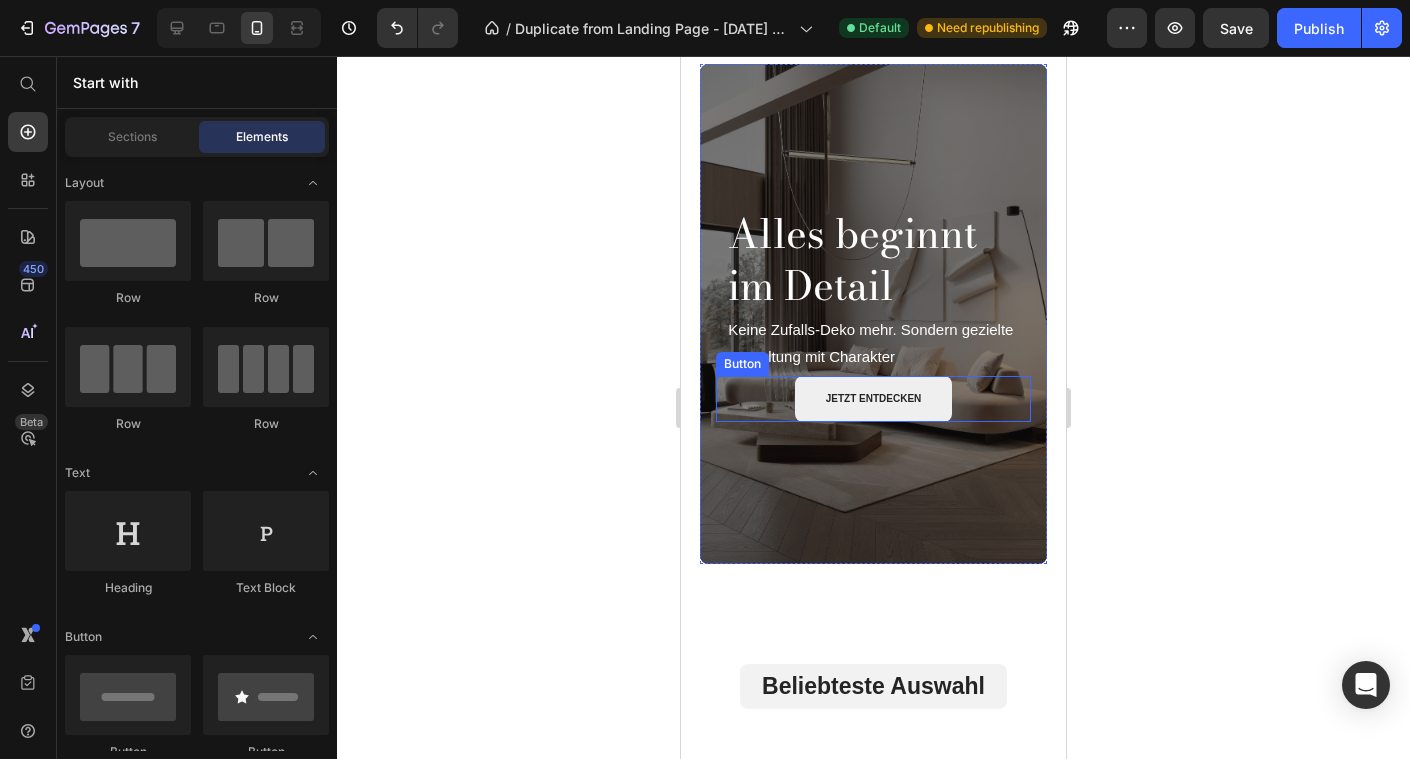 click on "jetzt entdecken" at bounding box center [873, 399] 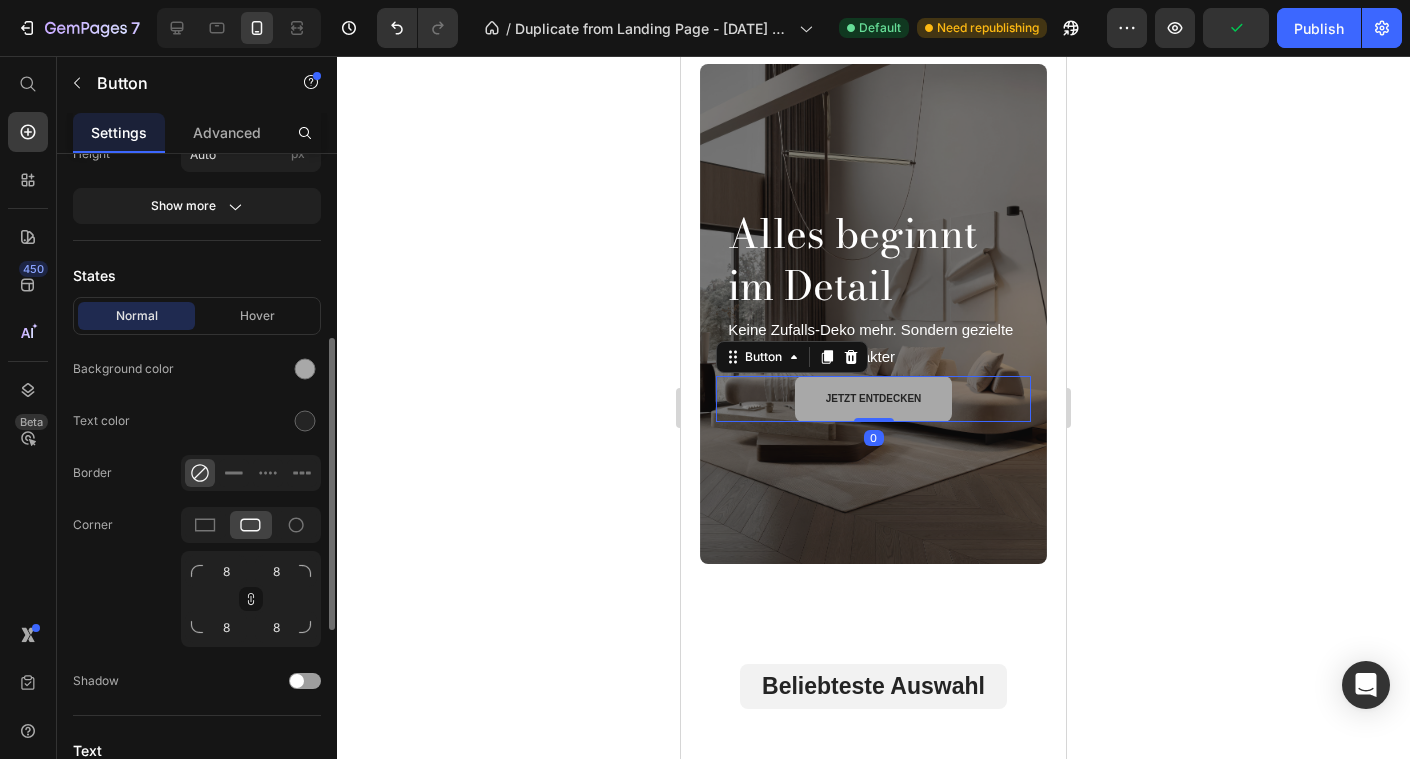 scroll, scrollTop: 413, scrollLeft: 0, axis: vertical 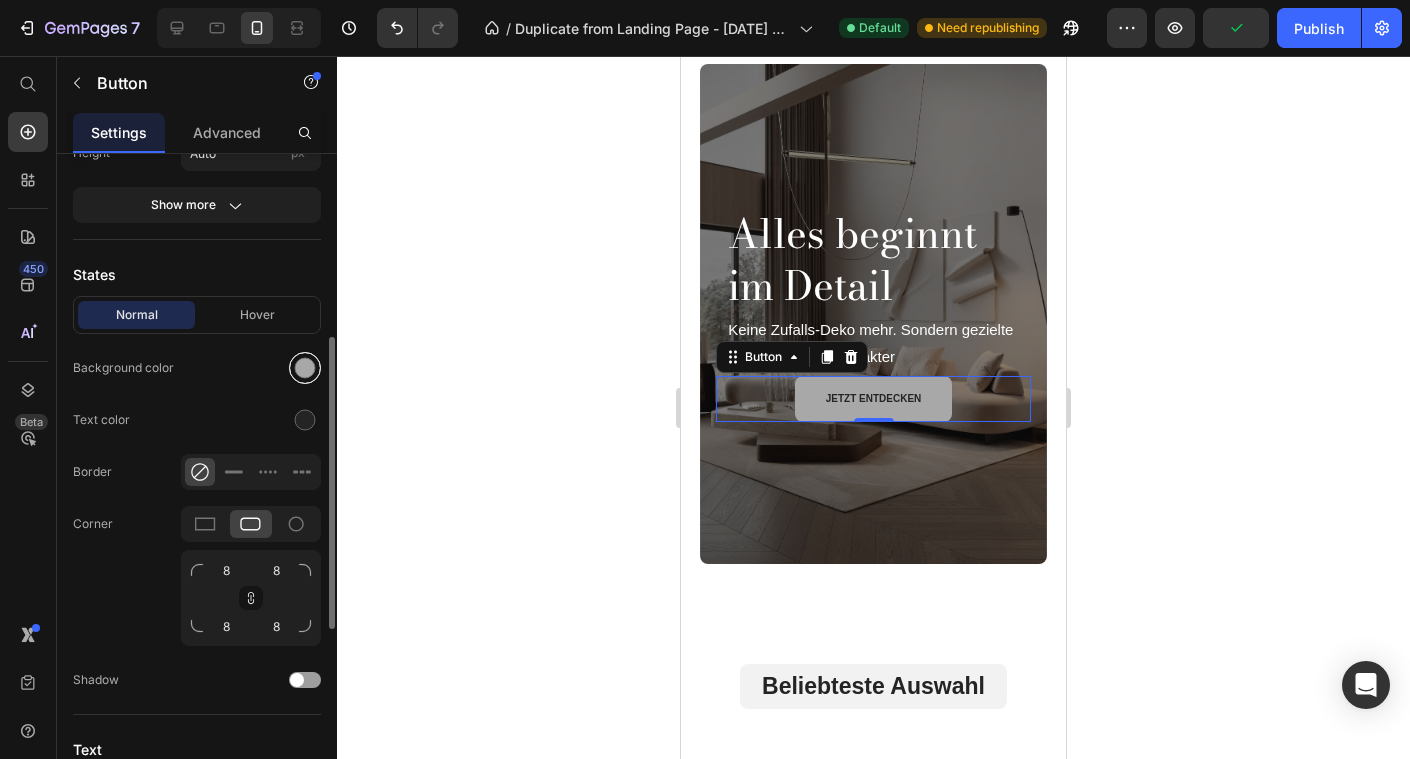 click at bounding box center (305, 368) 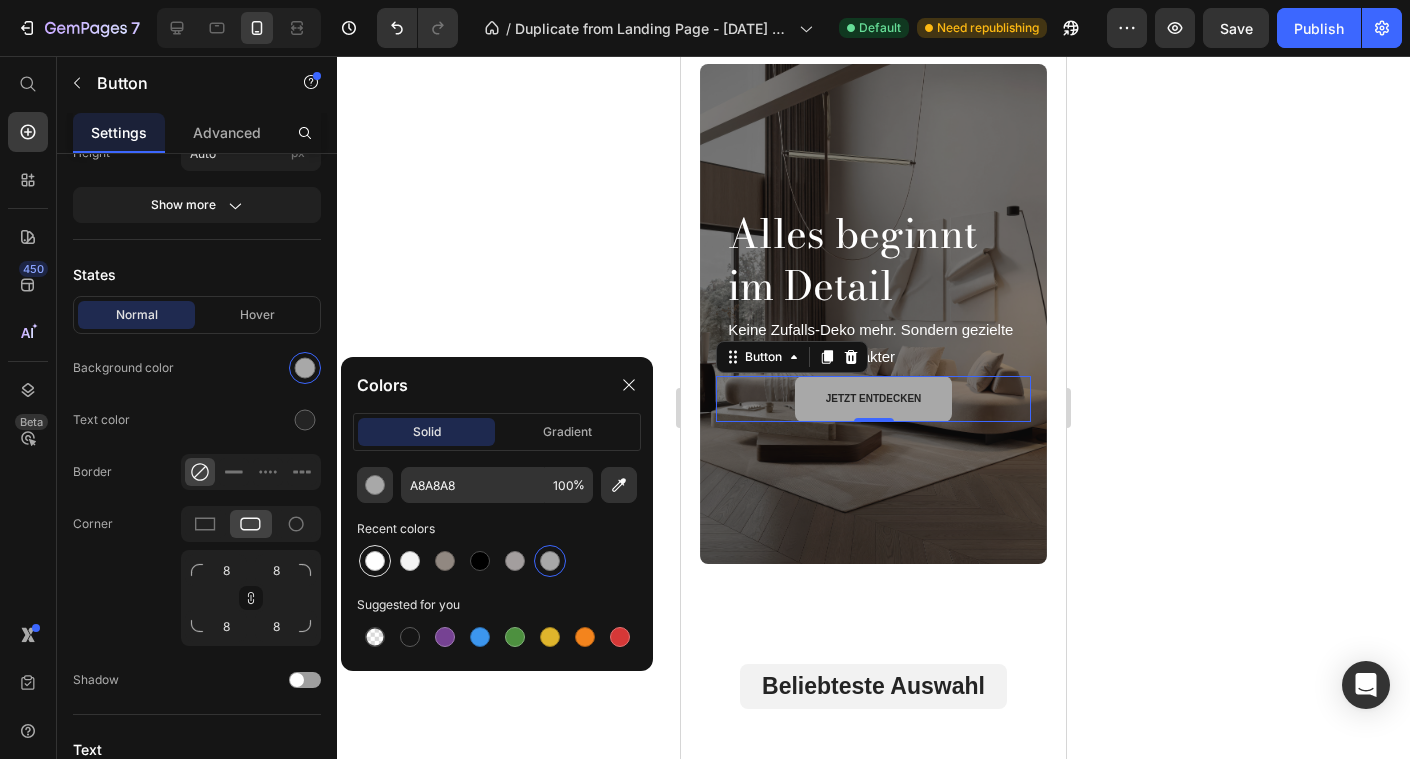click at bounding box center [375, 561] 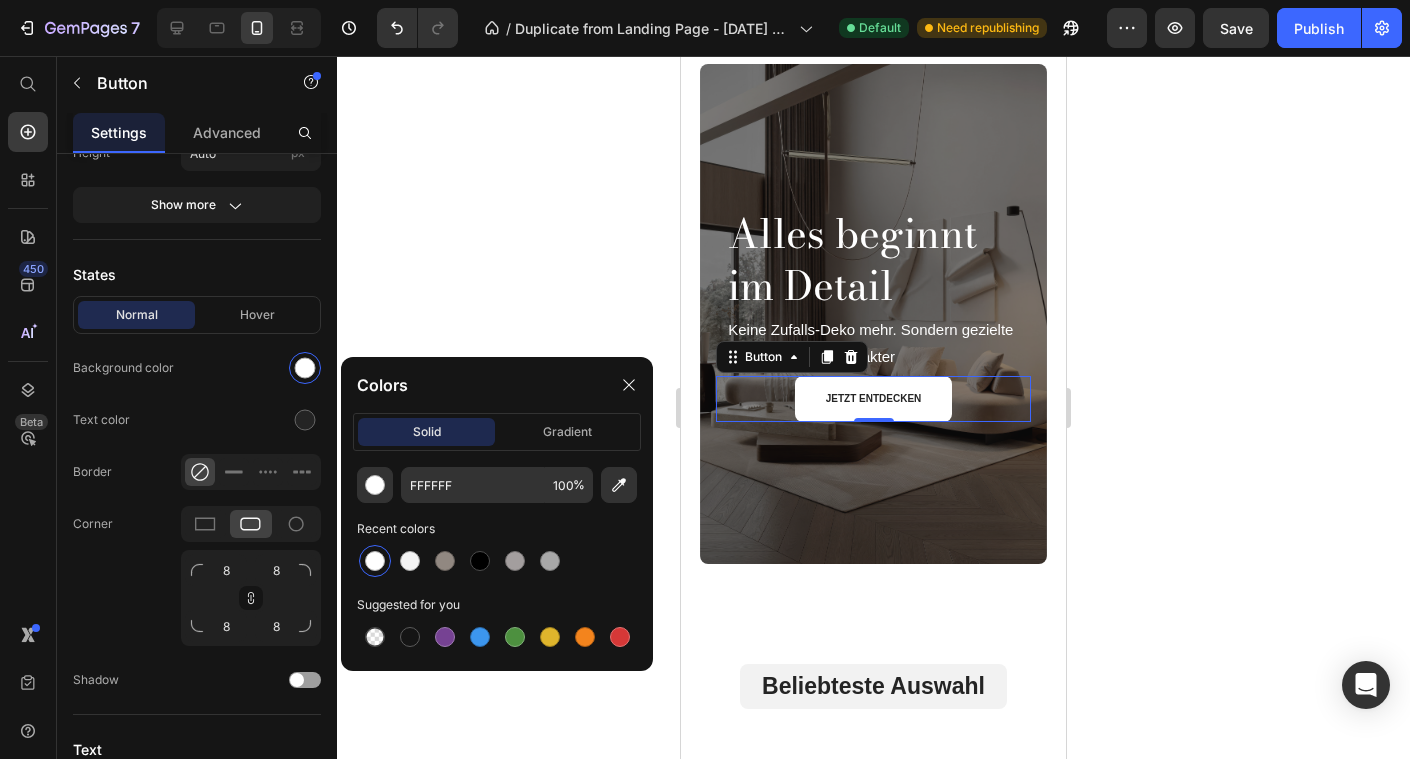 click 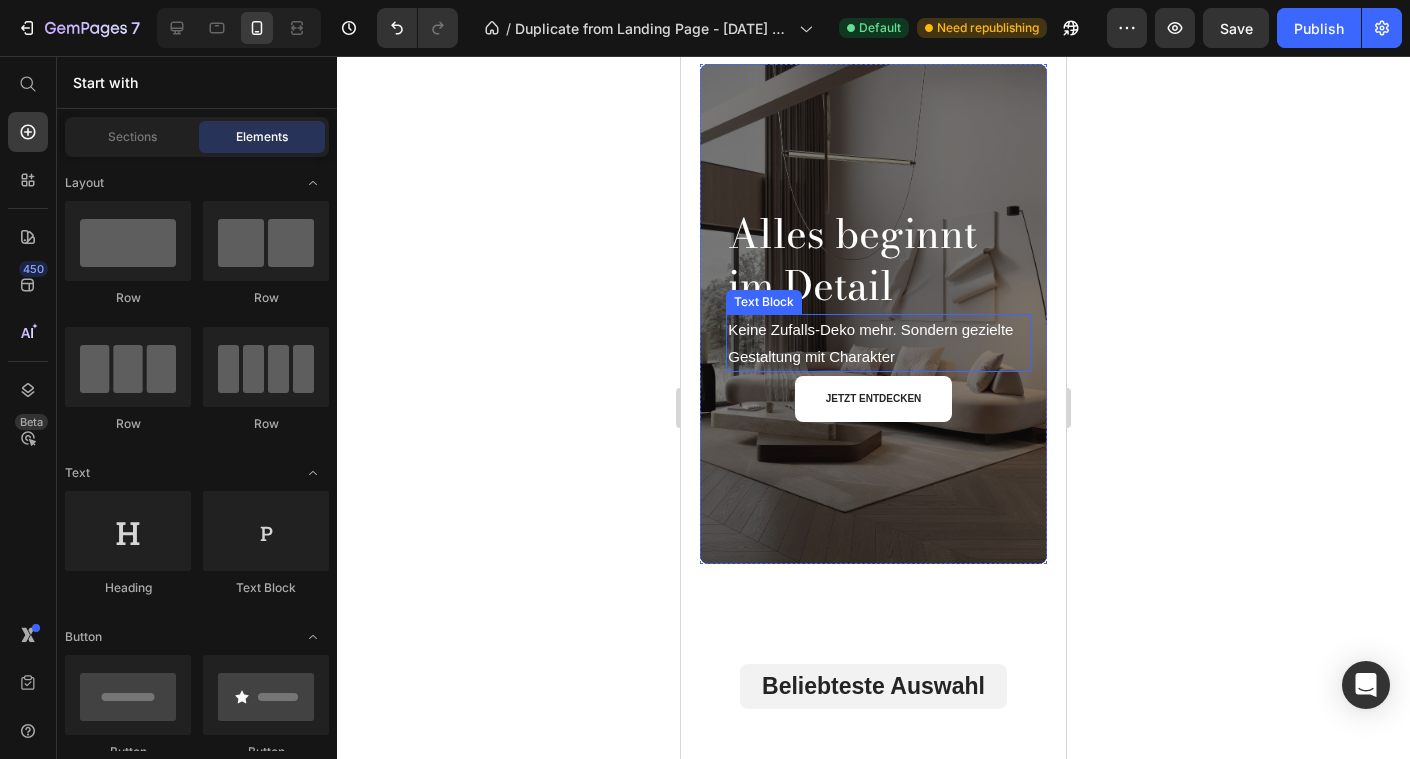 click on "Keine Zufalls-Deko mehr. Sondern gezielte Gestaltung mit Charakter" at bounding box center (878, 343) 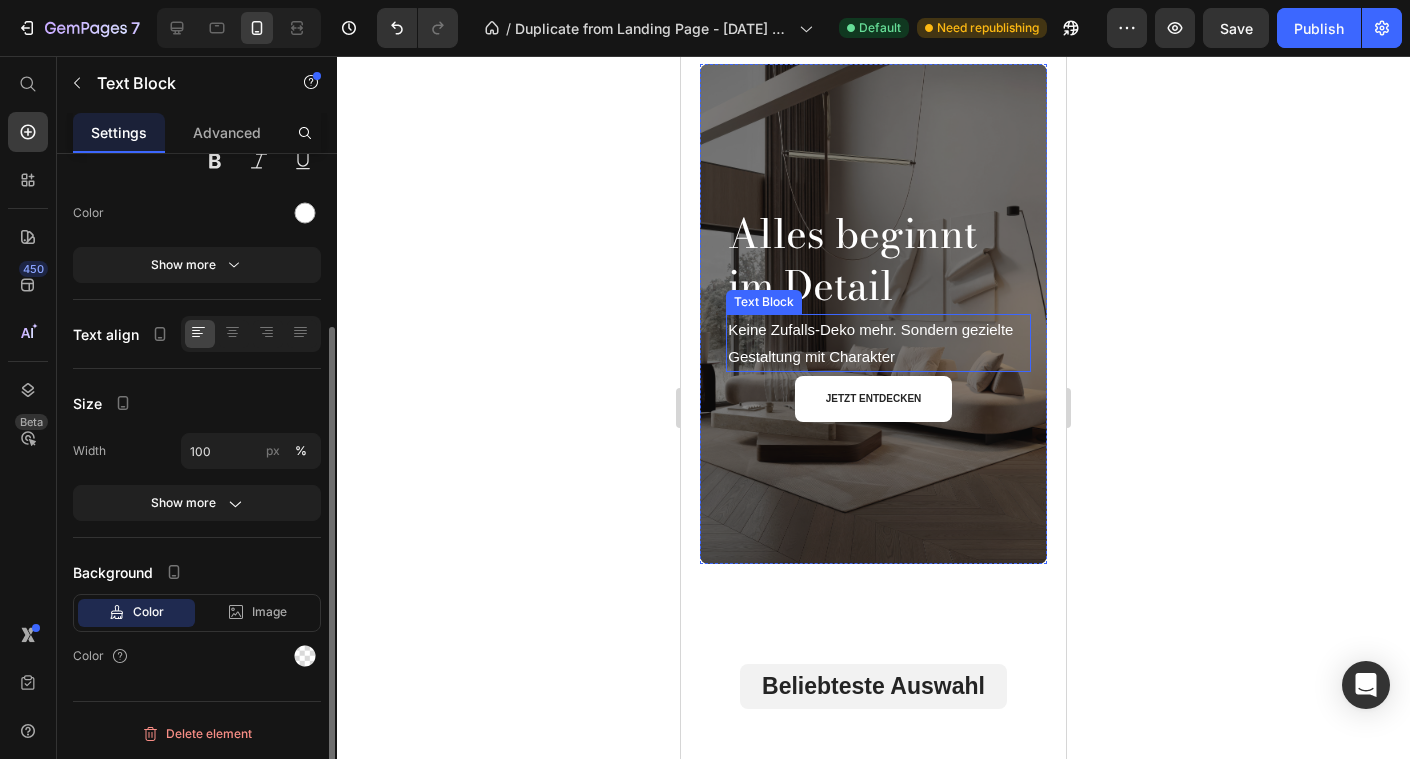 scroll, scrollTop: 0, scrollLeft: 0, axis: both 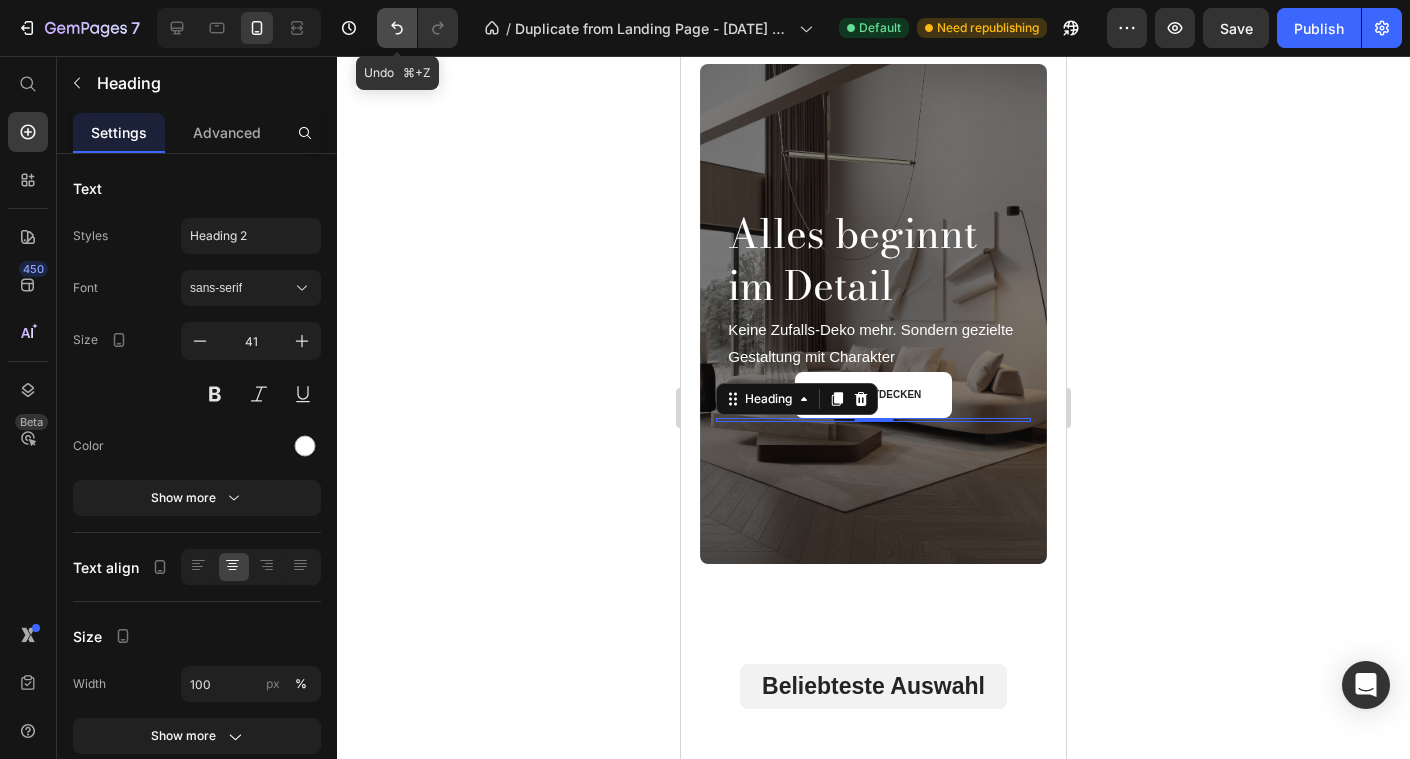 click 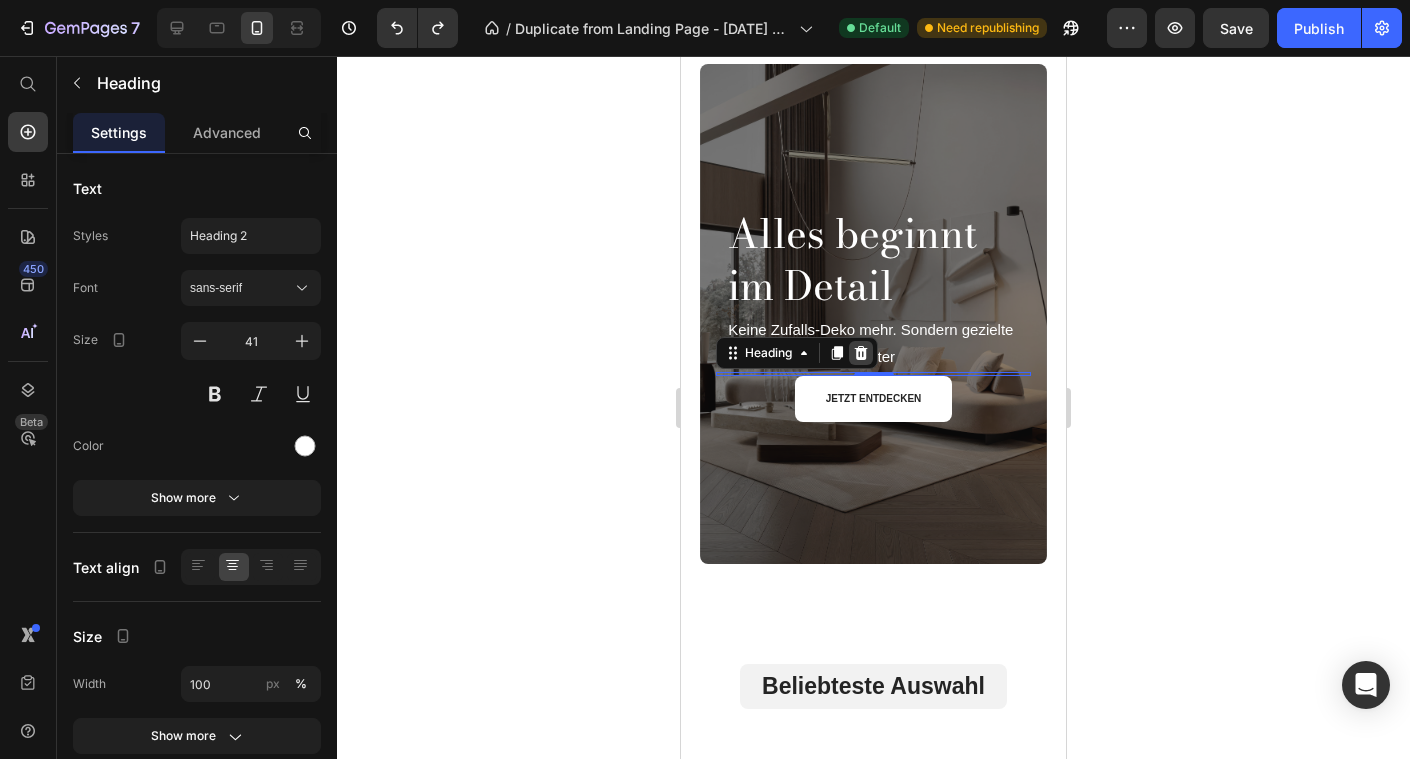 click 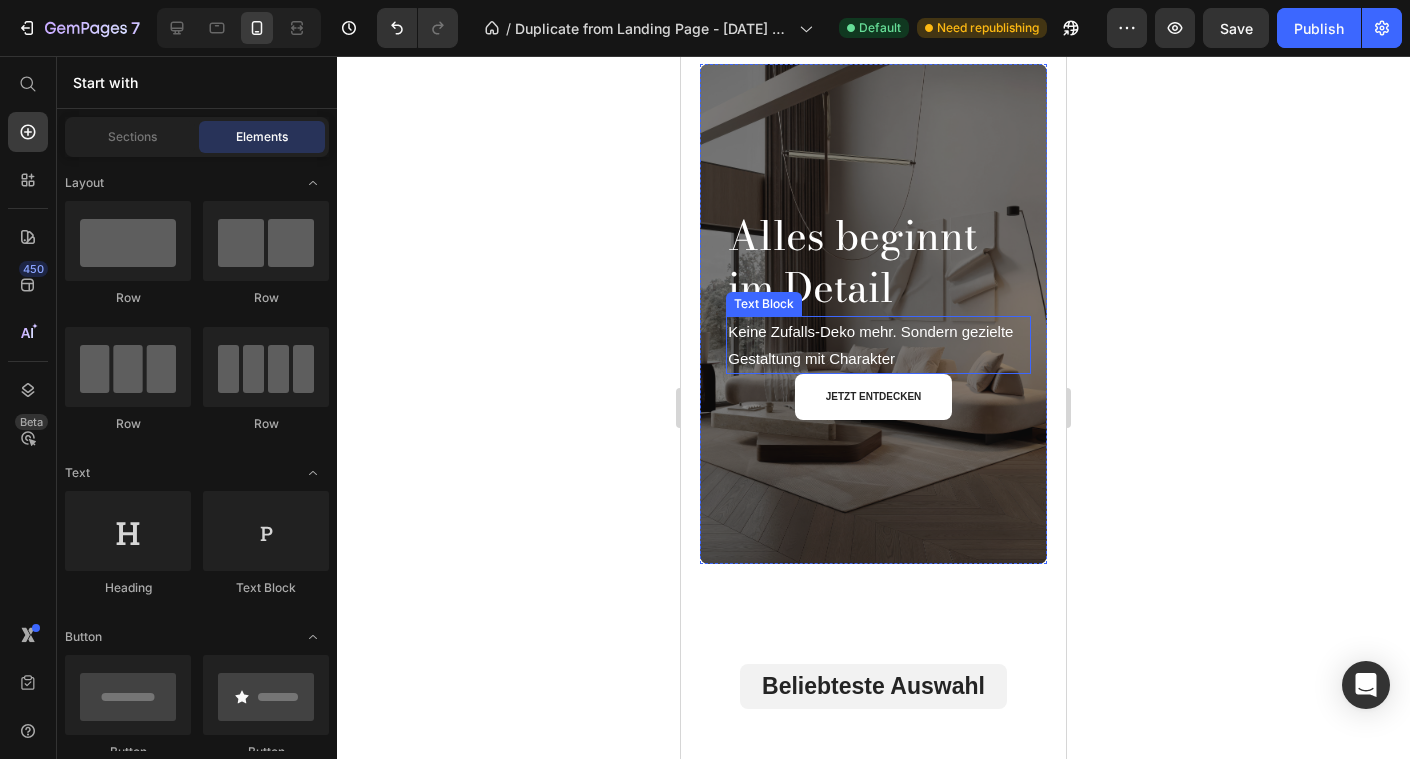 click on "jetzt entdecken Button" at bounding box center (873, 397) 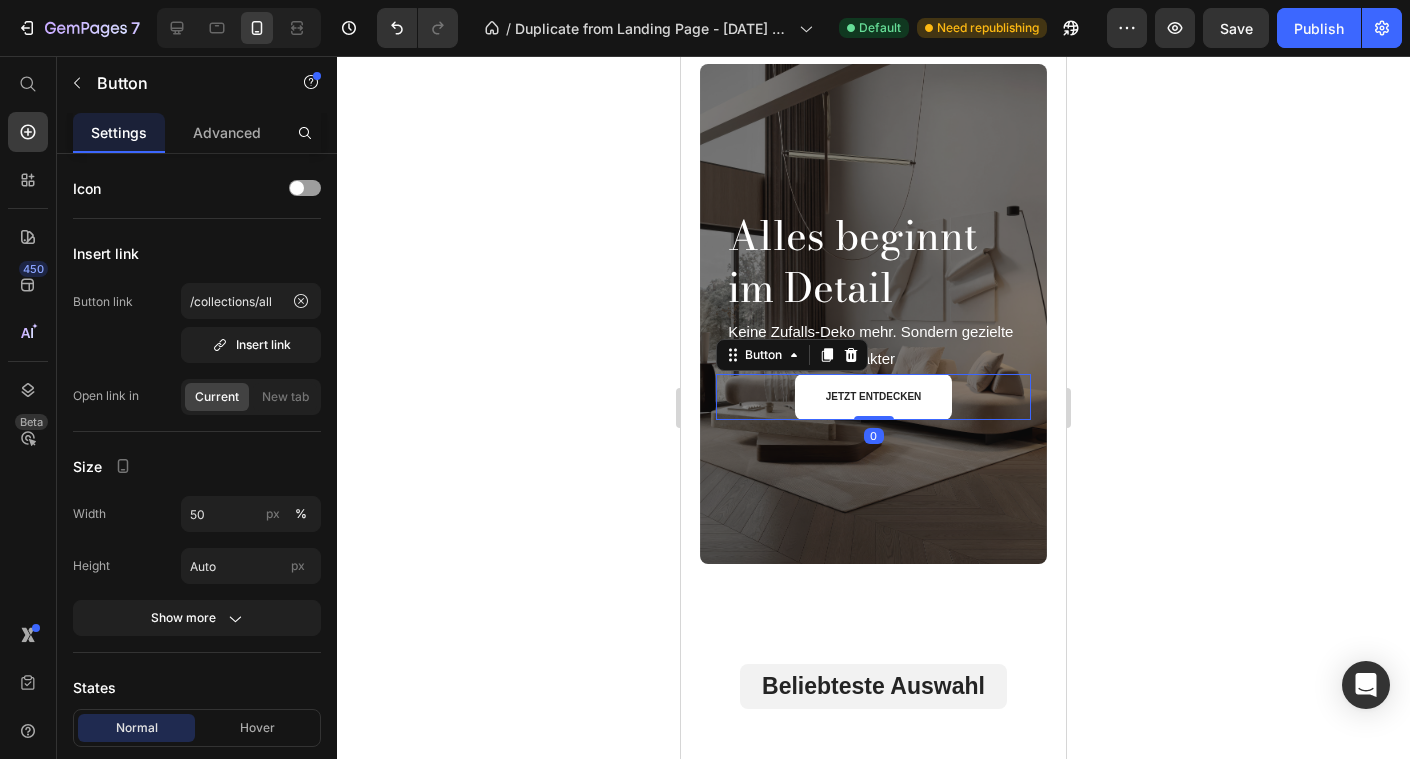 click on "Keine Zufalls-Deko mehr. Sondern gezielte Gestaltung mit Charakter" at bounding box center (878, 345) 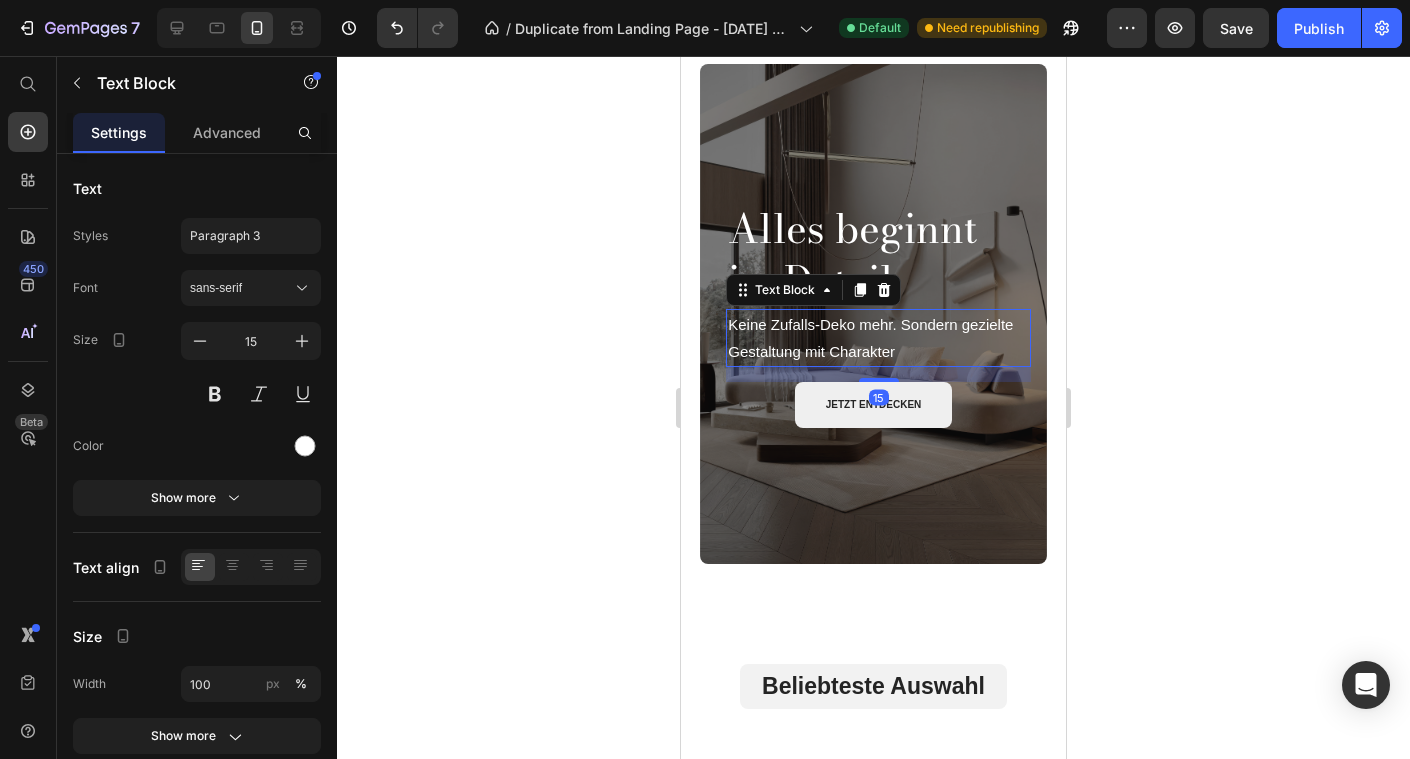 drag, startPoint x: 879, startPoint y: 371, endPoint x: 883, endPoint y: 386, distance: 15.524175 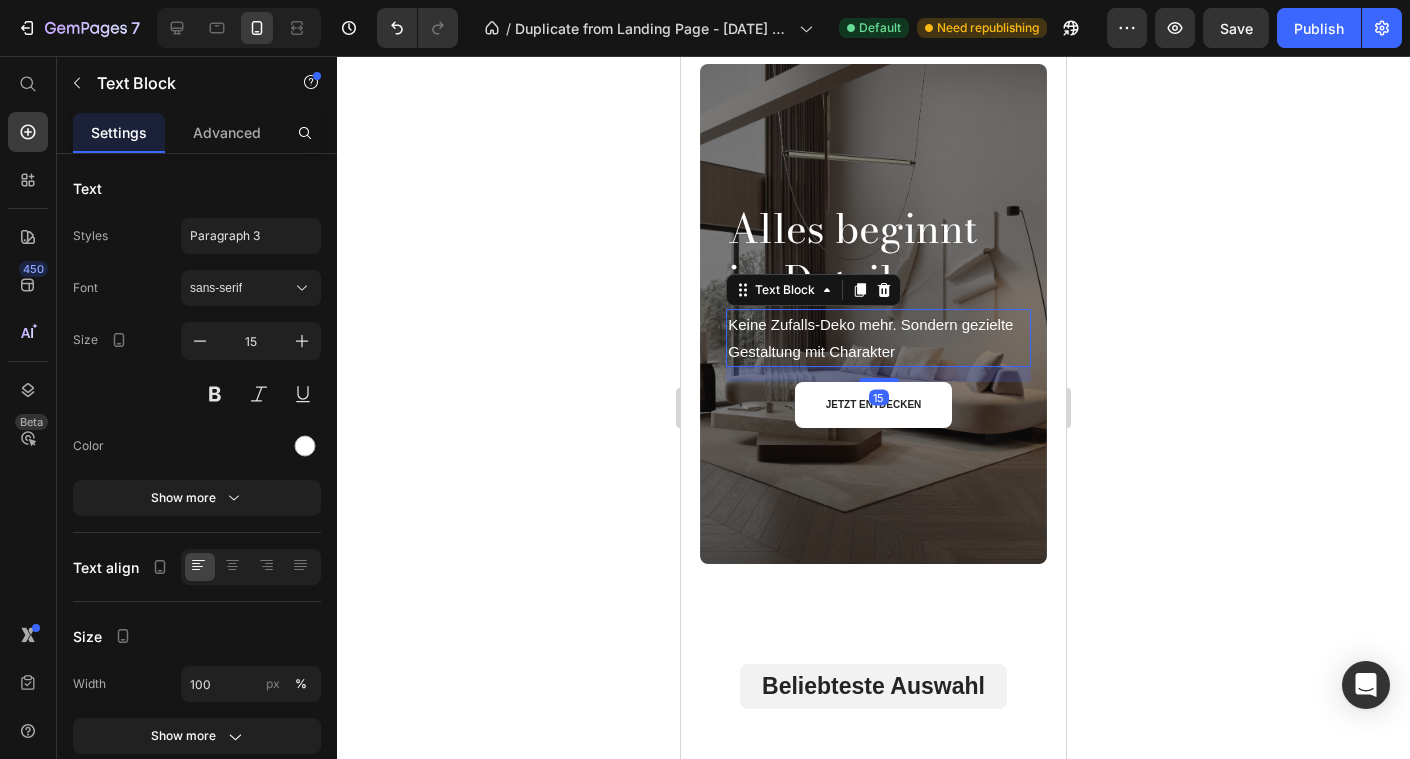 click 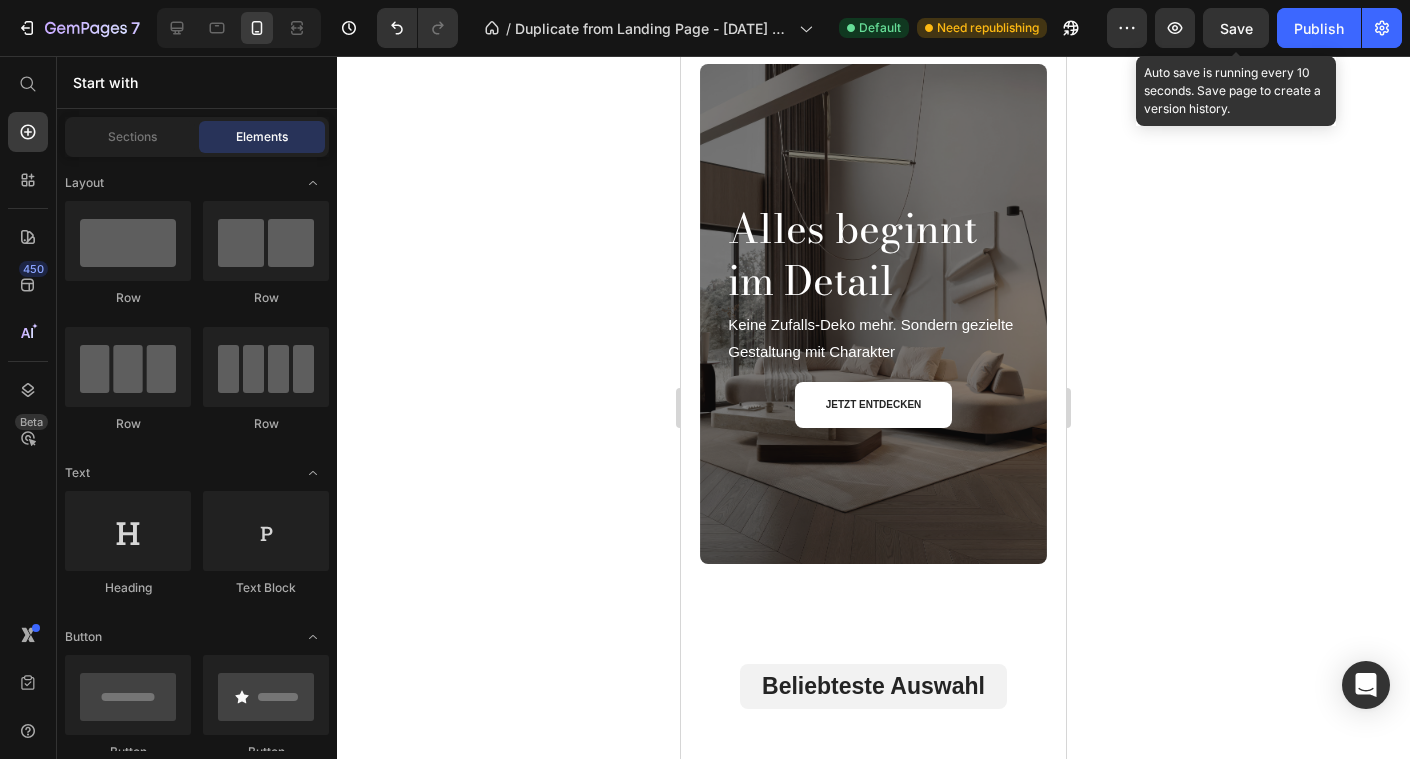 click on "Save" at bounding box center (1236, 28) 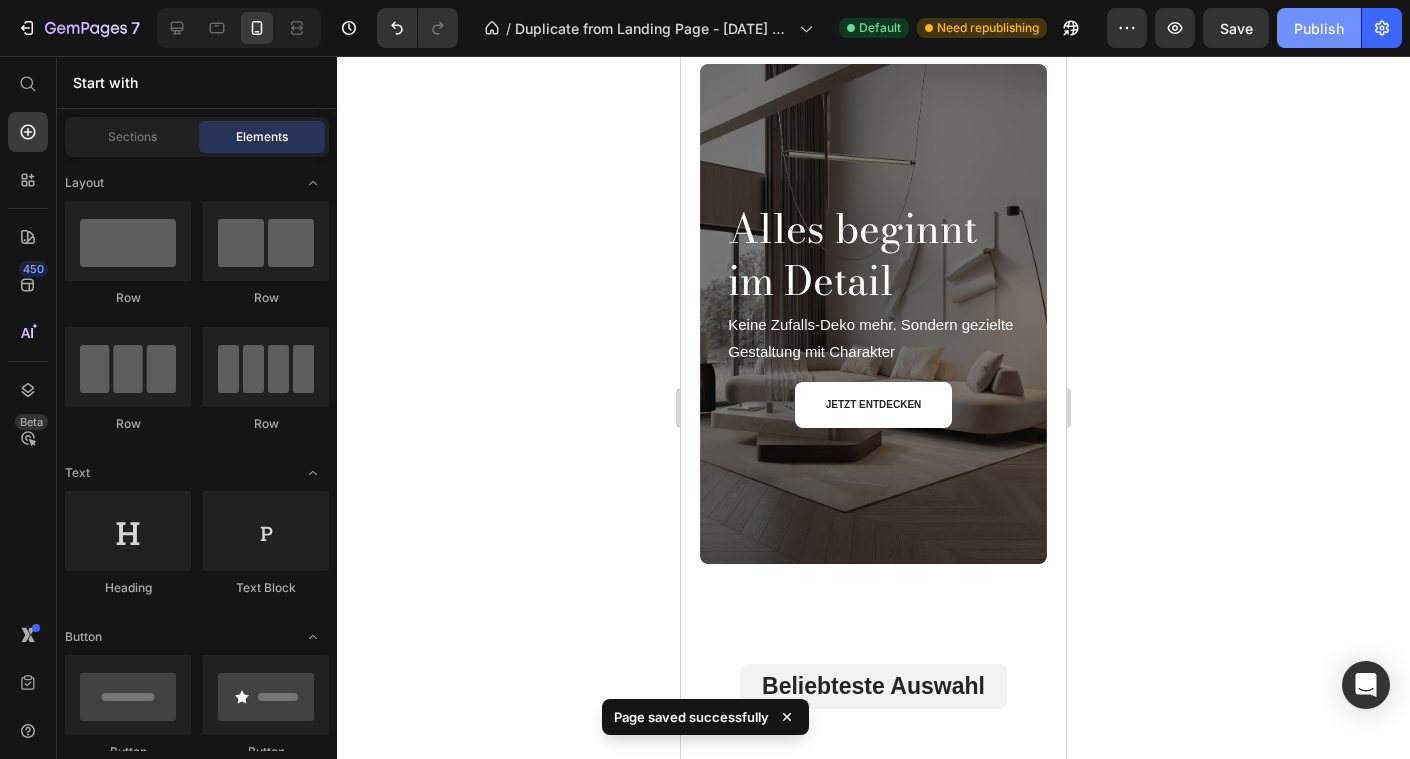 click on "Publish" 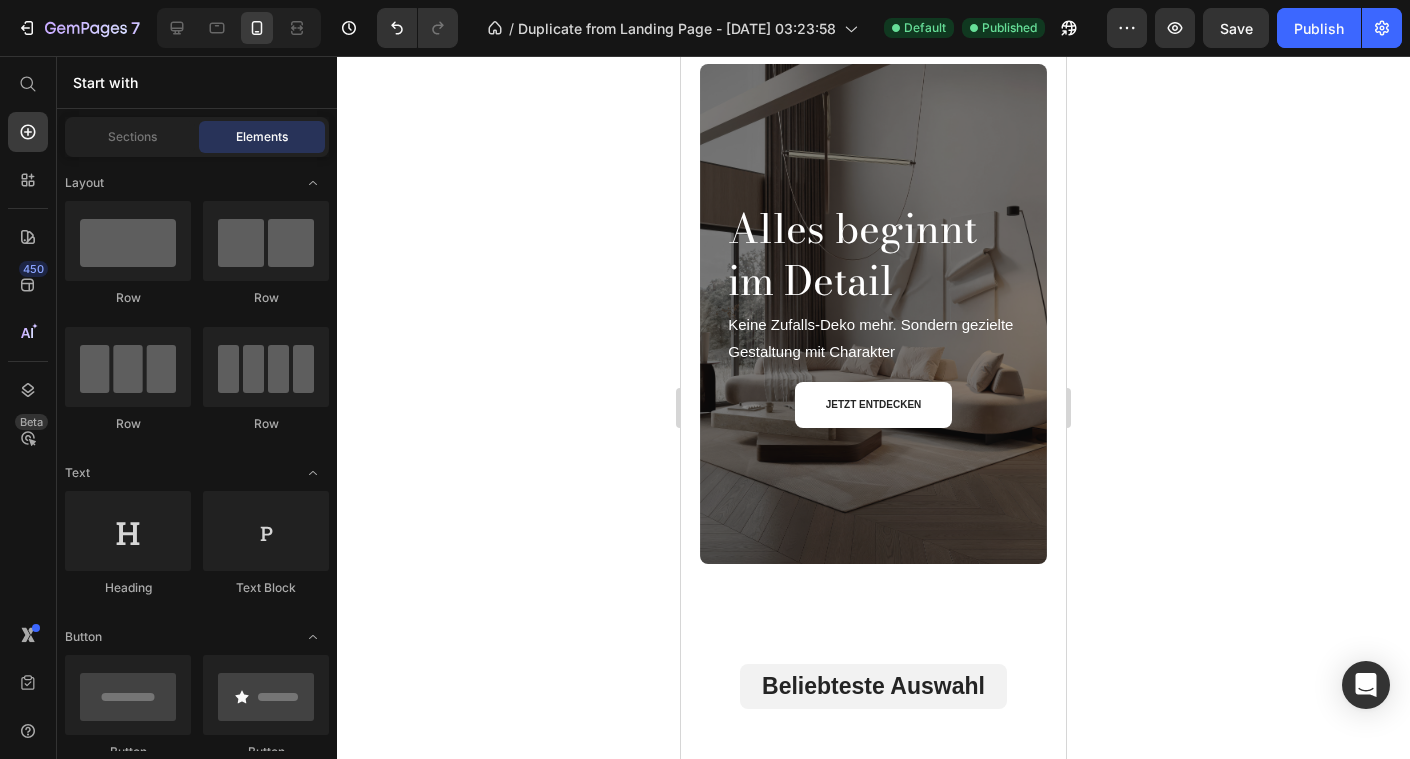 click 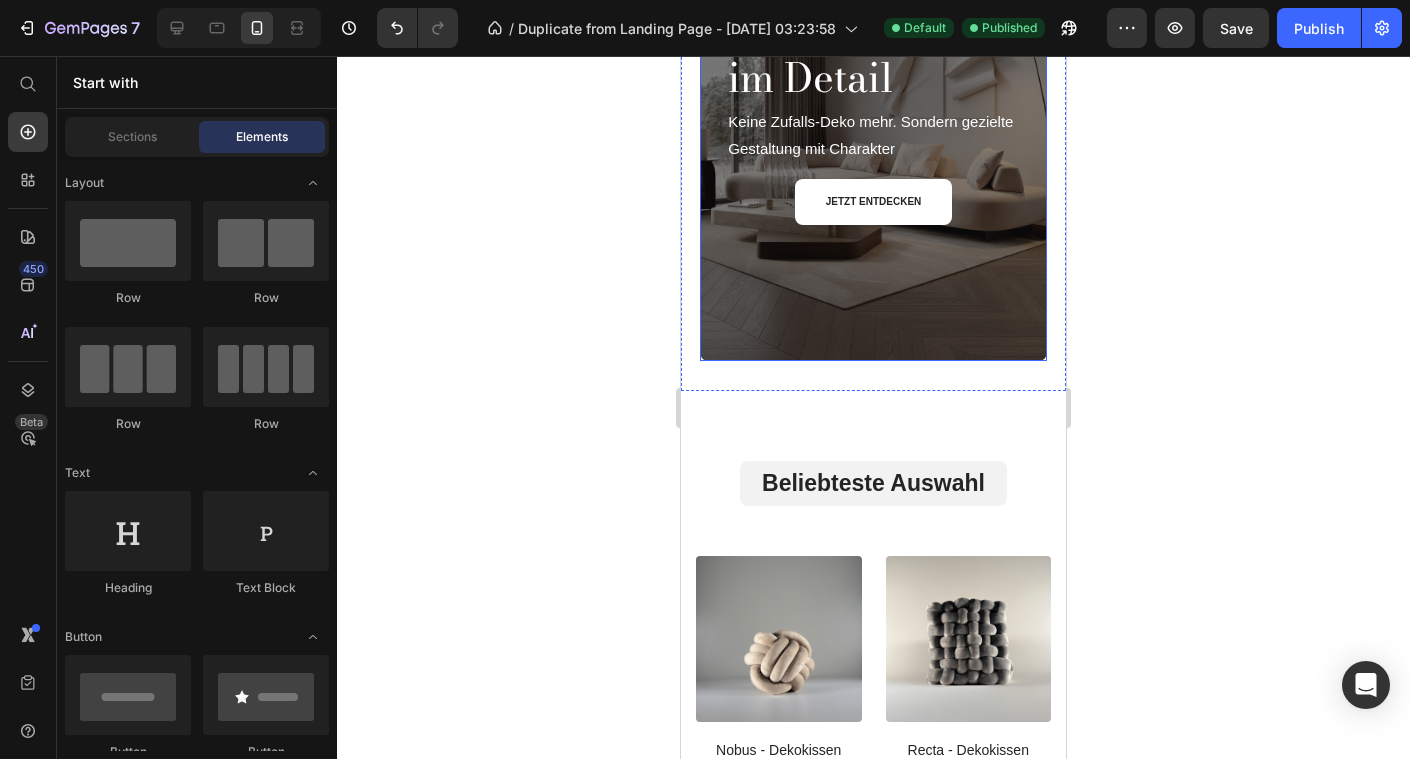 scroll, scrollTop: 0, scrollLeft: 0, axis: both 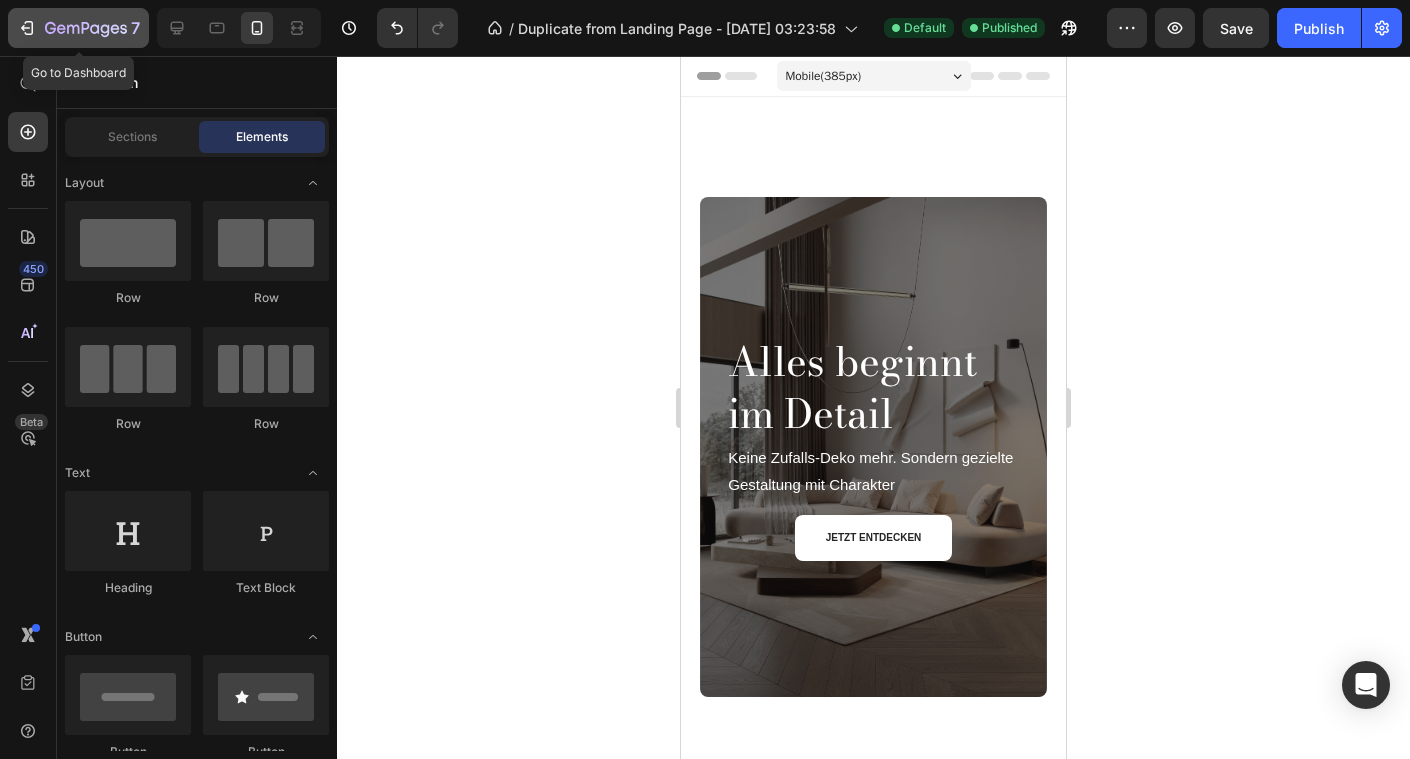 click 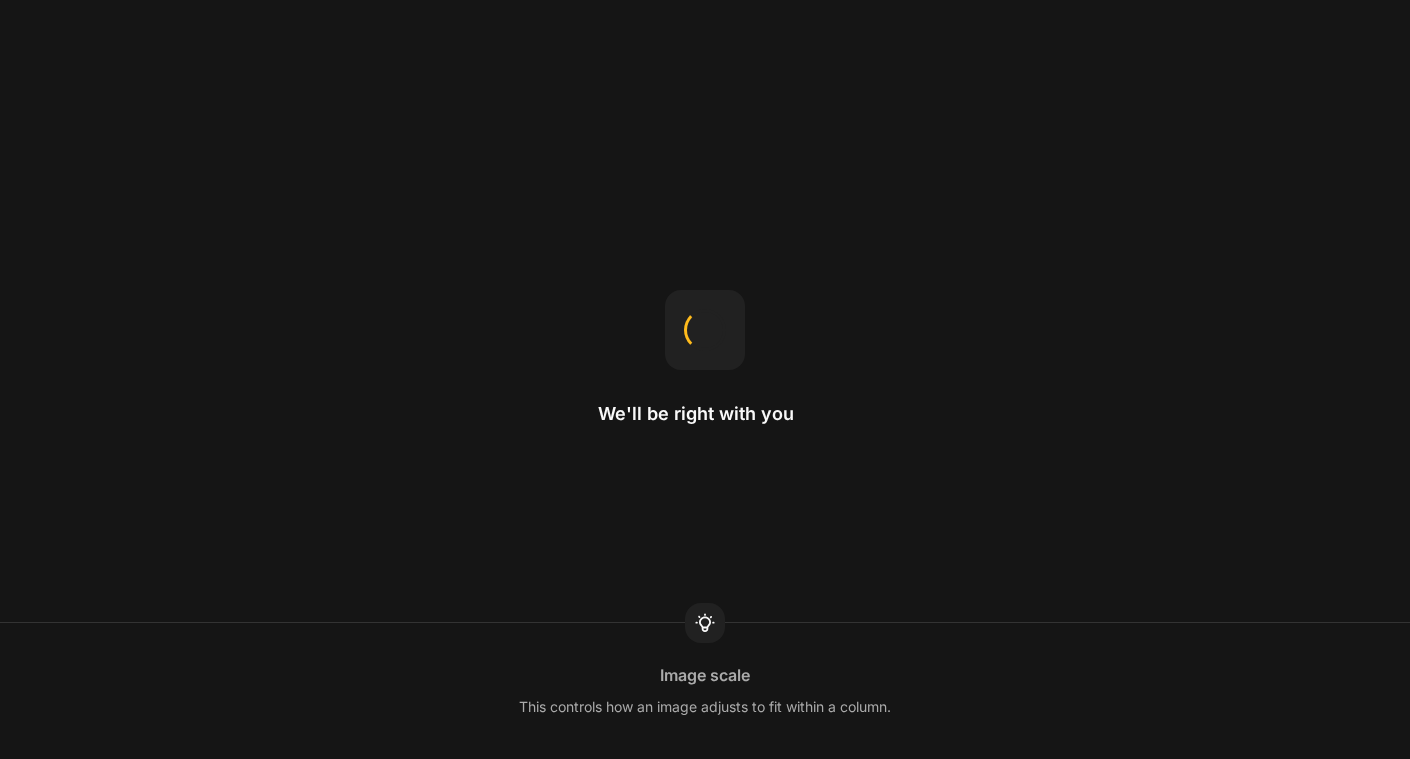scroll, scrollTop: 0, scrollLeft: 0, axis: both 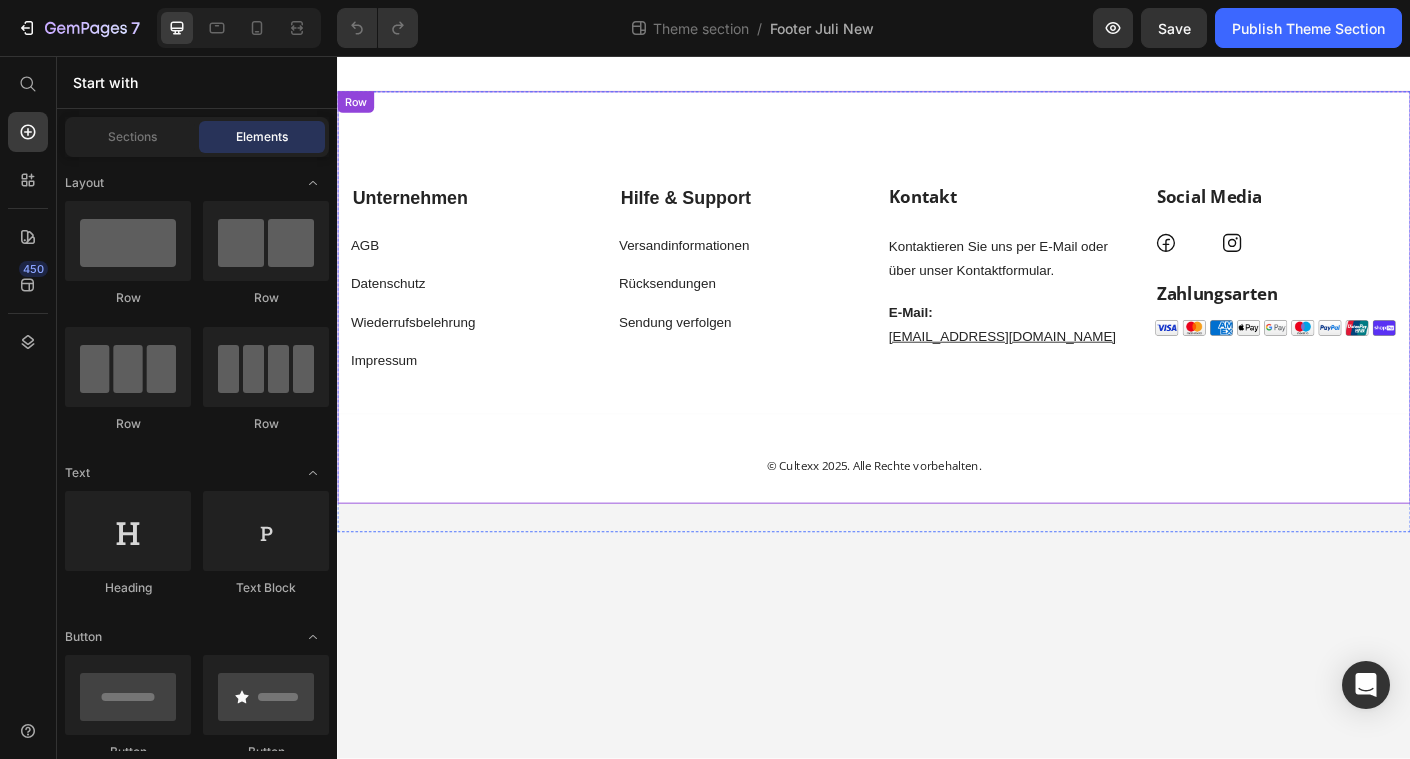 click on "Unternehmen  Text block AGB Button Datenschutz Button Wiederrufsbelehrung   Button Impressum Button Hilfe & Support Text block Versandinformationen Button Rücksendungen Button Sendung verfolgen Button Kontakt Text block Kontaktieren Sie uns per E-Mail oder über unser Kontaktformular. Text Block E-Mail: support@cultexx.com Text Block Social Media Text block
Icon
Icon Row Zahlungsarten Text block Image Row
Company
Shop
Help
Visit Accordion Row                Title Line © Cultexx 2025. Alle Rechte vorbehalten. Text block Row Row" at bounding box center [937, 326] 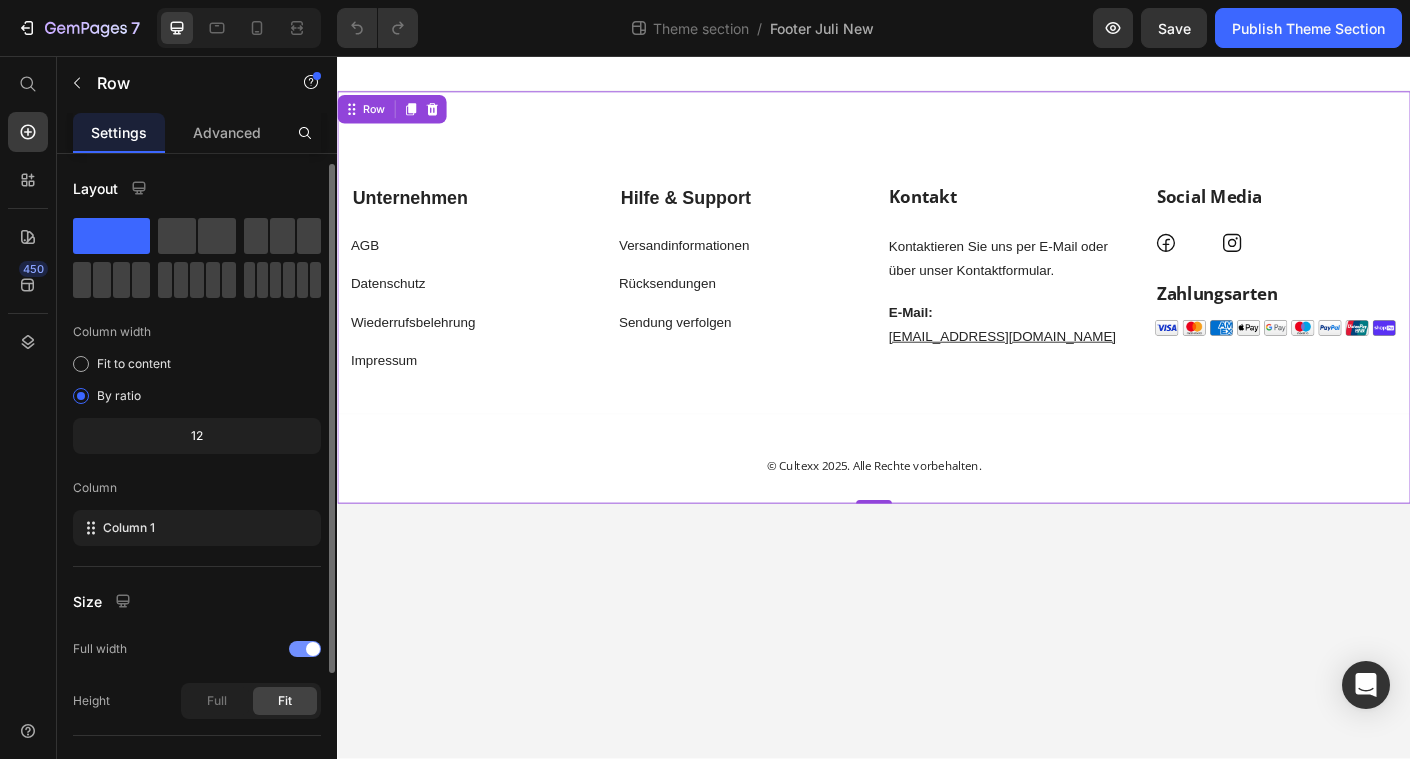 scroll, scrollTop: 198, scrollLeft: 0, axis: vertical 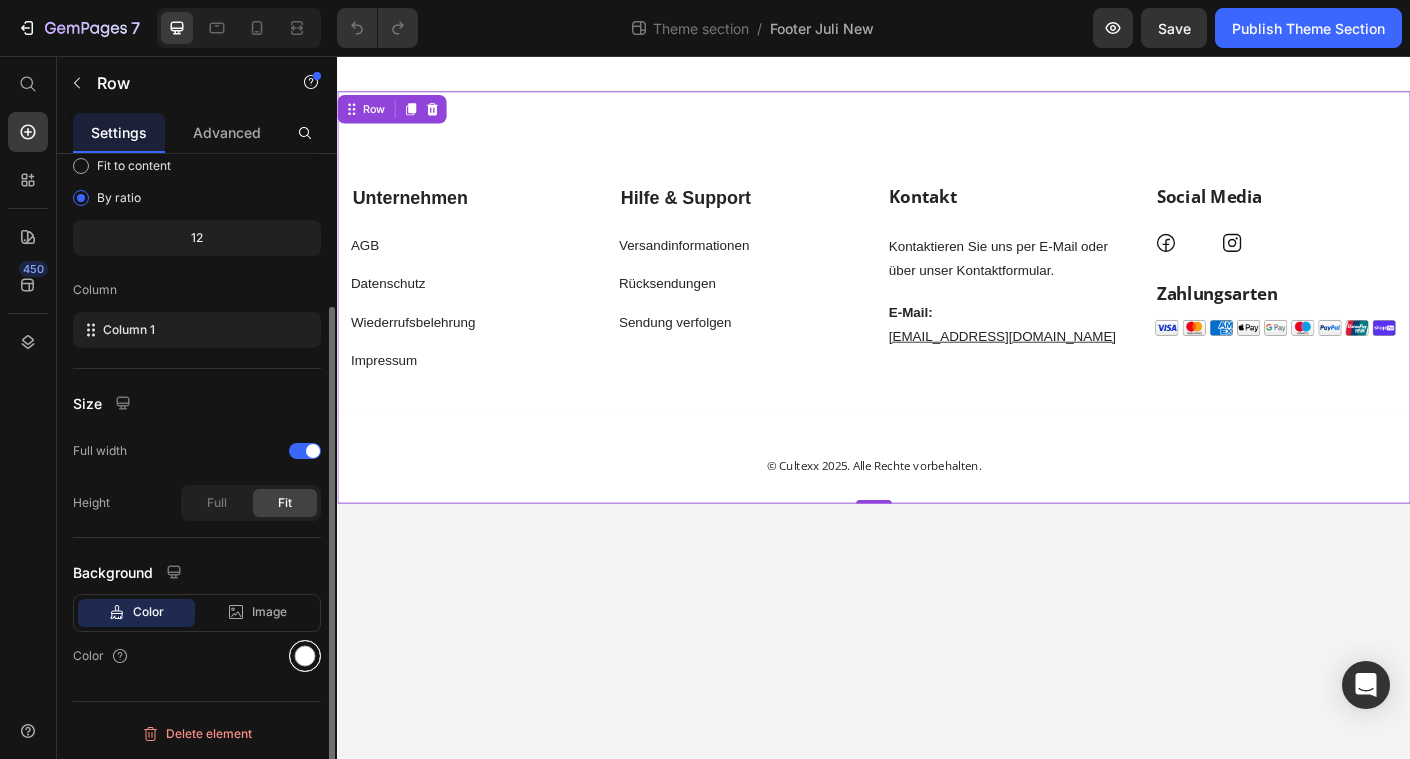 click at bounding box center (305, 656) 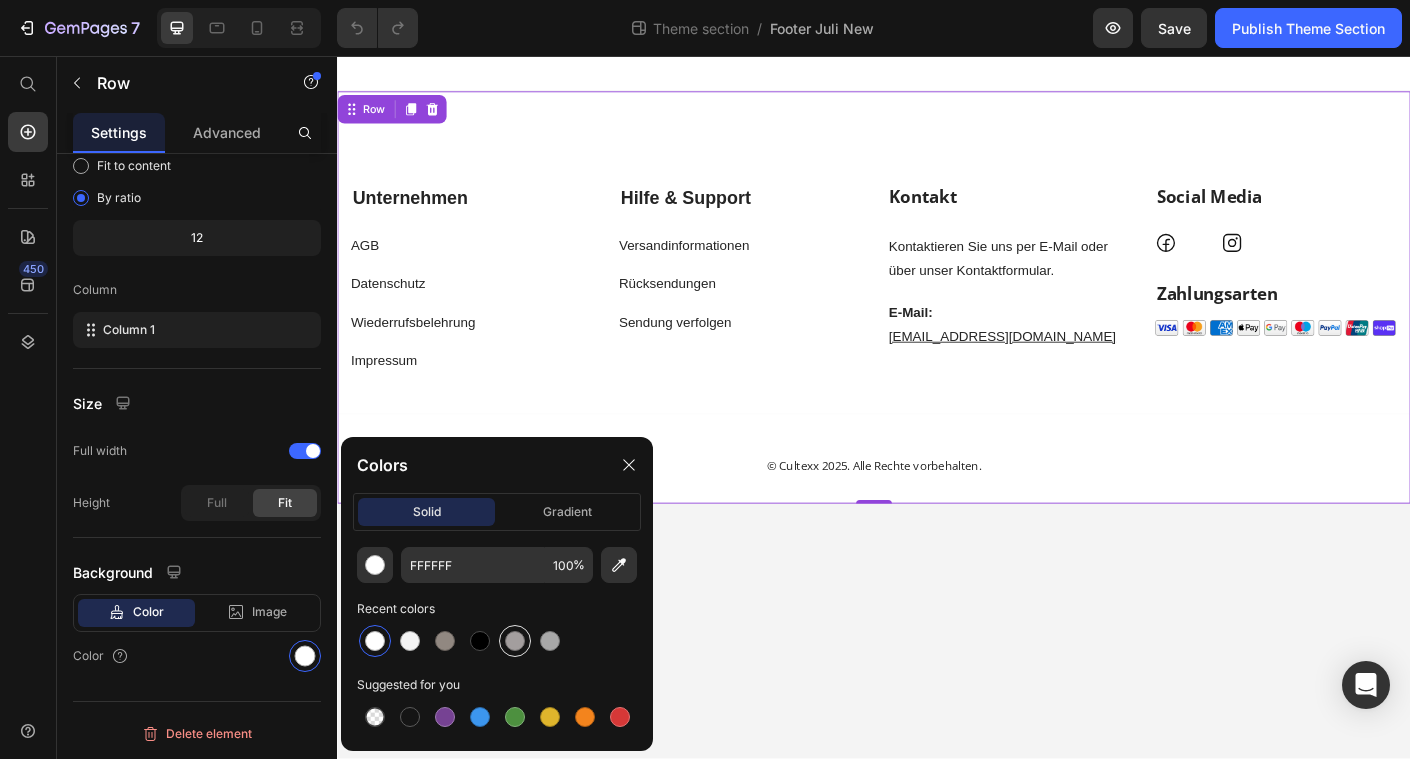 click at bounding box center (515, 641) 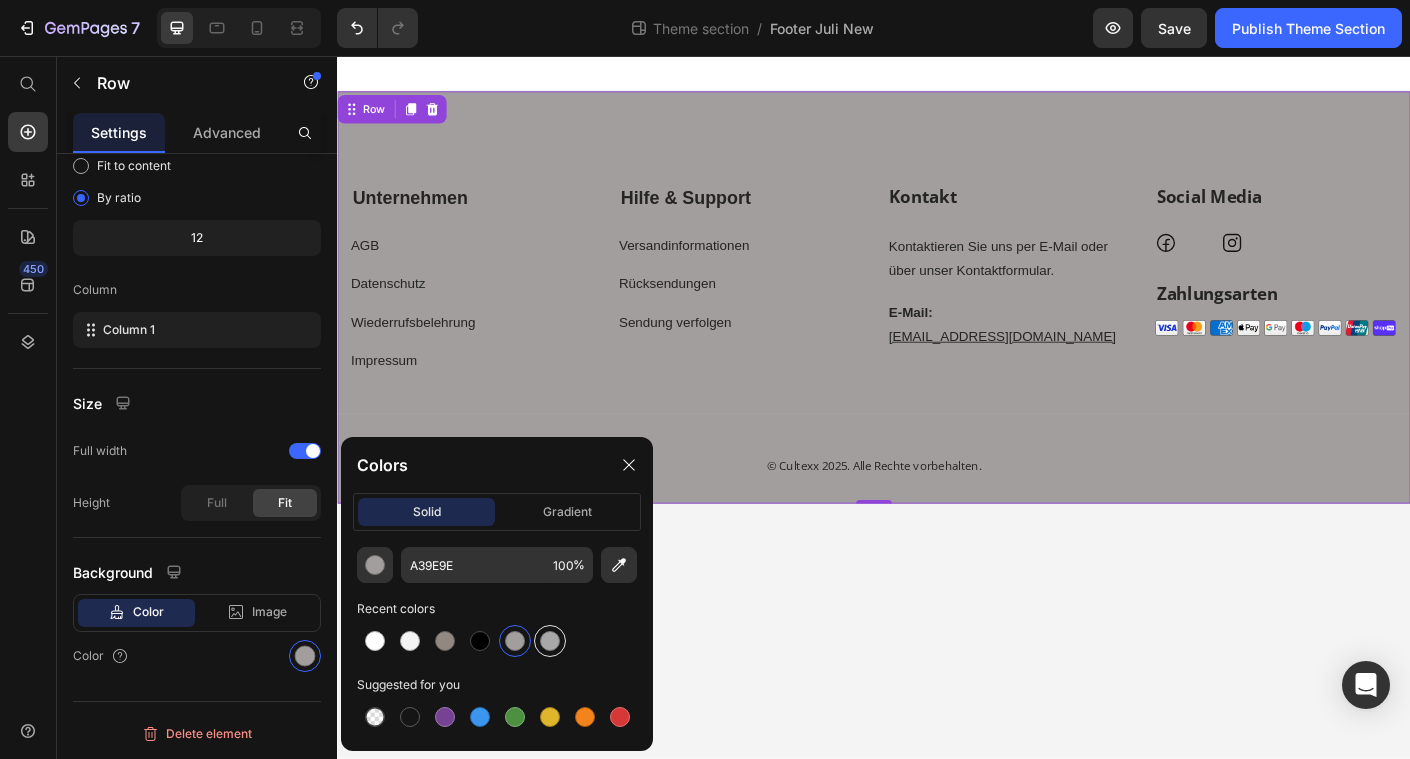 click at bounding box center [550, 641] 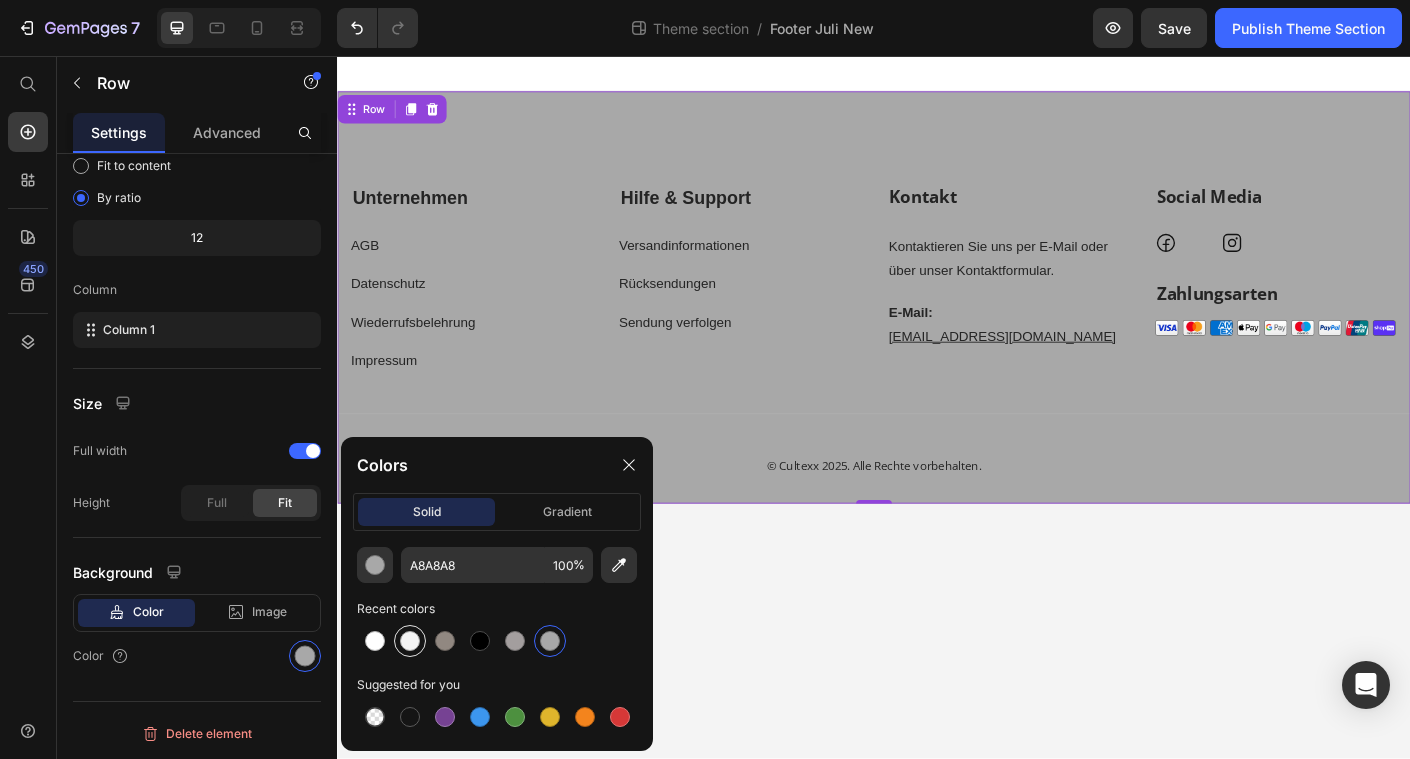 click at bounding box center (410, 641) 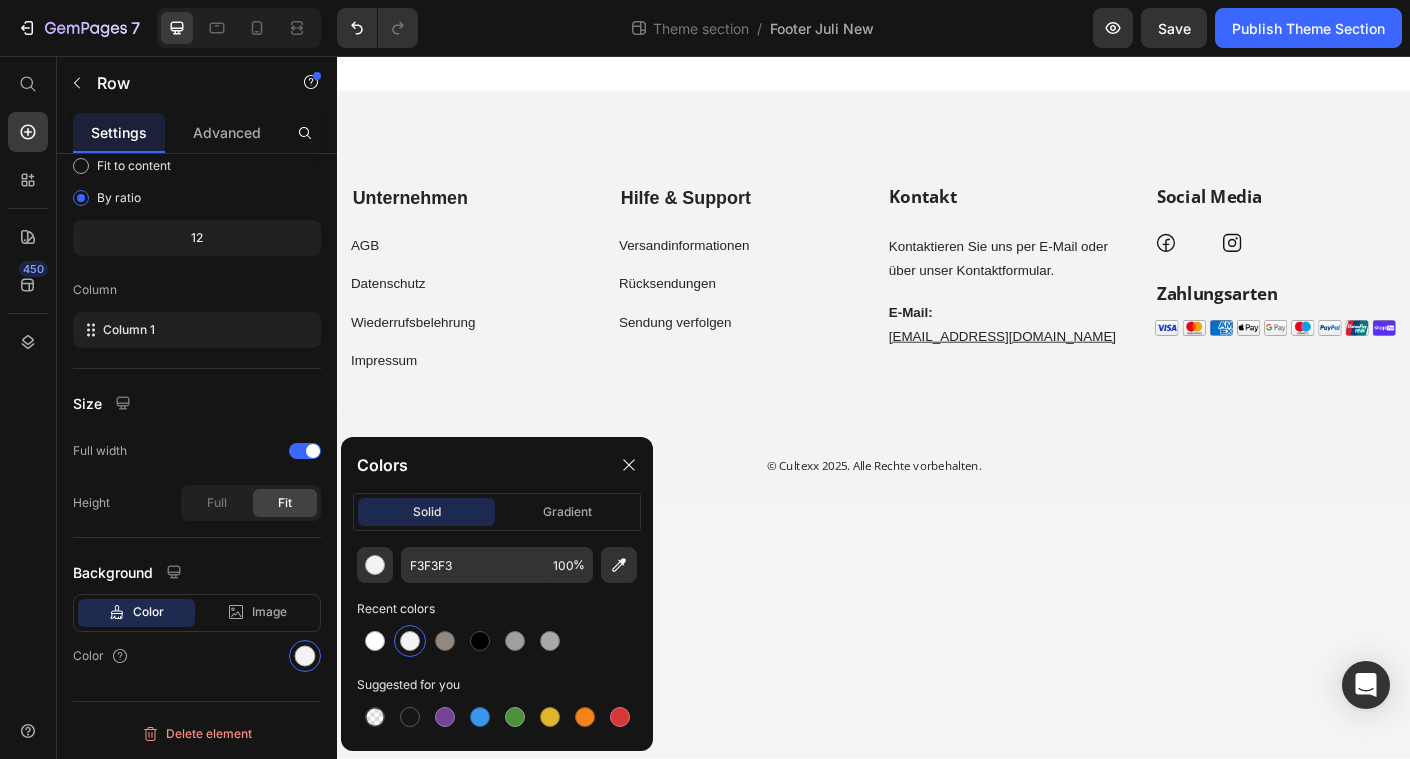 click on "Unternehmen  Heading AGB Text Block Row Datenschutz Text Block Row Wiederrufsbelehrung Text Block Row Impressum Text Block Hilfe & Support Heading Versandinformationen Text Block Rücksendungen   Text Block Sendung verfolgen Text Block Row Kontakt Heading Kontaktieren Sie uns per E-Mail oder über unser Kontaktformular. Text Block E-Mail: support@cultexx.com Text Block Social Media  Heading
Icon
Icon Row Row Zahlungsarten  Heading Image © Cultexx 2025. Alle Rechte vorbehalten. Text block Row Copyright © 2022 GemThemes. All Rights Reserved. Text block Image Row Row Unternehmen  Text block AGB Button Datenschutz Button Wiederrufsbelehrung   Button Impressum Button Hilfe & Support Text block Versandinformationen Button Rücksendungen Button Sendung verfolgen Button Kontakt Text block Kontaktieren Sie uns per E-Mail oder über unser Kontaktformular. Text Block E-Mail: support@cultexx.com Text Block Social Media Text block
Icon
Icon Row Image" at bounding box center [937, 449] 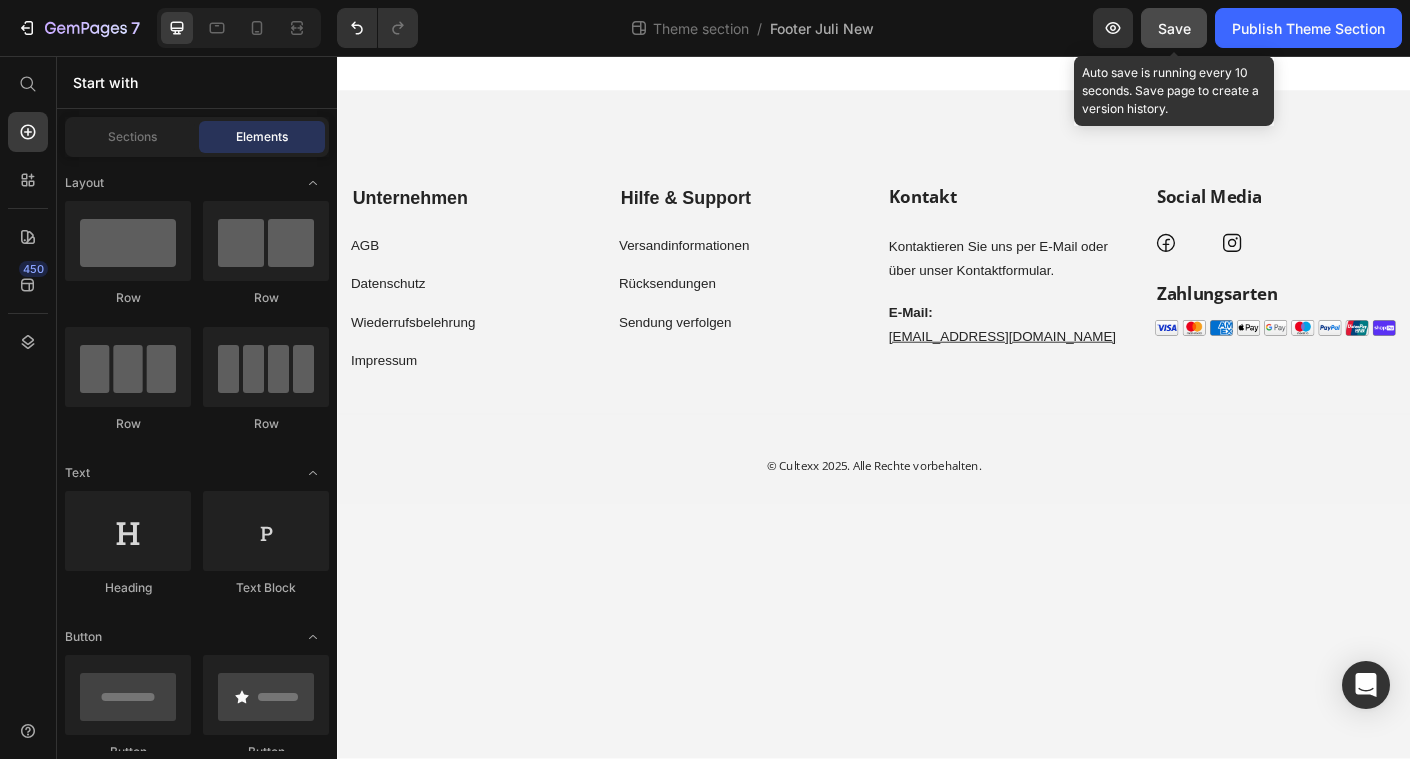 click on "Save" at bounding box center [1174, 28] 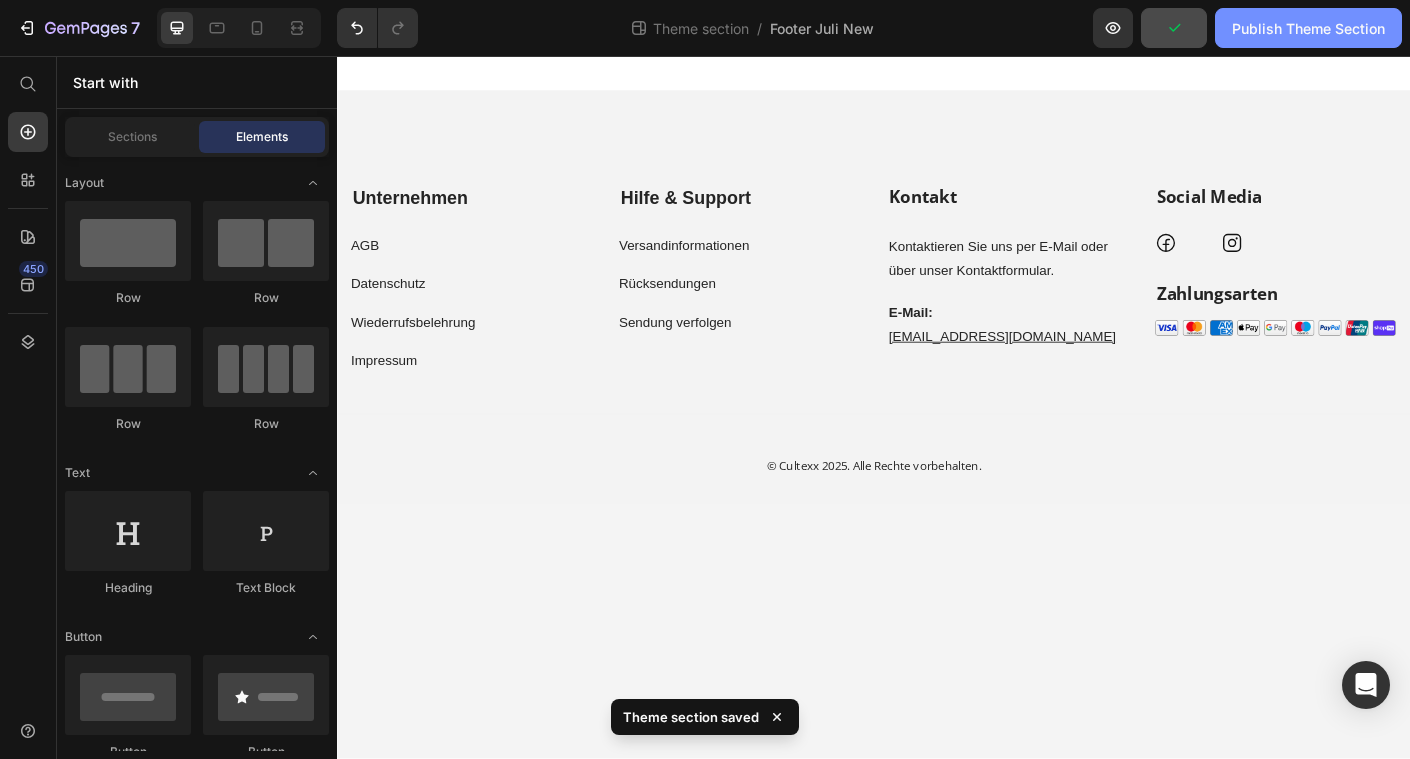 click on "Publish Theme Section" at bounding box center (1308, 28) 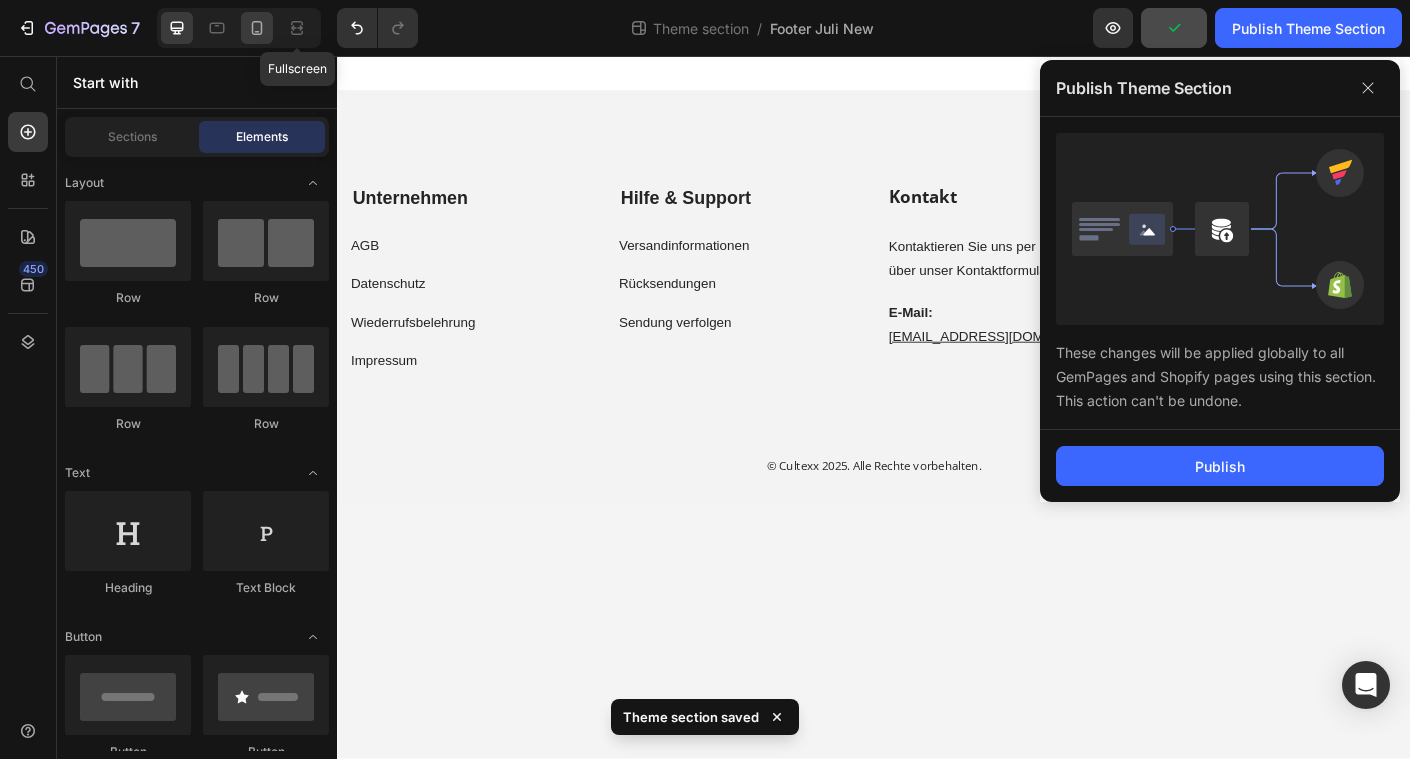 click 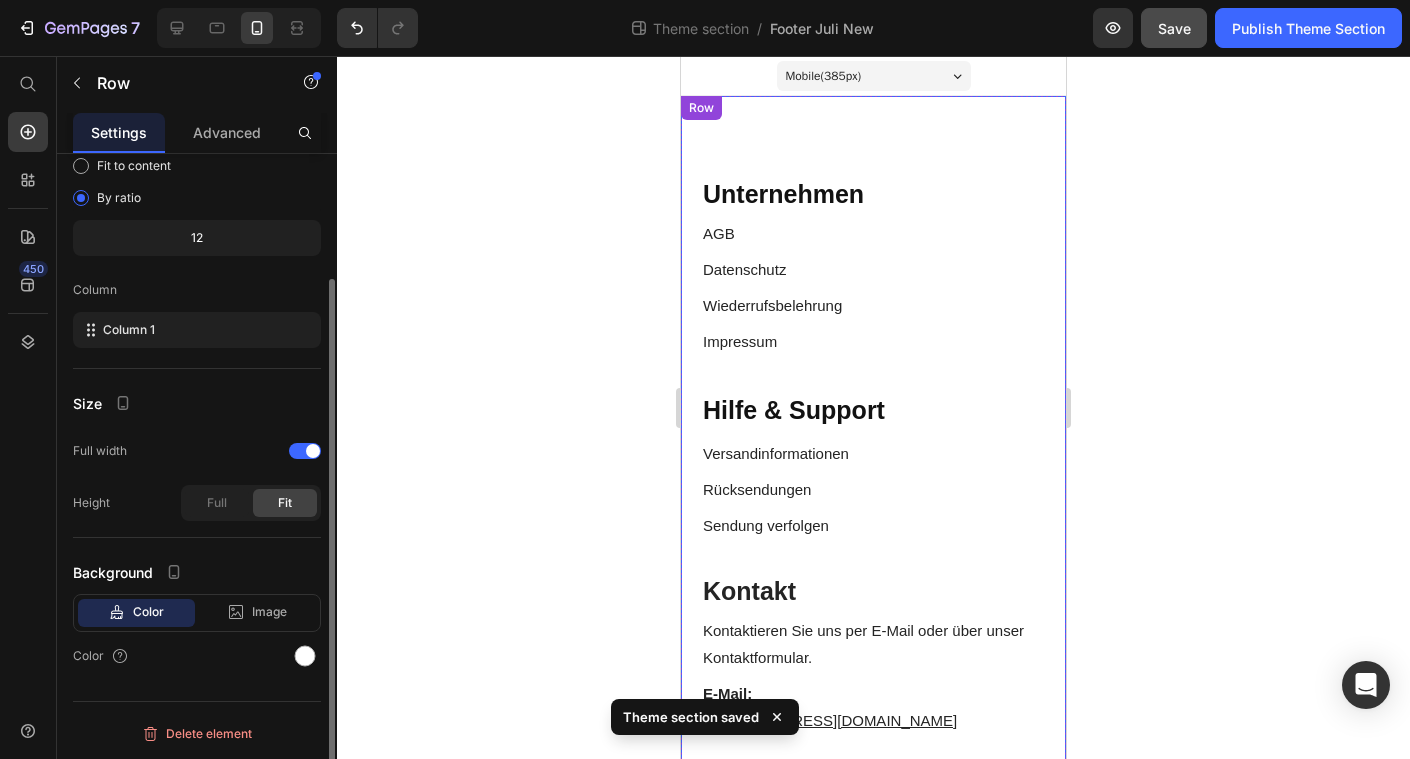 click on "Unternehmen  Heading AGB Text Block Row Datenschutz Text Block Row Wiederrufsbelehrung Text Block Row Impressum Text Block Hilfe & Support Heading Versandinformationen Text Block Rücksendungen   Text Block Sendung verfolgen Text Block Row Kontakt Heading Kontaktieren Sie uns per E-Mail oder über unser Kontaktformular. Text Block E-Mail: support@cultexx.com Text Block Social Media  Heading
Icon
Icon Row Row Zahlungsarten  Heading Image © Cultexx 2025. Alle Rechte vorbehalten. Text block Row Copyright © 2022 GemThemes. All Rights Reserved. Text block Image Row Row" at bounding box center (873, 584) 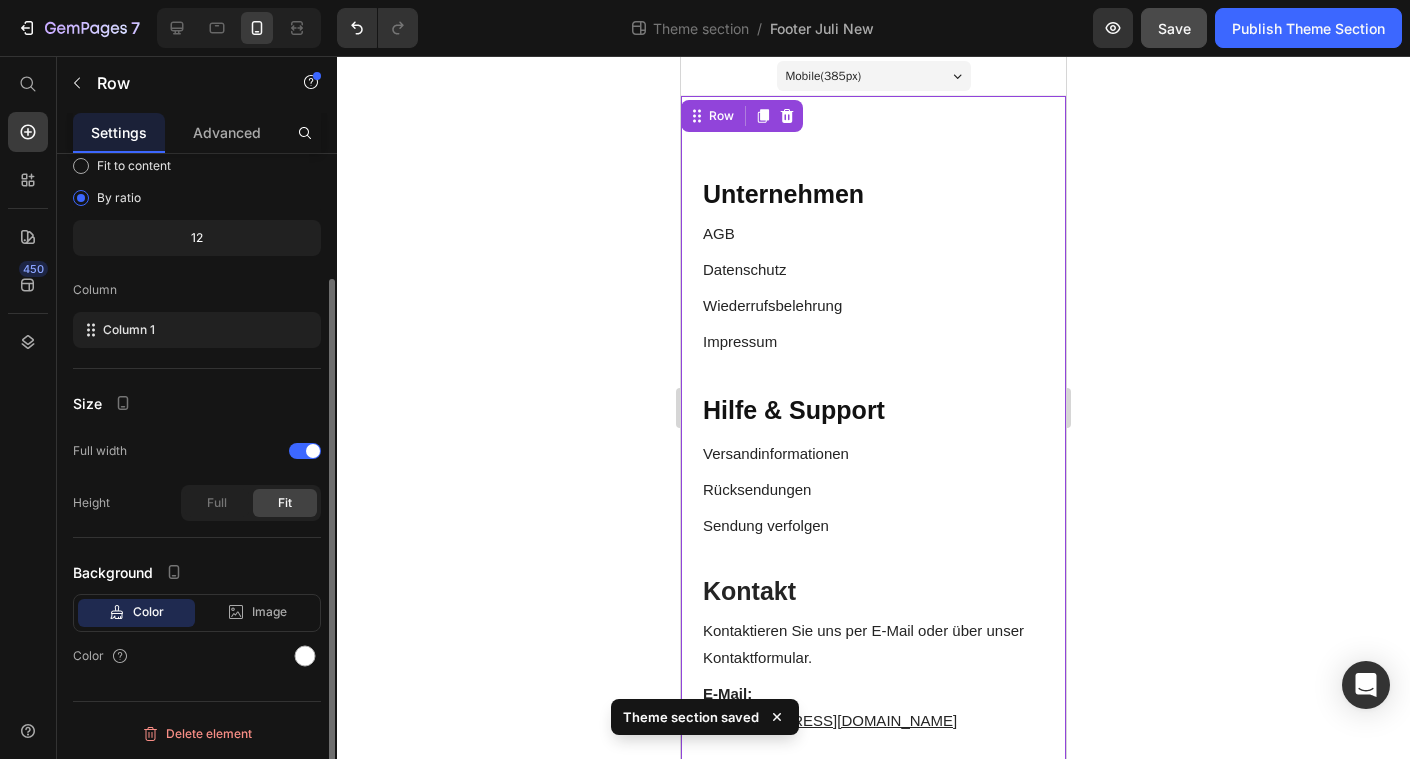 scroll, scrollTop: 154, scrollLeft: 0, axis: vertical 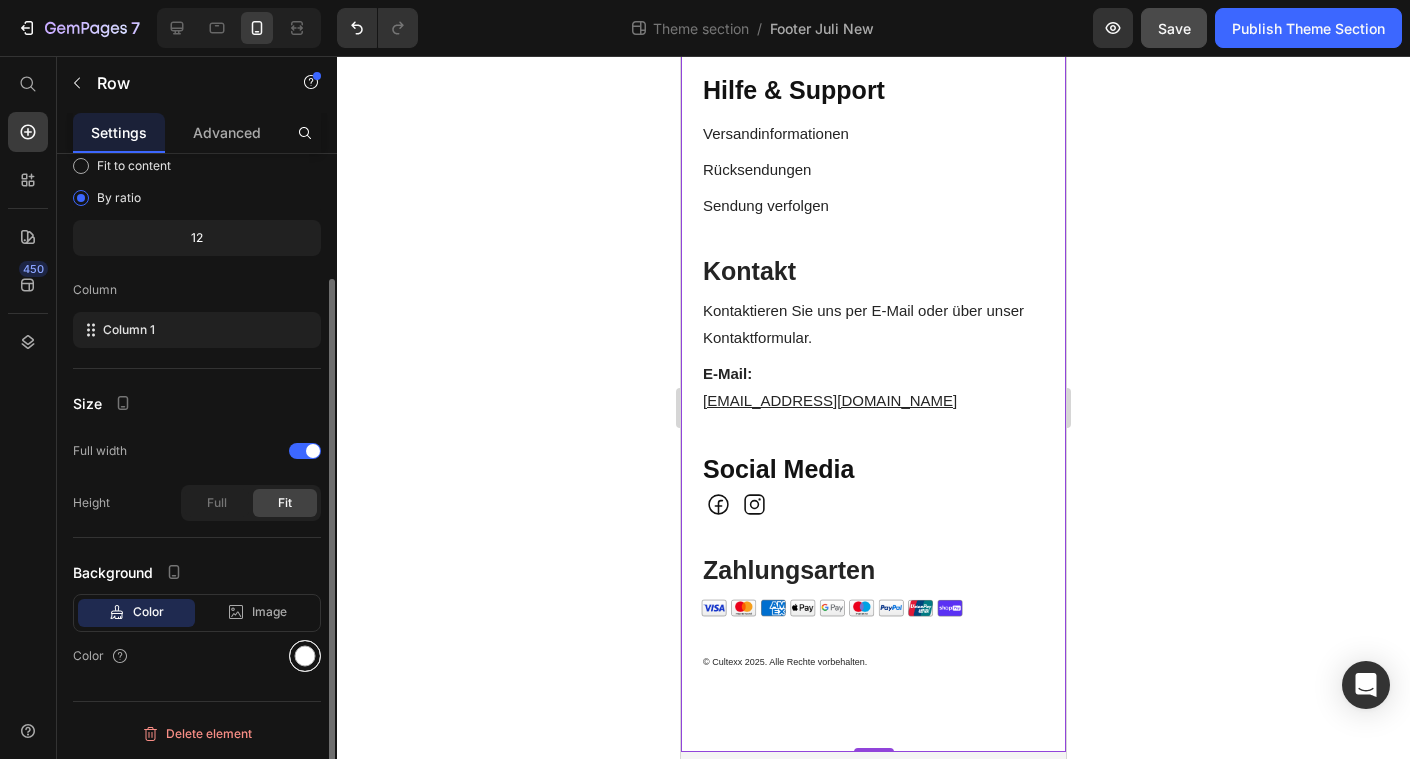 click at bounding box center (305, 656) 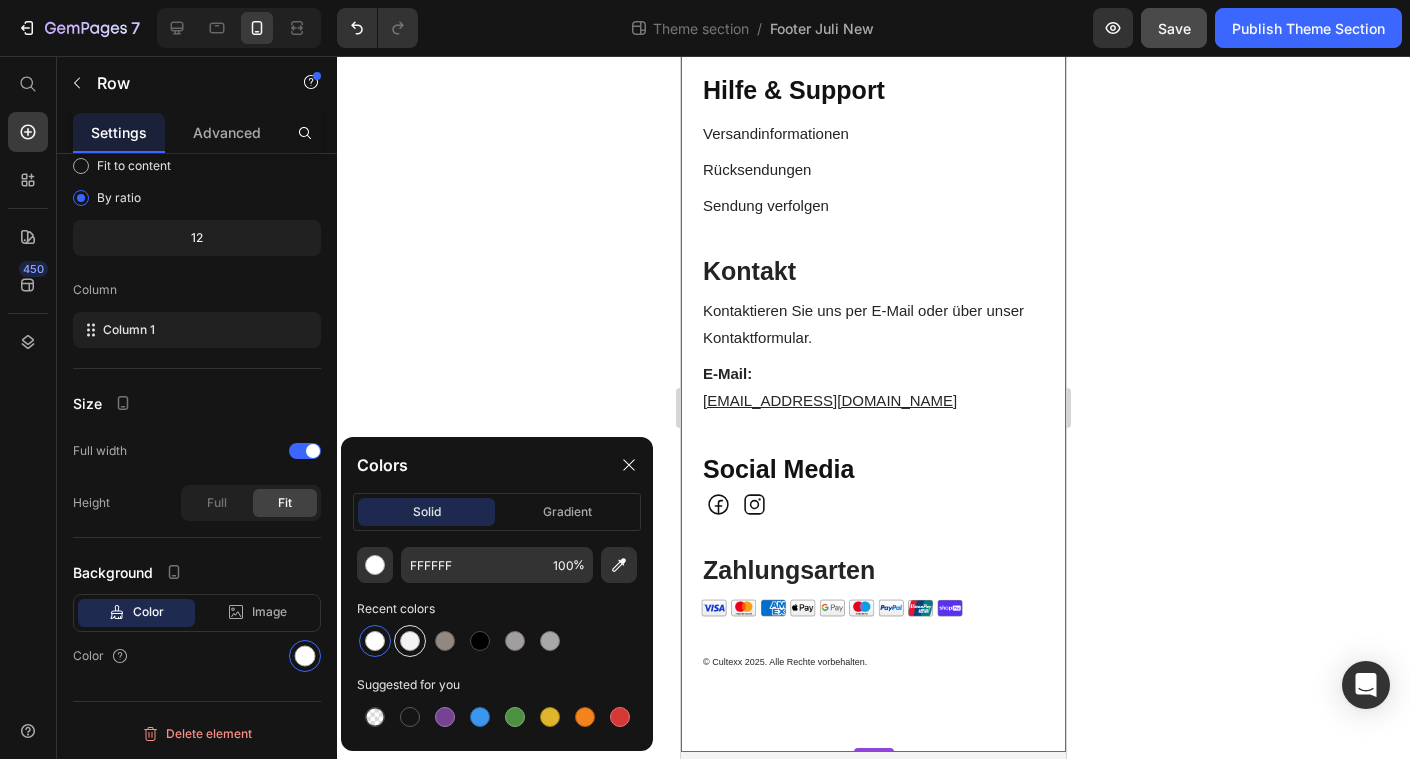 click at bounding box center (410, 641) 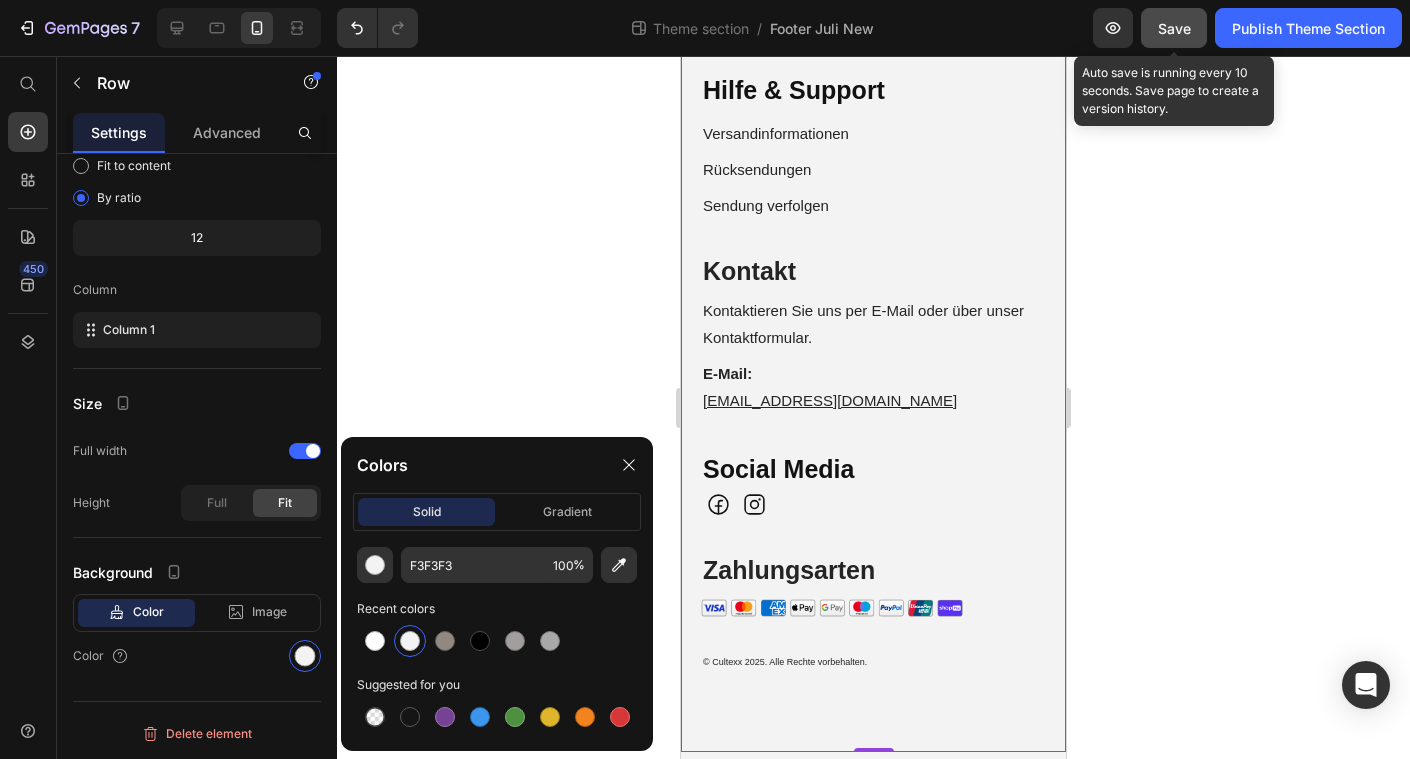 click on "Save" 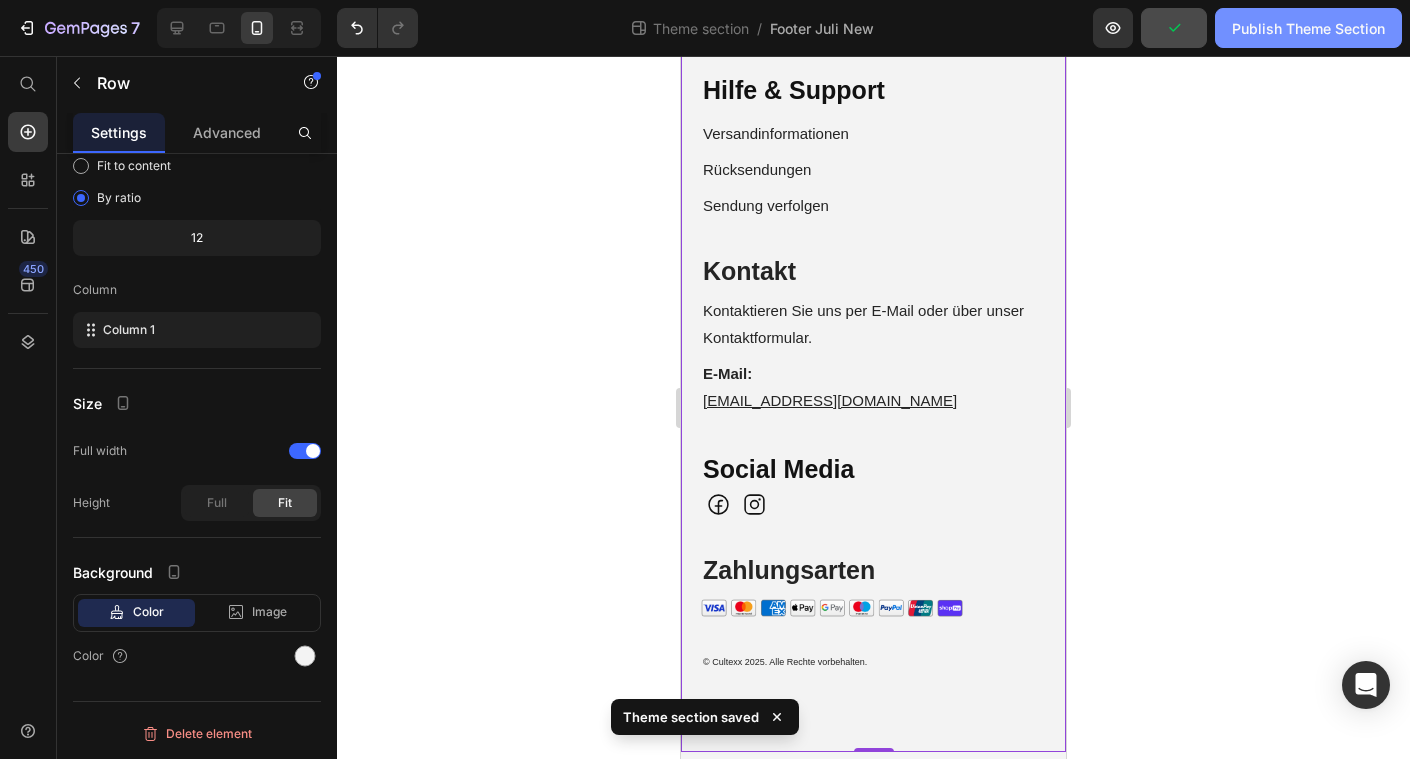 click on "Publish Theme Section" at bounding box center (1308, 28) 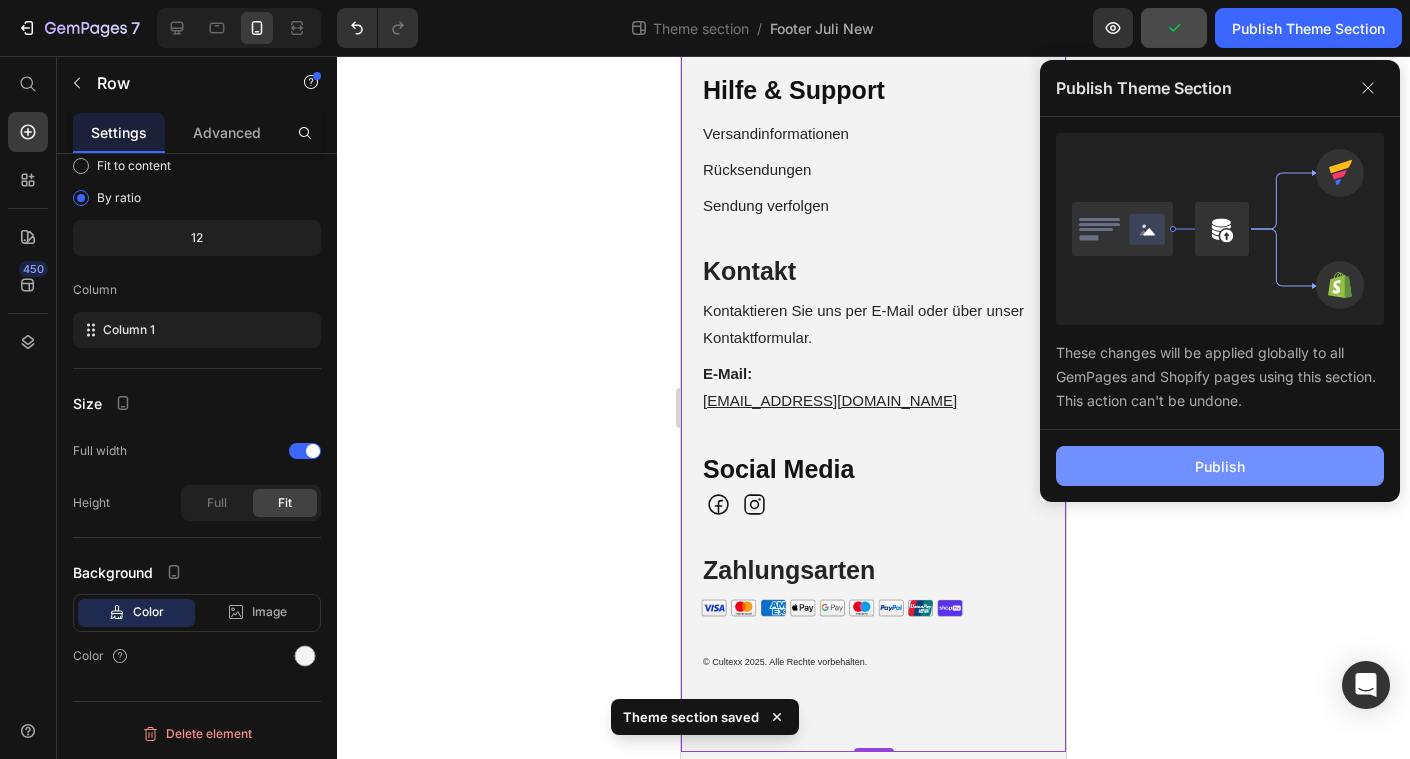 click on "Publish" at bounding box center (1220, 466) 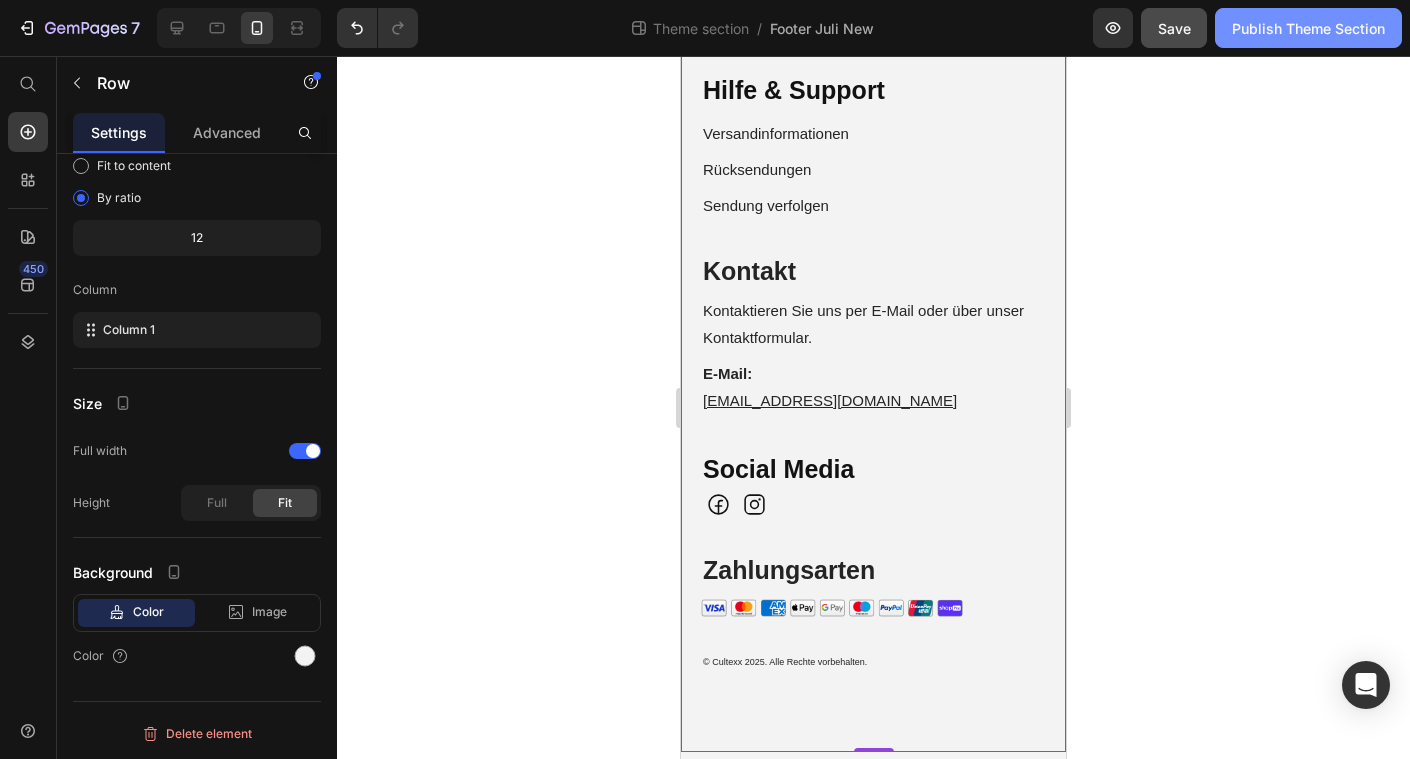 click on "Publish Theme Section" 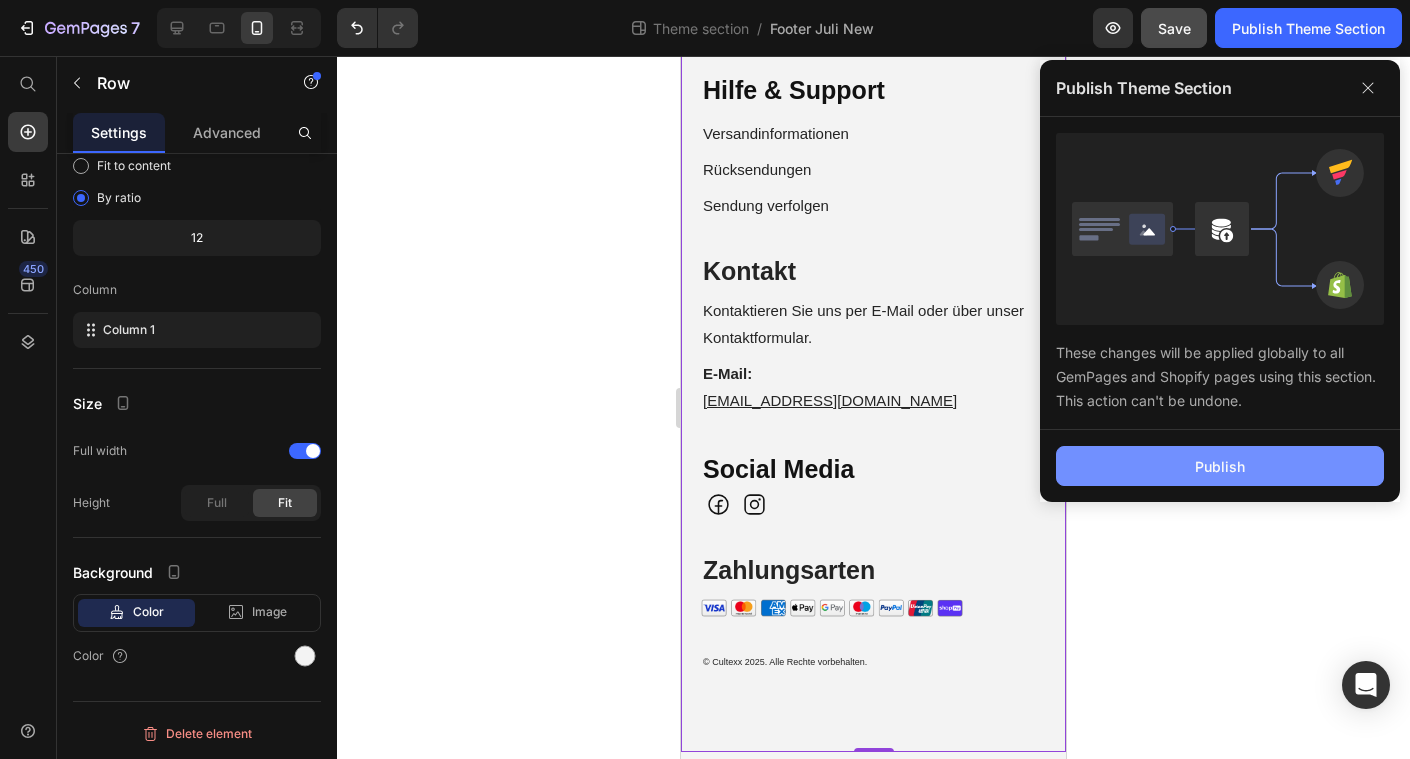 click on "Publish" 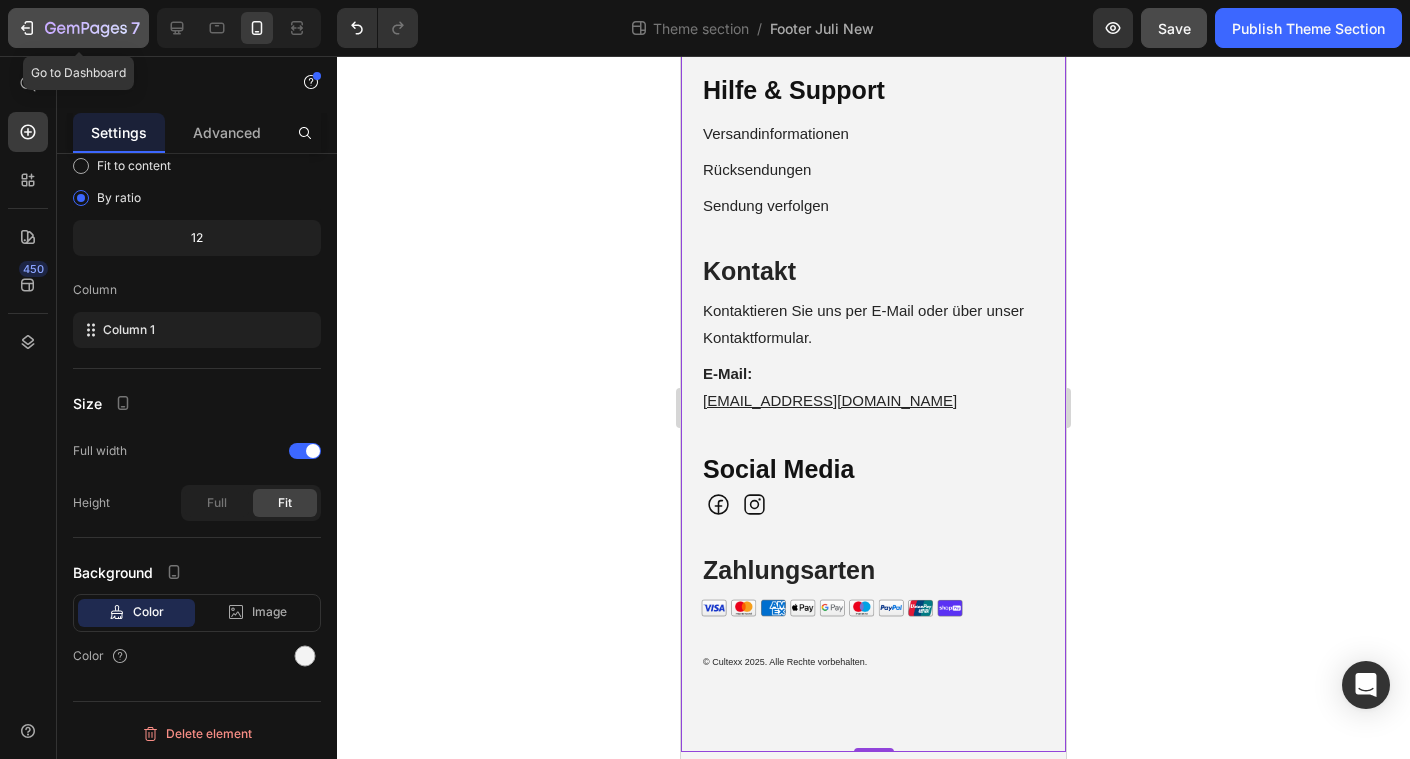 click 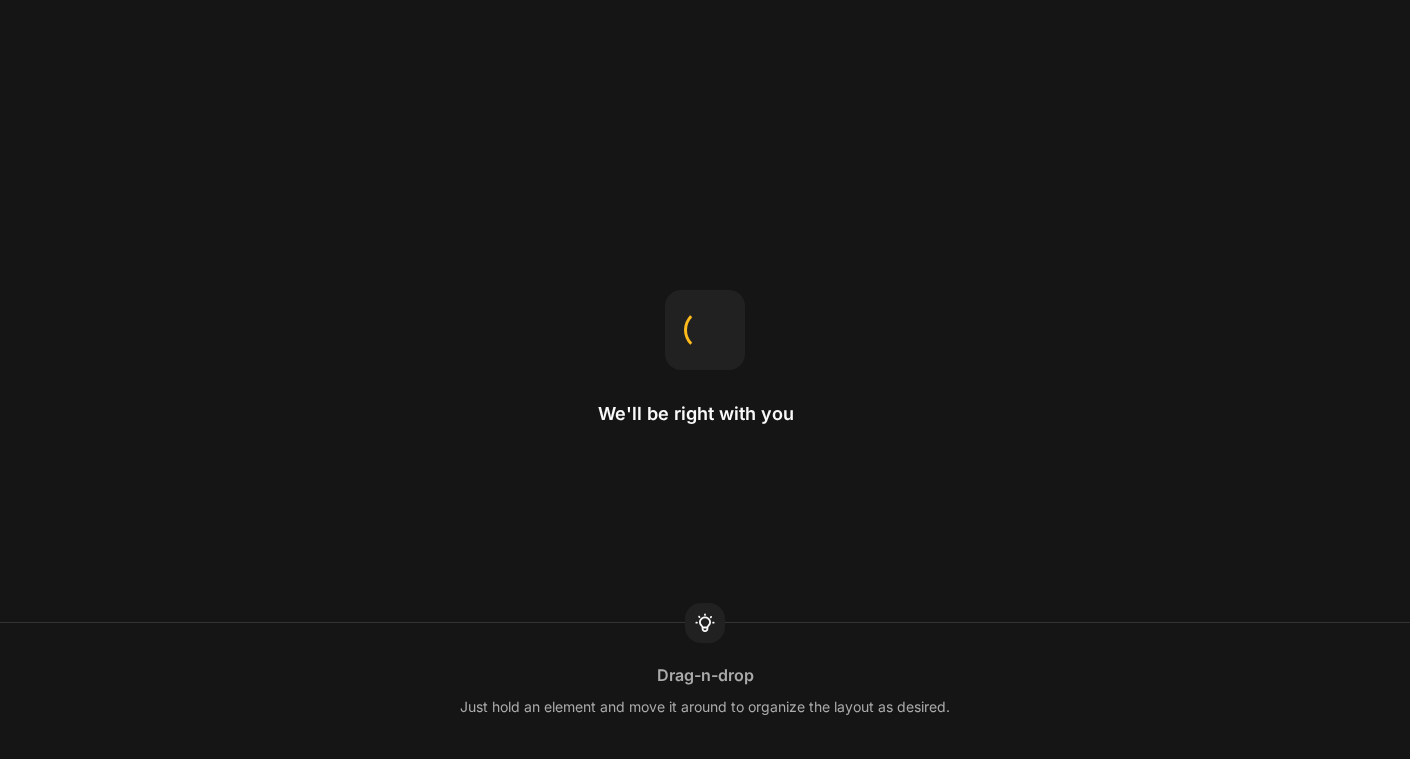 scroll, scrollTop: 0, scrollLeft: 0, axis: both 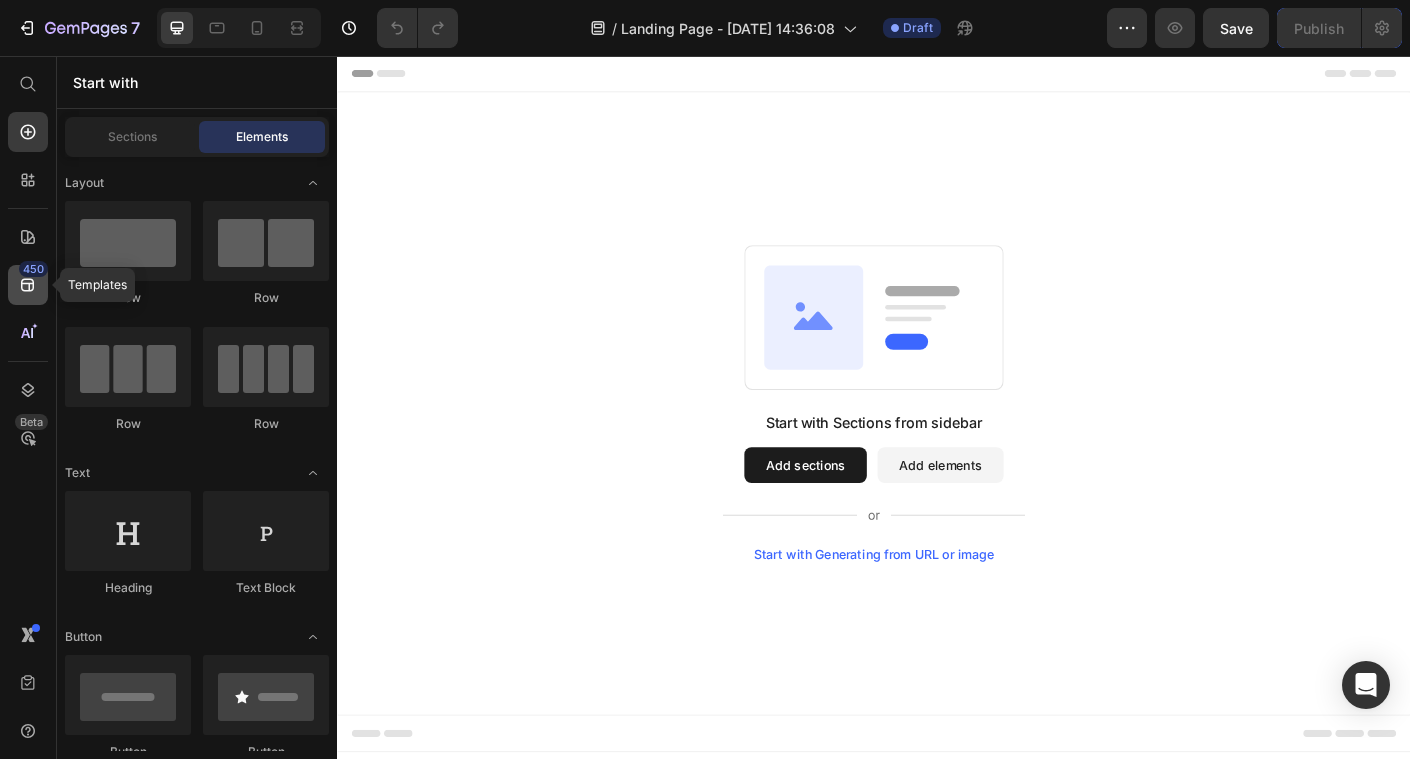 click on "450" at bounding box center [33, 269] 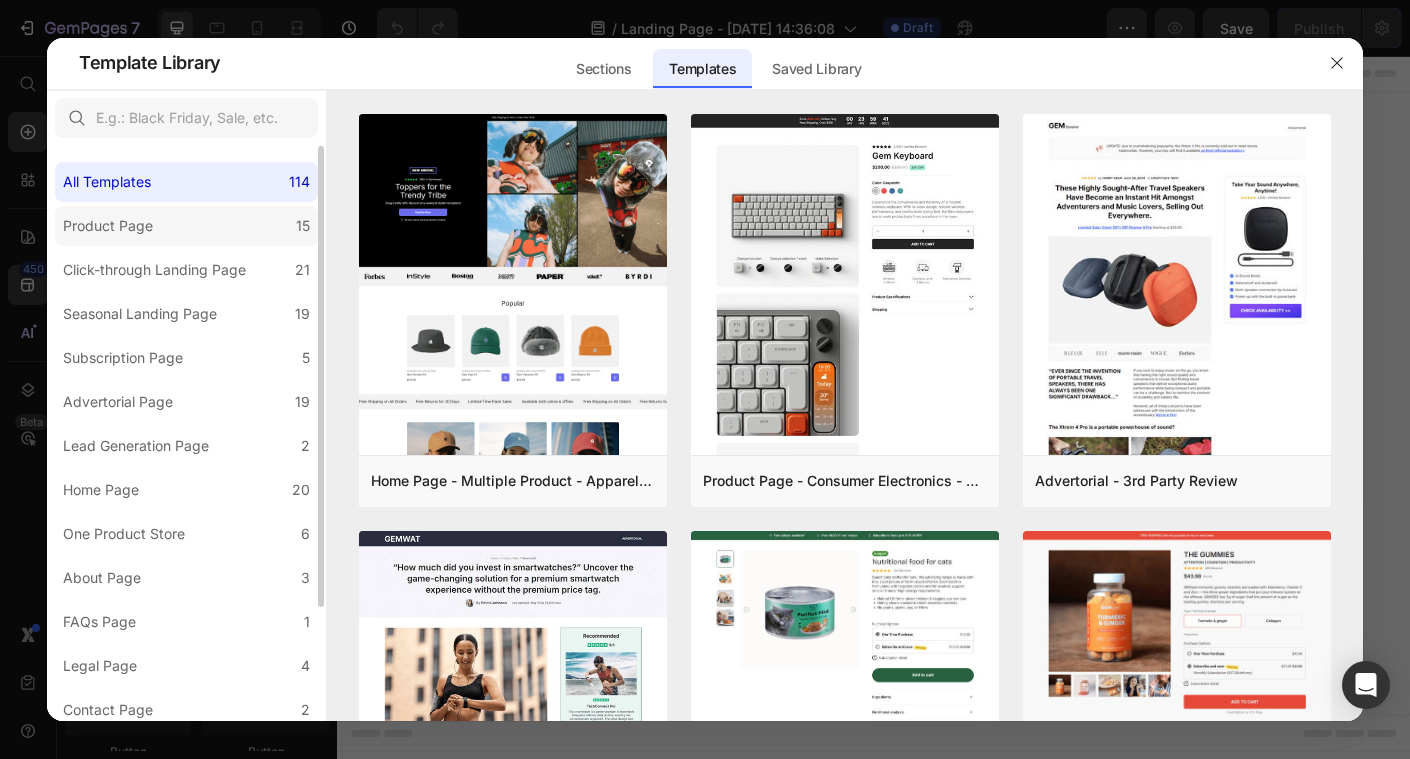 click on "Product Page 15" 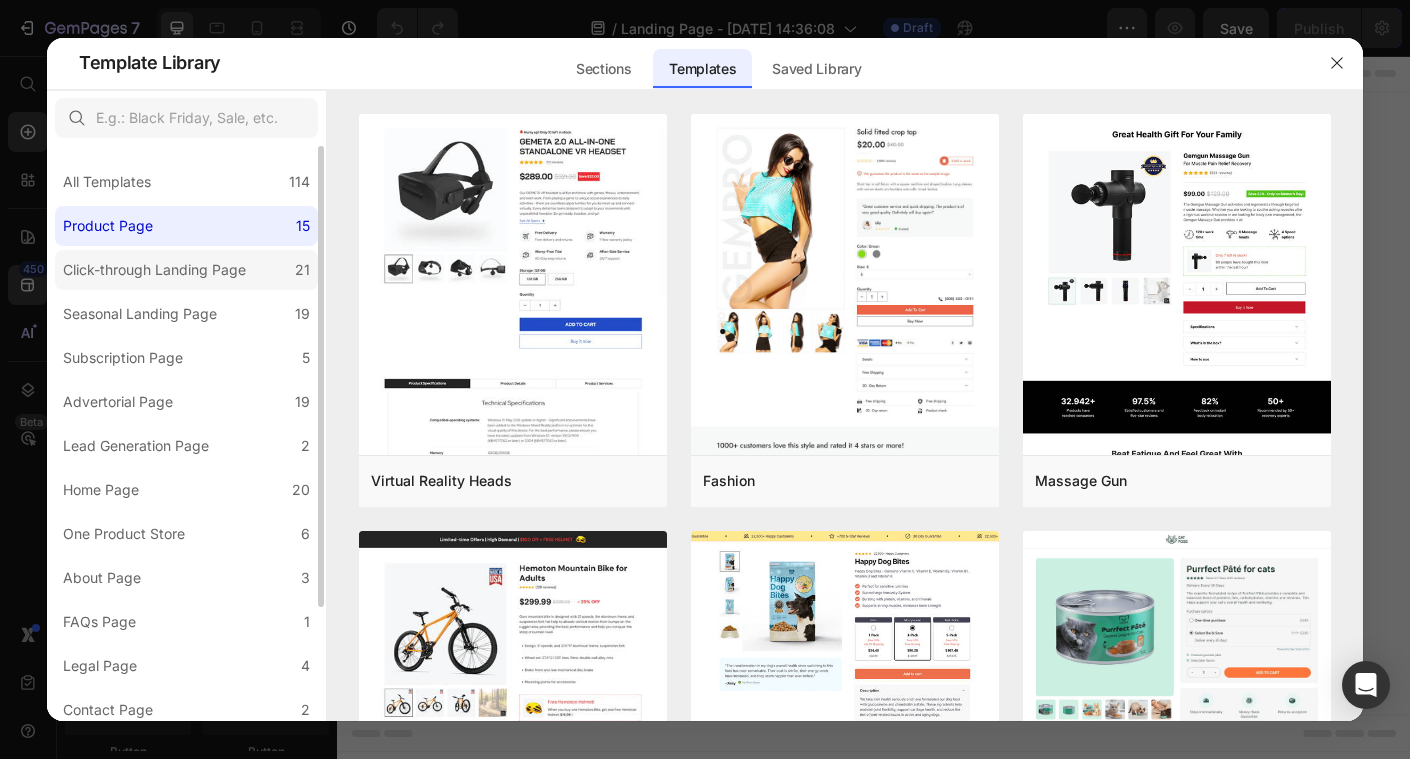 click on "Click-through Landing Page" at bounding box center [154, 270] 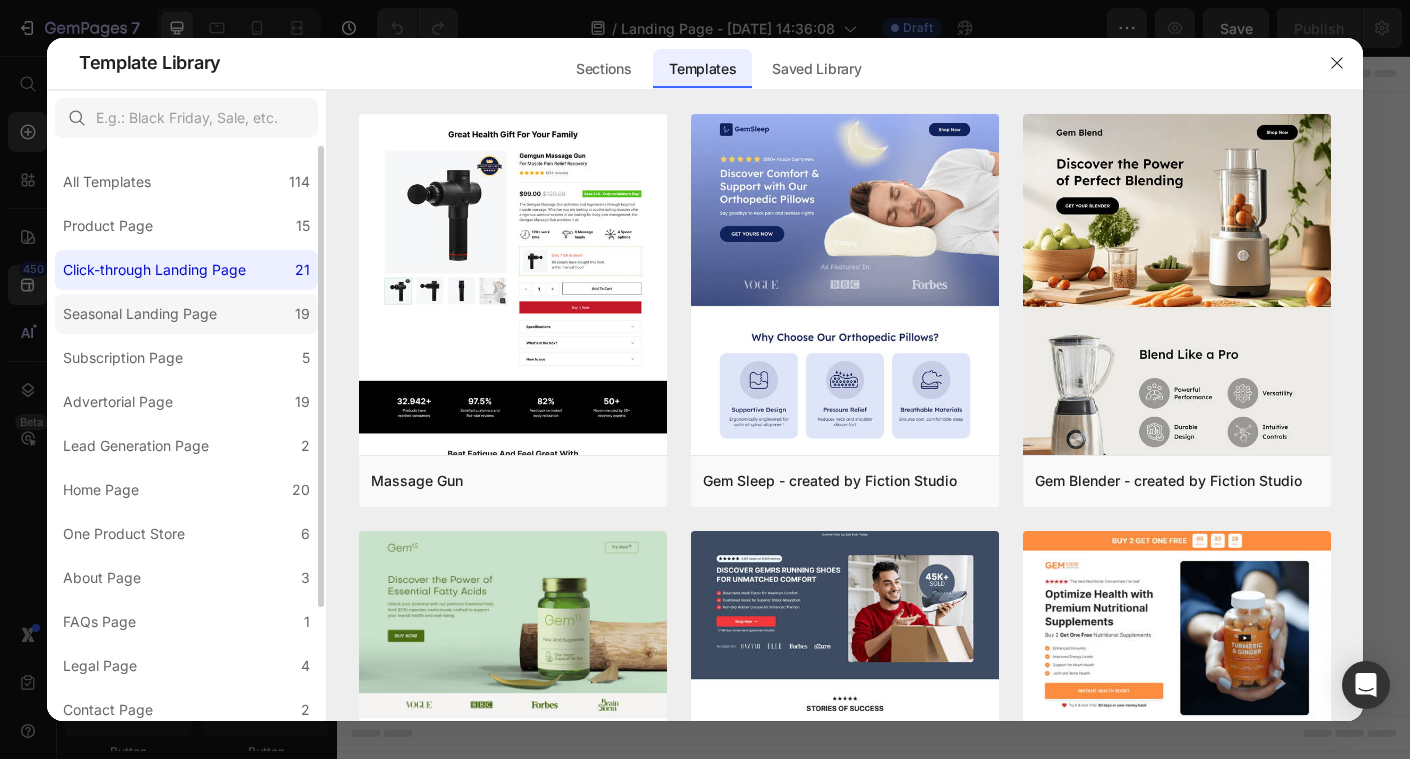 click on "Seasonal Landing Page" at bounding box center (140, 314) 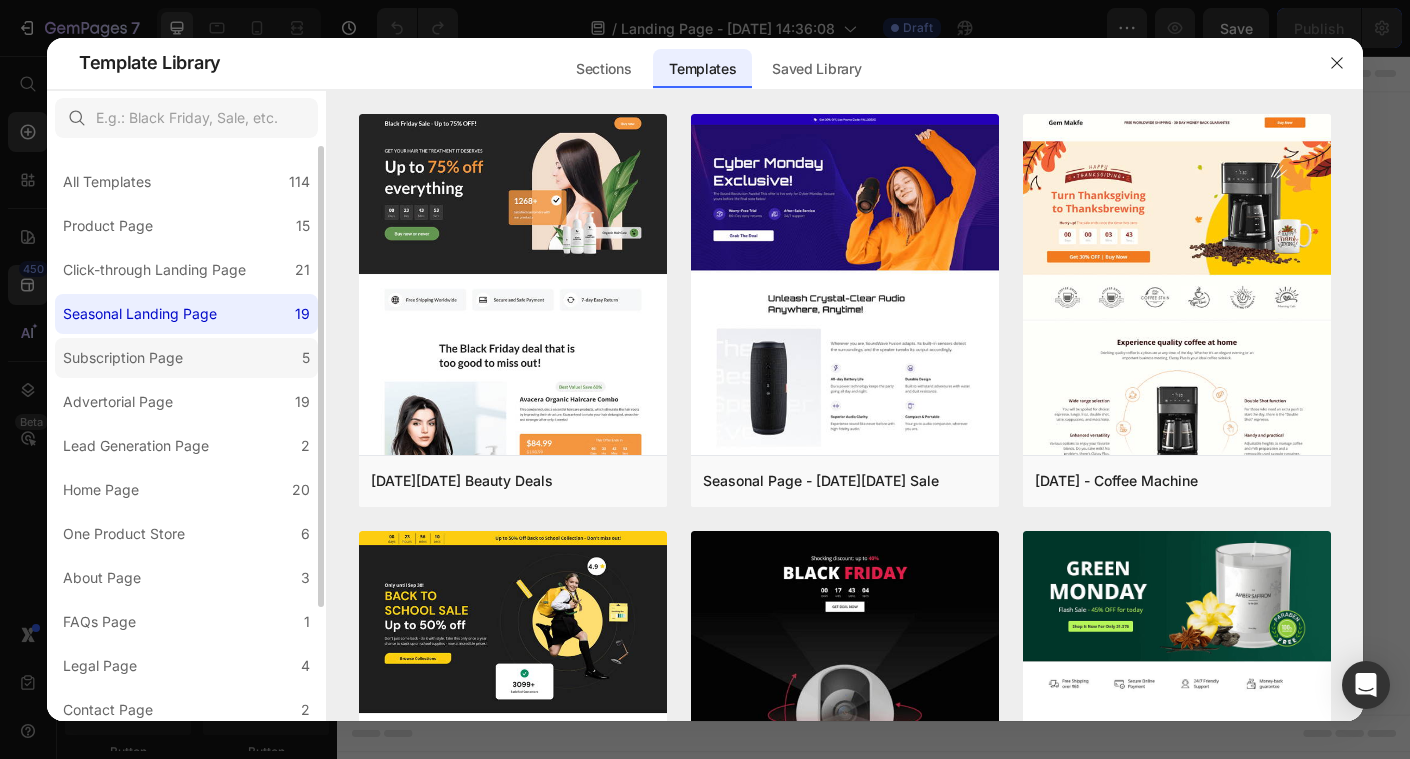 click on "Subscription Page" at bounding box center (123, 358) 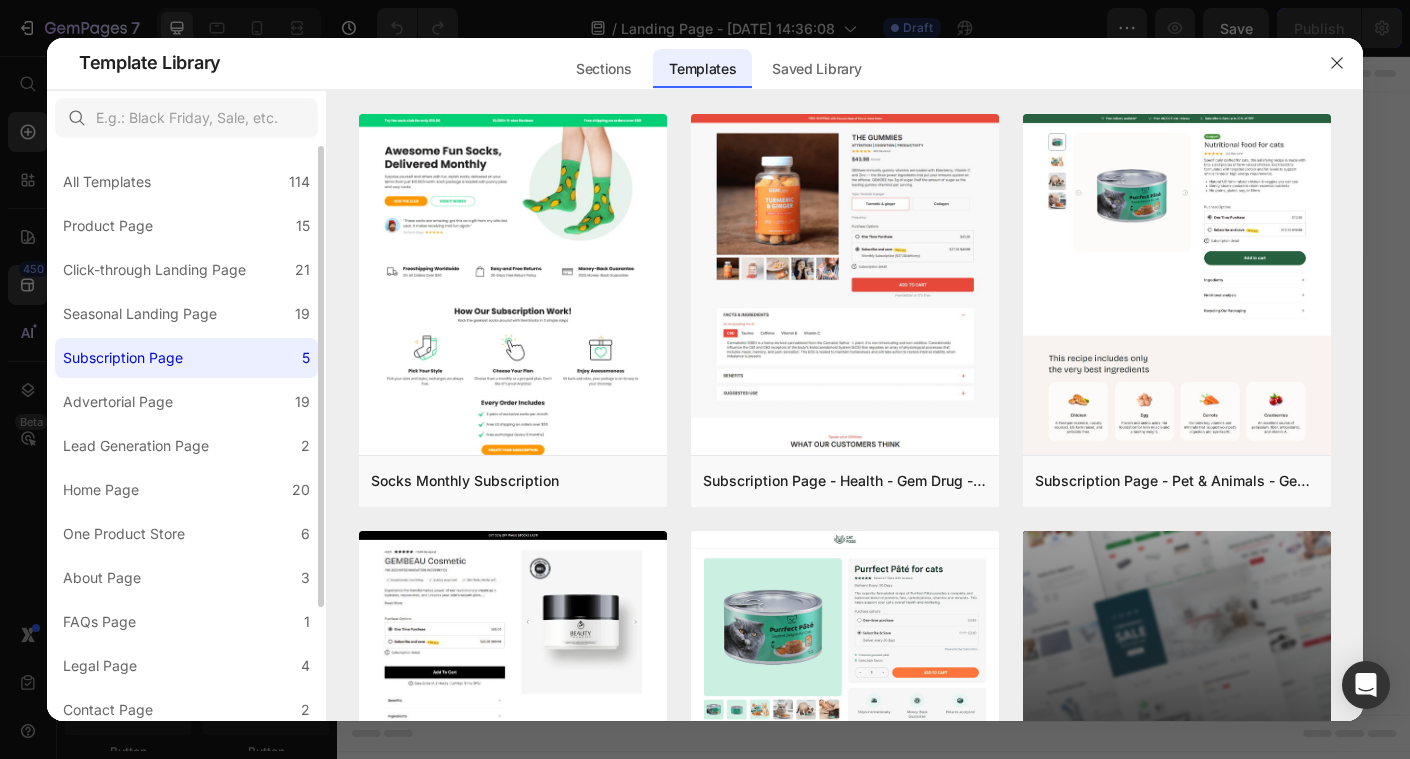 click on "All Templates 114 Product Page 15 Click-through Landing Page 21 Seasonal Landing Page 19 Subscription Page 5 Advertorial Page 19 Lead Generation Page 2 Home Page 20 One Product Store 6 About Page 3 FAQs Page 1 Legal Page 4 Contact Page 2 Blog Post 4 Blog List 2 Collection Page 3" at bounding box center [186, 504] 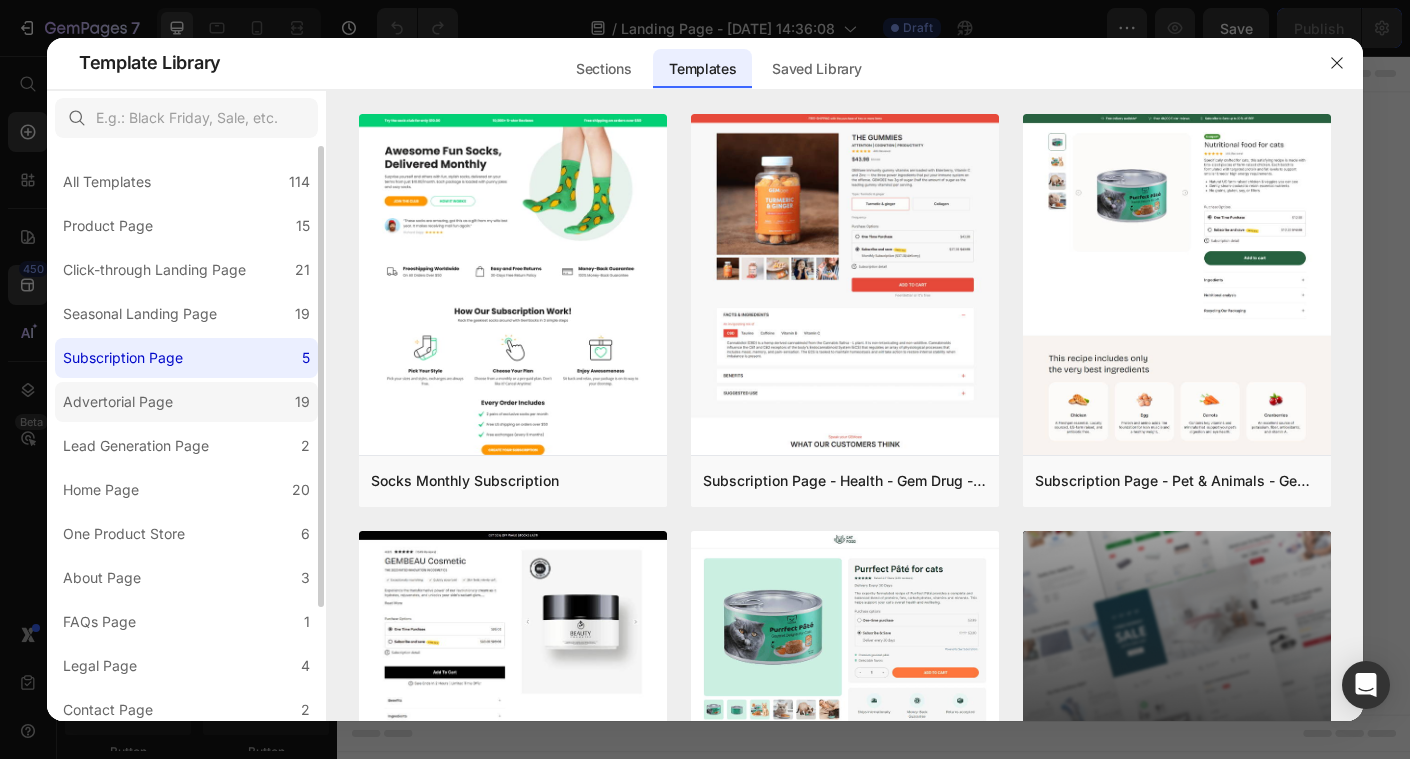 click on "Advertorial Page" at bounding box center (118, 402) 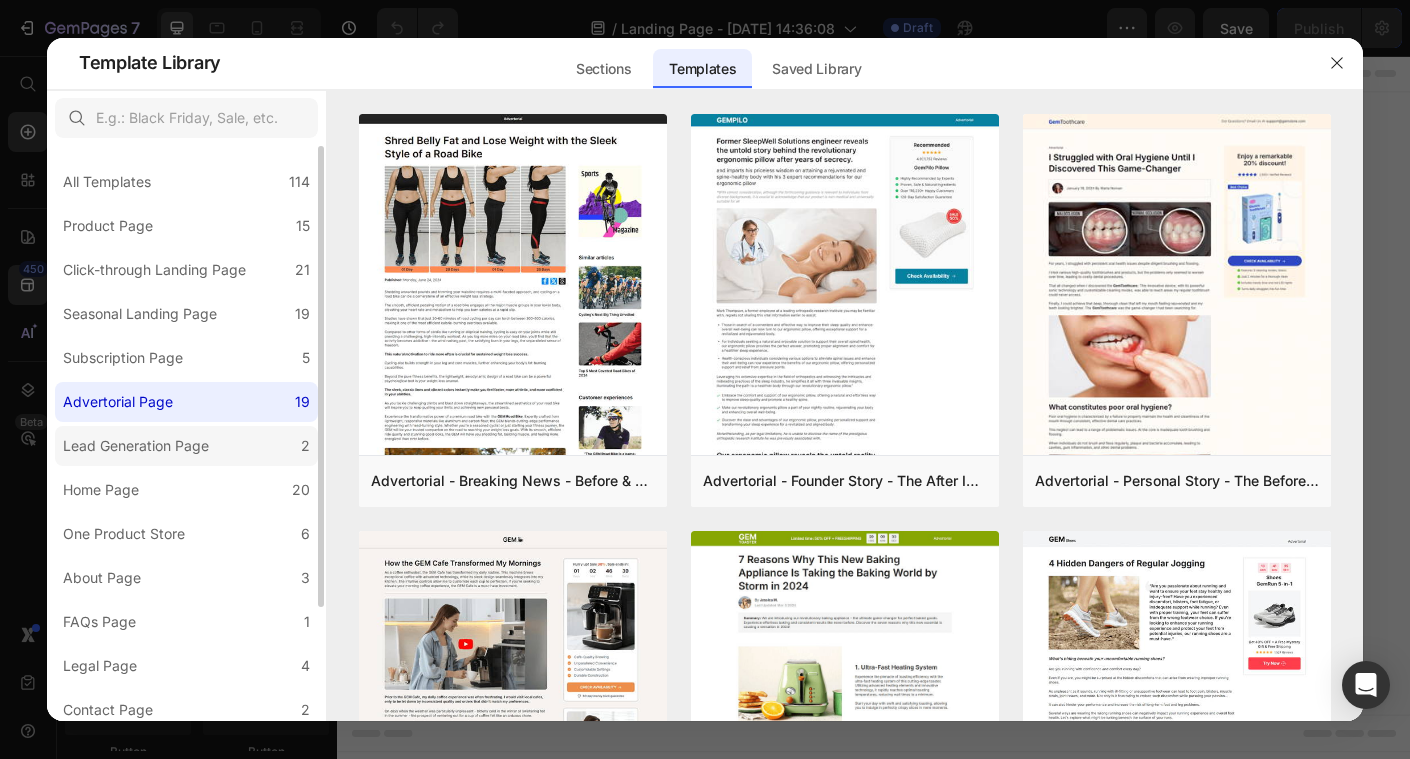 click on "Lead Generation Page" at bounding box center (136, 446) 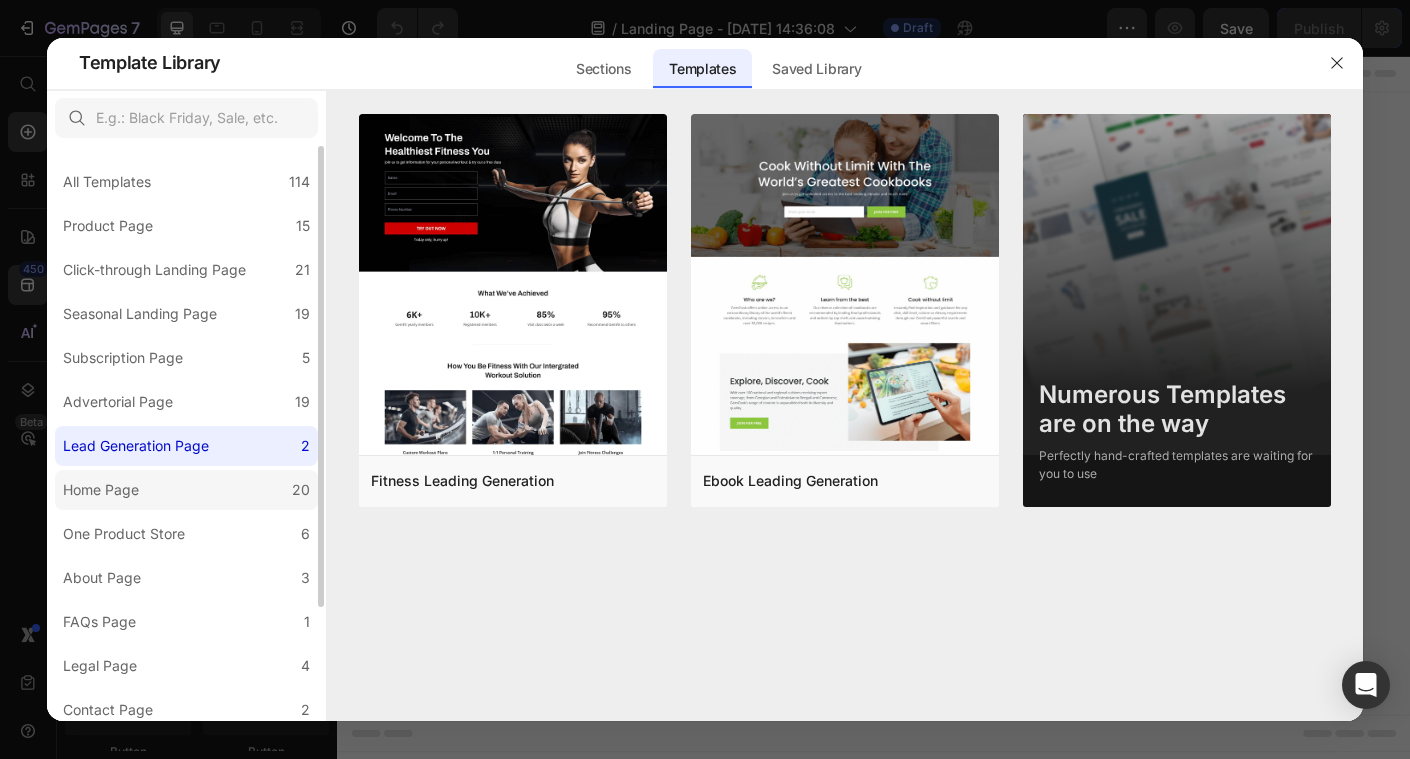 click on "Home Page 20" 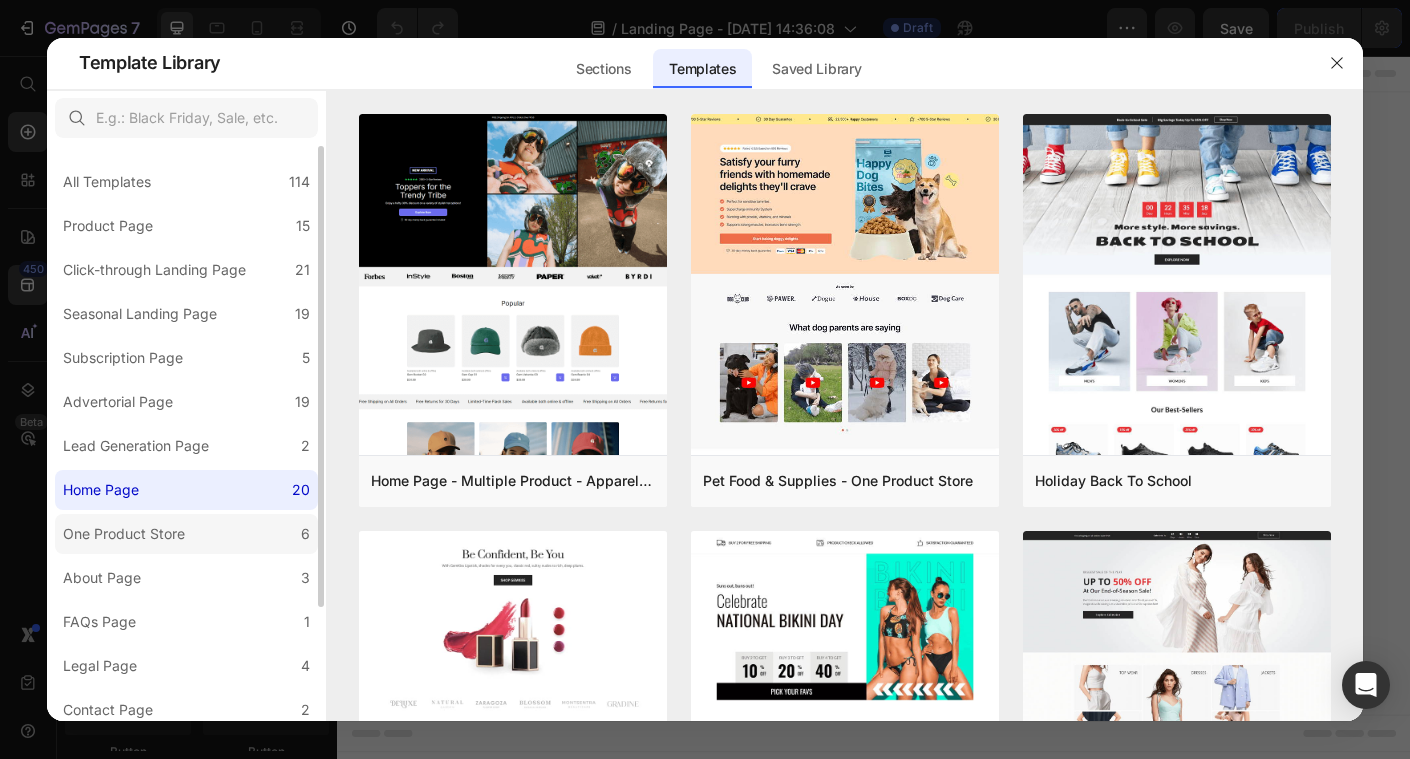 click on "One Product Store" at bounding box center (124, 534) 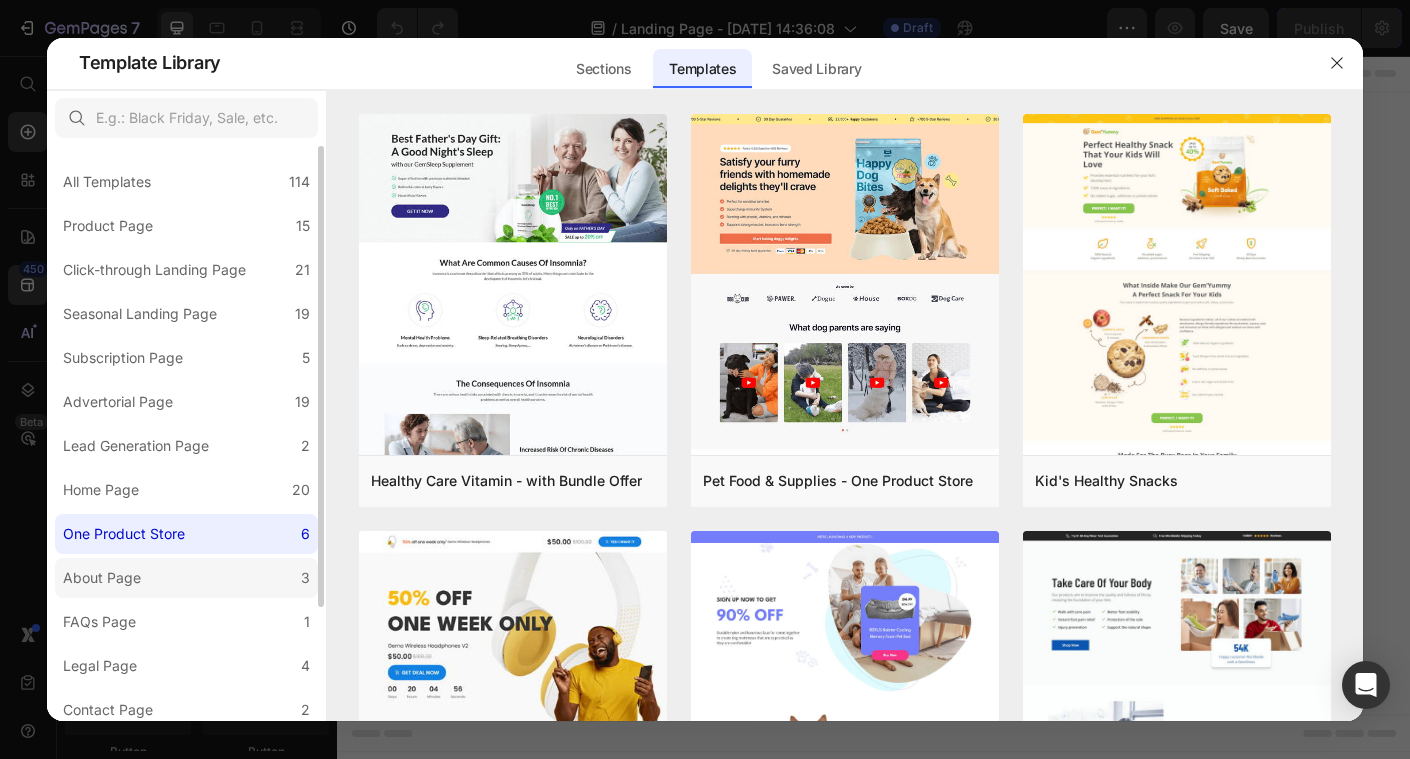 click on "About Page 3" 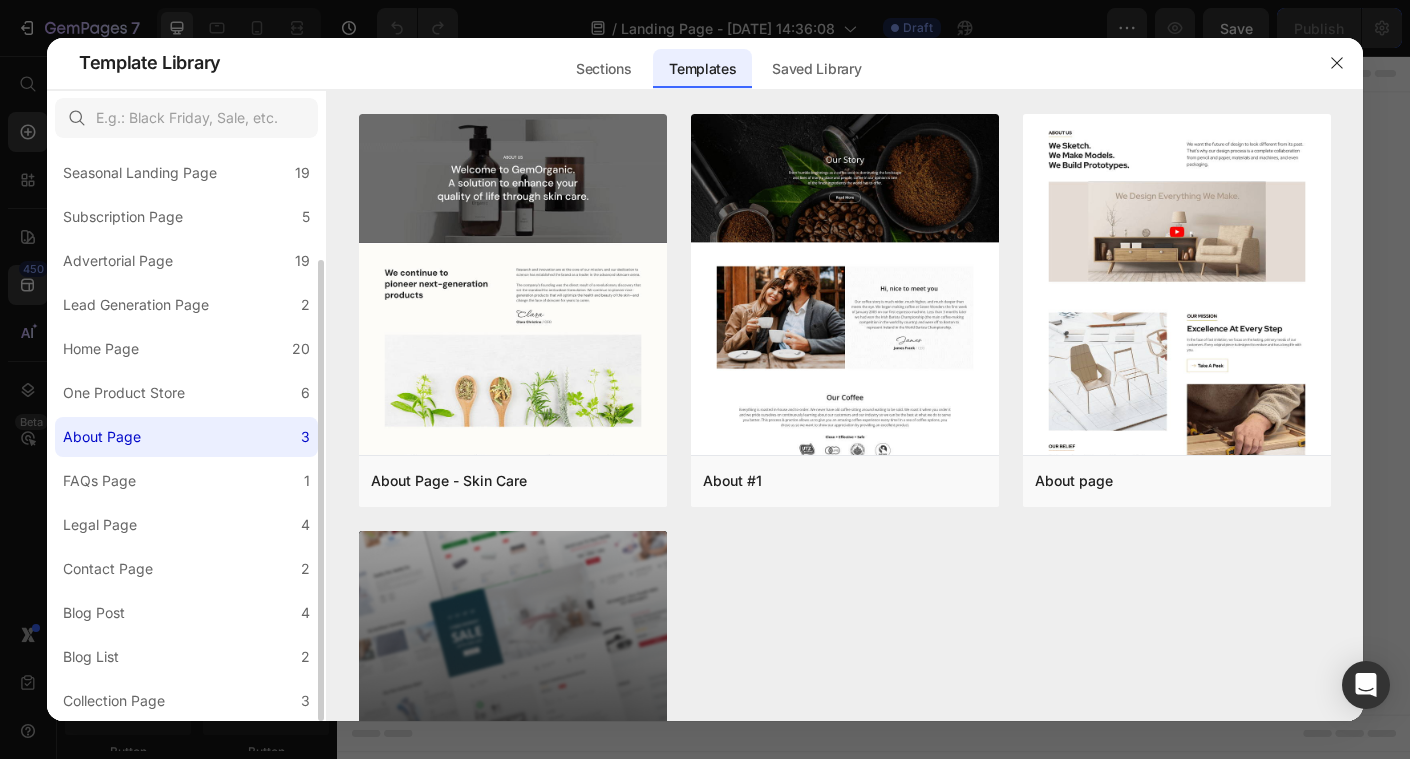 scroll, scrollTop: 0, scrollLeft: 0, axis: both 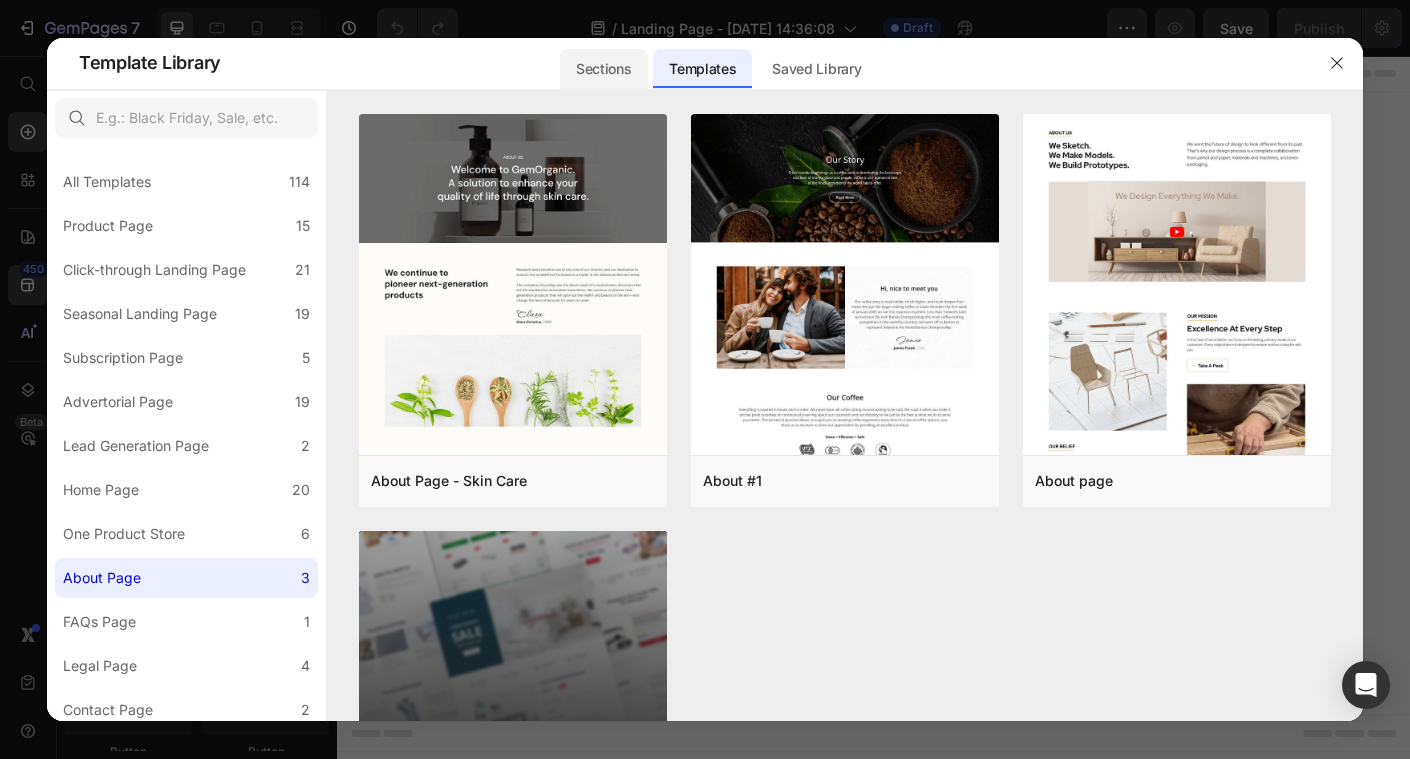 click on "Sections" 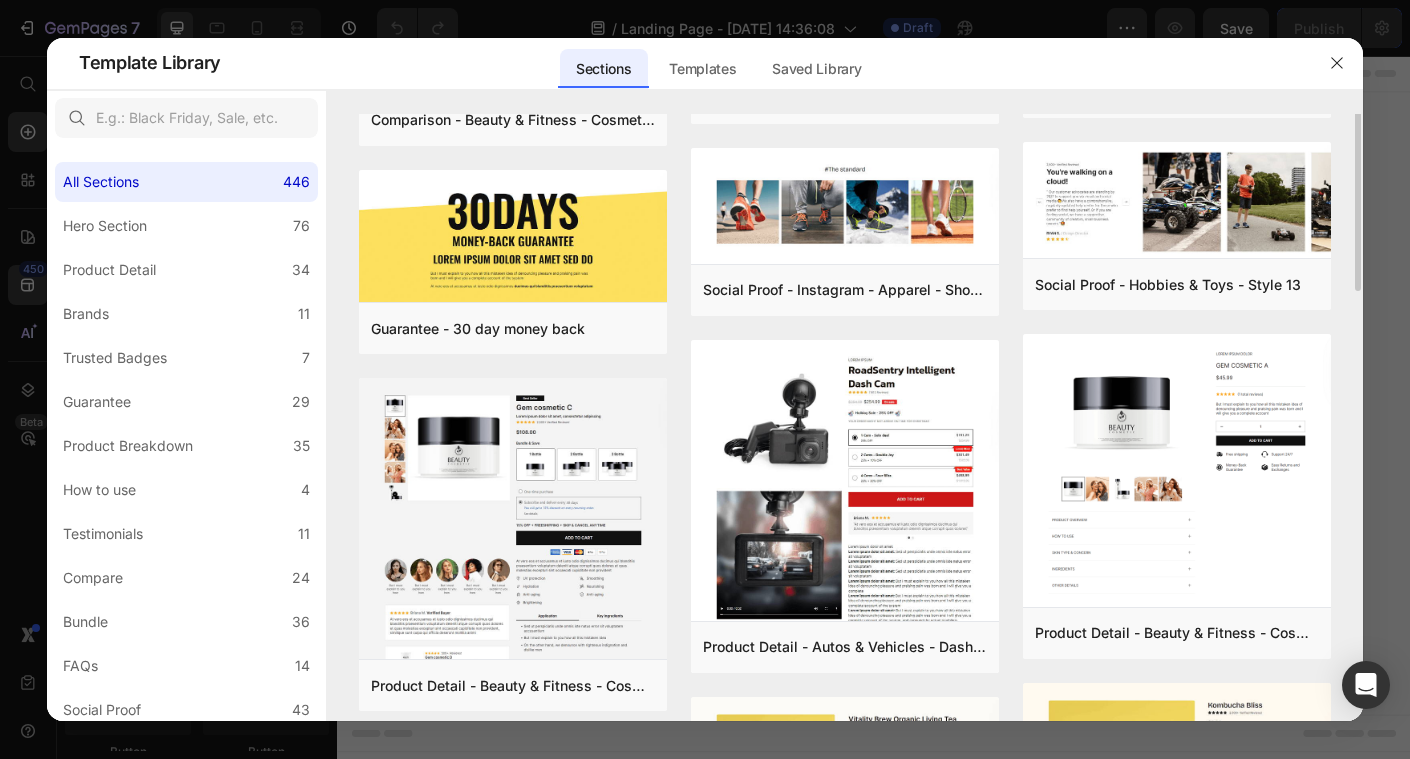 scroll, scrollTop: 228, scrollLeft: 0, axis: vertical 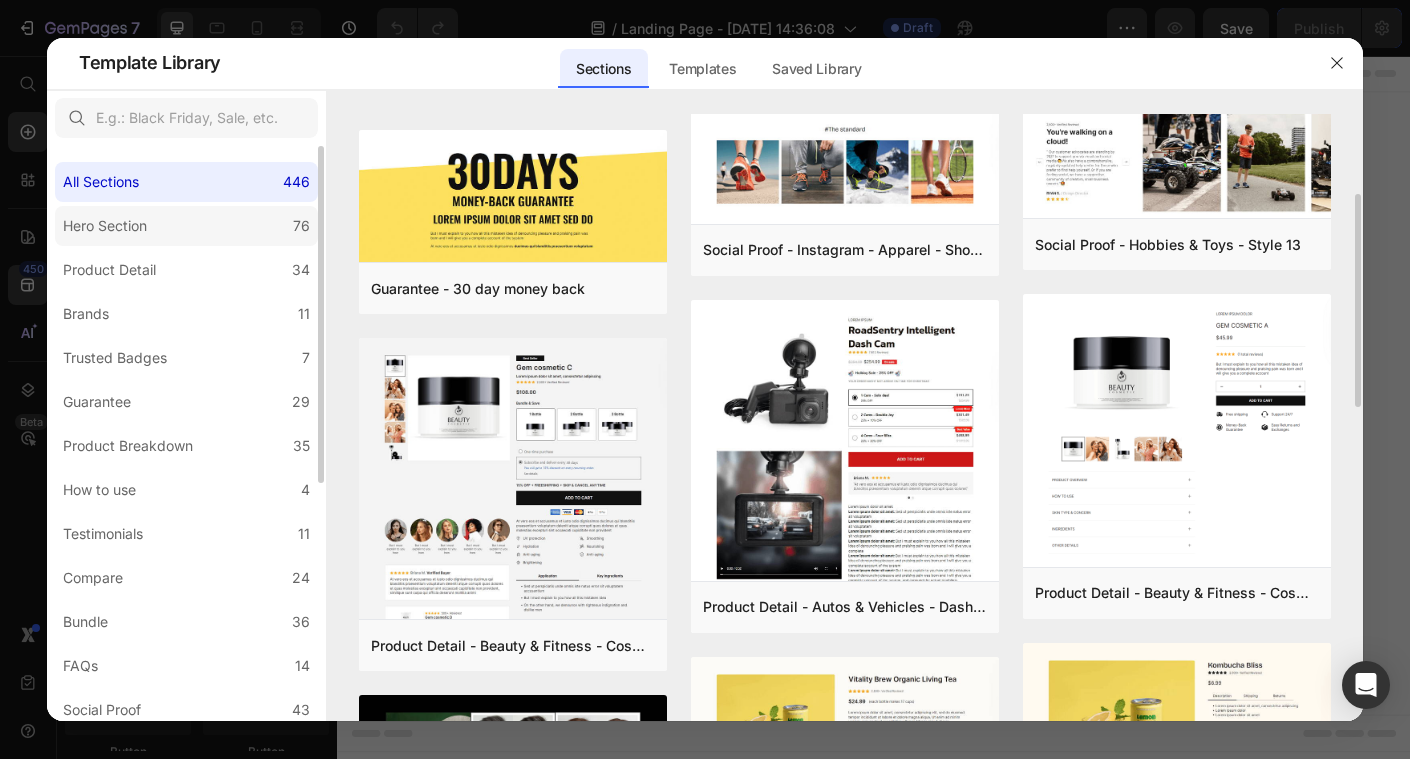 click on "Hero Section 76" 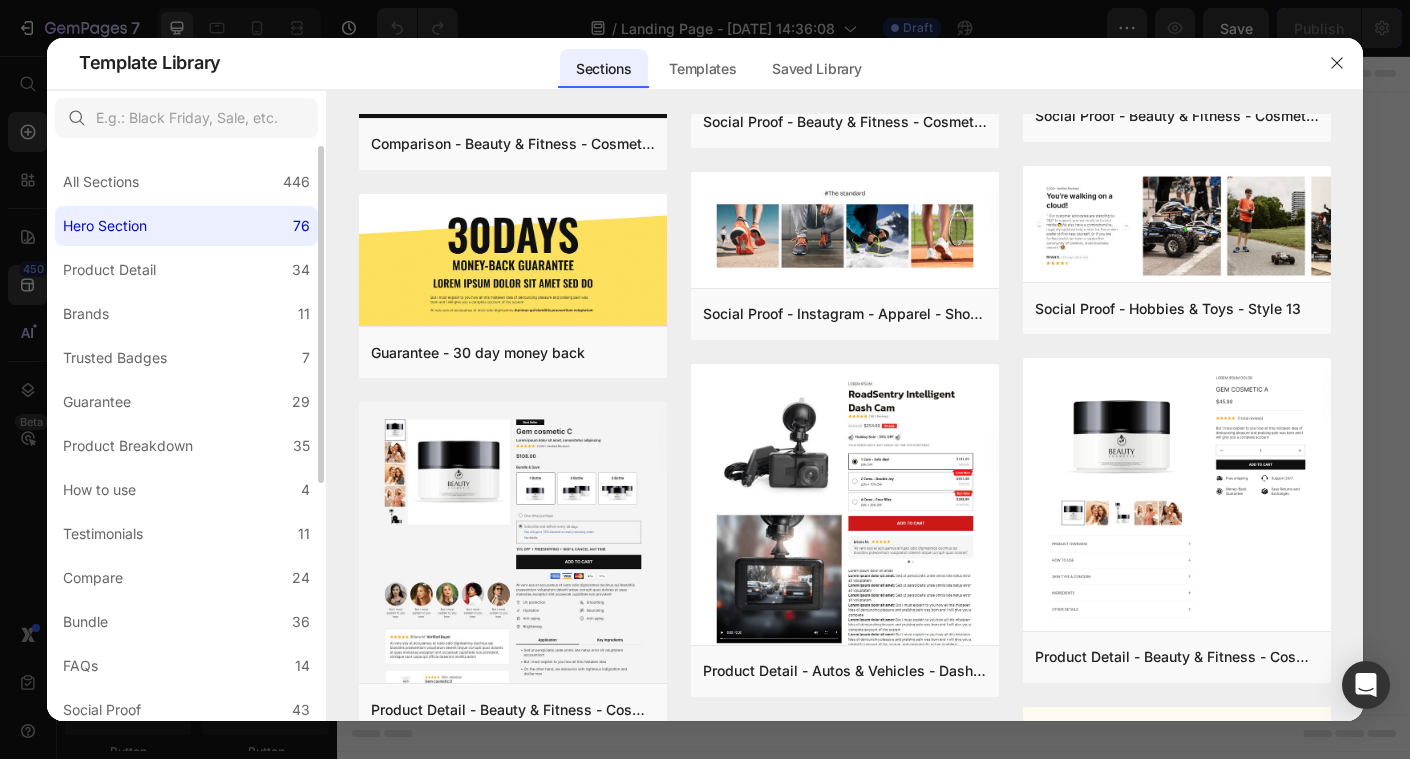 scroll, scrollTop: 0, scrollLeft: 0, axis: both 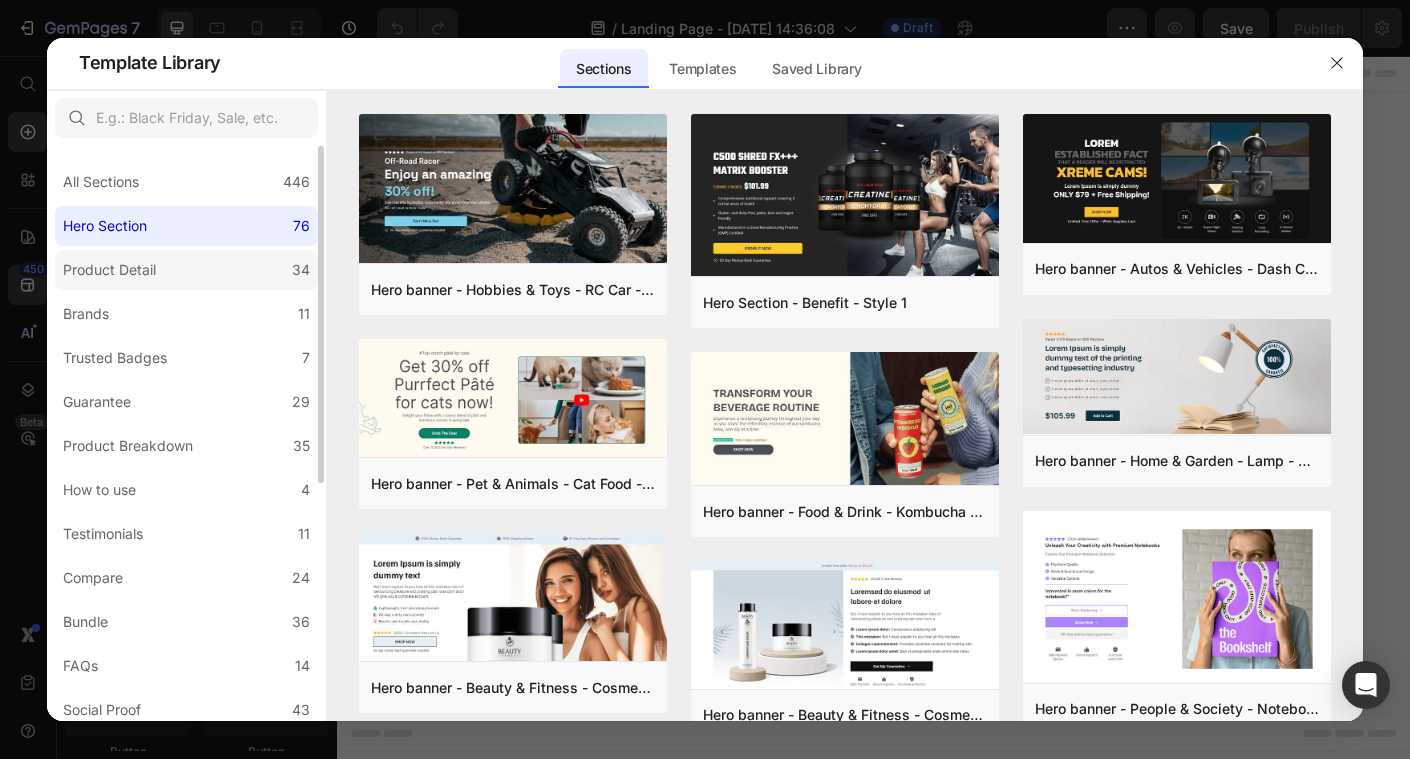 click on "Product Detail 34" 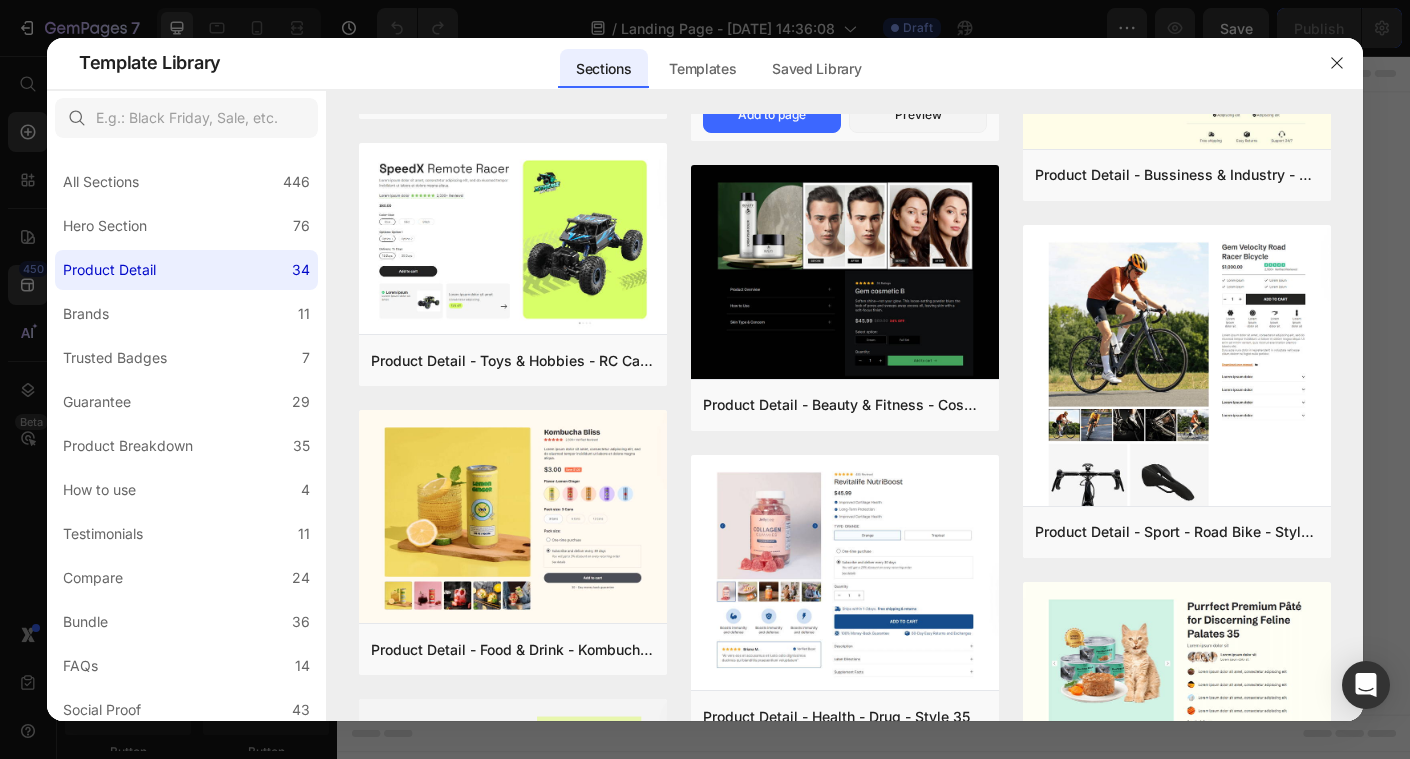scroll, scrollTop: 0, scrollLeft: 0, axis: both 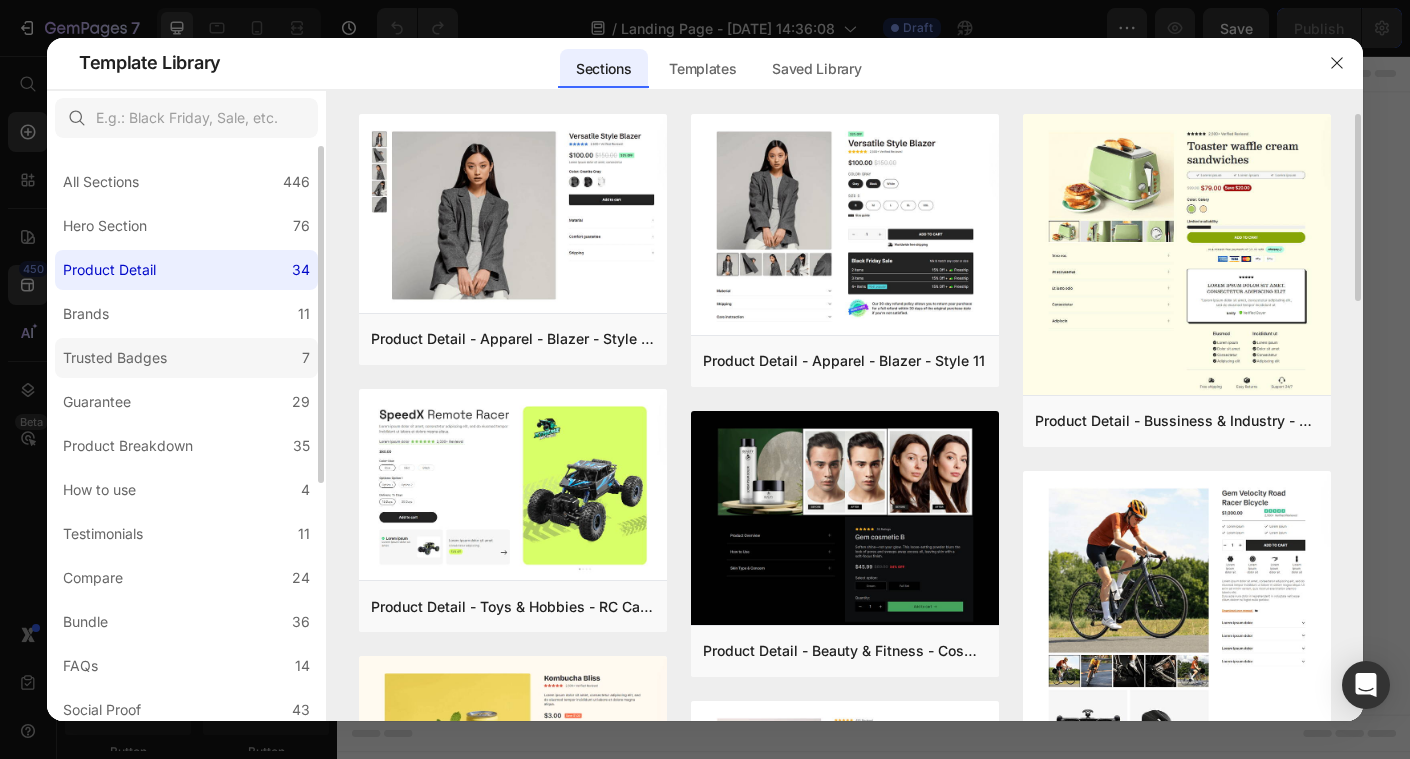 click on "Trusted Badges 7" 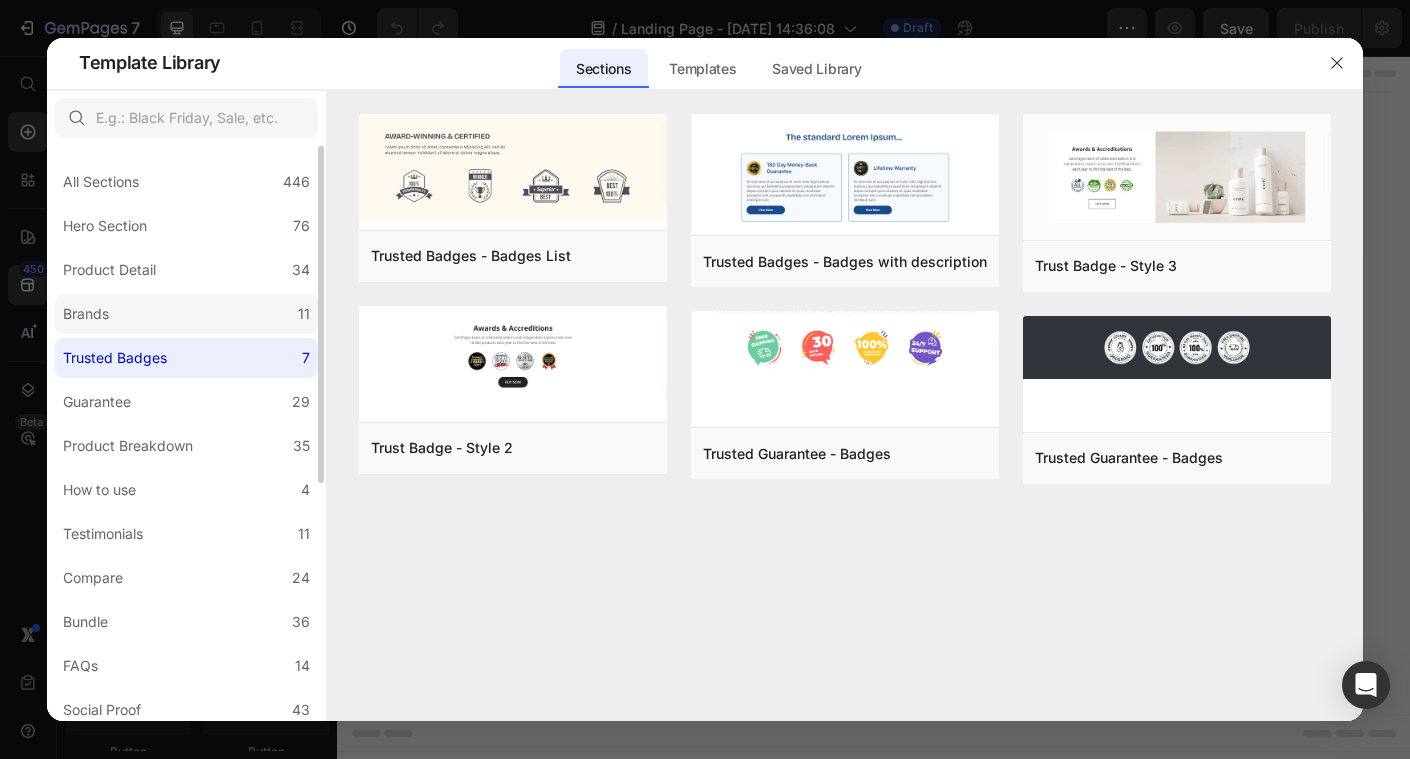 click on "Brands 11" 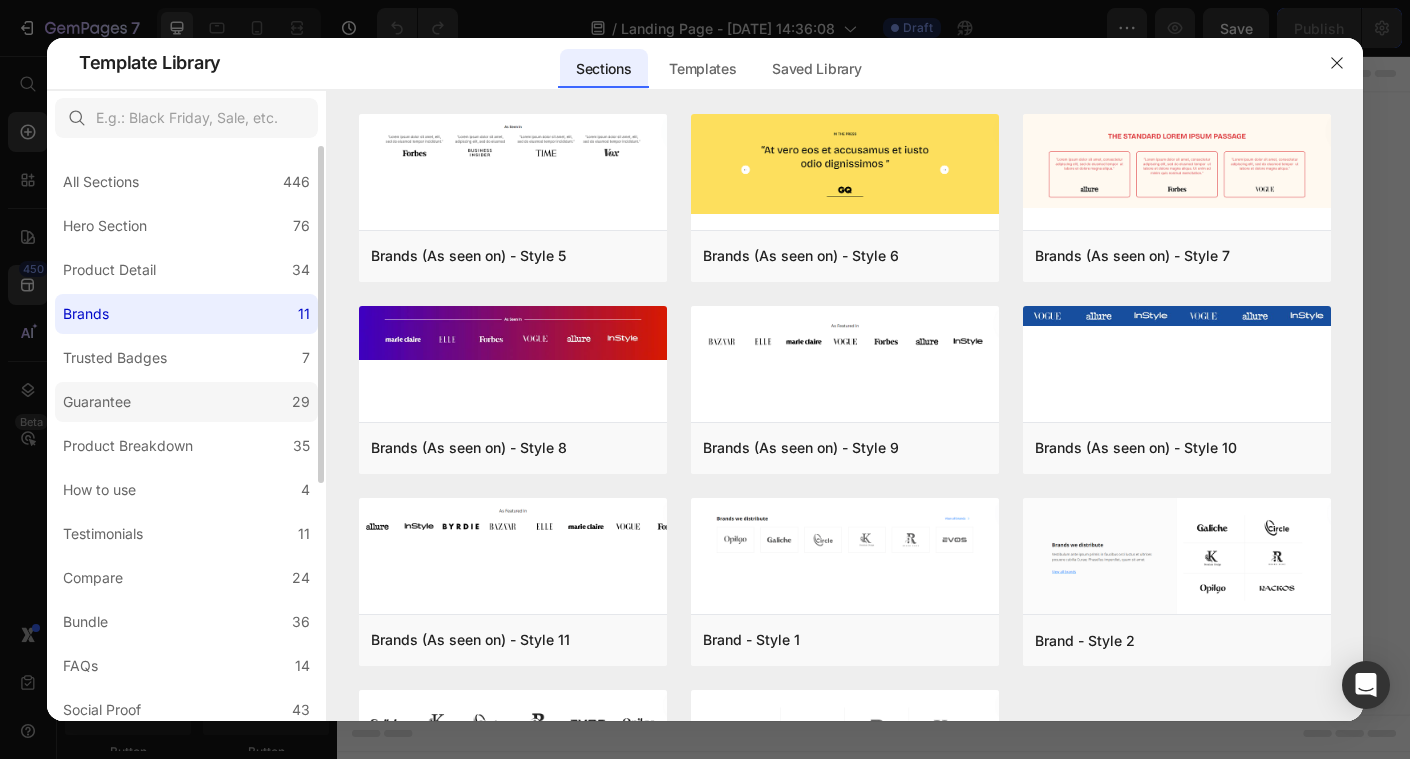click on "Guarantee 29" 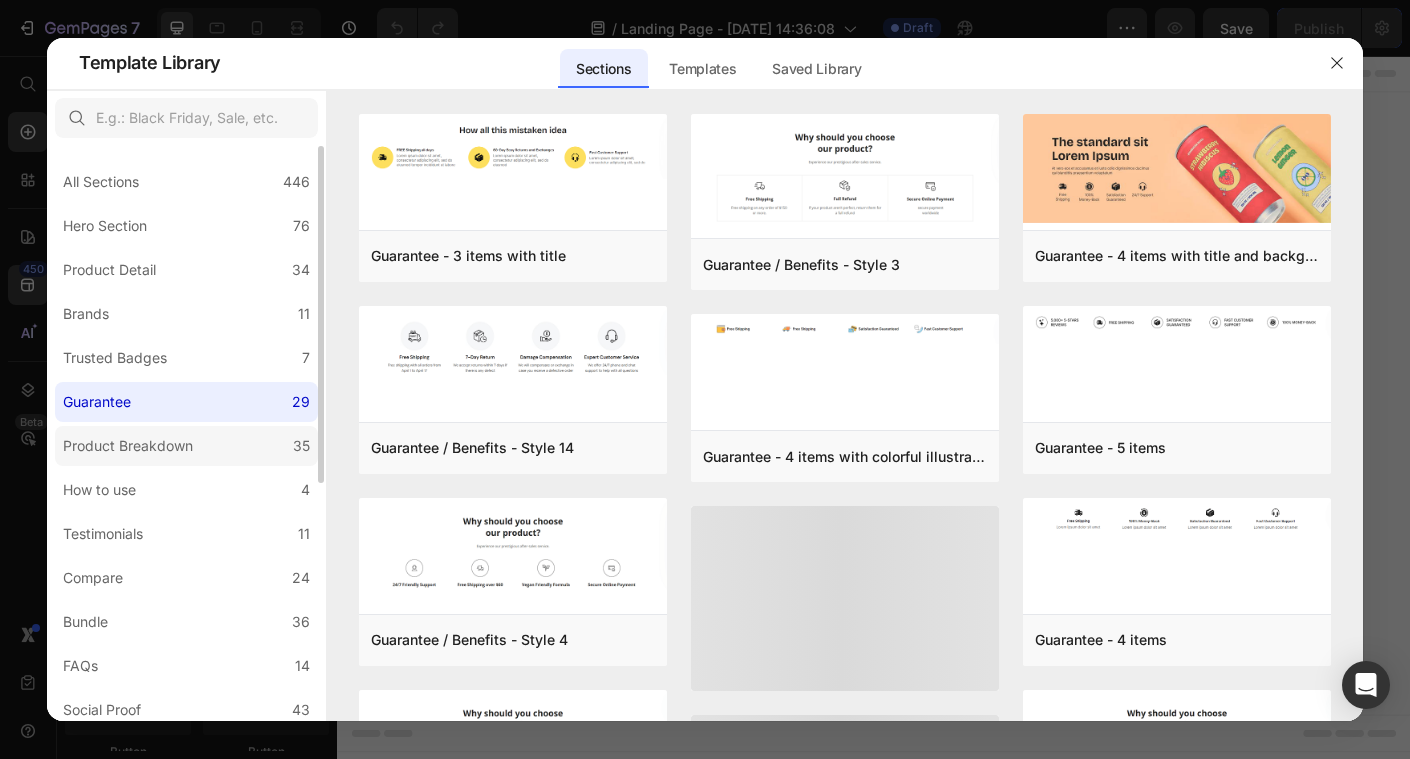 click on "Product Breakdown" at bounding box center (128, 446) 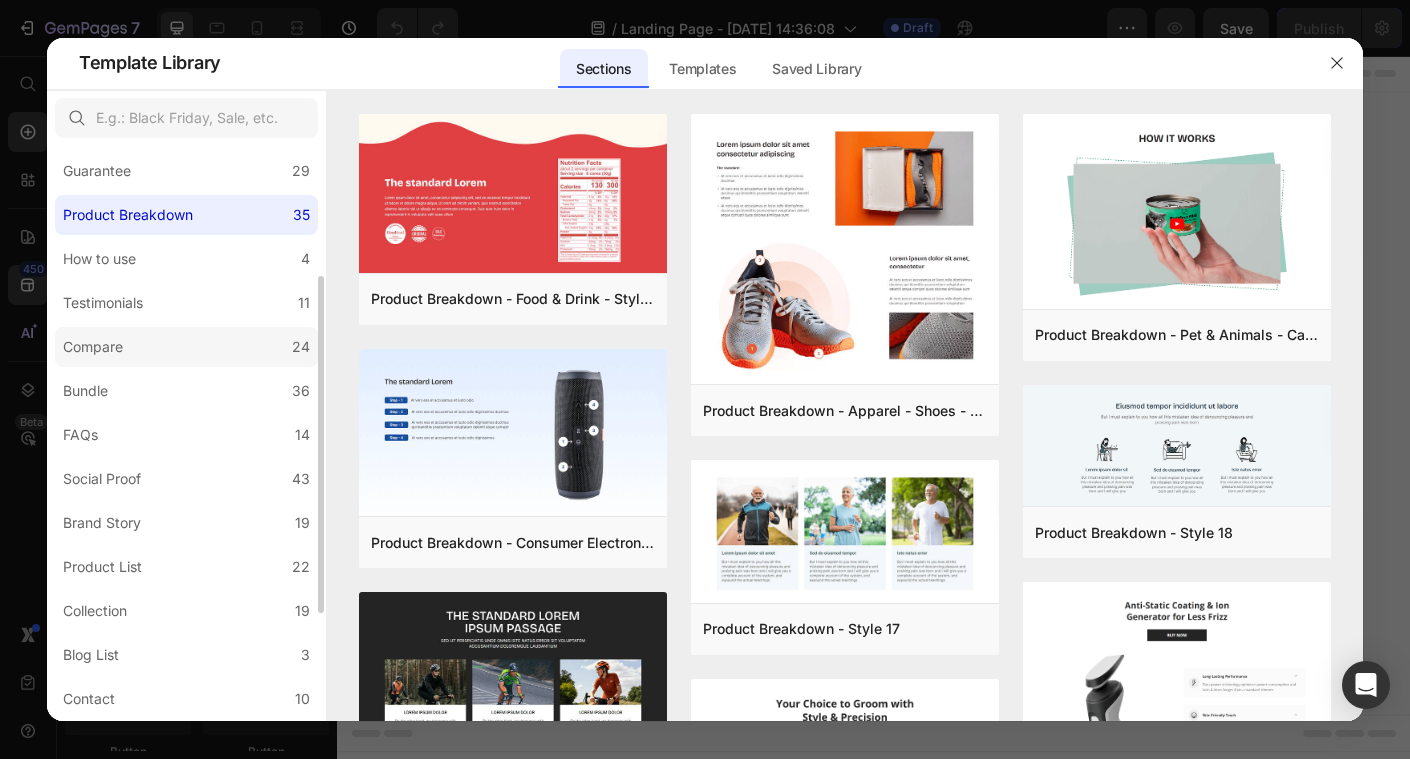 scroll, scrollTop: 228, scrollLeft: 0, axis: vertical 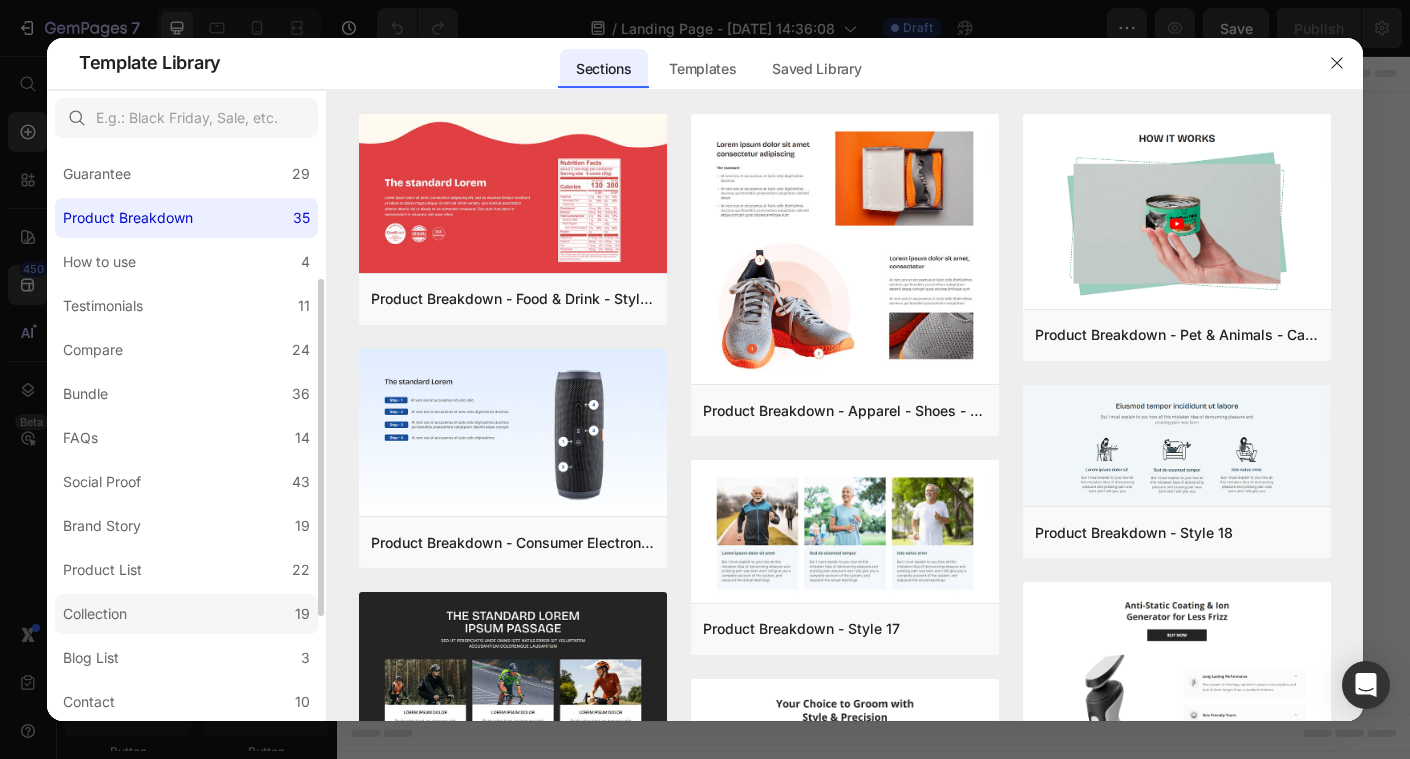 click on "Collection 19" 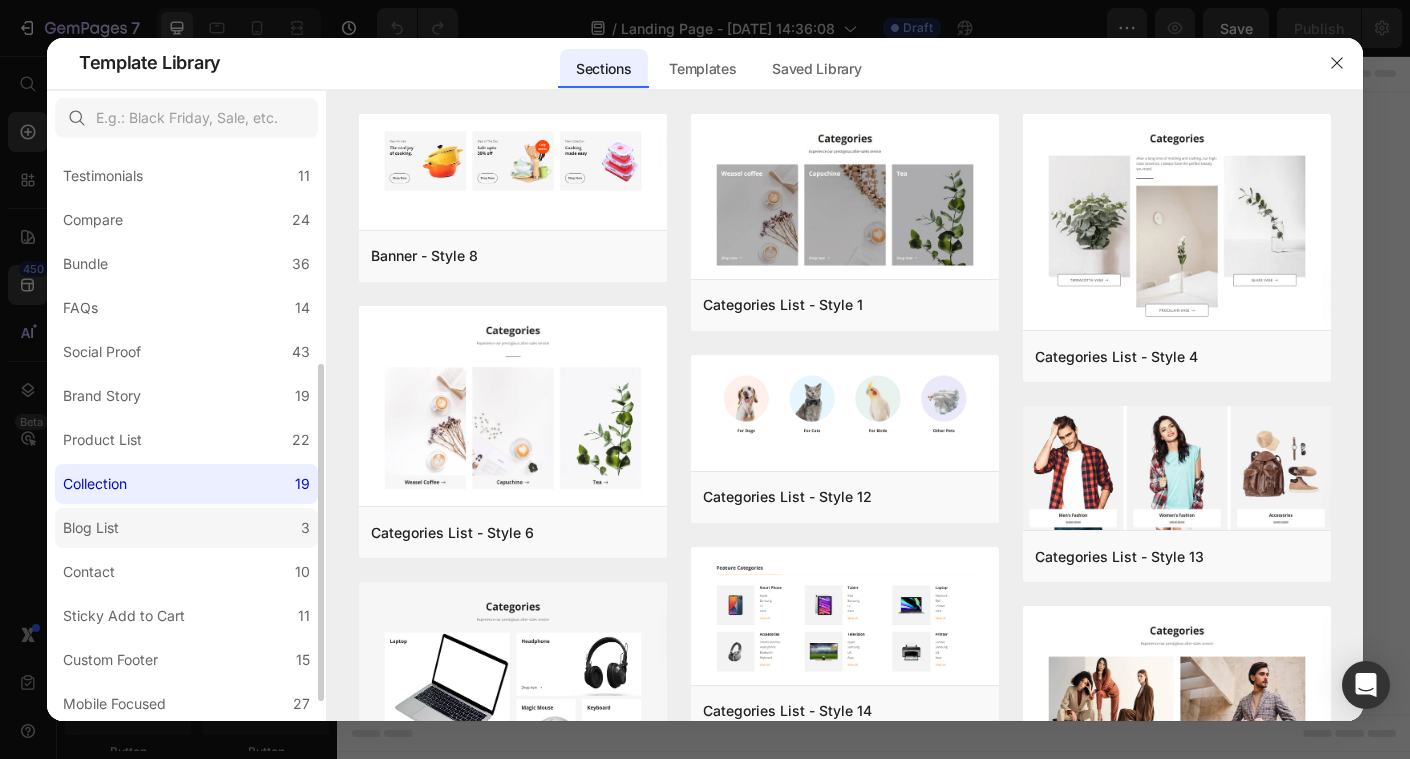 scroll, scrollTop: 405, scrollLeft: 0, axis: vertical 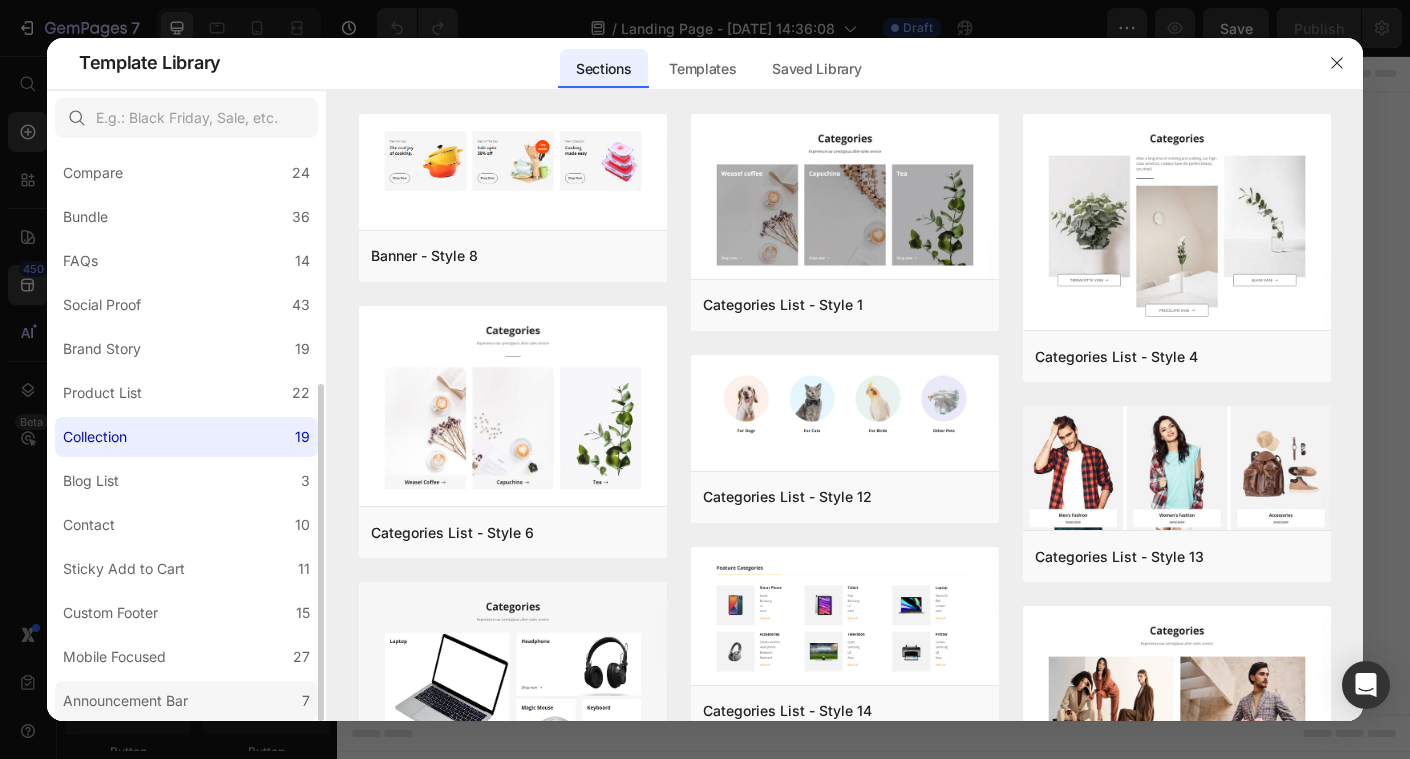 click on "Announcement Bar" at bounding box center (125, 701) 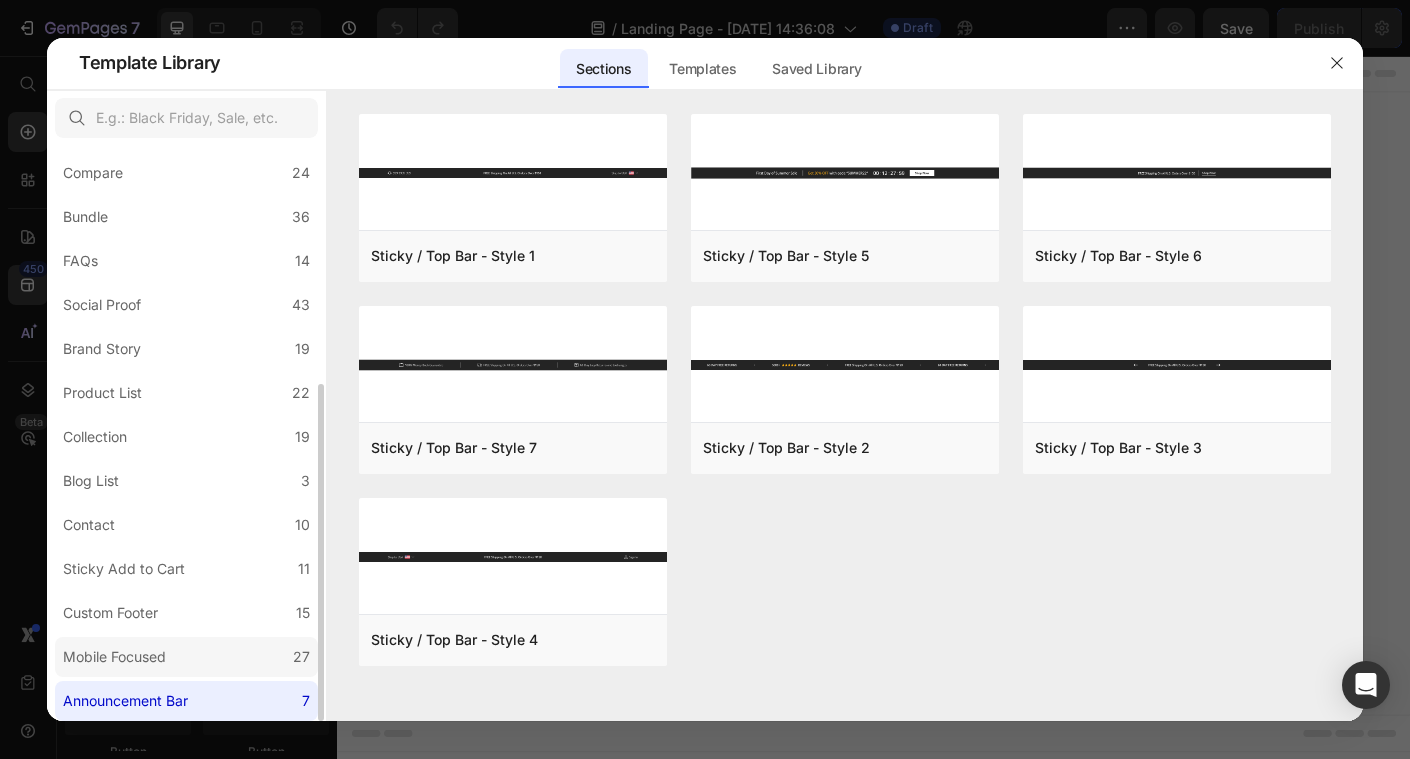 click on "Mobile Focused 27" 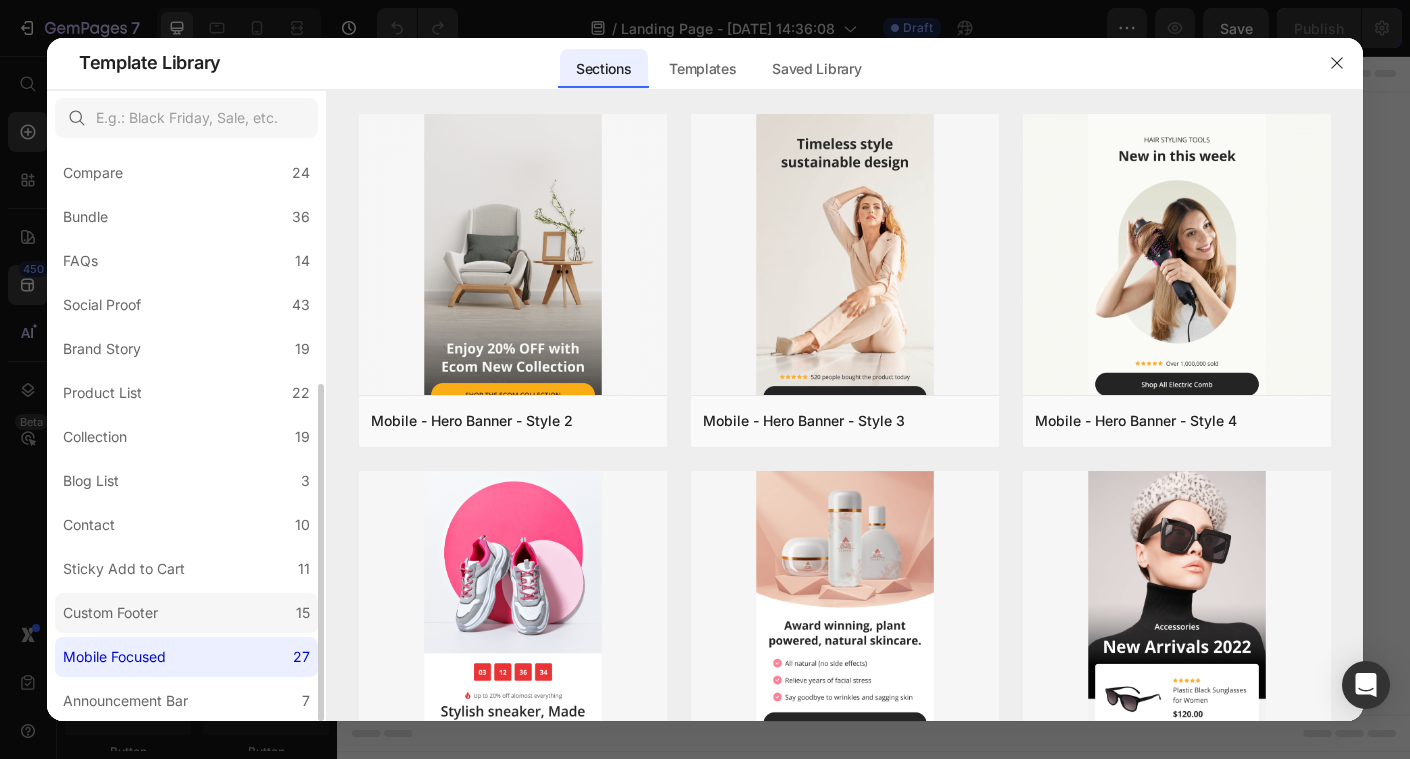 click on "Custom Footer 15" 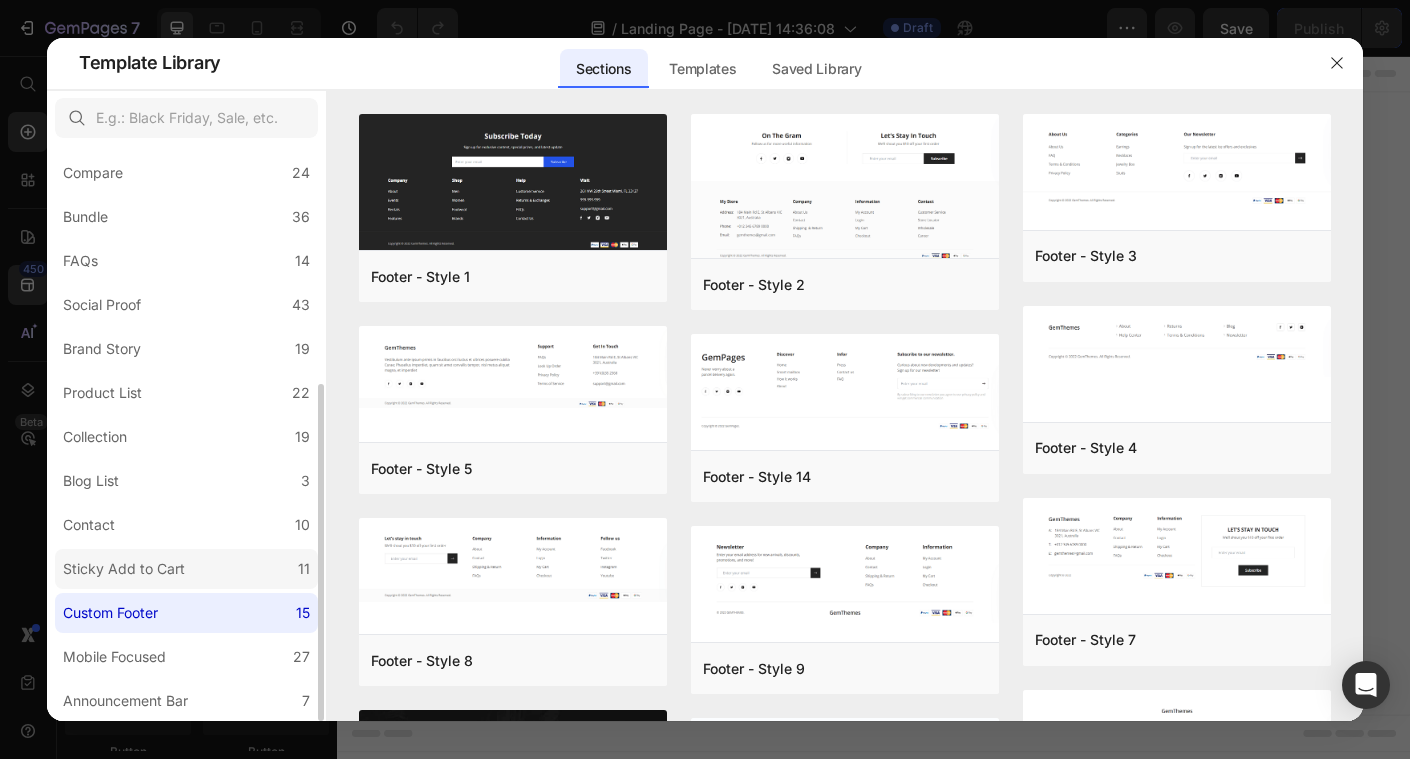 click on "Sticky Add to Cart" at bounding box center [128, 569] 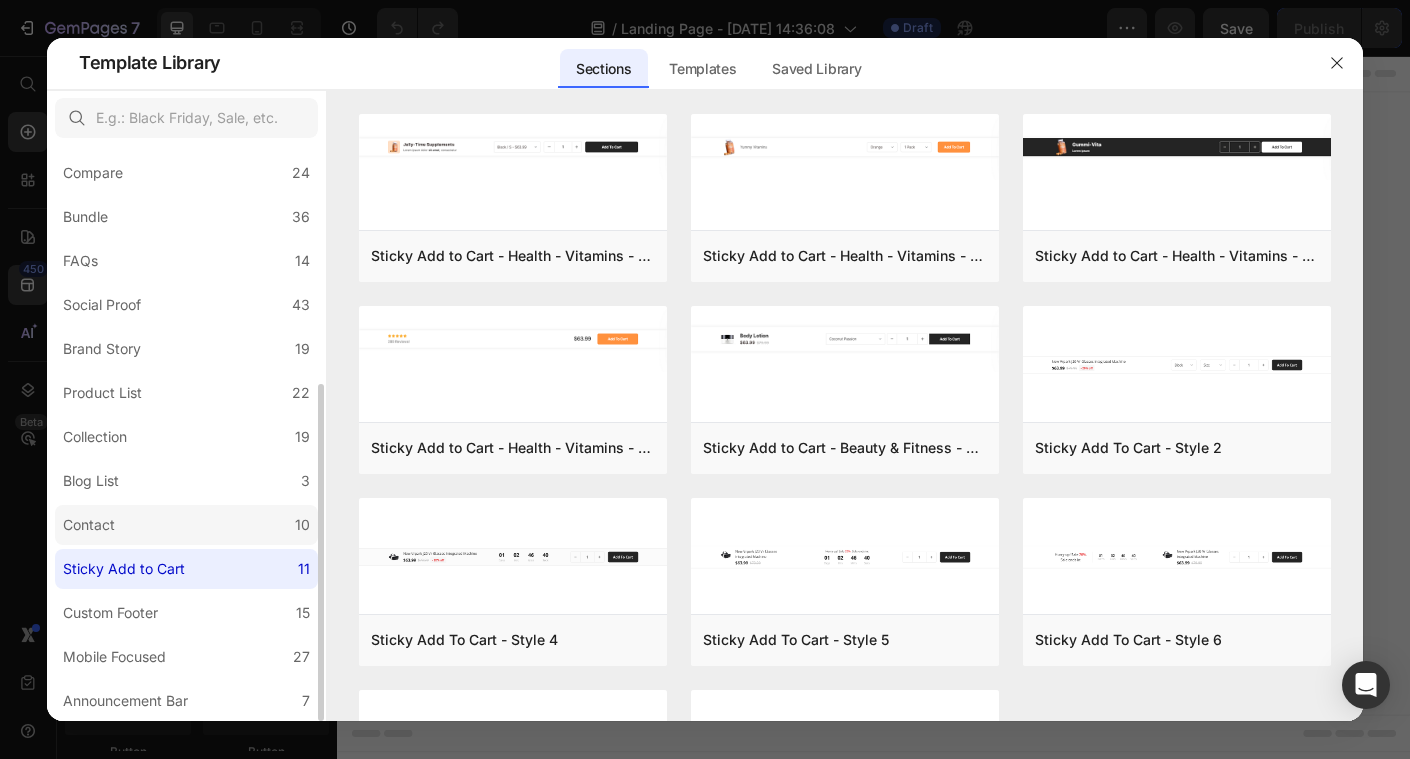 click on "Contact 10" 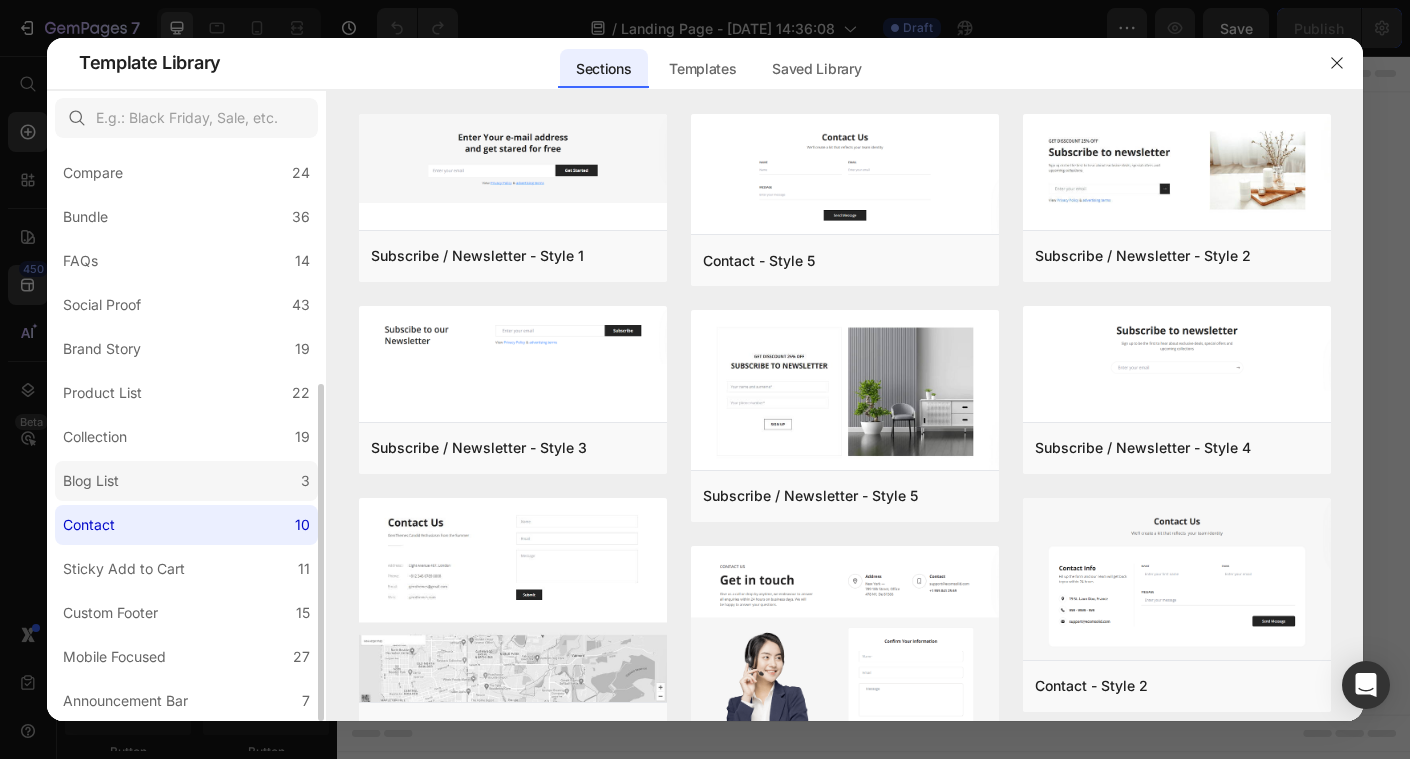 click on "Blog List 3" 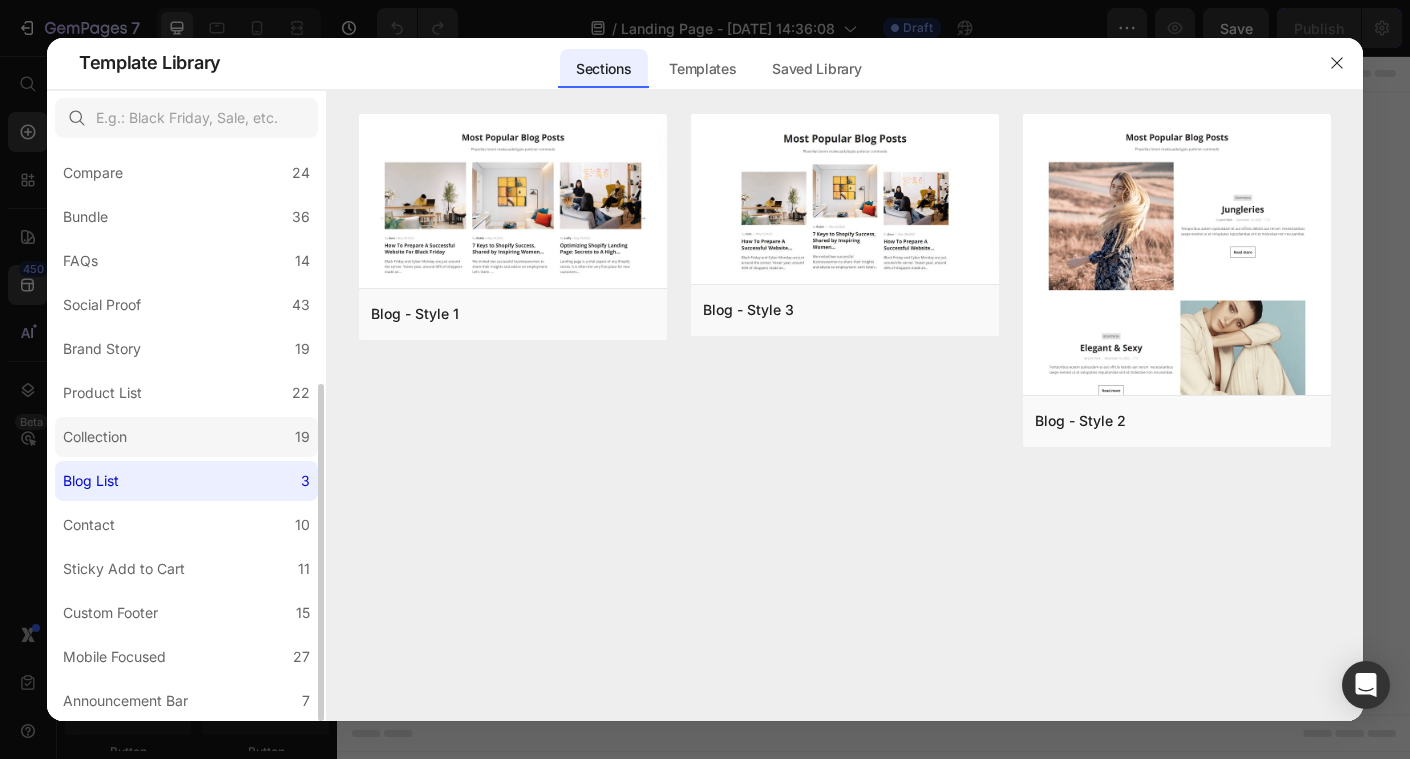 click on "Collection 19" 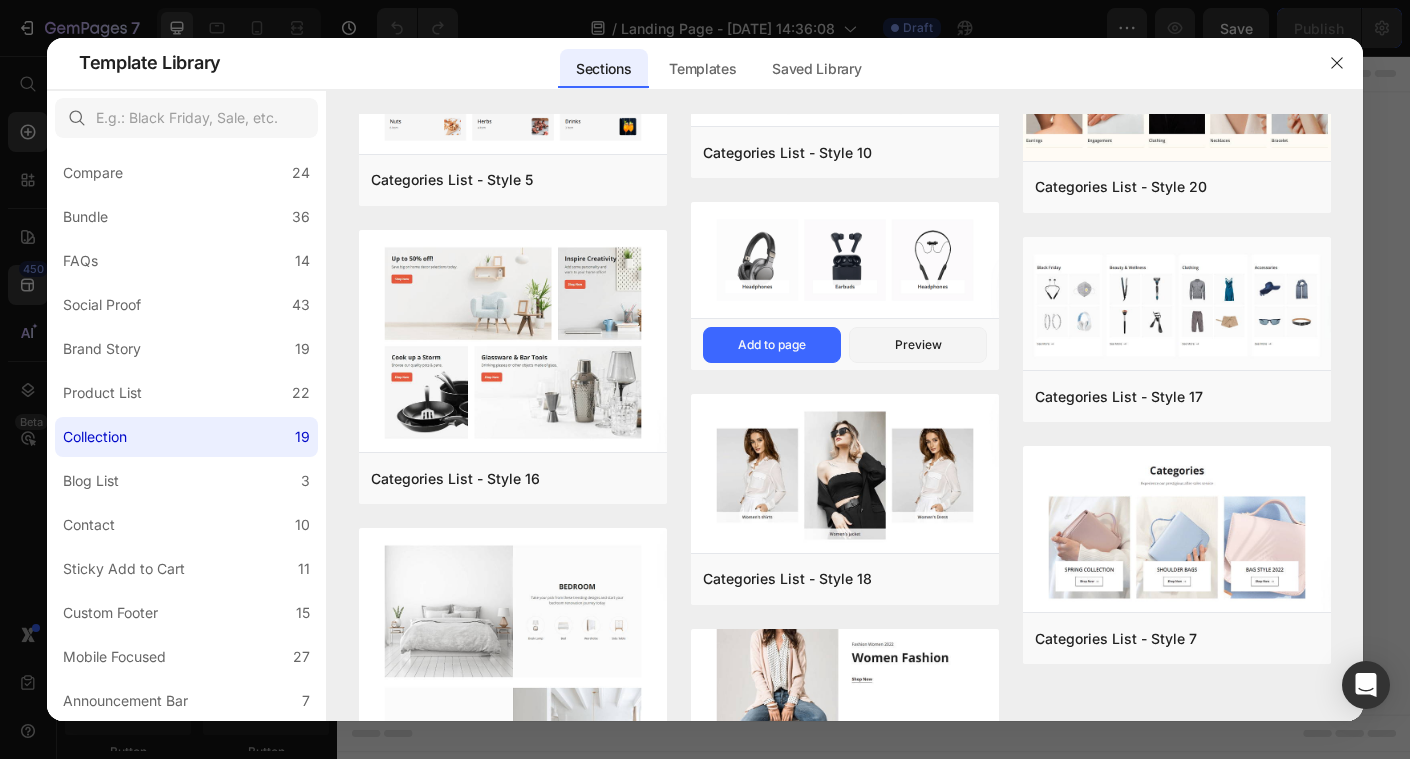 scroll, scrollTop: 1099, scrollLeft: 0, axis: vertical 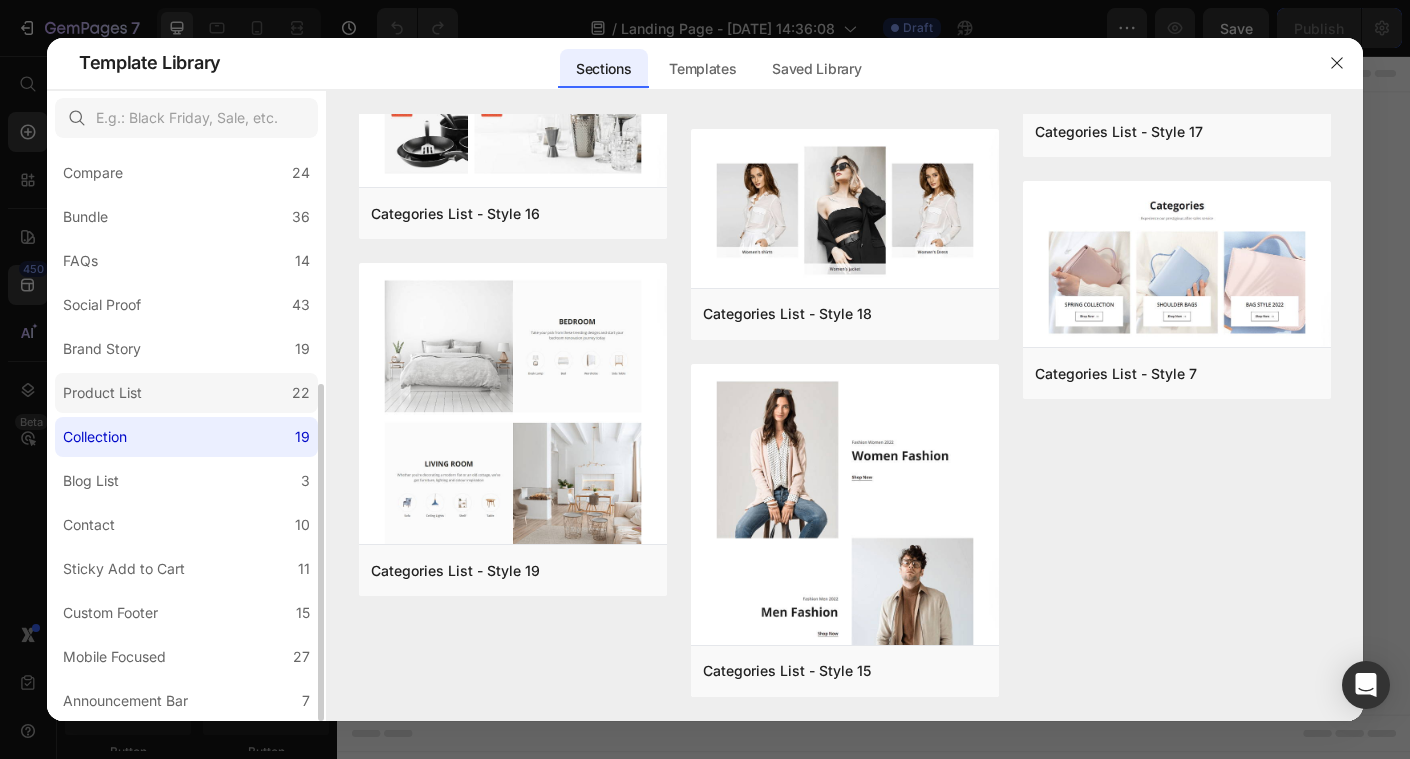 click on "Product List 22" 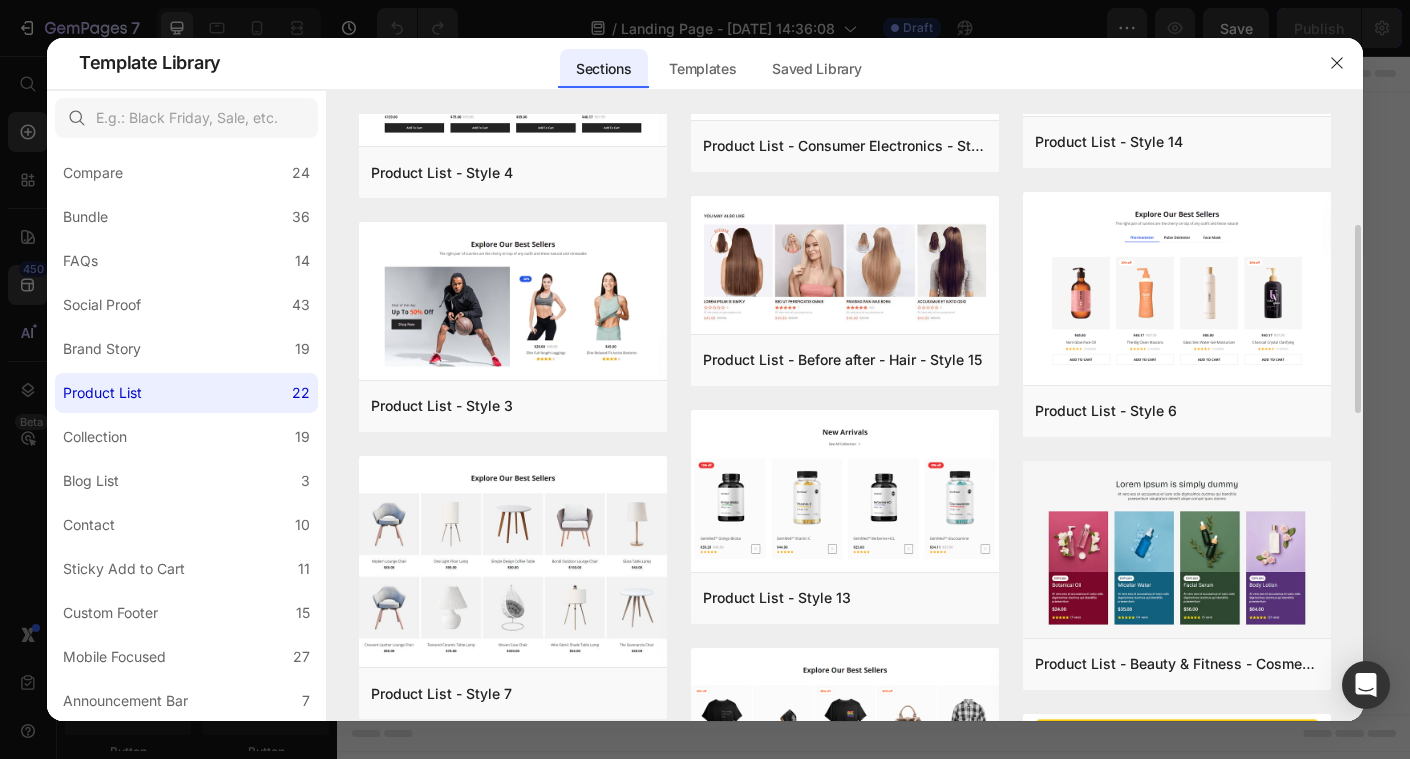 scroll, scrollTop: 510, scrollLeft: 0, axis: vertical 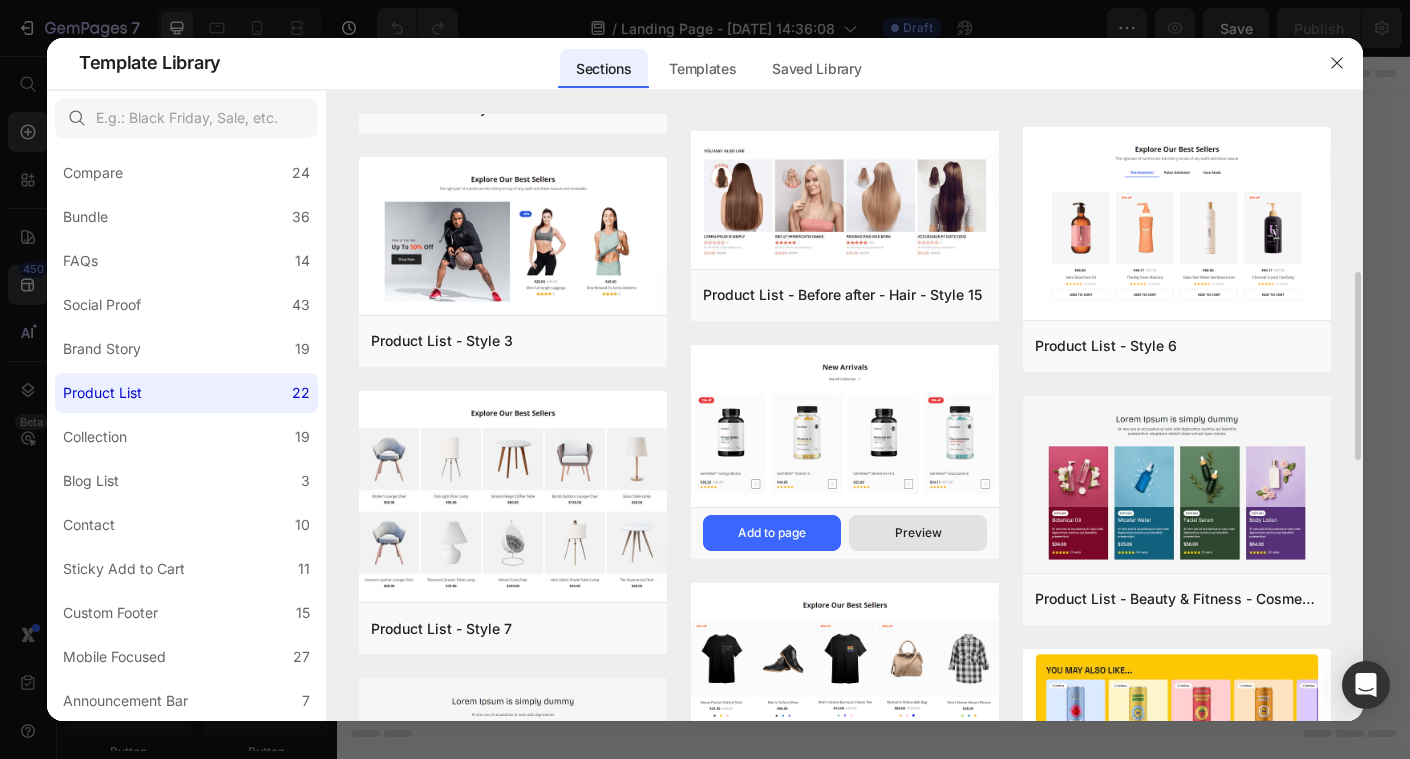 click on "Preview" at bounding box center [918, 533] 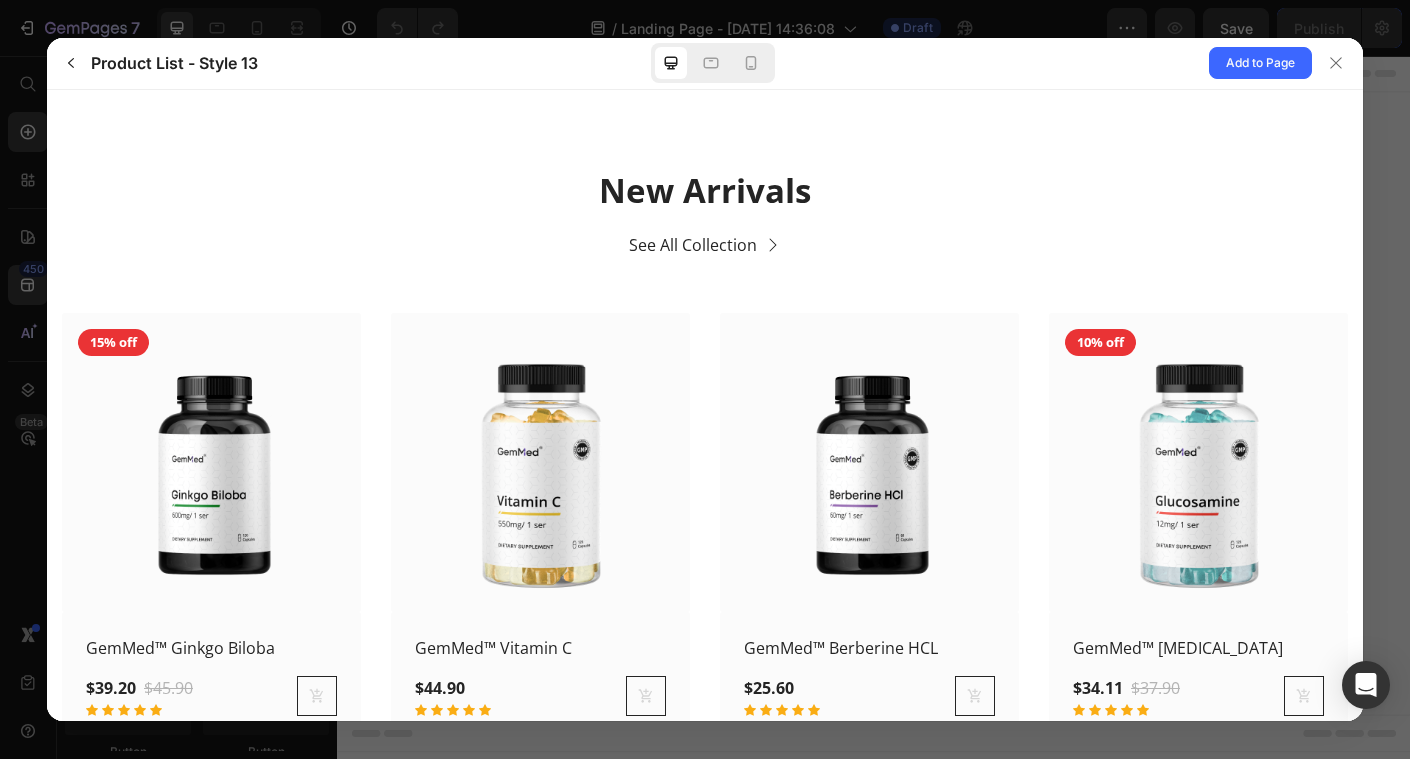 scroll, scrollTop: 95, scrollLeft: 0, axis: vertical 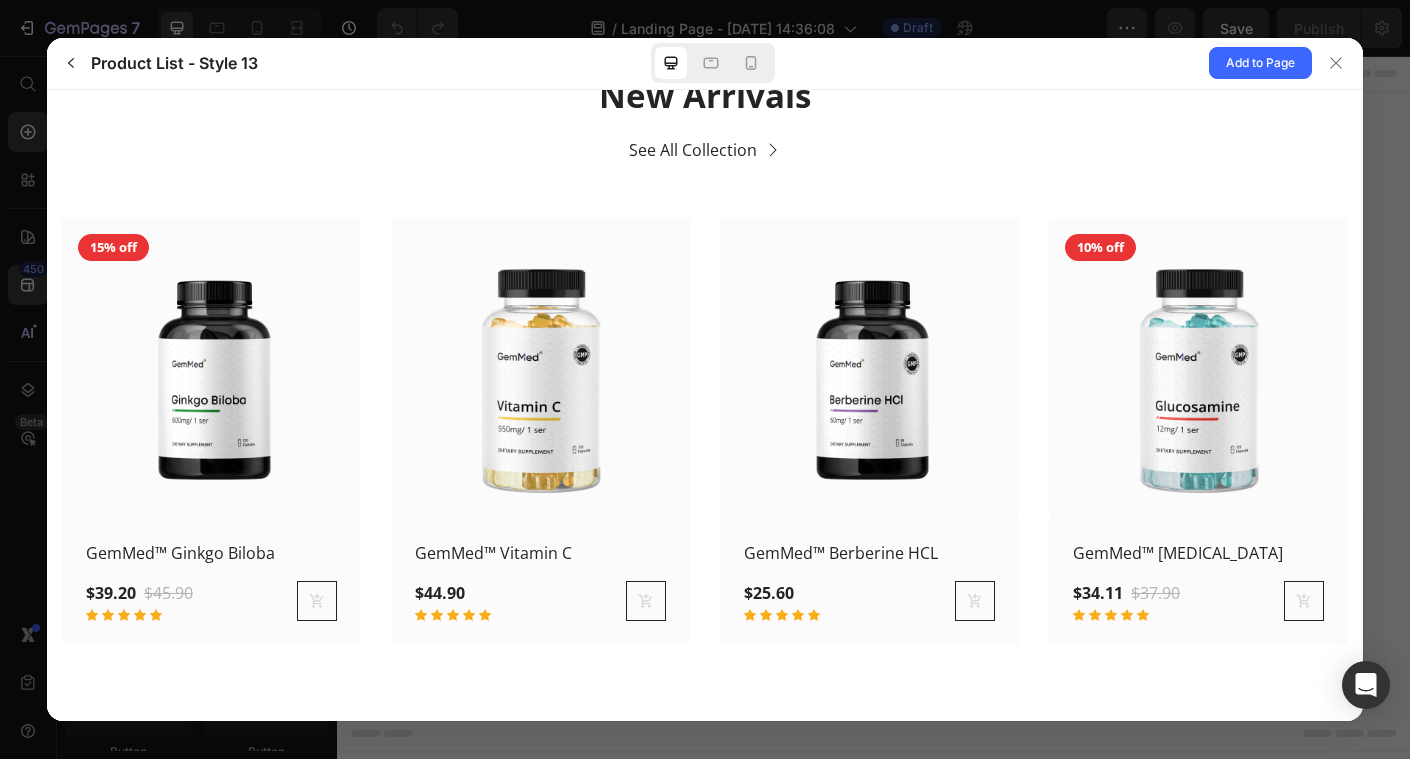 click on "15% off
GemMed™ Ginkgo Biloba" at bounding box center [705, 430] 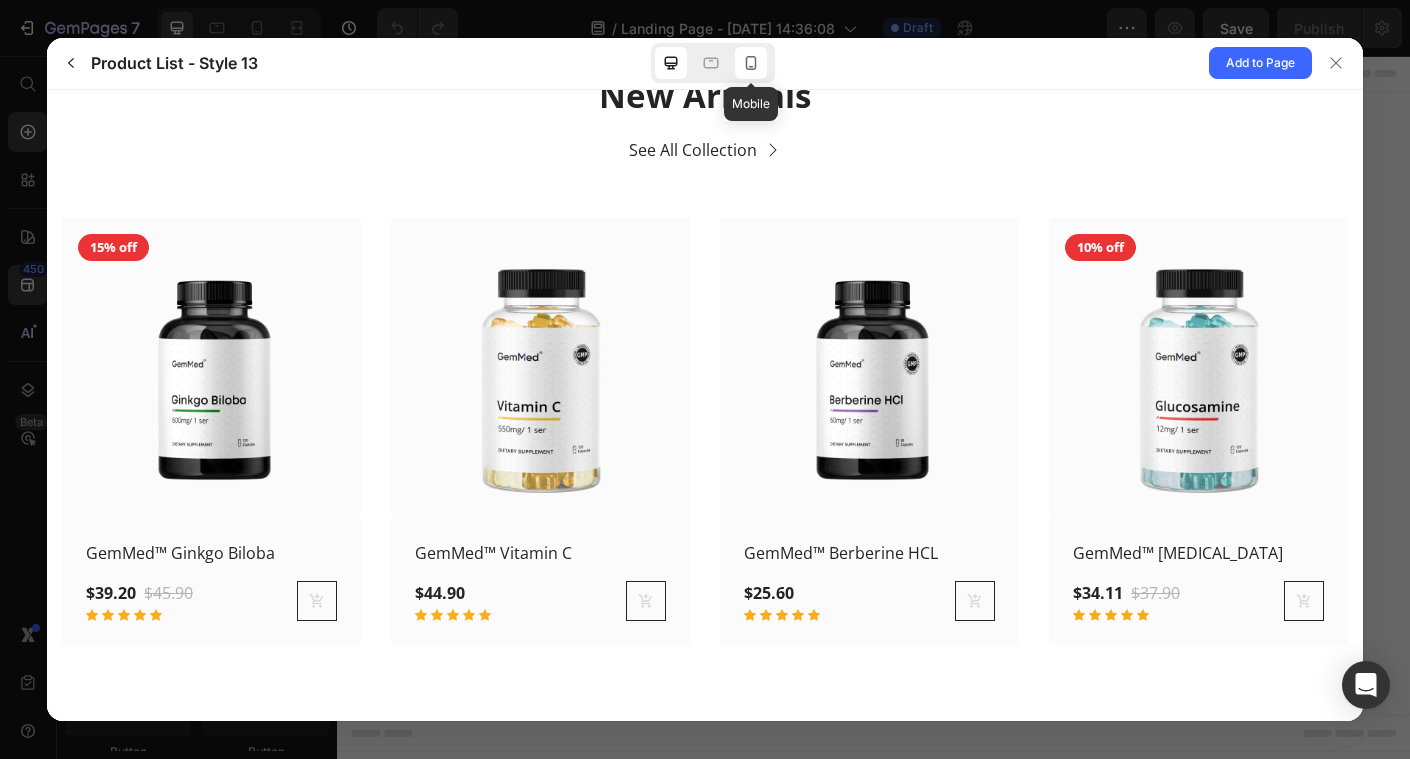click 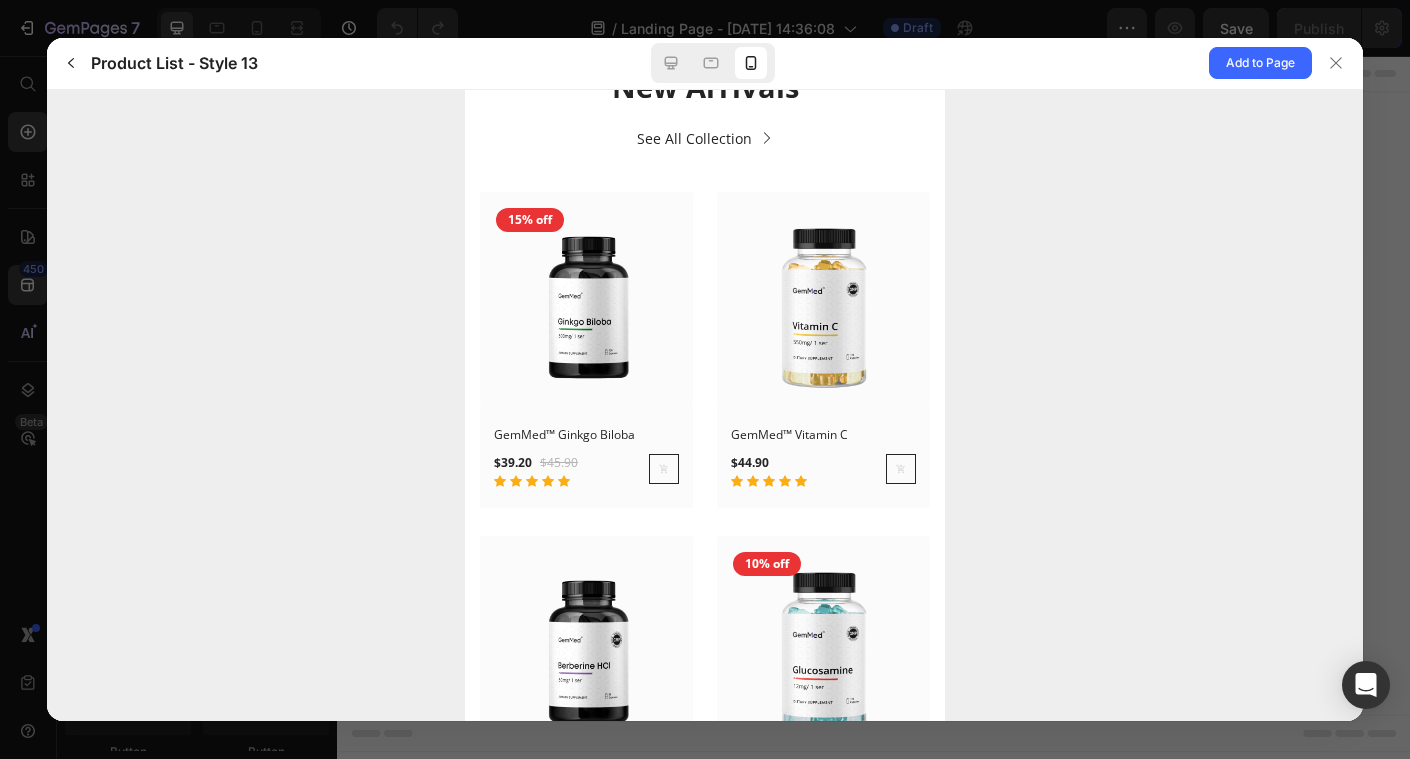 scroll, scrollTop: 0, scrollLeft: 0, axis: both 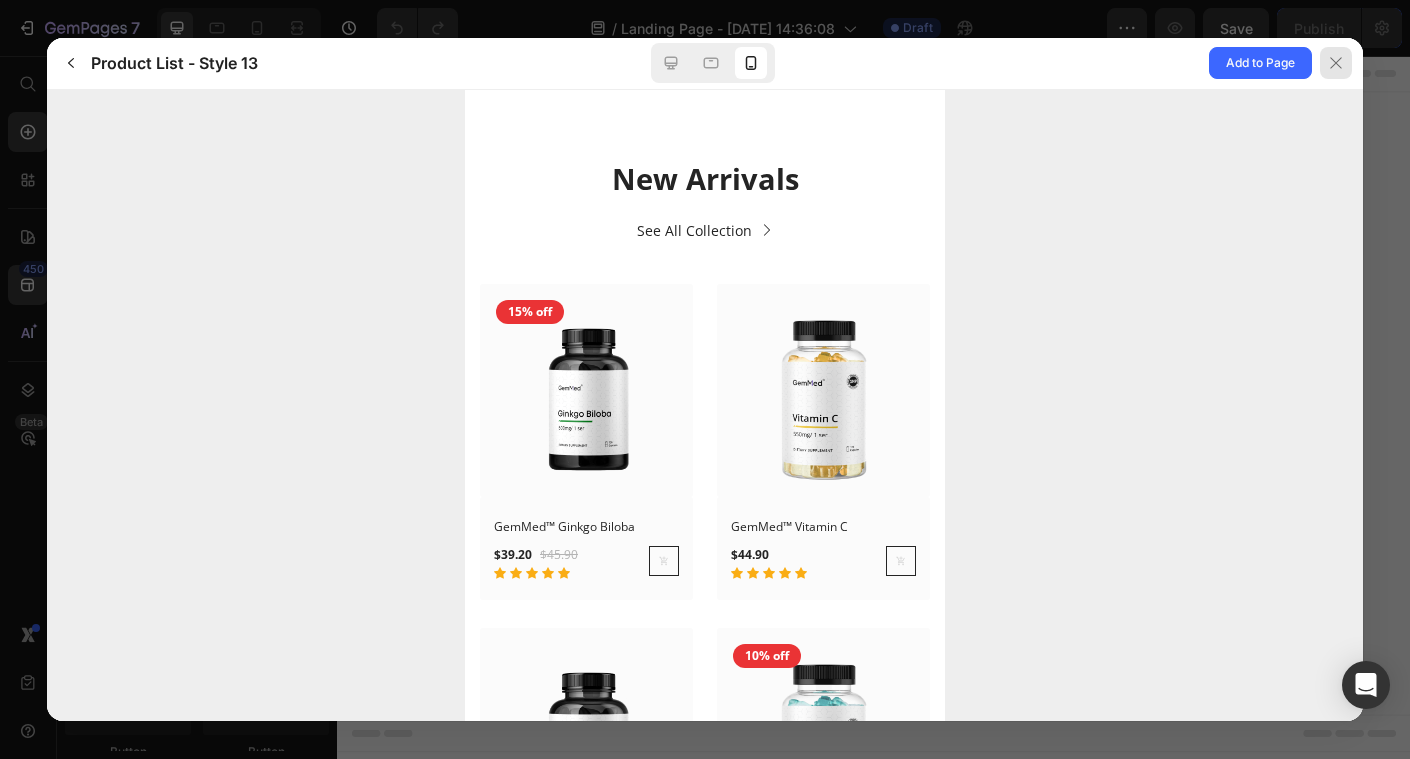 click 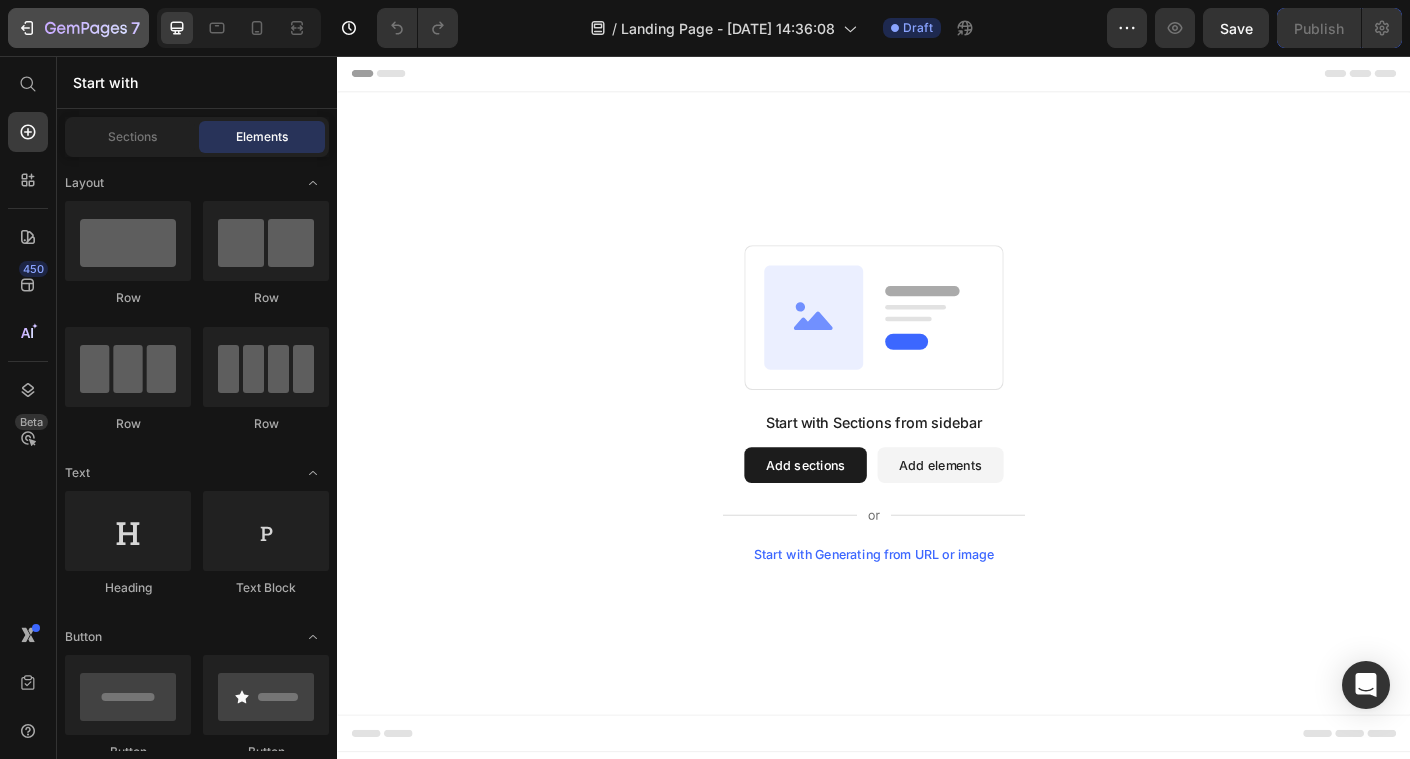 click on "7" 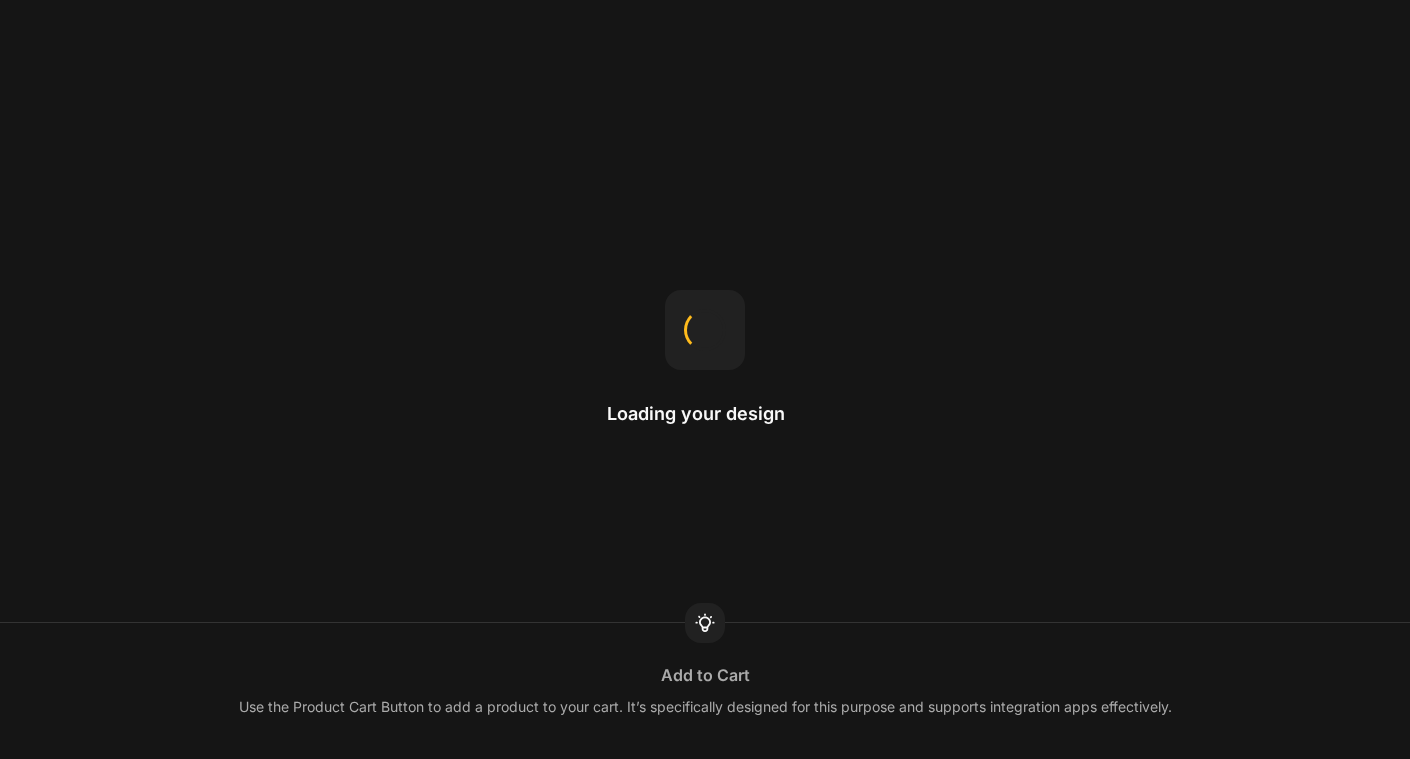scroll, scrollTop: 0, scrollLeft: 0, axis: both 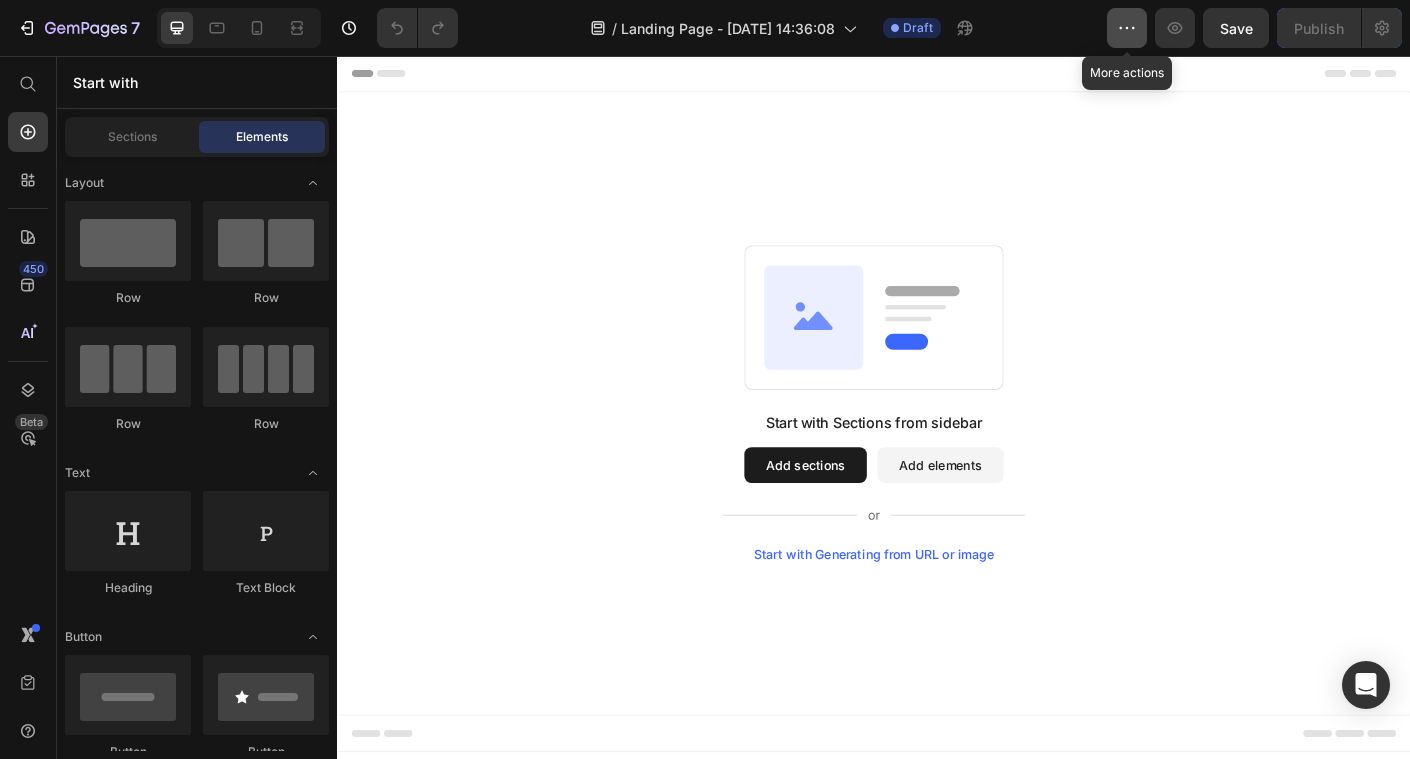 click 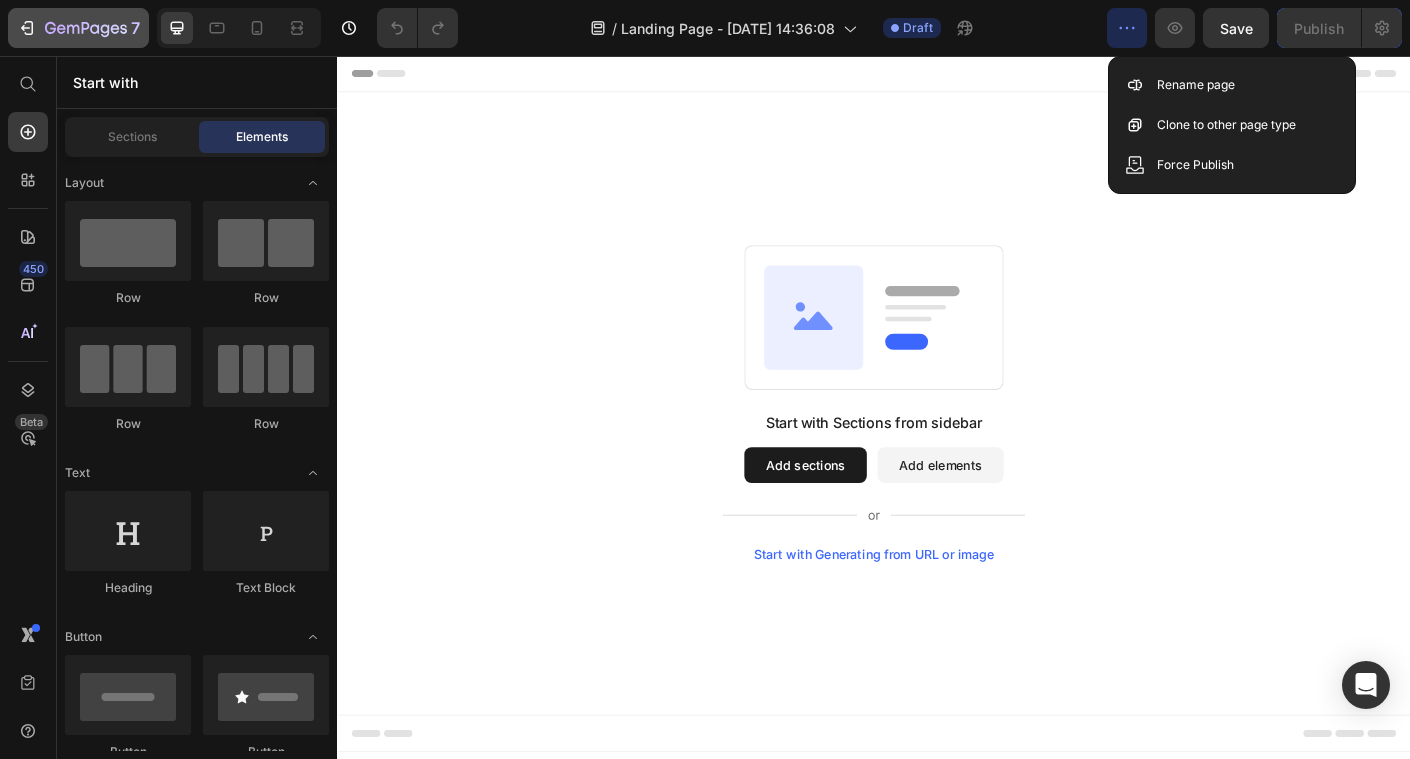 click on "7" 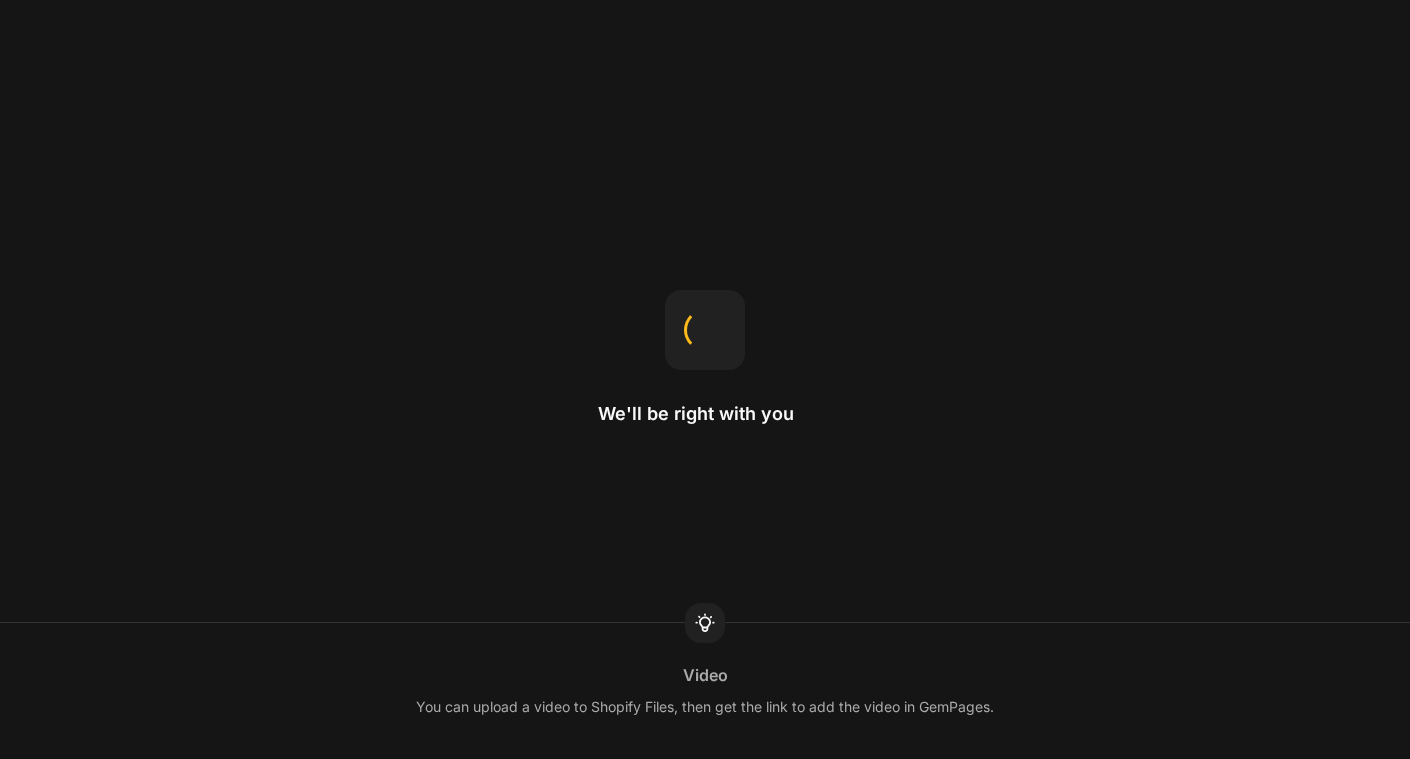 scroll, scrollTop: 0, scrollLeft: 0, axis: both 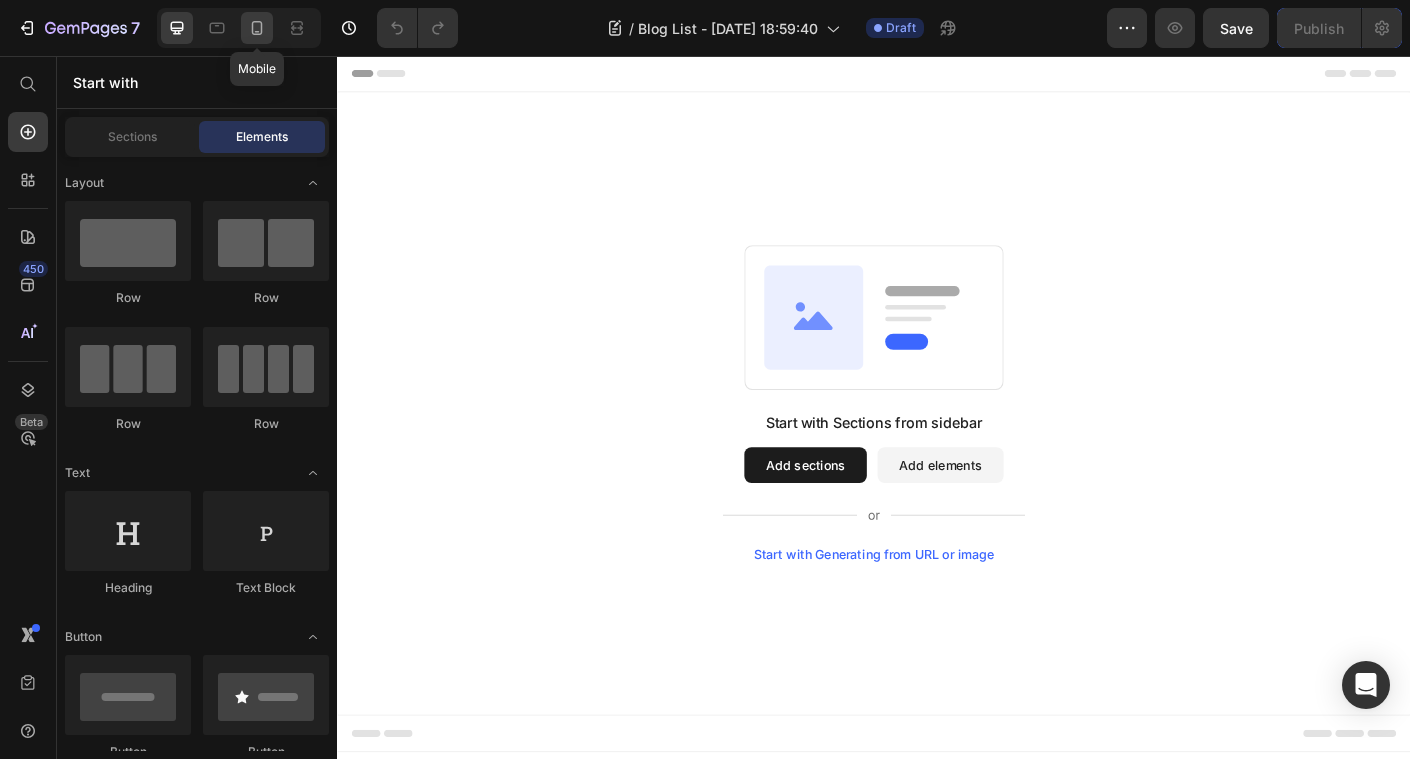 click 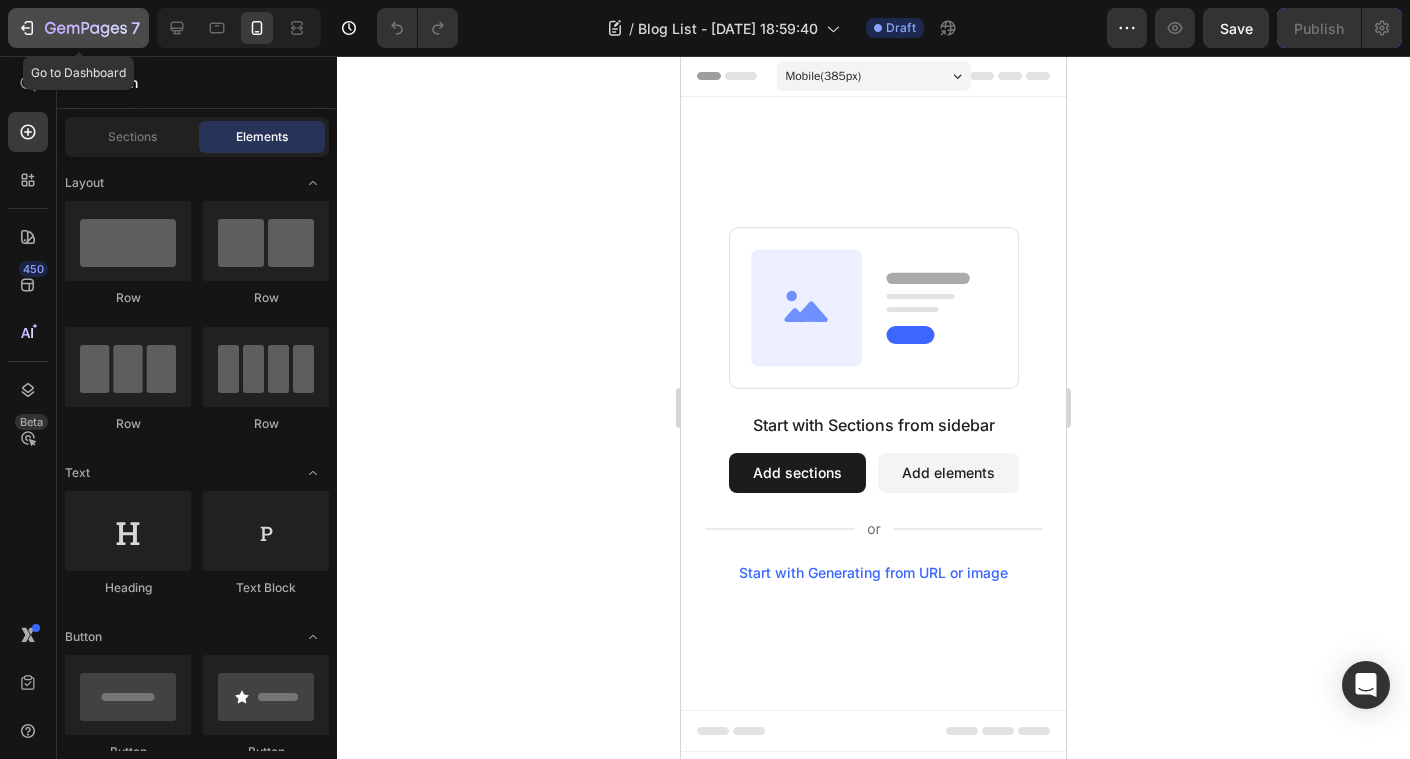 click on "7" 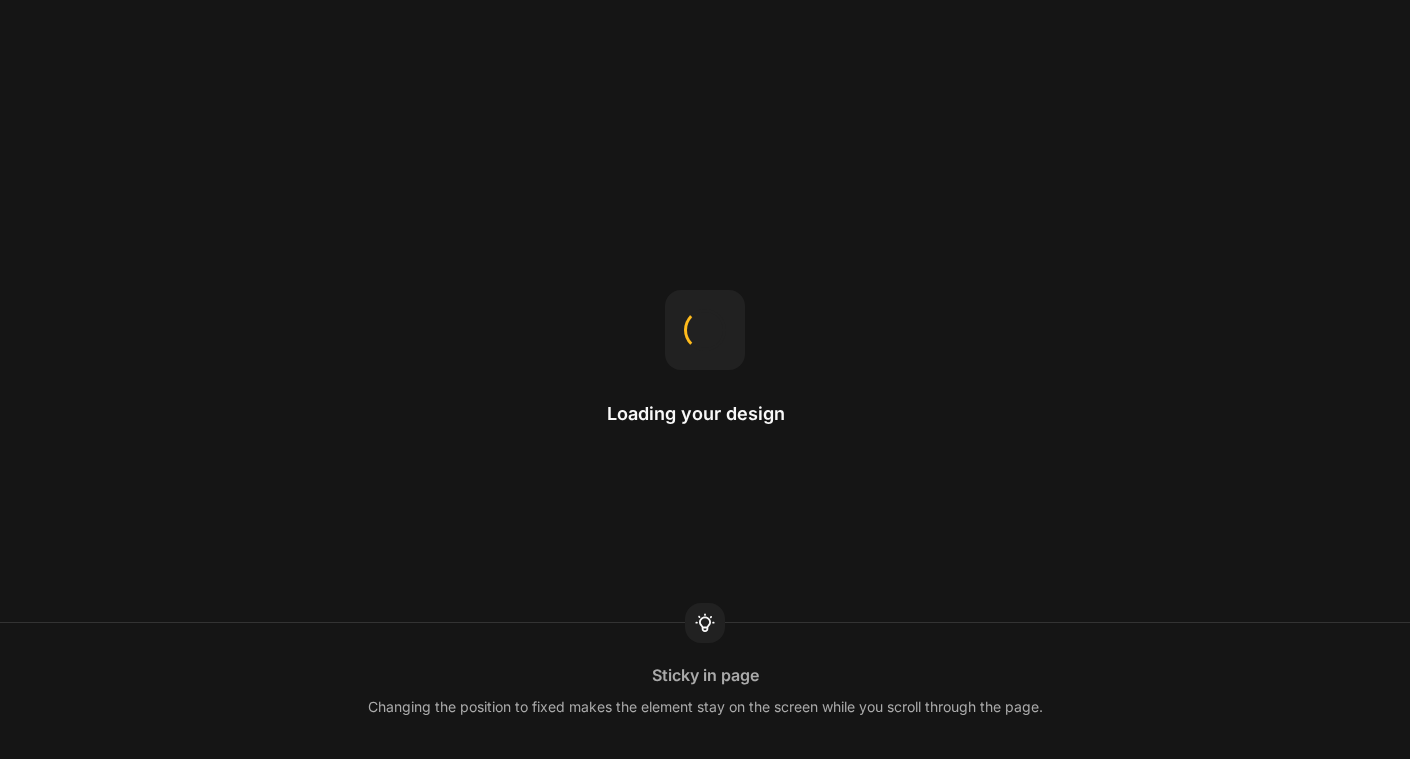 scroll, scrollTop: 0, scrollLeft: 0, axis: both 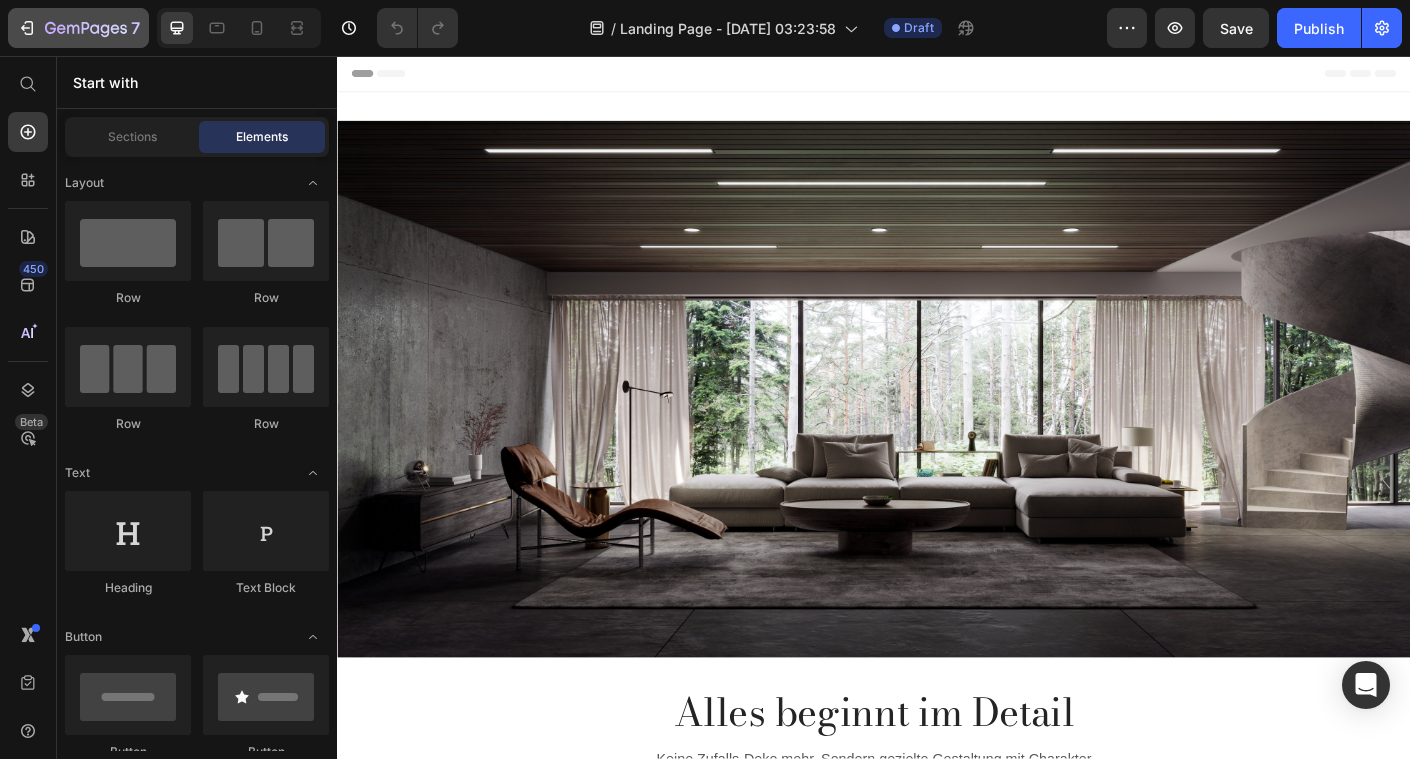 click 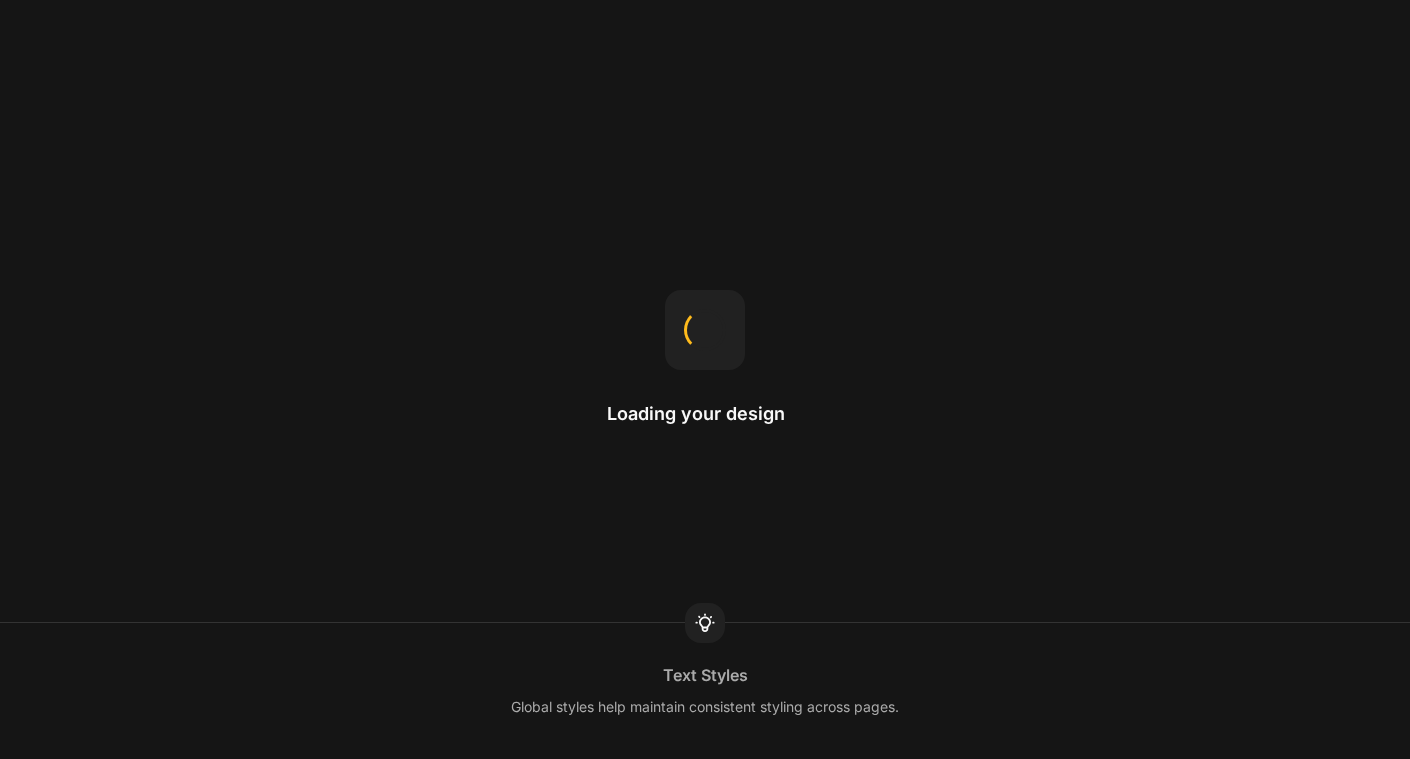 scroll, scrollTop: 0, scrollLeft: 0, axis: both 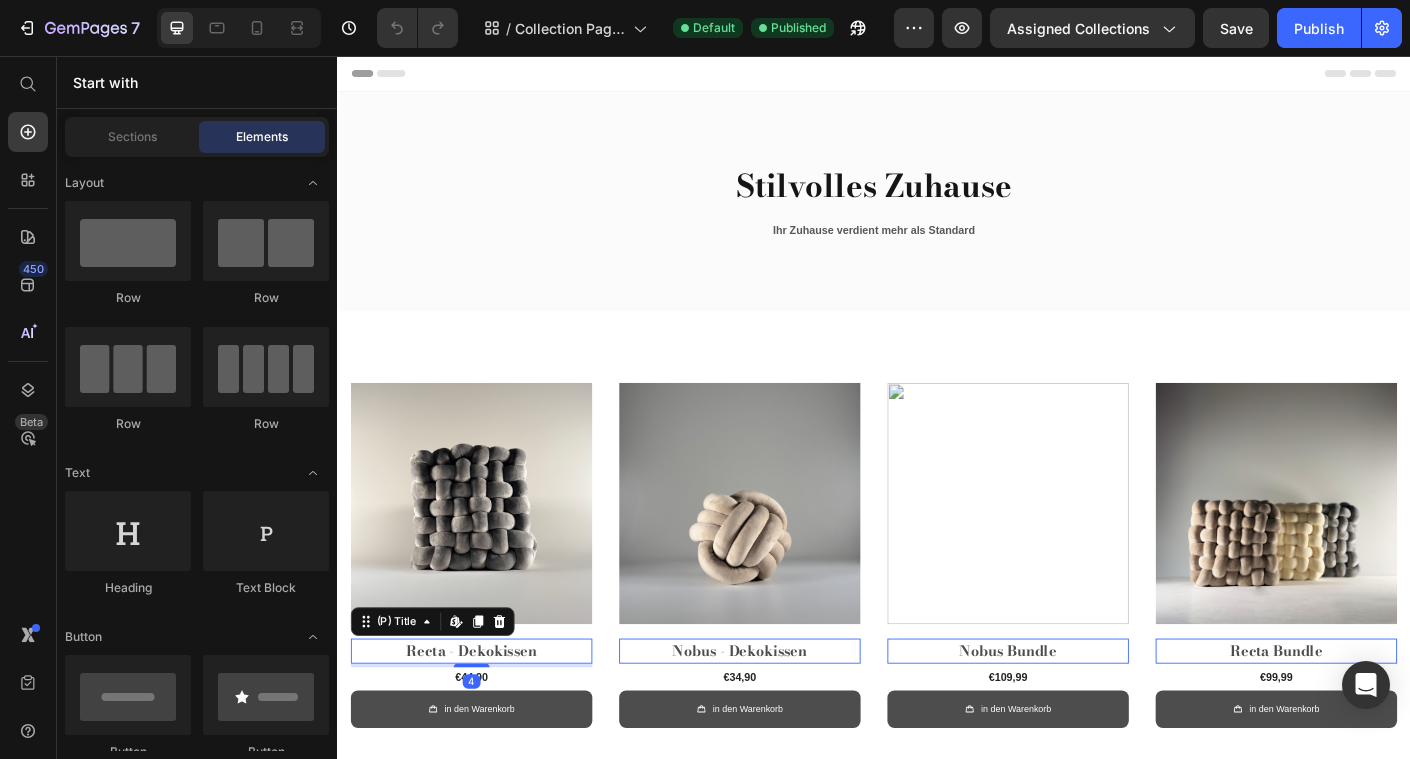 click on "Recta - Dekokissen" at bounding box center [487, 722] 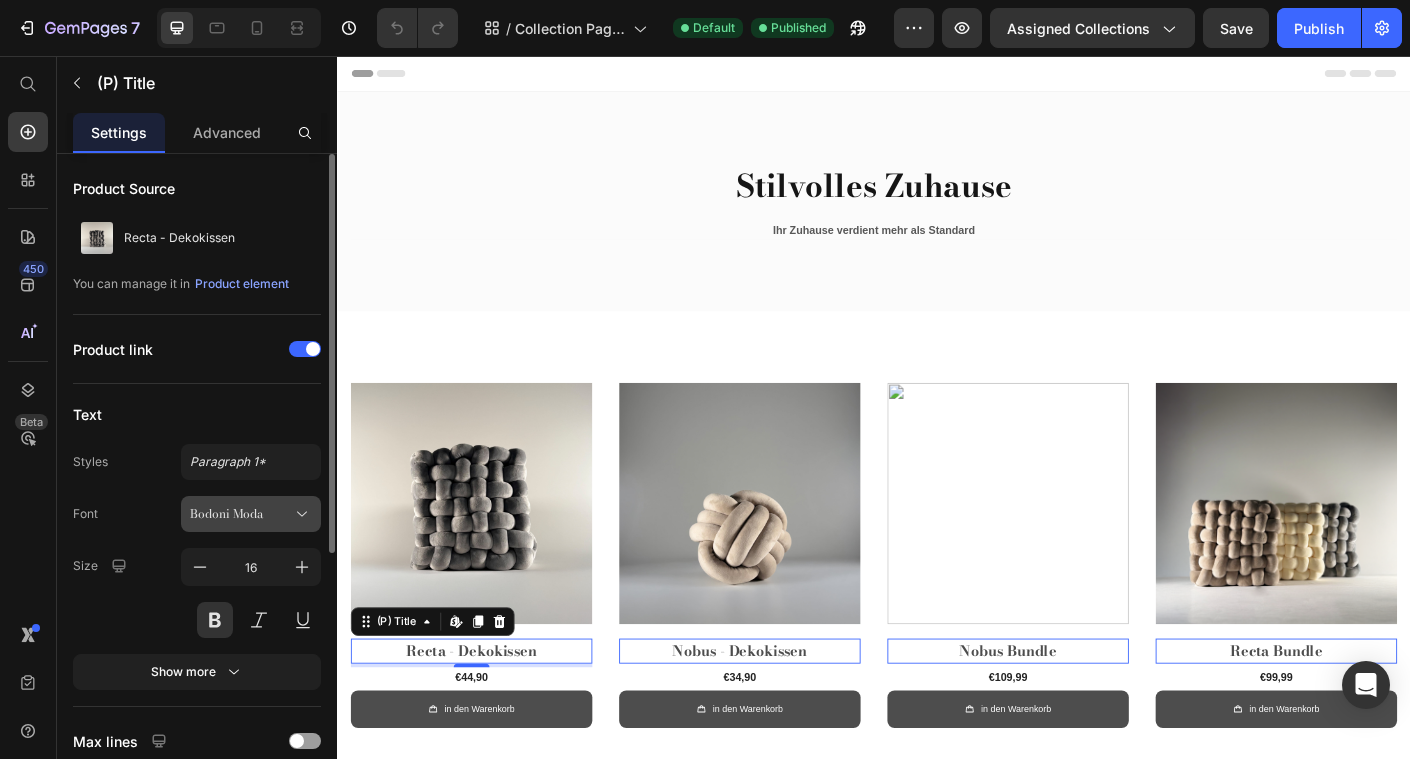click on "Bodoni Moda" at bounding box center (241, 514) 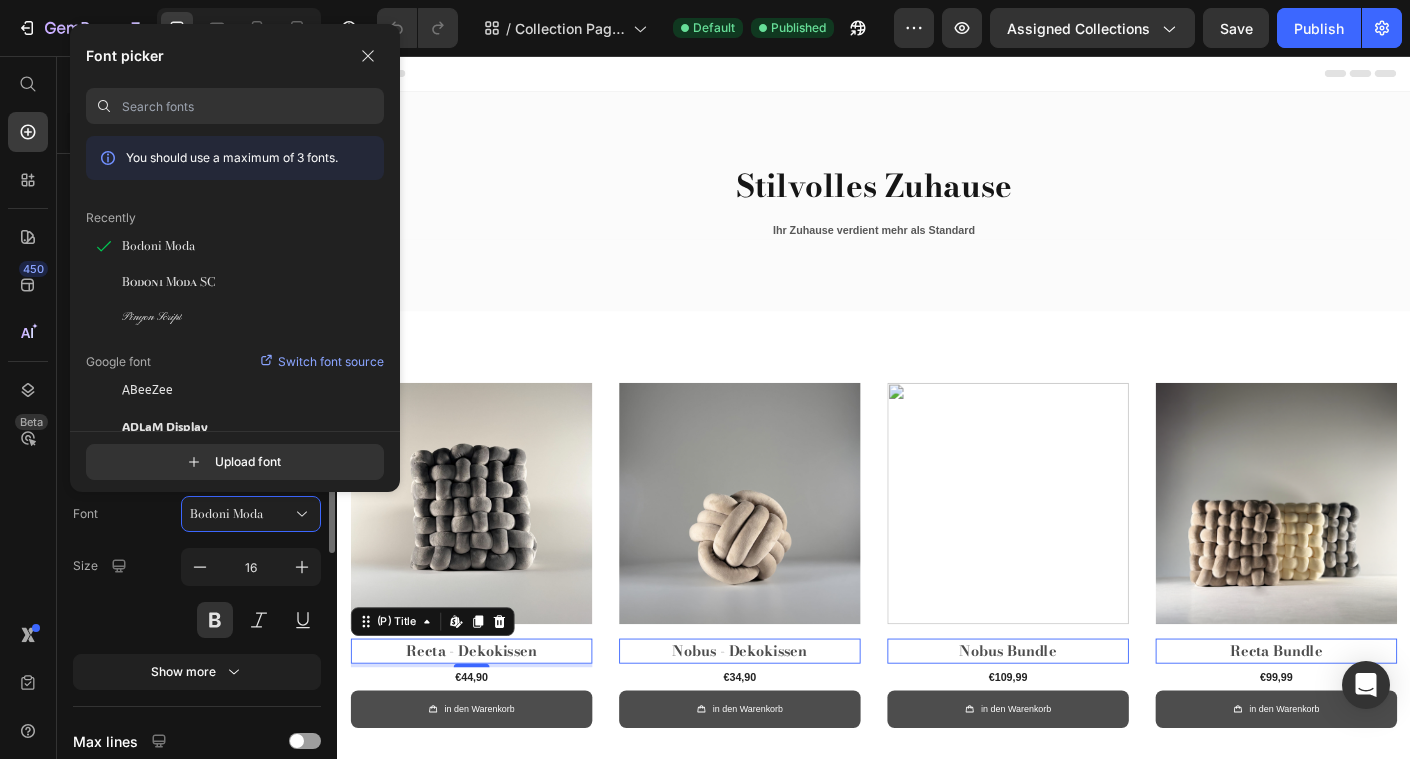 click on "Font Bodoni Moda" at bounding box center (197, 514) 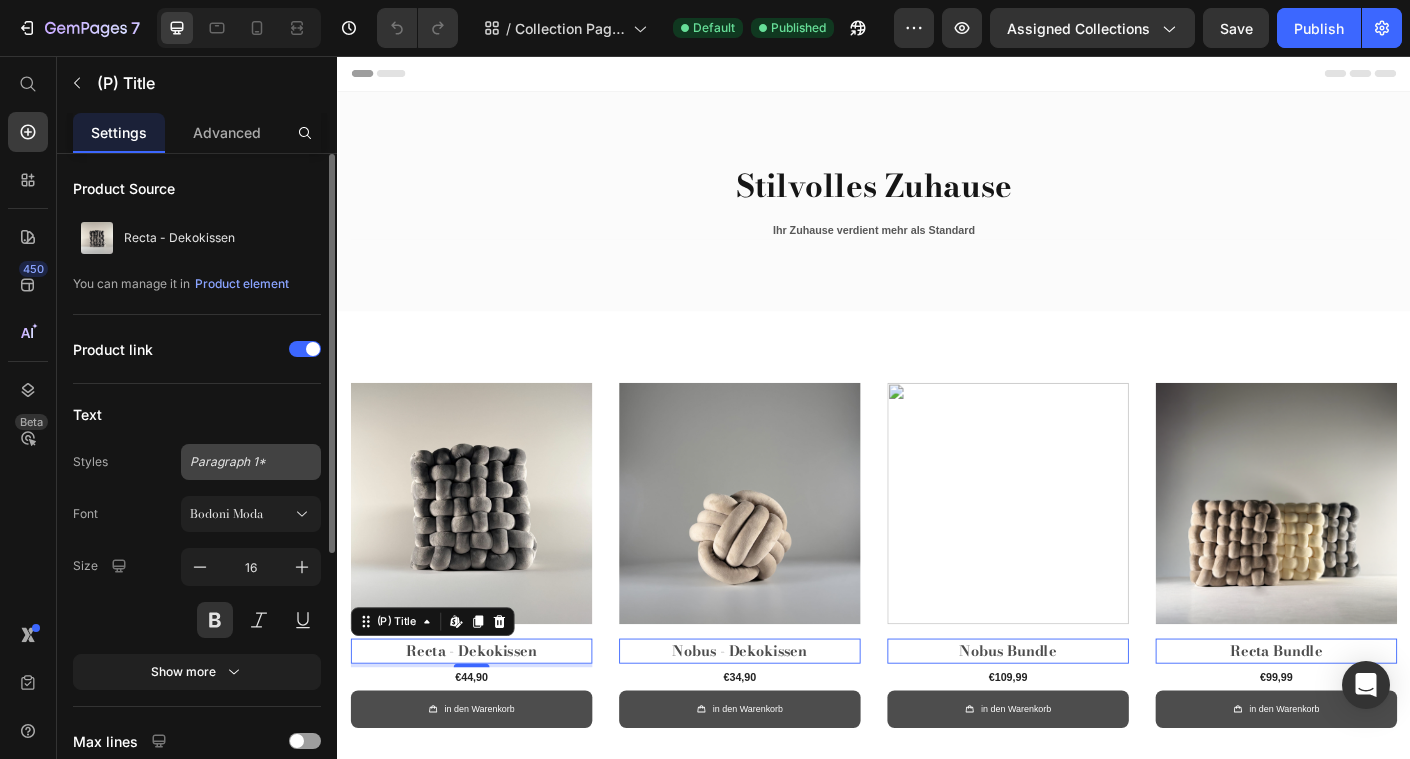 click on "Paragraph 1*" at bounding box center (239, 462) 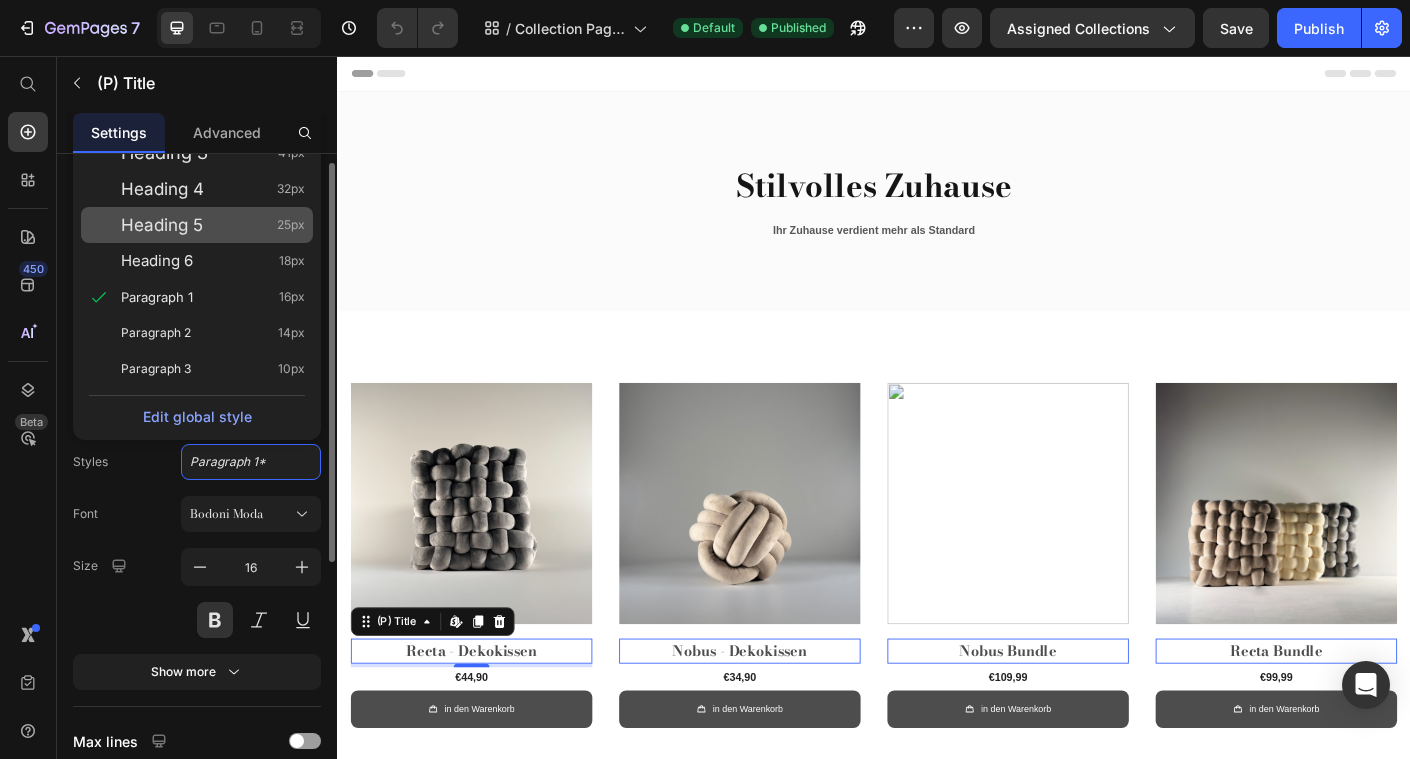 scroll, scrollTop: 5, scrollLeft: 0, axis: vertical 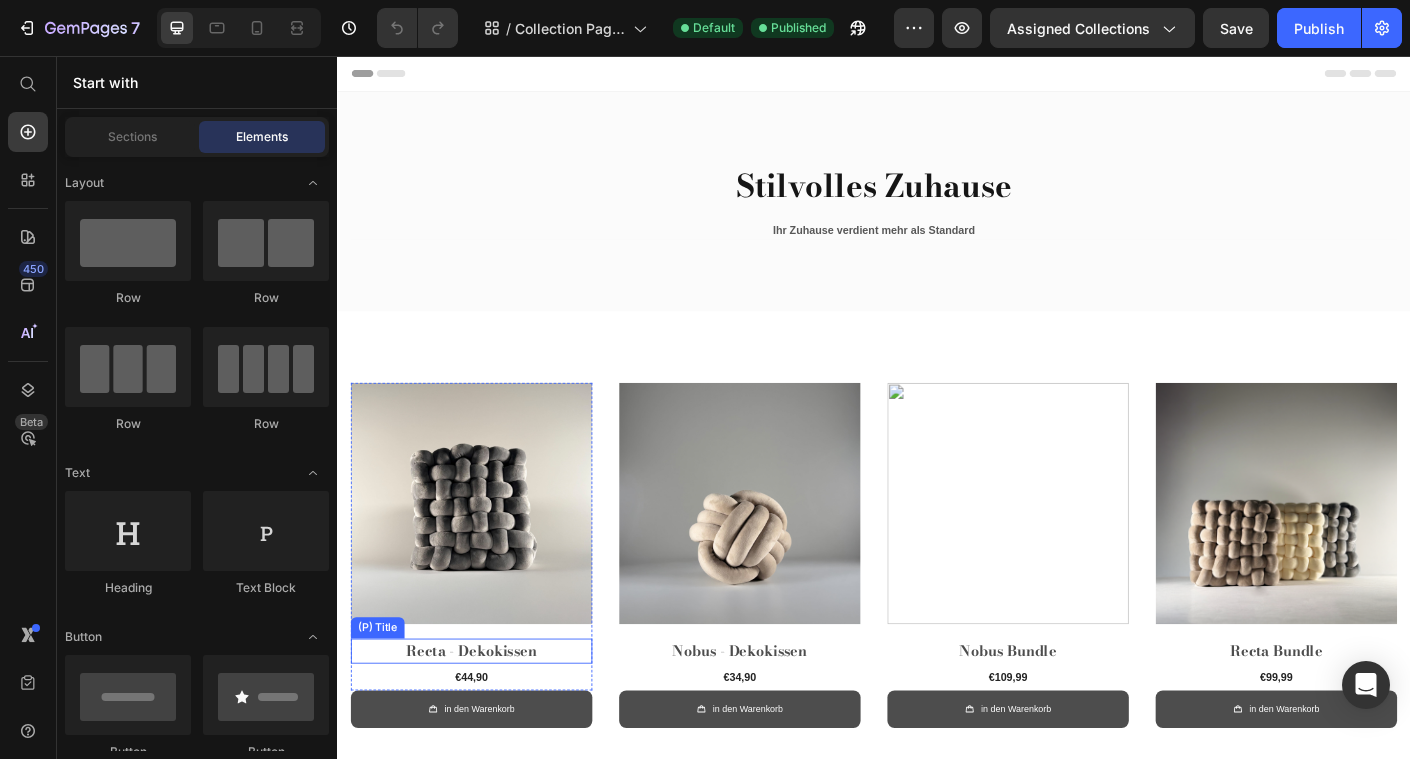 click on "Recta - Dekokissen" at bounding box center (487, 722) 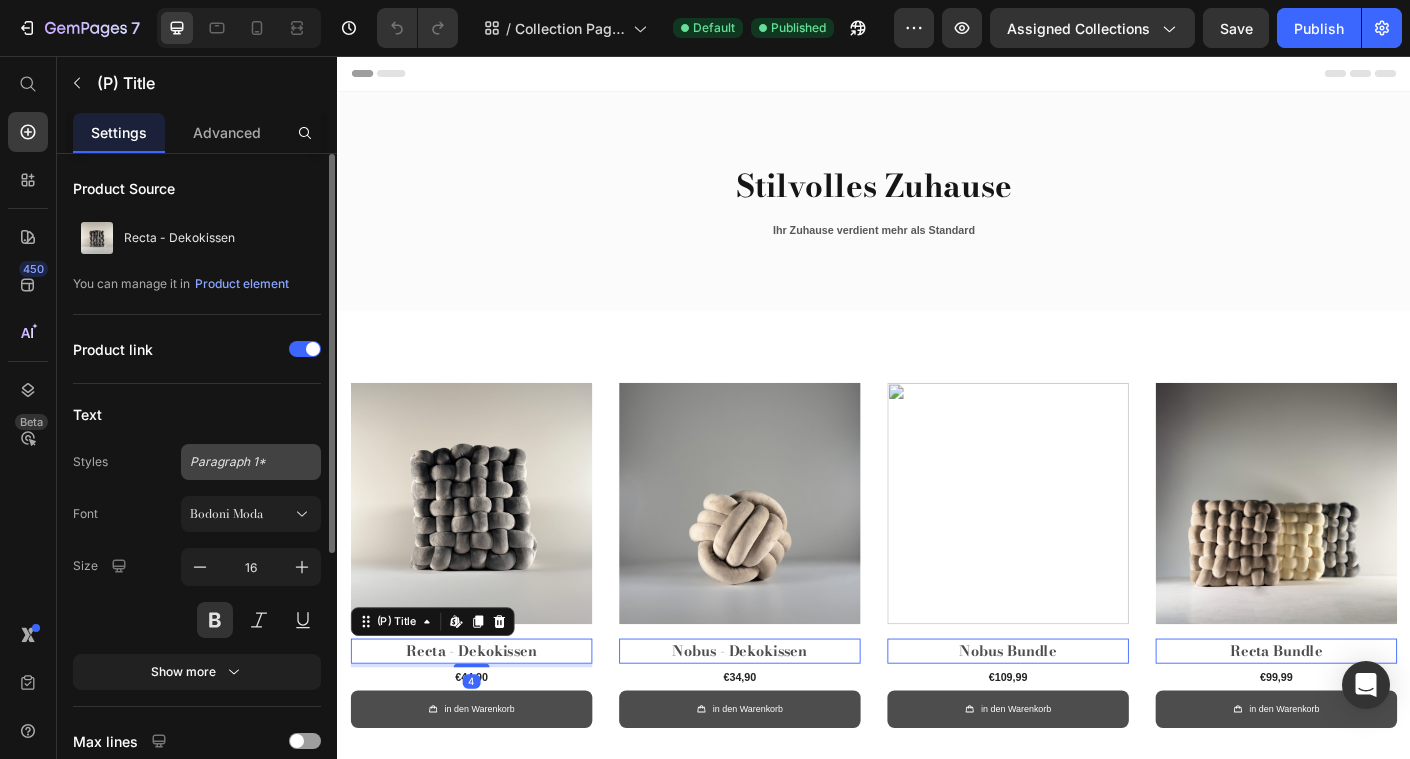 click on "Paragraph 1*" at bounding box center (239, 462) 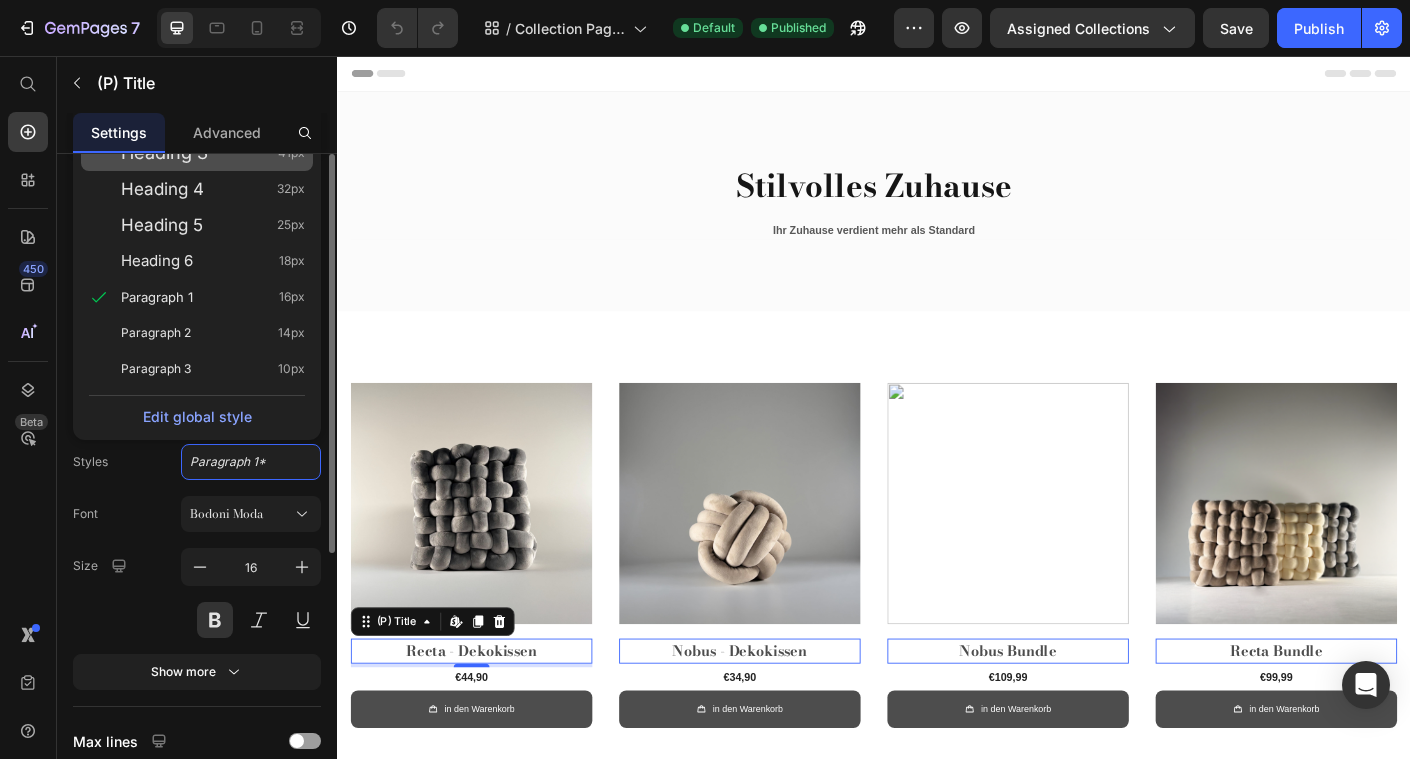 click on "Heading 3 41px" 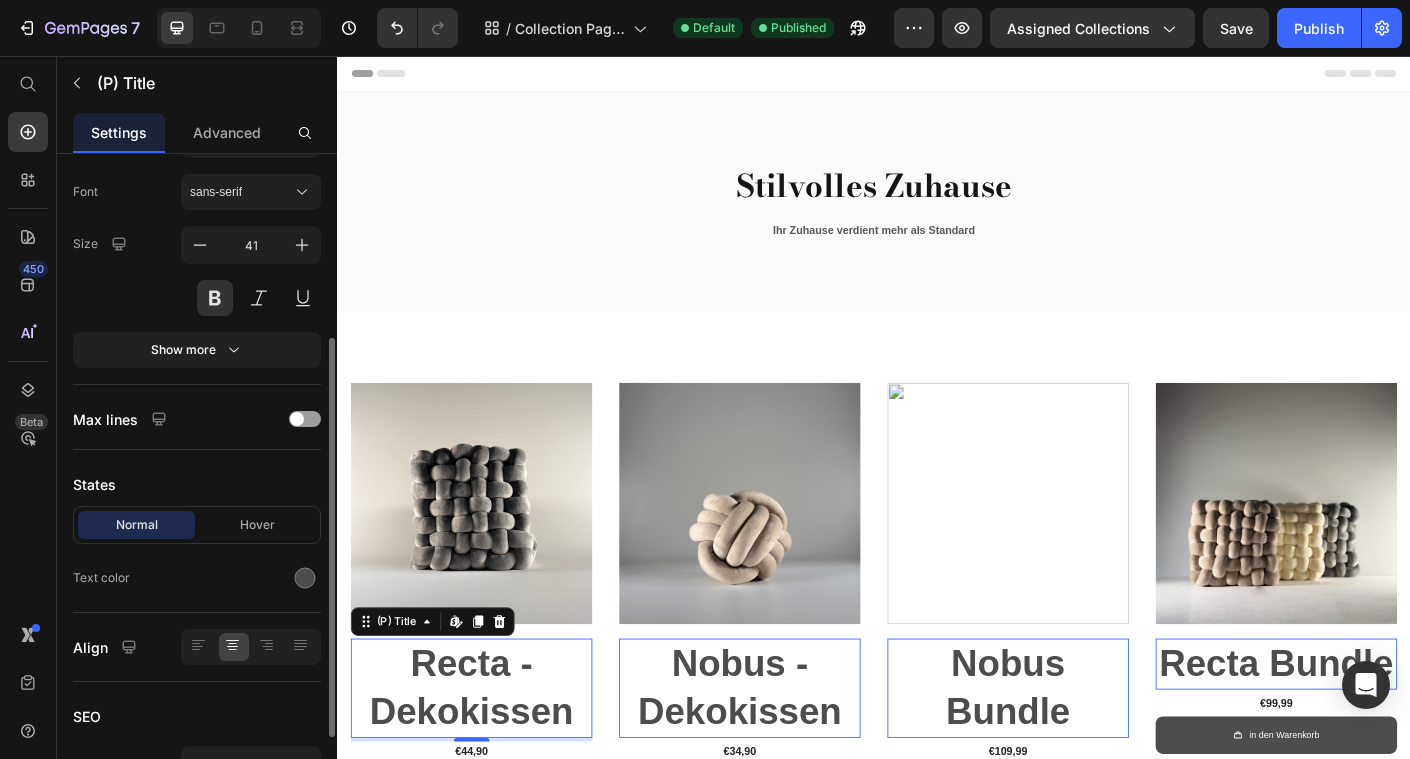 scroll, scrollTop: 316, scrollLeft: 0, axis: vertical 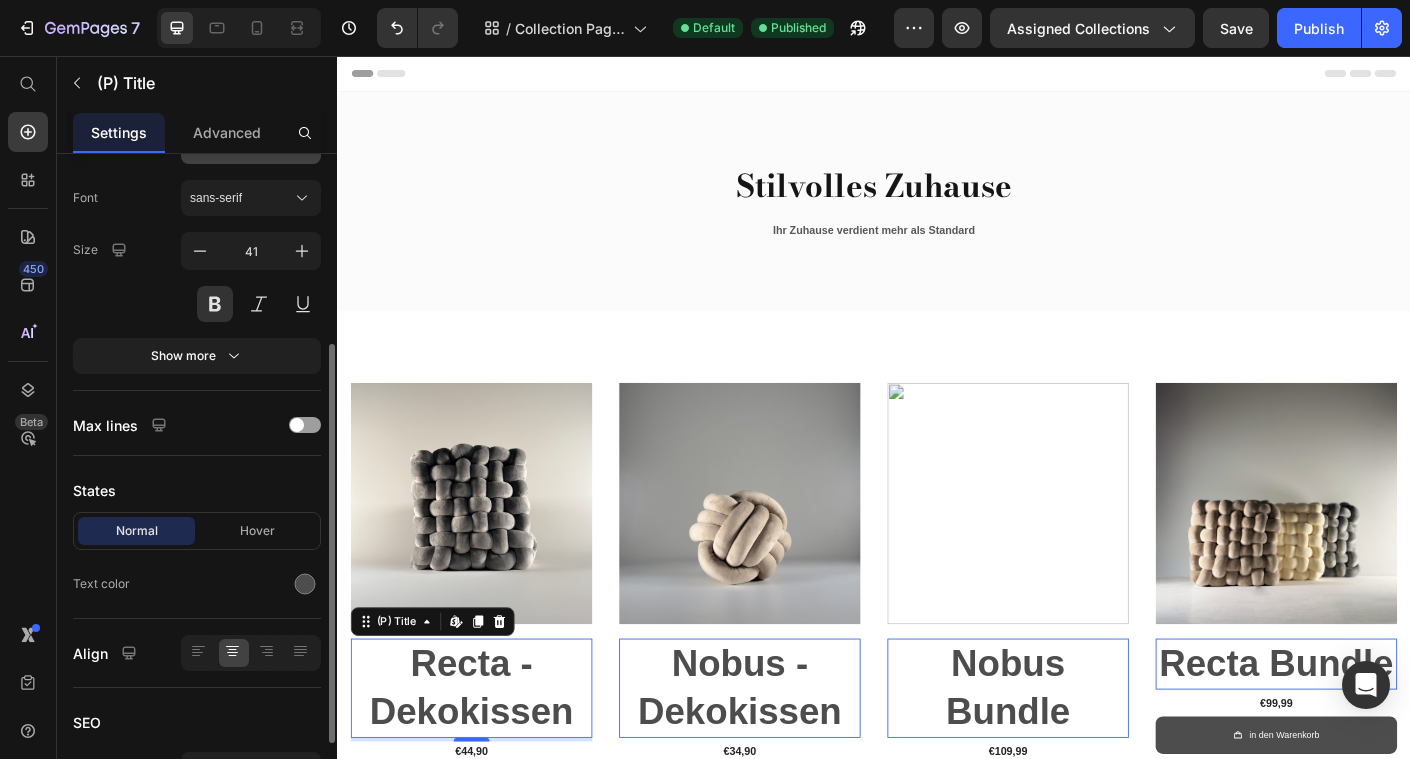 click on "Heading 3" at bounding box center [251, 146] 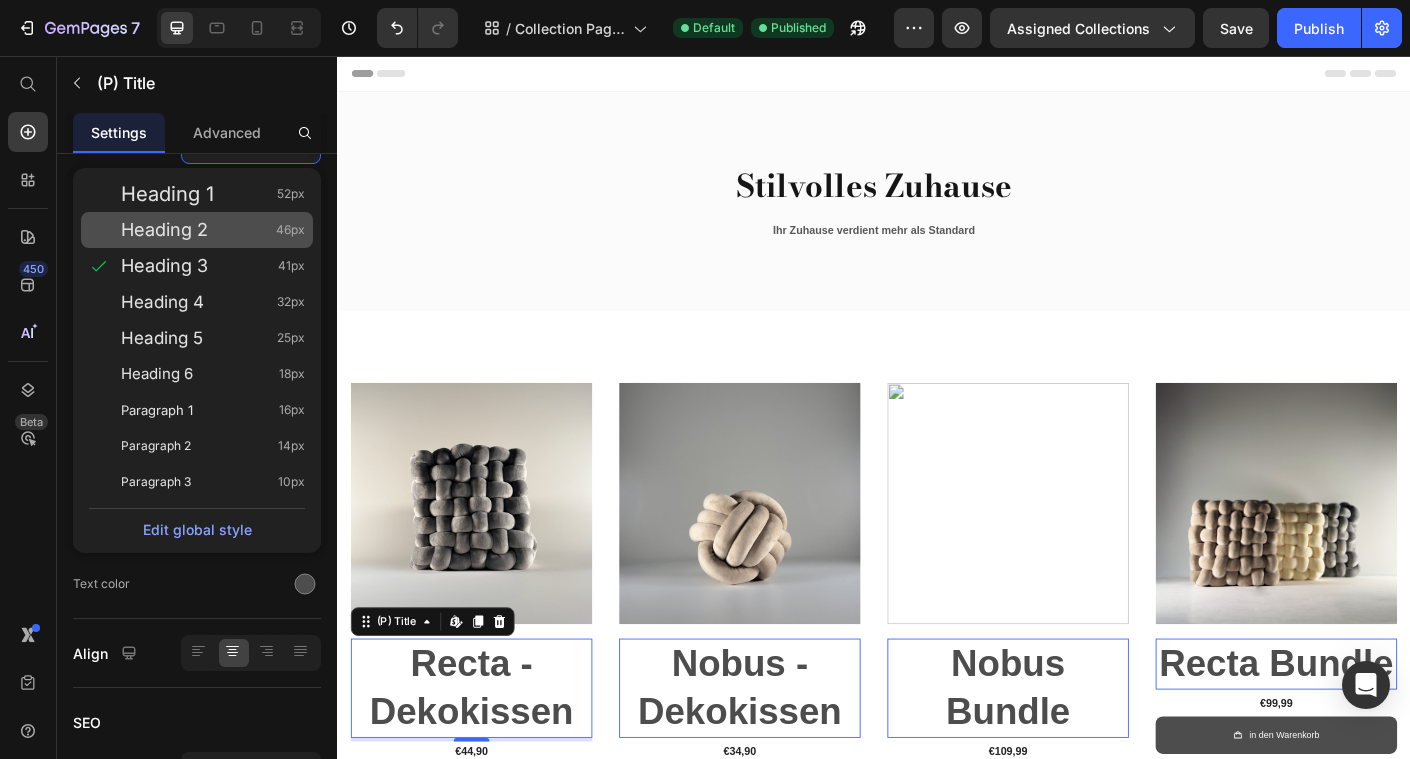 click on "Heading 2 46px" at bounding box center [213, 230] 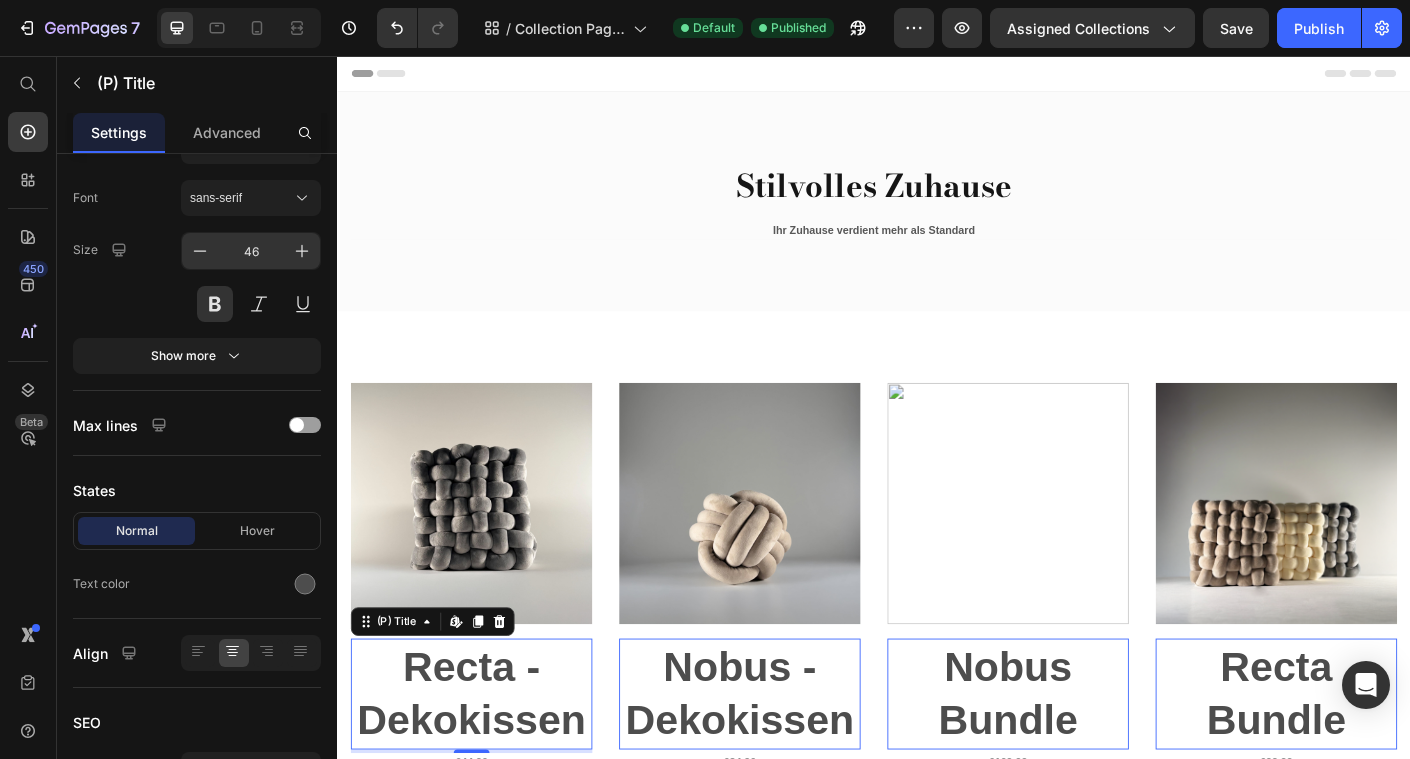 click on "46" at bounding box center [251, 251] 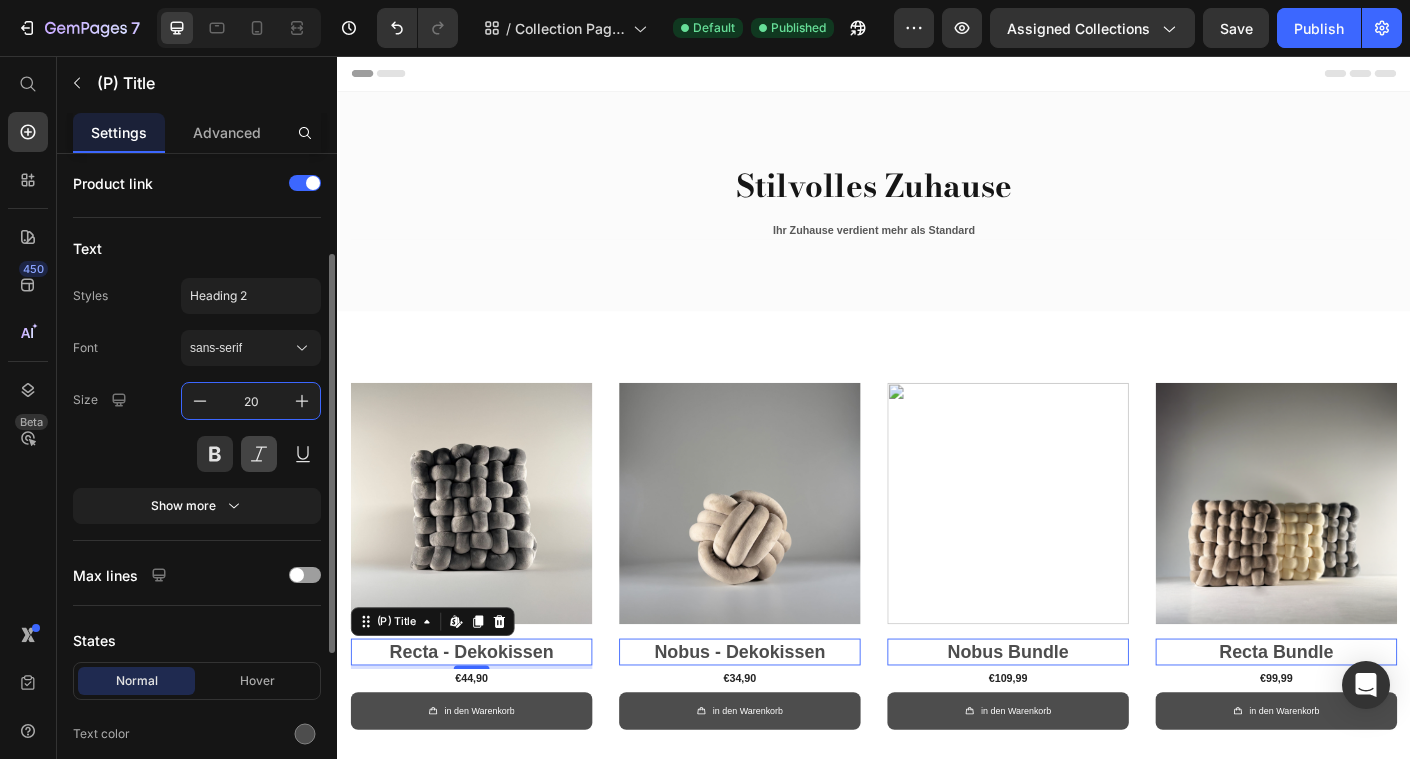 scroll, scrollTop: 357, scrollLeft: 0, axis: vertical 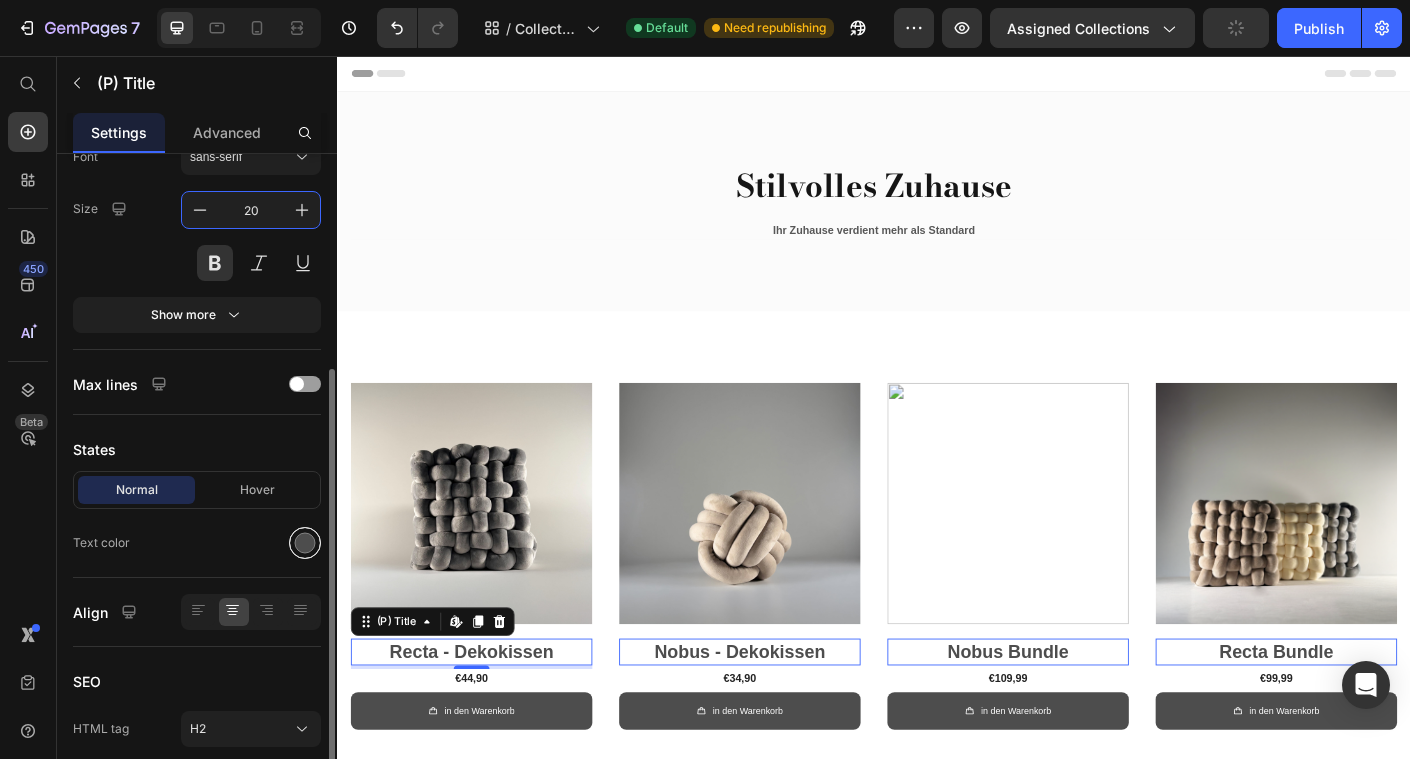 type on "20" 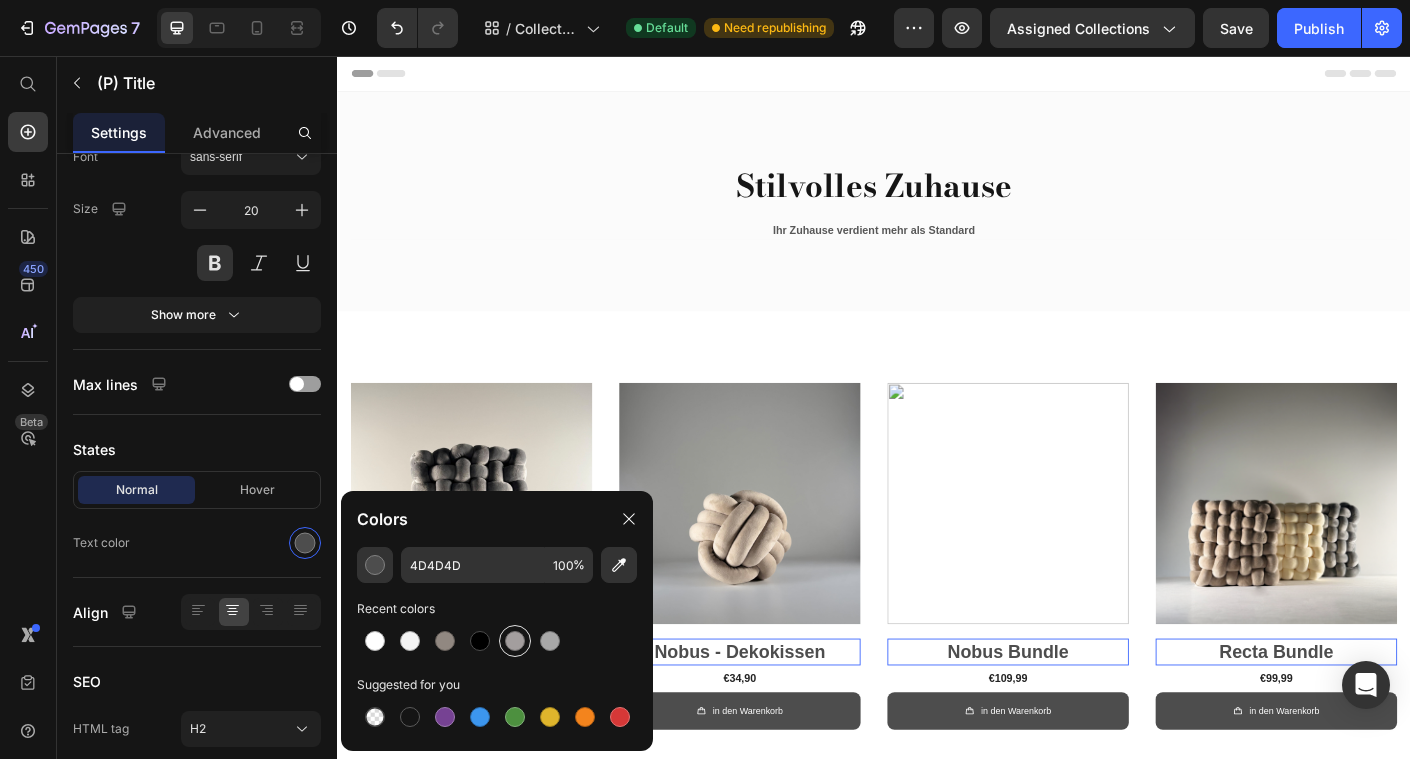 click at bounding box center (515, 641) 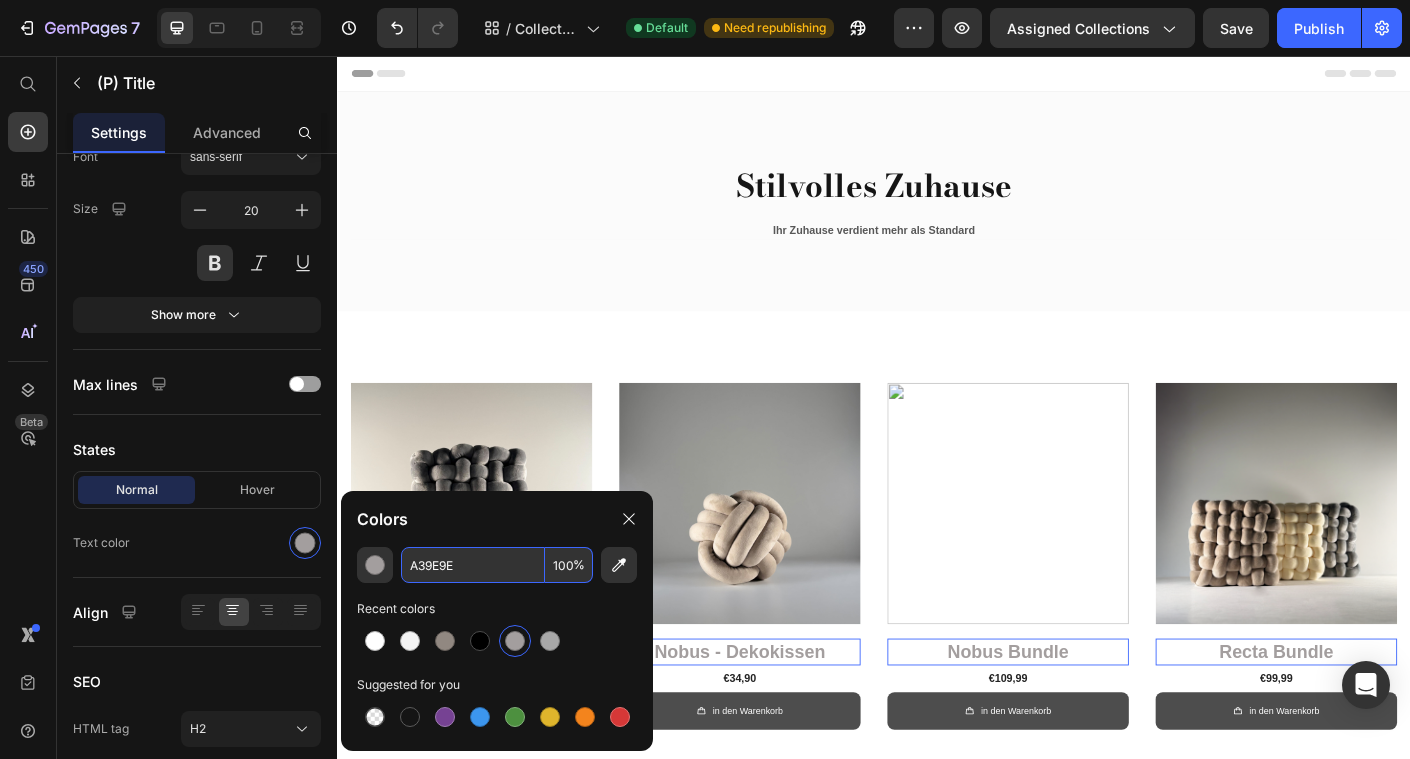 click on "A39E9E" at bounding box center [473, 565] 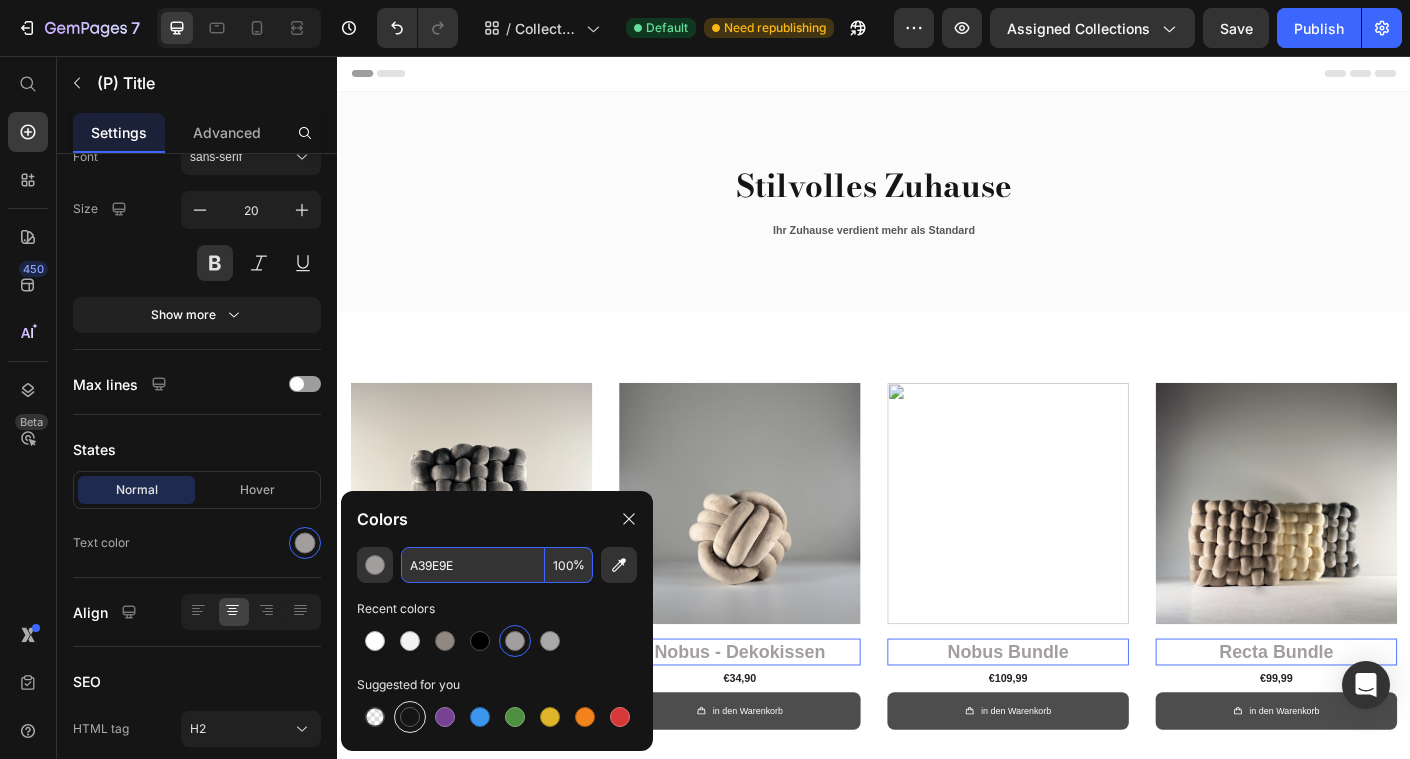 click at bounding box center [410, 717] 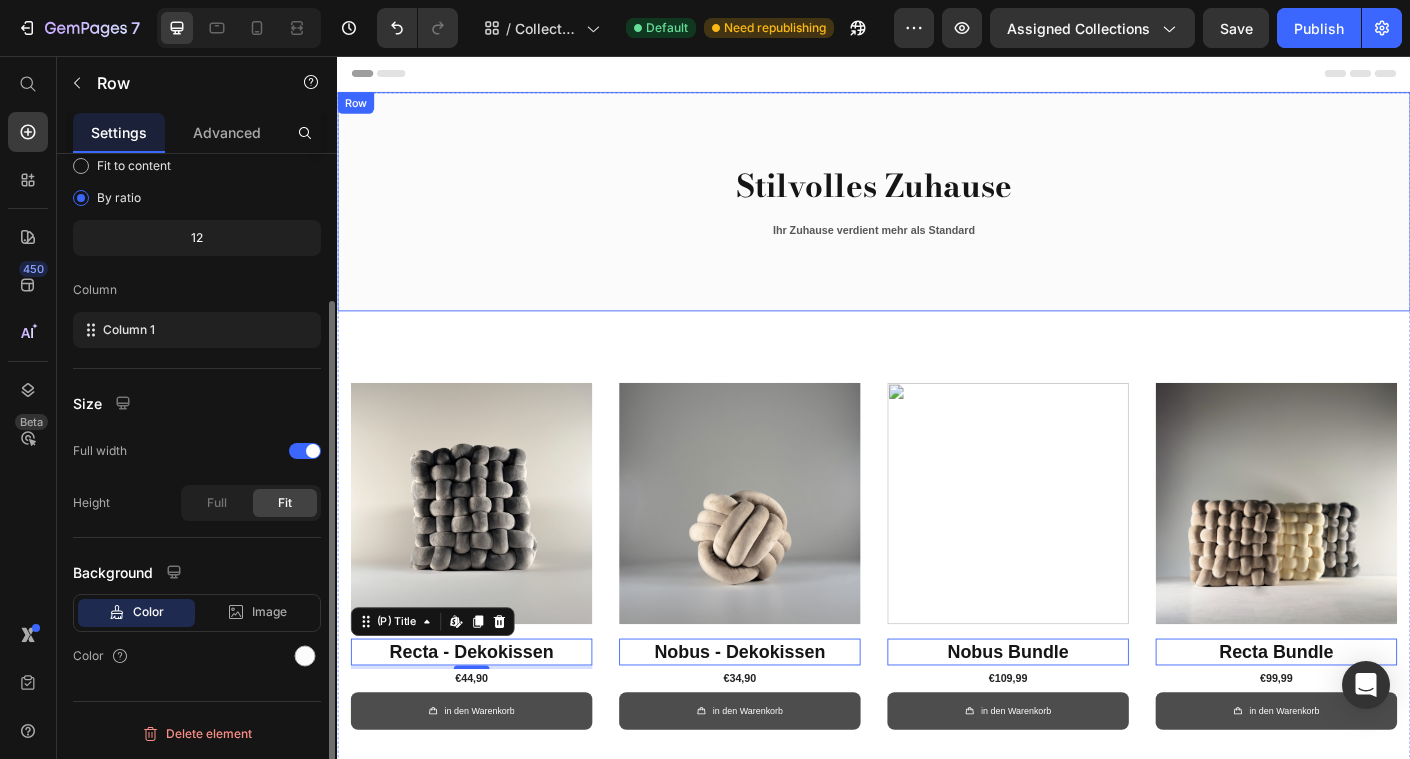 click on "Stilvolles Zuhause Heading Ihr Zuhause verdient mehr als Standard Text block Row Row Row" at bounding box center (937, 219) 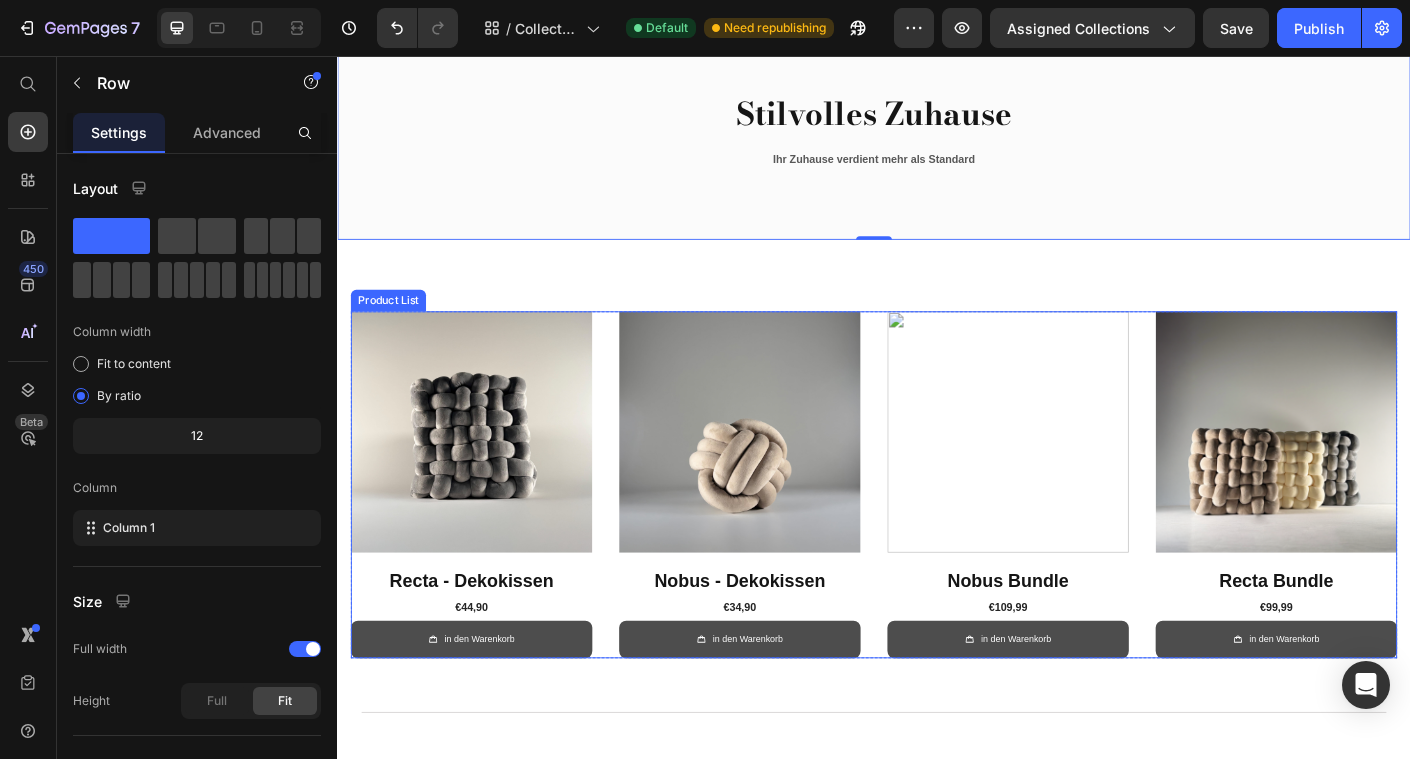 scroll, scrollTop: 167, scrollLeft: 0, axis: vertical 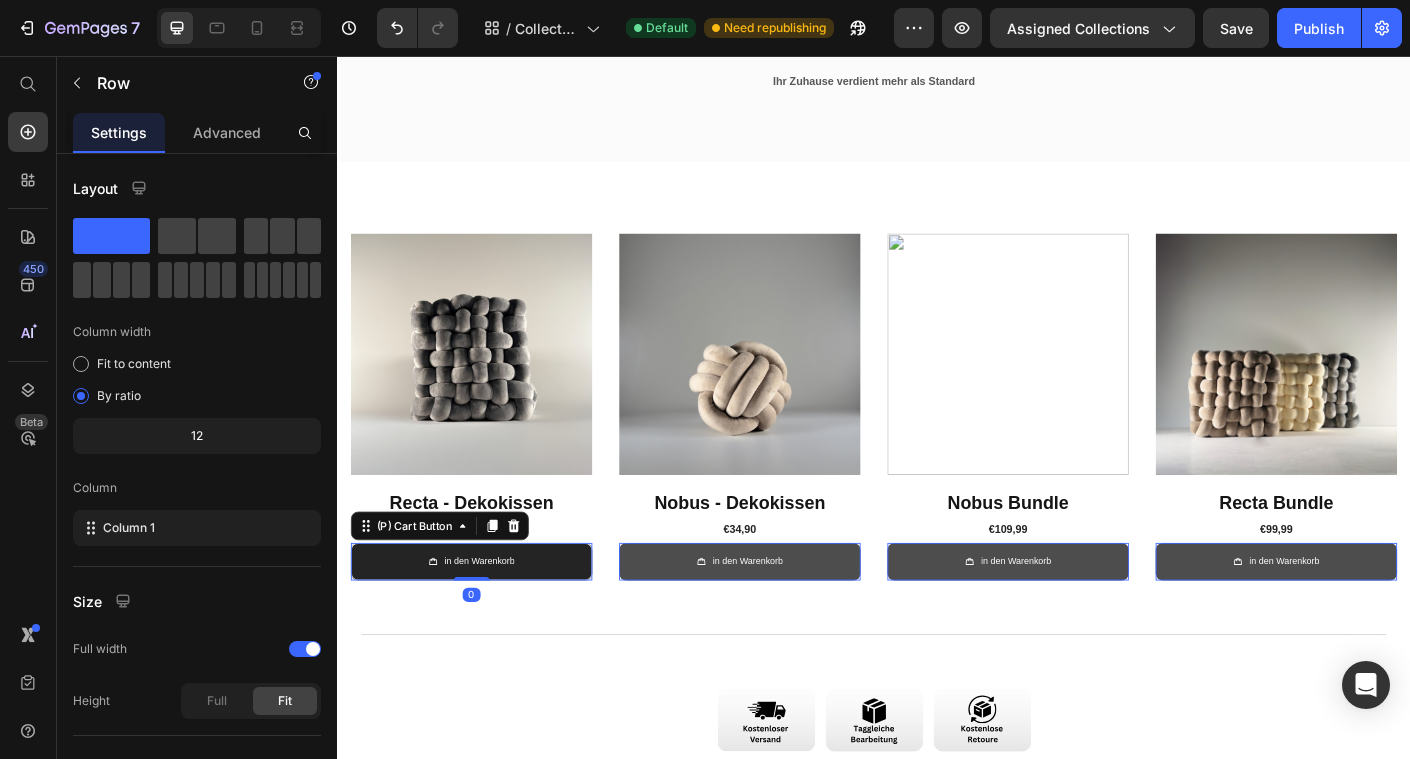 click on "in den Warenkorb" at bounding box center [487, 622] 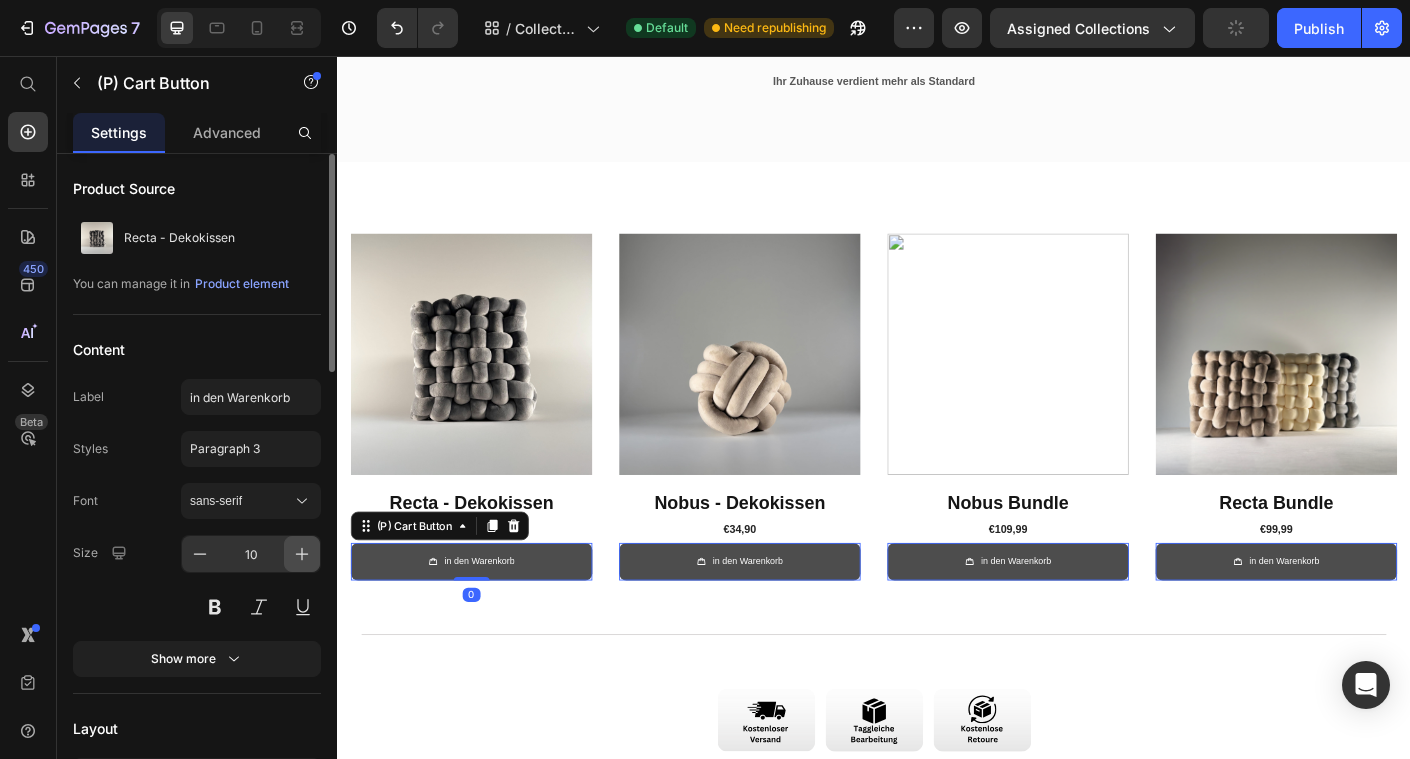 click 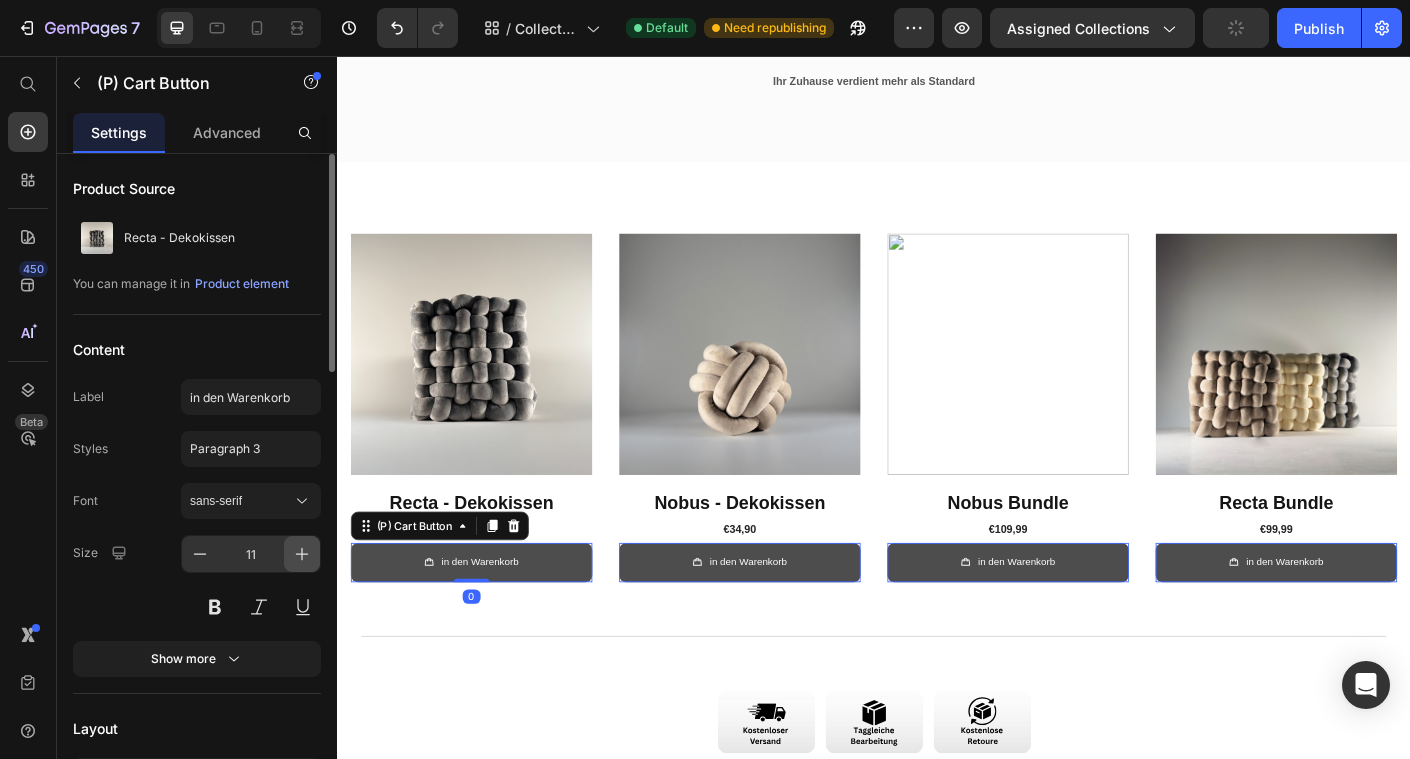 click 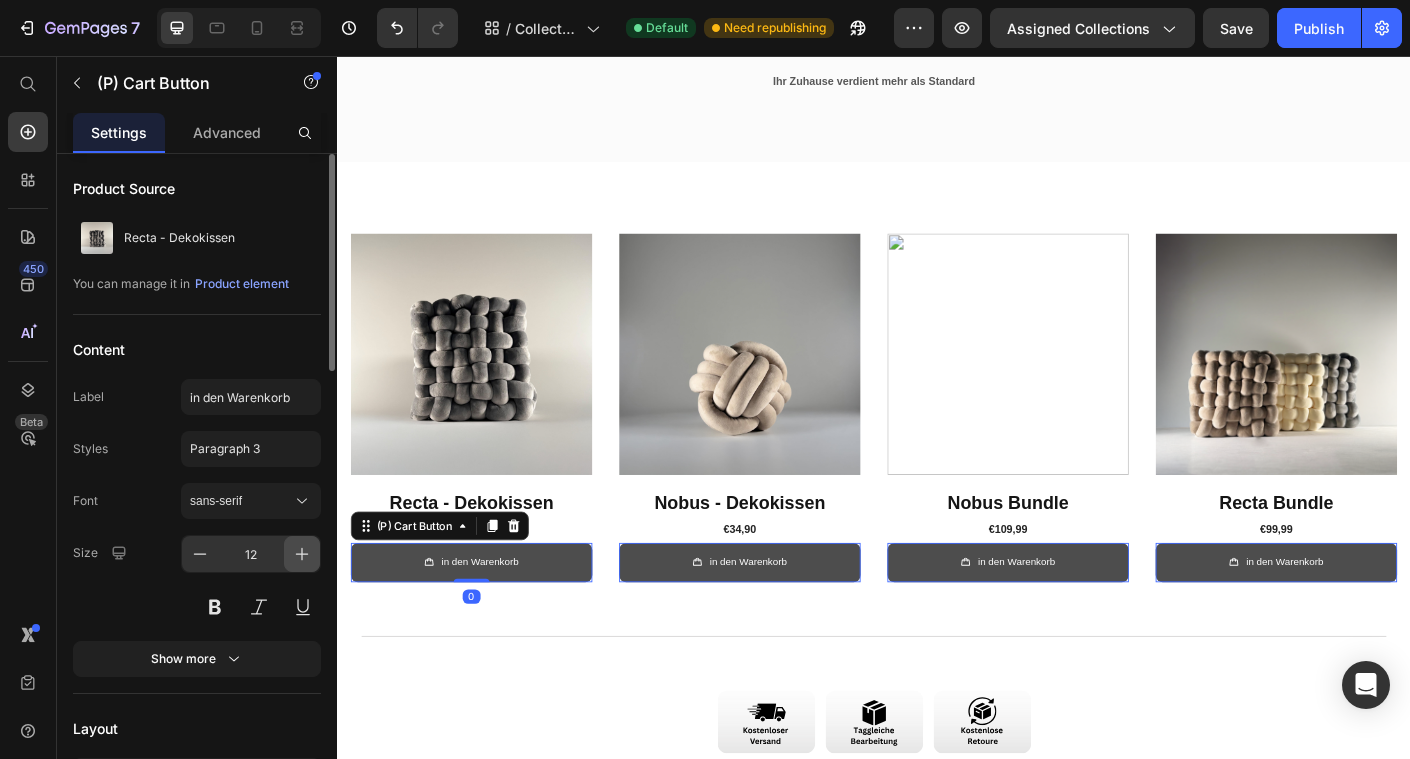 click 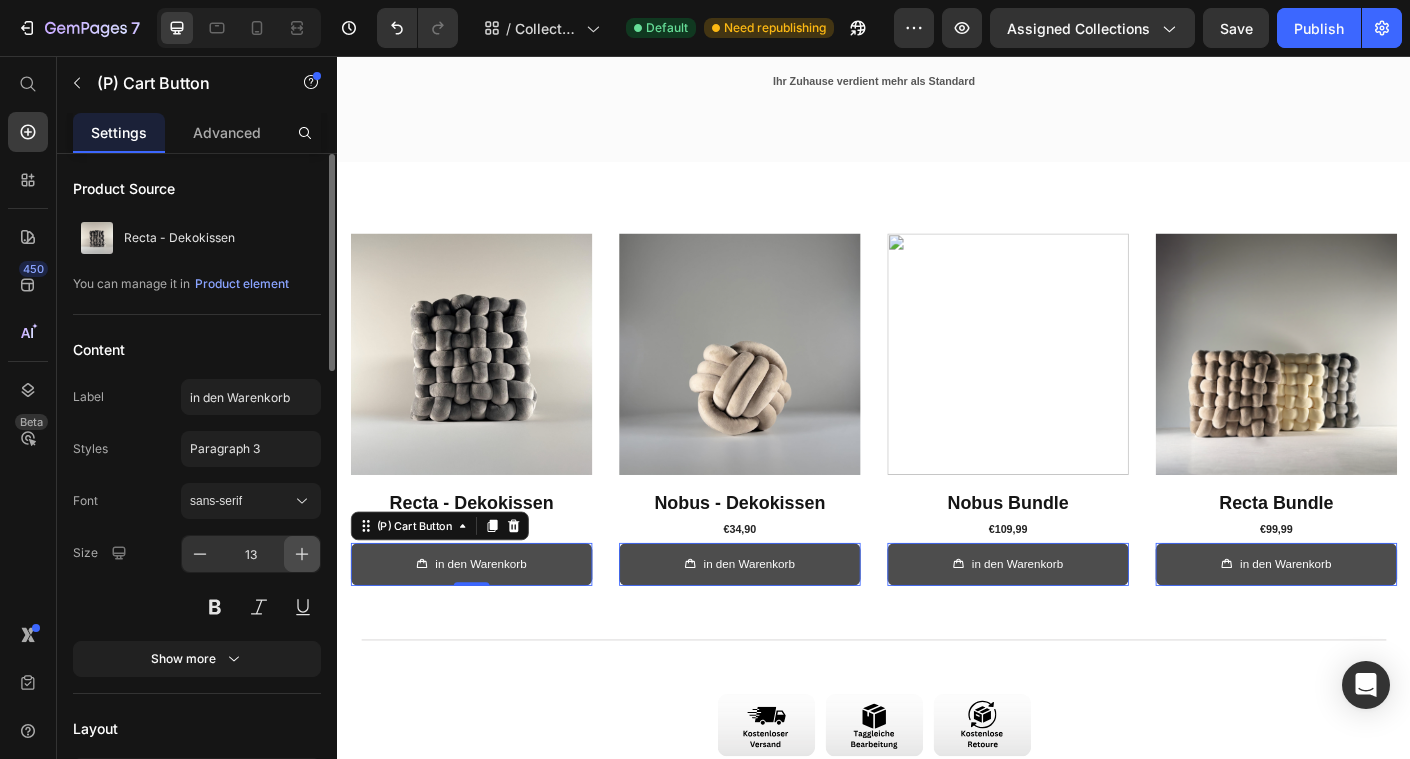 click 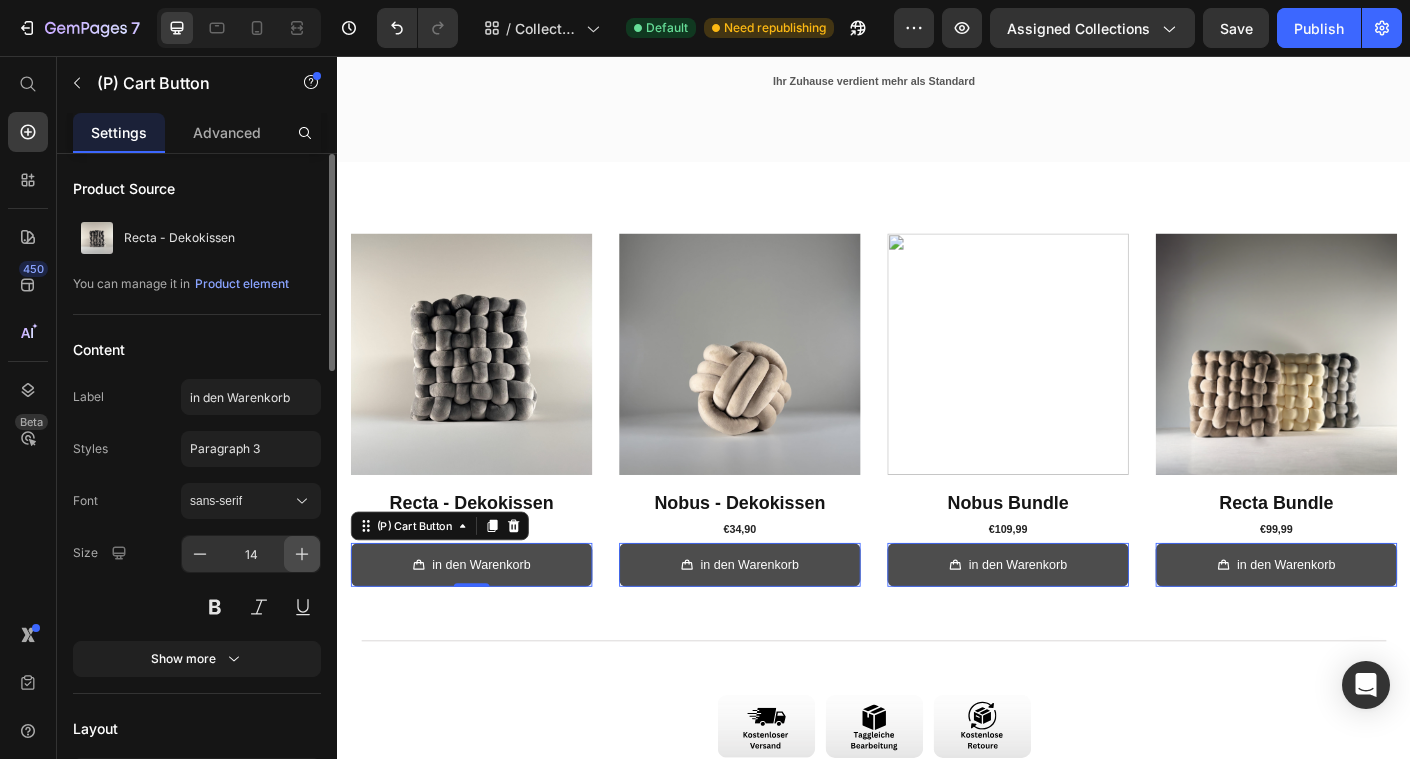 click 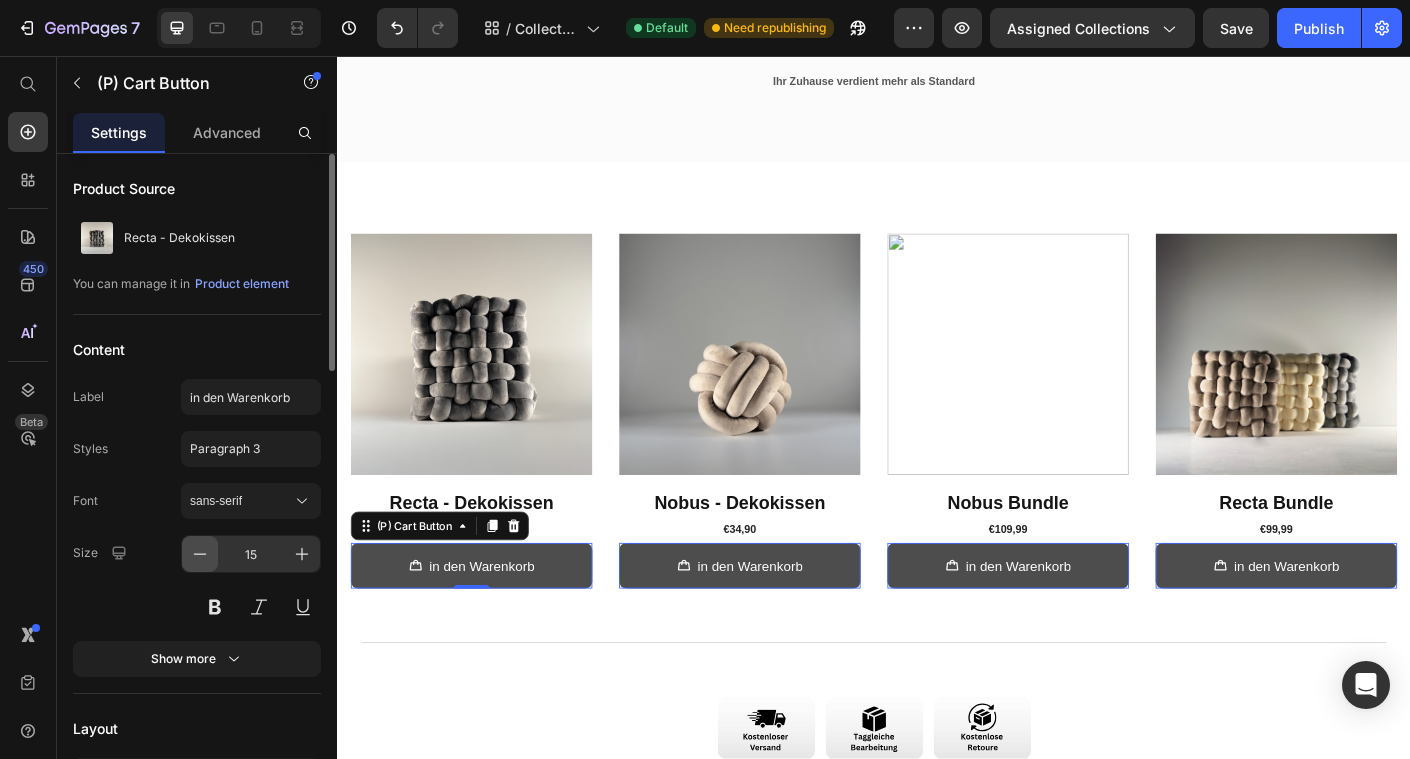 click 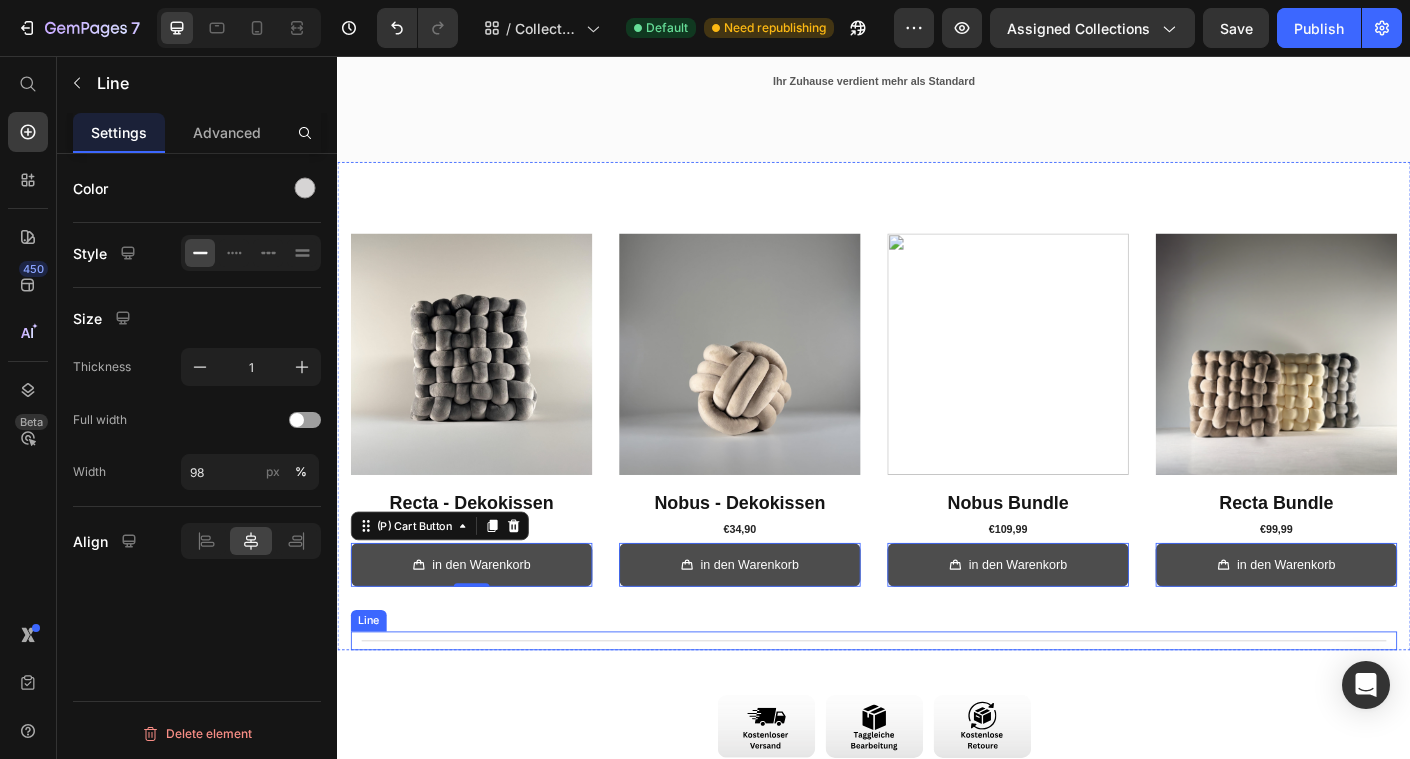 click on "Title Line" at bounding box center (937, 710) 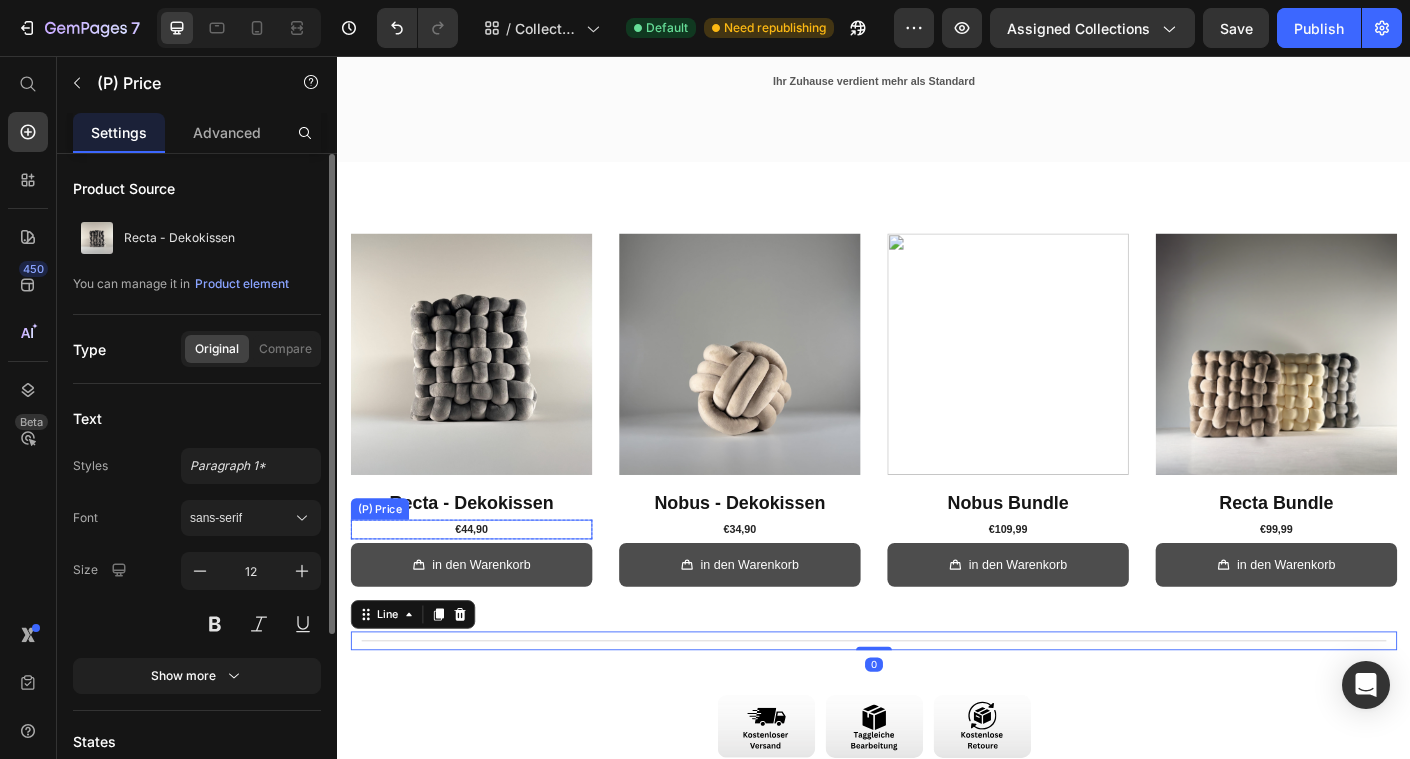 click on "€44,90" at bounding box center [487, 586] 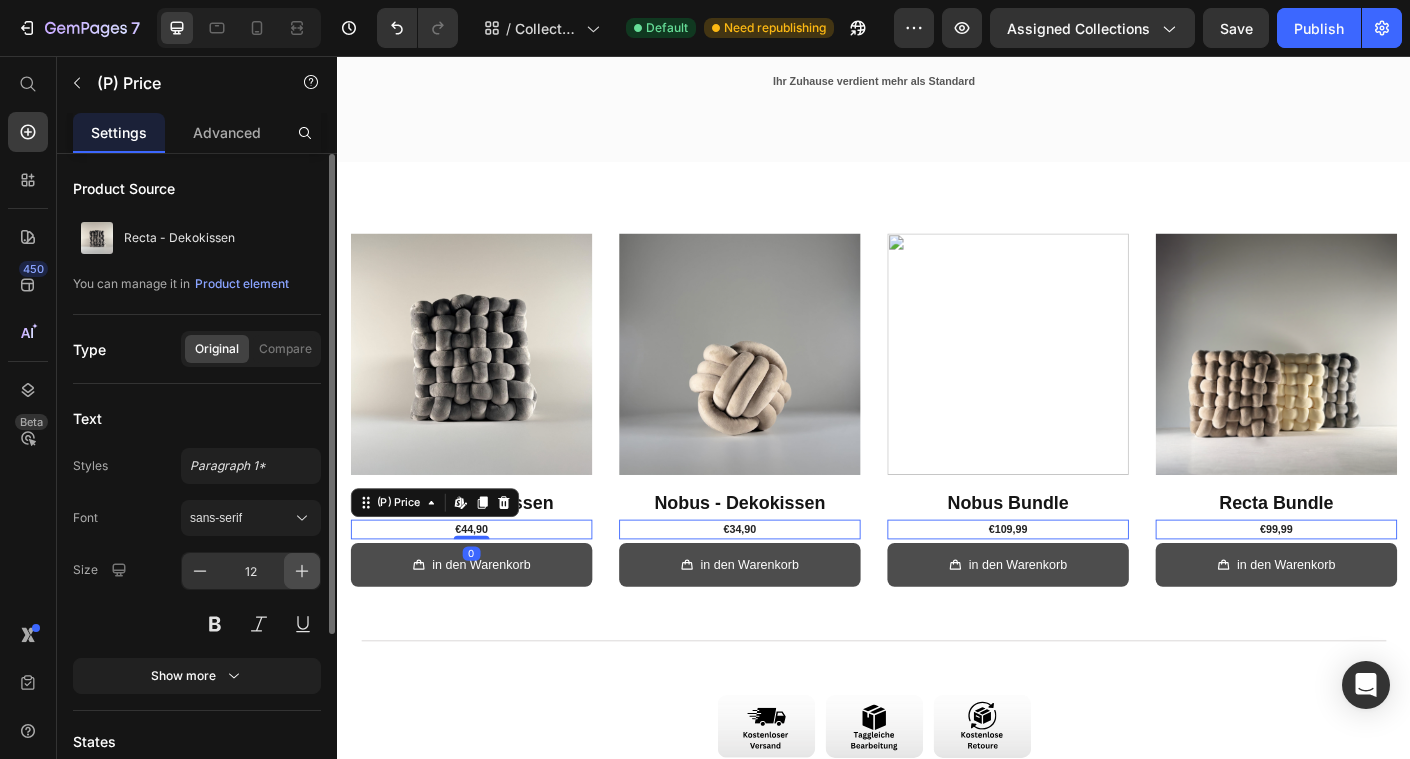 click at bounding box center [302, 571] 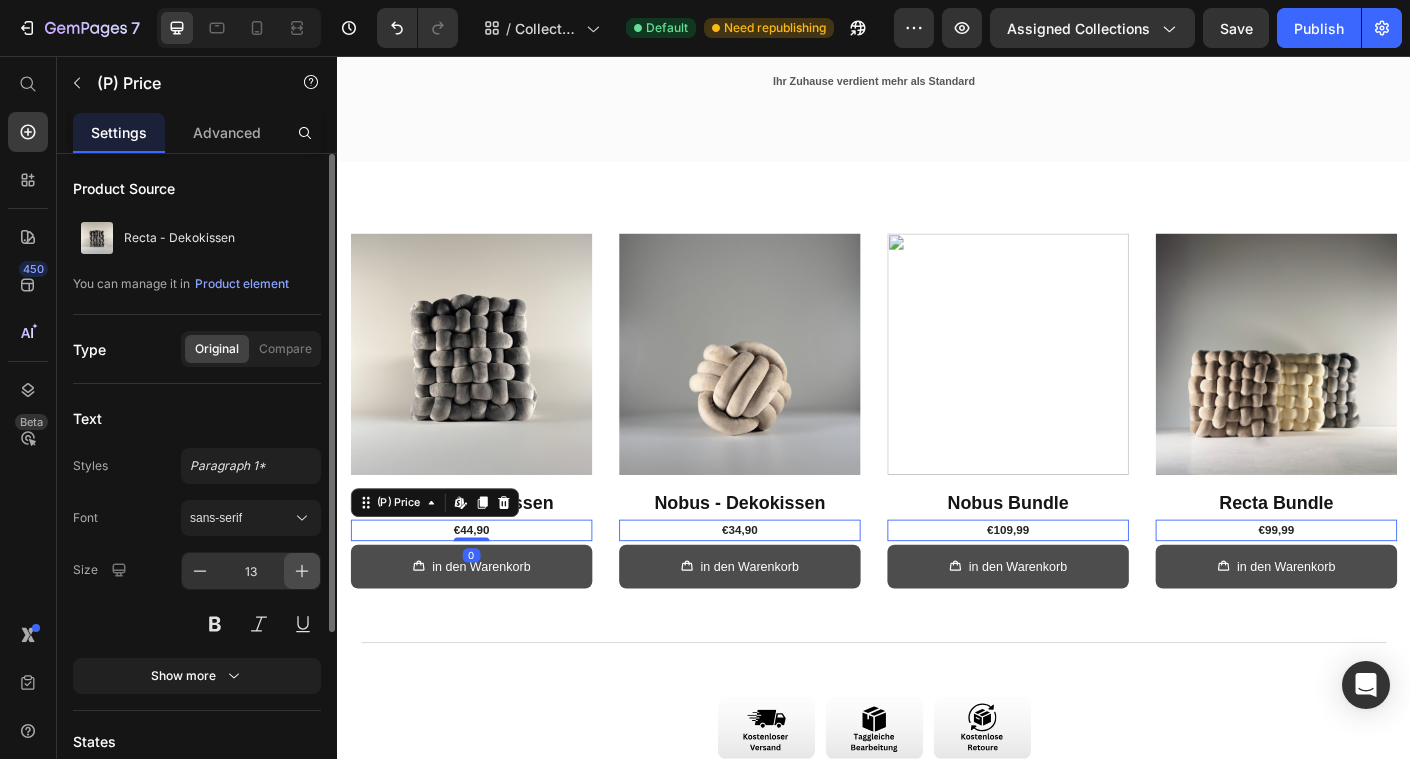 click at bounding box center (302, 571) 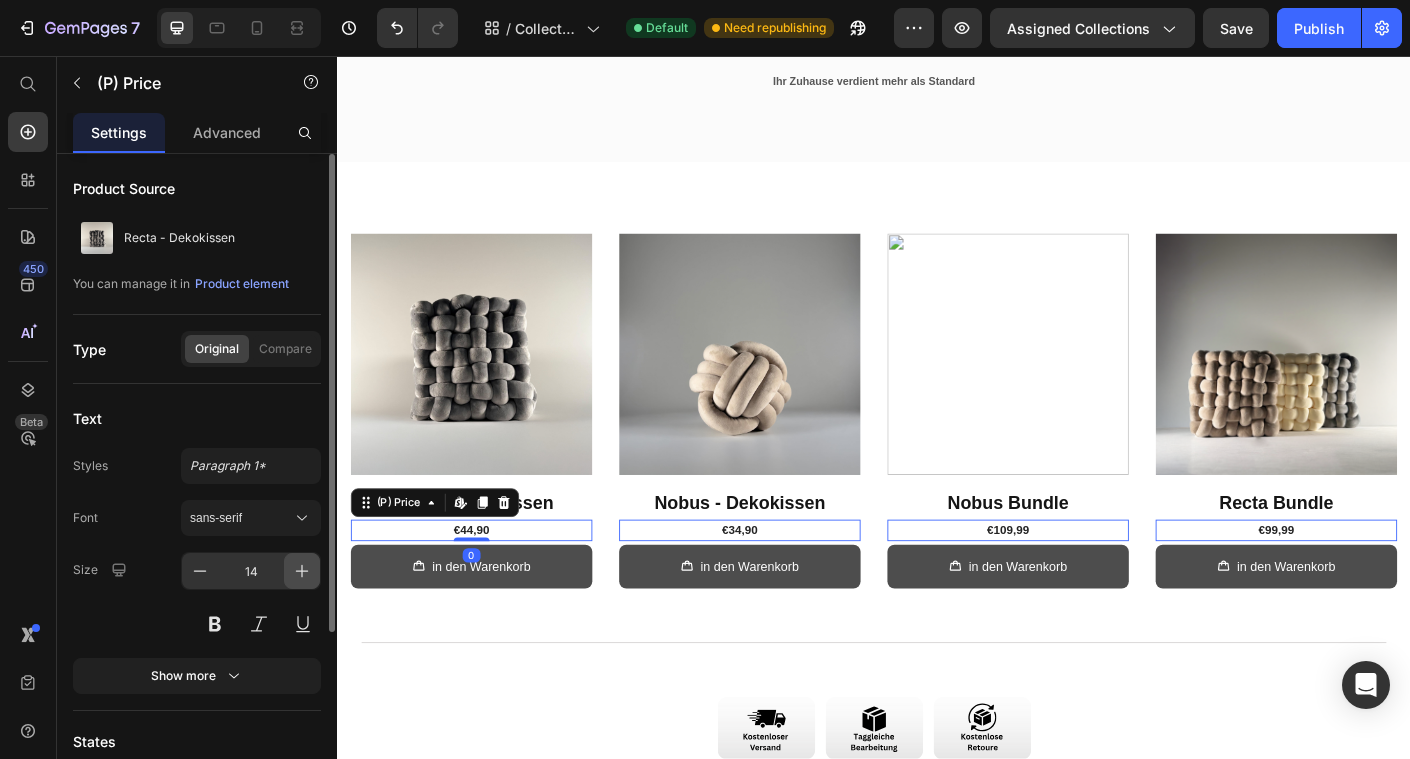 click at bounding box center (302, 571) 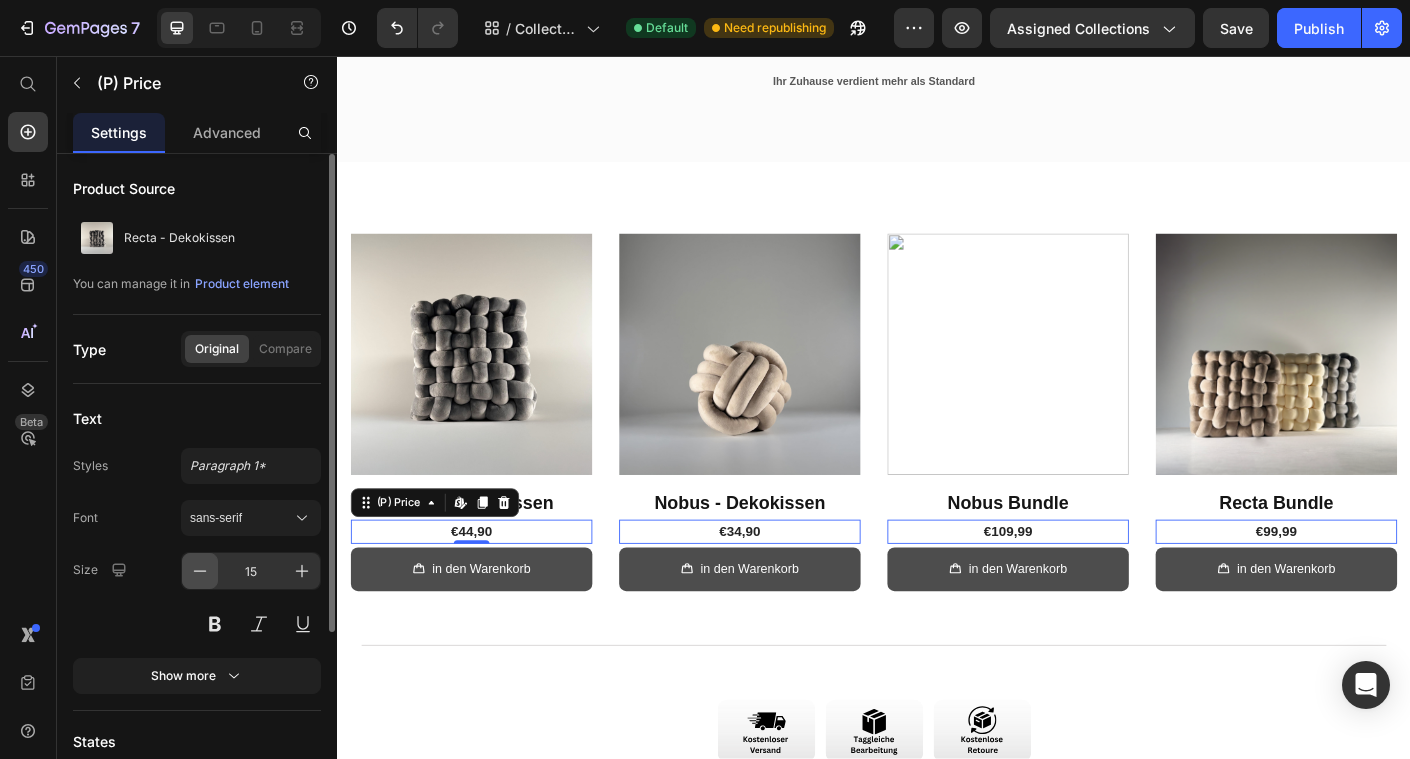 click 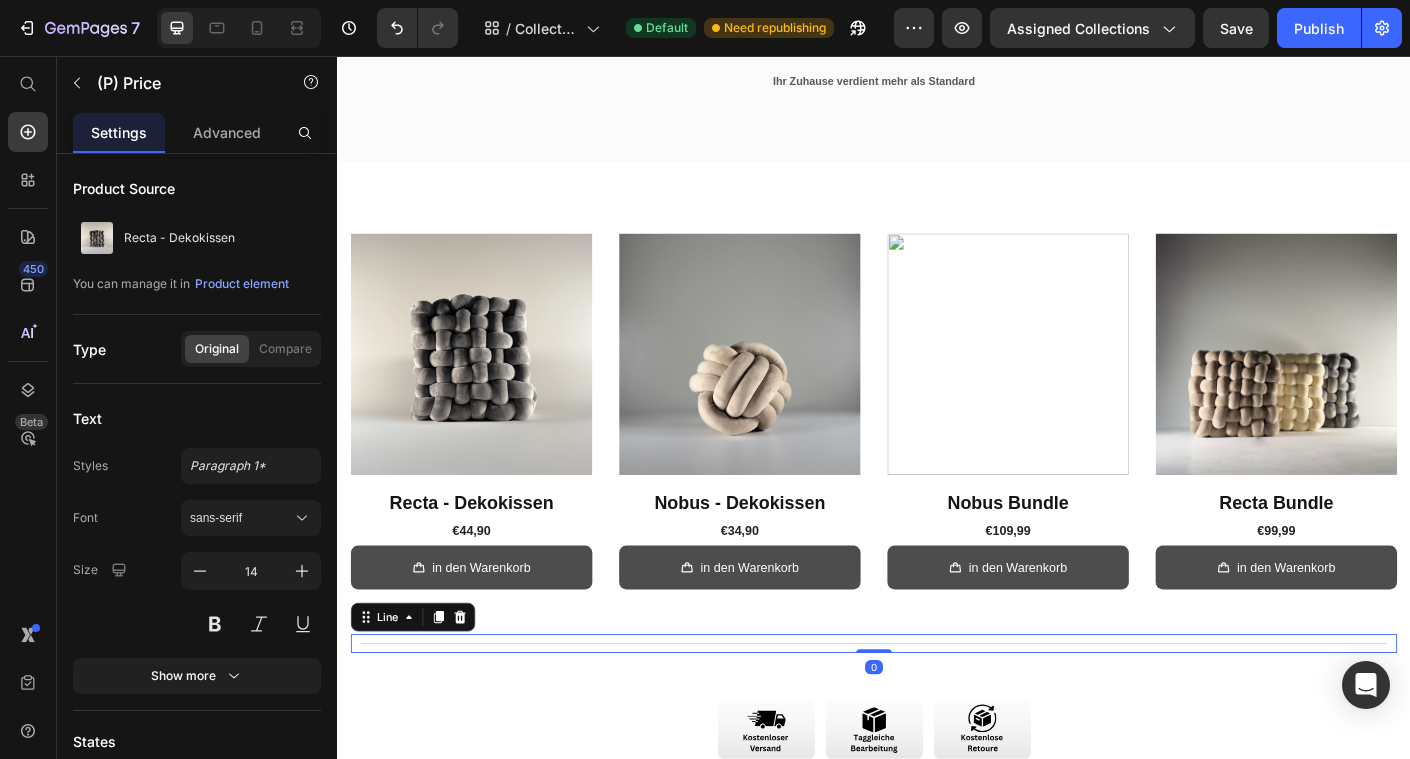 click on "Title Line   0" at bounding box center (937, 713) 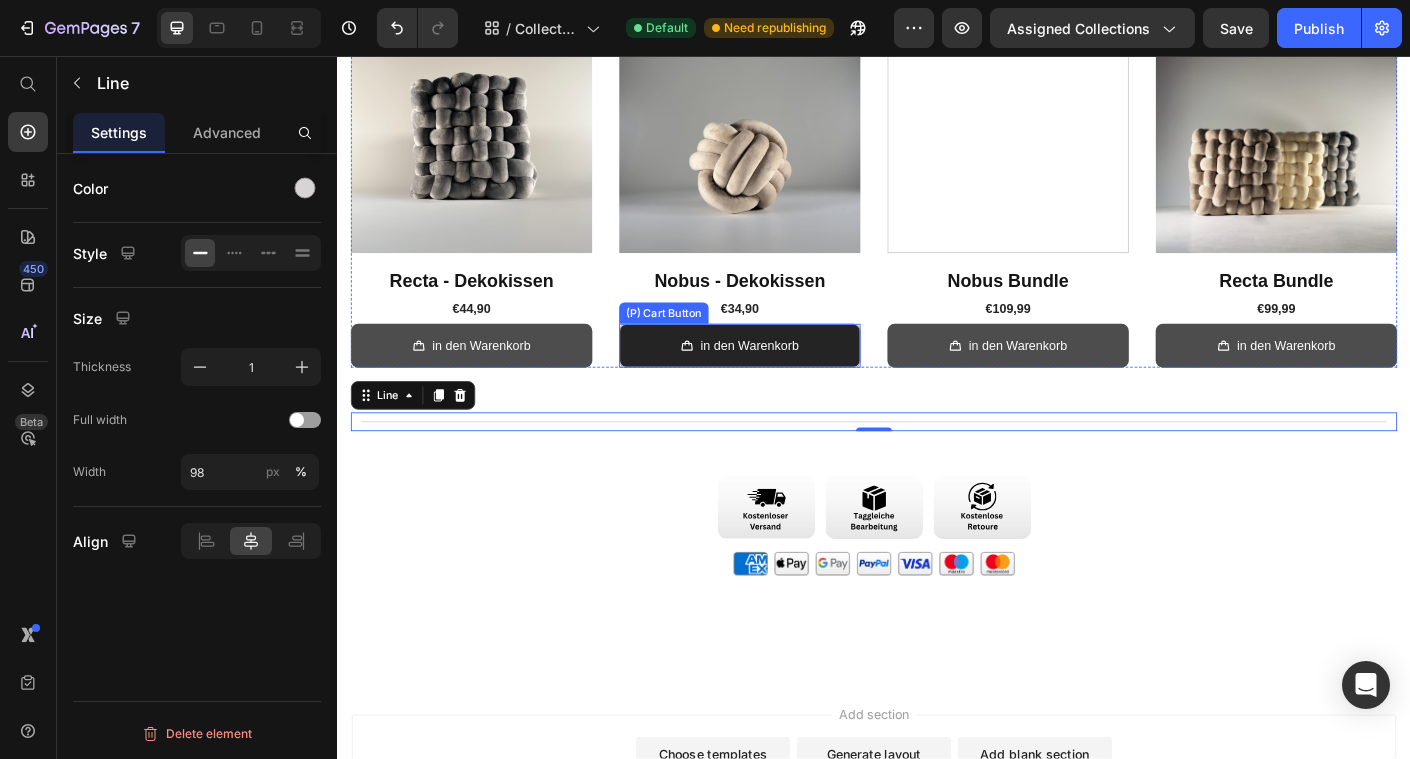 scroll, scrollTop: 481, scrollLeft: 0, axis: vertical 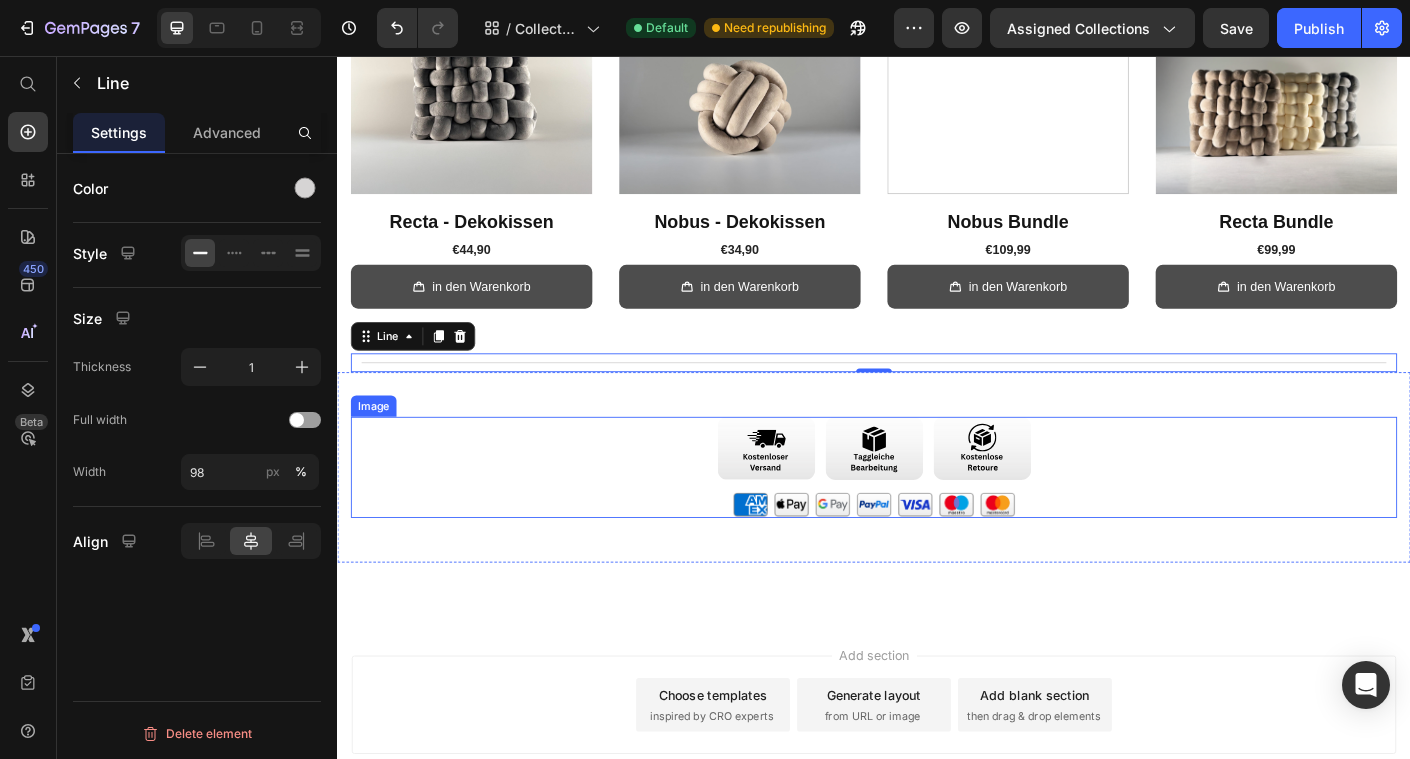 click at bounding box center (937, 516) 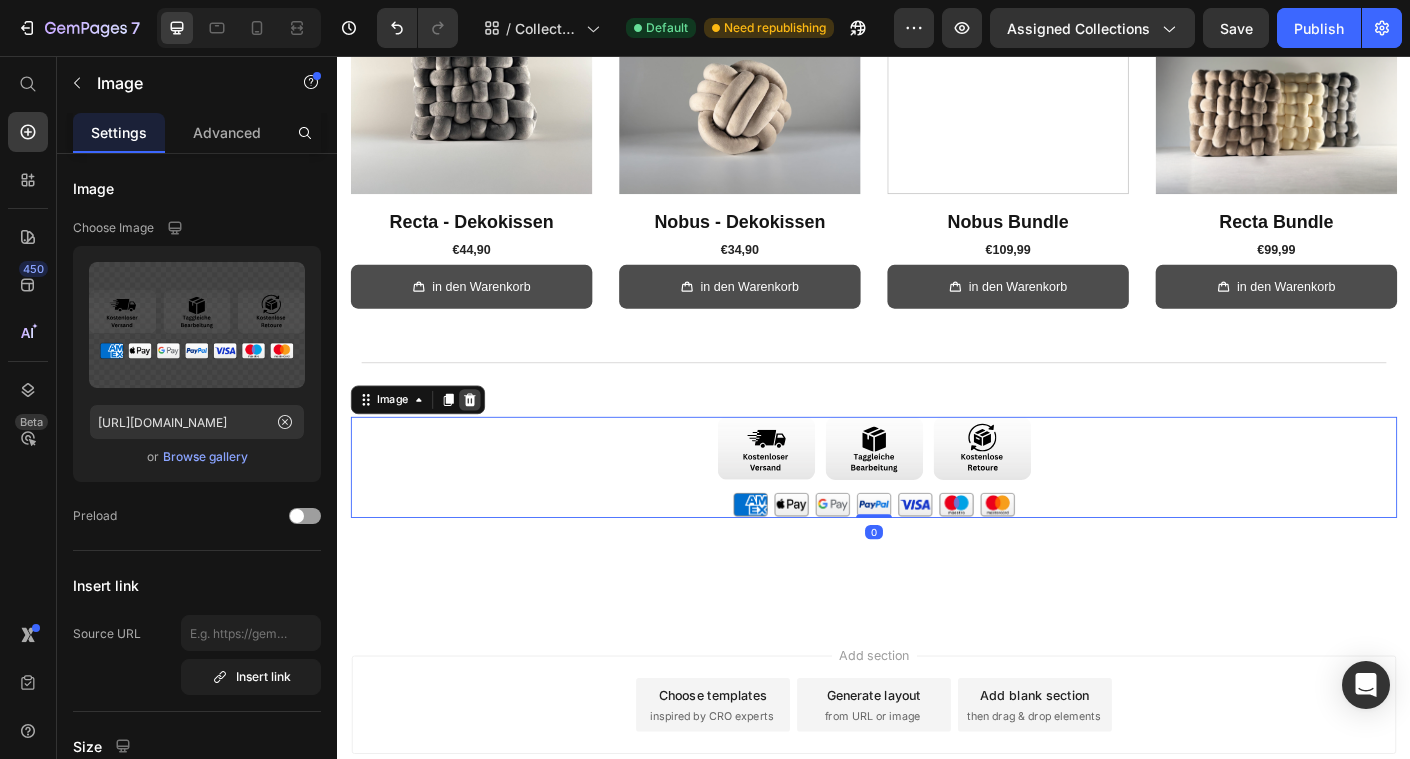 click at bounding box center (485, 441) 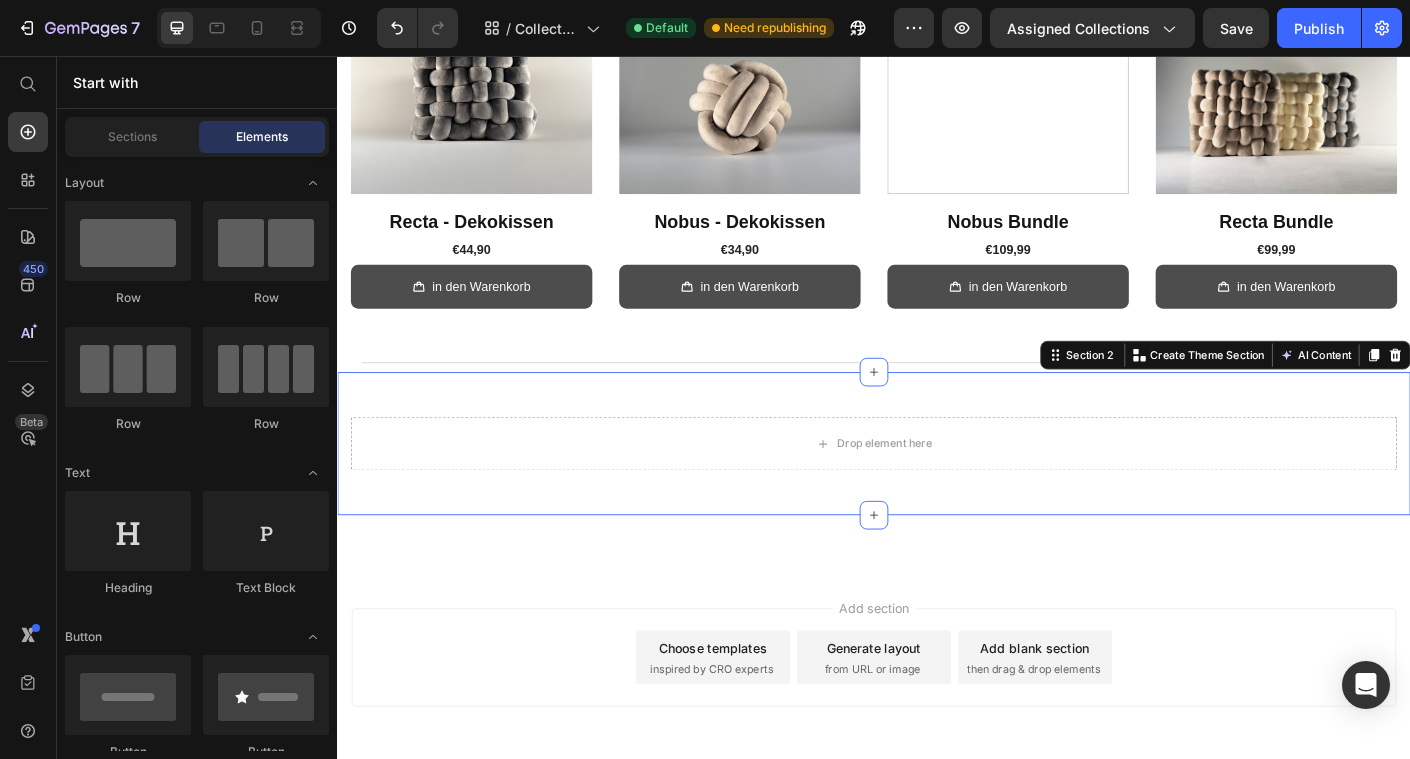 click on "Drop element here Section 2   You can create reusable sections Create Theme Section AI Content Write with GemAI What would you like to describe here? Tone and Voice Persuasive Product Getting products... Show more Generate" at bounding box center (937, 490) 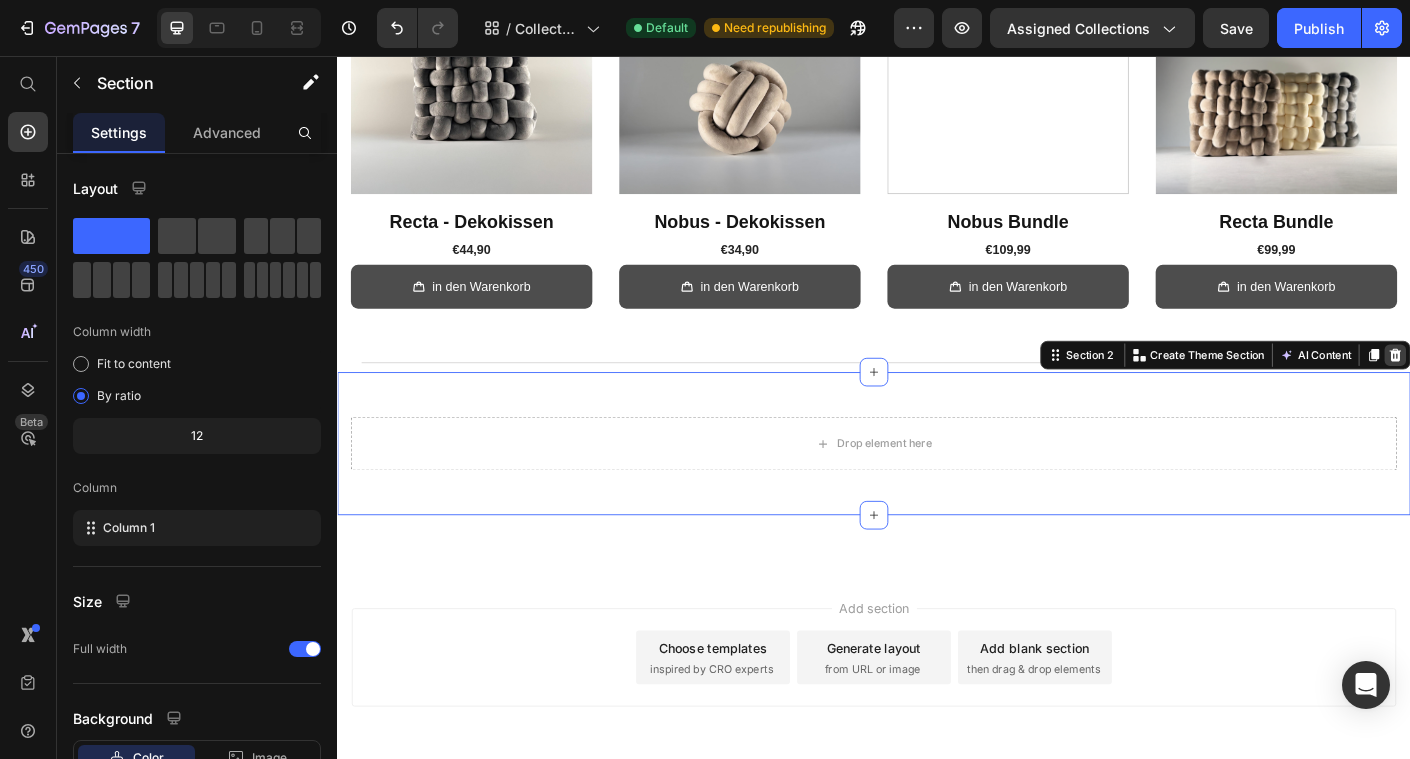 click 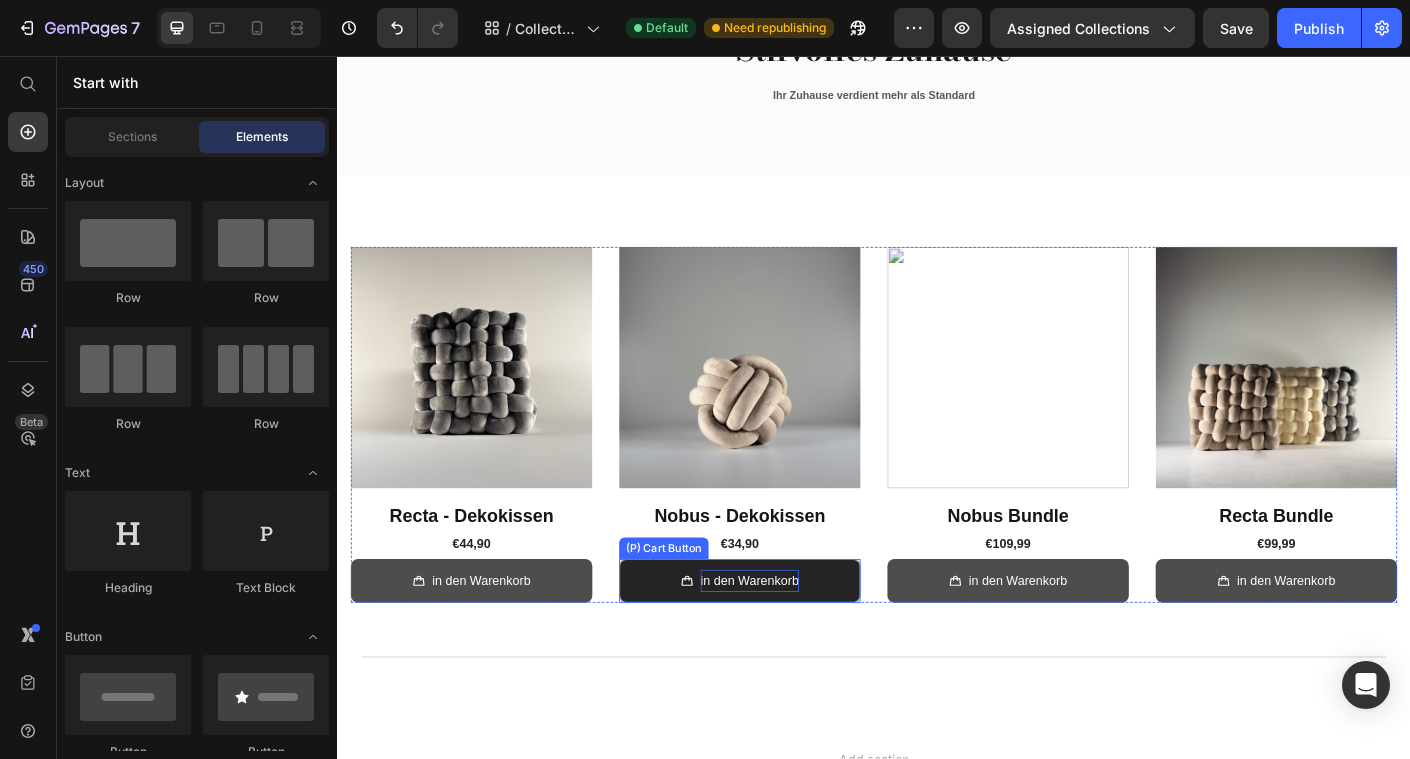 scroll, scrollTop: 274, scrollLeft: 0, axis: vertical 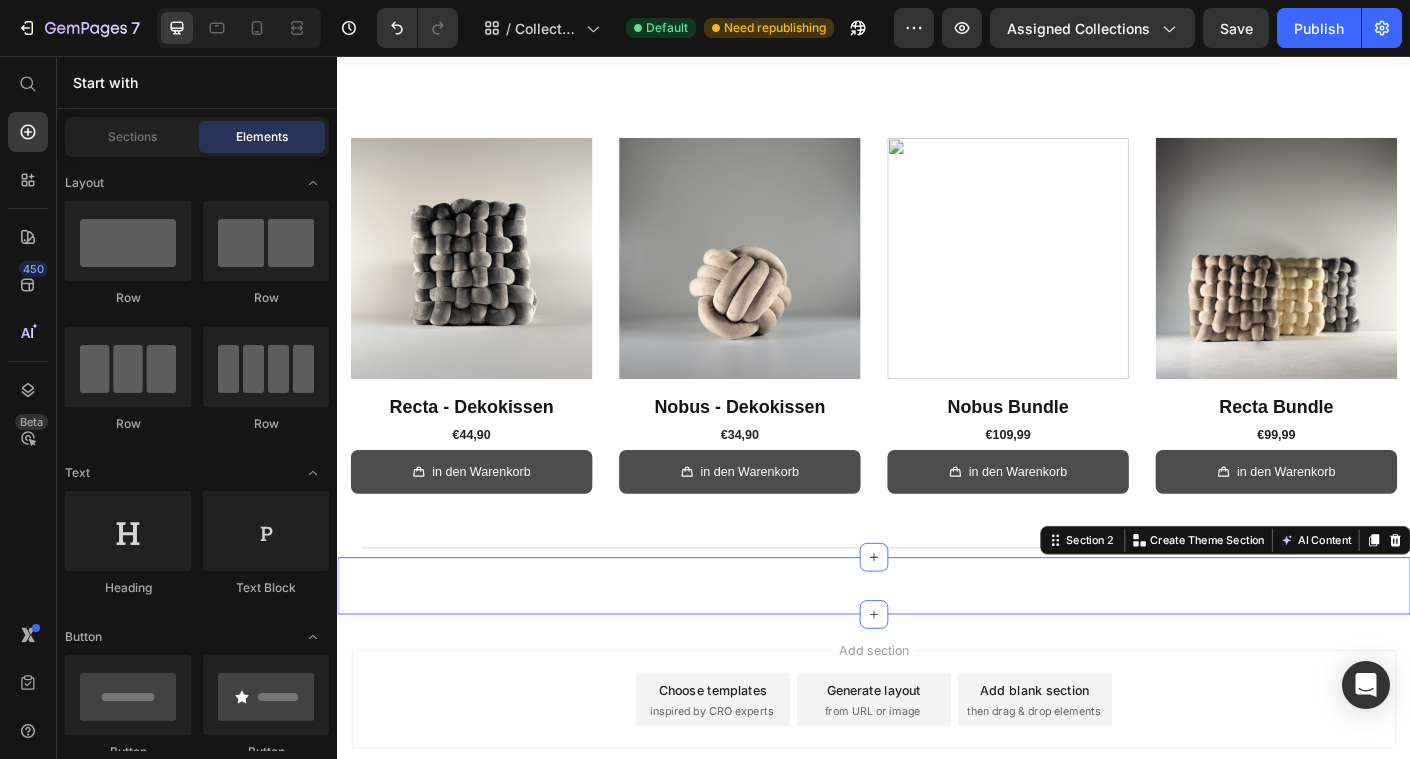 click on "Image Section 2   You can create reusable sections Create Theme Section AI Content Write with GemAI What would you like to describe here? Tone and Voice Persuasive Product Nobus - Dekokissen Show more Generate" at bounding box center [937, 649] 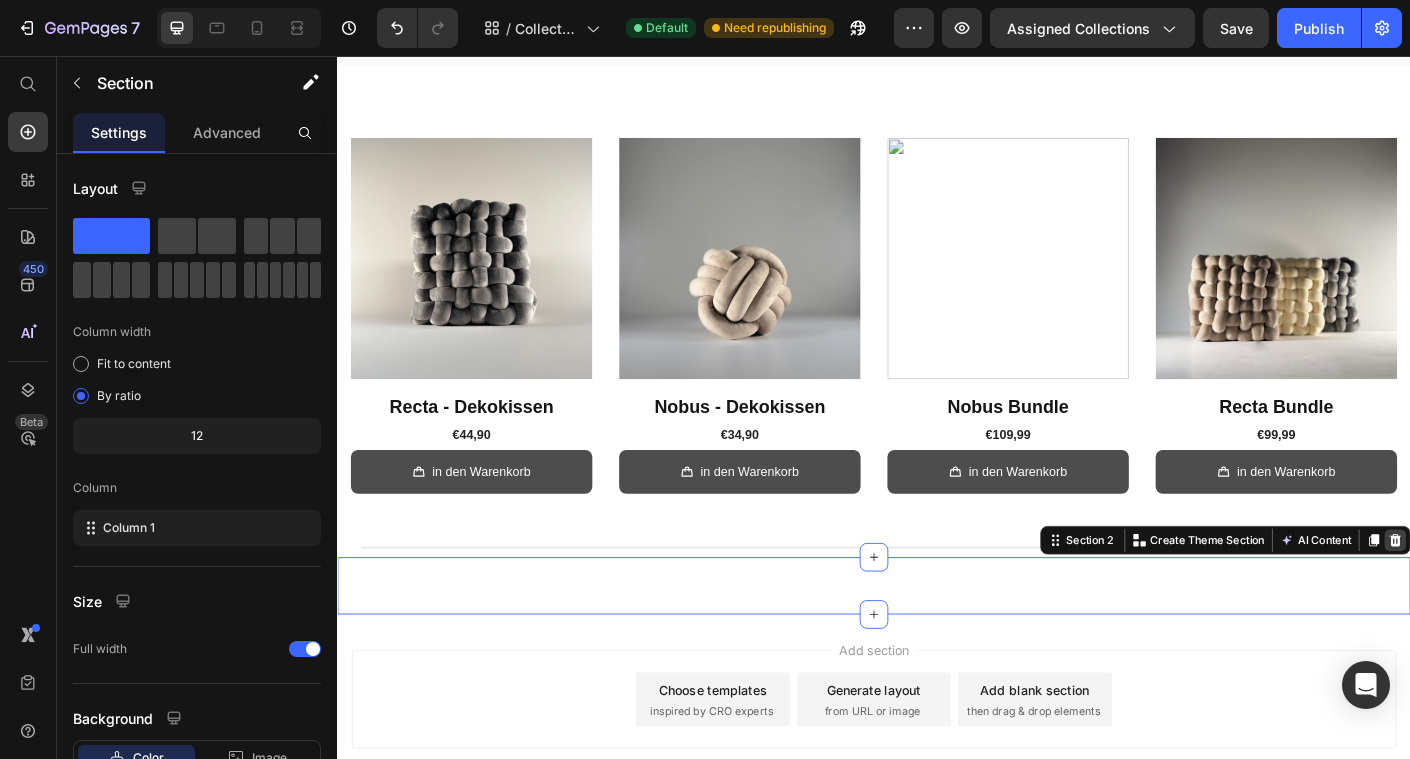 click 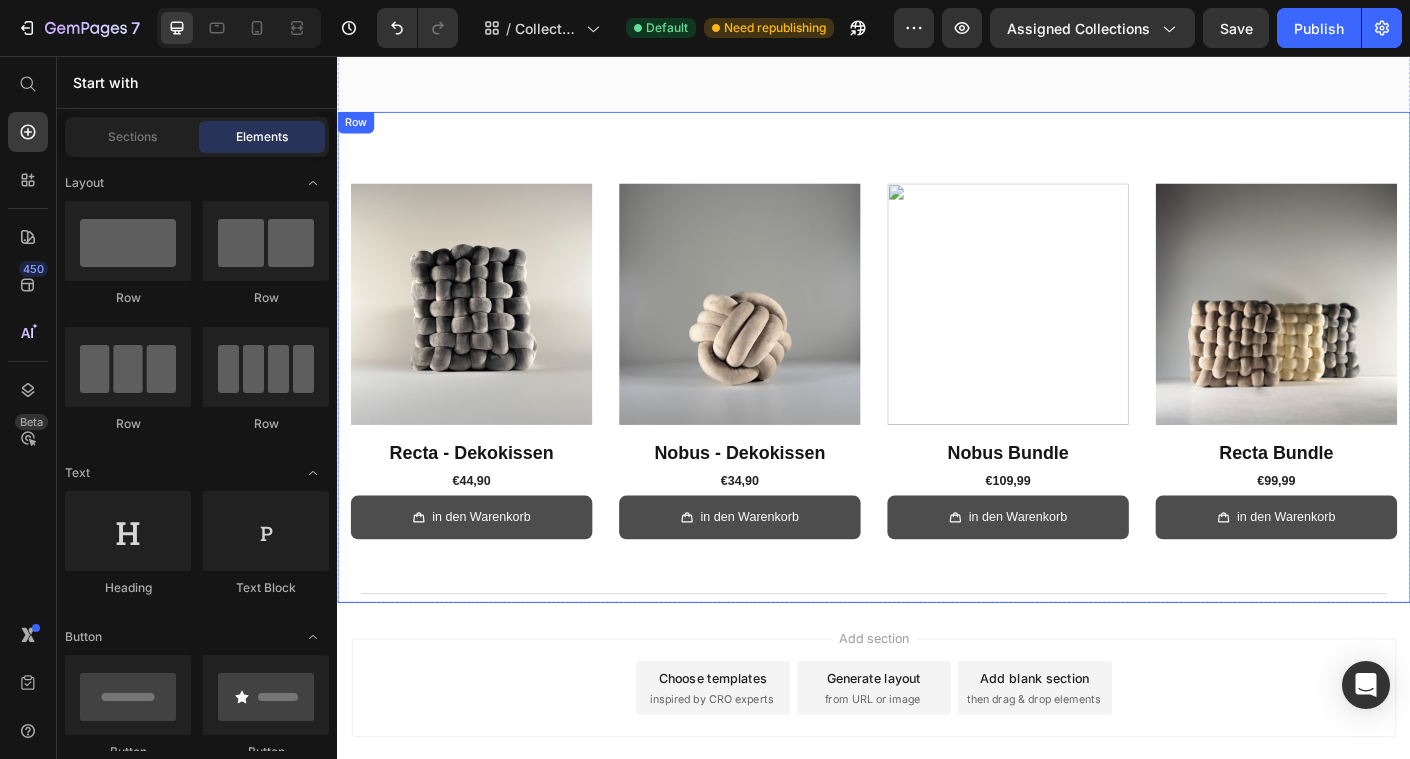 scroll, scrollTop: 184, scrollLeft: 0, axis: vertical 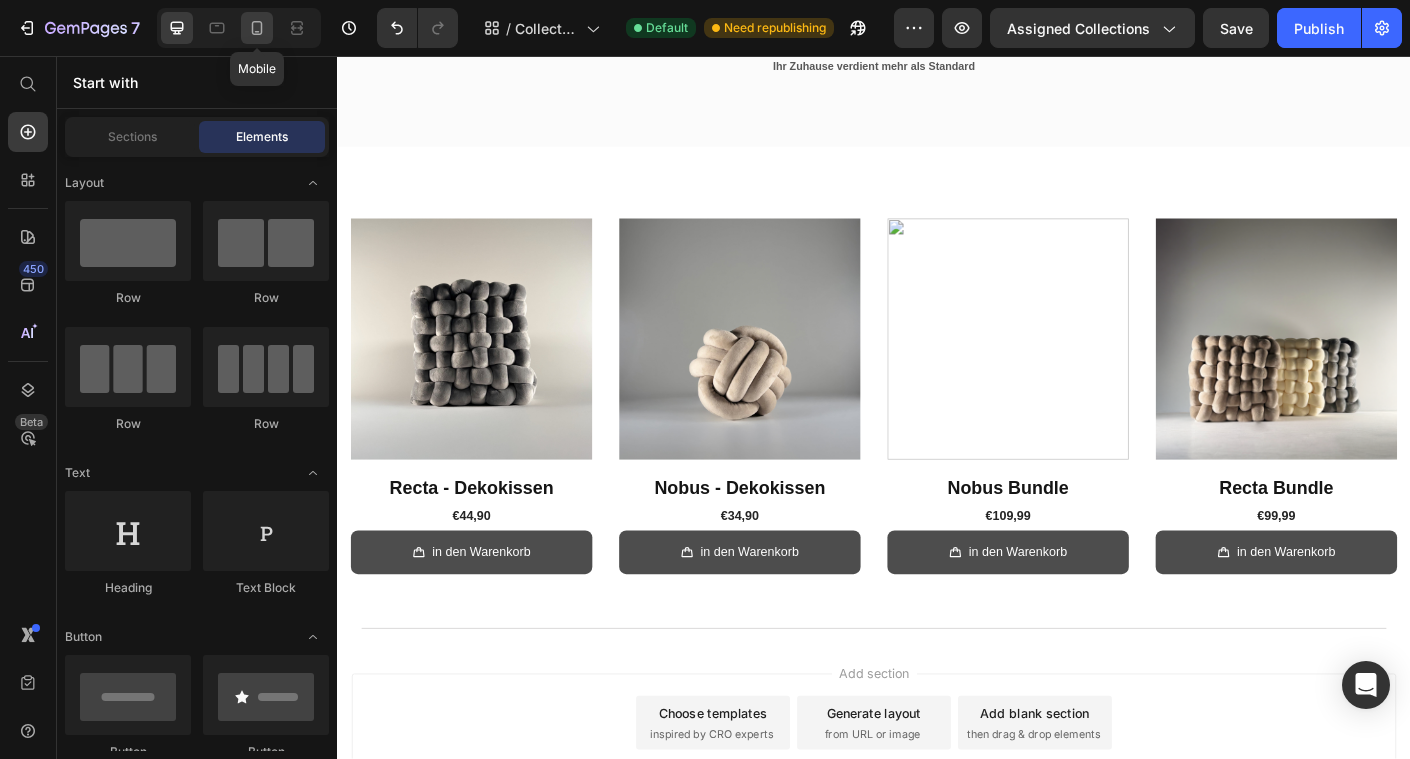 click 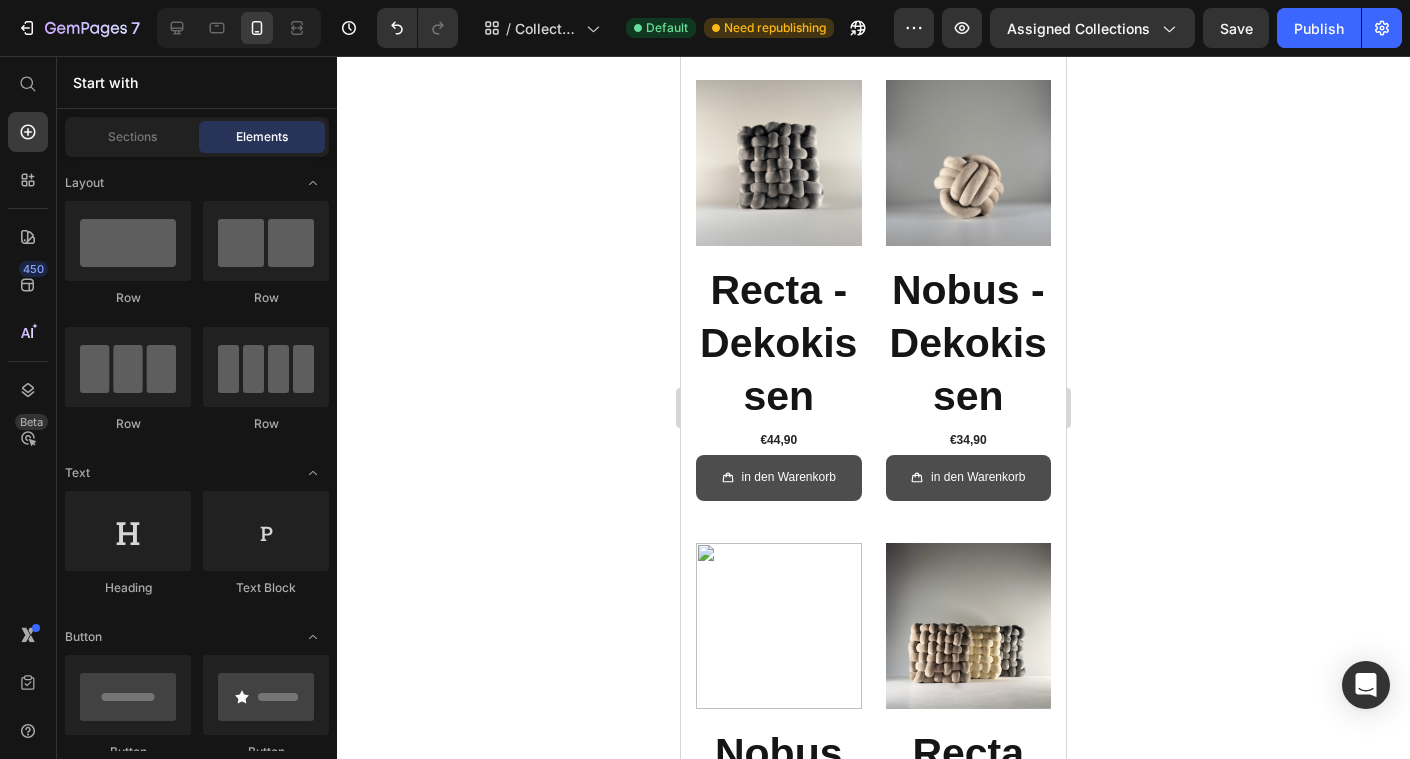 click on "Recta - Dekokissen" at bounding box center (779, 344) 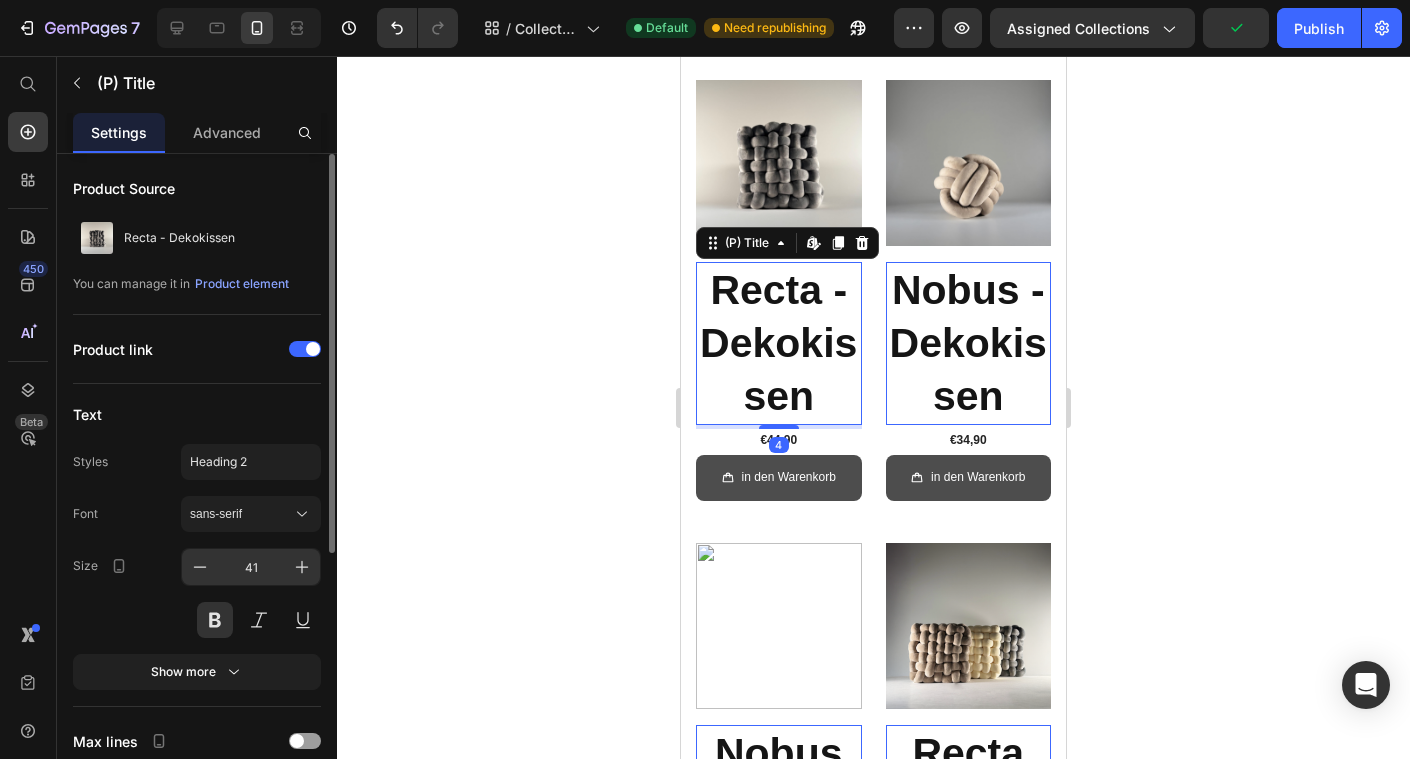 click on "41" at bounding box center (251, 567) 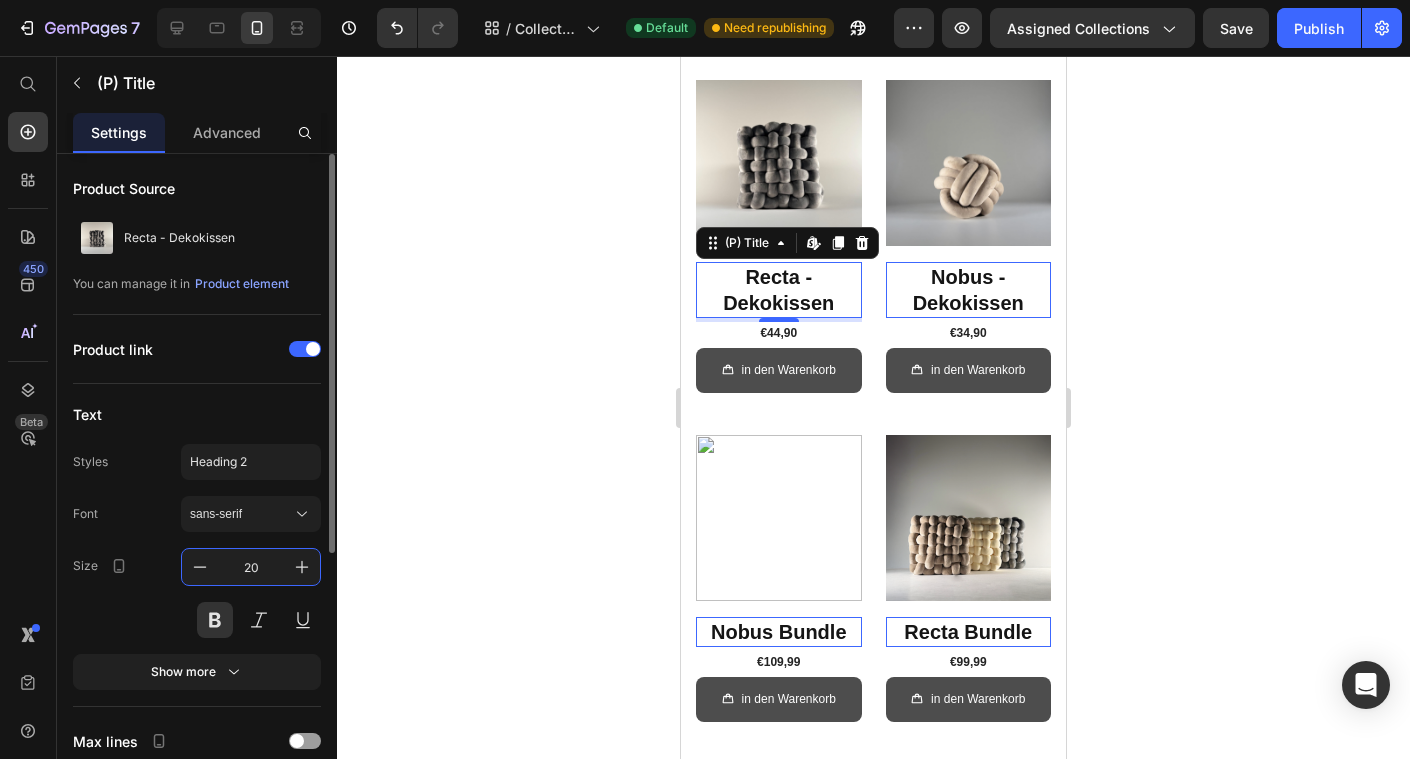 type on "2" 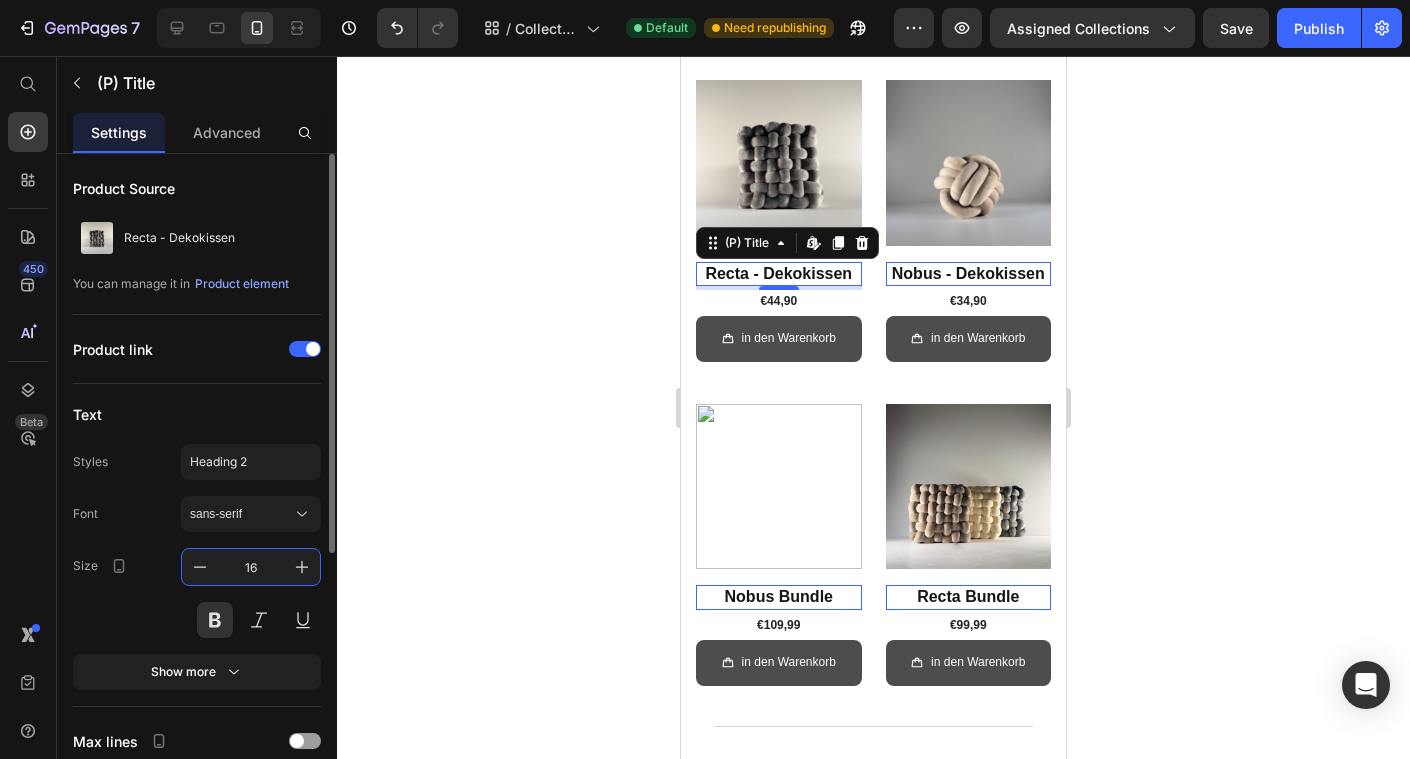 type on "16" 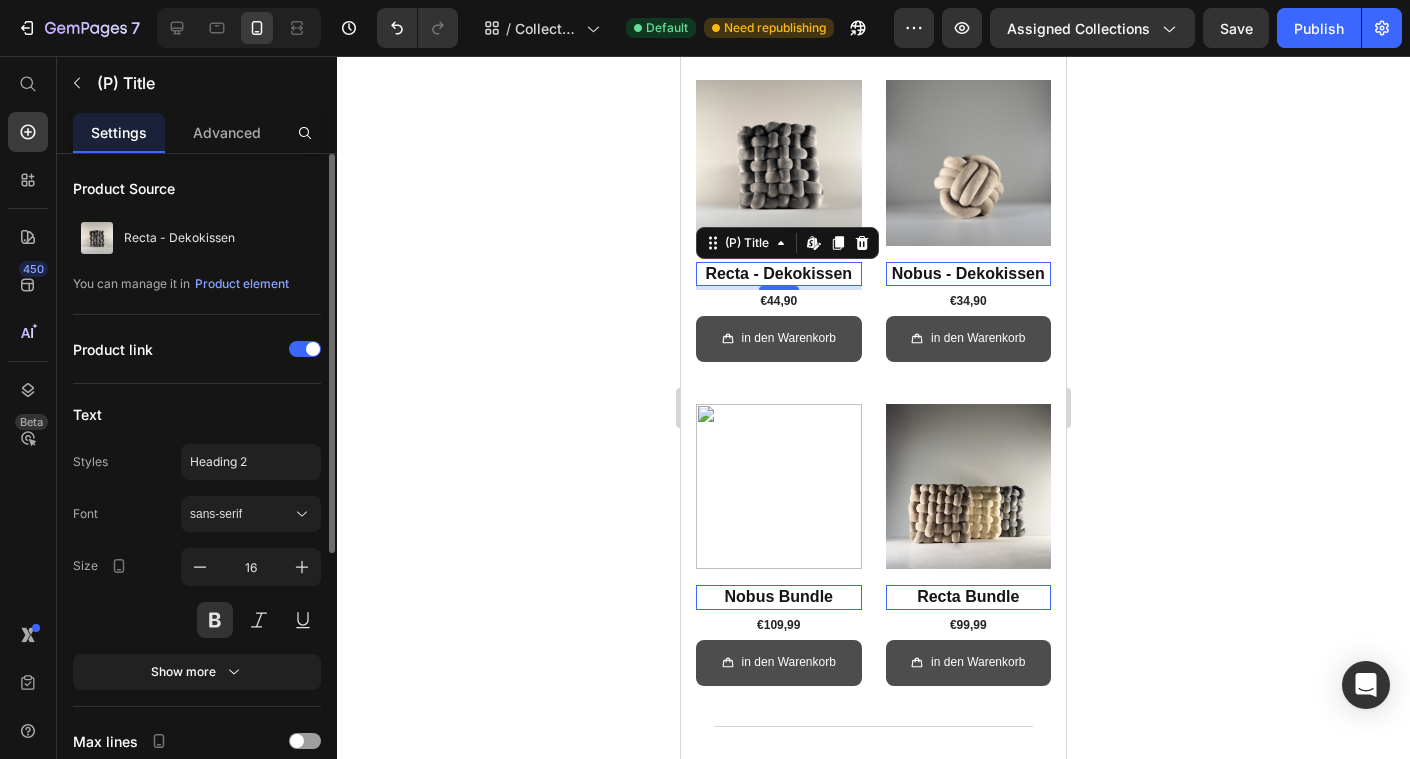 click on "16" at bounding box center [251, 593] 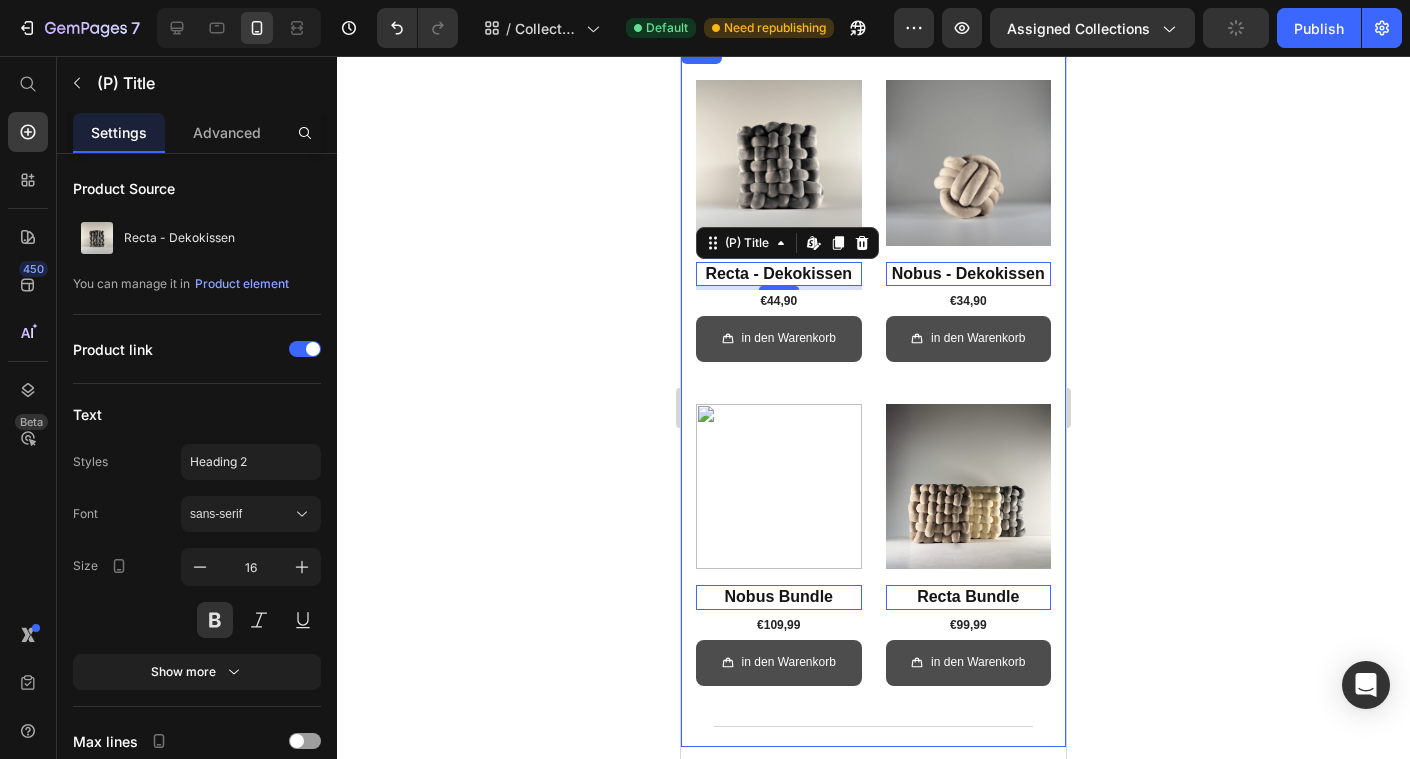click 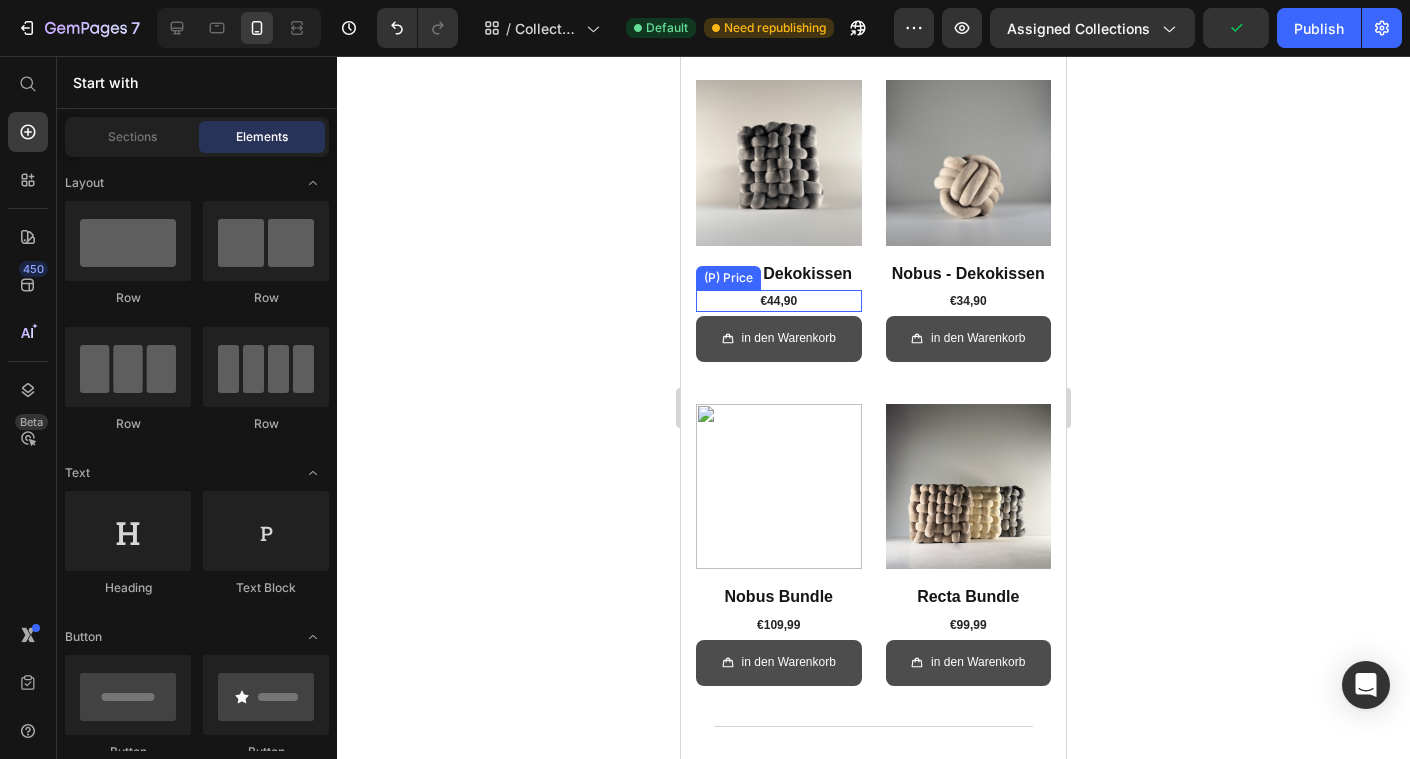 click on "€44,90" at bounding box center [779, 301] 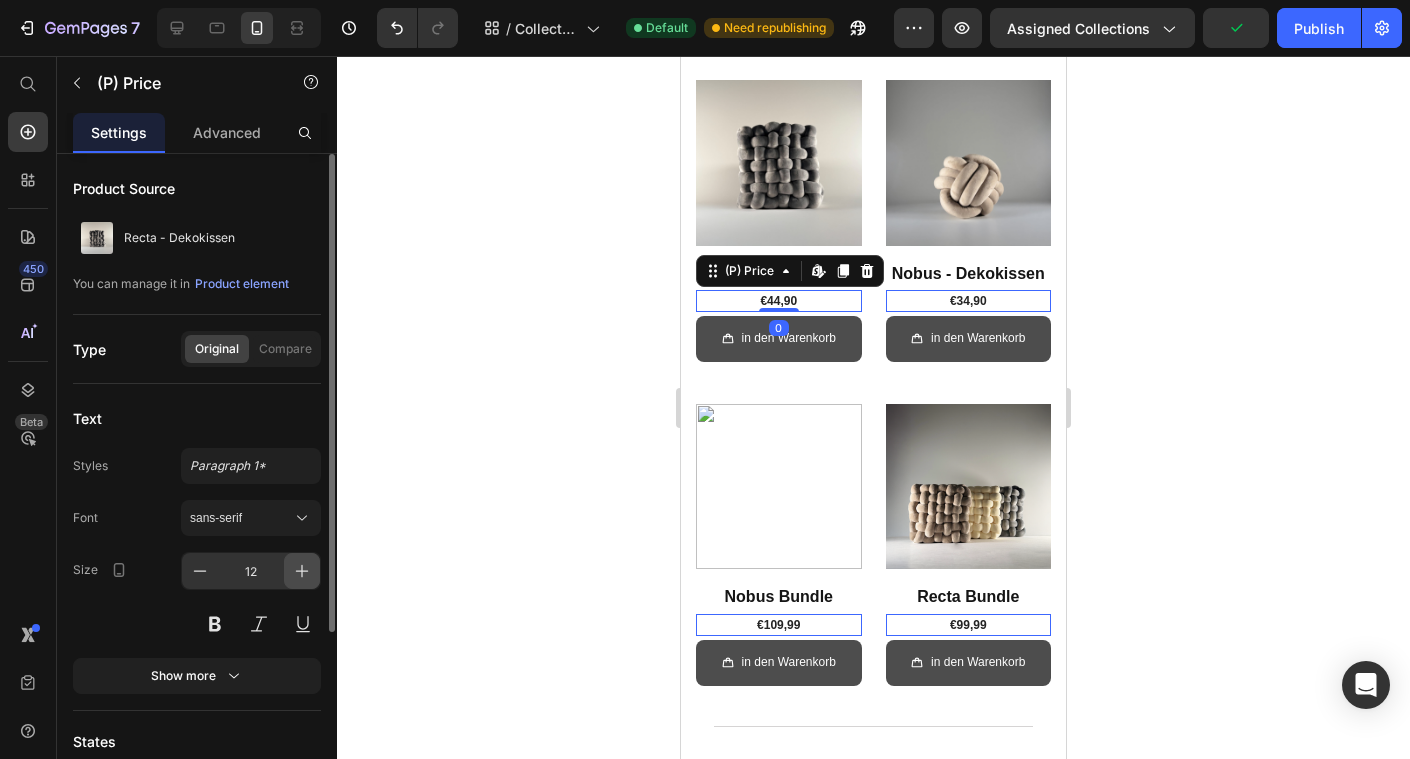 click at bounding box center (302, 571) 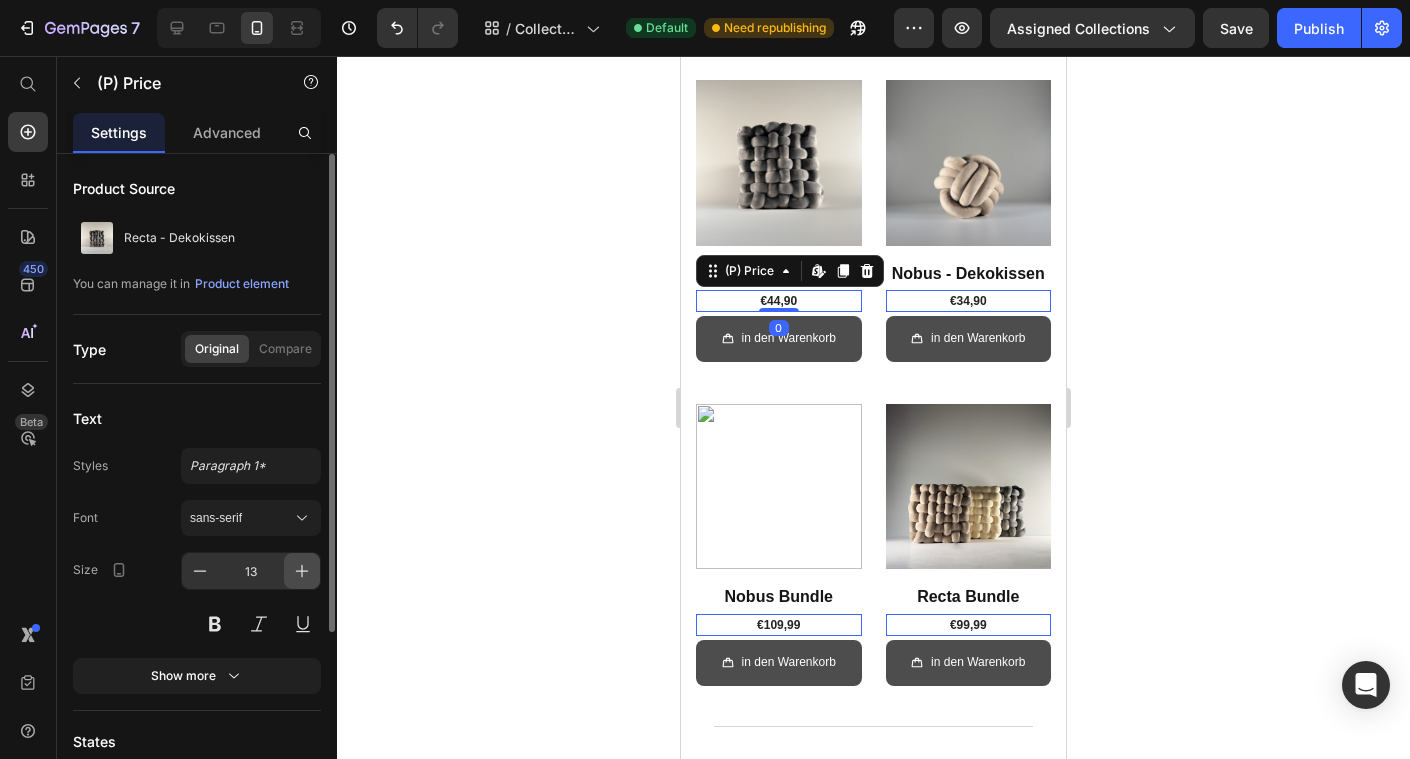 click at bounding box center [302, 571] 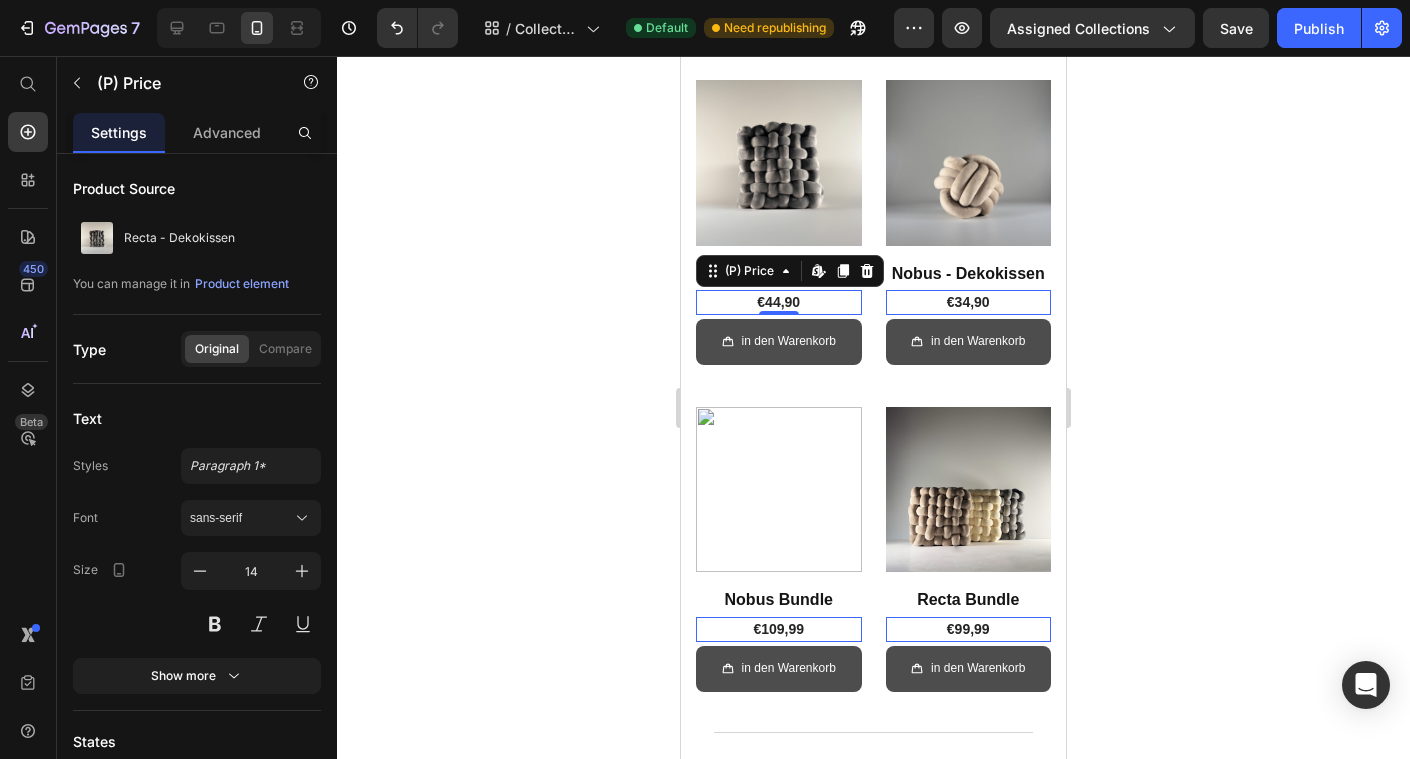 click 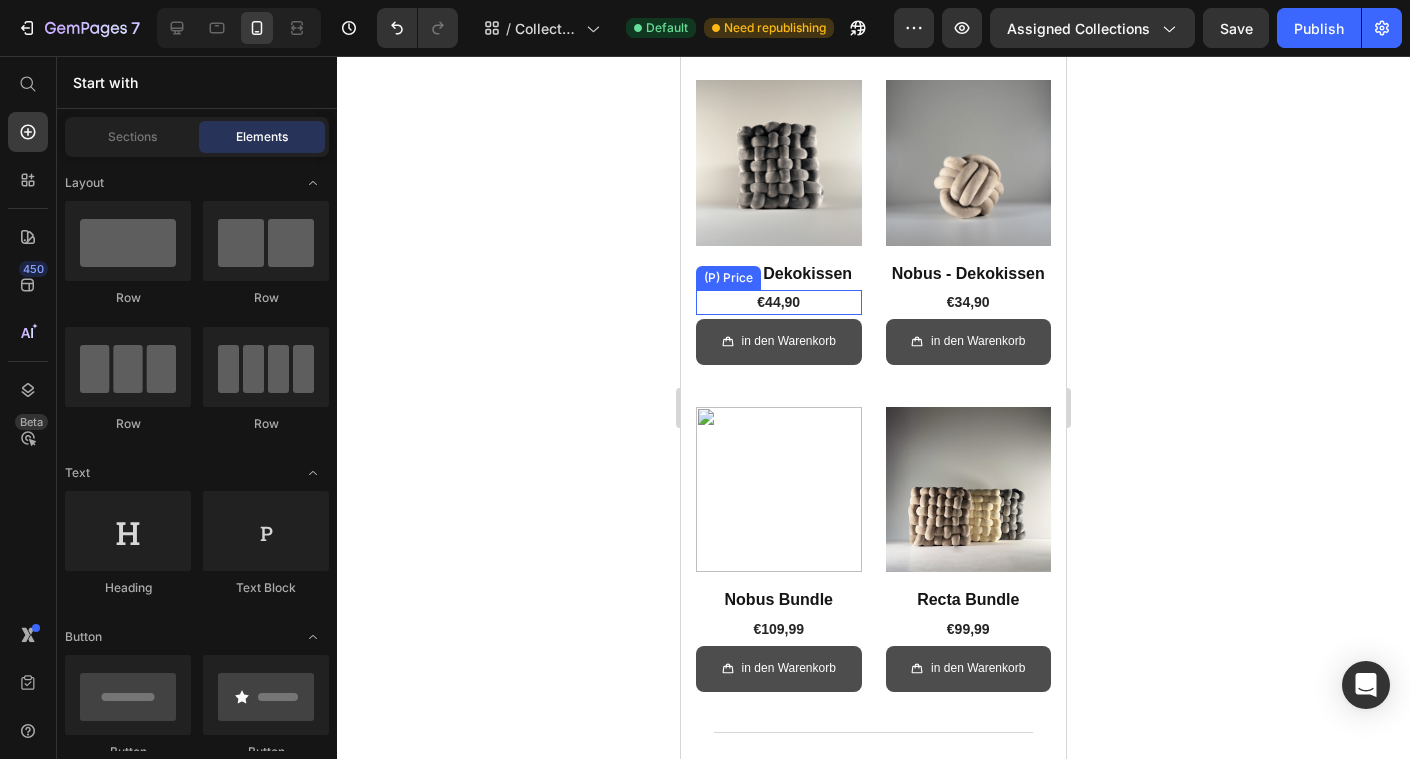 click on "€44,90" at bounding box center [779, 302] 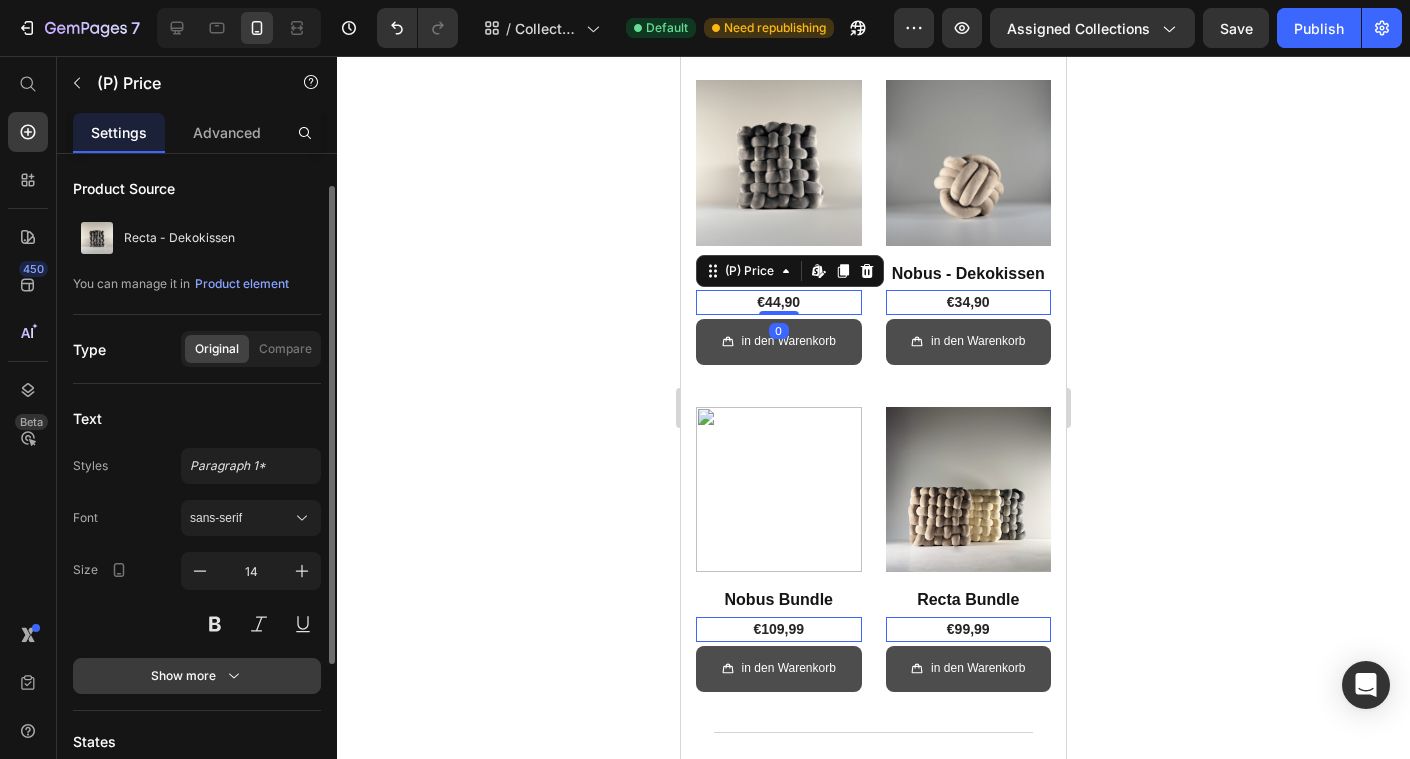 scroll, scrollTop: 172, scrollLeft: 0, axis: vertical 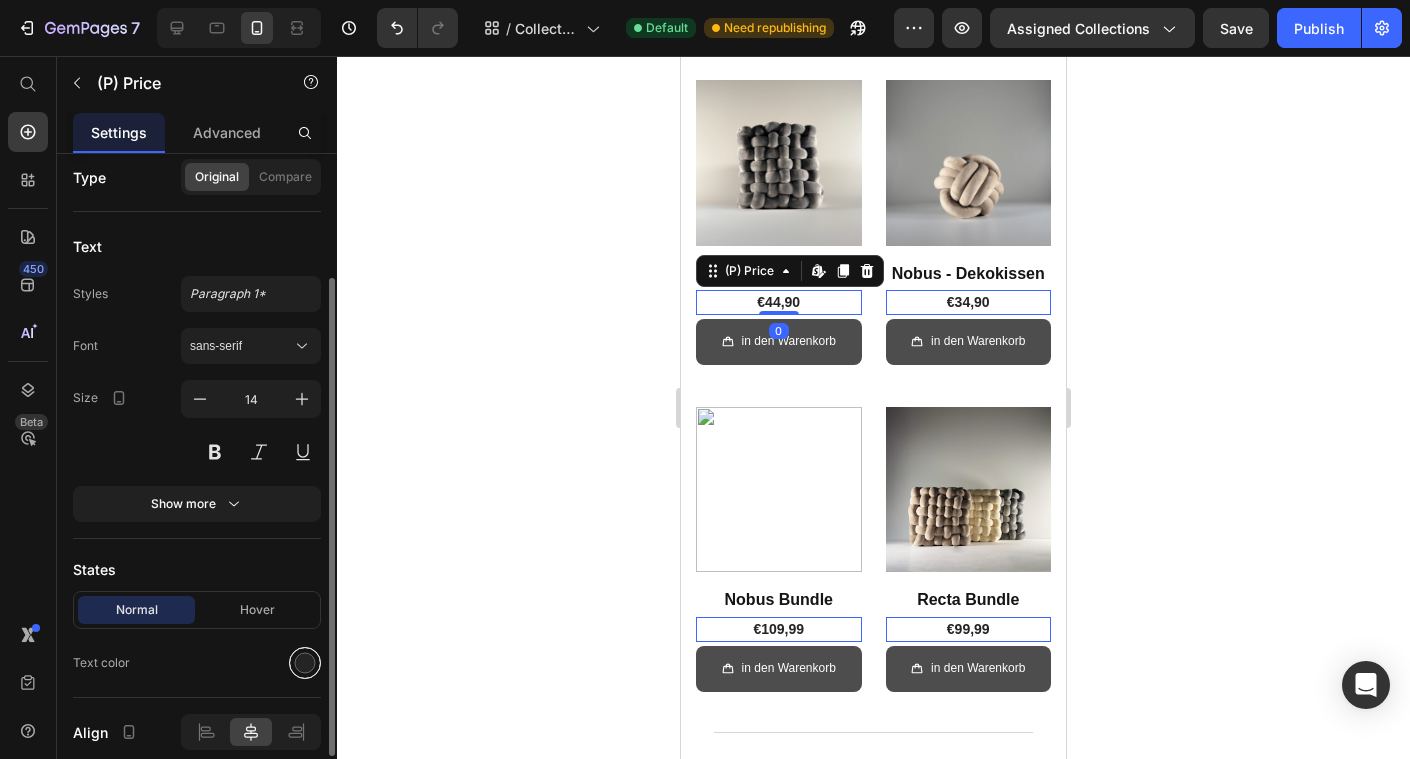 click at bounding box center (305, 663) 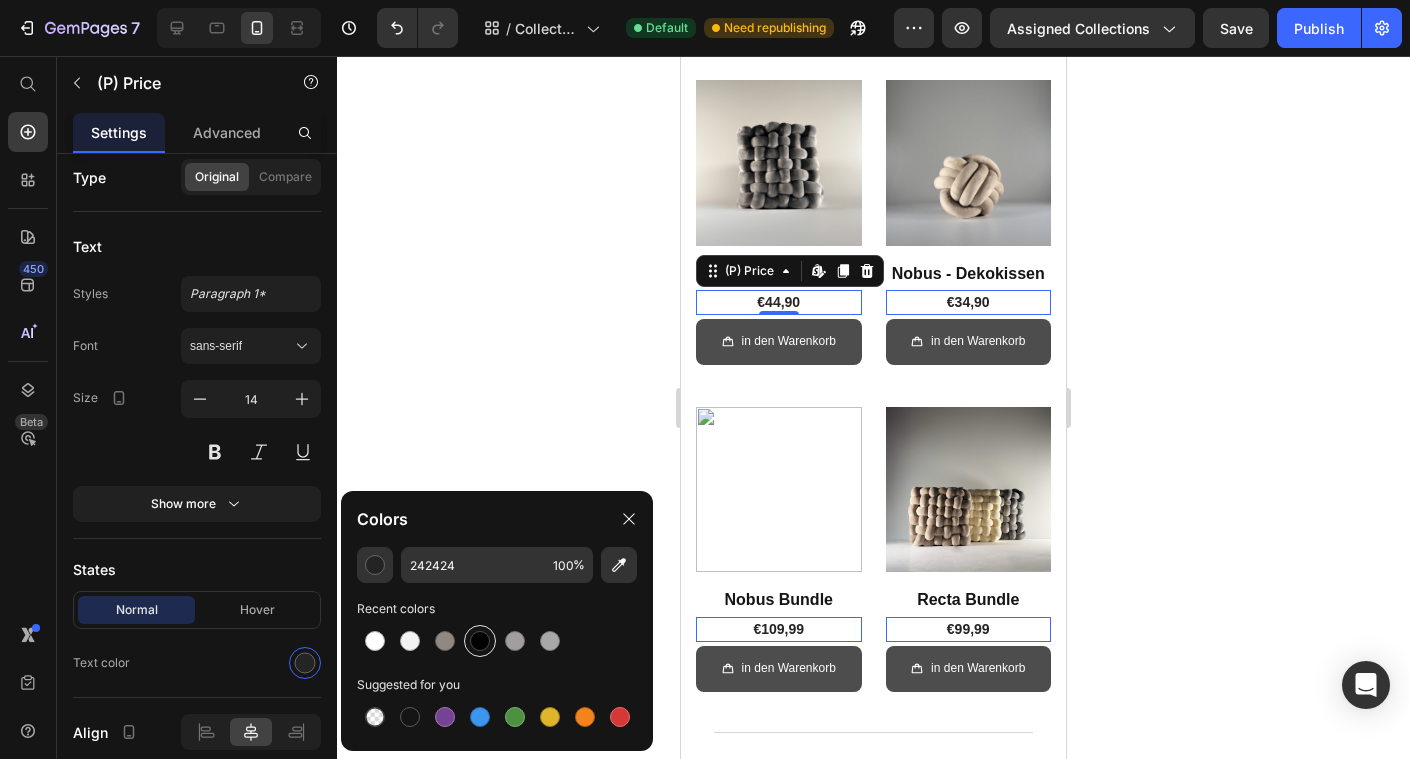 click at bounding box center [480, 641] 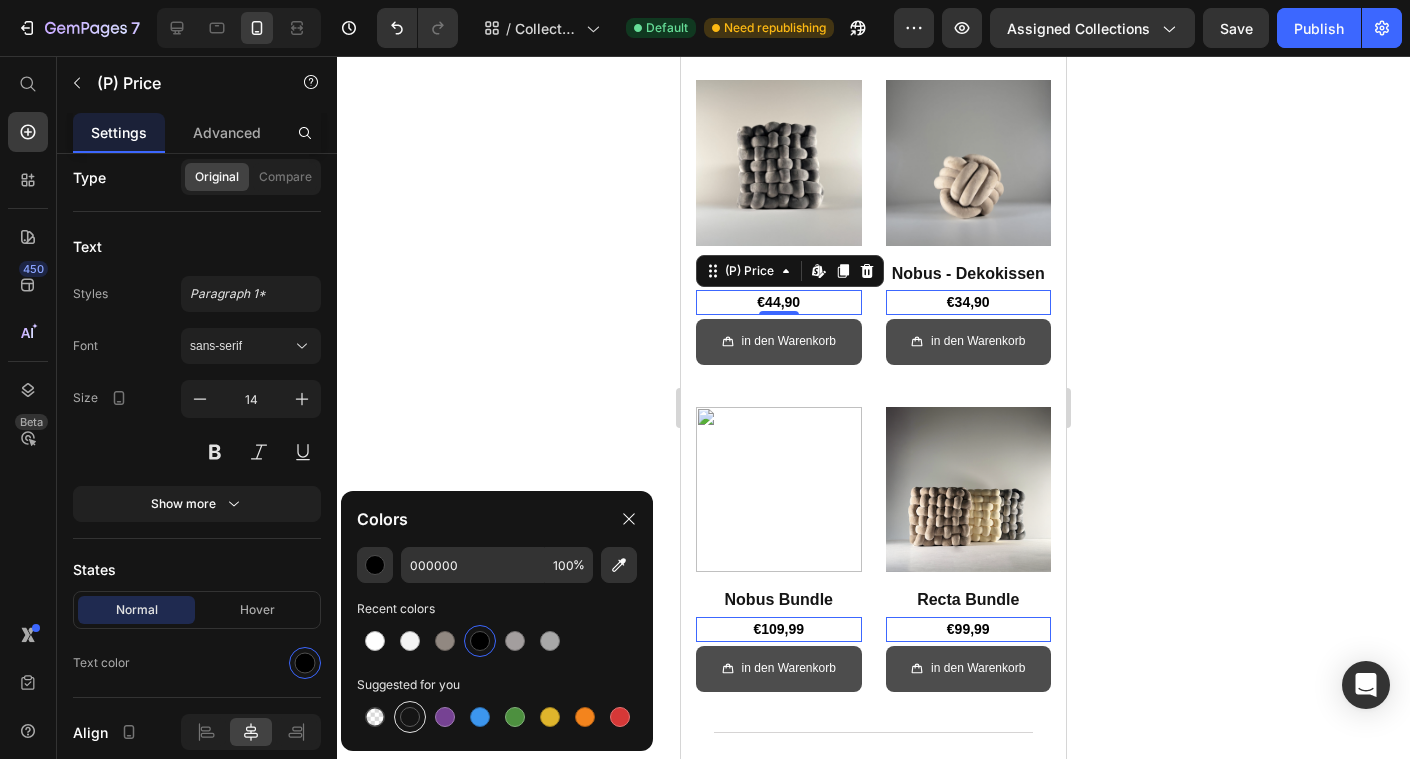 click at bounding box center (410, 717) 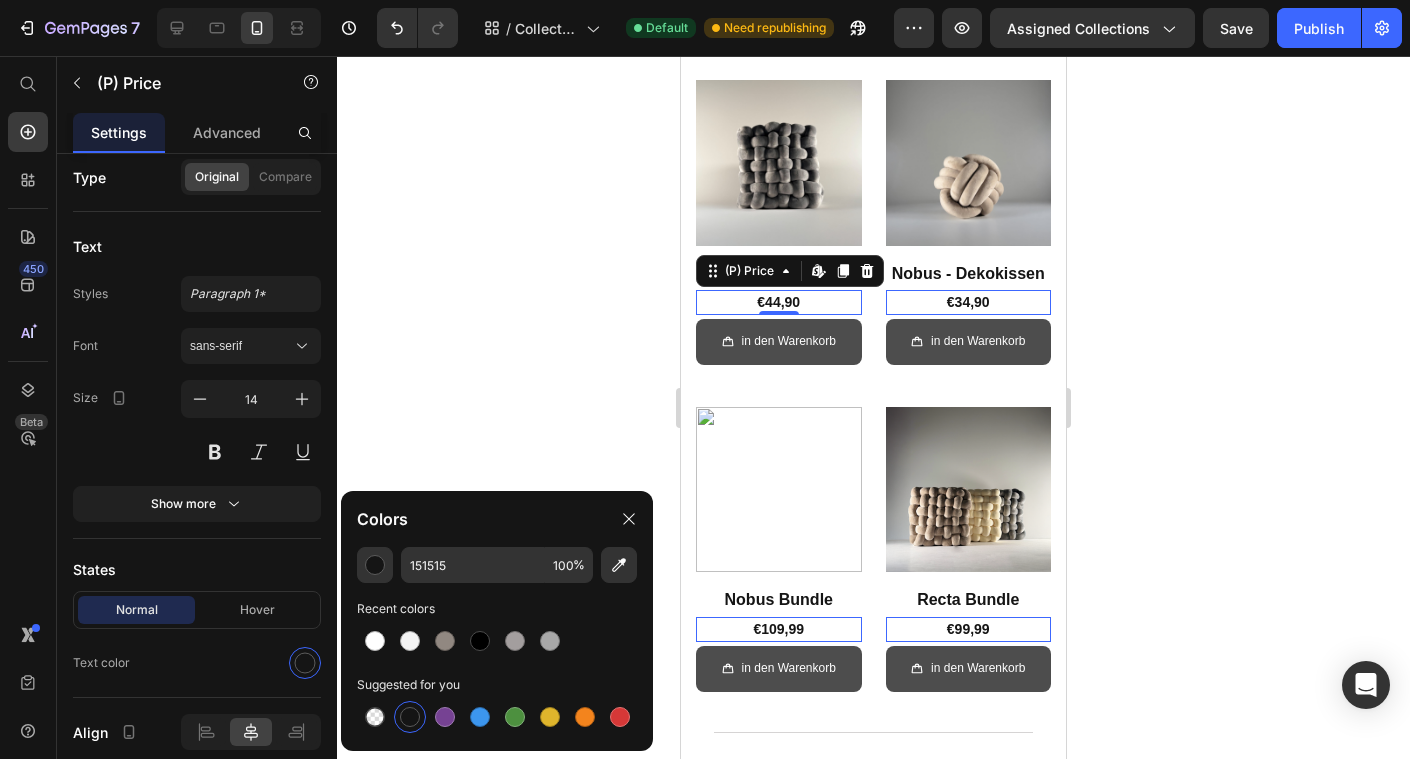 click 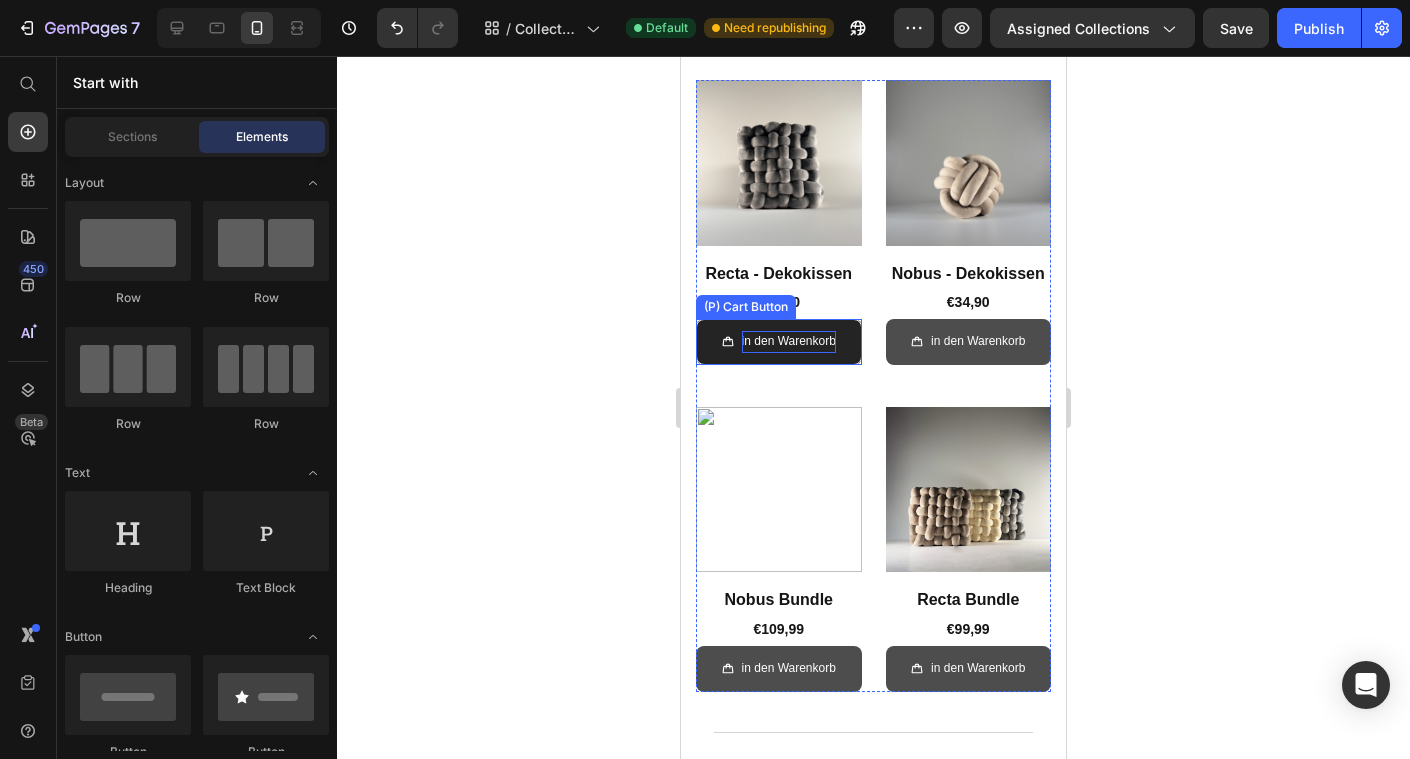 click on "in den Warenkorb" at bounding box center (789, 342) 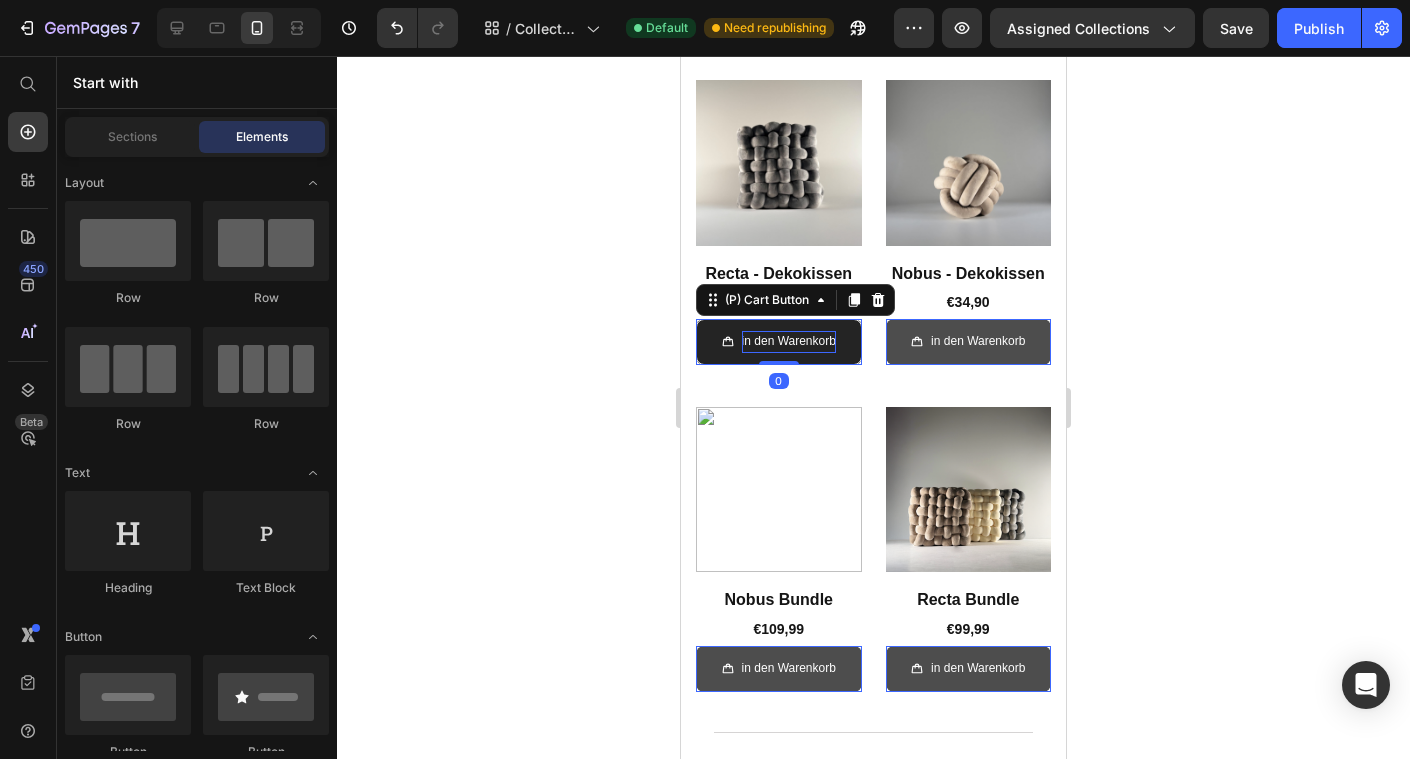 scroll, scrollTop: 0, scrollLeft: 0, axis: both 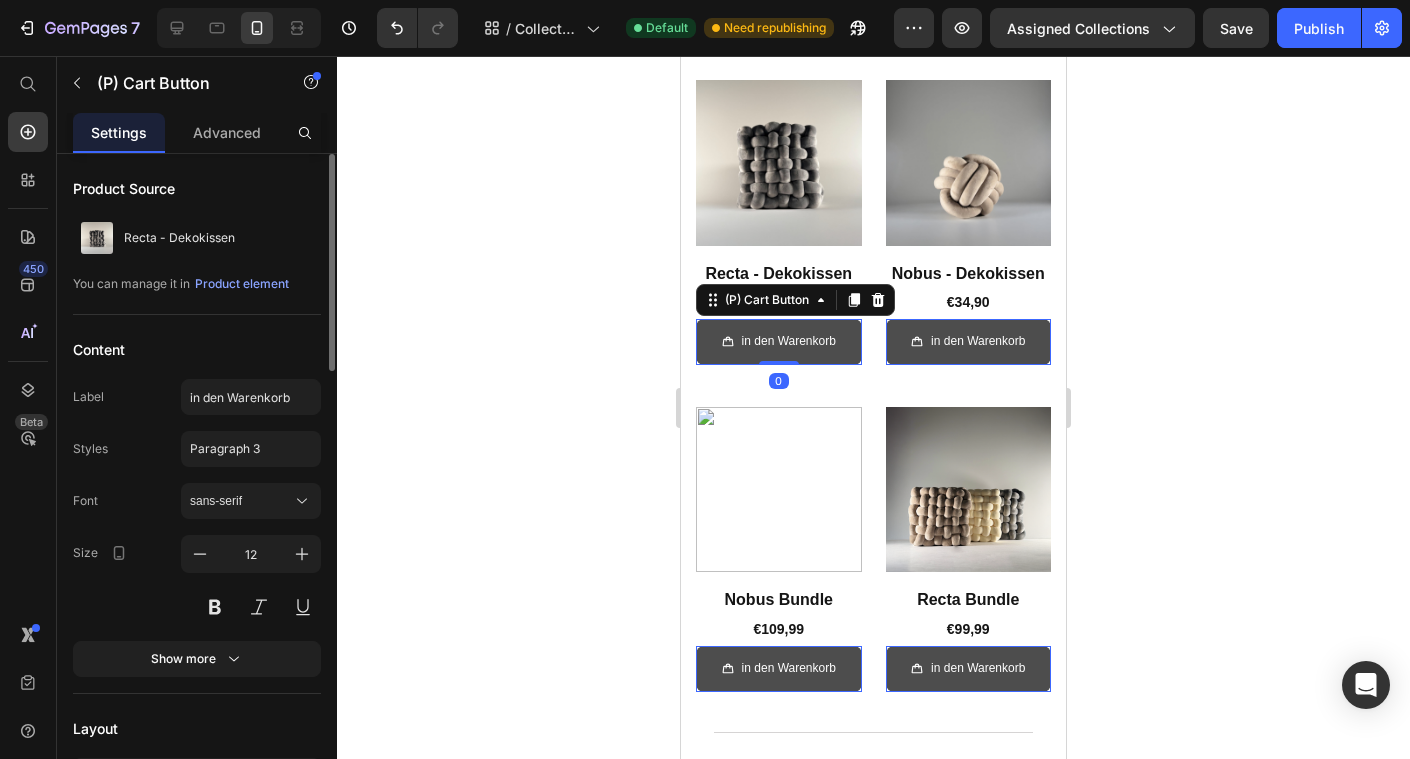 click 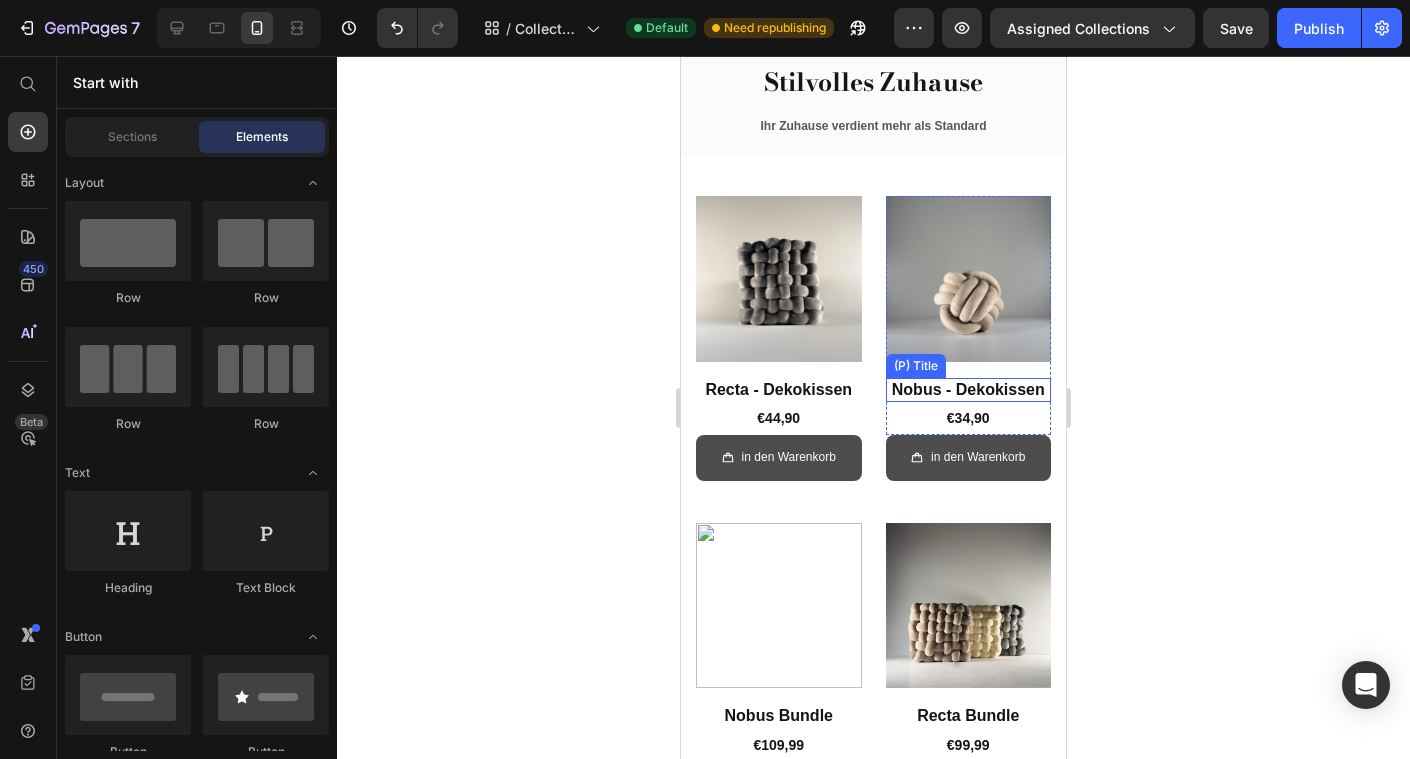 scroll, scrollTop: 0, scrollLeft: 0, axis: both 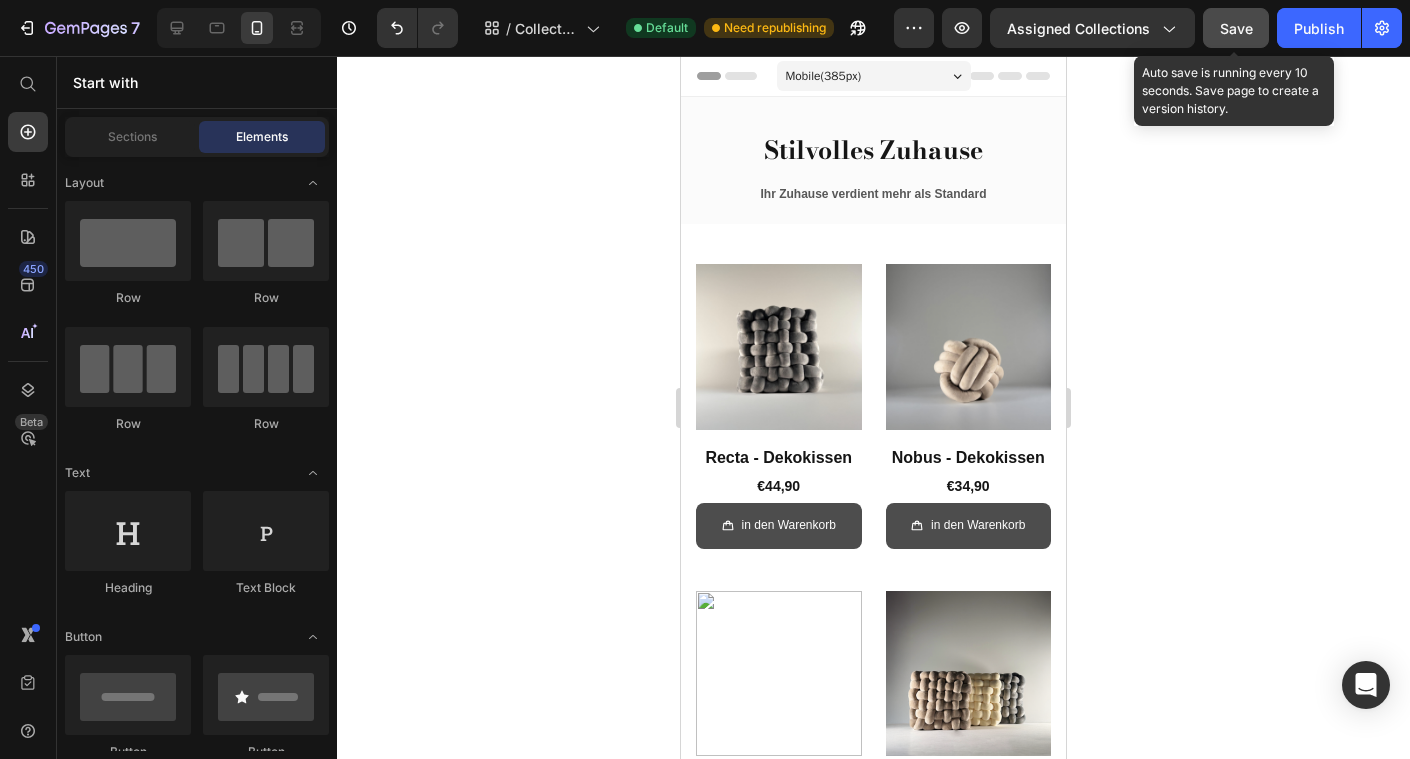 click on "Save" at bounding box center [1236, 28] 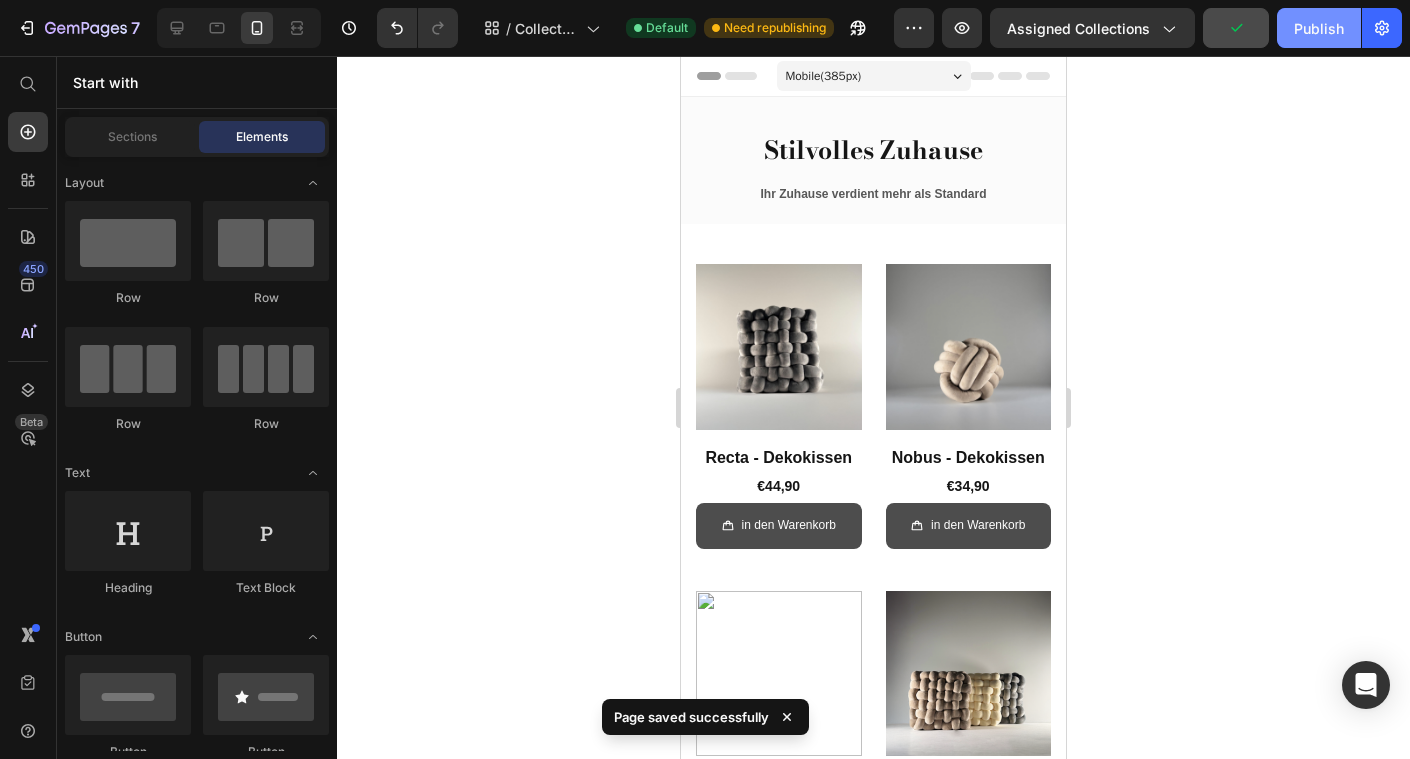 click on "Publish" at bounding box center [1319, 28] 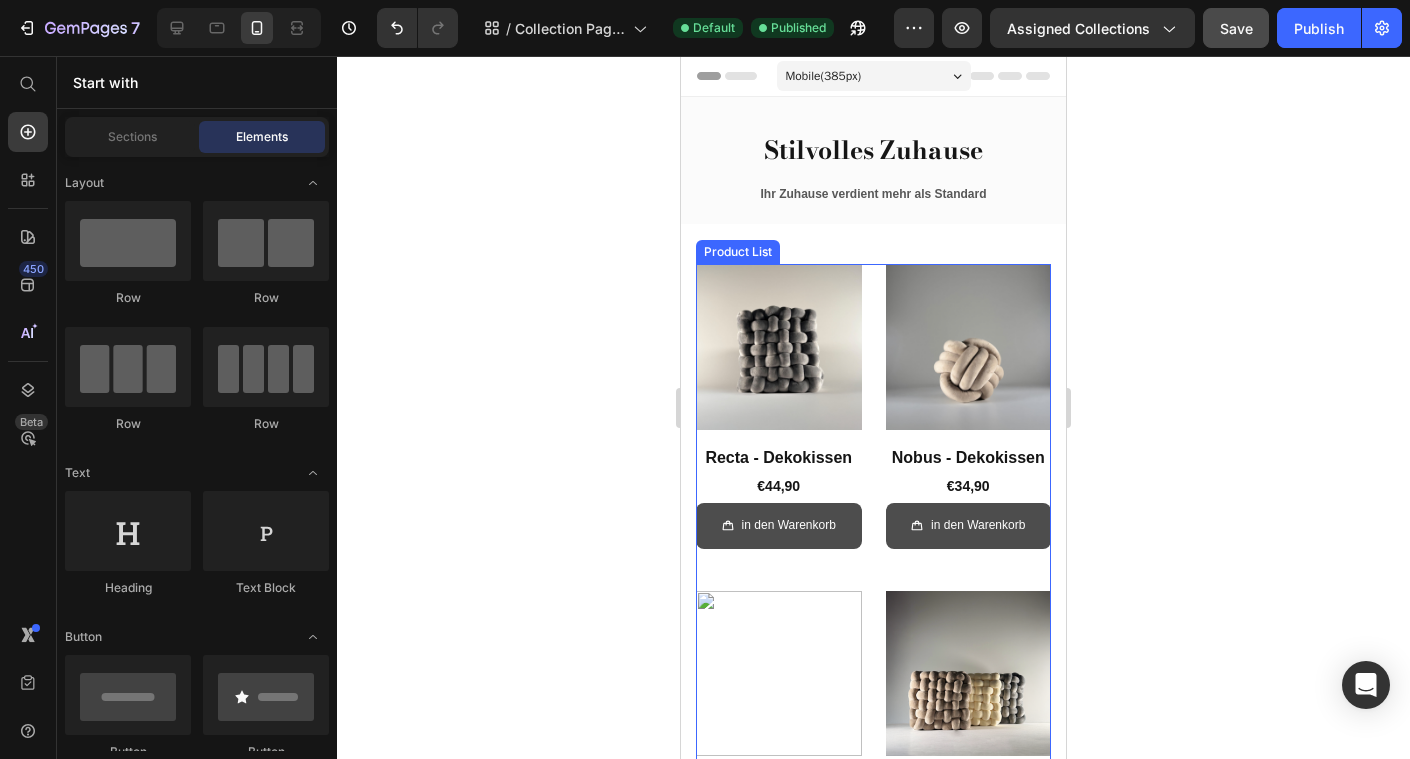 click on "Product Images & Gallery Row Recta - Dekokissen (P) Title €44,90 (P) Price Row Row
in den Warenkorb (P) Cart Button Product Images & Gallery Row Nobus - Dekokissen (P) Title €34,90 (P) Price Row Row
in den Warenkorb (P) Cart Button Product Images & Gallery Row Nobus Bundle (P) Title €109,99 (P) Price Row Row
in den Warenkorb (P) Cart Button Product Images & Gallery Row Recta Bundle (P) Title €99,99 (P) Price Row Row
in den Warenkorb (P) Cart Button" at bounding box center [873, 570] 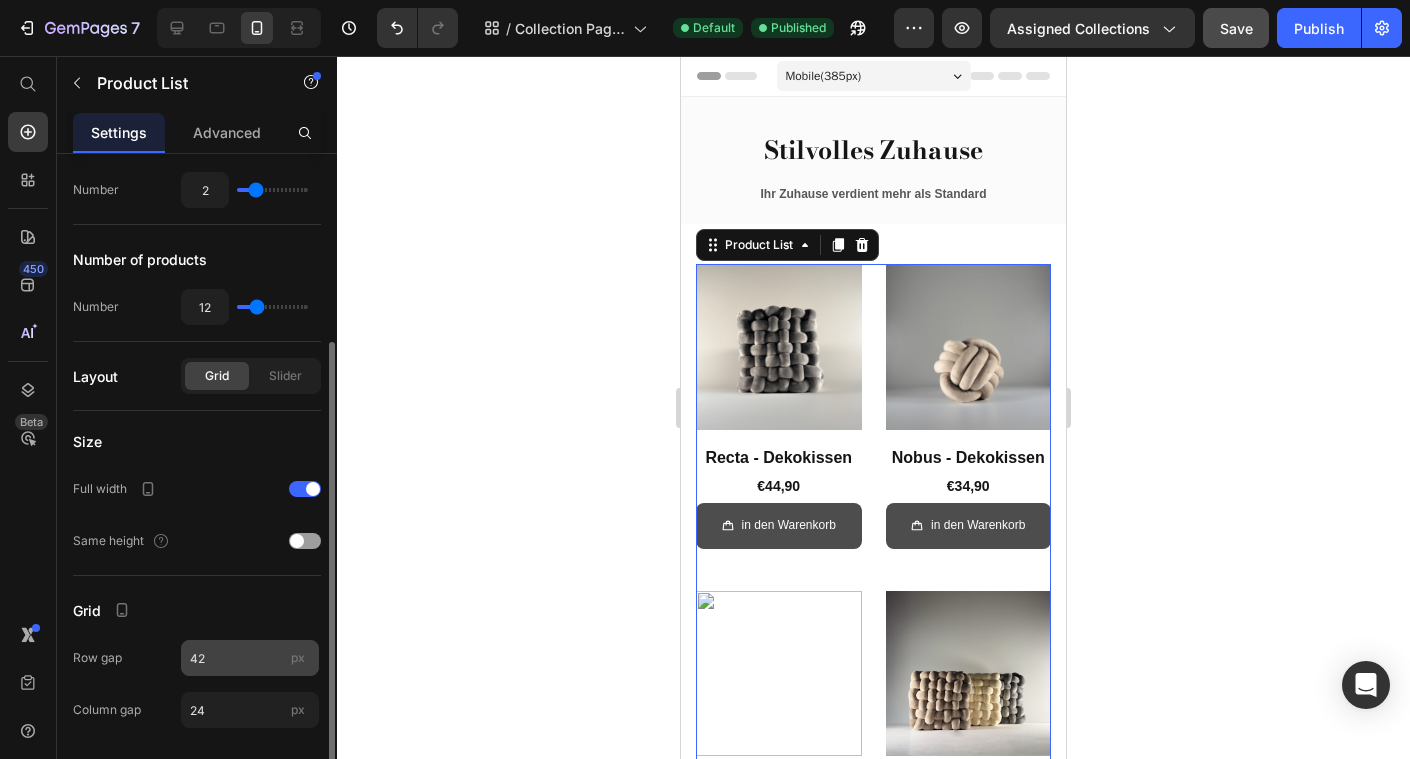 scroll, scrollTop: 347, scrollLeft: 0, axis: vertical 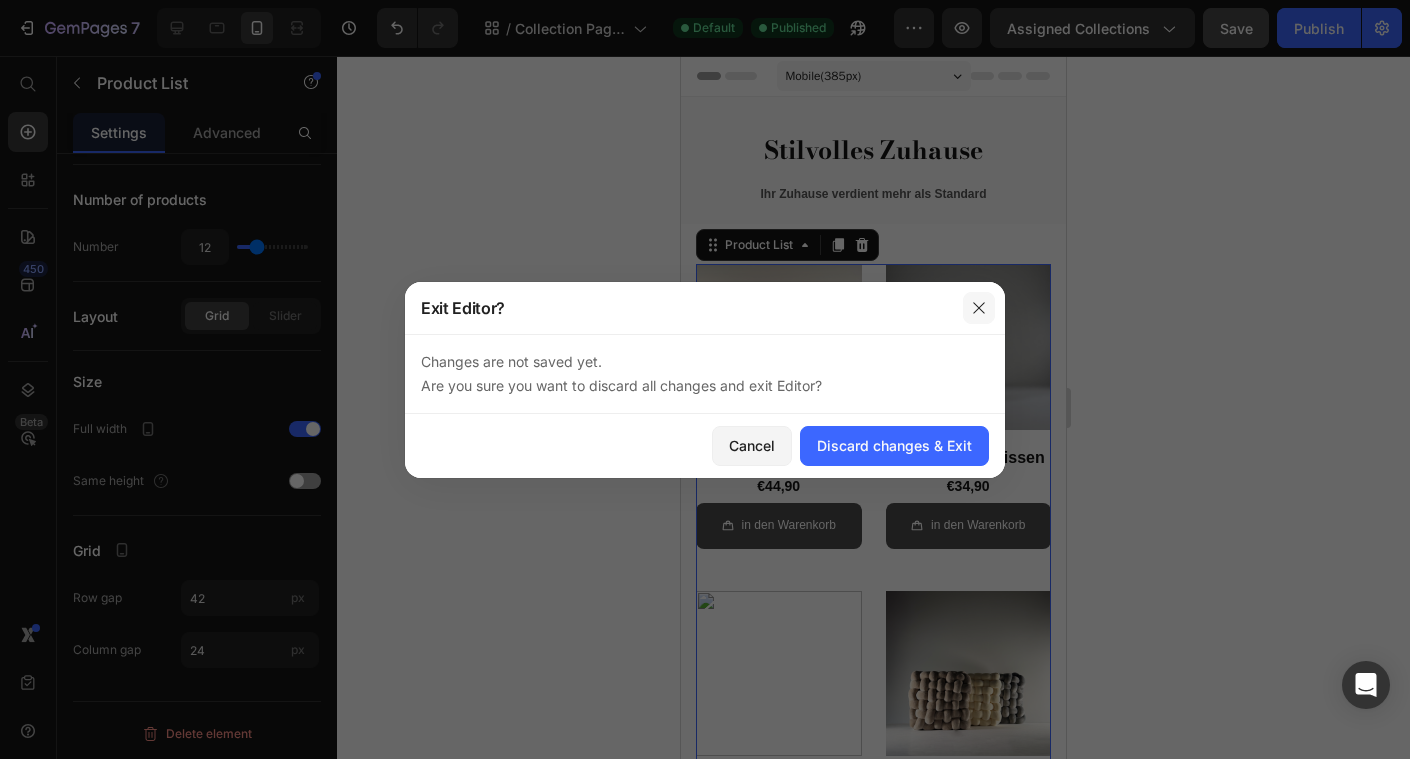 click 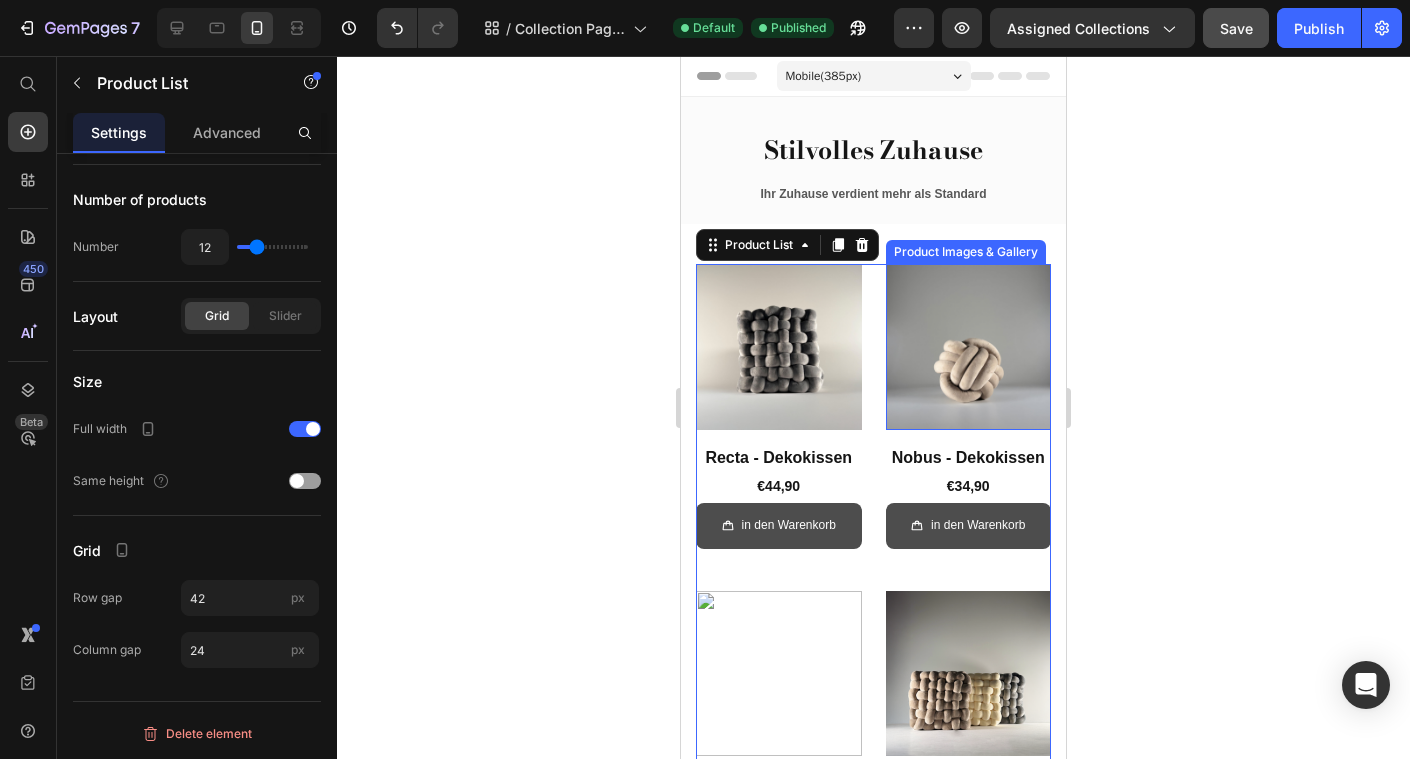 click at bounding box center [969, 347] 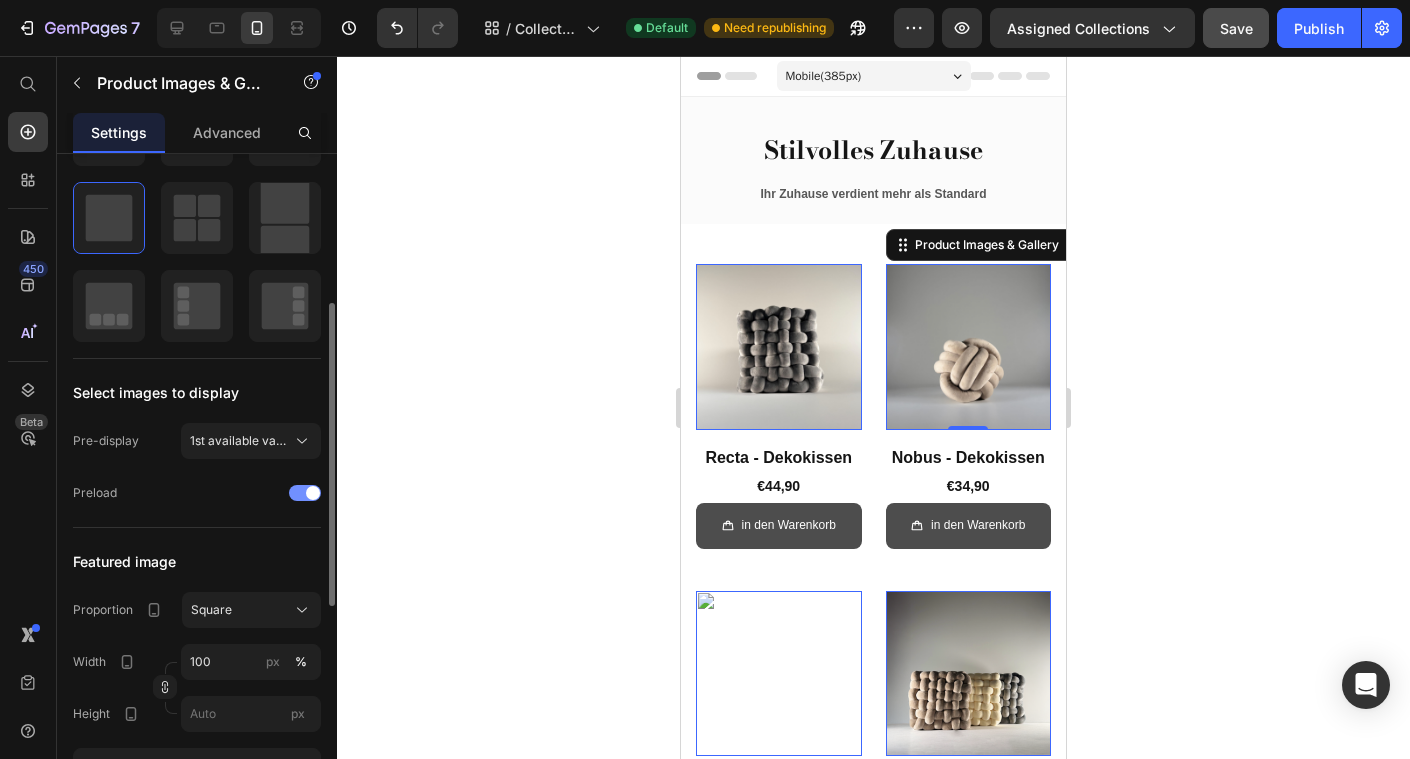 scroll, scrollTop: 389, scrollLeft: 0, axis: vertical 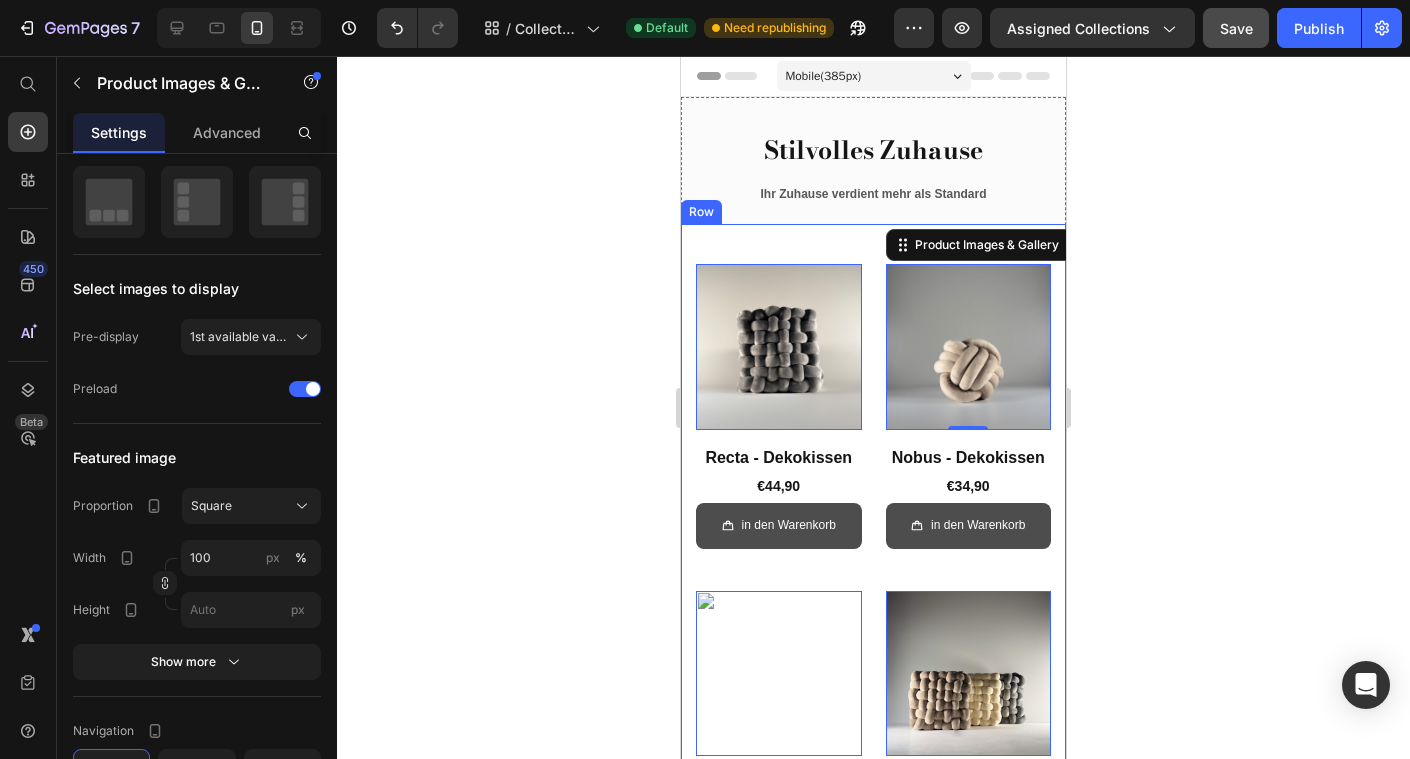 click 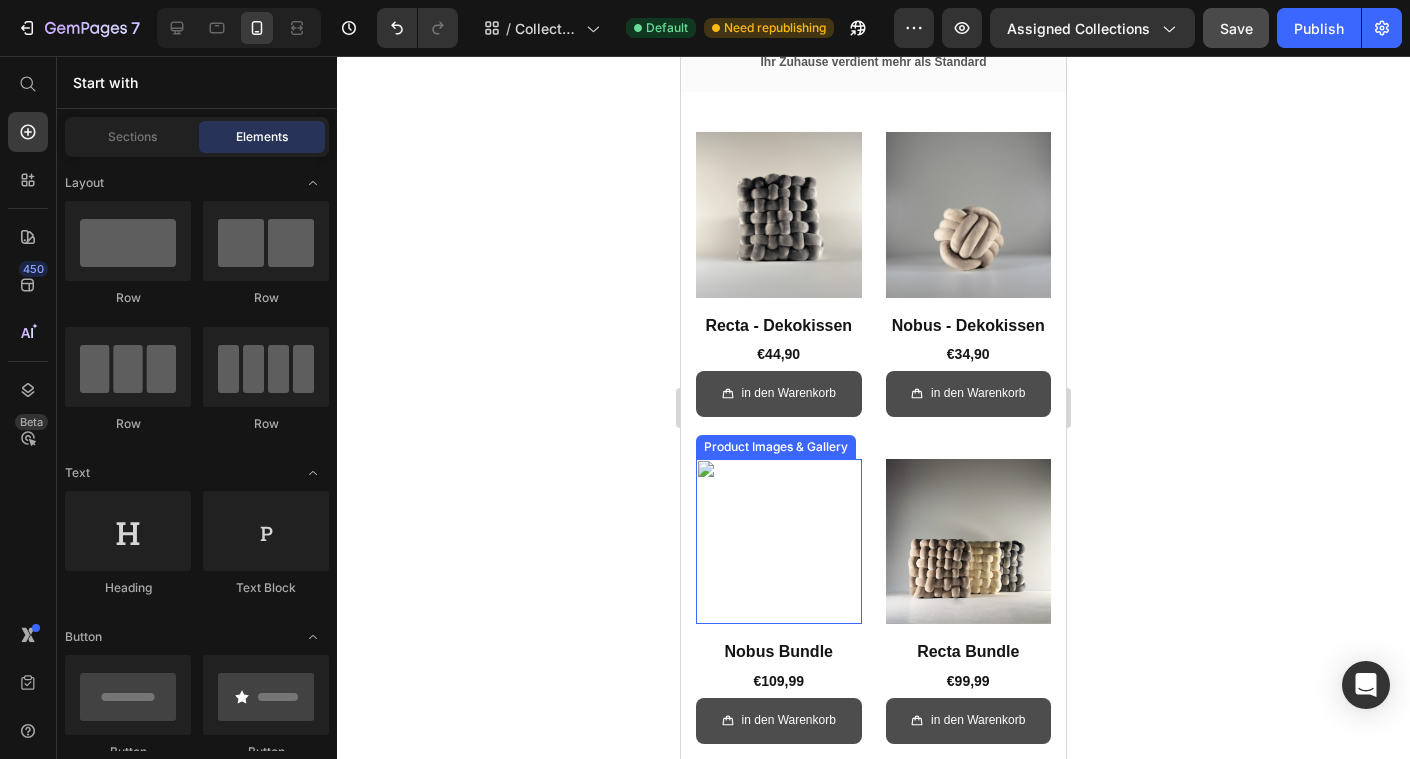 scroll, scrollTop: 0, scrollLeft: 0, axis: both 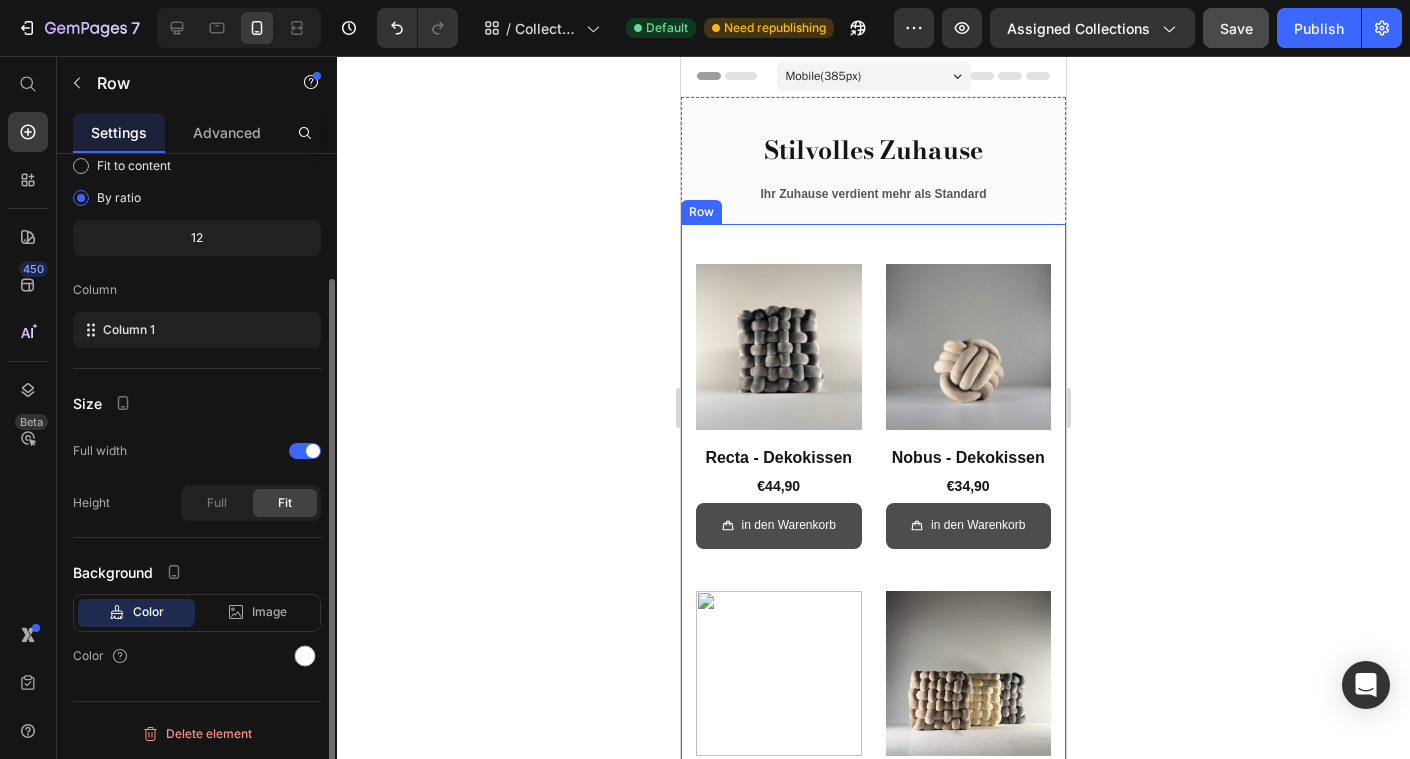 click on "Product Images & Gallery Row Recta - Dekokissen (P) Title €44,90 (P) Price Row Row
in den Warenkorb (P) Cart Button Product Images & Gallery Row Nobus - Dekokissen (P) Title €34,90 (P) Price Row Row
in den Warenkorb (P) Cart Button Product Images & Gallery Row Nobus Bundle (P) Title €109,99 (P) Price Row Row
in den Warenkorb (P) Cart Button Product Images & Gallery Row Recta Bundle (P) Title €99,99 (P) Price Row Row
in den Warenkorb (P) Cart Button Product List Row                Title Line Row" at bounding box center [873, 580] 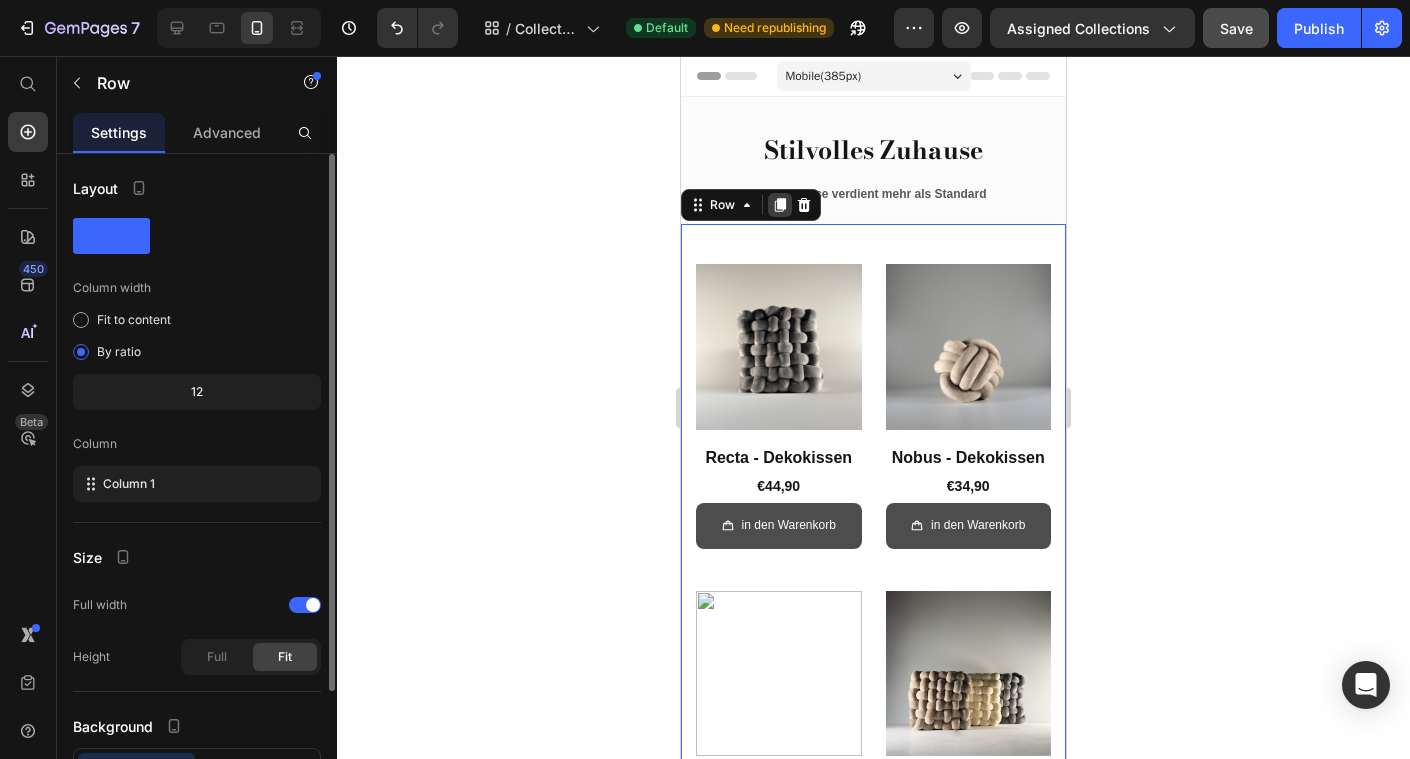 click 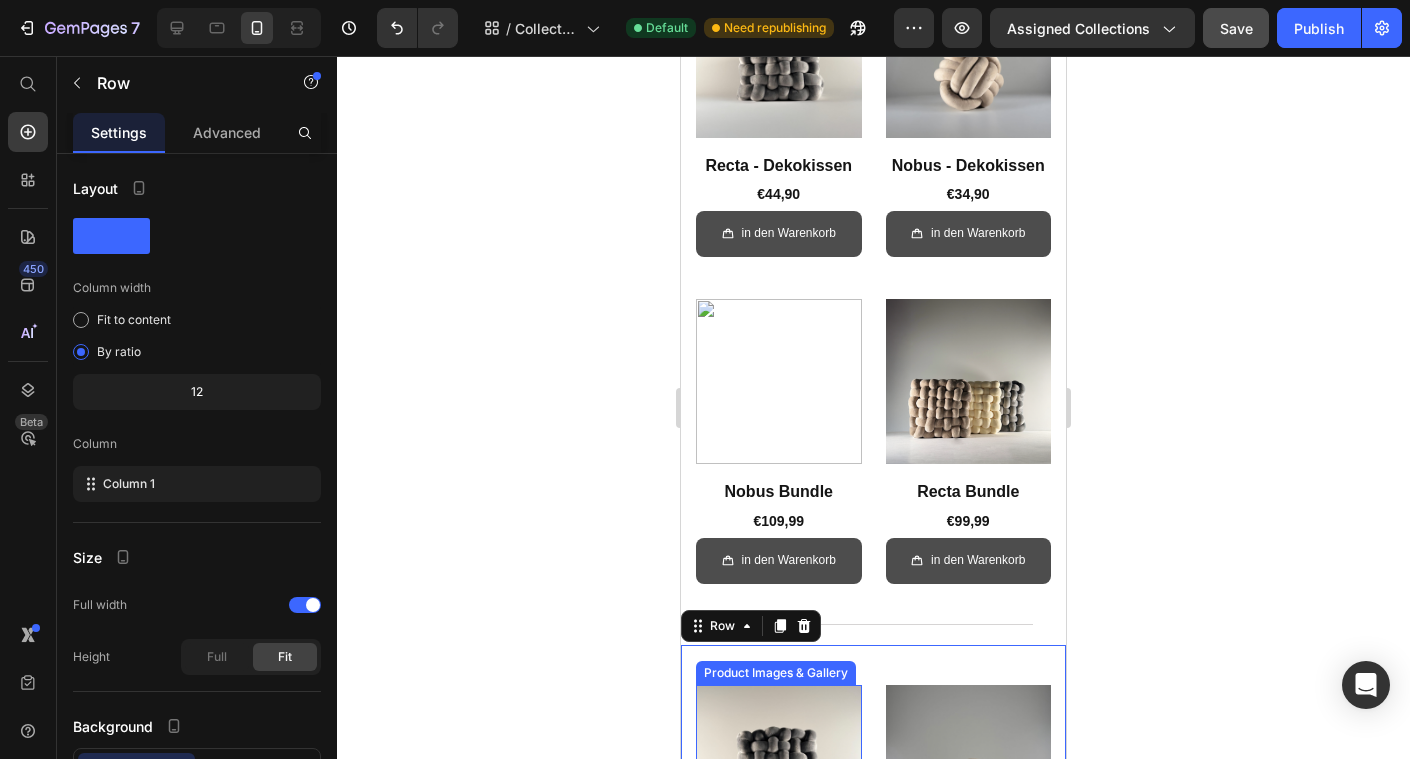 scroll, scrollTop: 231, scrollLeft: 0, axis: vertical 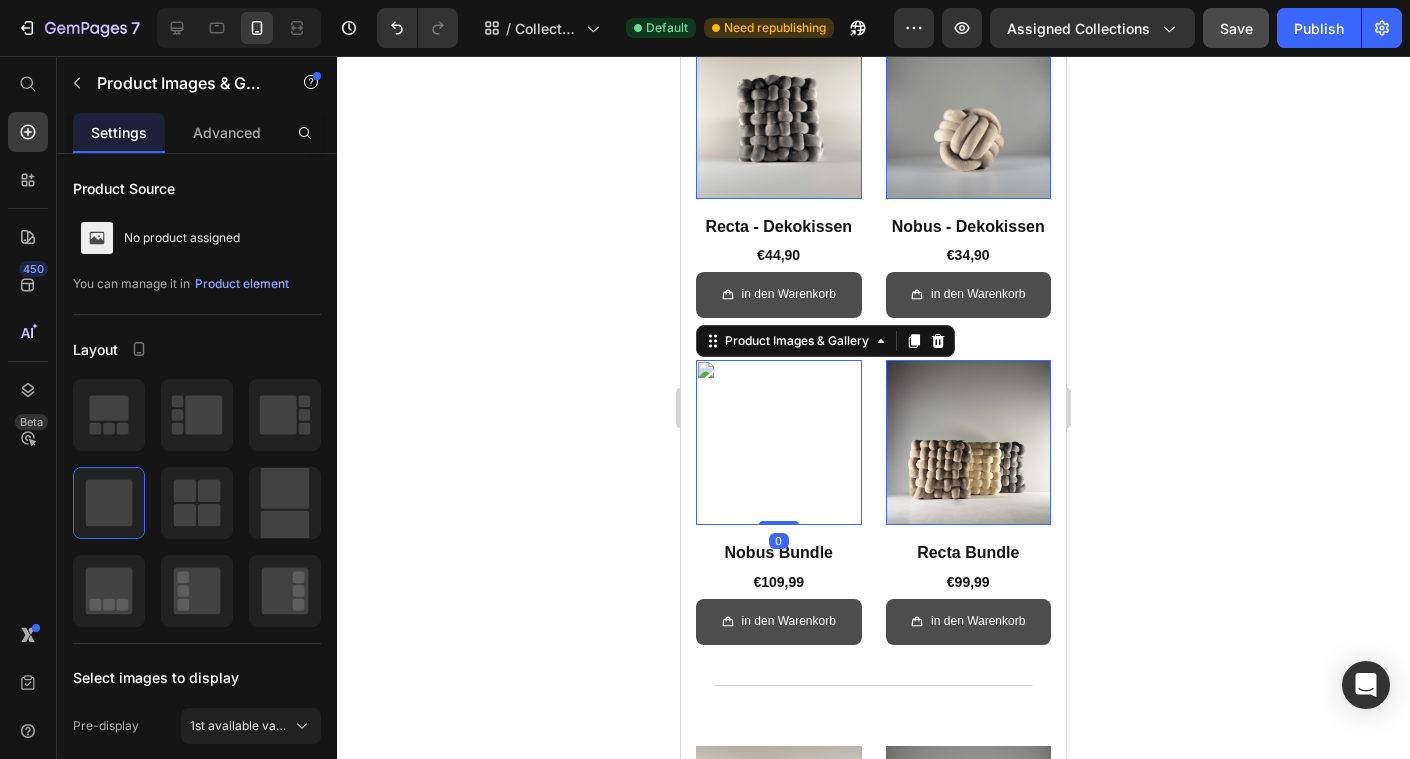 click at bounding box center (779, 443) 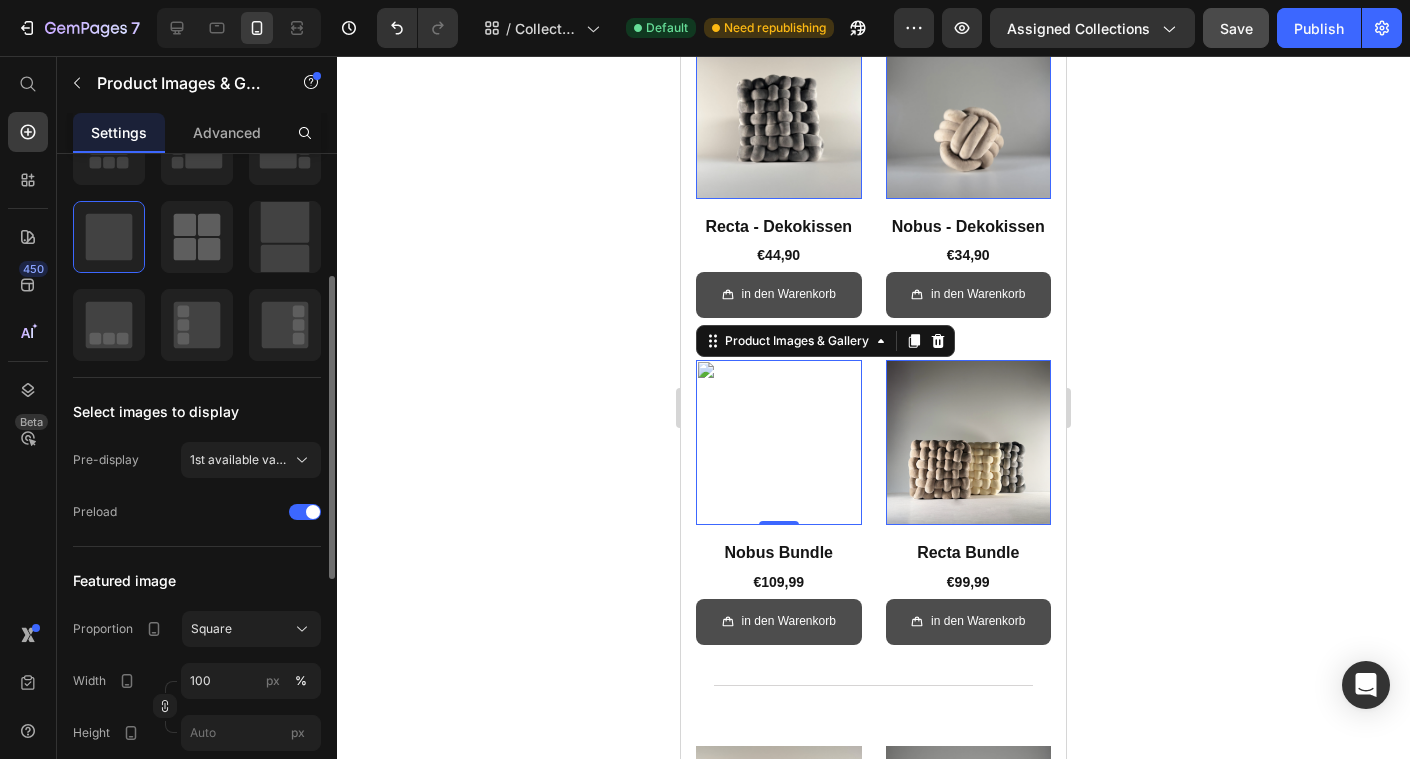 scroll, scrollTop: 270, scrollLeft: 0, axis: vertical 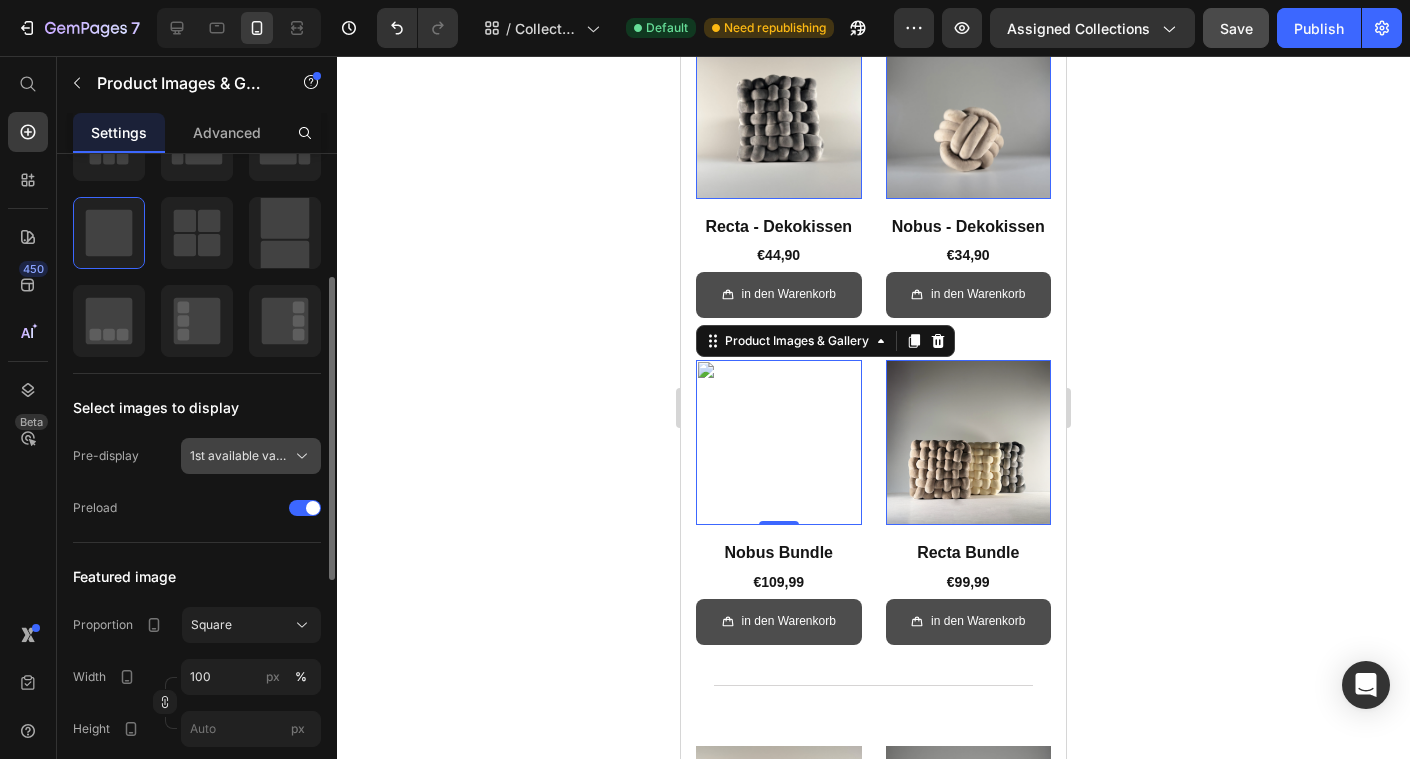 click on "1st available variant" at bounding box center [251, 456] 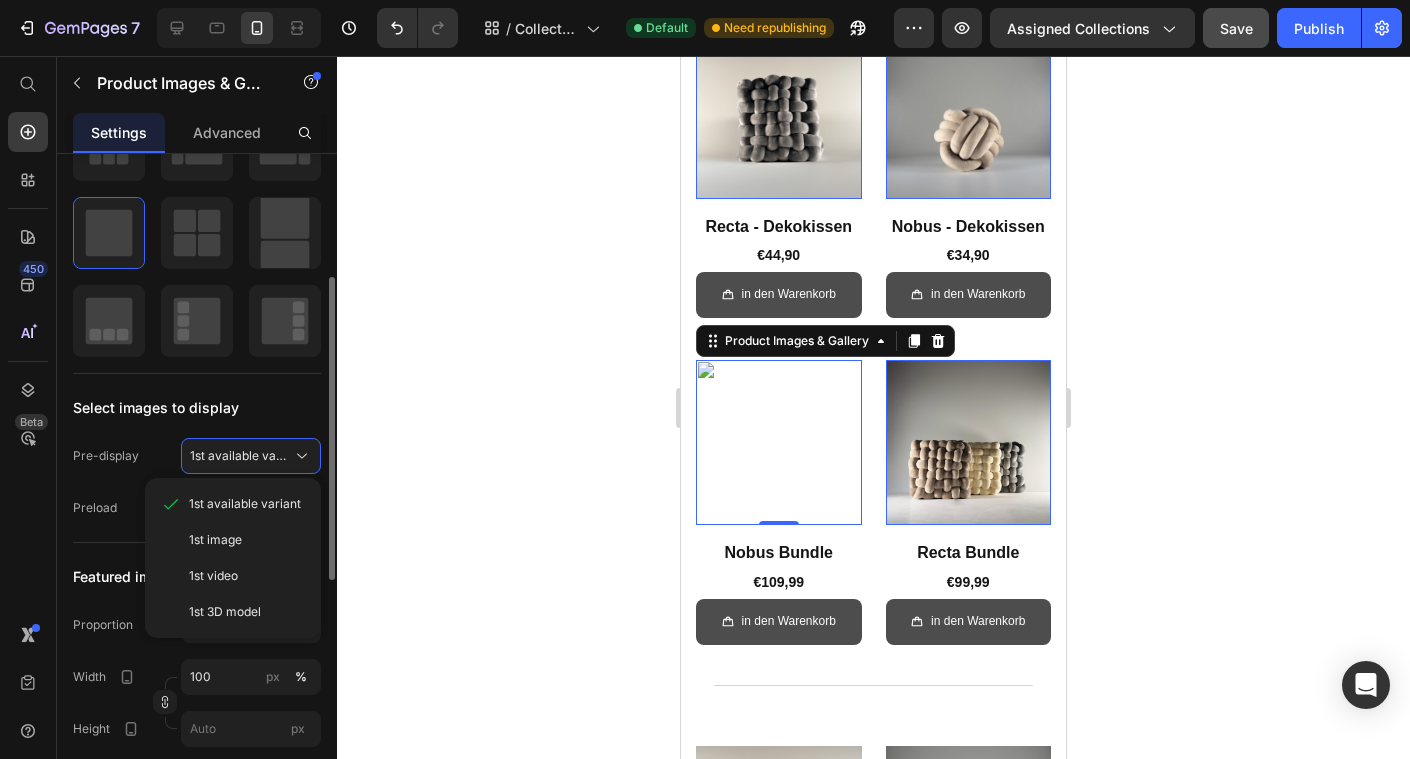 click on "Select images to display" at bounding box center [197, 408] 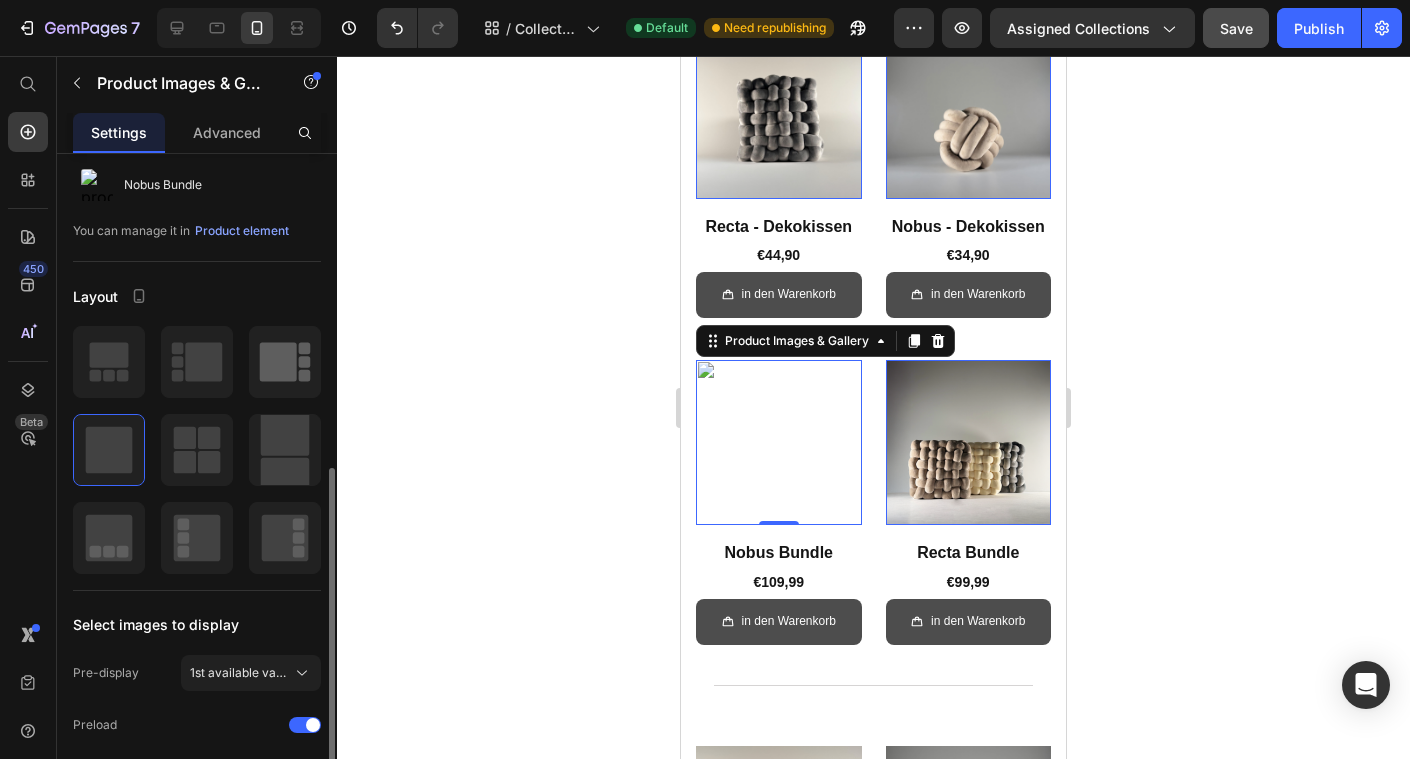 scroll, scrollTop: 0, scrollLeft: 0, axis: both 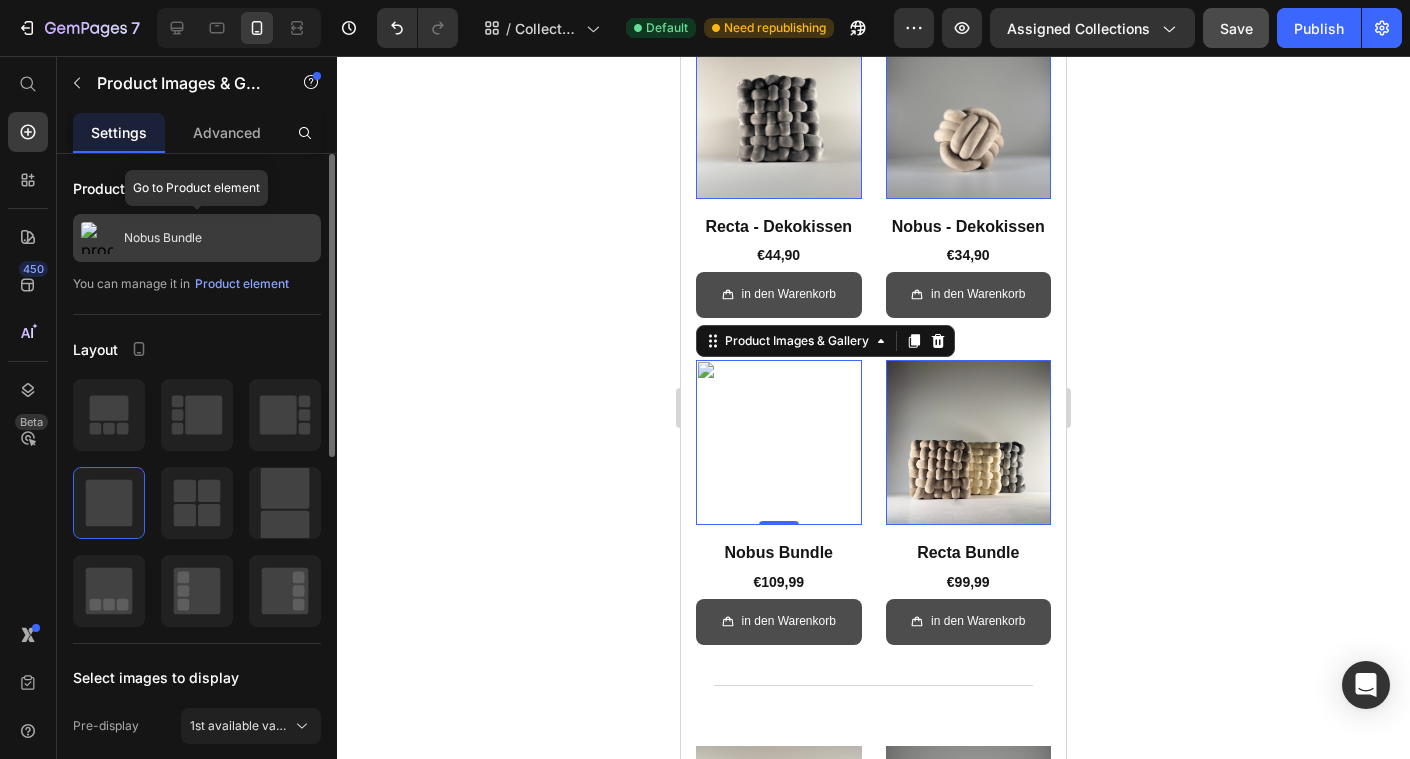 click on "Nobus Bundle" at bounding box center (163, 238) 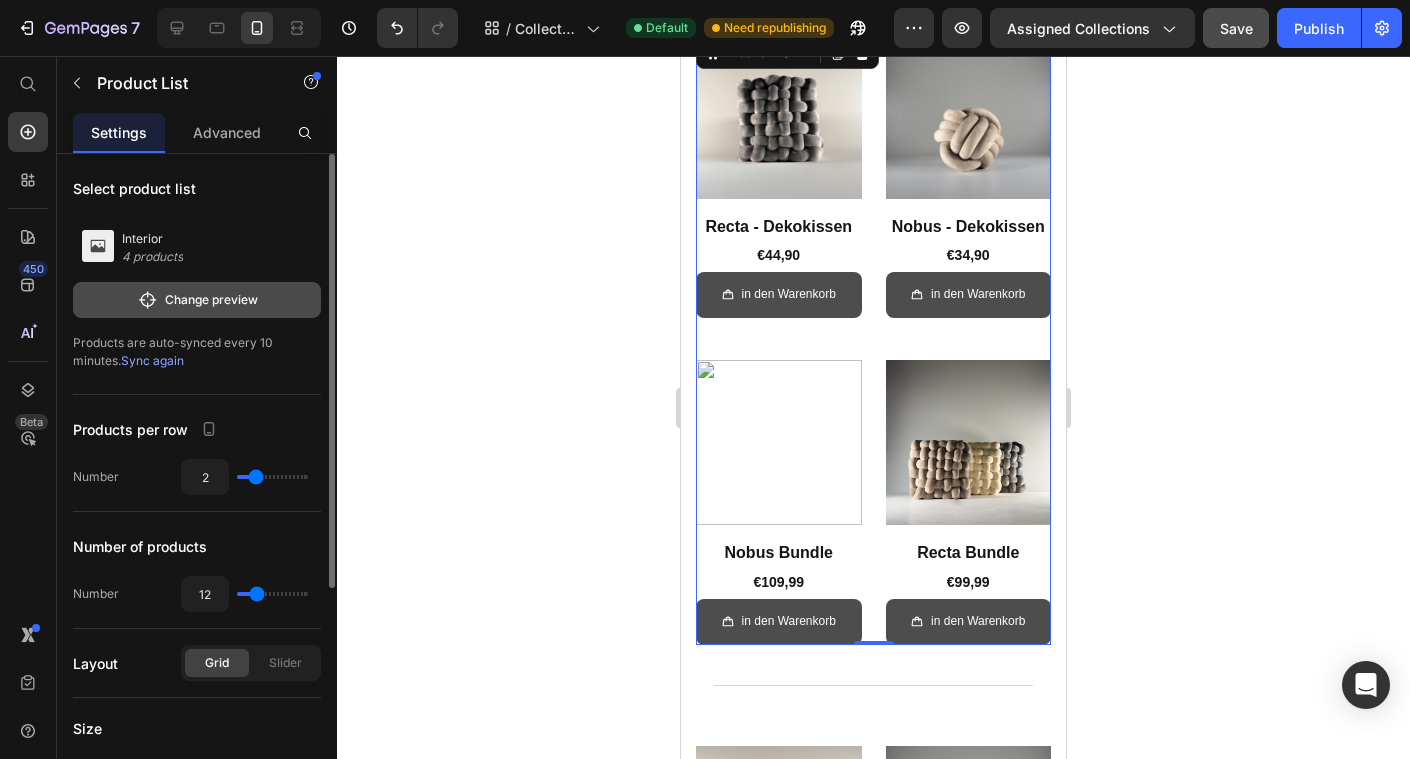 click on "Change preview" at bounding box center (197, 300) 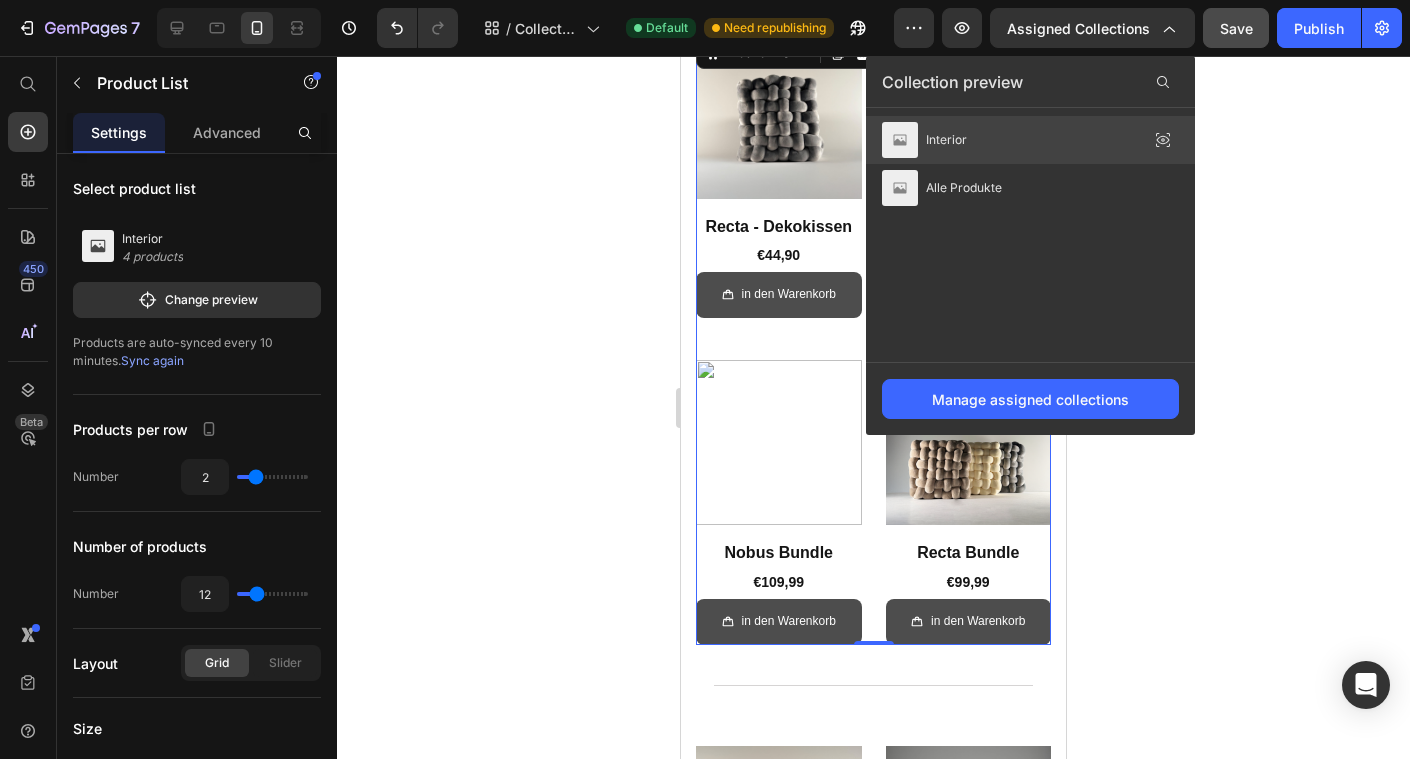 click on "Interior" at bounding box center [946, 140] 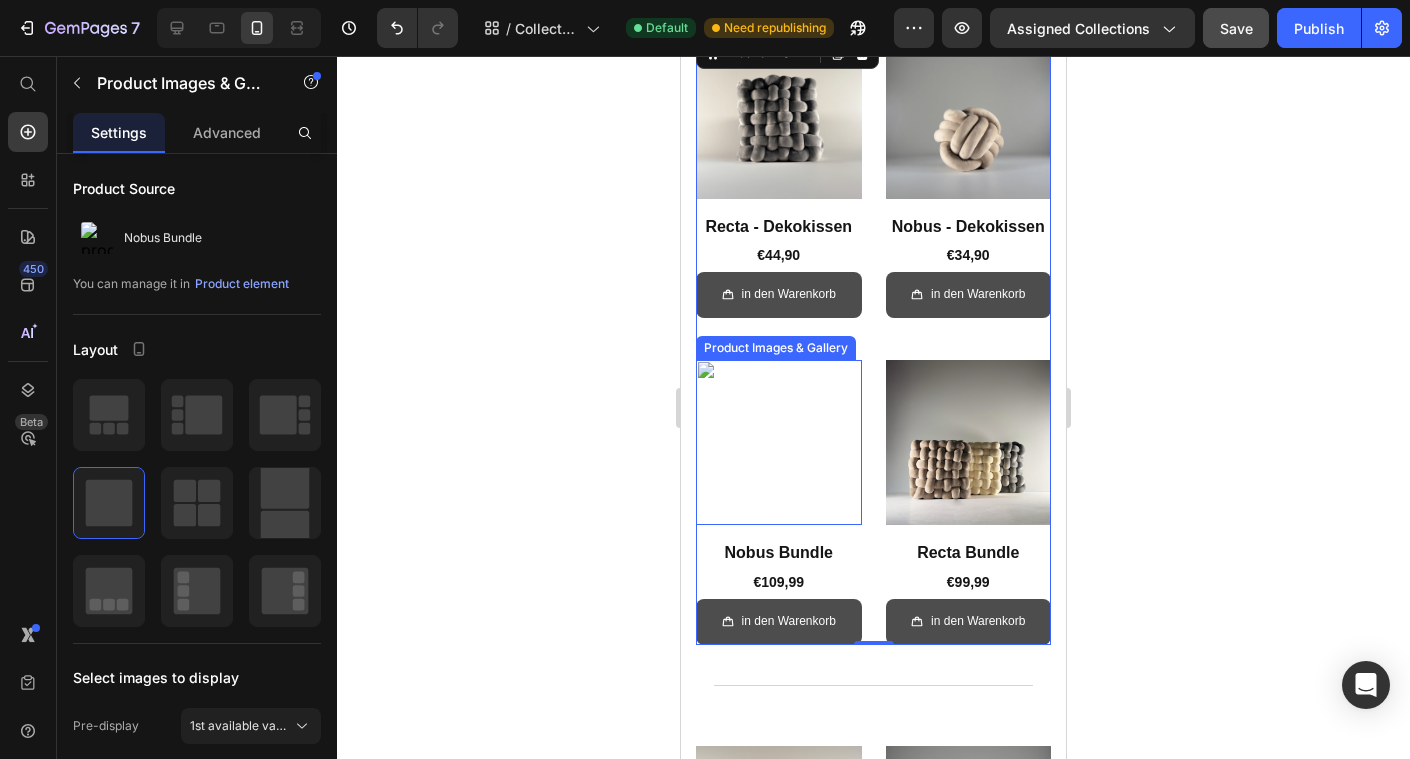 click at bounding box center (779, 443) 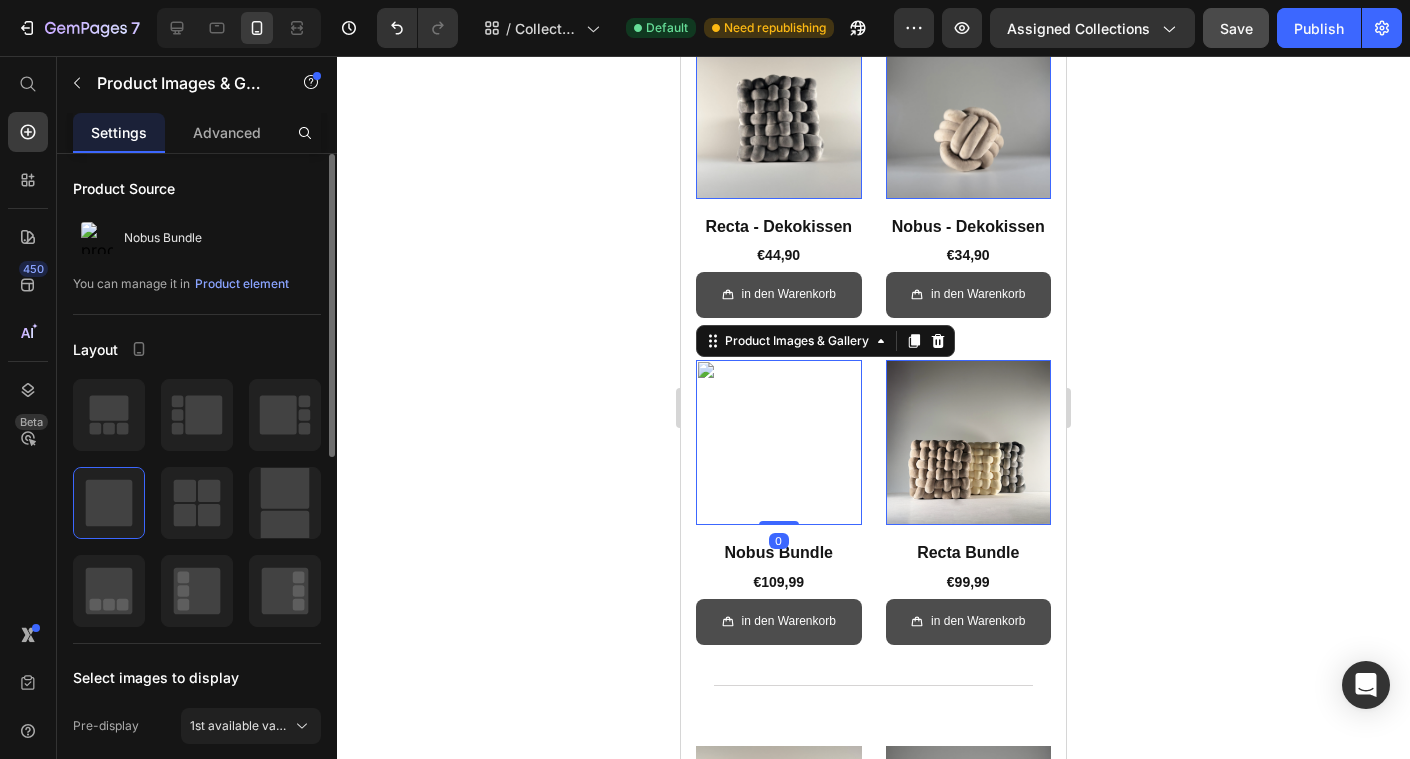 click on "Product Source" at bounding box center [197, 188] 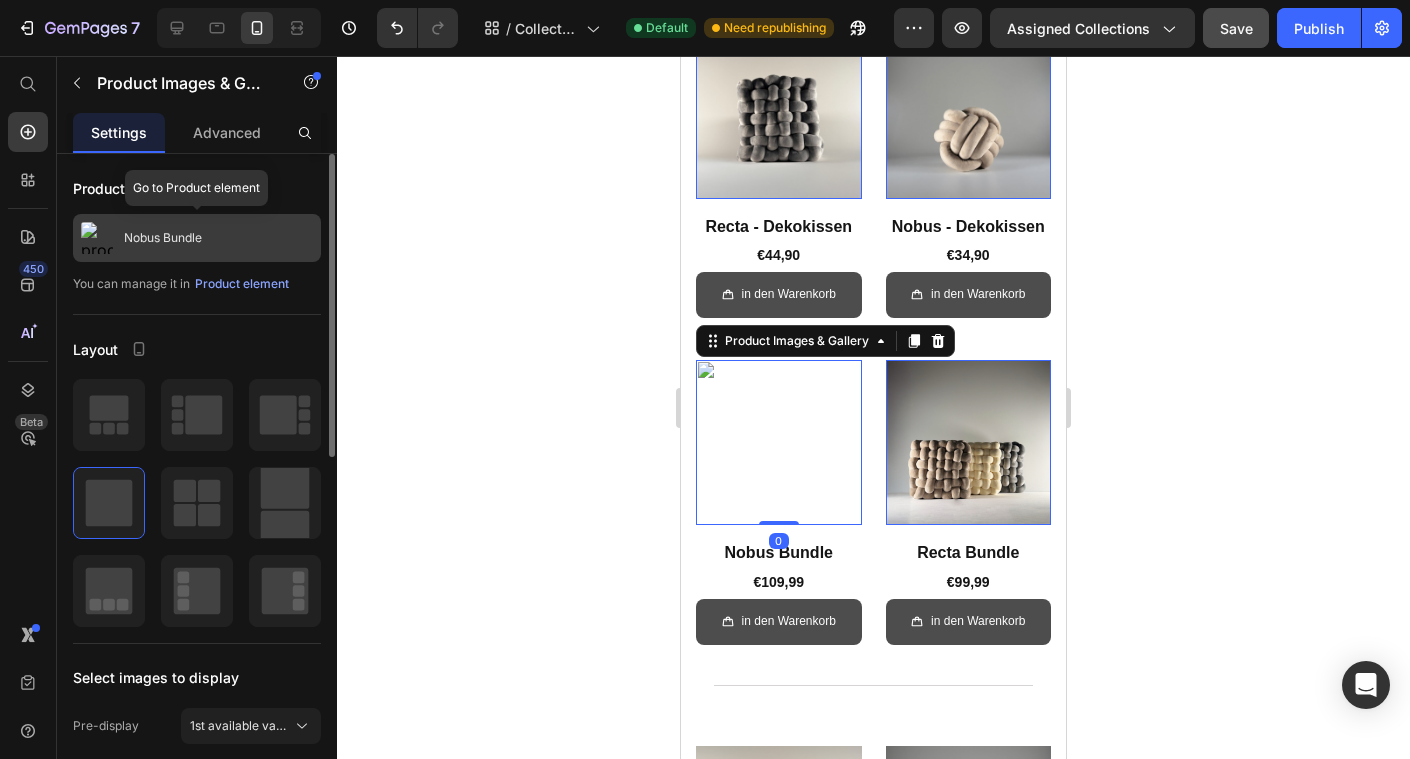 click on "Nobus Bundle" at bounding box center [197, 238] 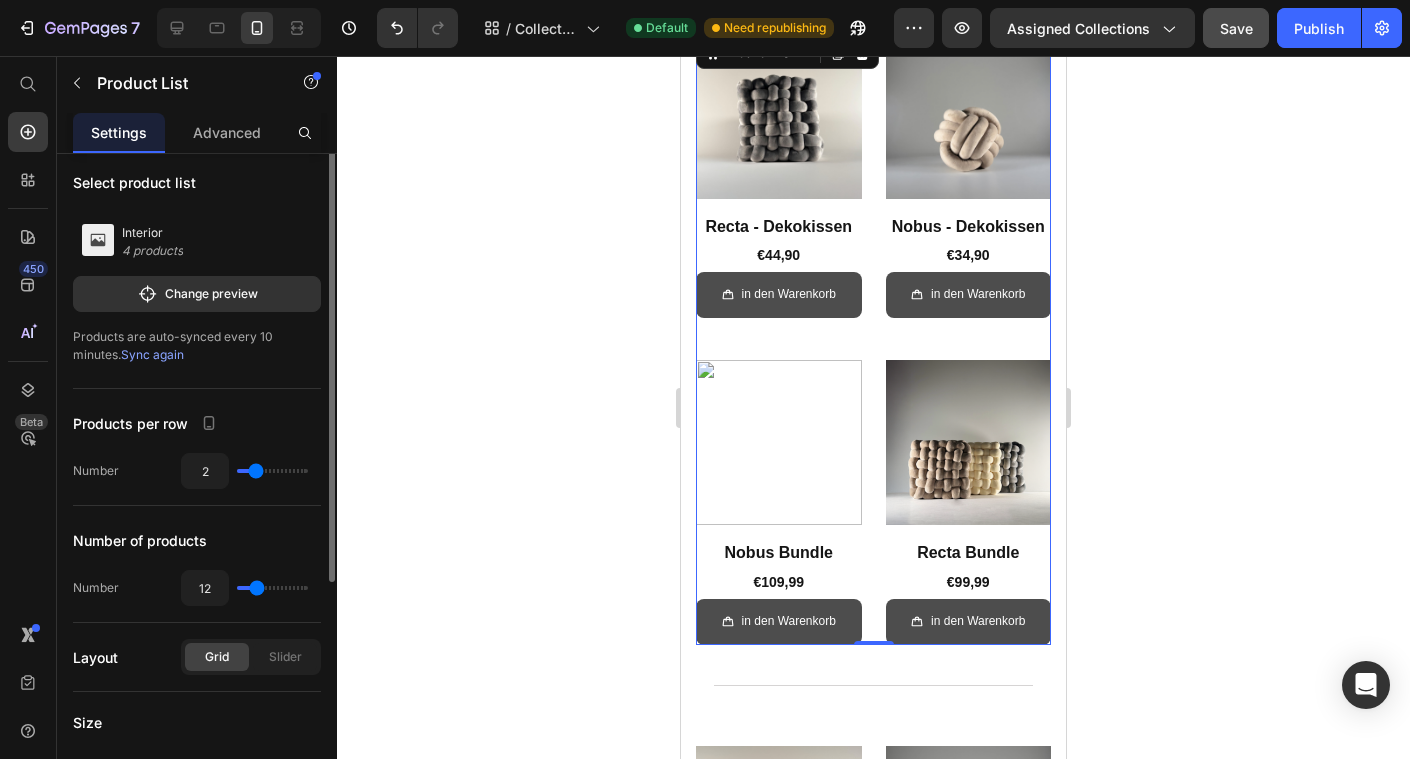 scroll, scrollTop: 0, scrollLeft: 0, axis: both 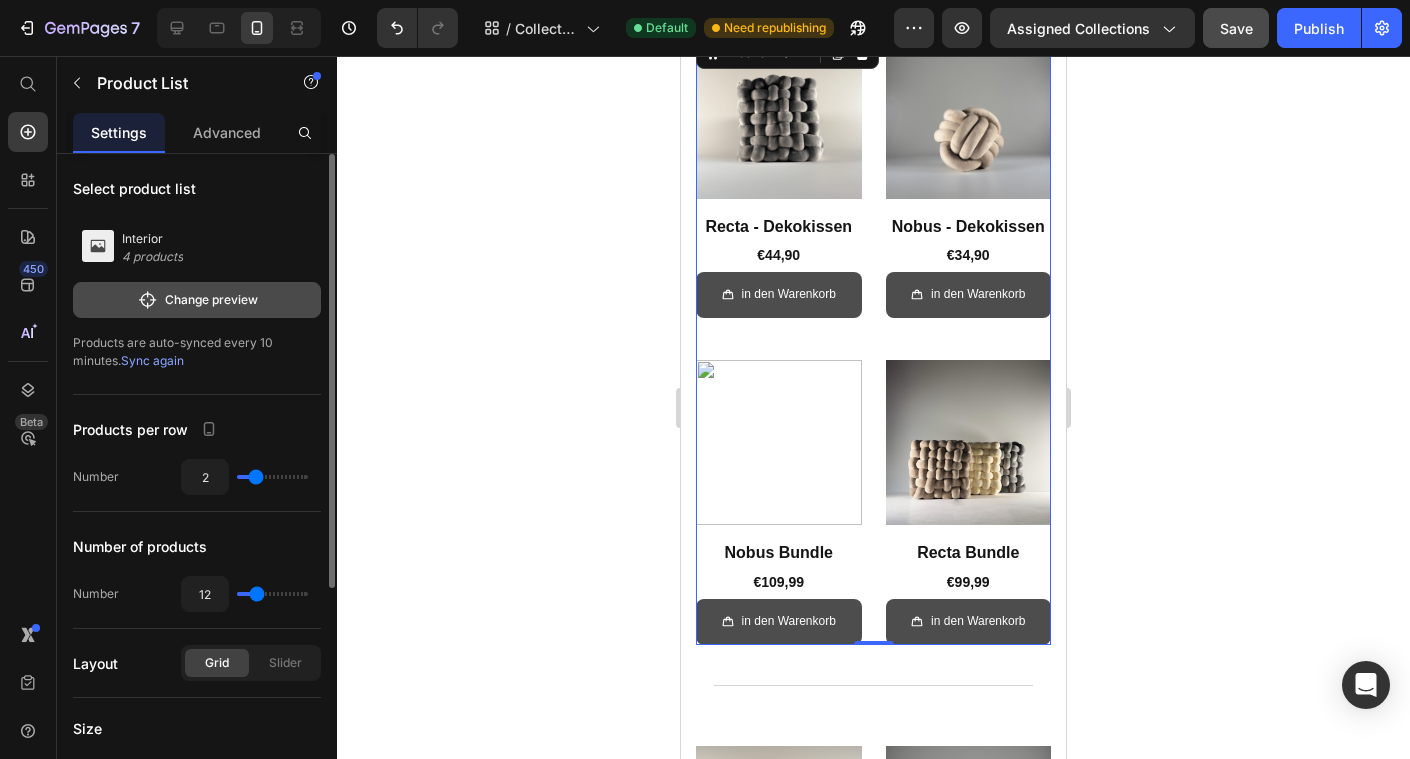click on "Change preview" 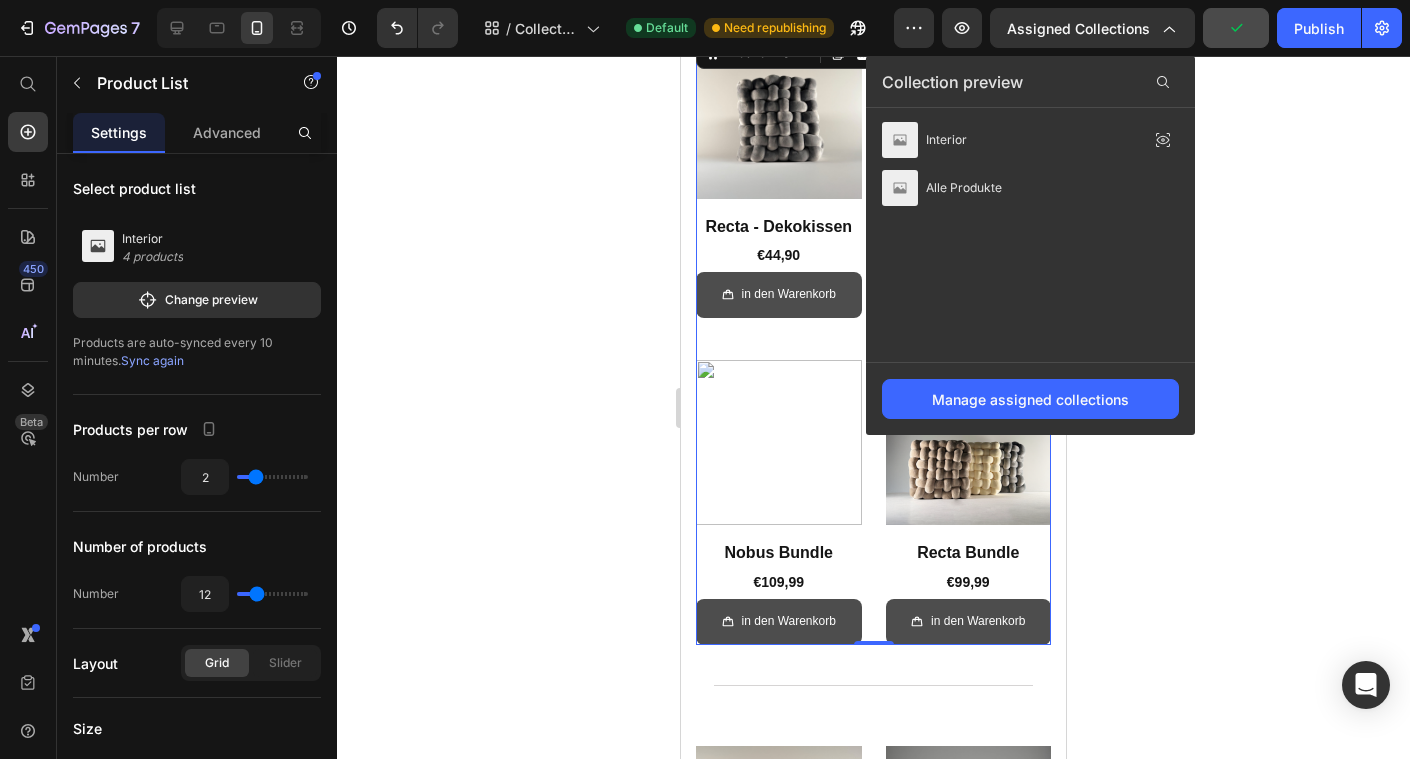 click 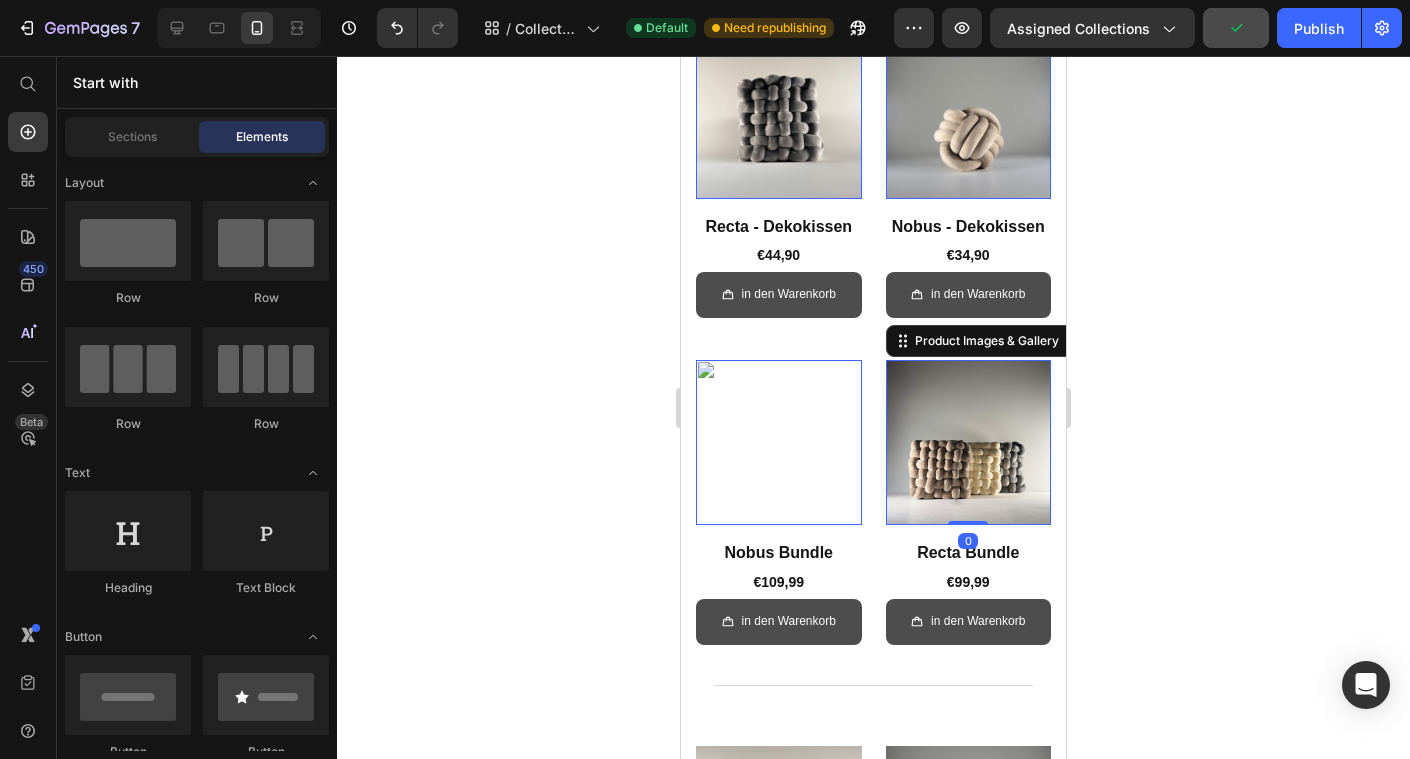 click at bounding box center [969, 443] 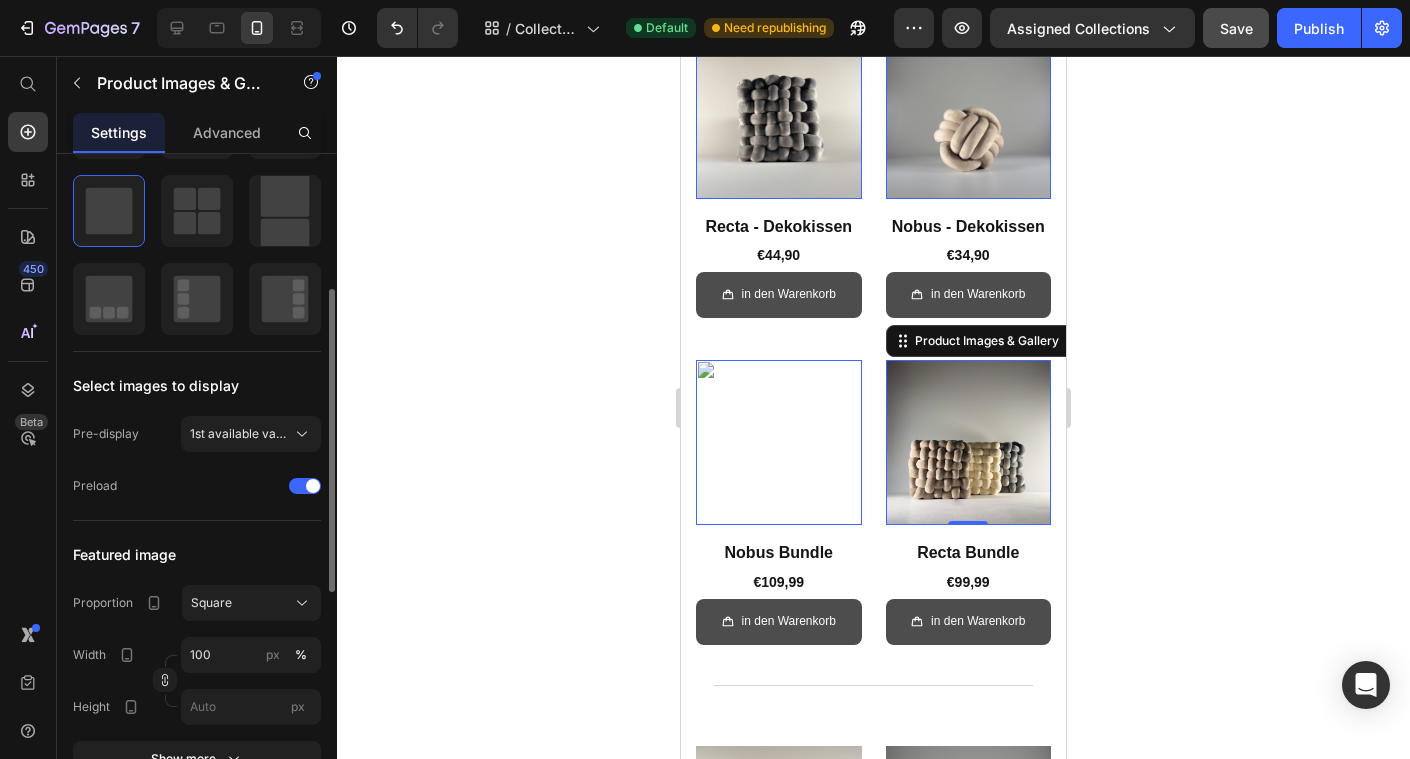 scroll, scrollTop: 293, scrollLeft: 0, axis: vertical 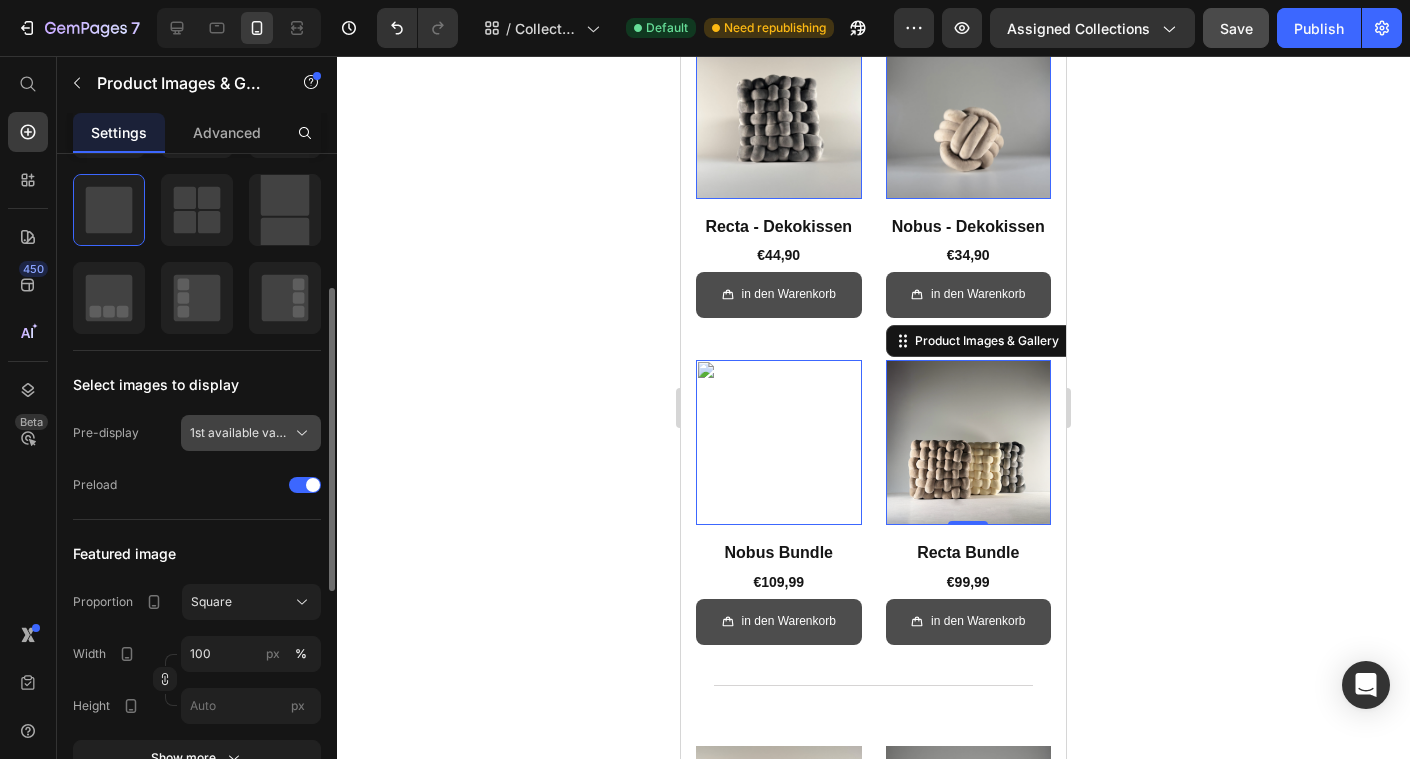click on "1st available variant" at bounding box center [239, 433] 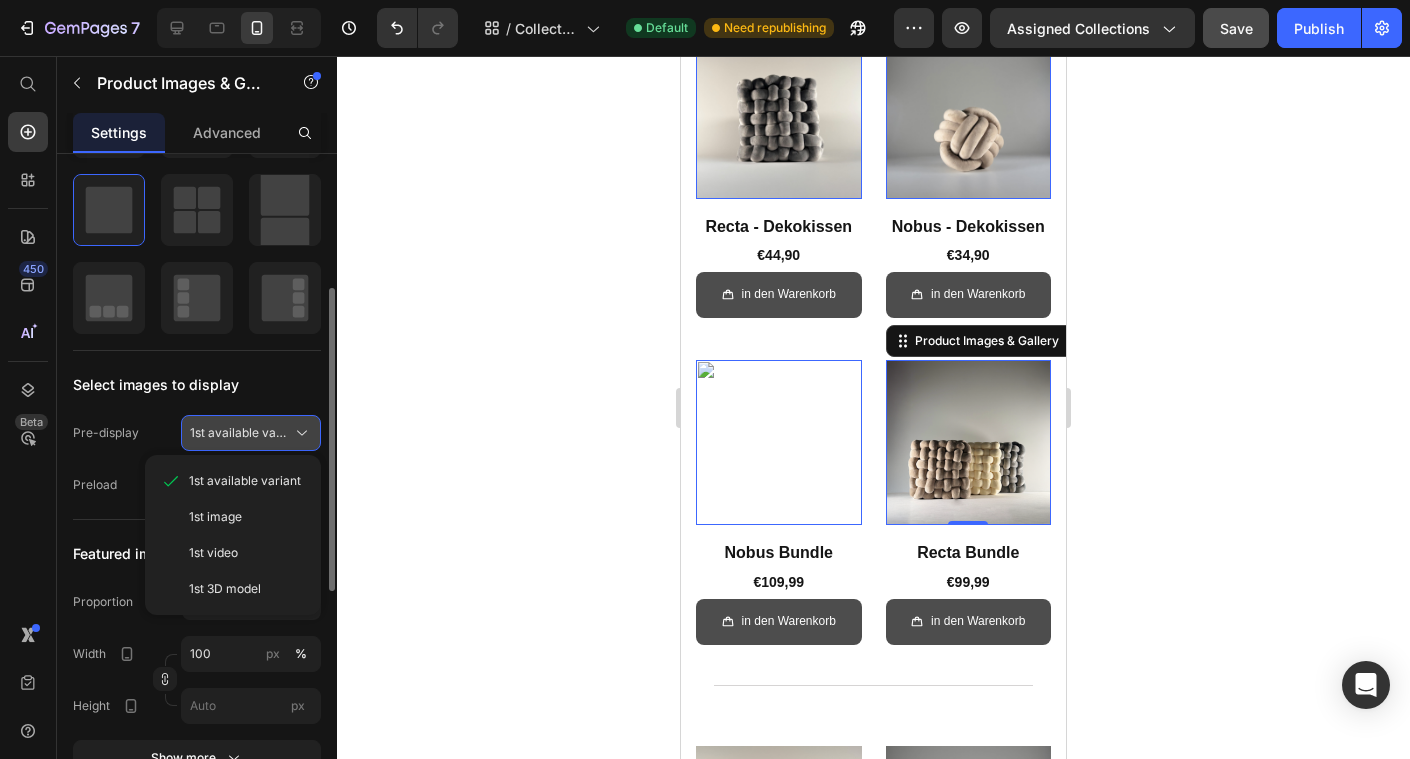 click on "1st available variant" at bounding box center [239, 433] 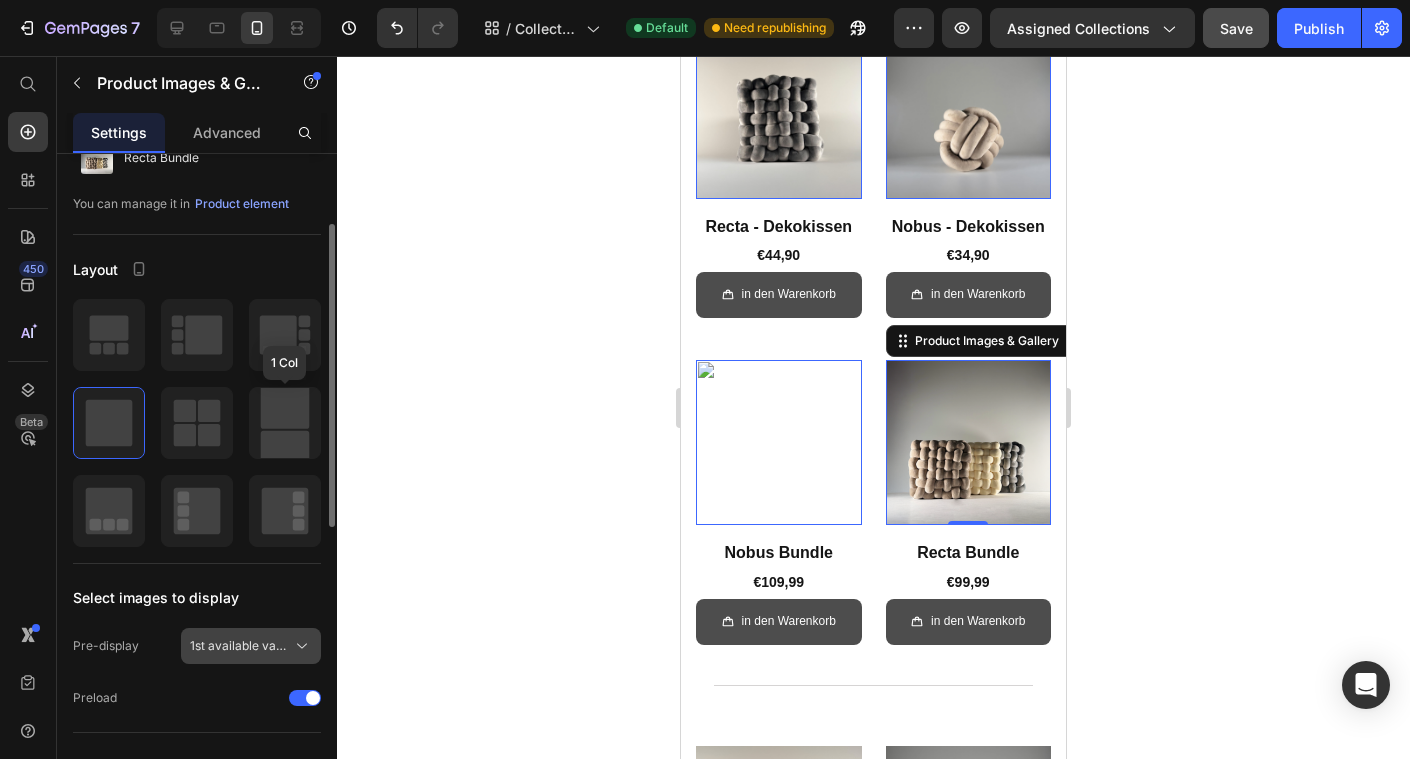 scroll, scrollTop: 0, scrollLeft: 0, axis: both 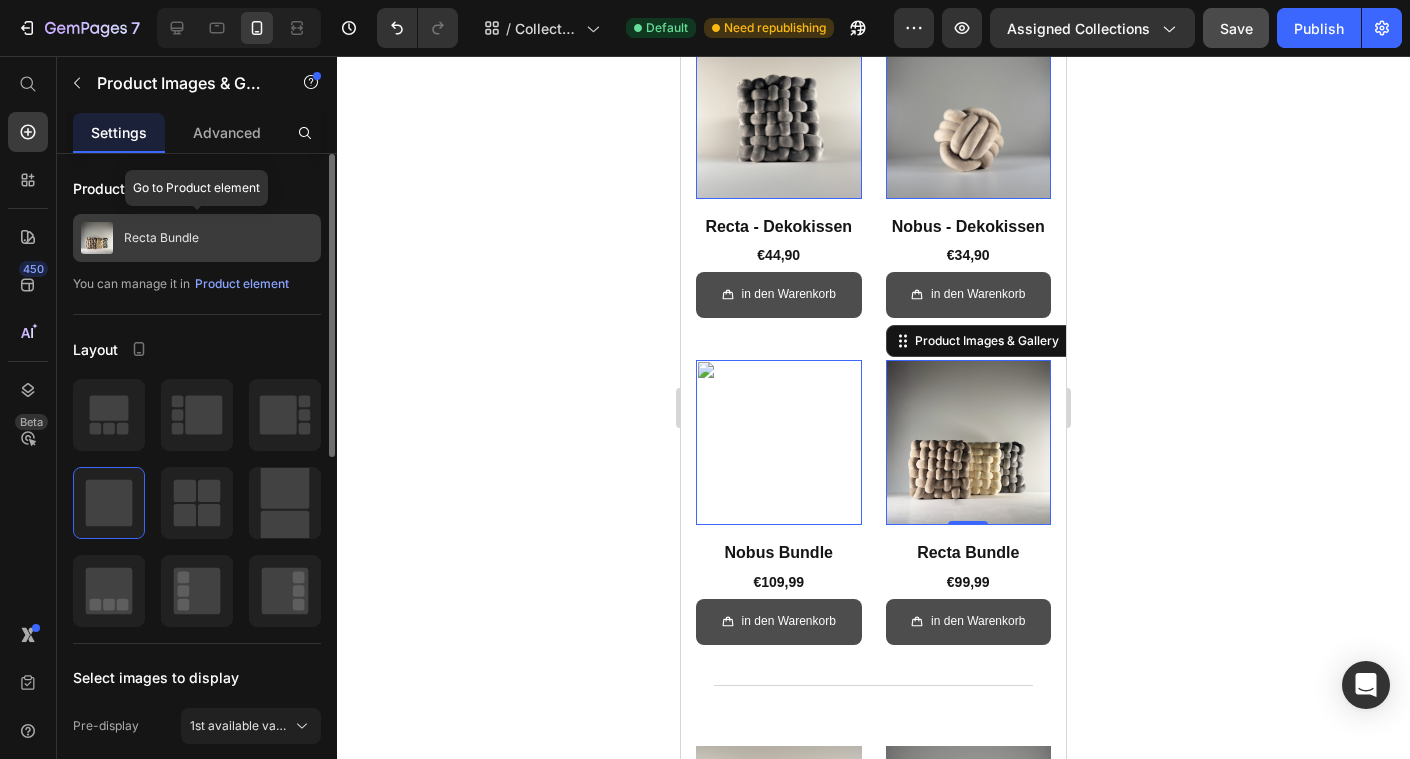 click on "Recta Bundle" at bounding box center (161, 238) 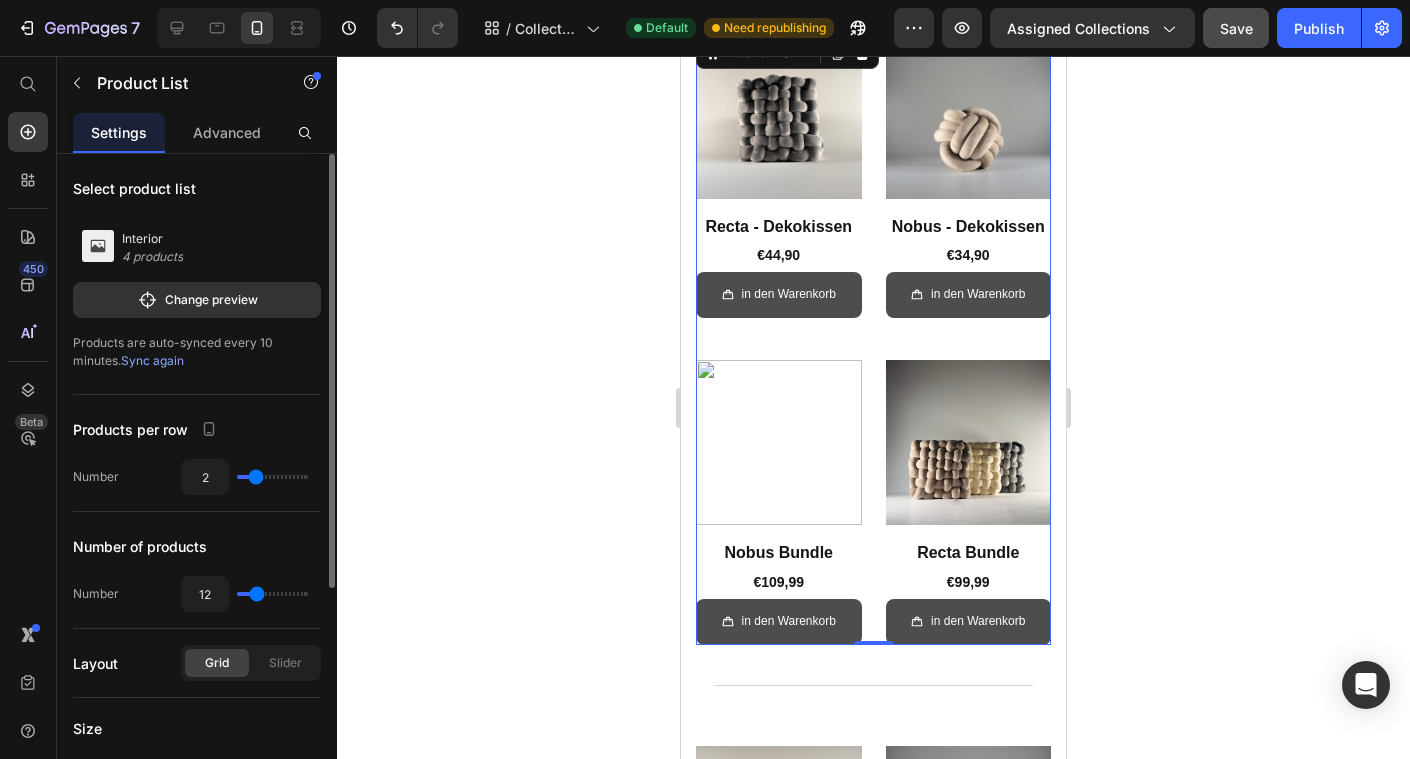 type on "3" 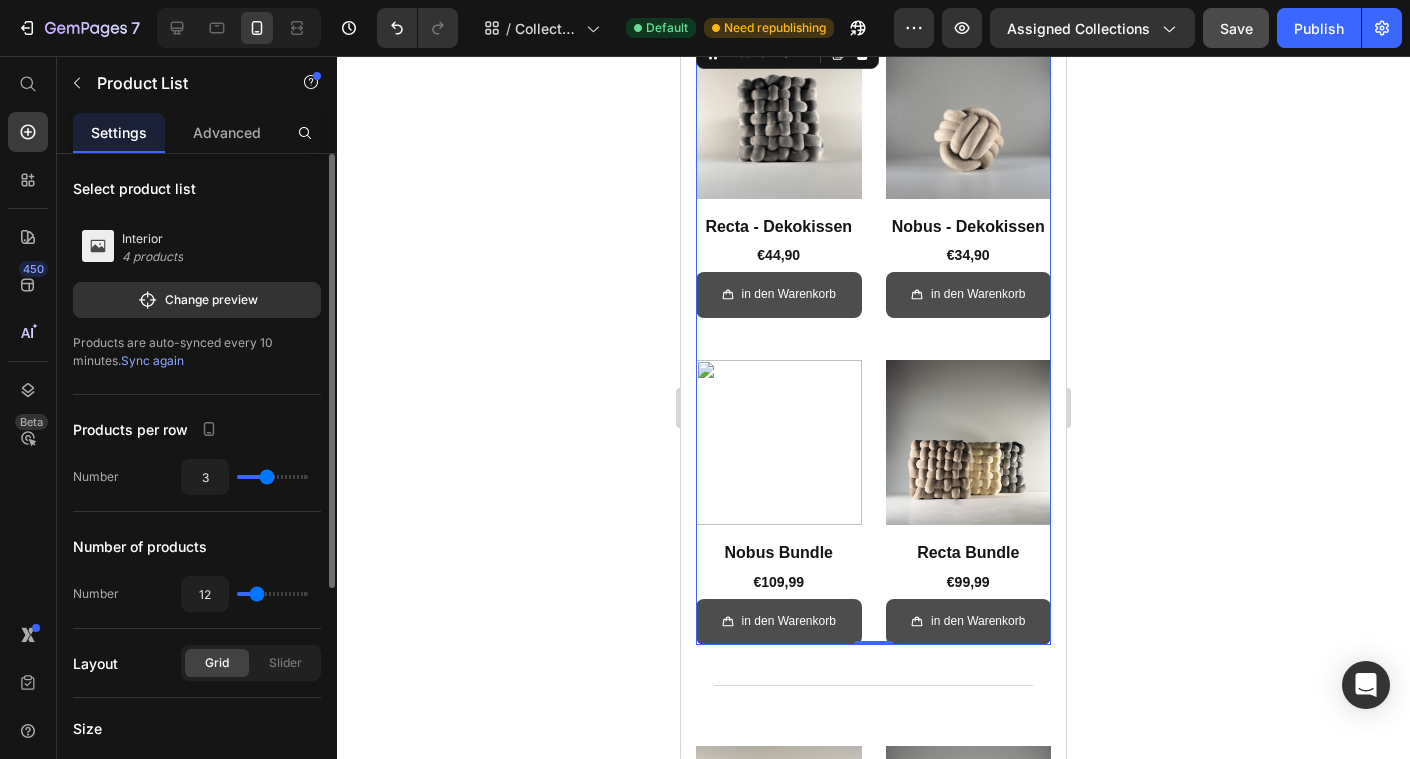 type on "3" 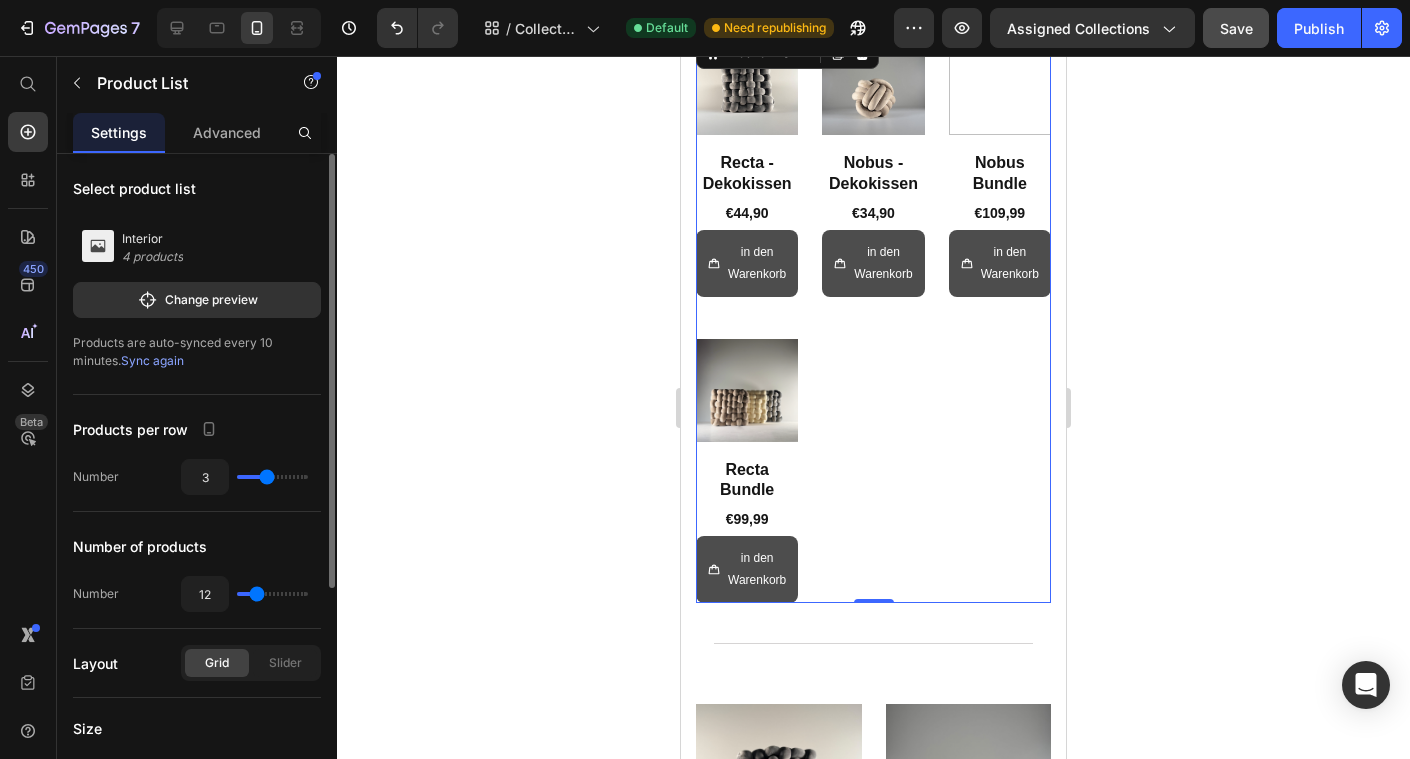 type on "2" 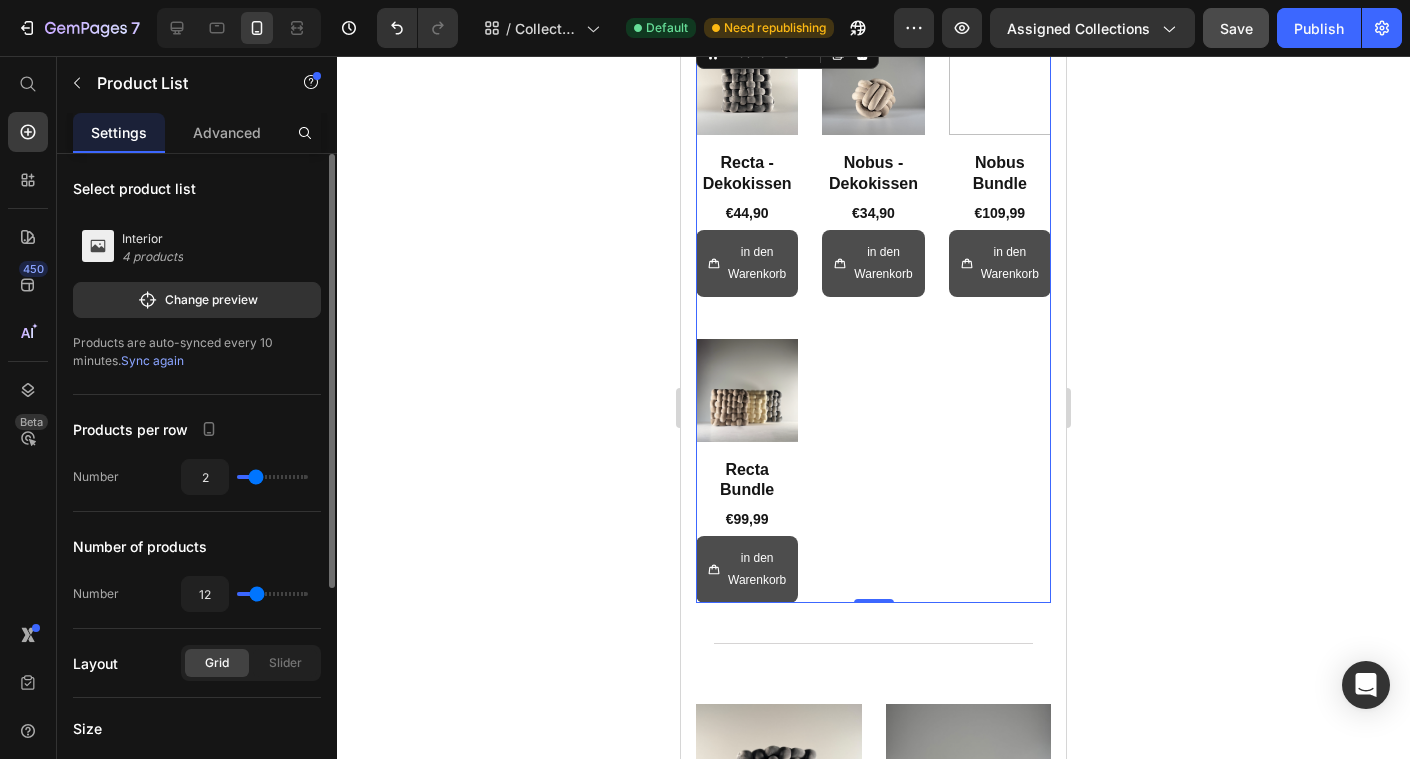 type on "2" 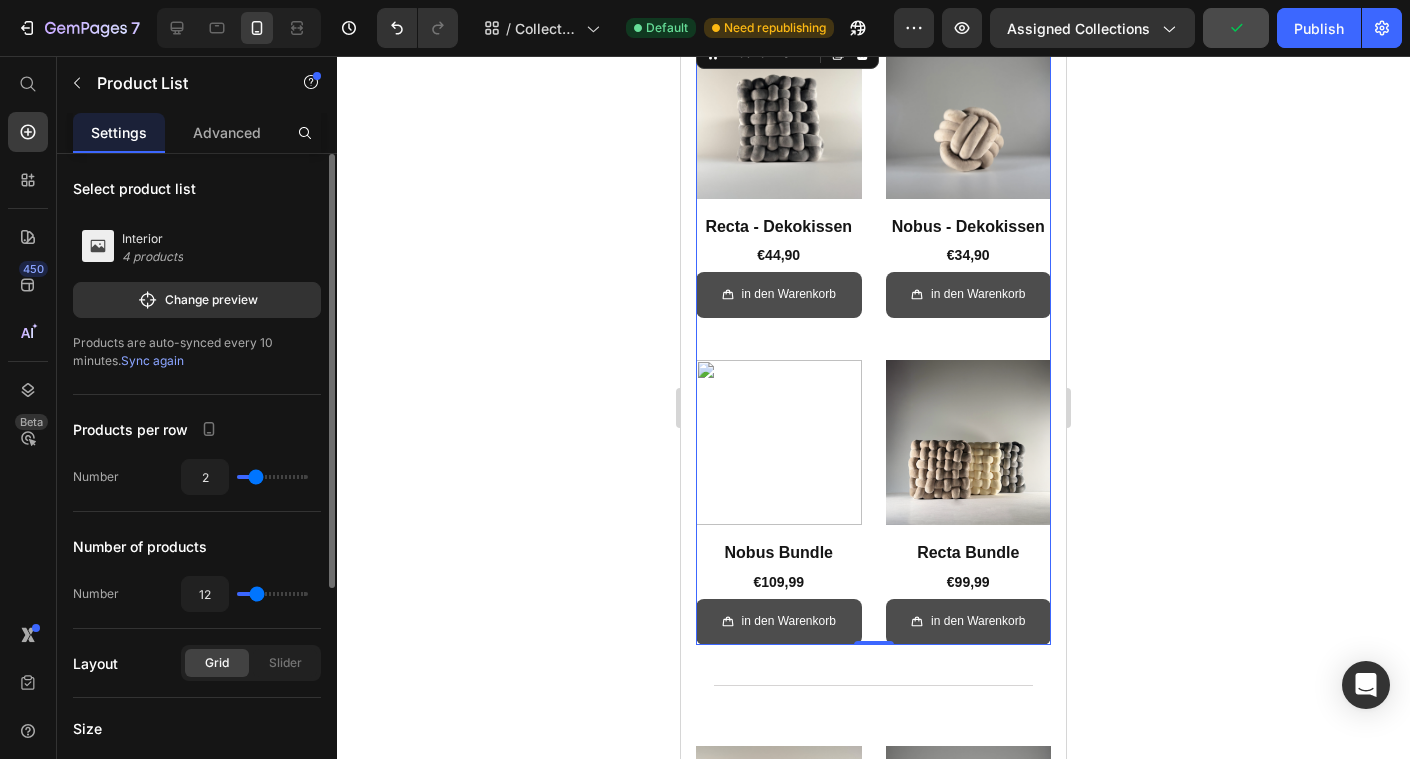 click on "Sync again" at bounding box center [152, 360] 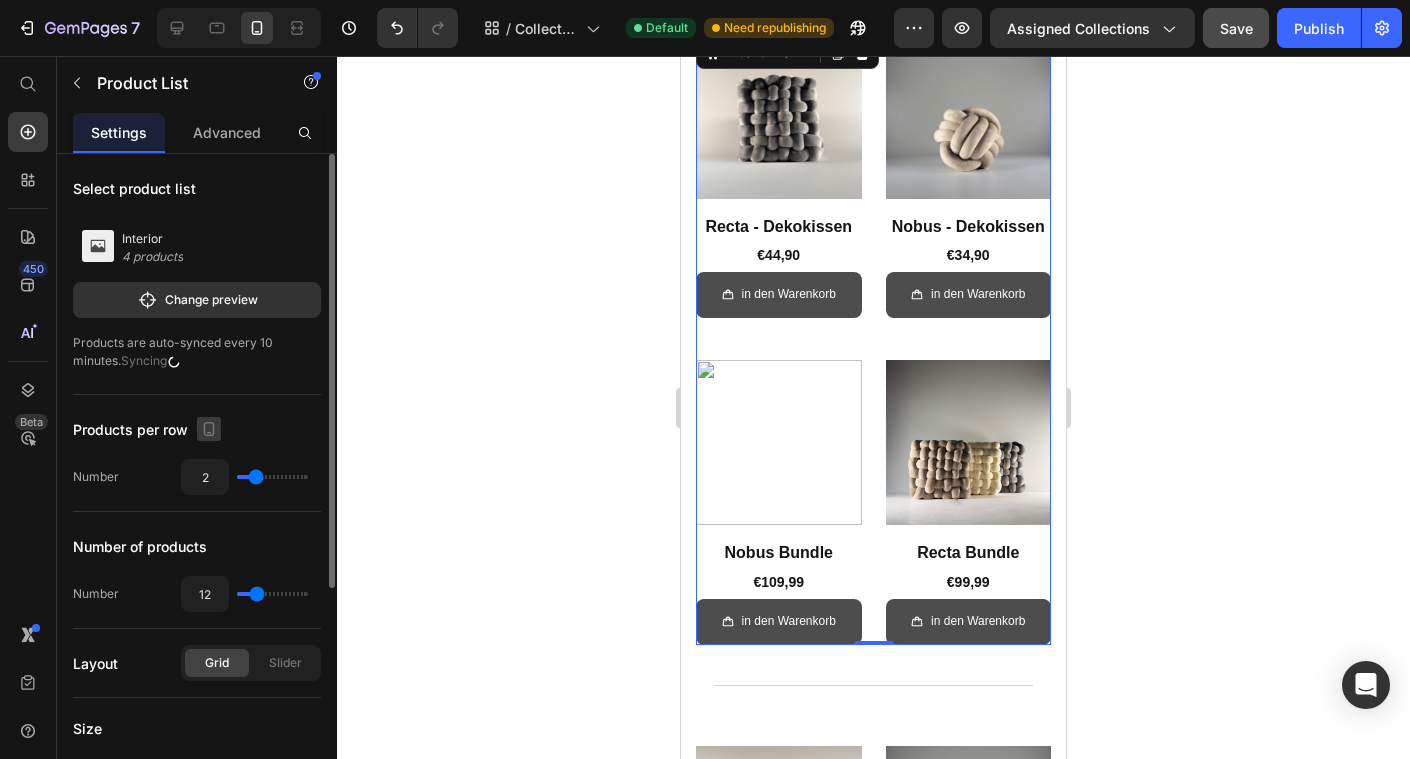 click 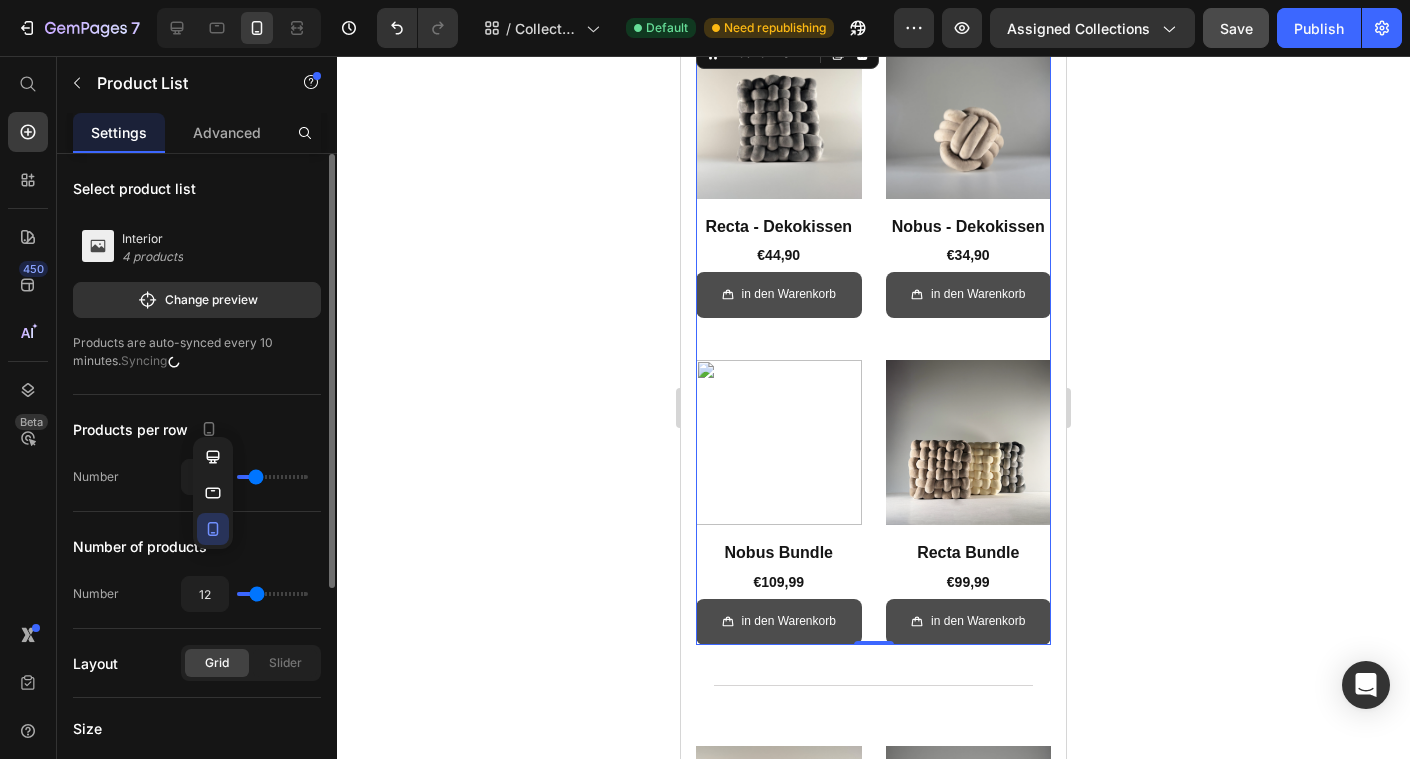 click on "Select product list Interior 4 products Change preview  Products are auto-synced every 10 minutes.   Syncing  Products per row Number 2 Number of products Number 12 Layout Grid Slider Size Full width Same height Grid Row gap 42 px Column gap 24 px" at bounding box center [197, 609] 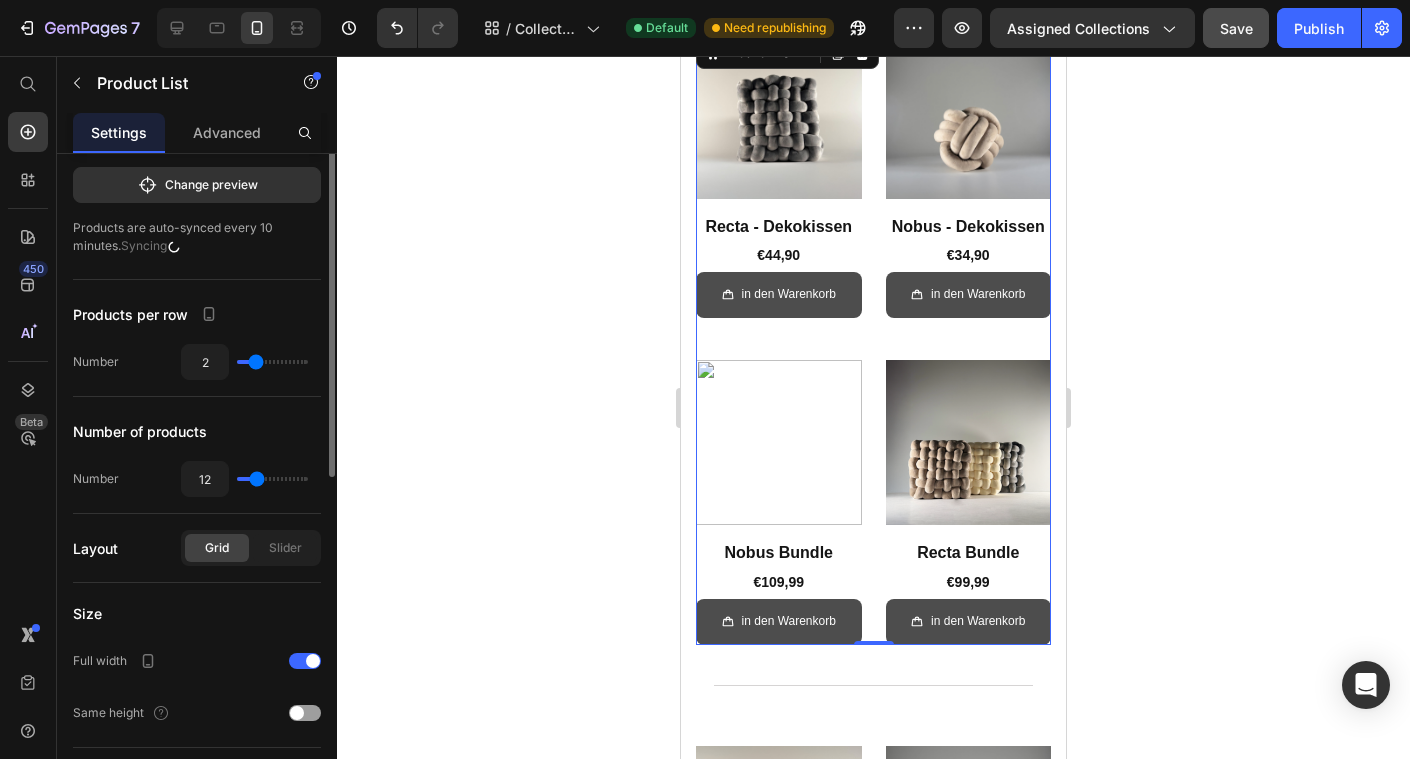 scroll, scrollTop: 0, scrollLeft: 0, axis: both 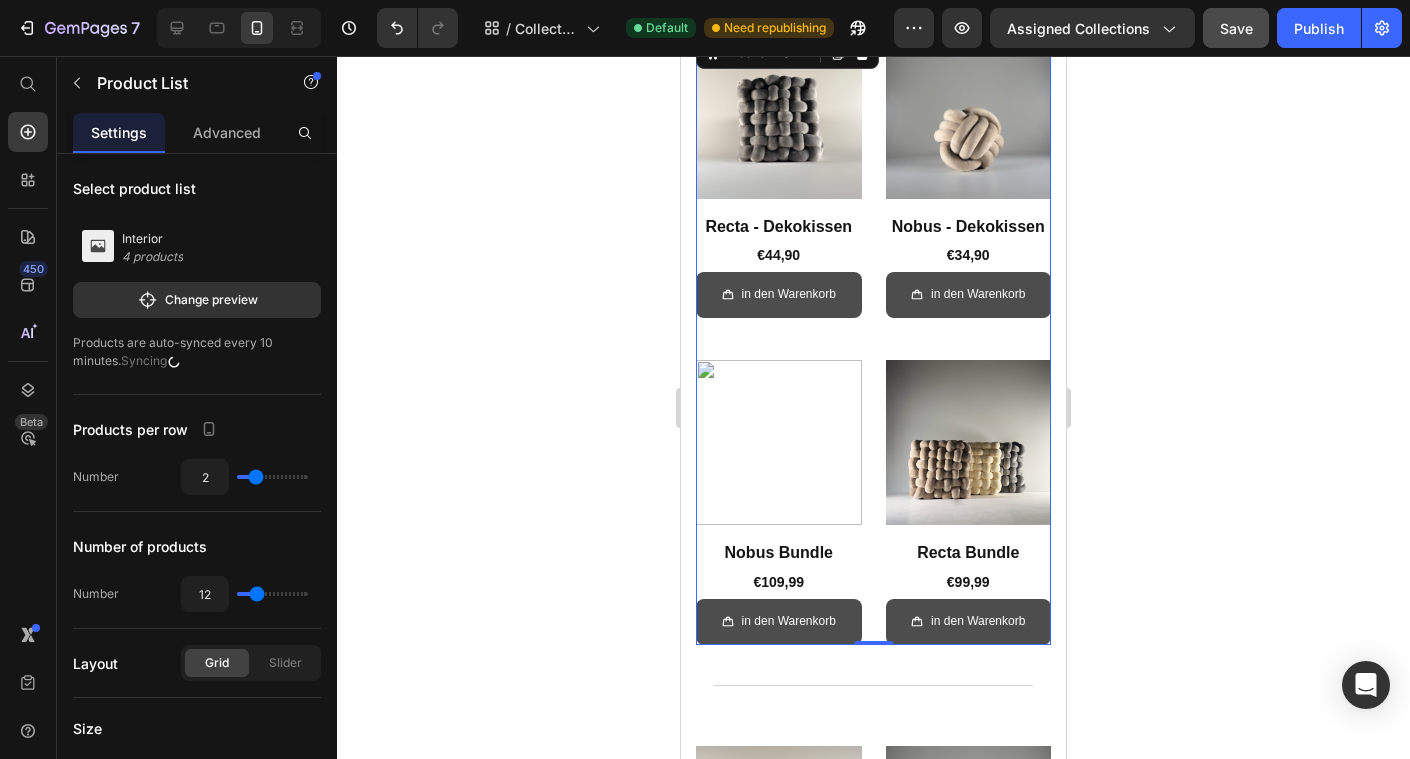 click 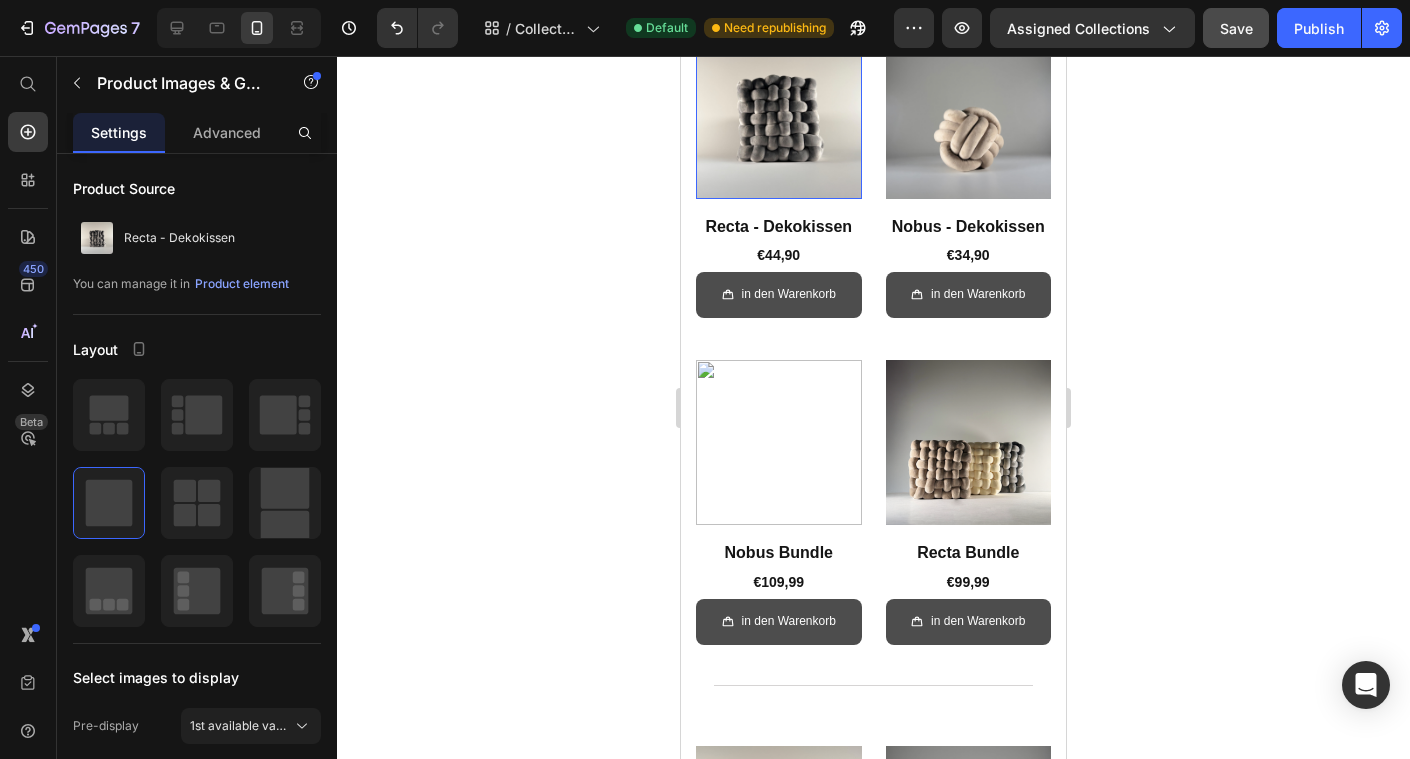 click at bounding box center (779, 116) 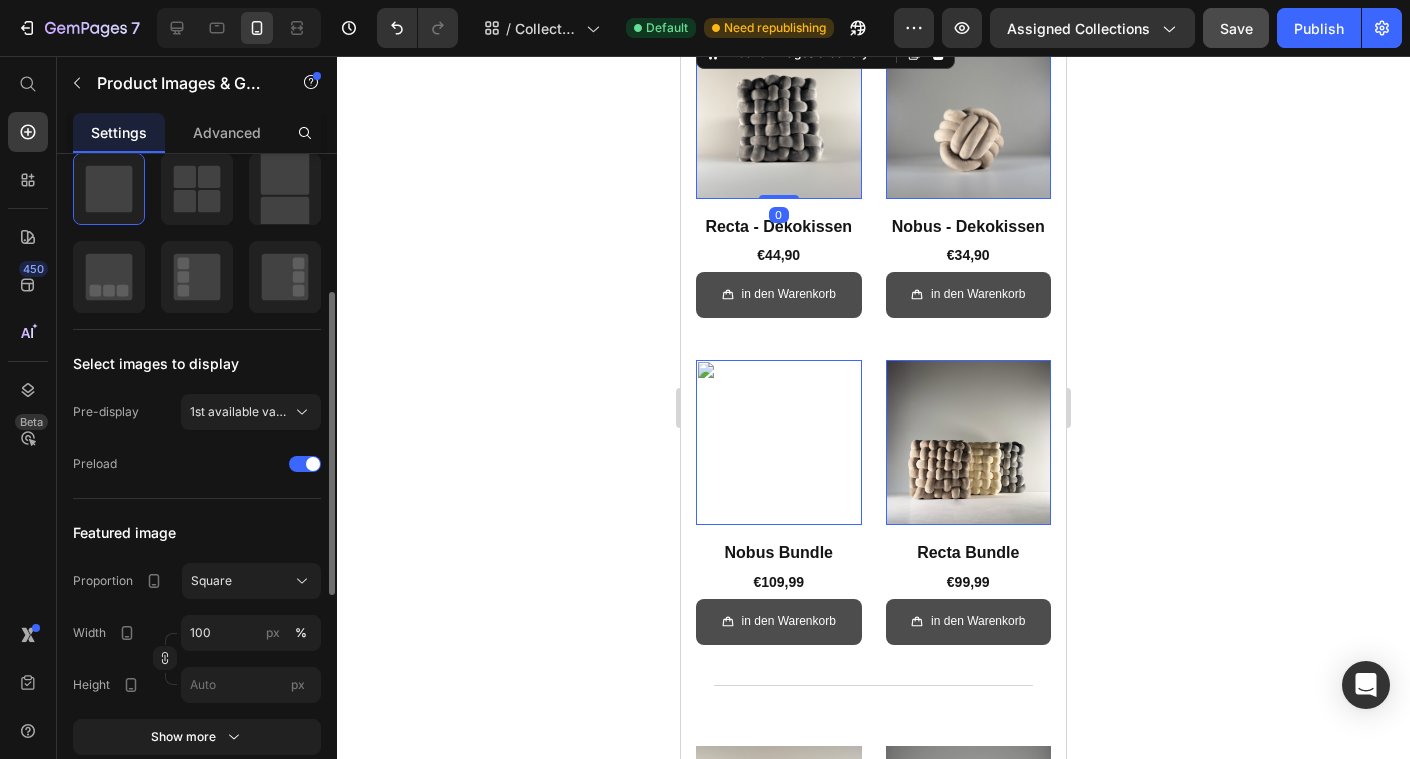 scroll, scrollTop: 318, scrollLeft: 0, axis: vertical 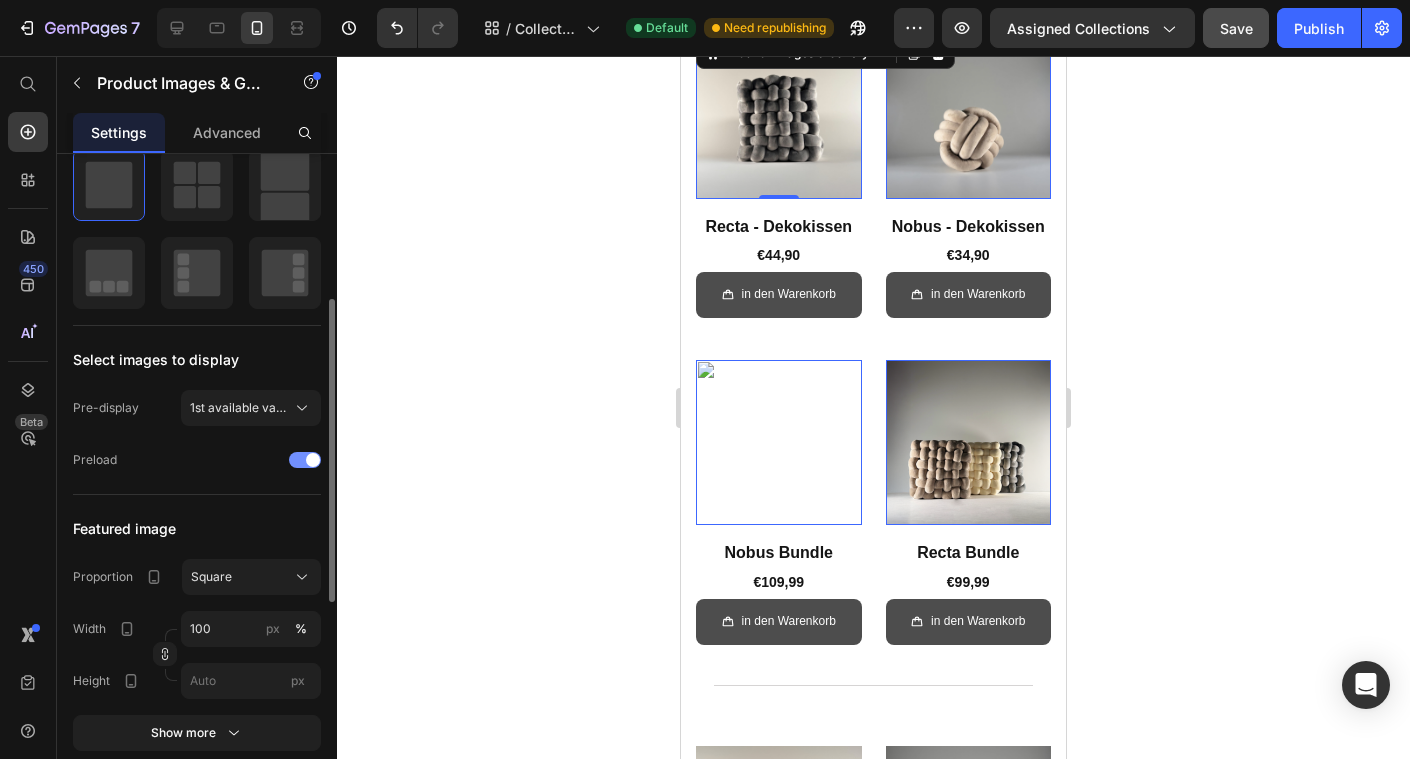 click at bounding box center [313, 460] 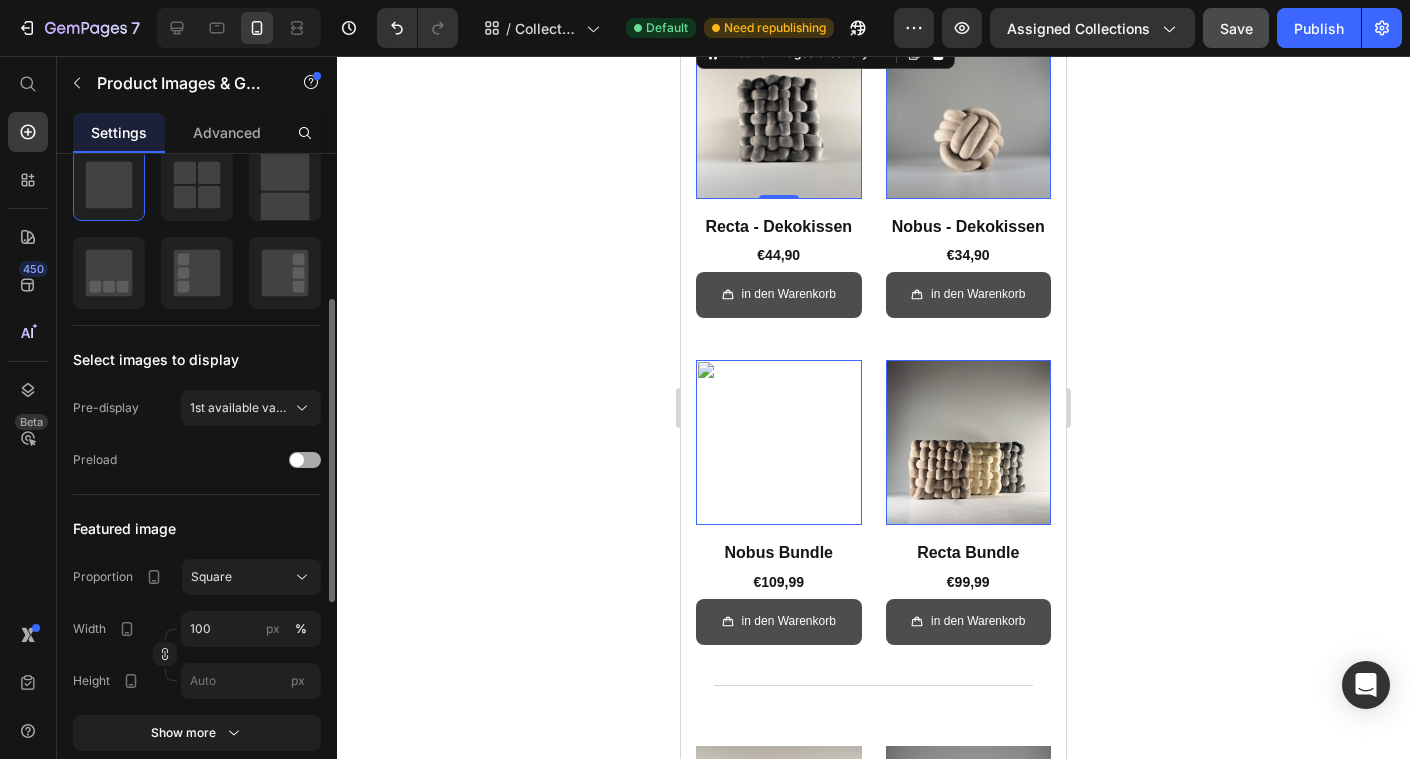 click at bounding box center [305, 460] 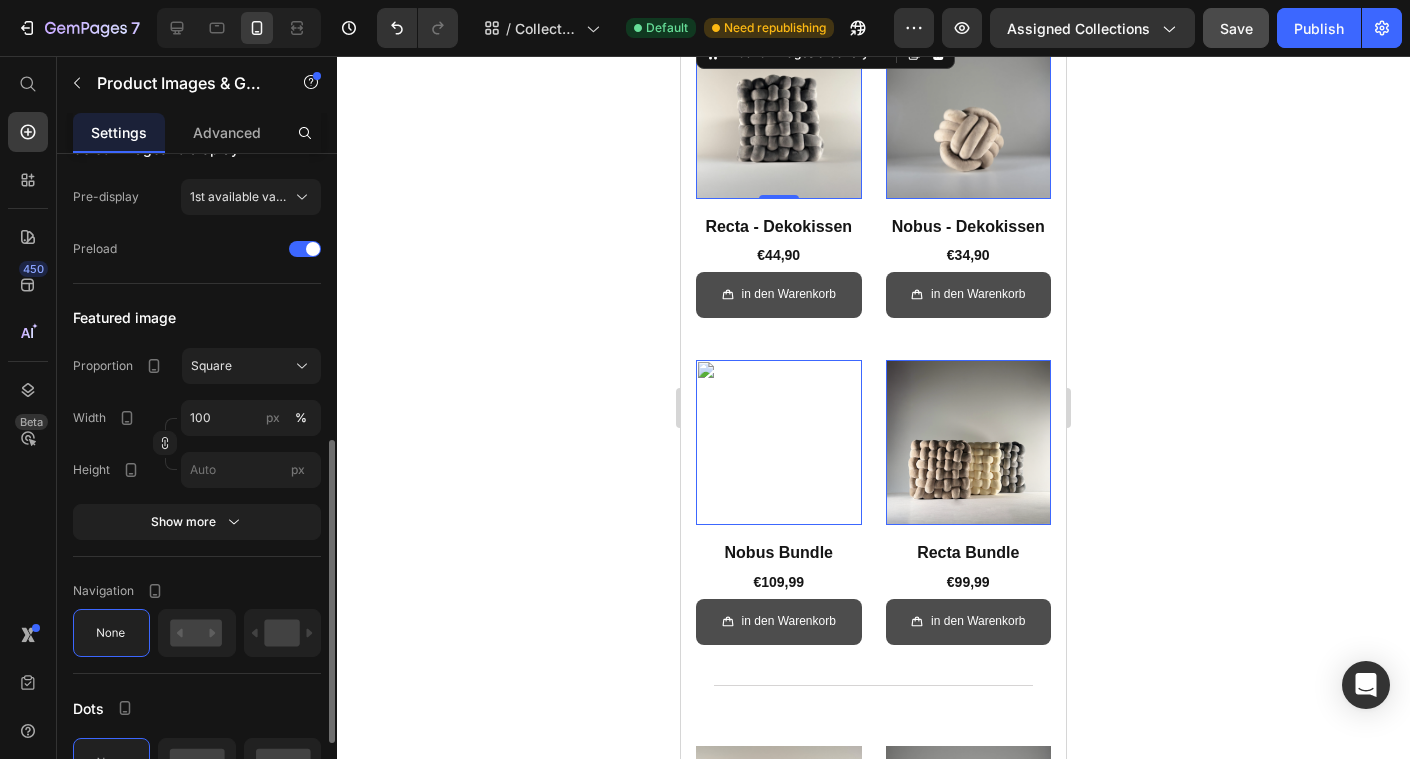 scroll, scrollTop: 559, scrollLeft: 0, axis: vertical 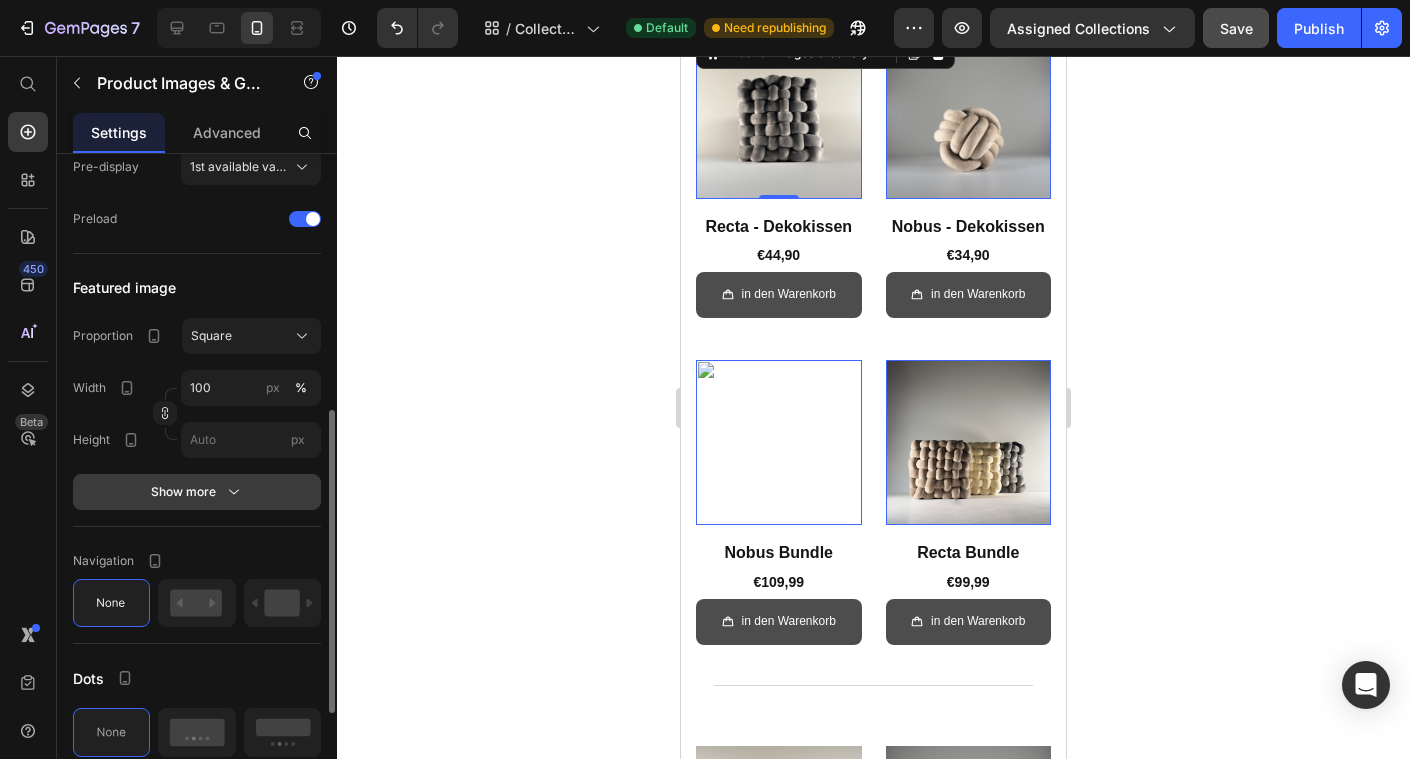 click on "Show more" at bounding box center [197, 492] 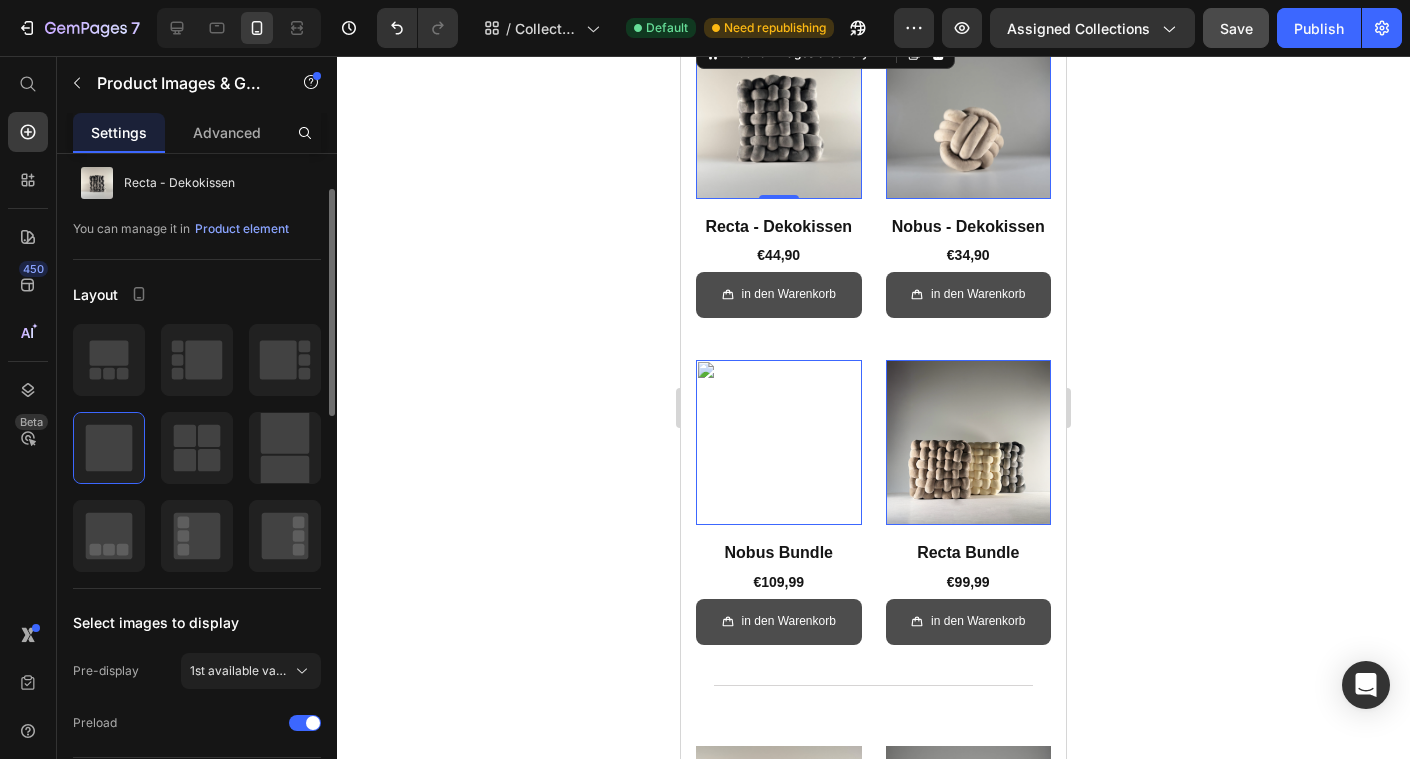 scroll, scrollTop: 190, scrollLeft: 0, axis: vertical 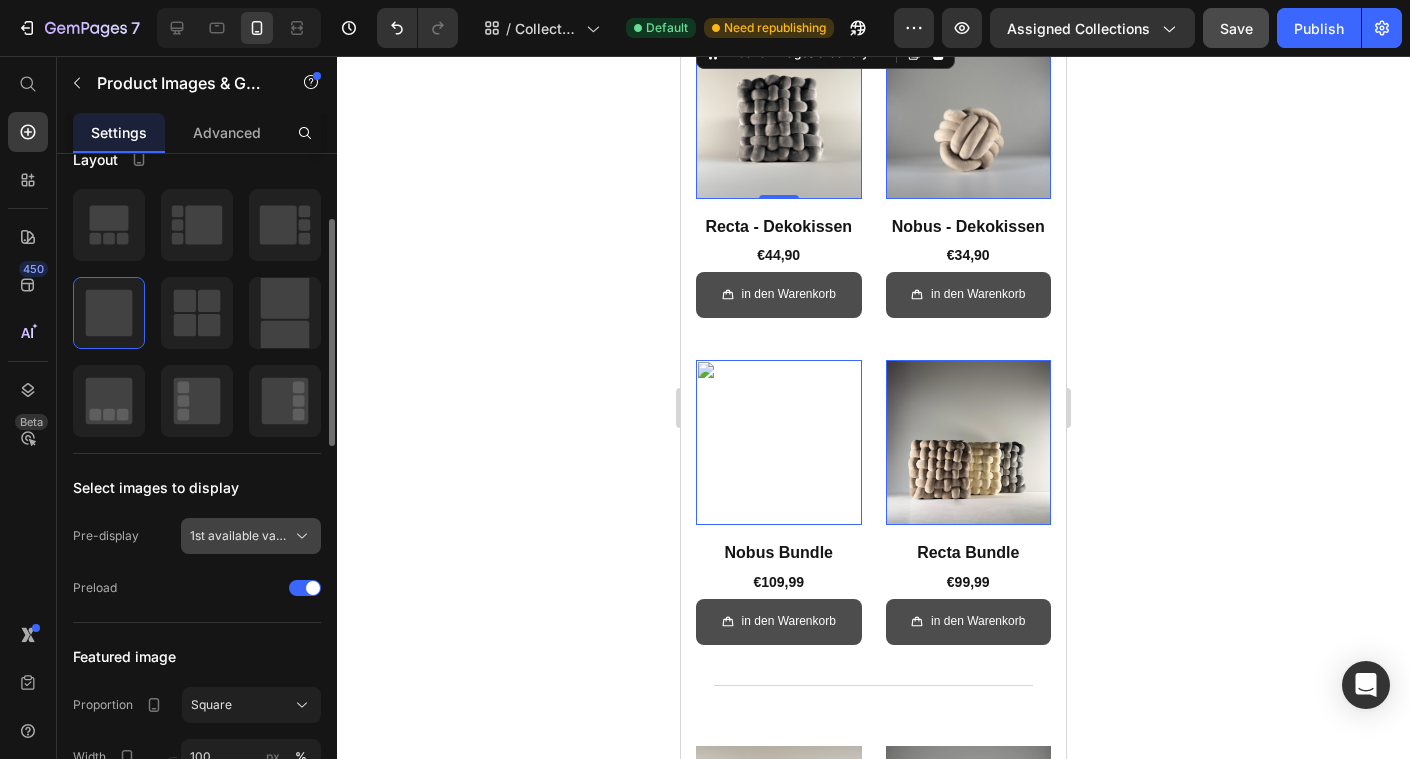 click on "1st available variant" at bounding box center [239, 536] 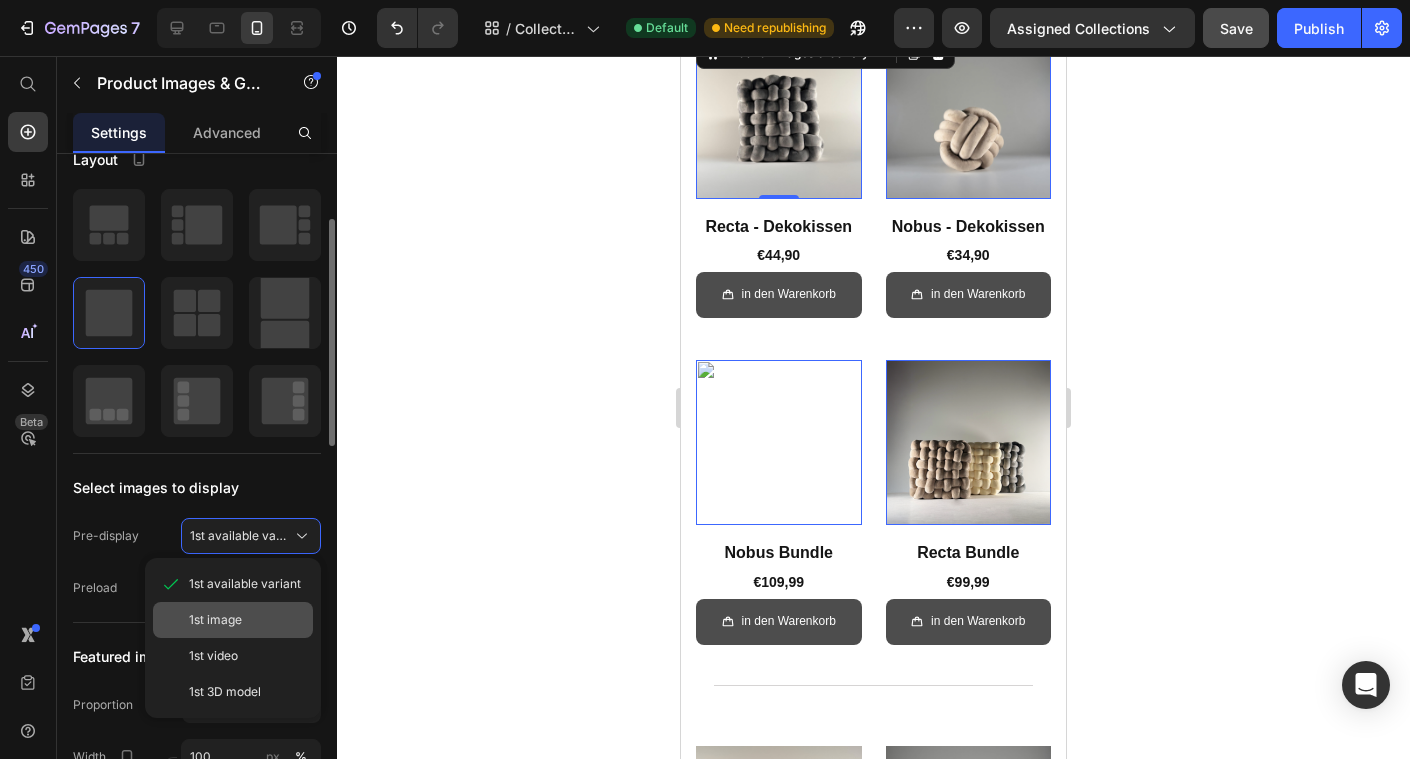 click on "1st image" at bounding box center (215, 620) 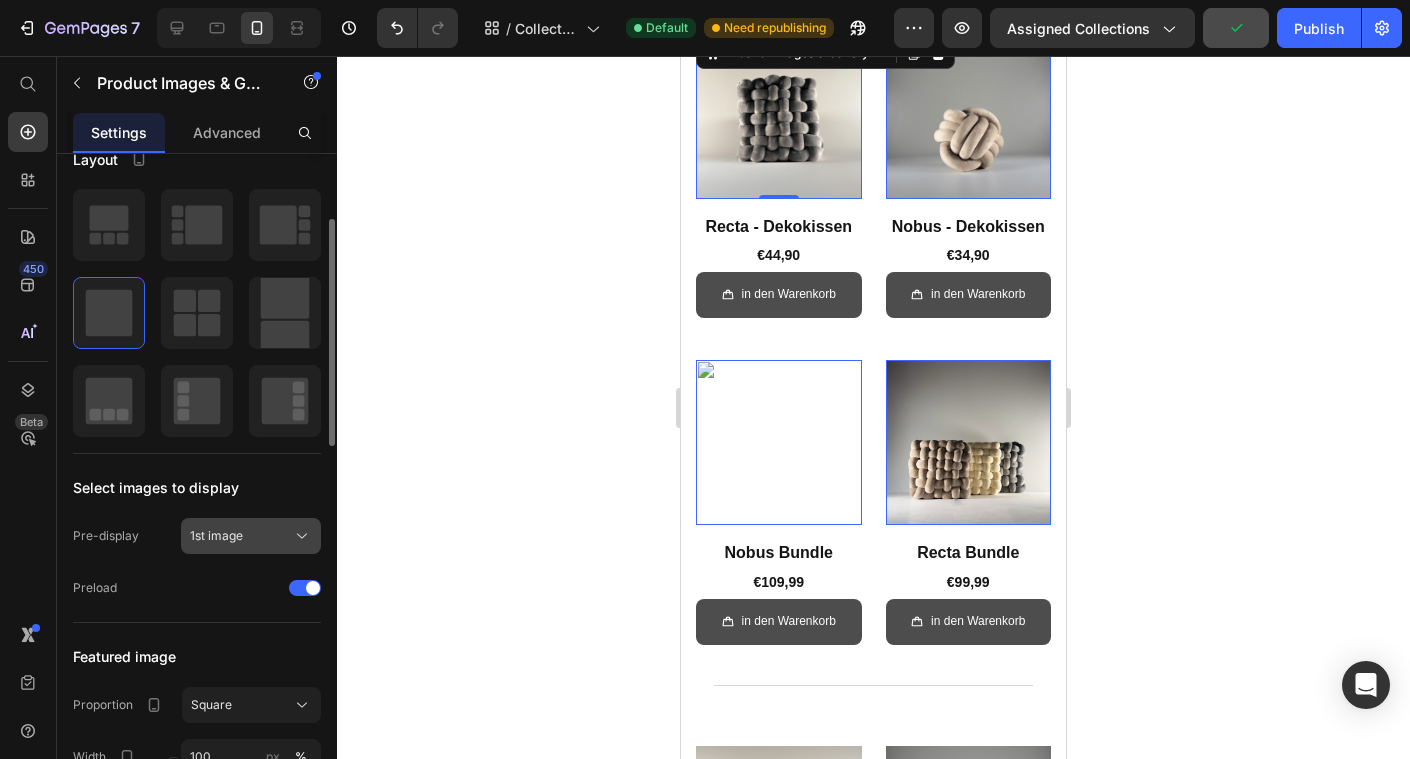 click on "1st image" 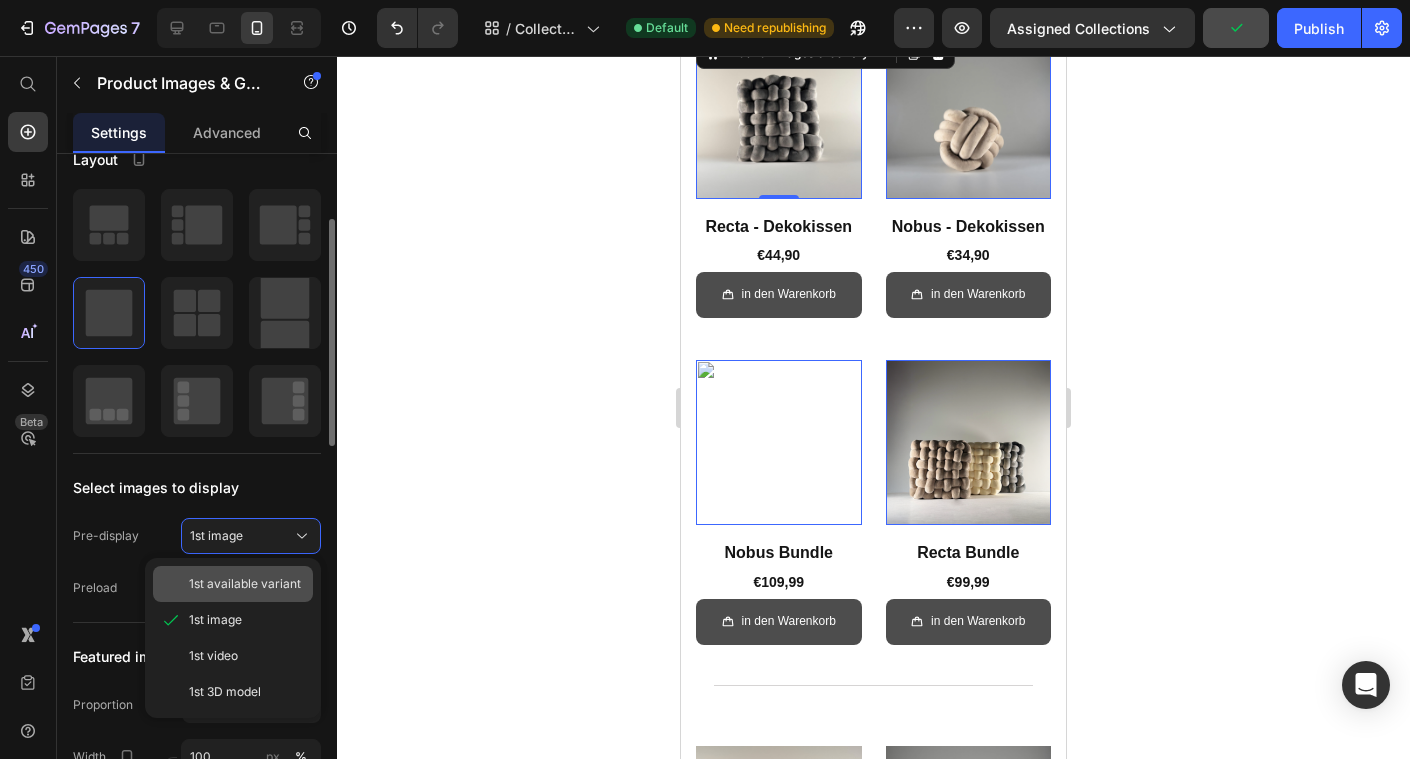 click on "1st available variant" at bounding box center (245, 584) 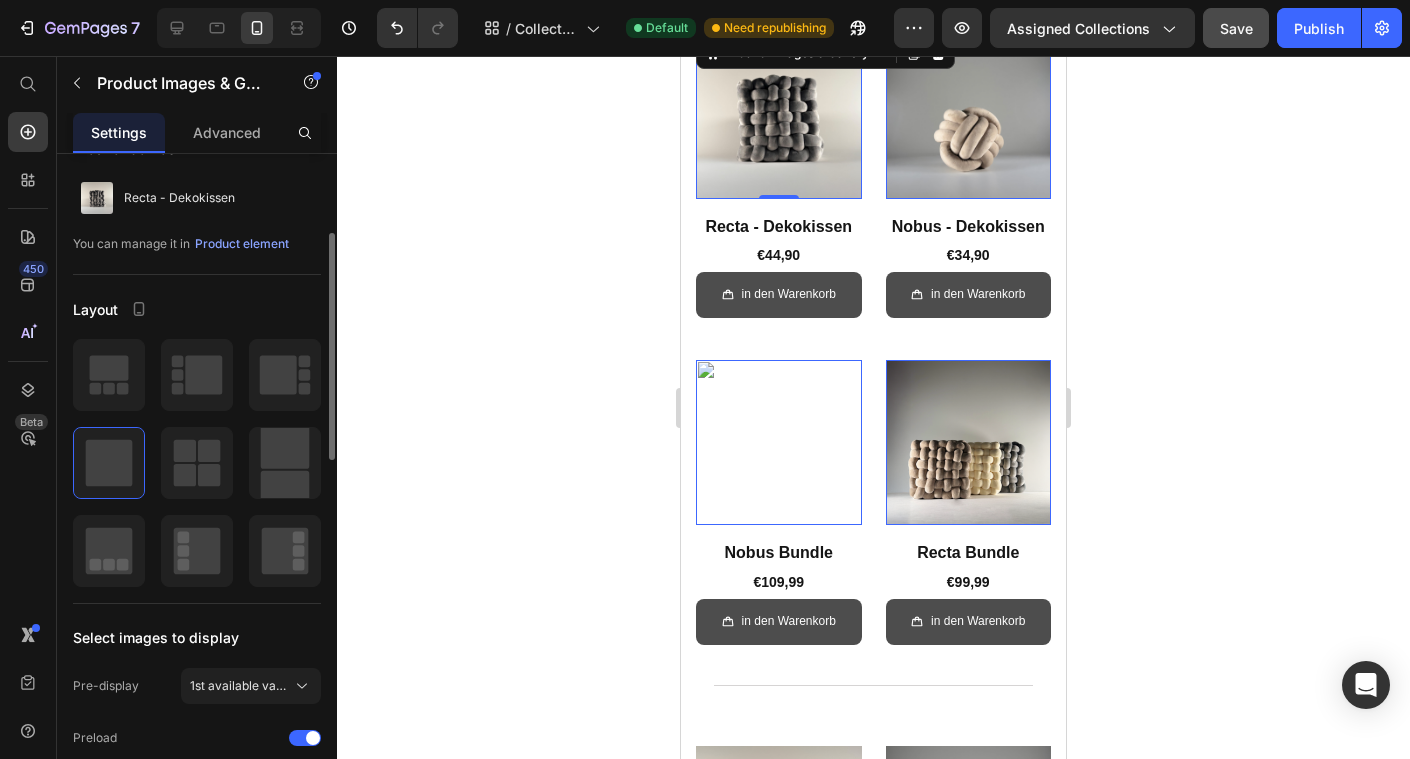 scroll, scrollTop: 16, scrollLeft: 0, axis: vertical 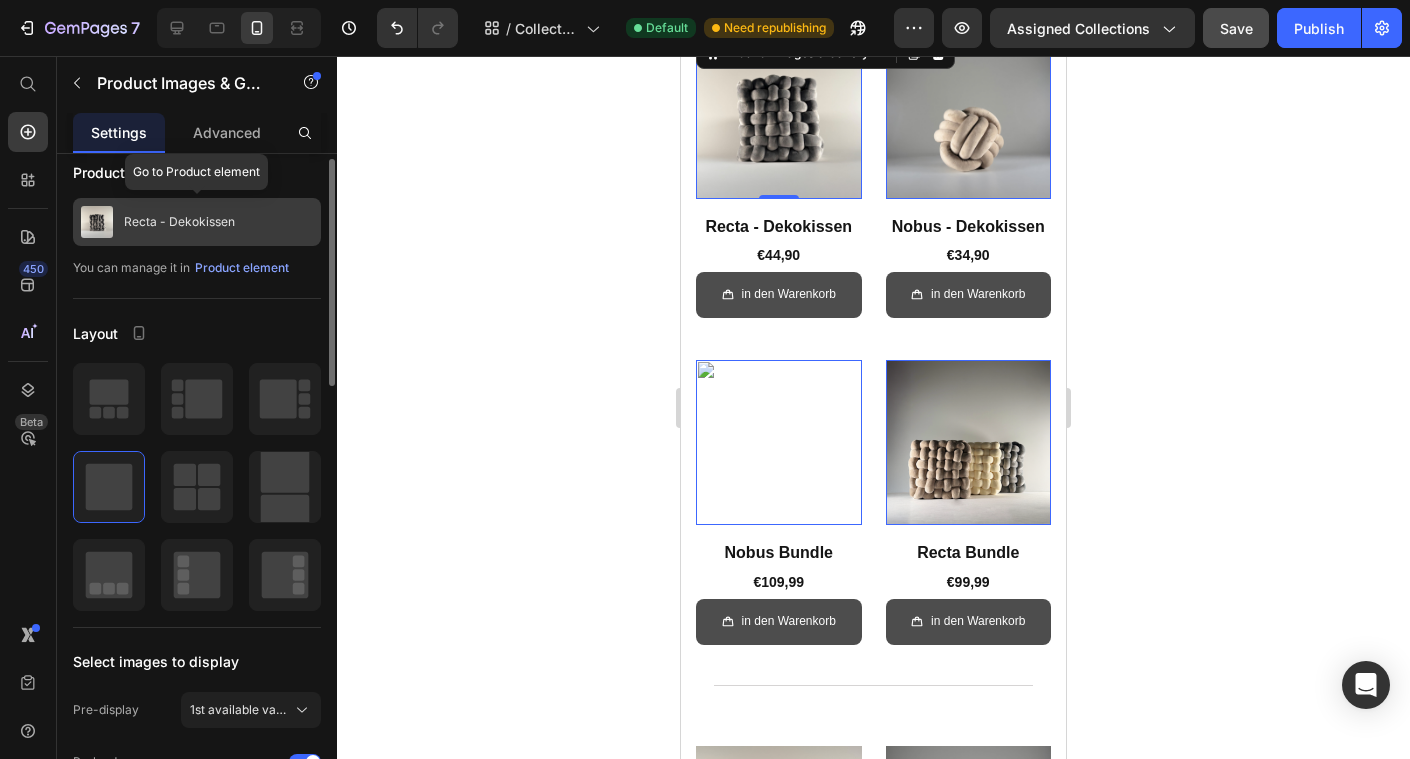 click on "Recta - Dekokissen" 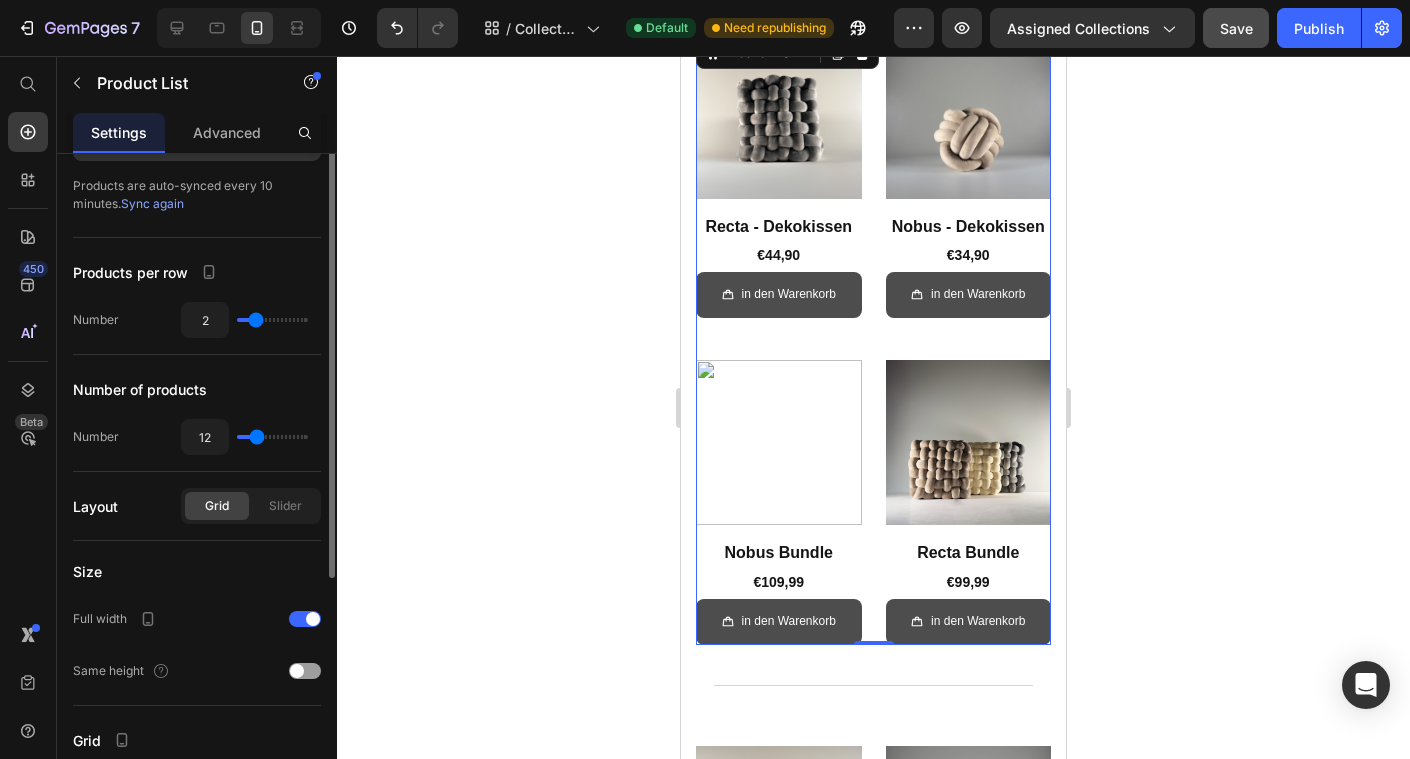 scroll, scrollTop: 0, scrollLeft: 0, axis: both 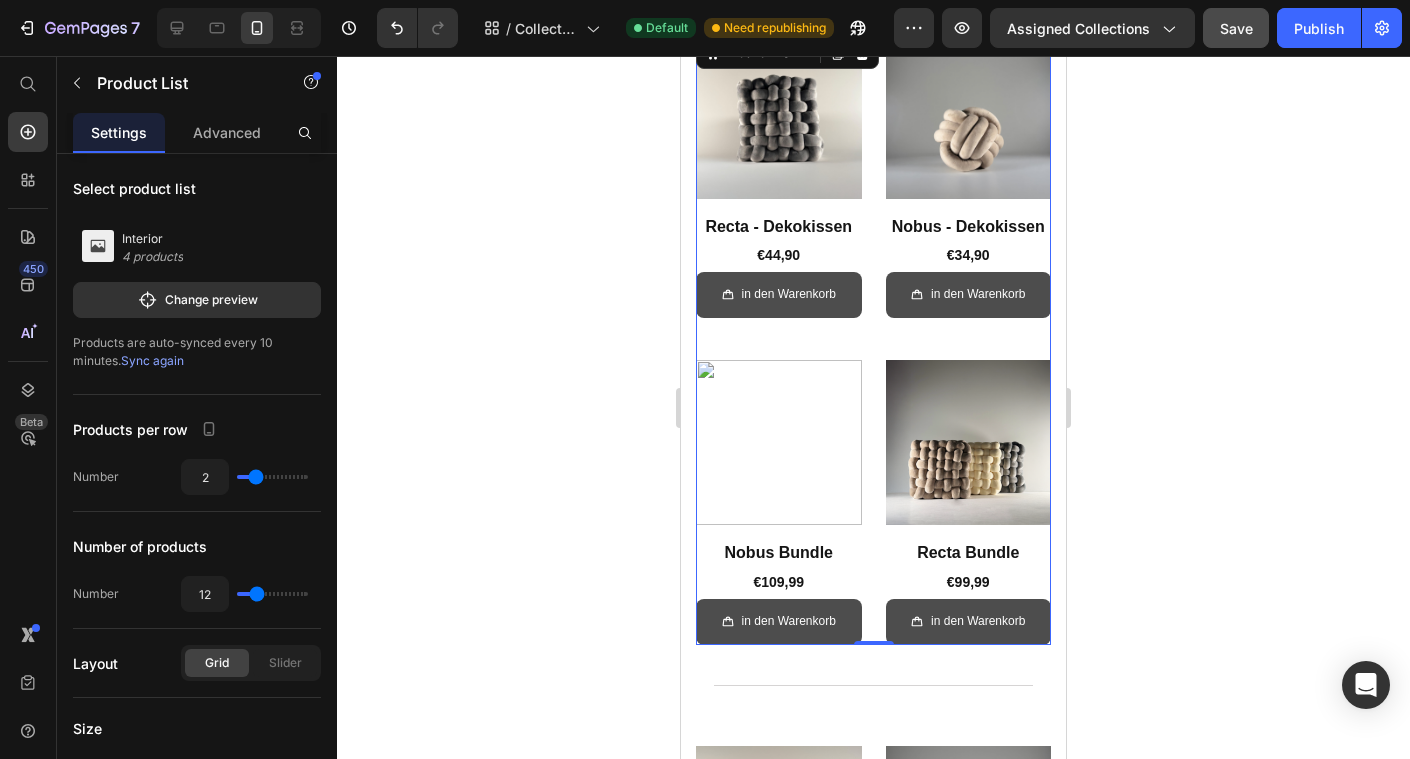 click 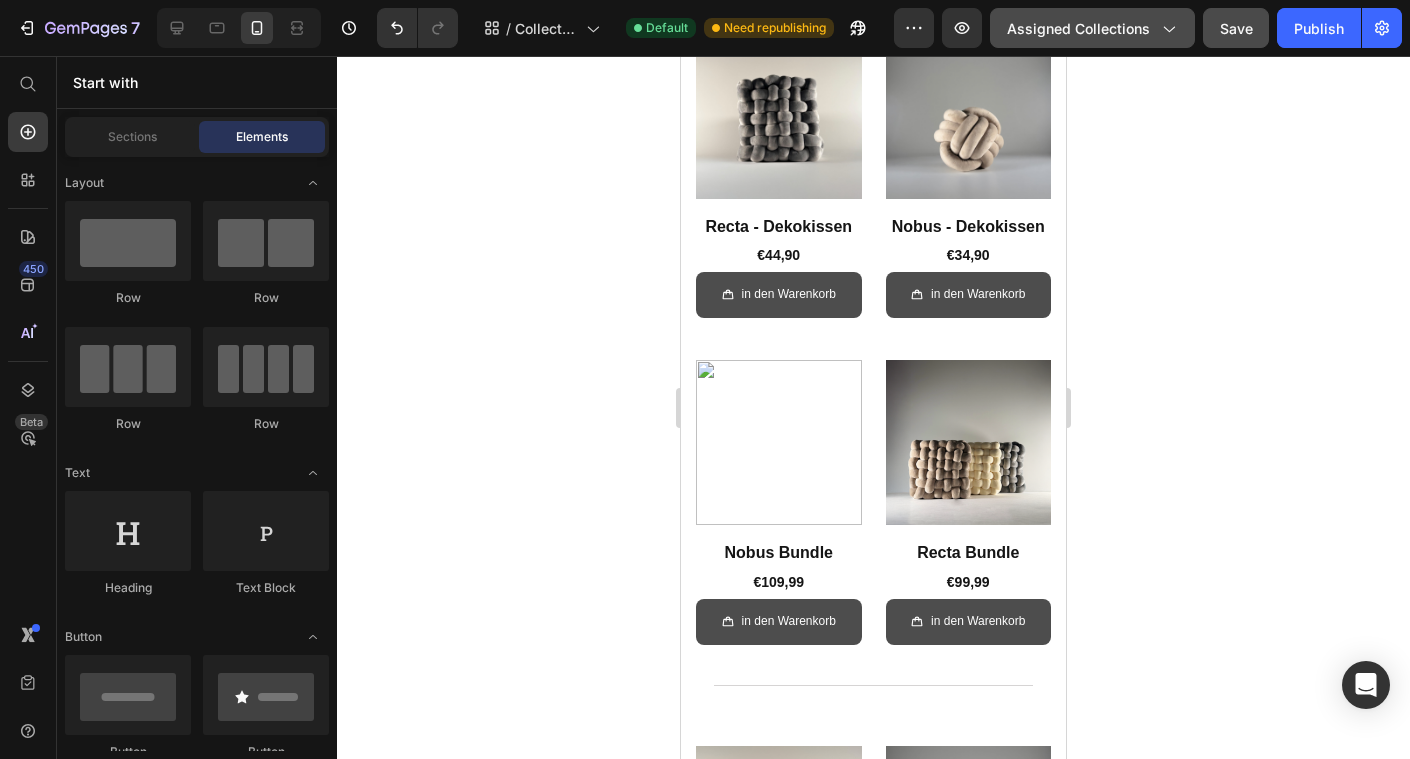 click on "Assigned Collections" at bounding box center (1092, 28) 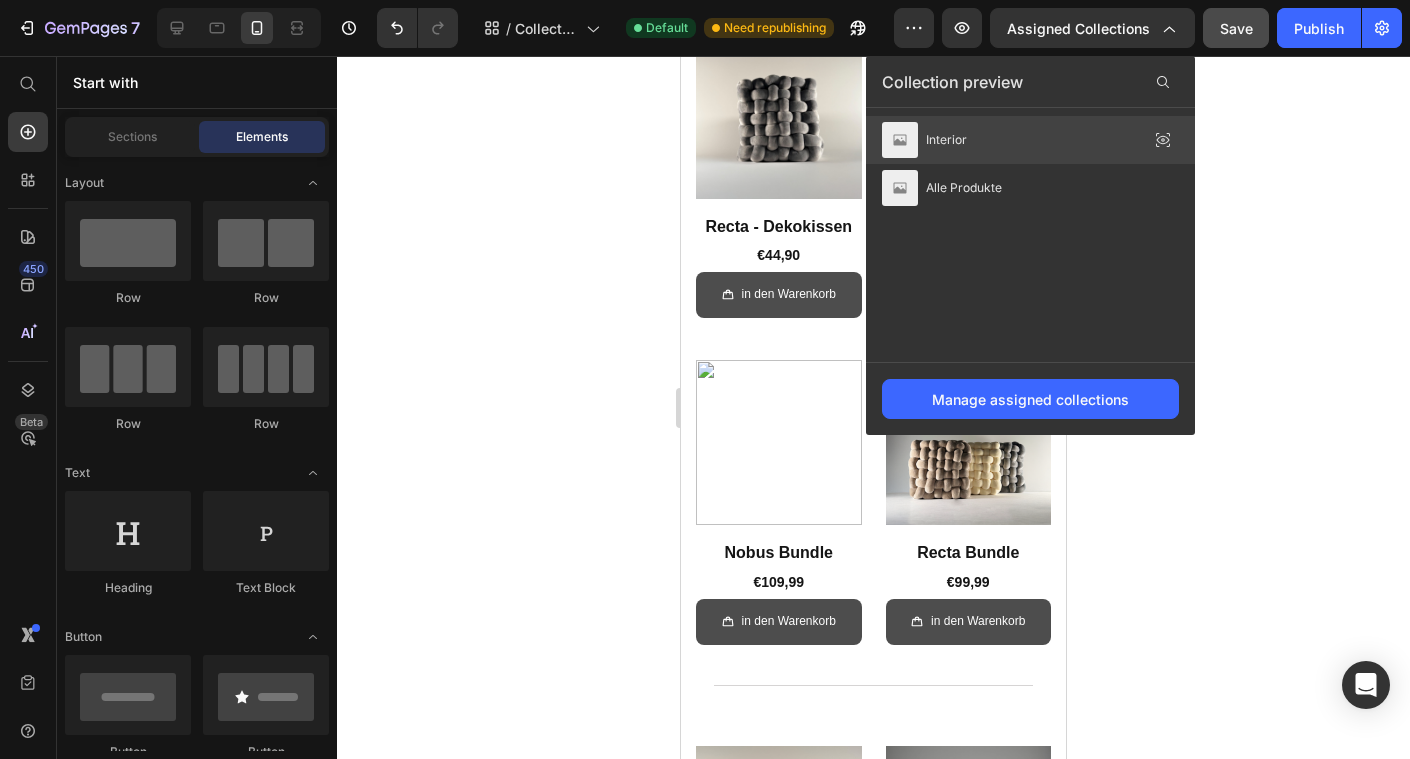 click on "Interior" 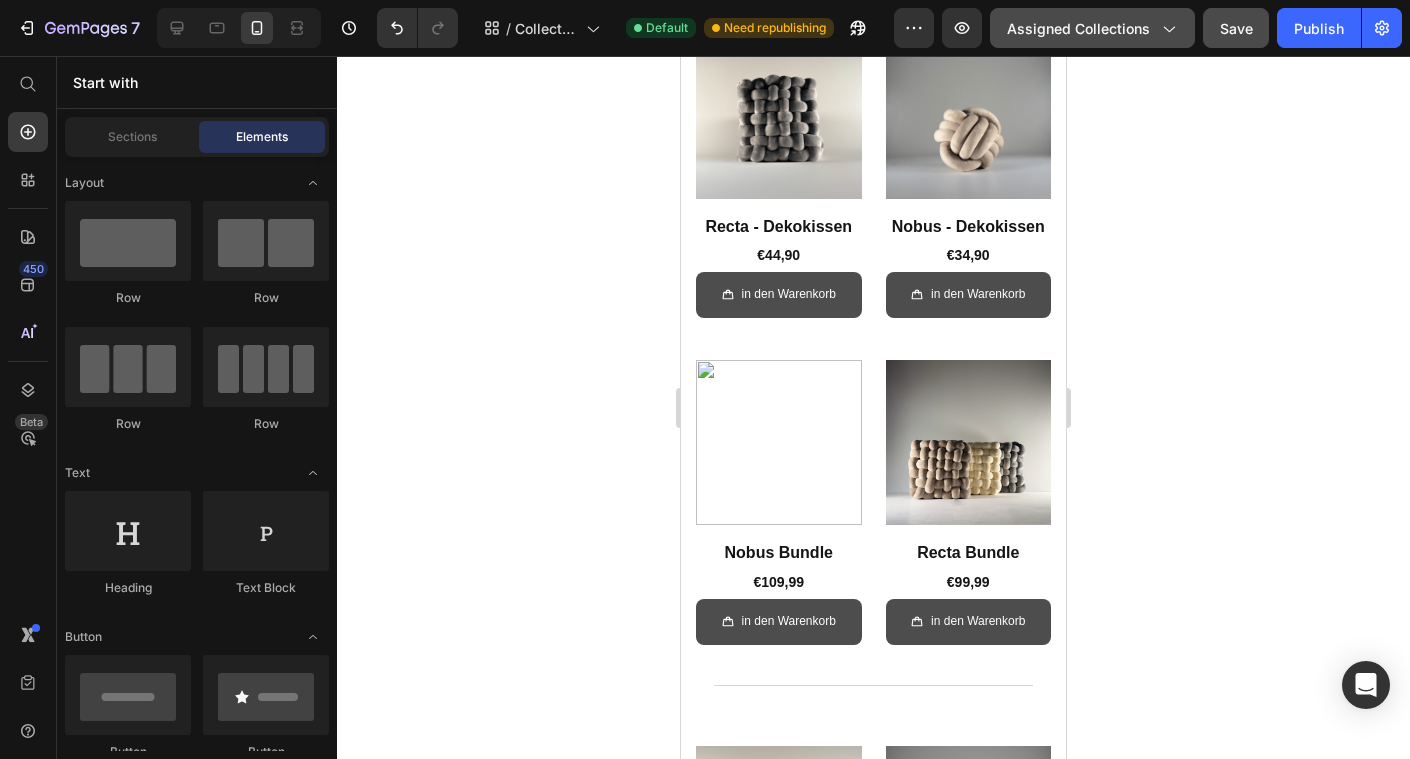 click on "Assigned Collections" 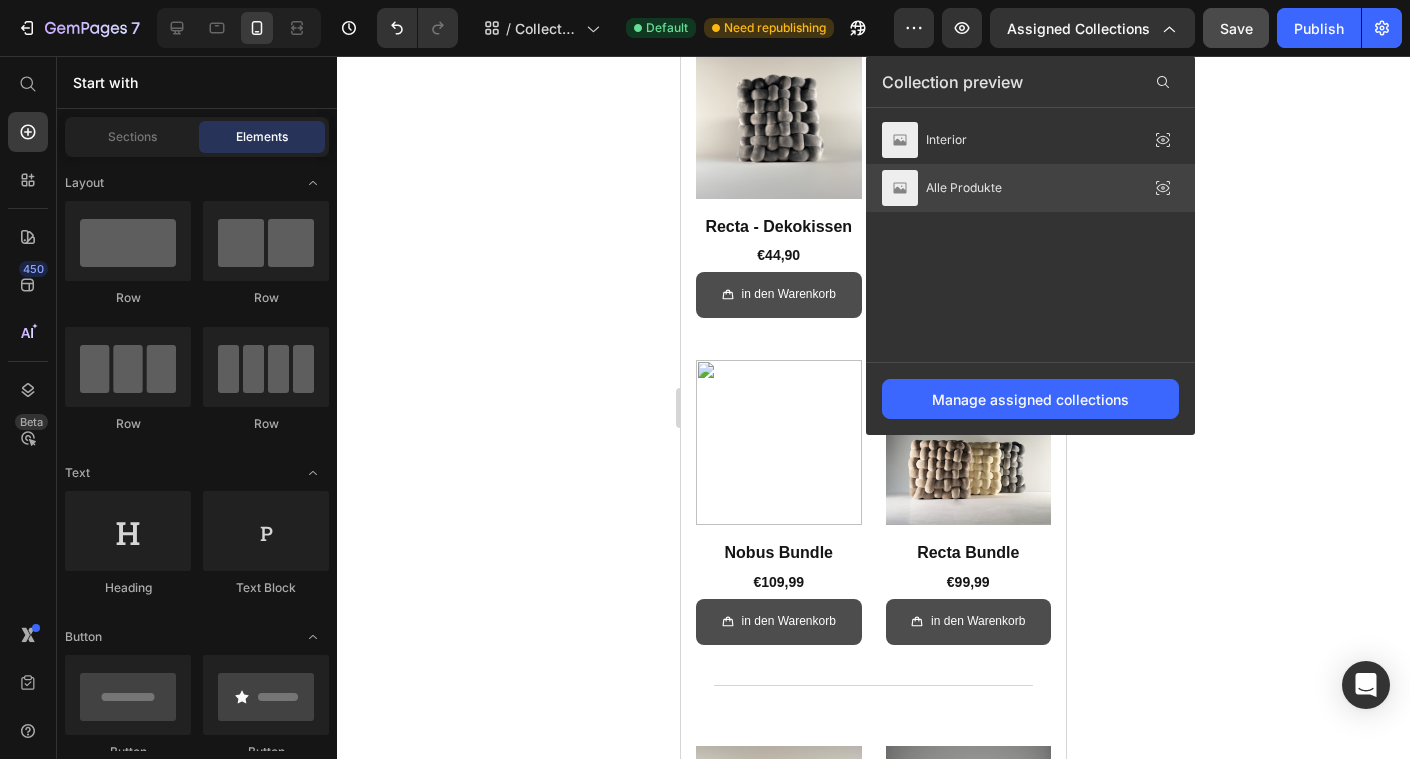 click on "Alle Produkte" 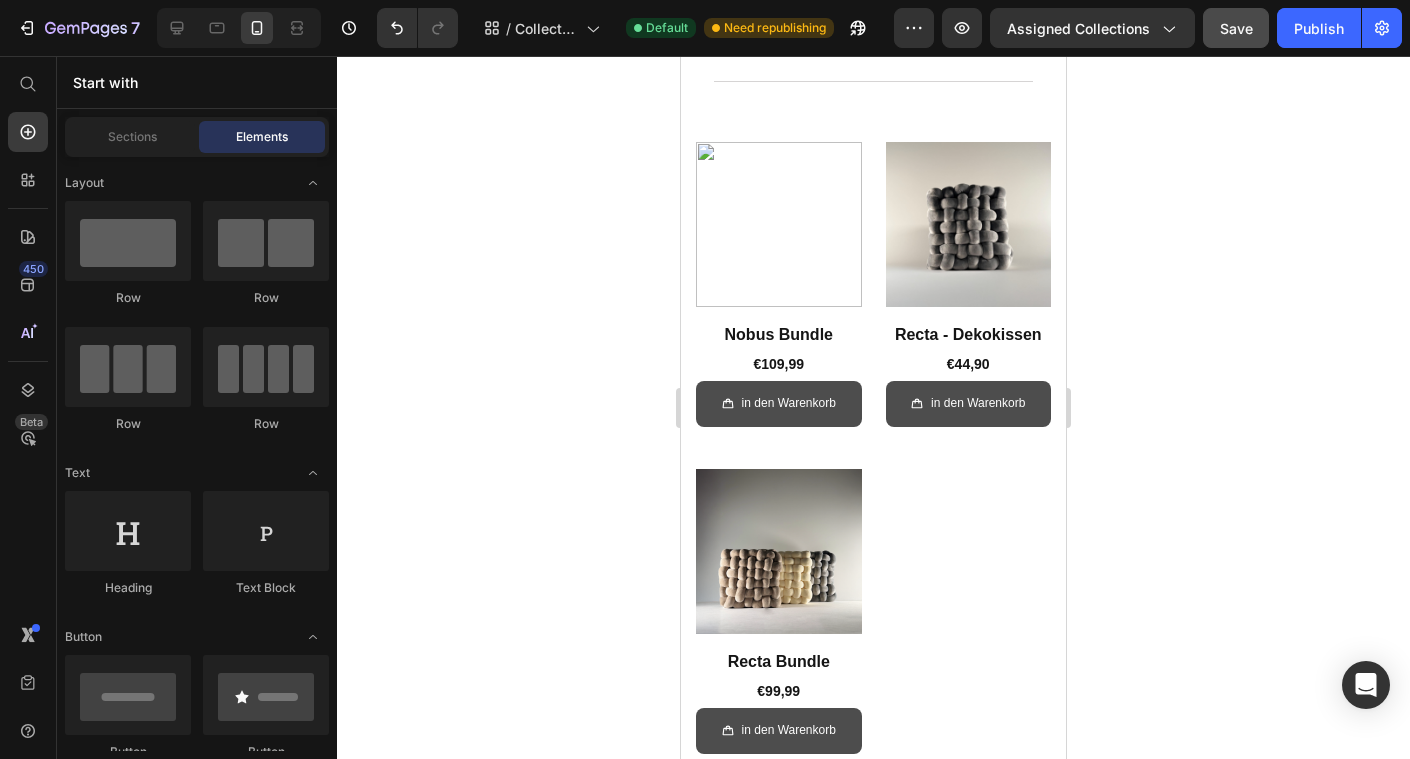 scroll, scrollTop: 0, scrollLeft: 0, axis: both 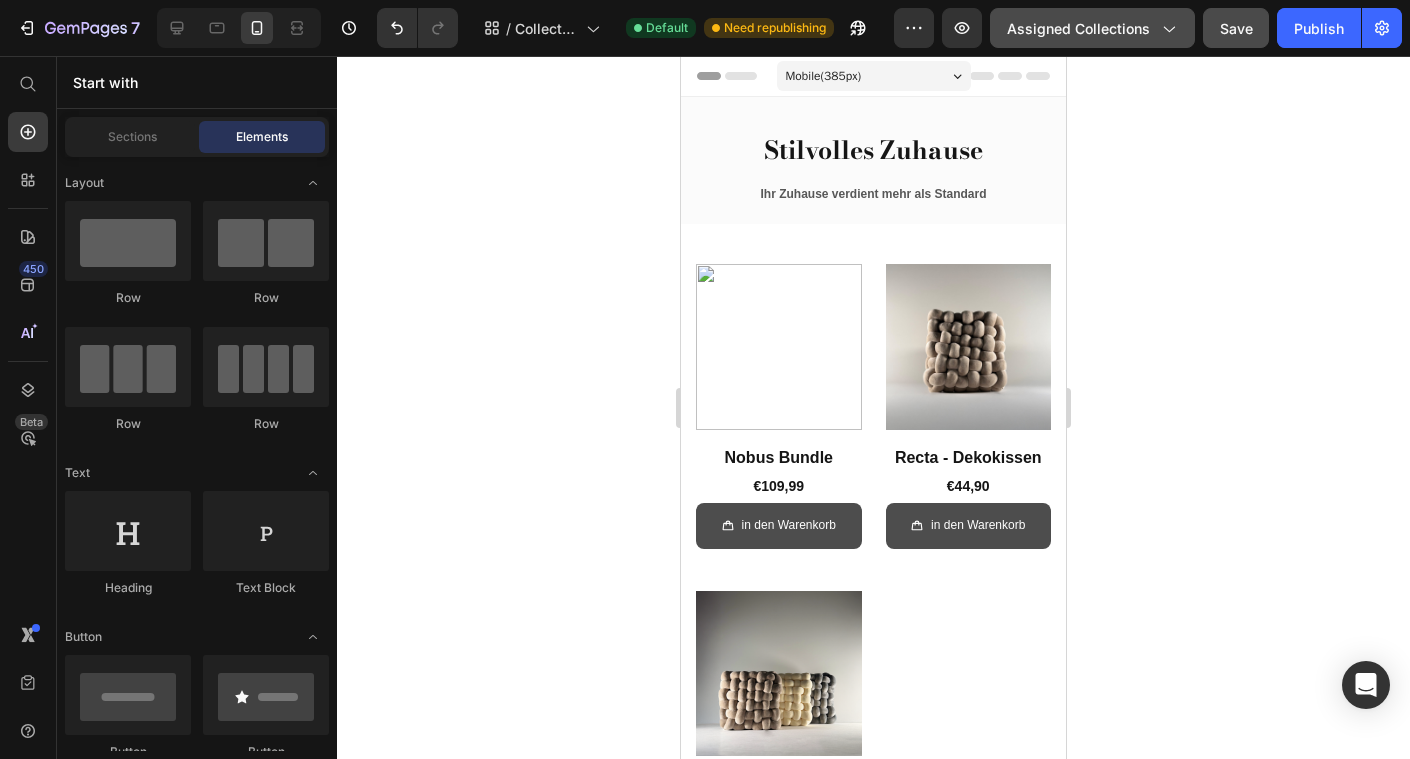 click on "Assigned Collections" at bounding box center (1092, 28) 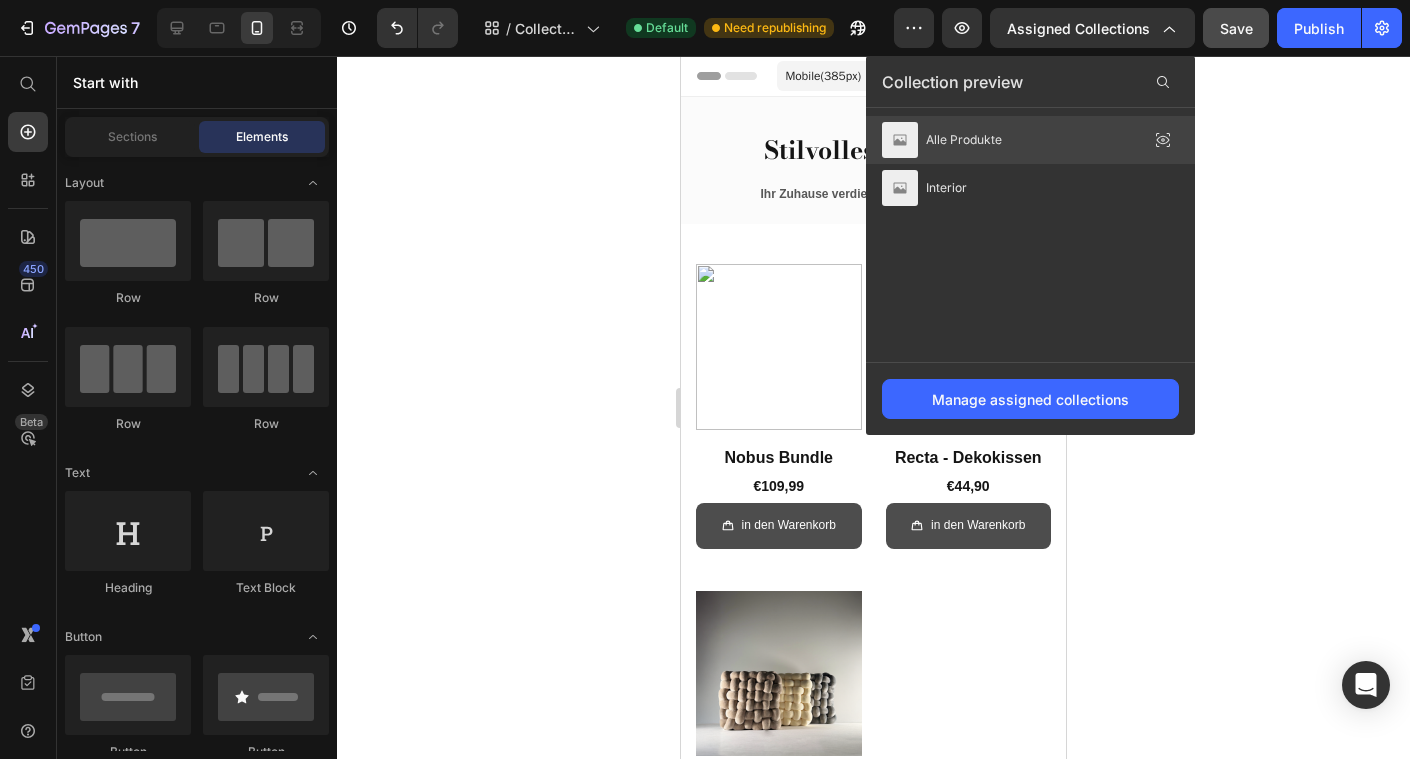 click on "Alle Produkte" 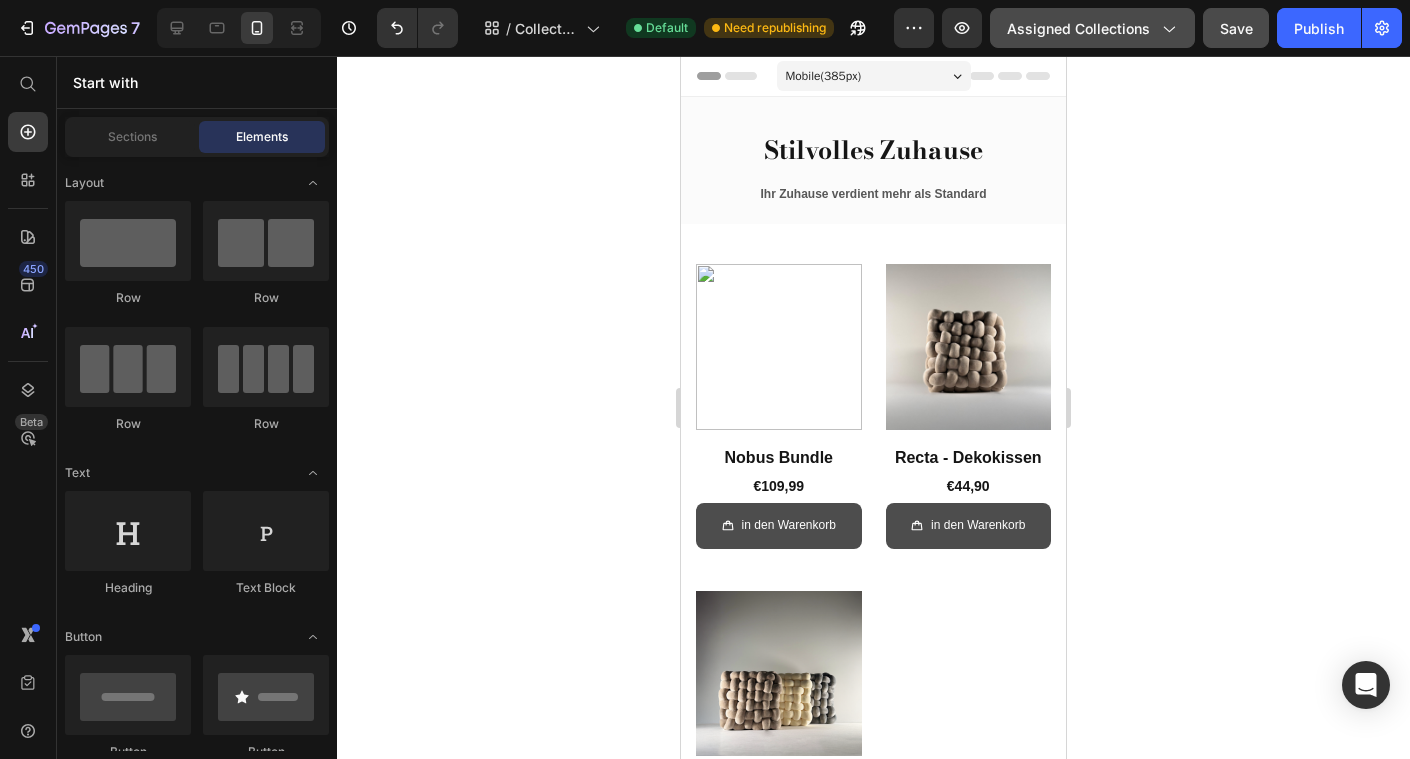 click on "Assigned Collections" 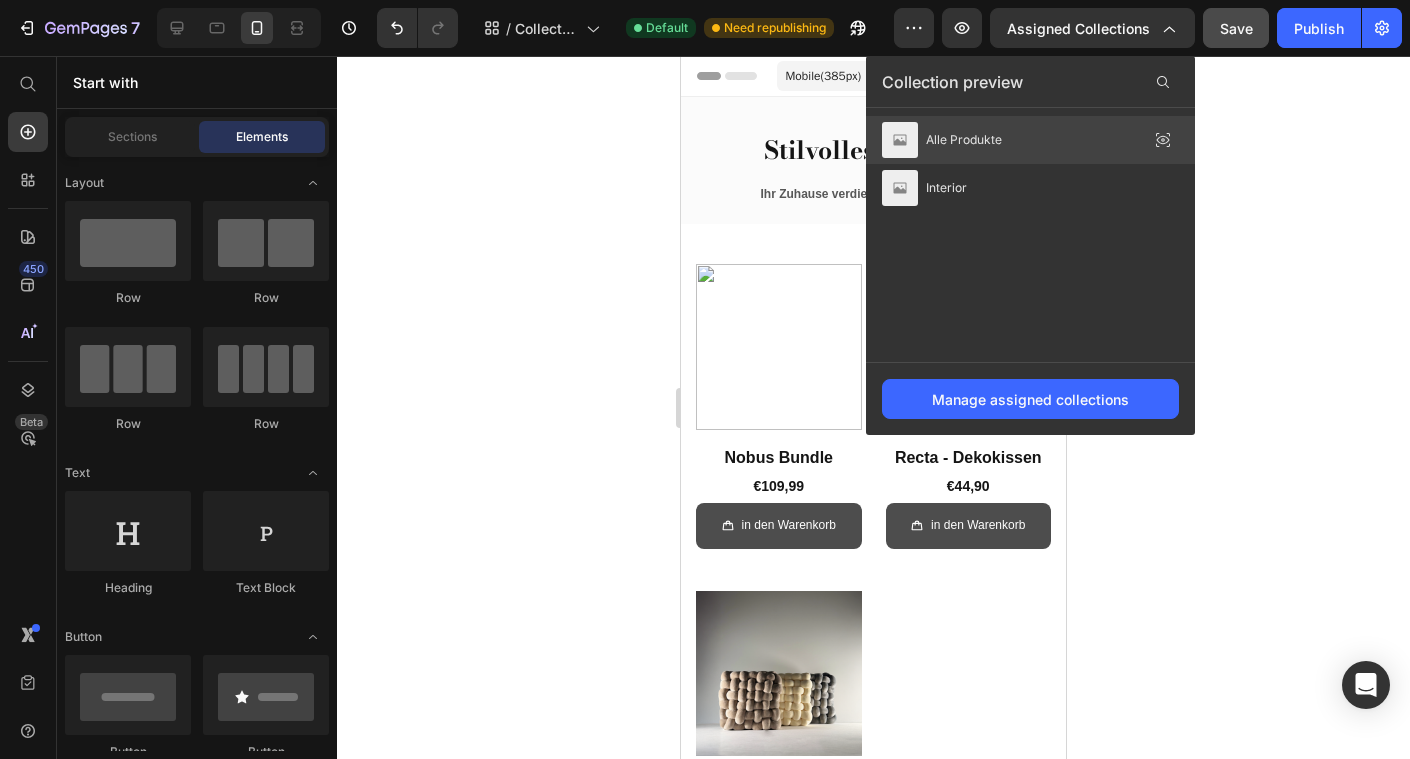 click on "Alle Produkte" at bounding box center [964, 140] 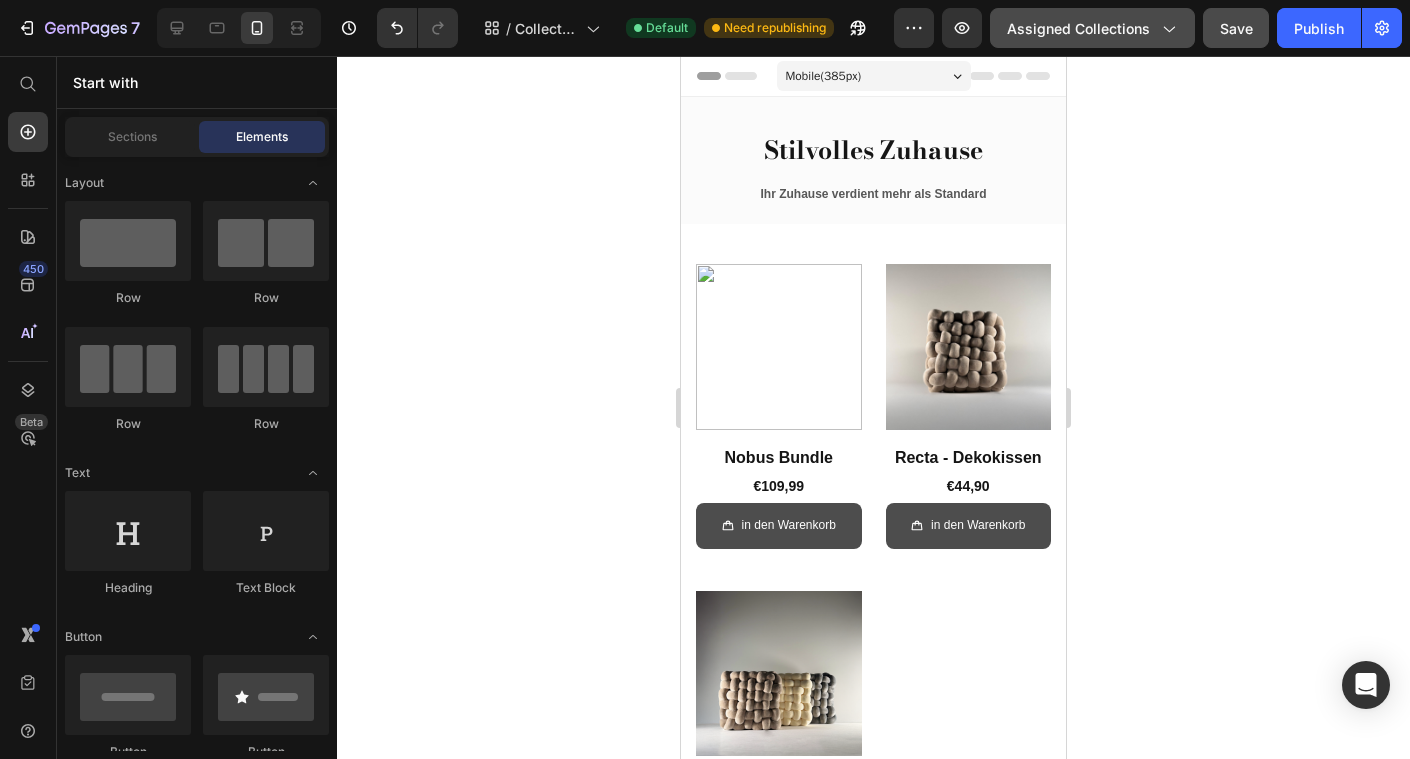 click on "Assigned Collections" 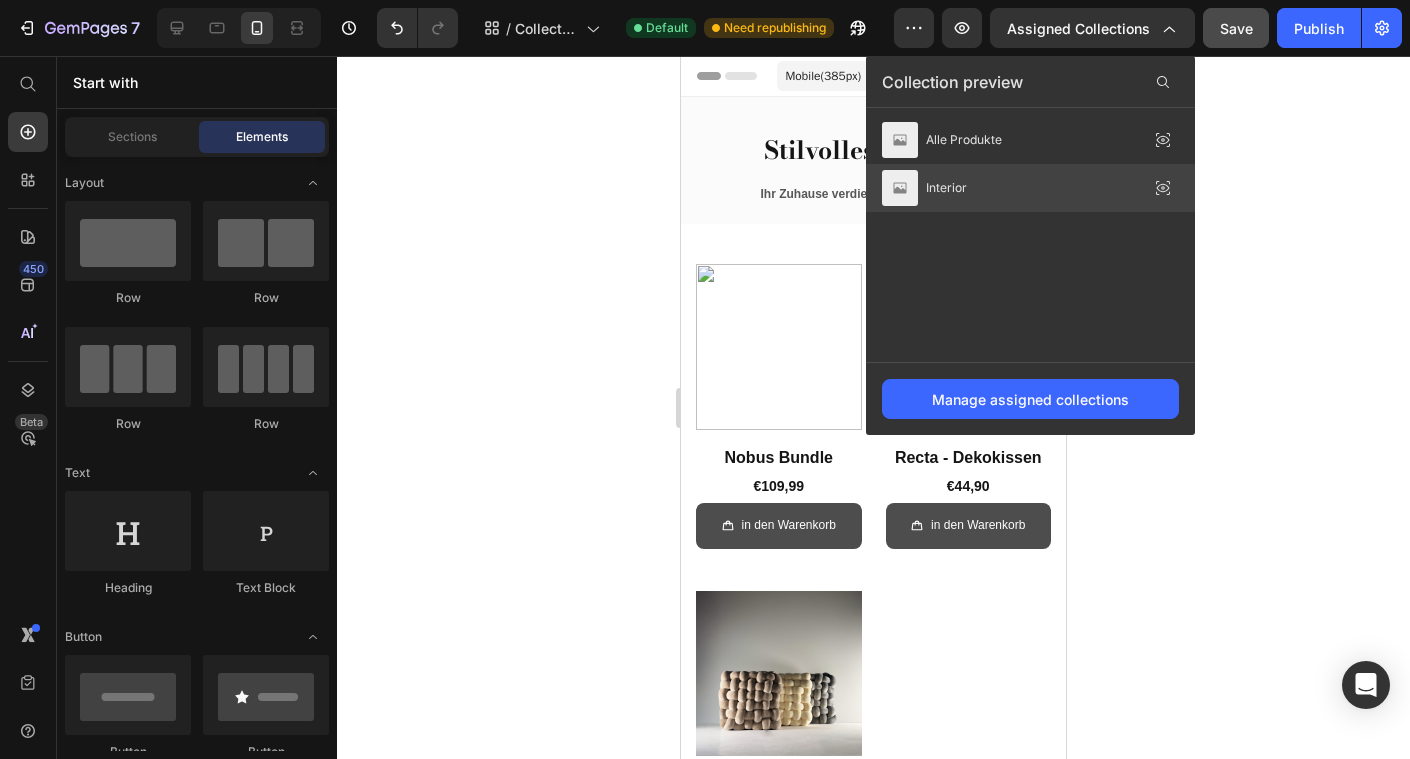 click on "Interior" 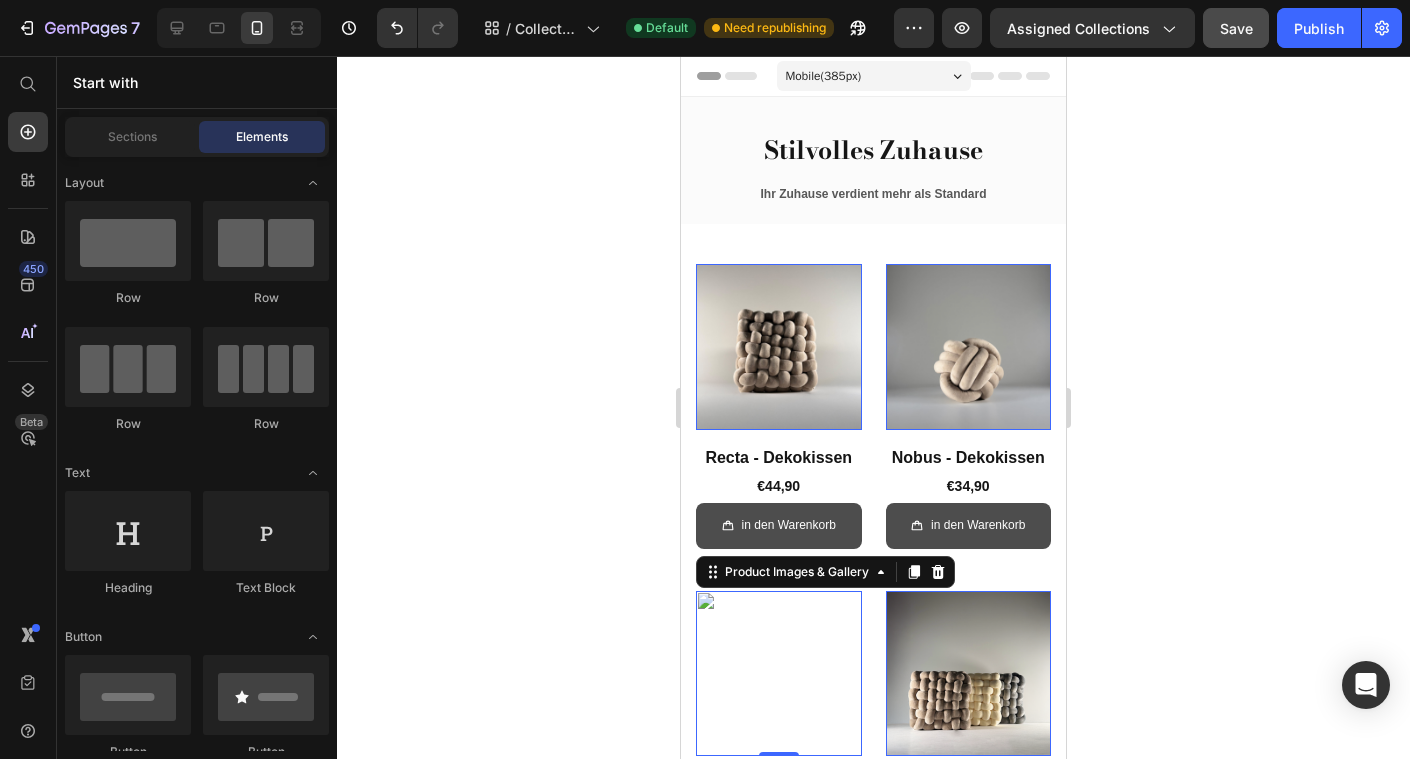 click at bounding box center (779, 674) 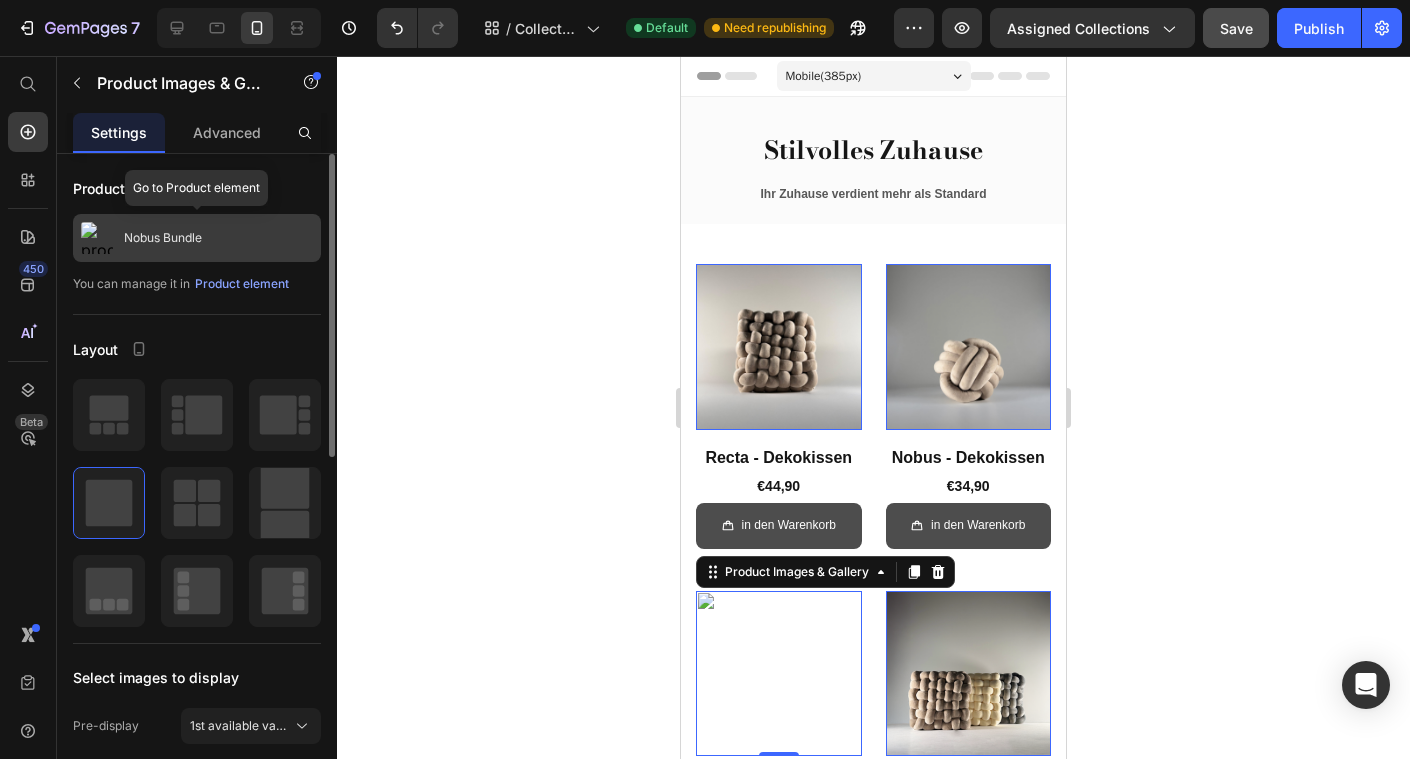 click on "Nobus Bundle" 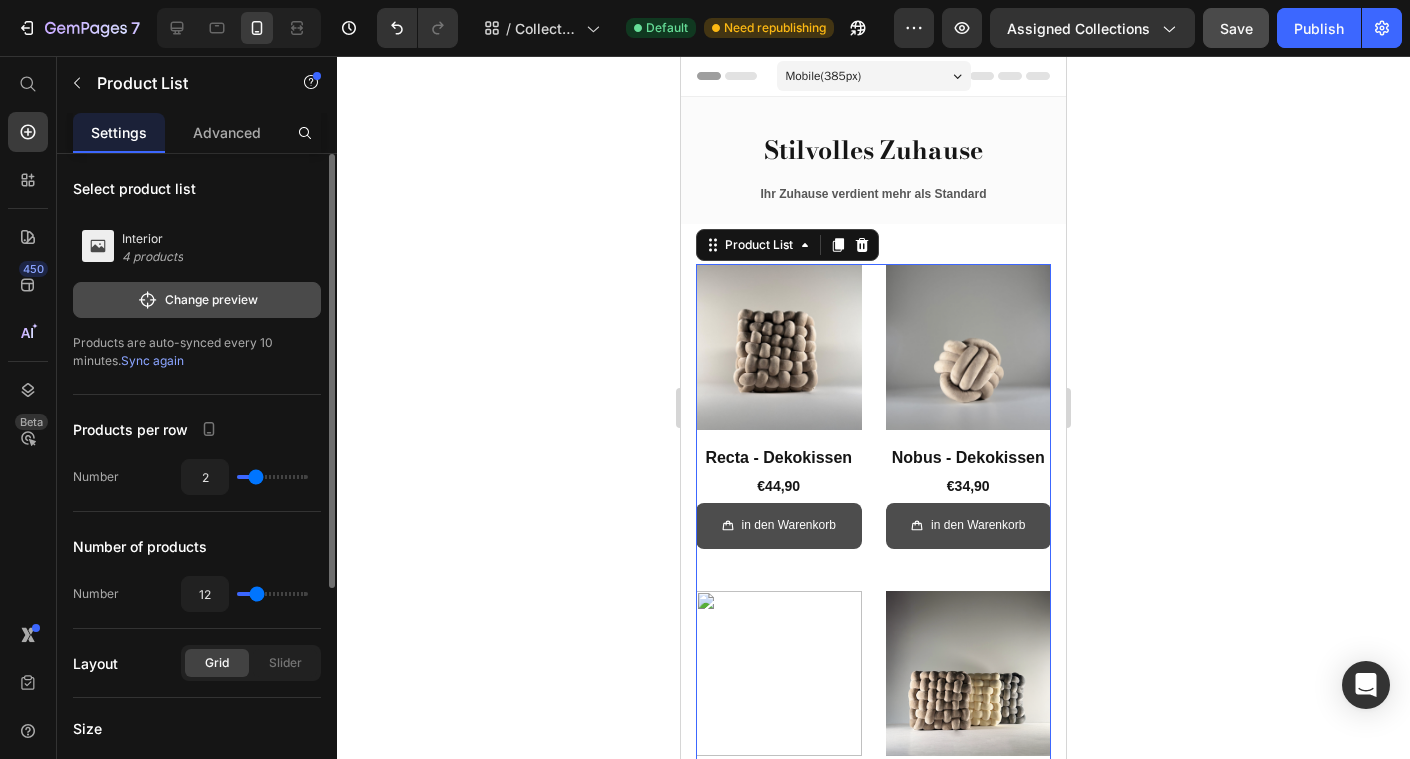 click on "Change preview" at bounding box center [197, 300] 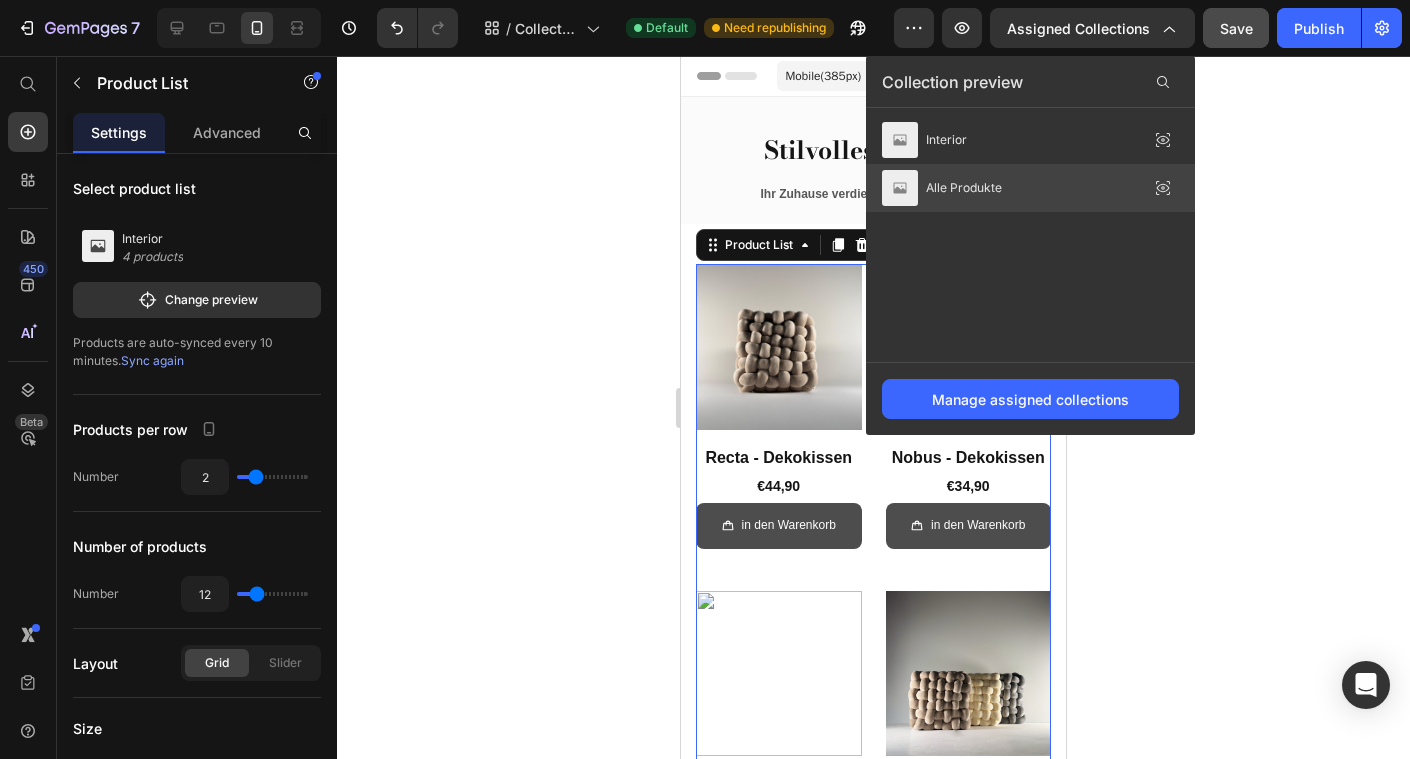 click on "Alle Produkte" at bounding box center [942, 188] 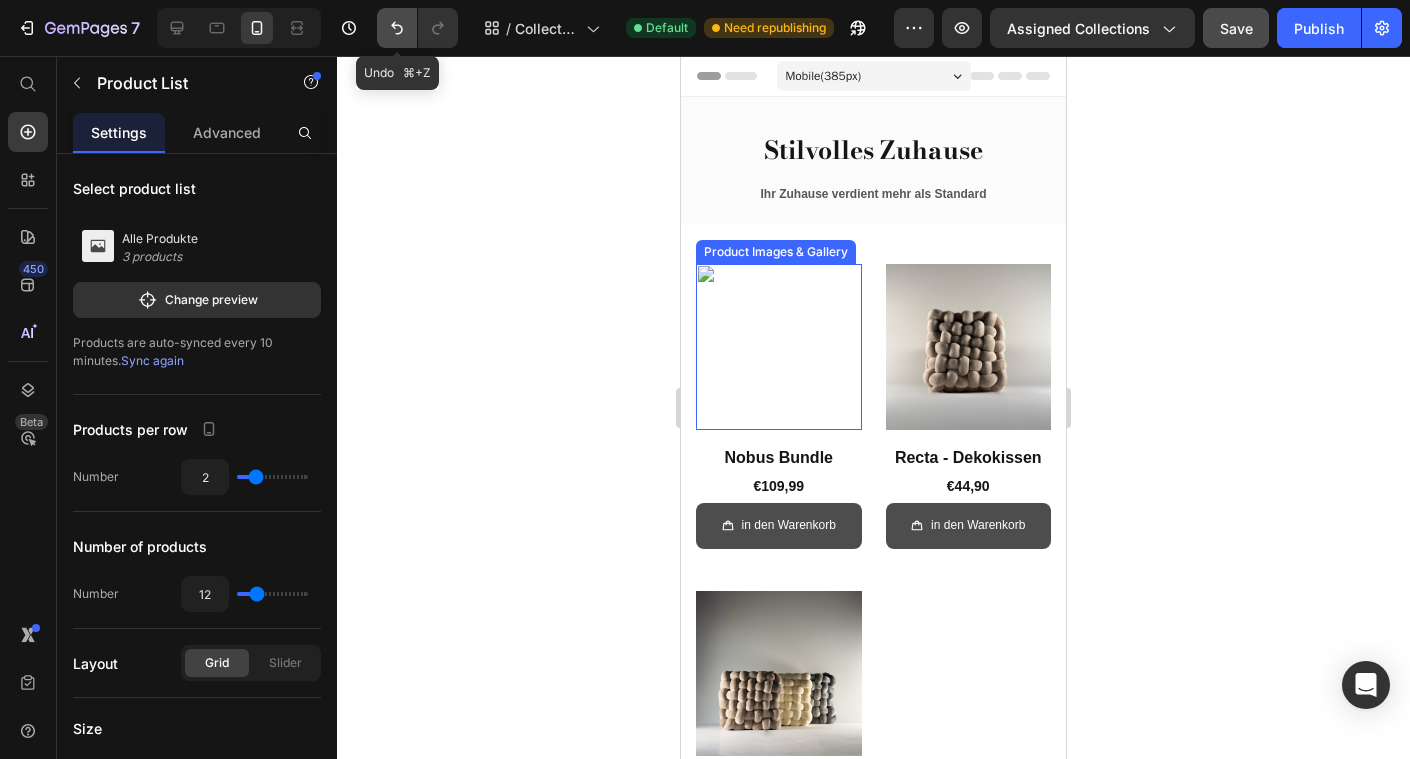 click 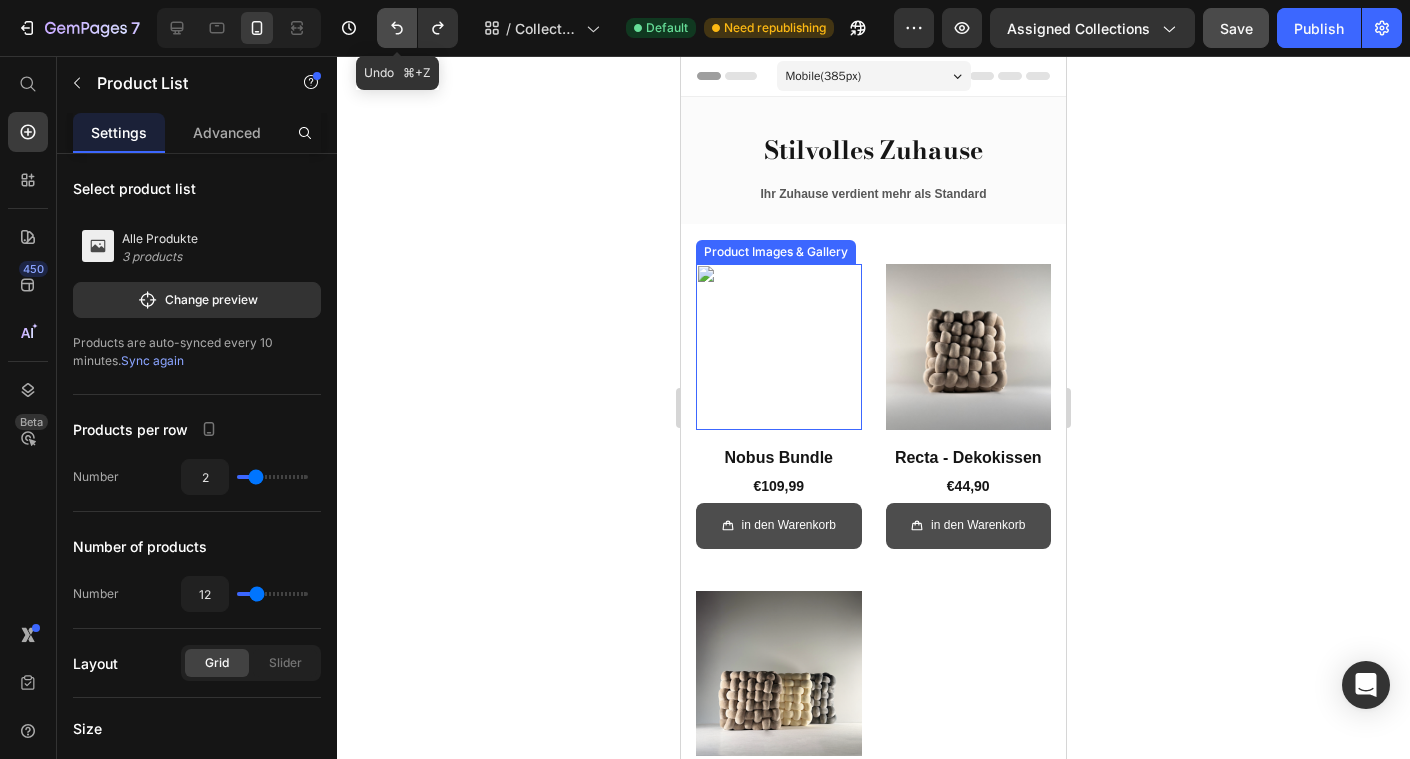 click 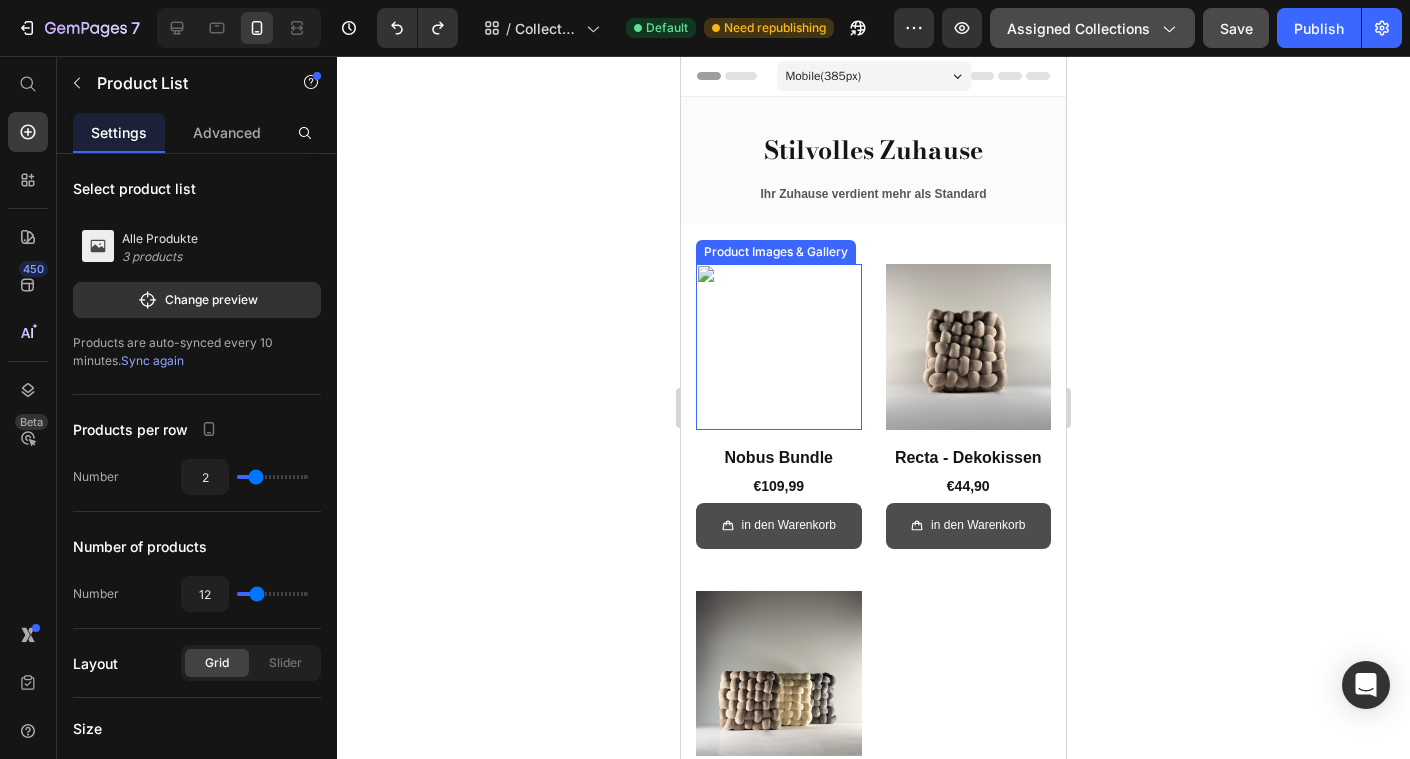 click on "Assigned Collections" at bounding box center (1092, 28) 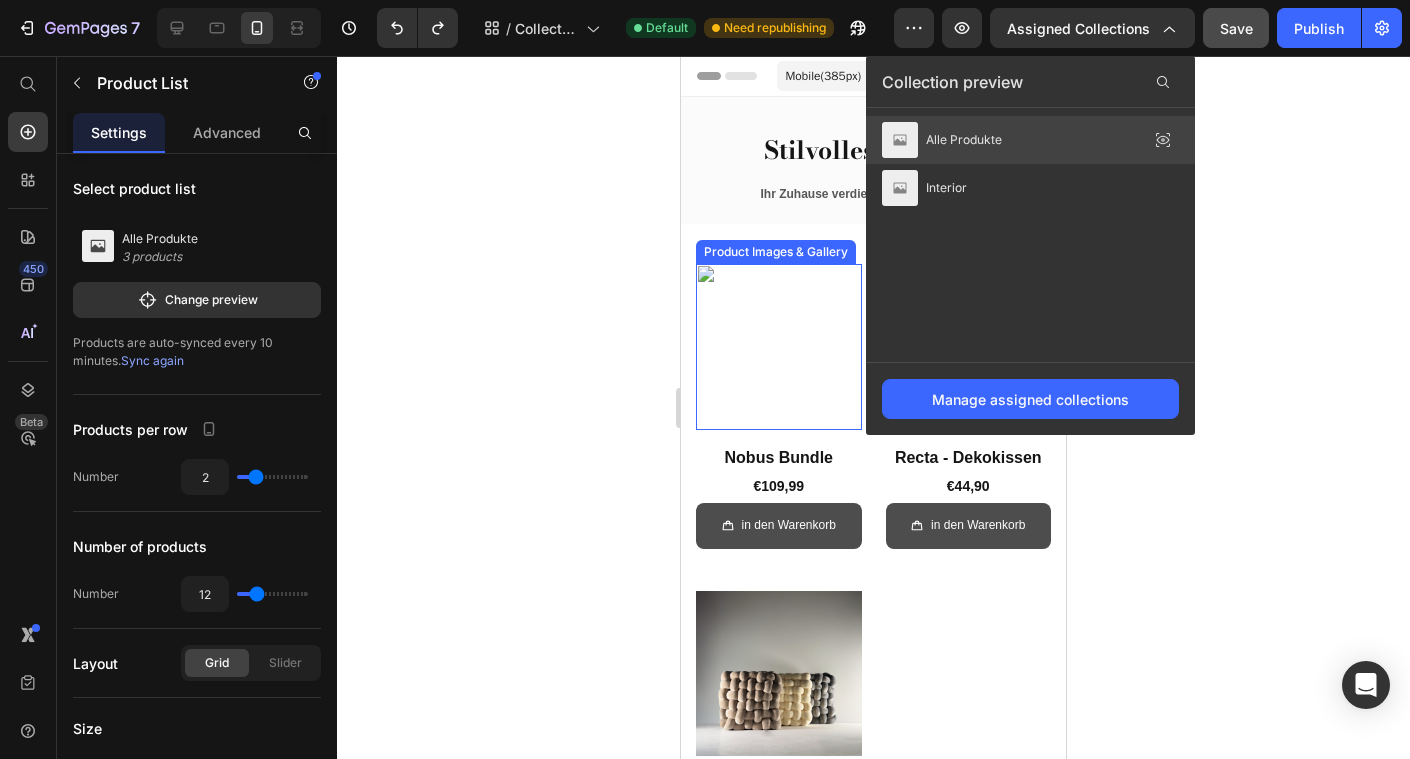 click on "Alle Produkte" at bounding box center (964, 140) 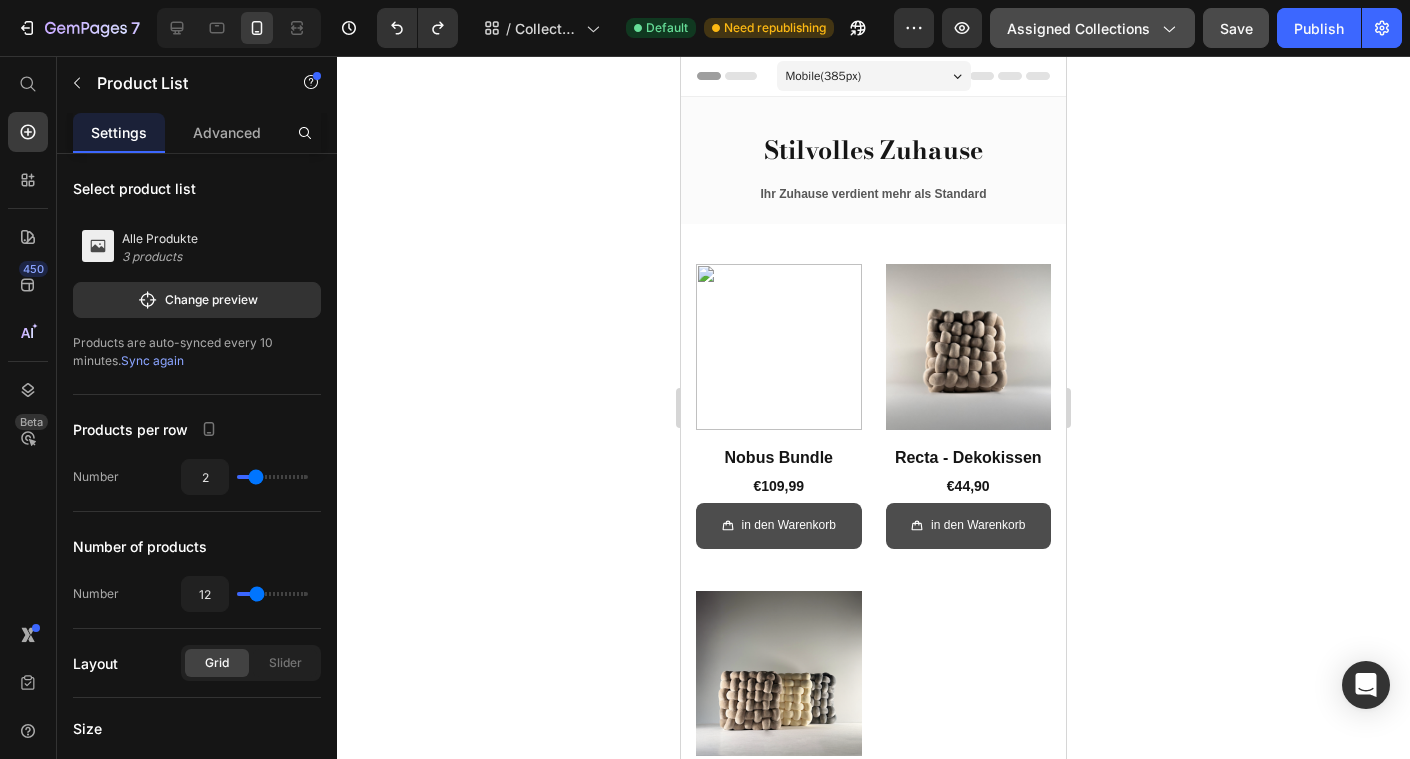 click on "Assigned Collections" 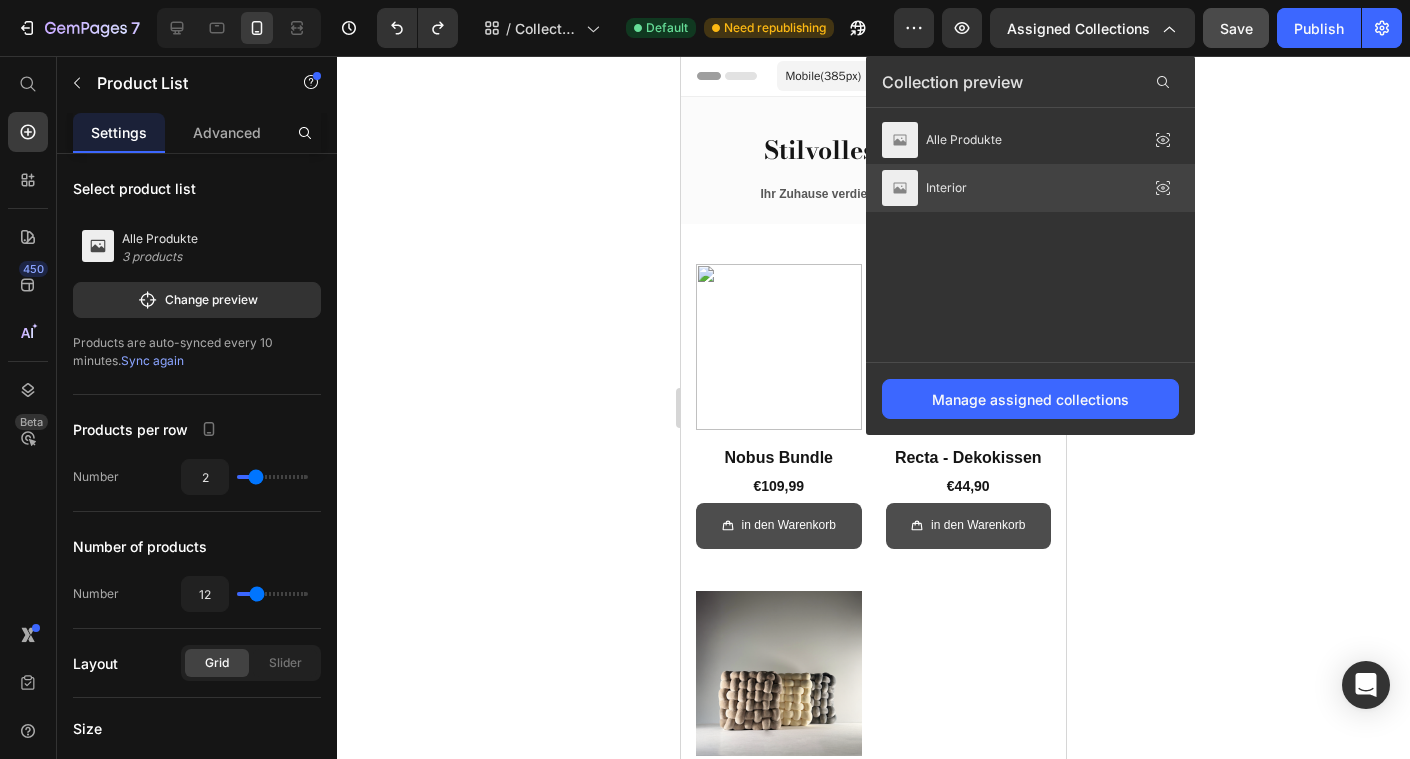 click on "Interior" 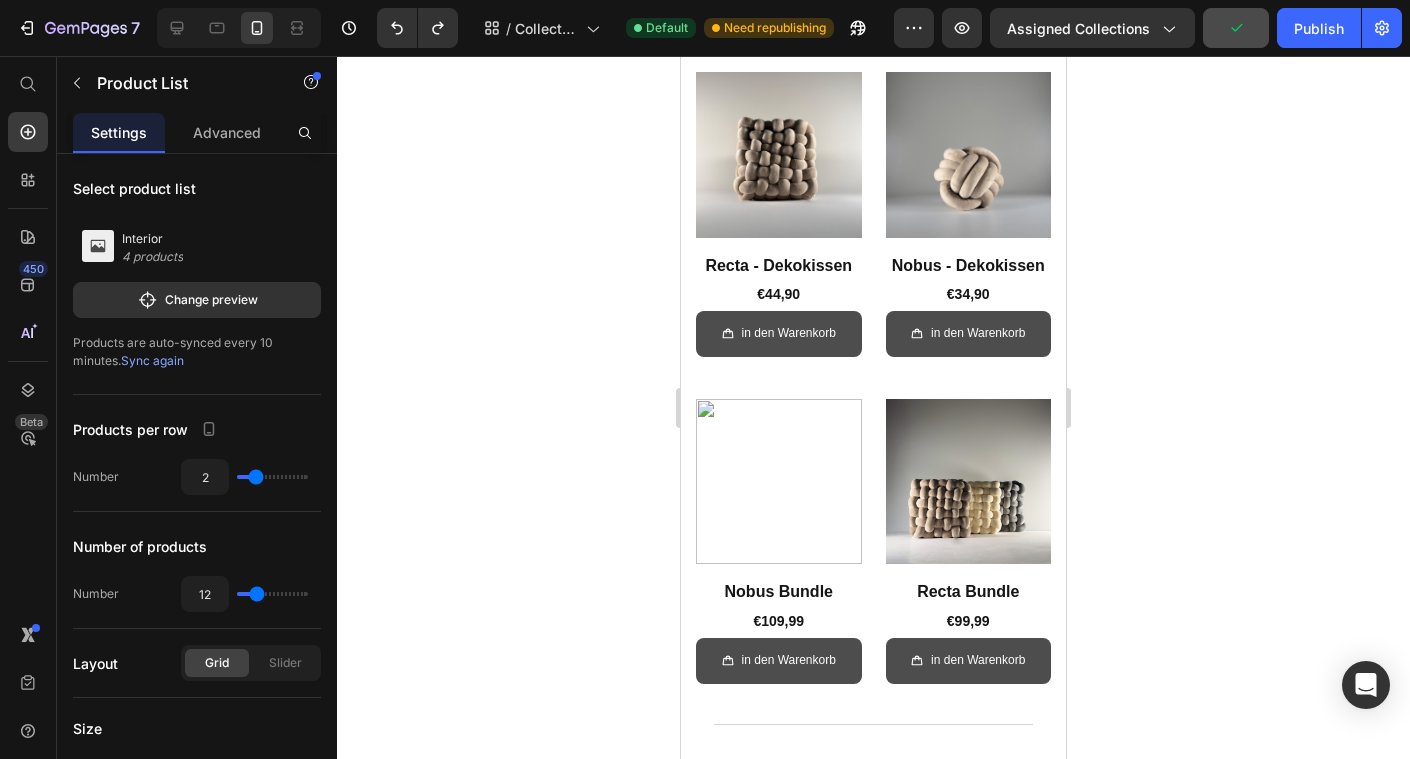 scroll, scrollTop: 0, scrollLeft: 0, axis: both 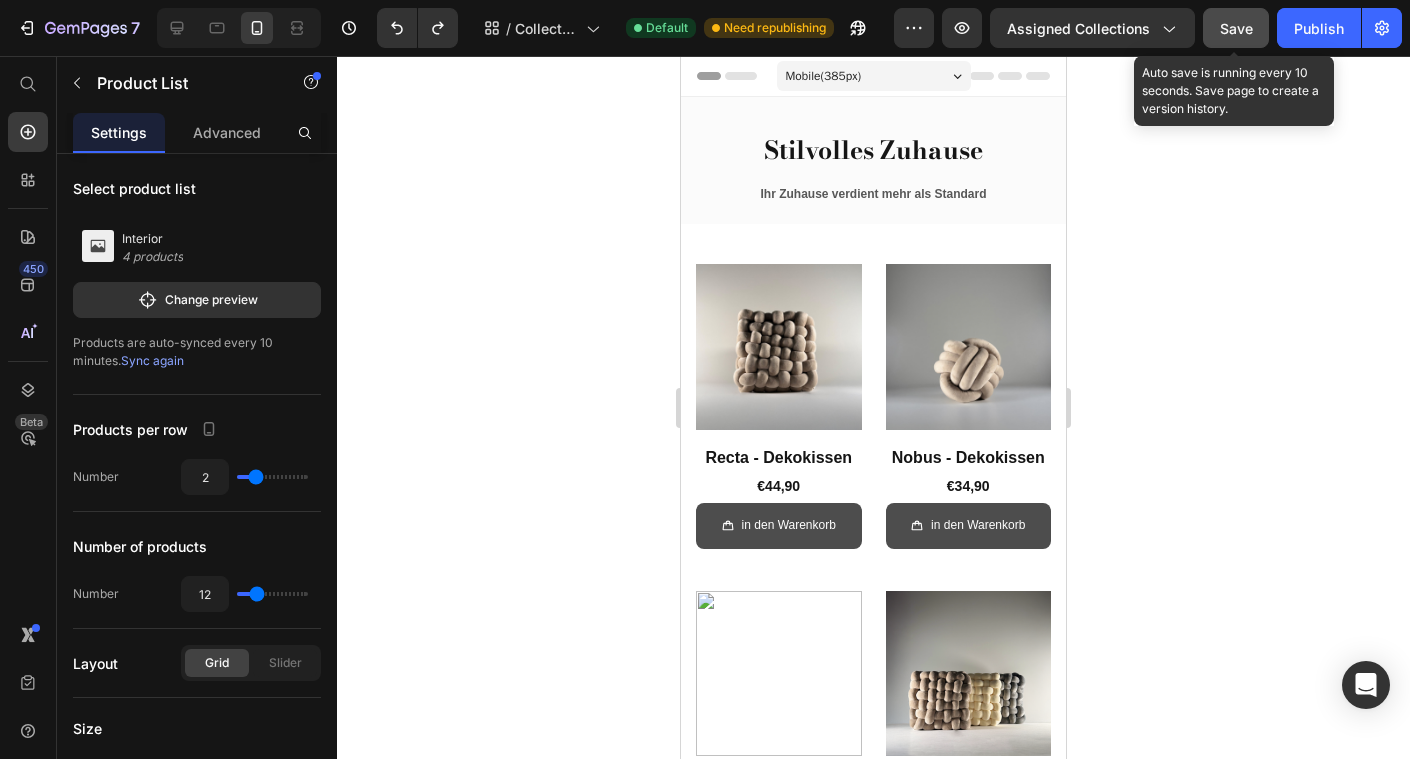 click on "Save" 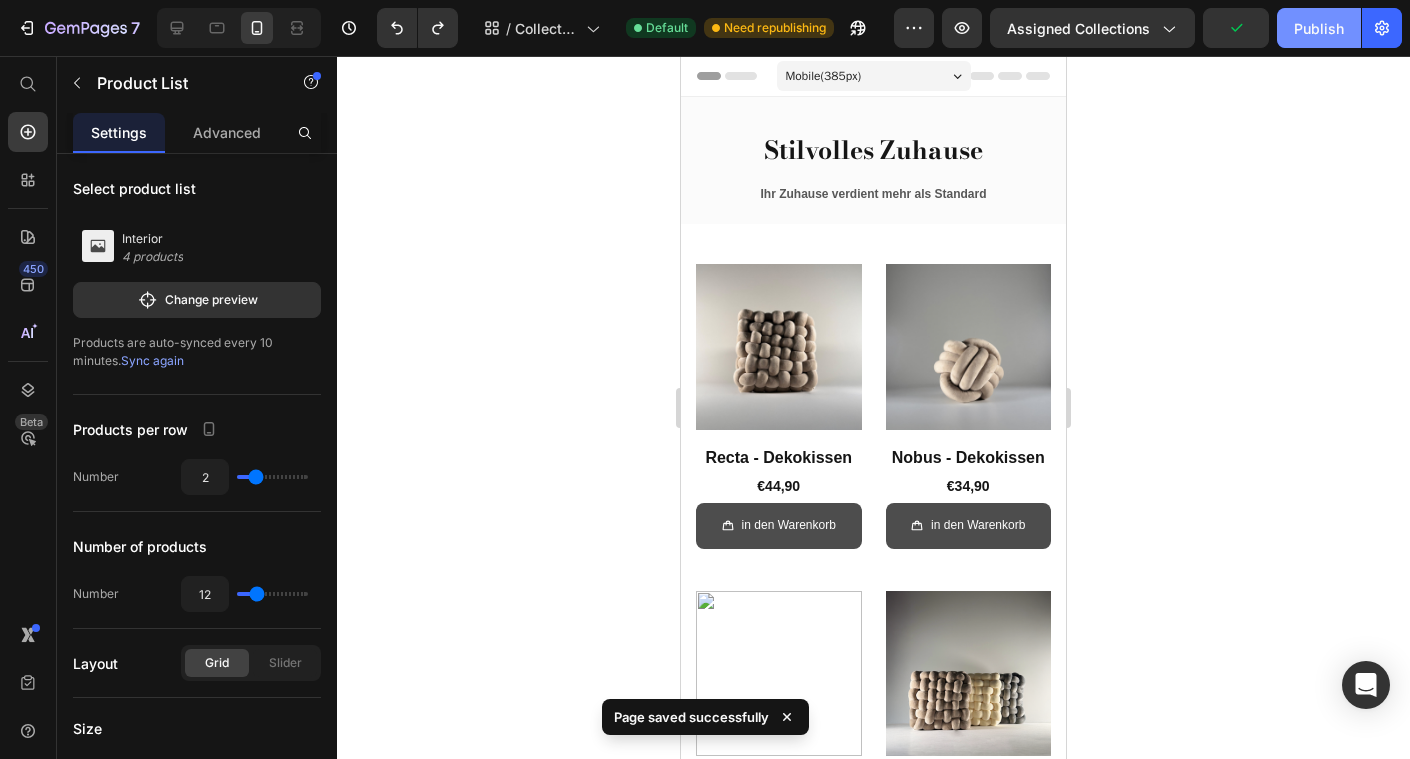 click on "Publish" at bounding box center (1319, 28) 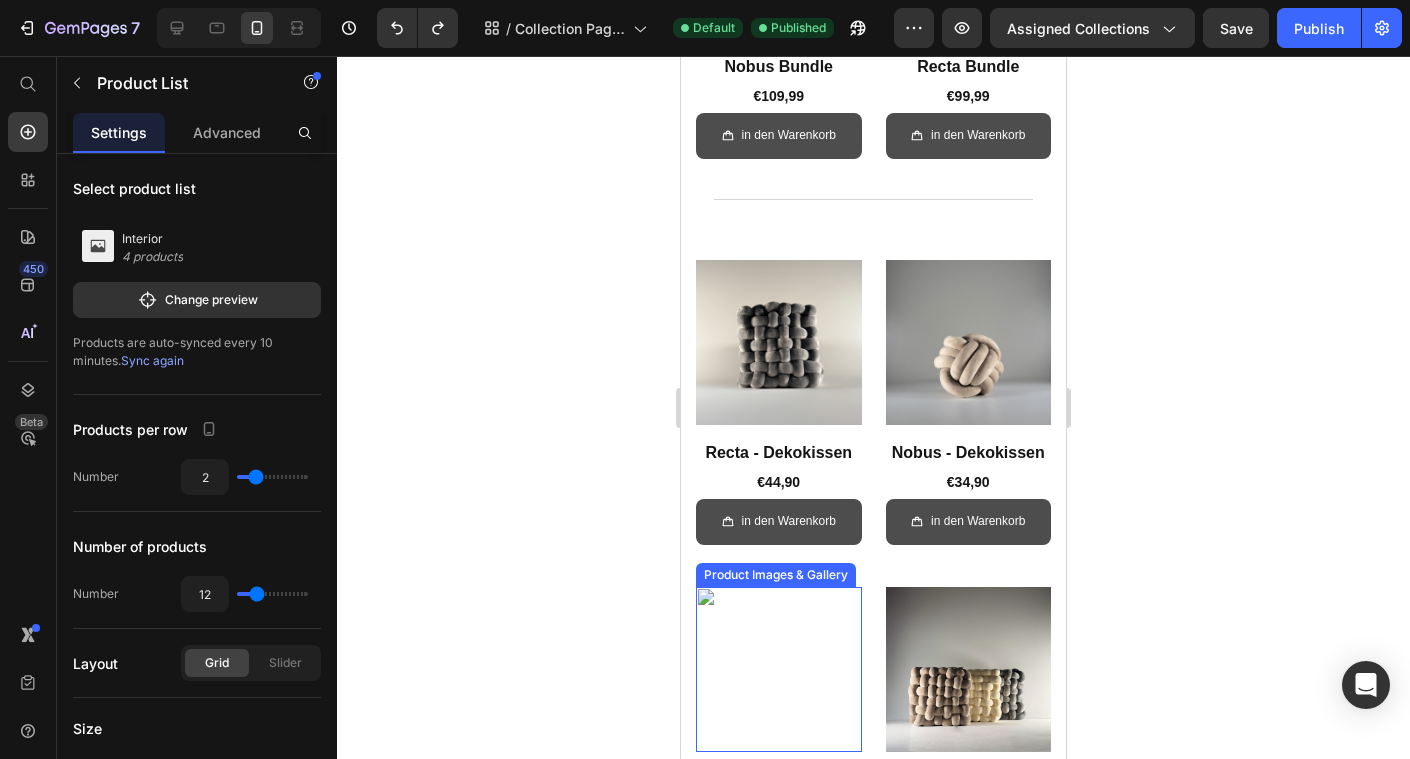 scroll, scrollTop: 398, scrollLeft: 0, axis: vertical 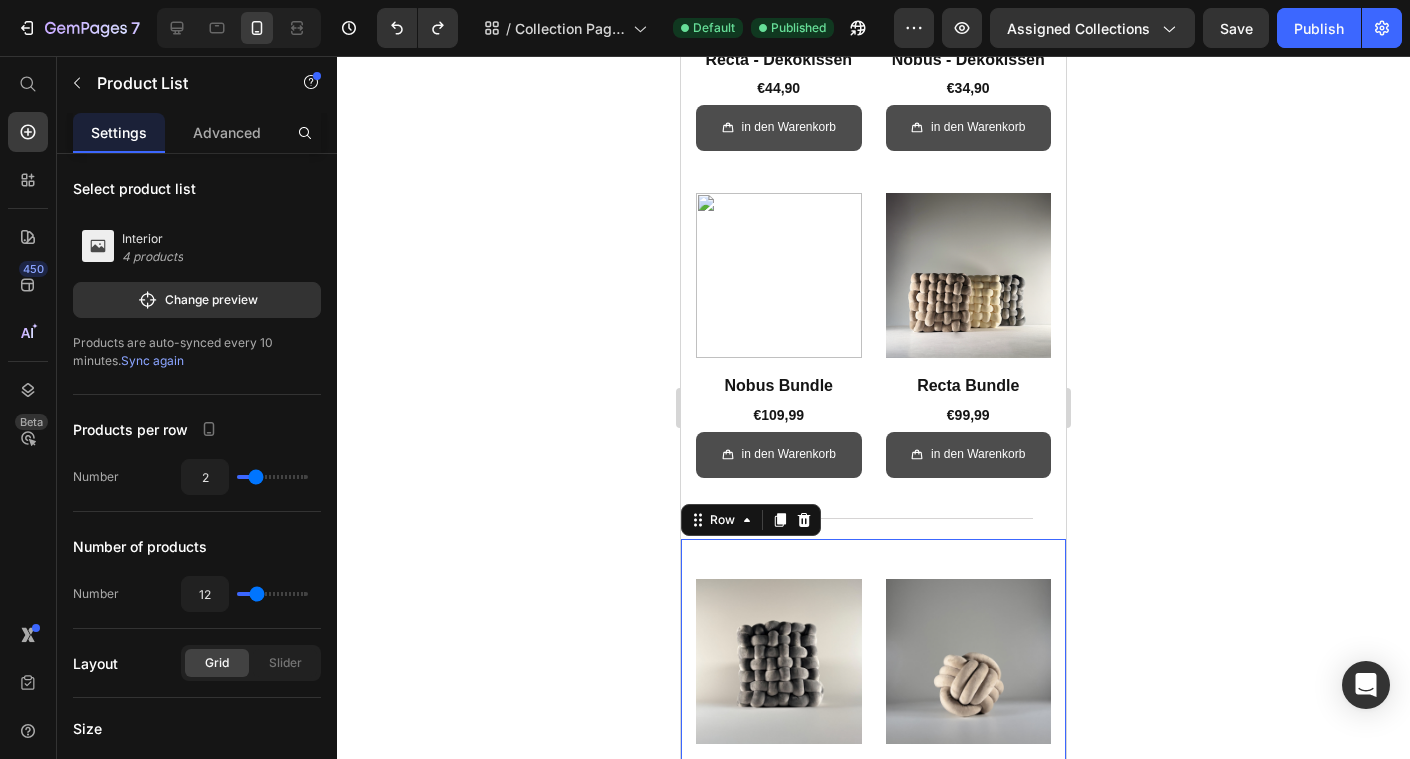 click on "Product Images & Gallery Row Recta - Dekokissen (P) Title €44,90 (P) Price Row Row
in den Warenkorb (P) Cart Button Product Images & Gallery Row Nobus - Dekokissen (P) Title €34,90 (P) Price Row Row
in den Warenkorb (P) Cart Button Product Images & Gallery Row Nobus Bundle (P) Title €109,99 (P) Price Row Row
in den Warenkorb (P) Cart Button Product Images & Gallery Row Recta Bundle (P) Title €99,99 (P) Price Row Row
in den Warenkorb (P) Cart Button Product List Row                Title Line Row   0" at bounding box center (873, 895) 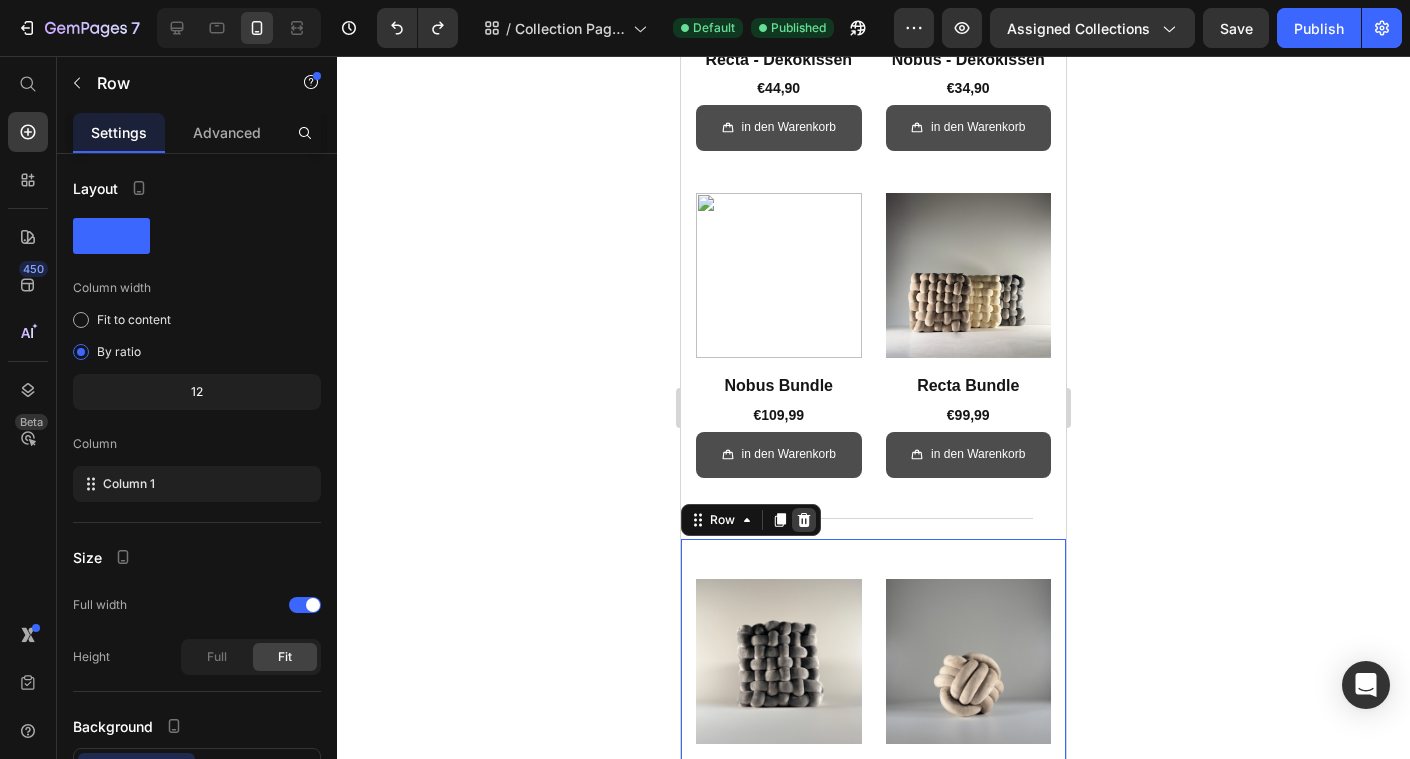 click 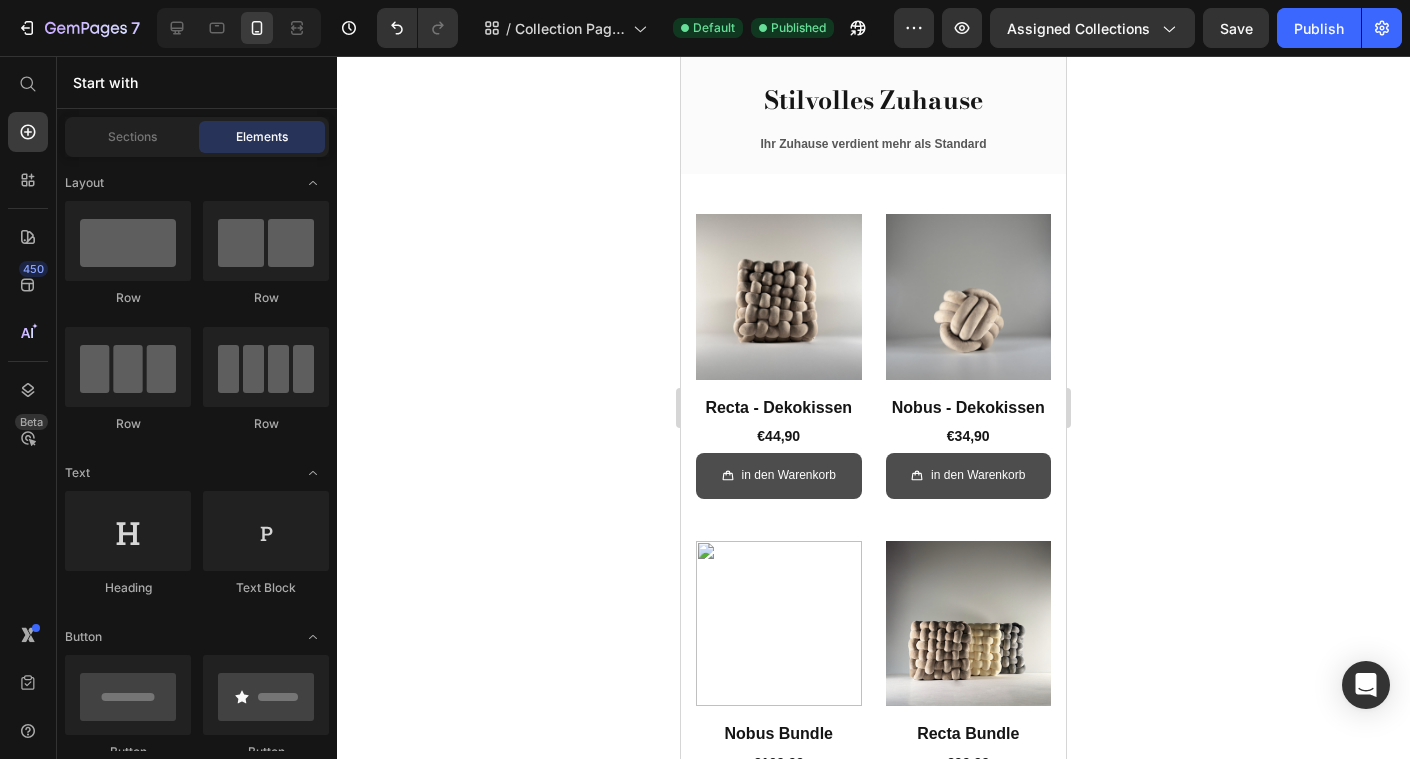 scroll, scrollTop: 0, scrollLeft: 0, axis: both 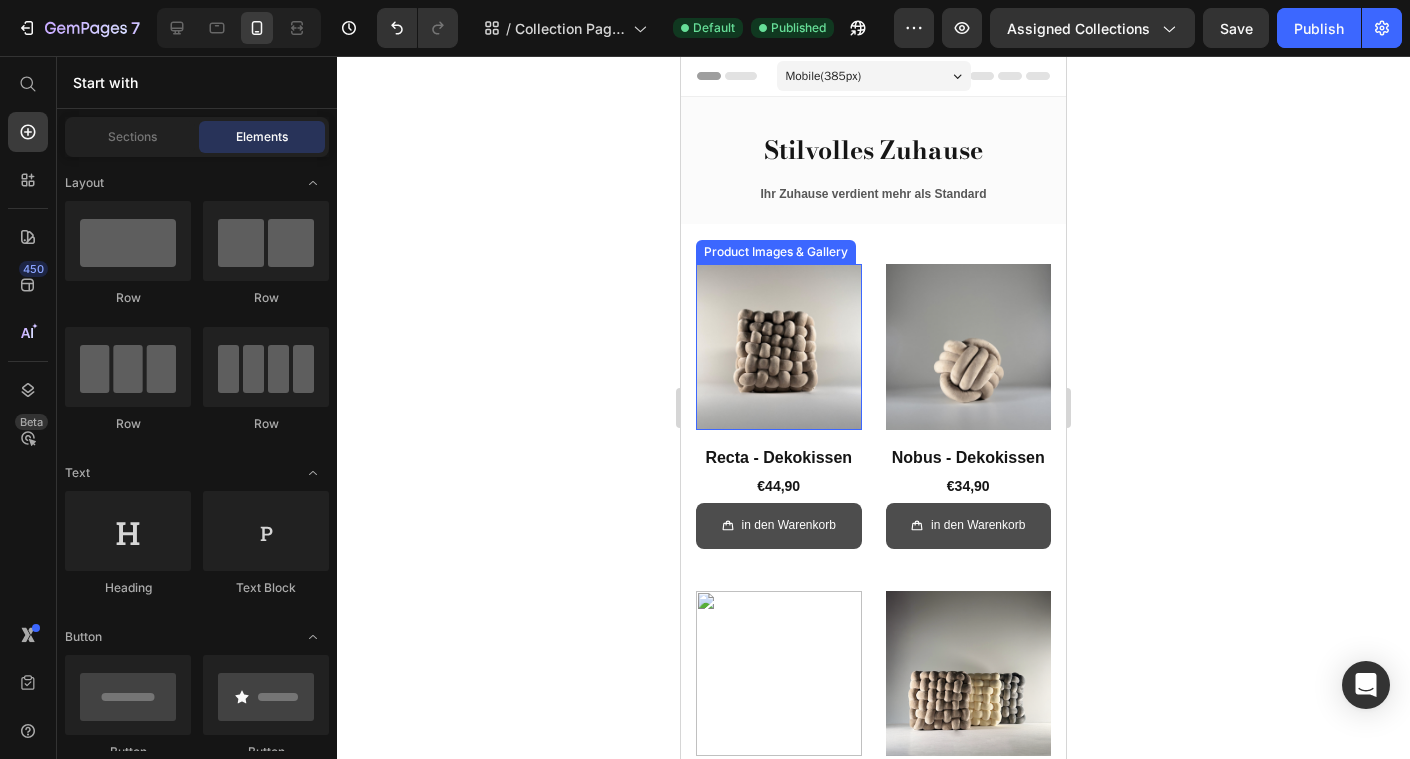 click at bounding box center [779, 347] 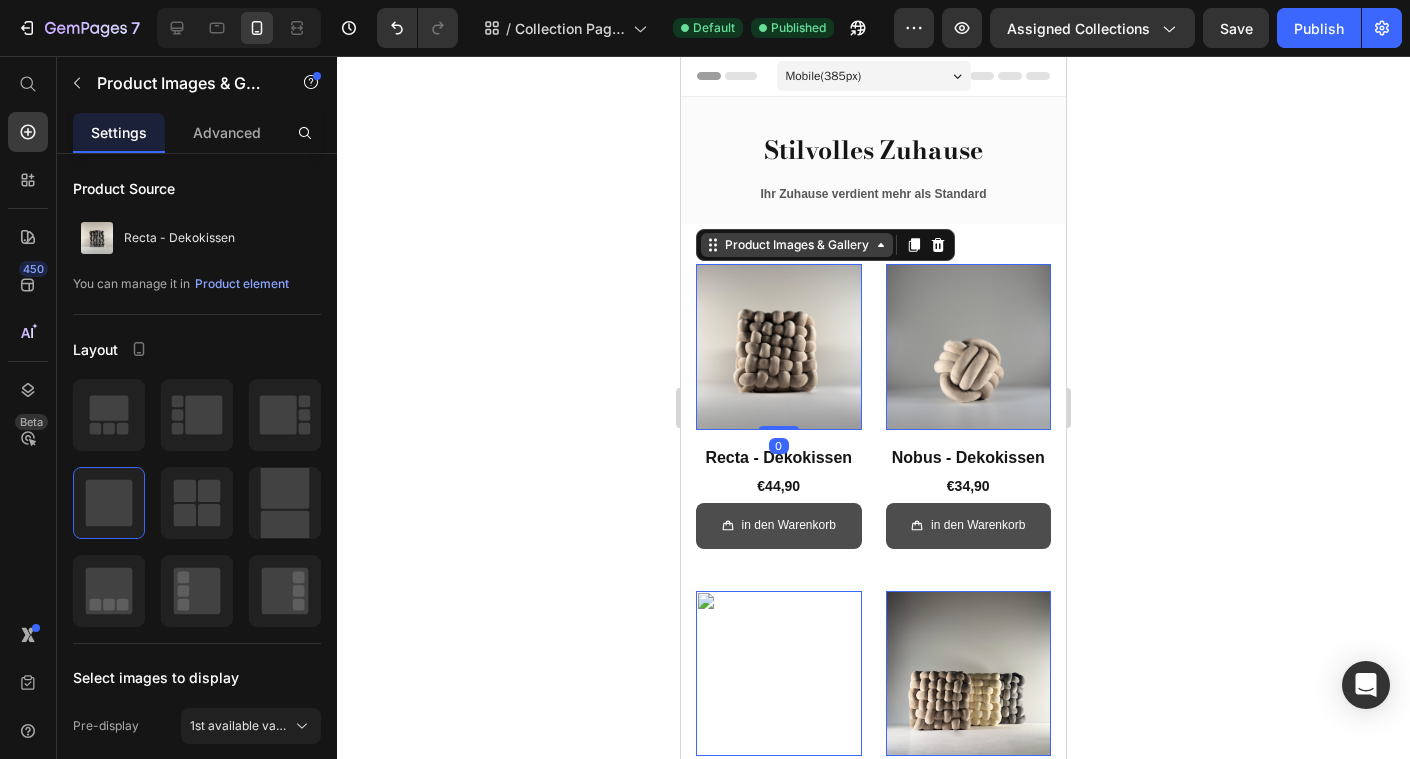 click on "Product Images & Gallery" at bounding box center (797, 245) 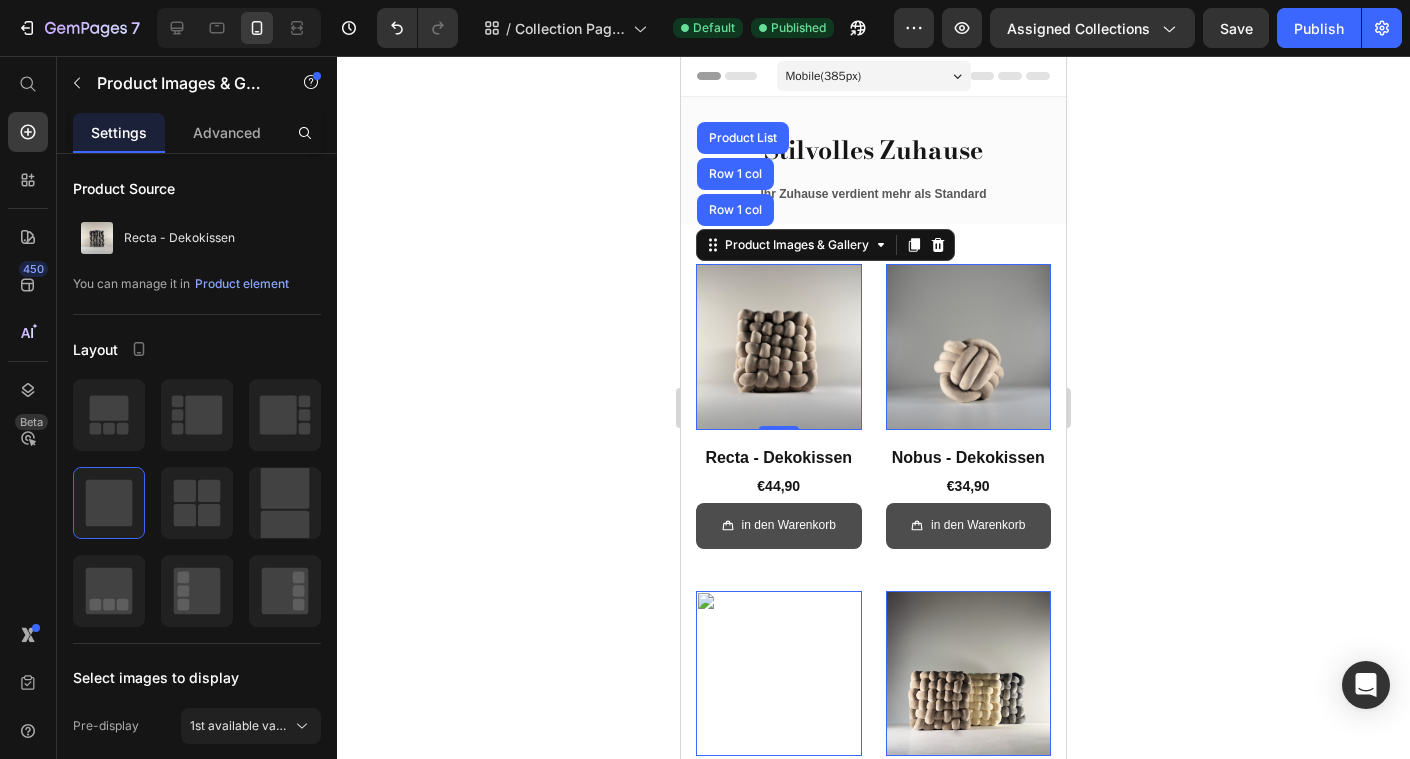 click at bounding box center [779, 347] 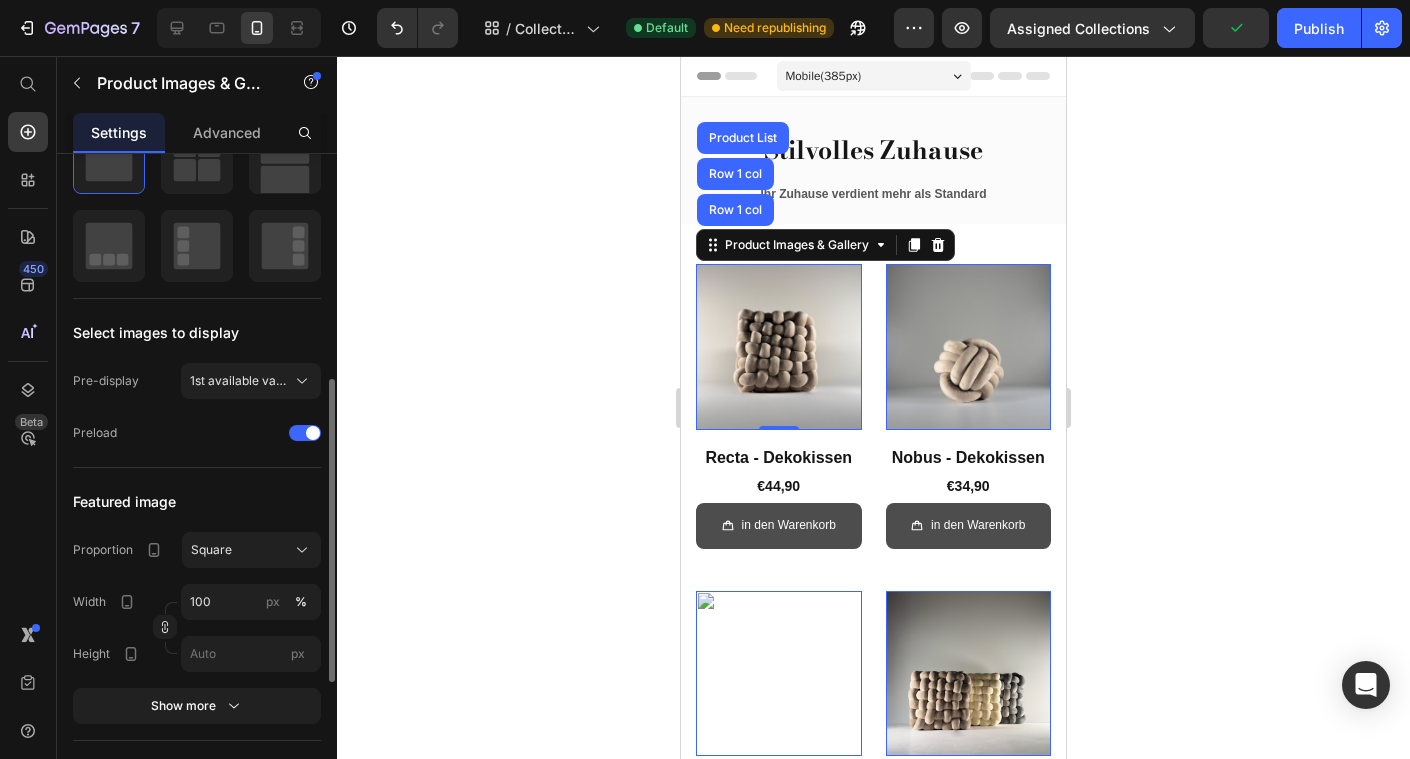scroll, scrollTop: 391, scrollLeft: 0, axis: vertical 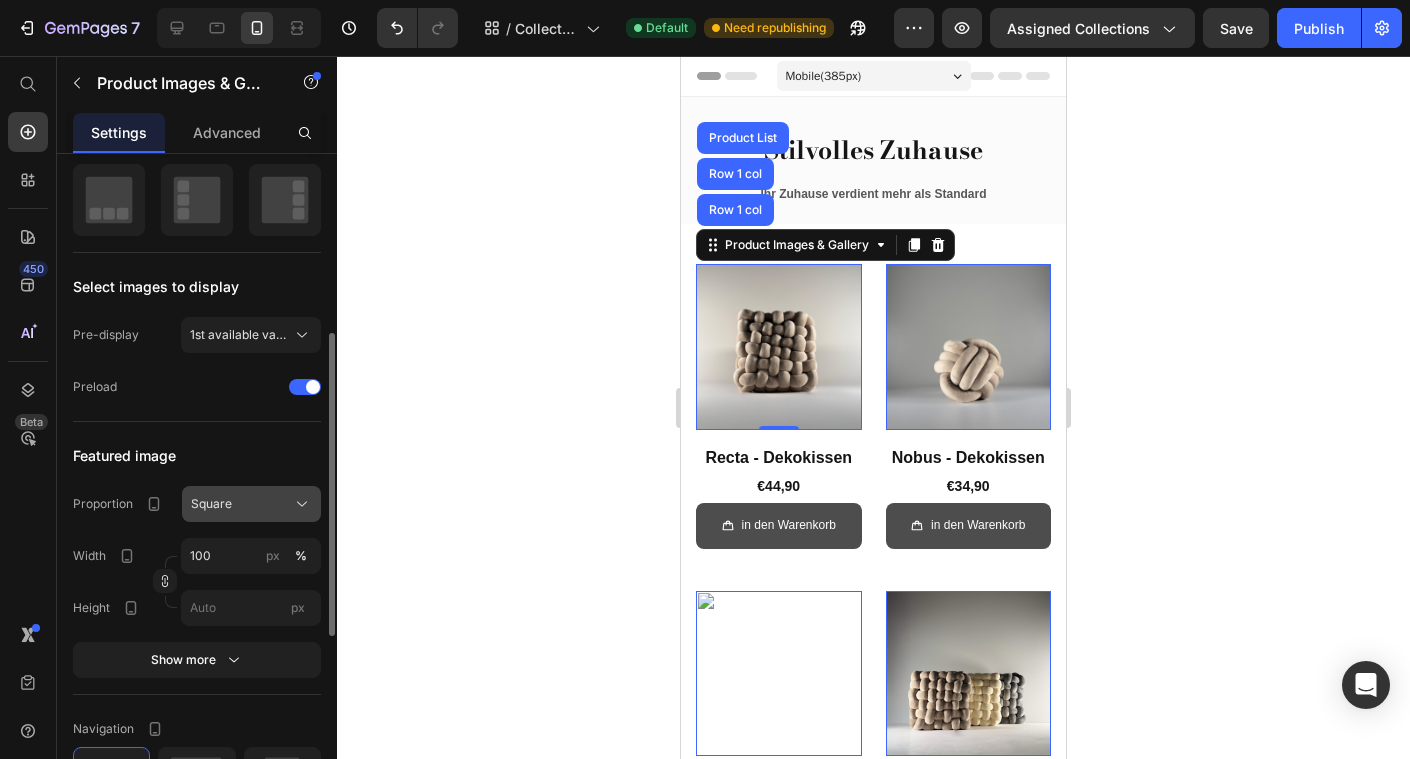 click on "Square" 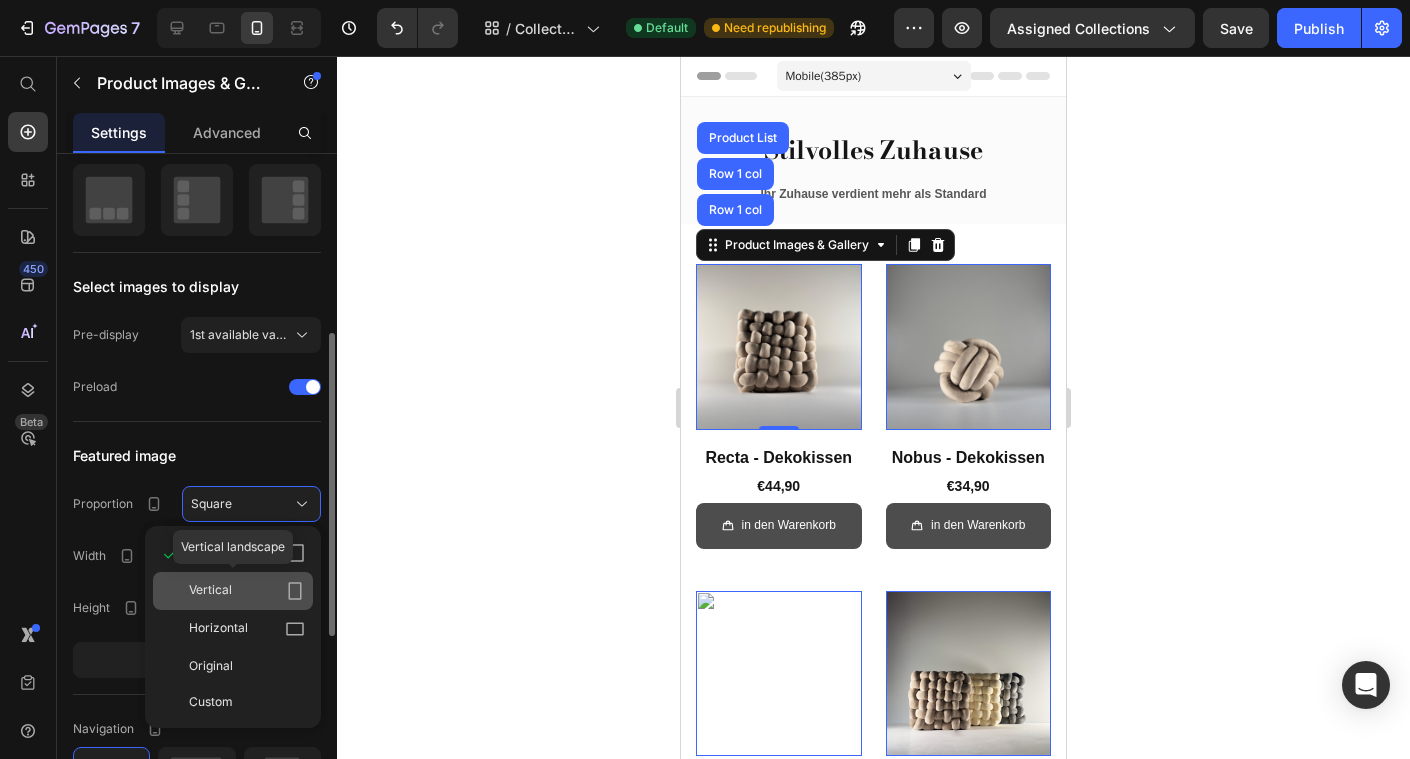 click on "Vertical" at bounding box center [247, 591] 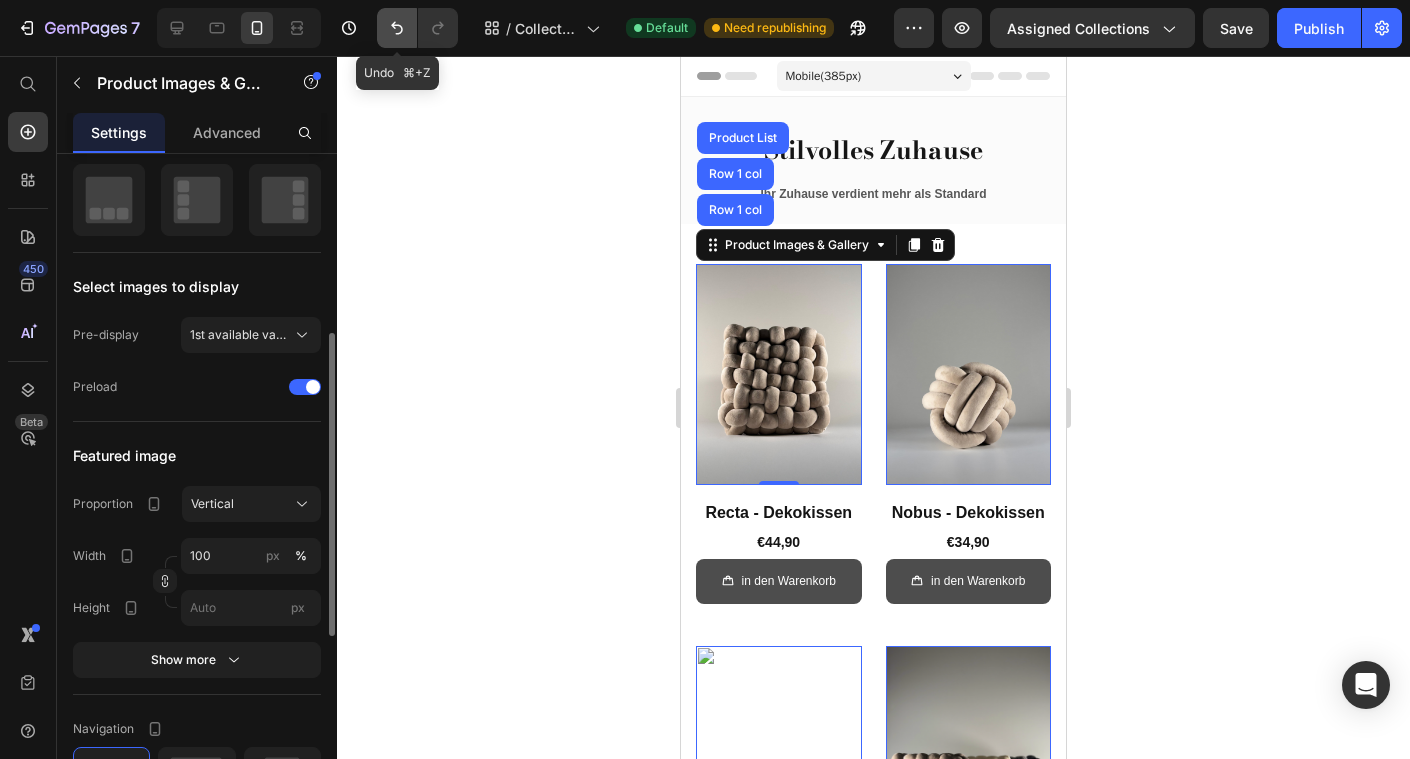 click 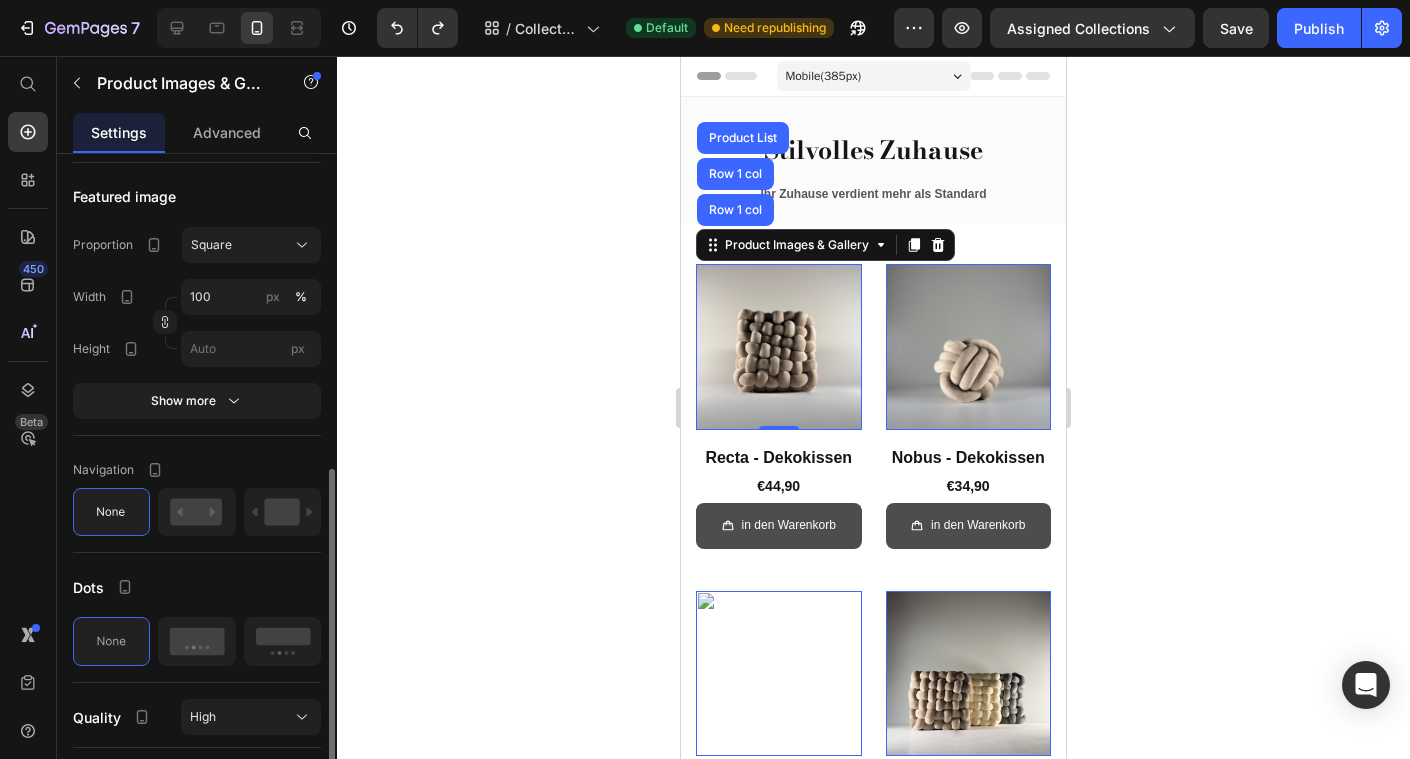 scroll, scrollTop: 665, scrollLeft: 0, axis: vertical 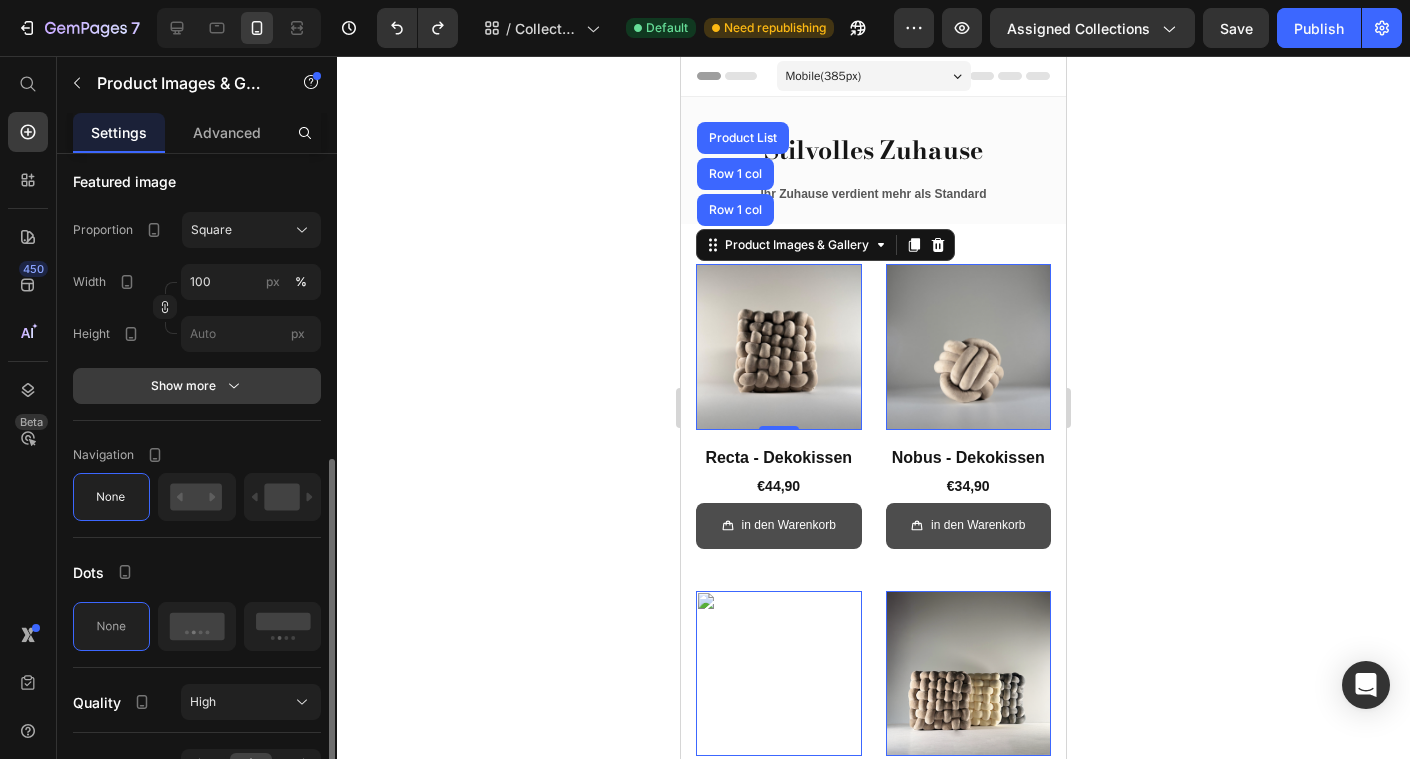 click on "Show more" at bounding box center [197, 386] 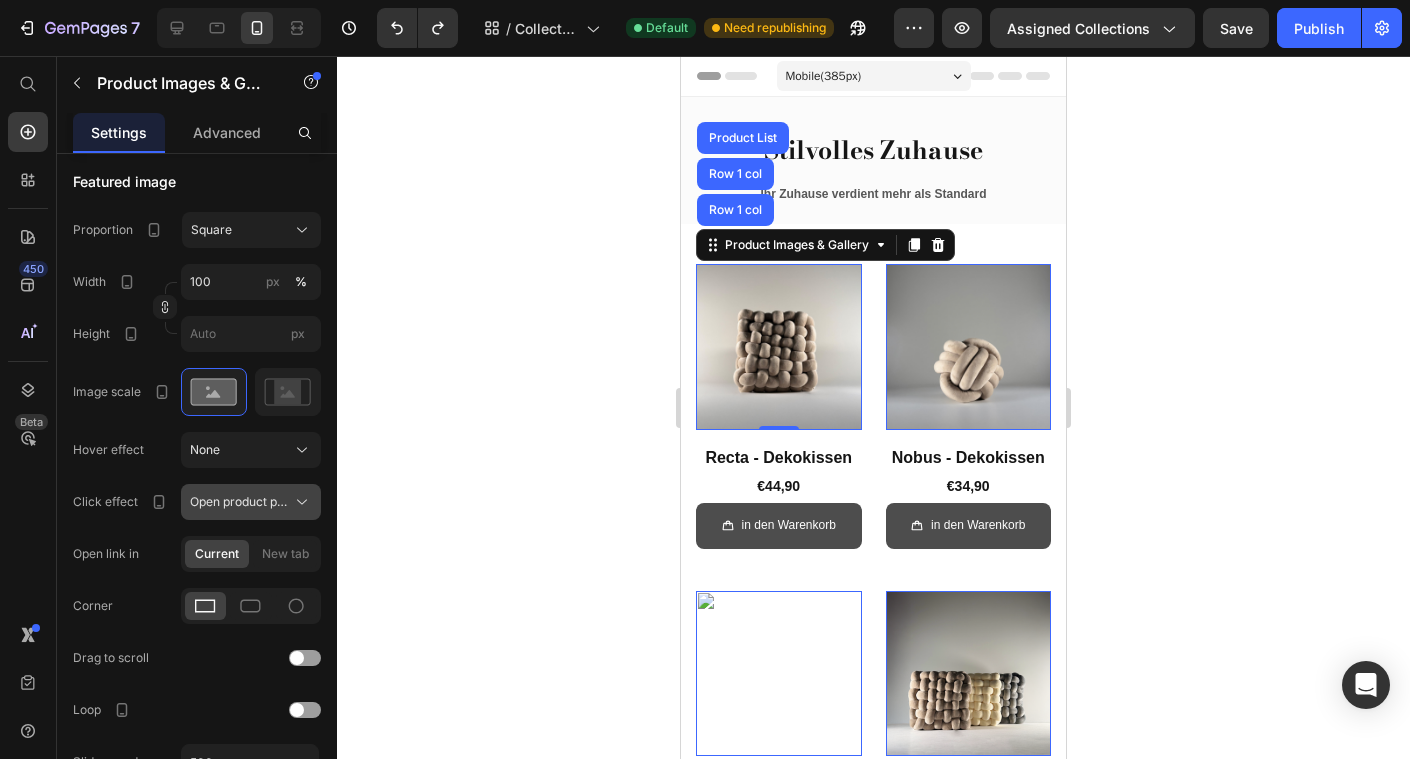 click on "Open product page" at bounding box center (239, 502) 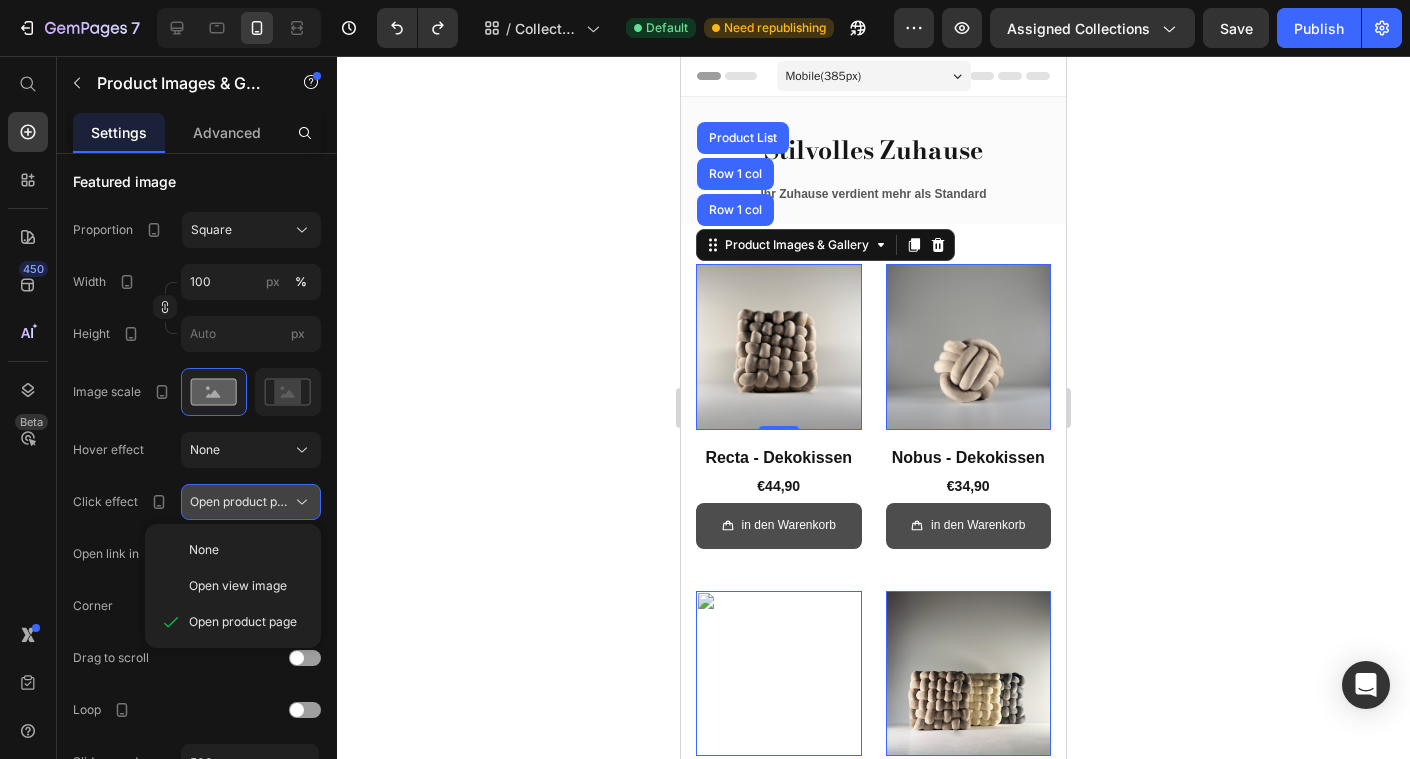 click on "Open product page" at bounding box center (239, 502) 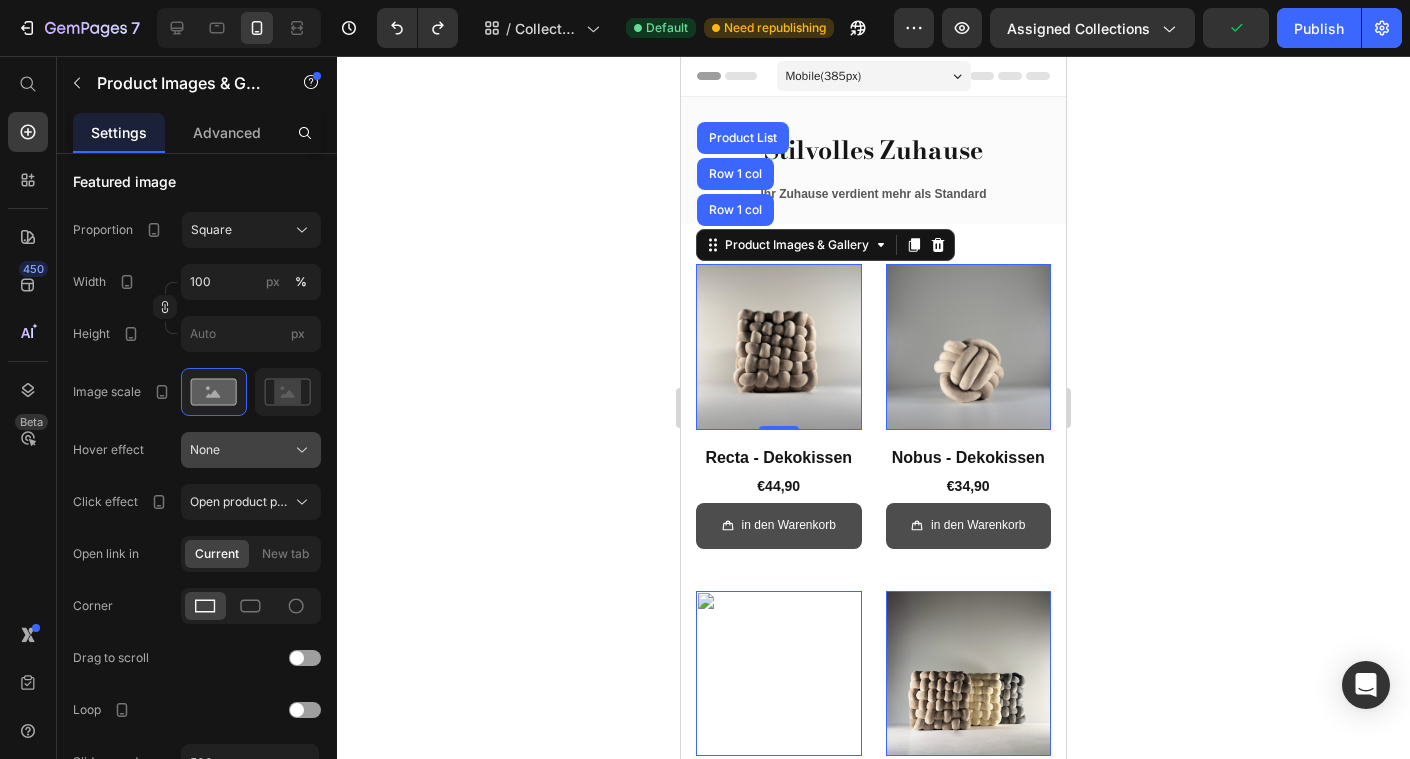 click on "None" 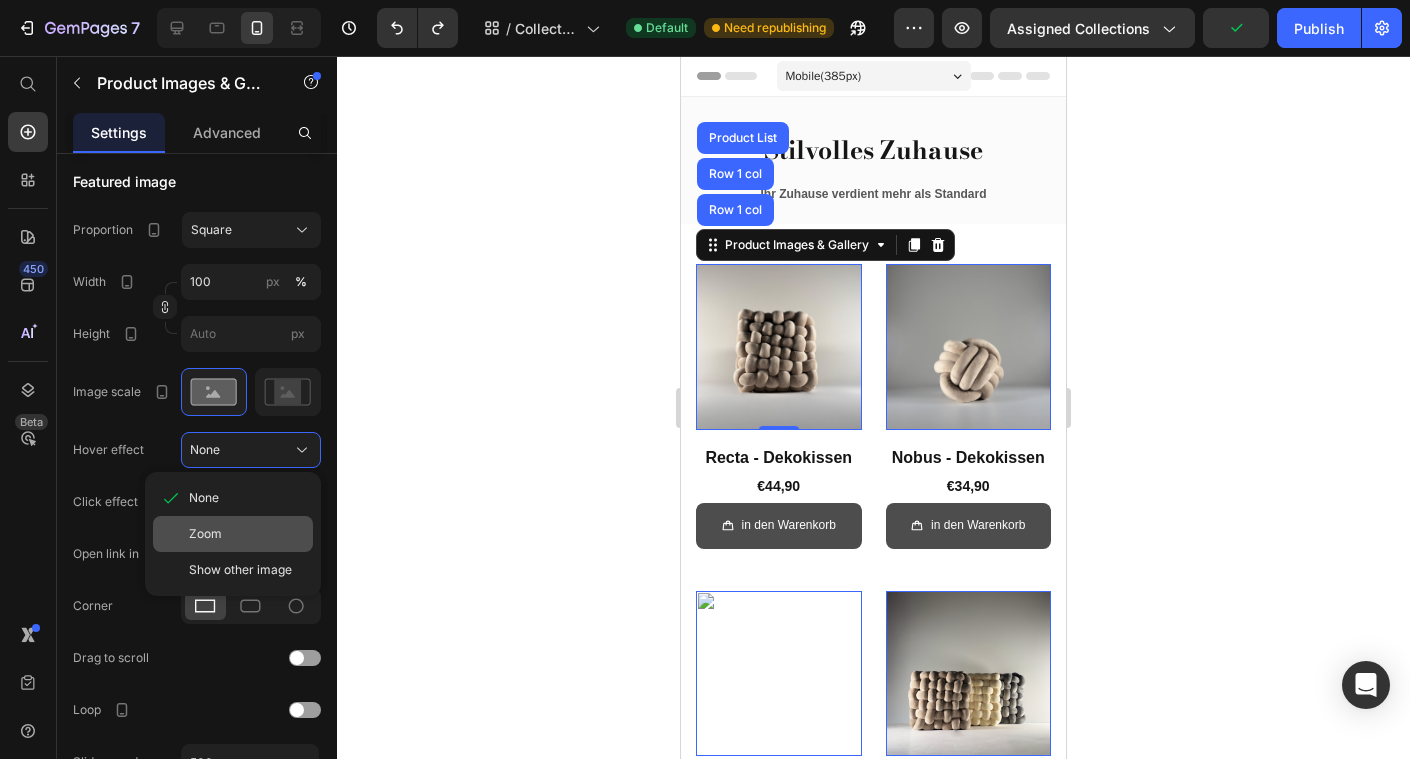 click on "Zoom" 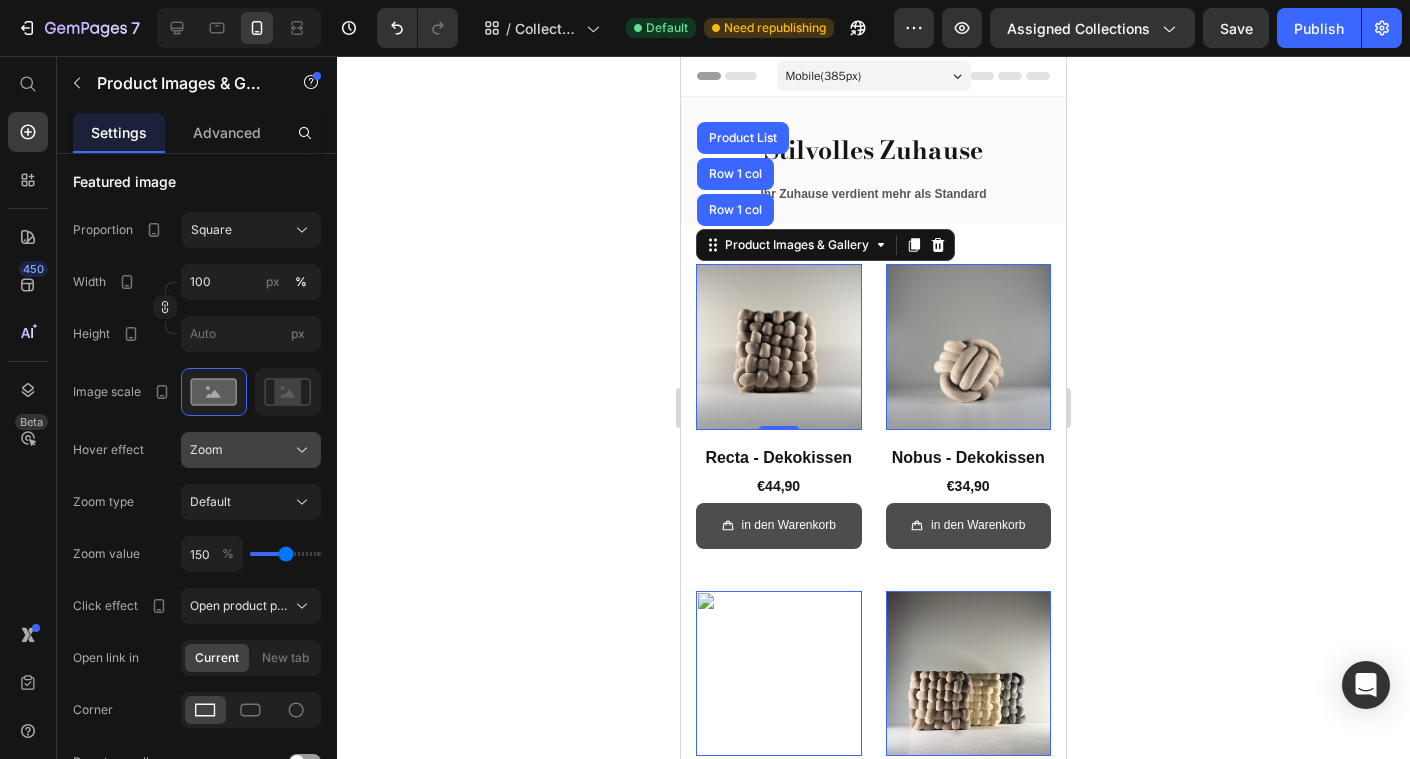 click on "Zoom" 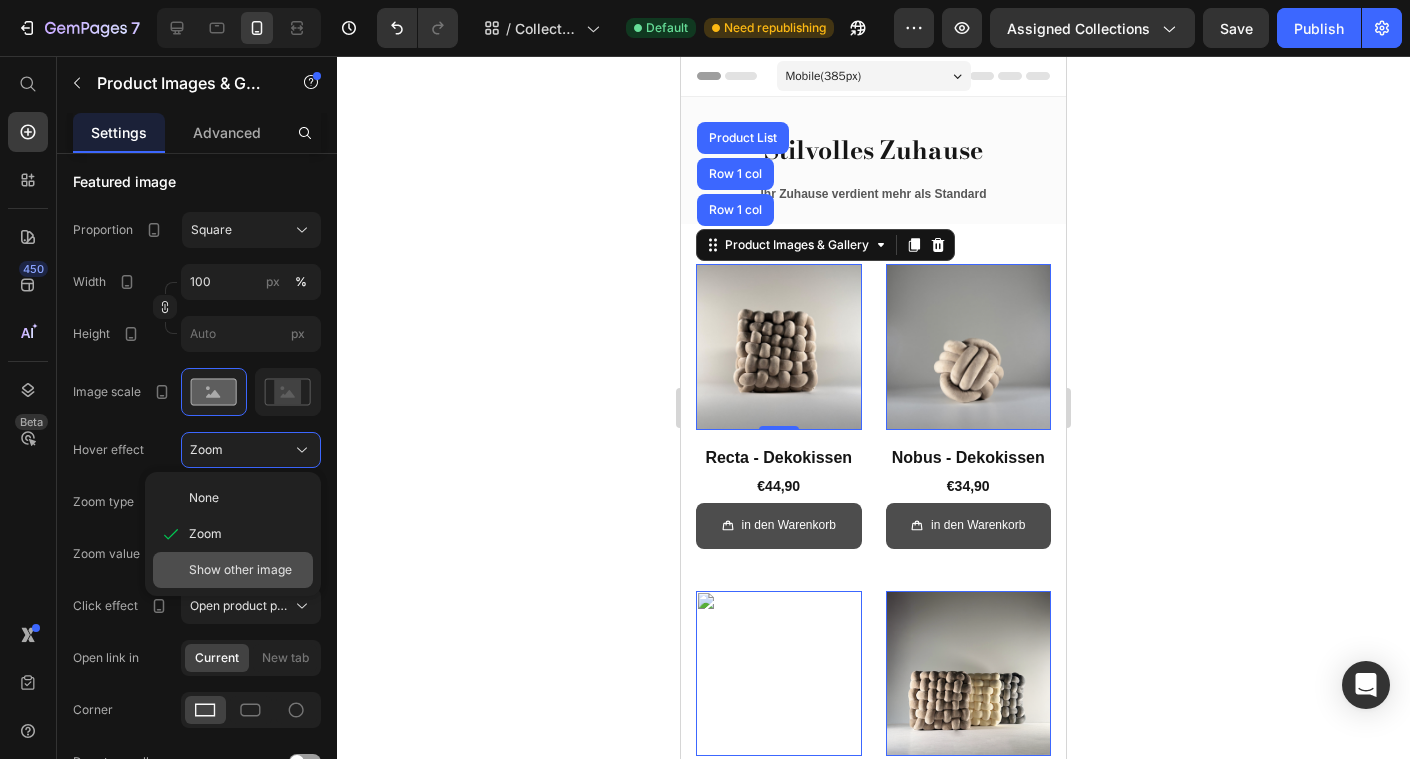 click on "Show other image" at bounding box center (240, 570) 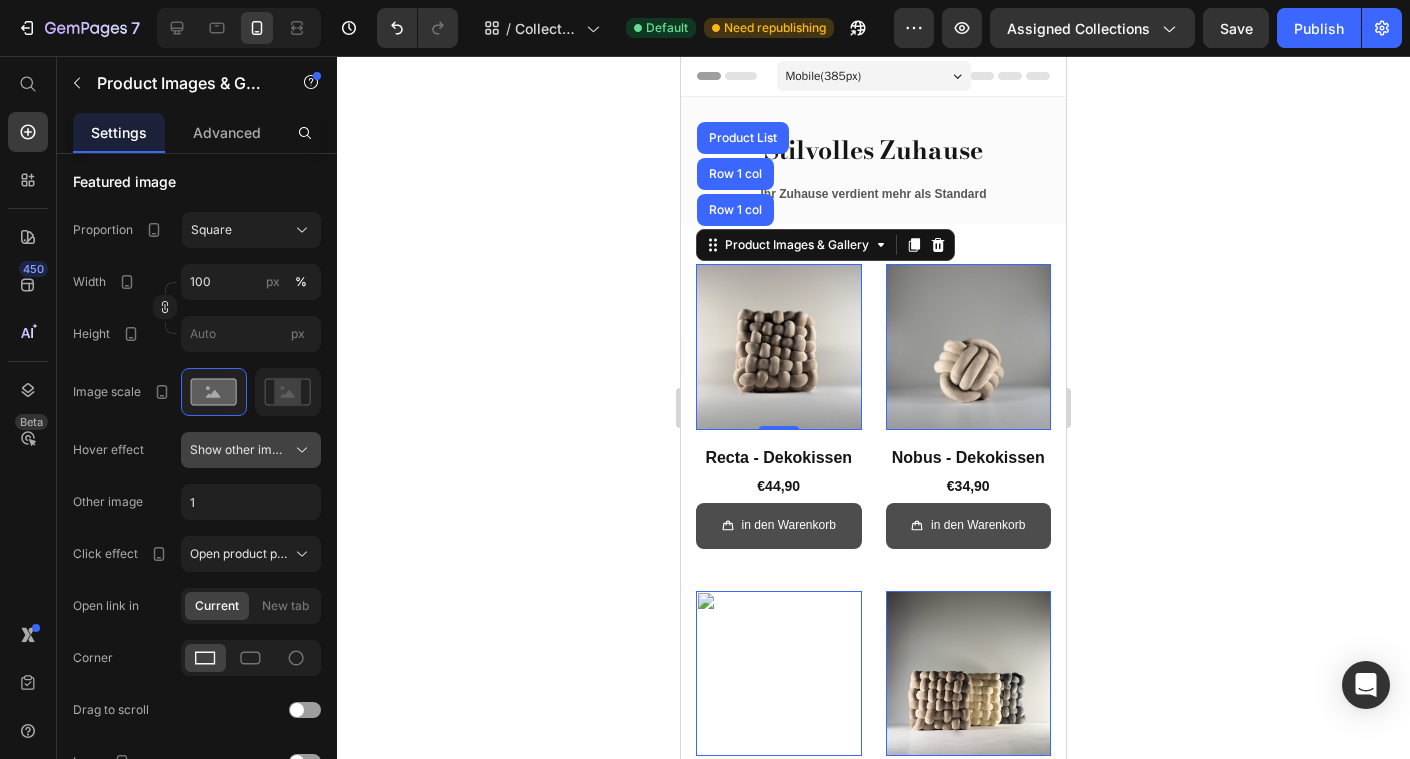 click 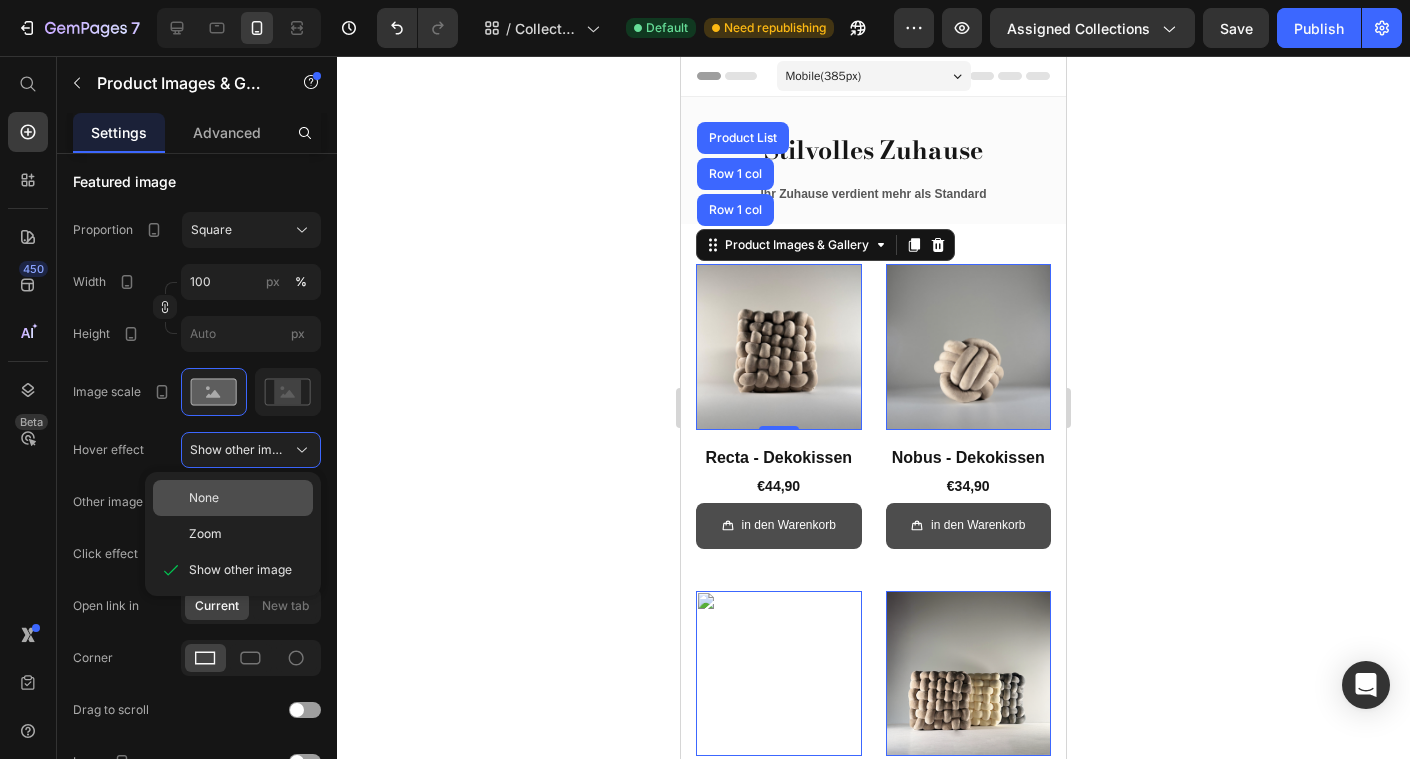 click on "None" at bounding box center [247, 498] 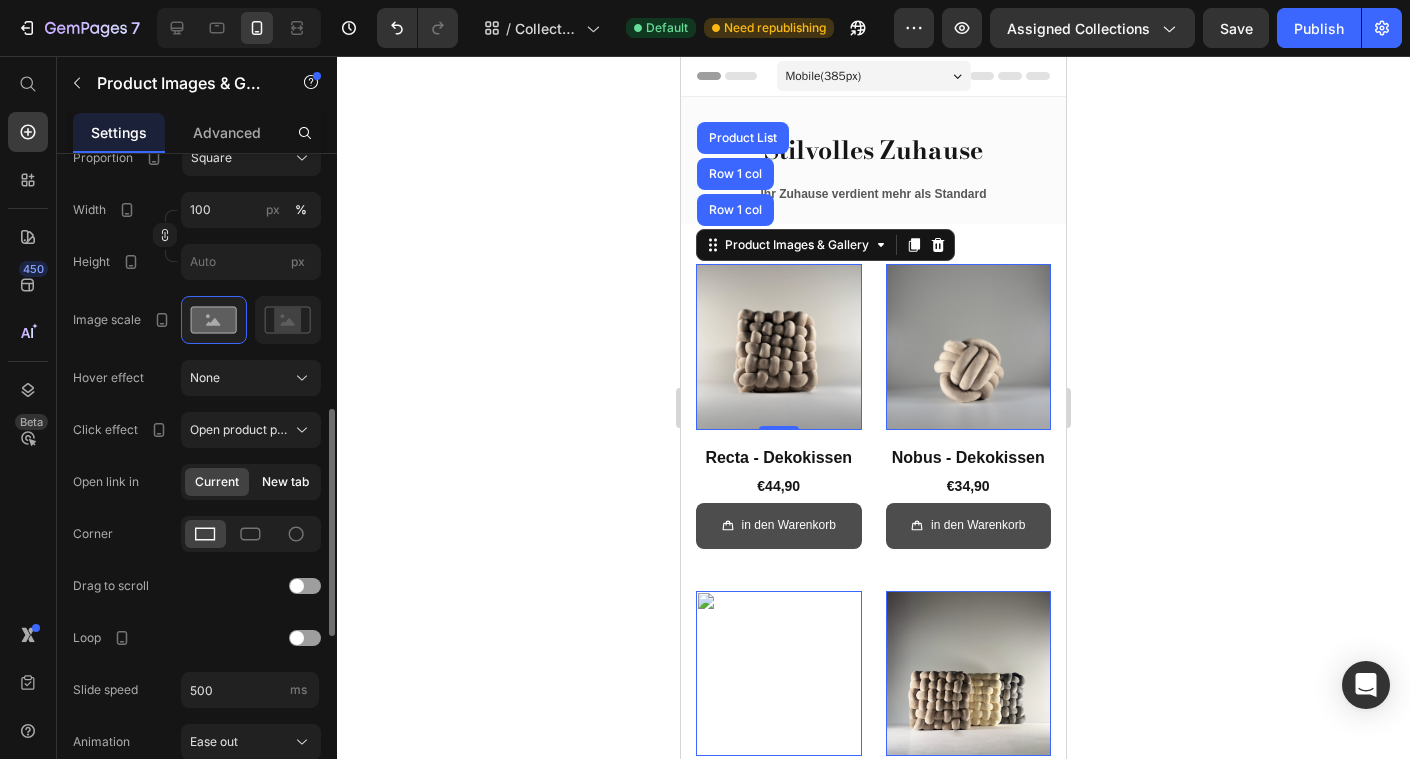 scroll, scrollTop: 738, scrollLeft: 0, axis: vertical 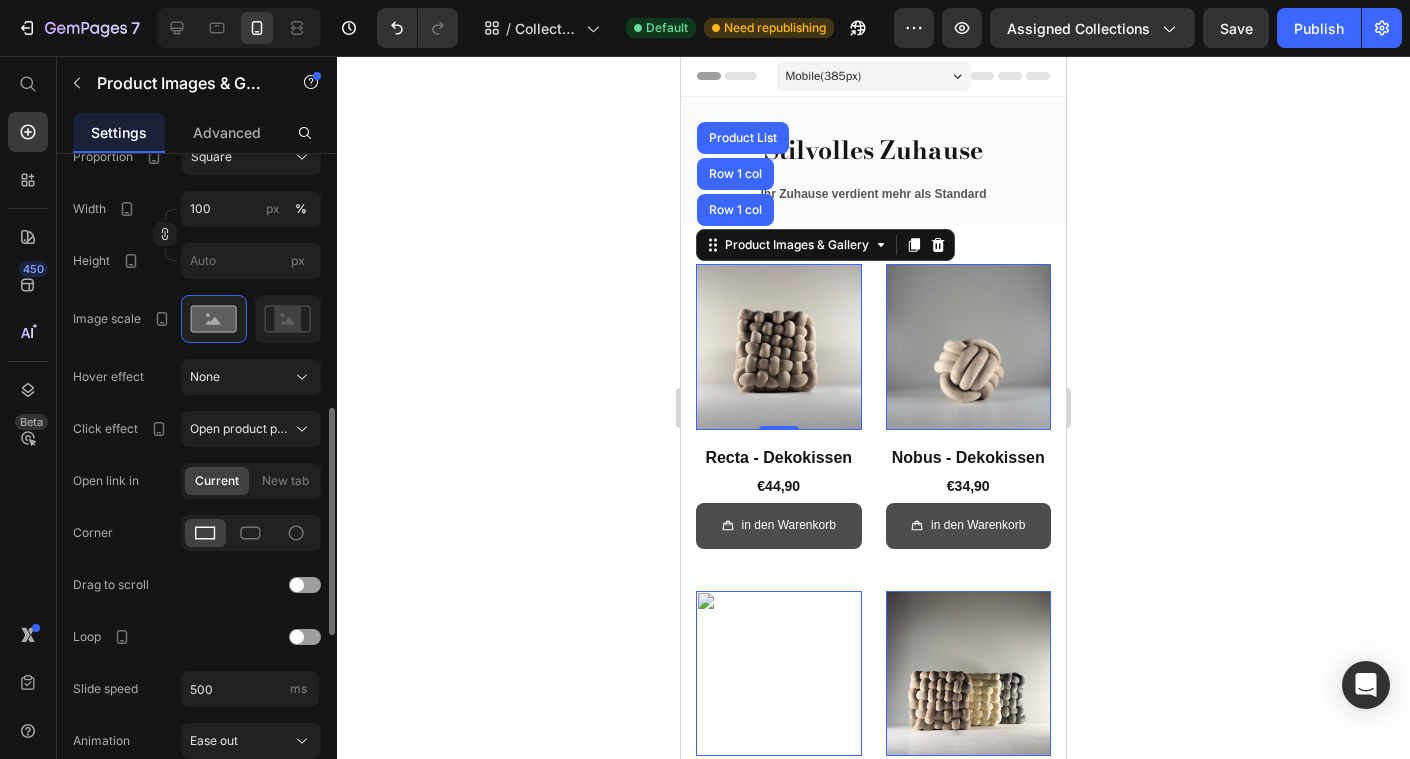 click 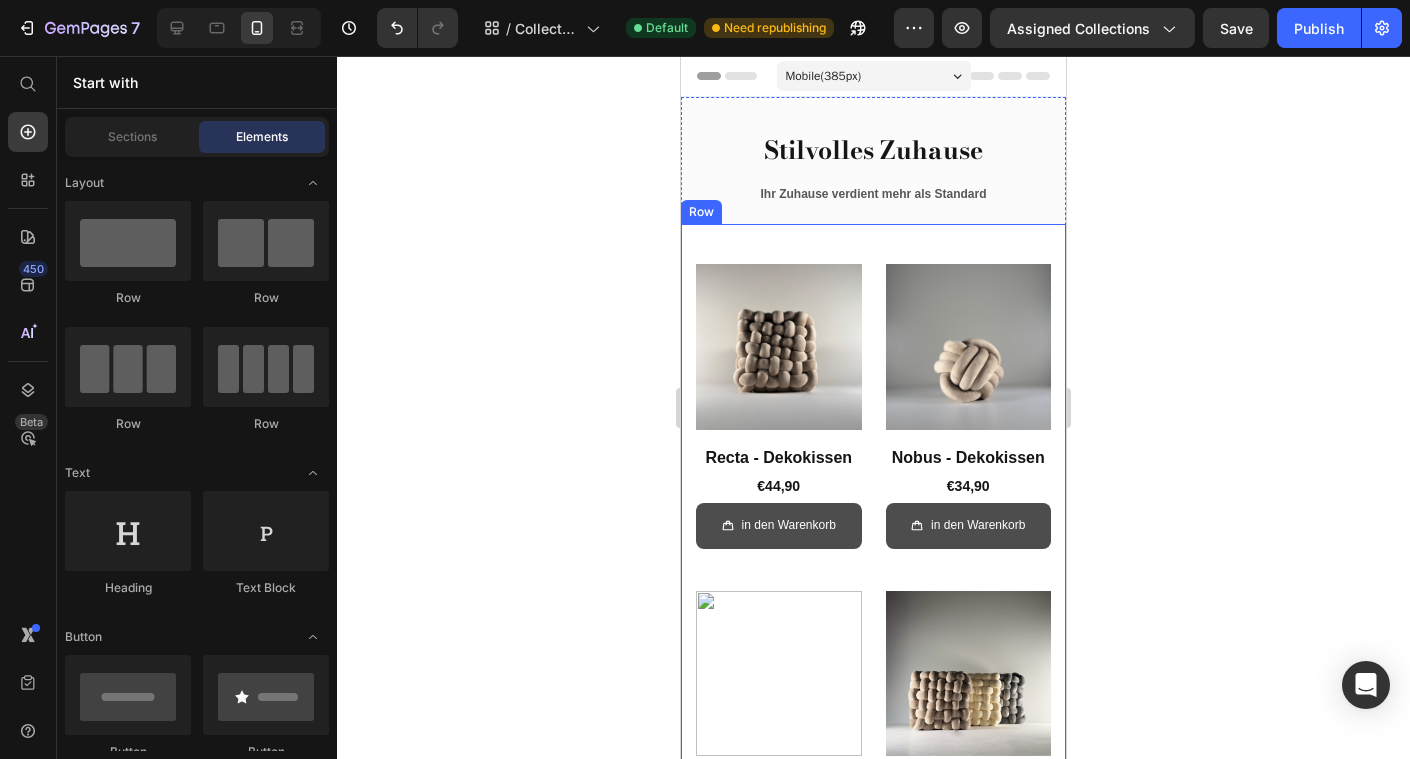 click at bounding box center [779, 347] 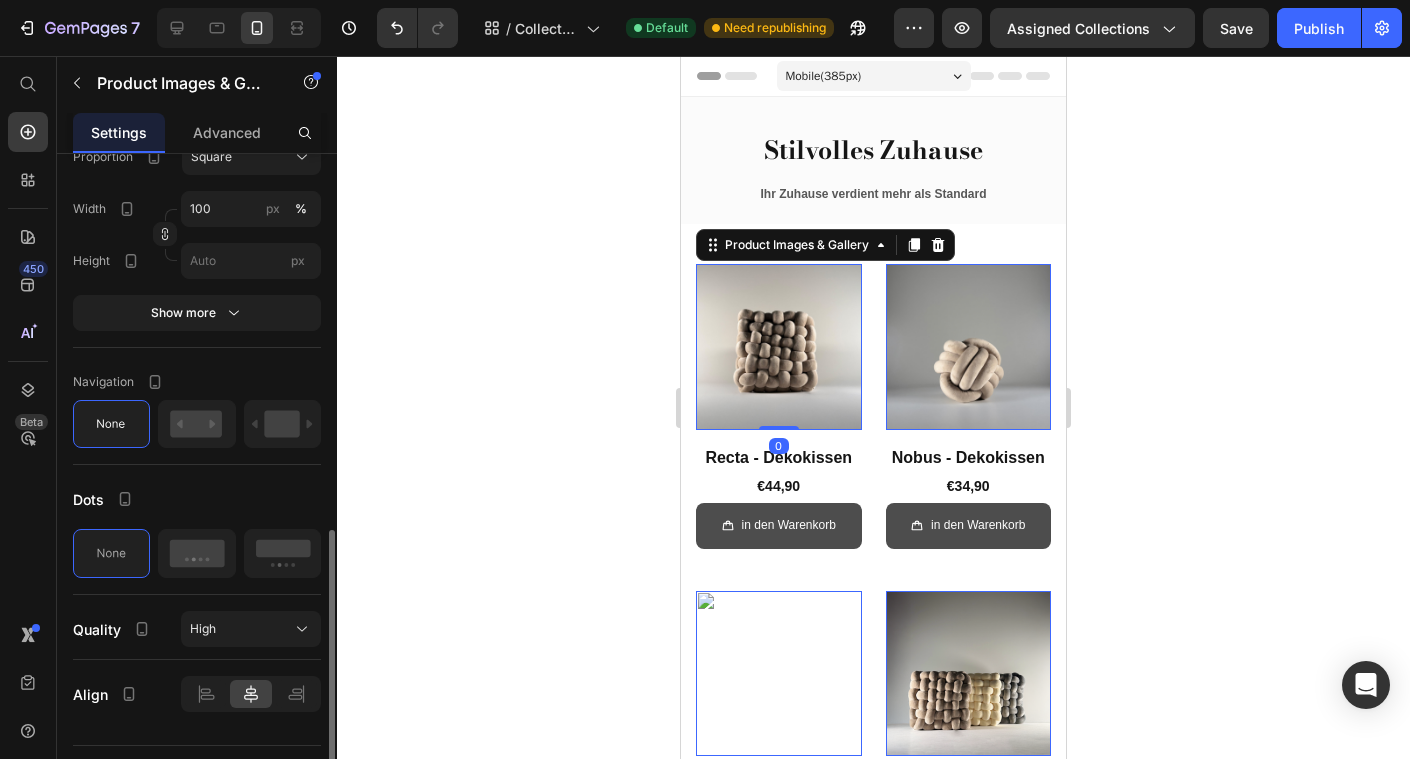 scroll, scrollTop: 782, scrollLeft: 0, axis: vertical 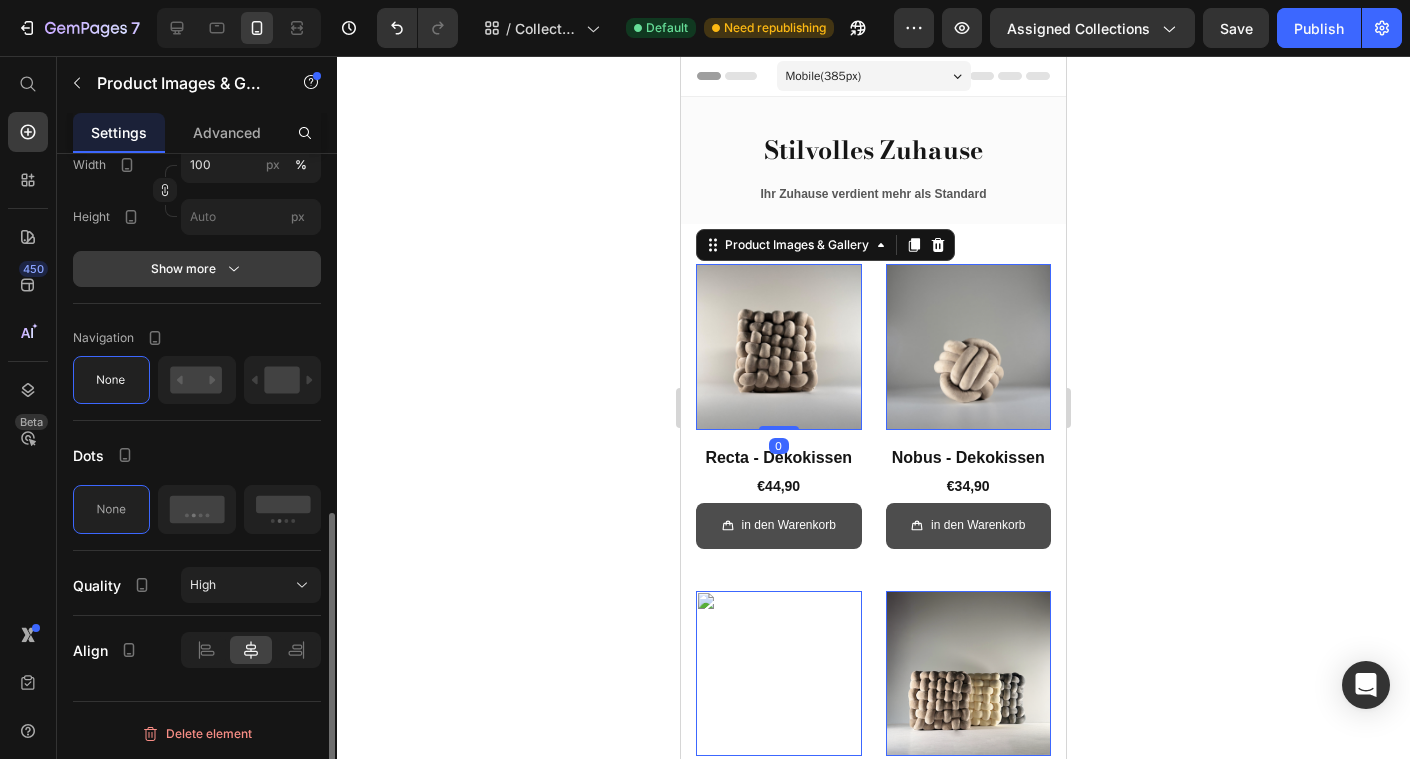click 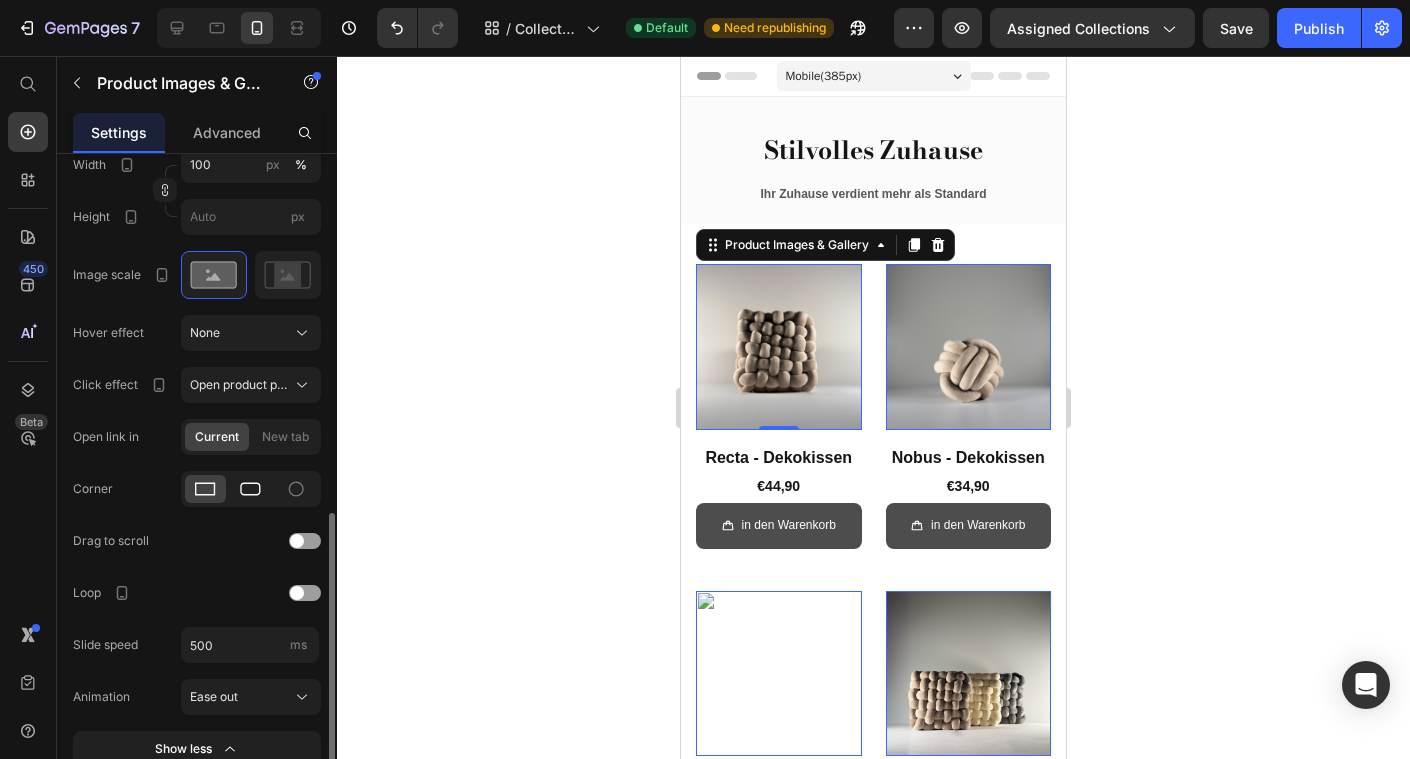 click 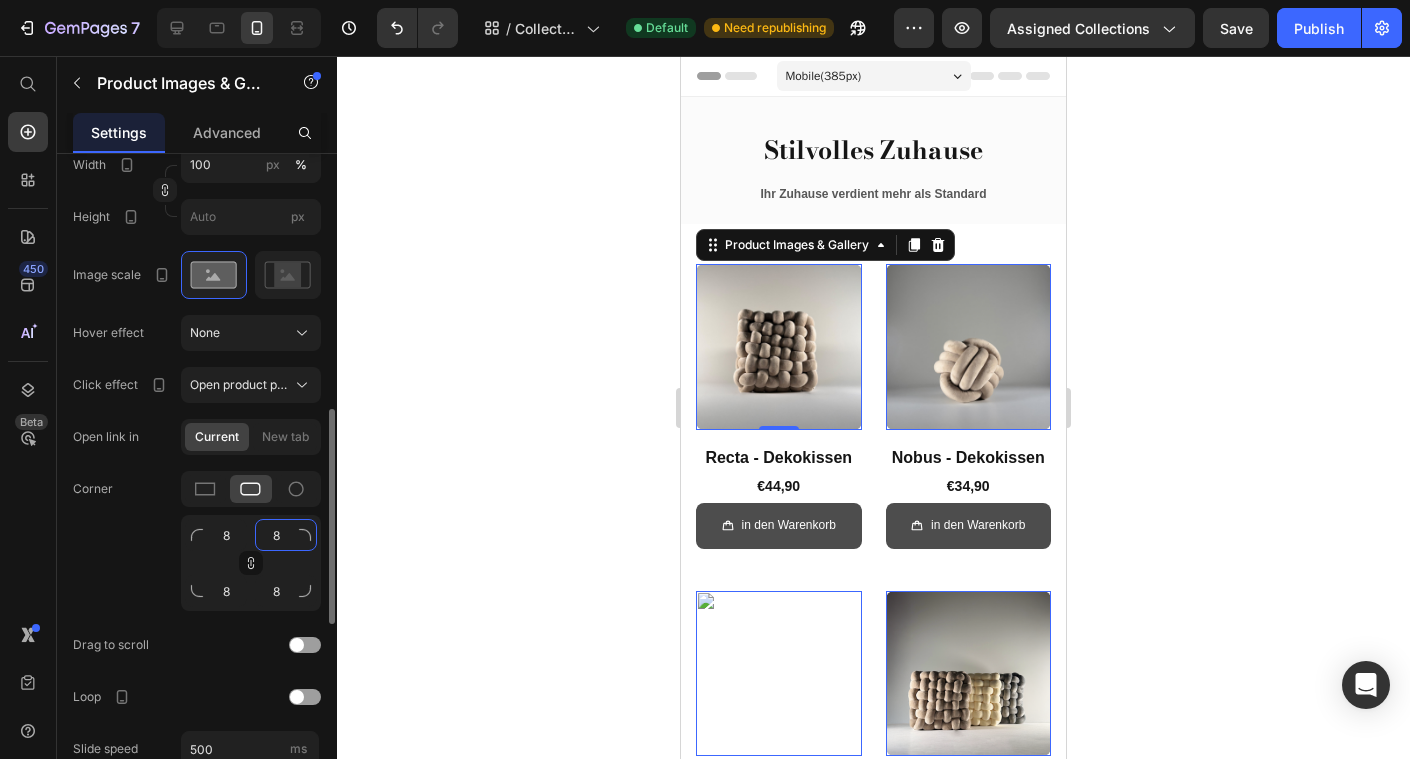 click on "8" 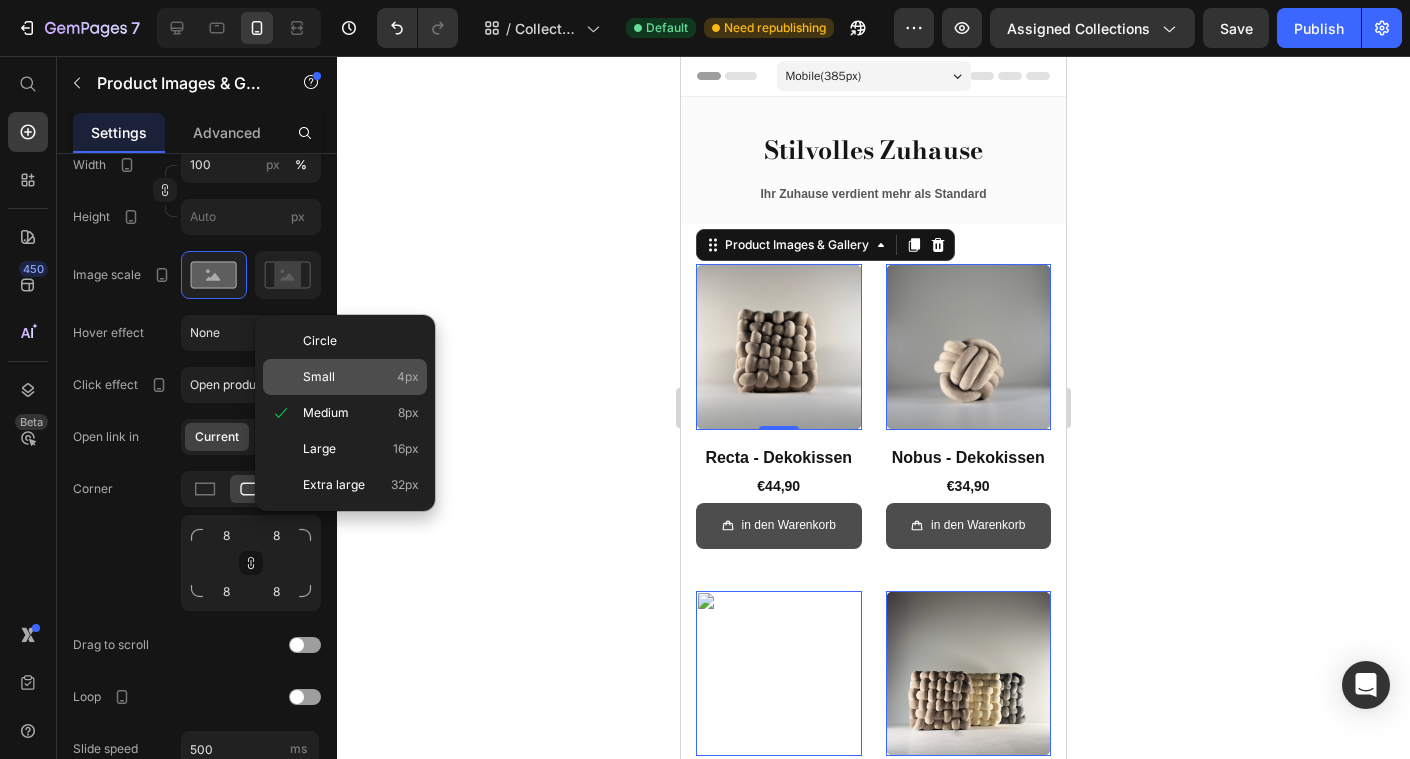 click on "Small 4px" at bounding box center [361, 377] 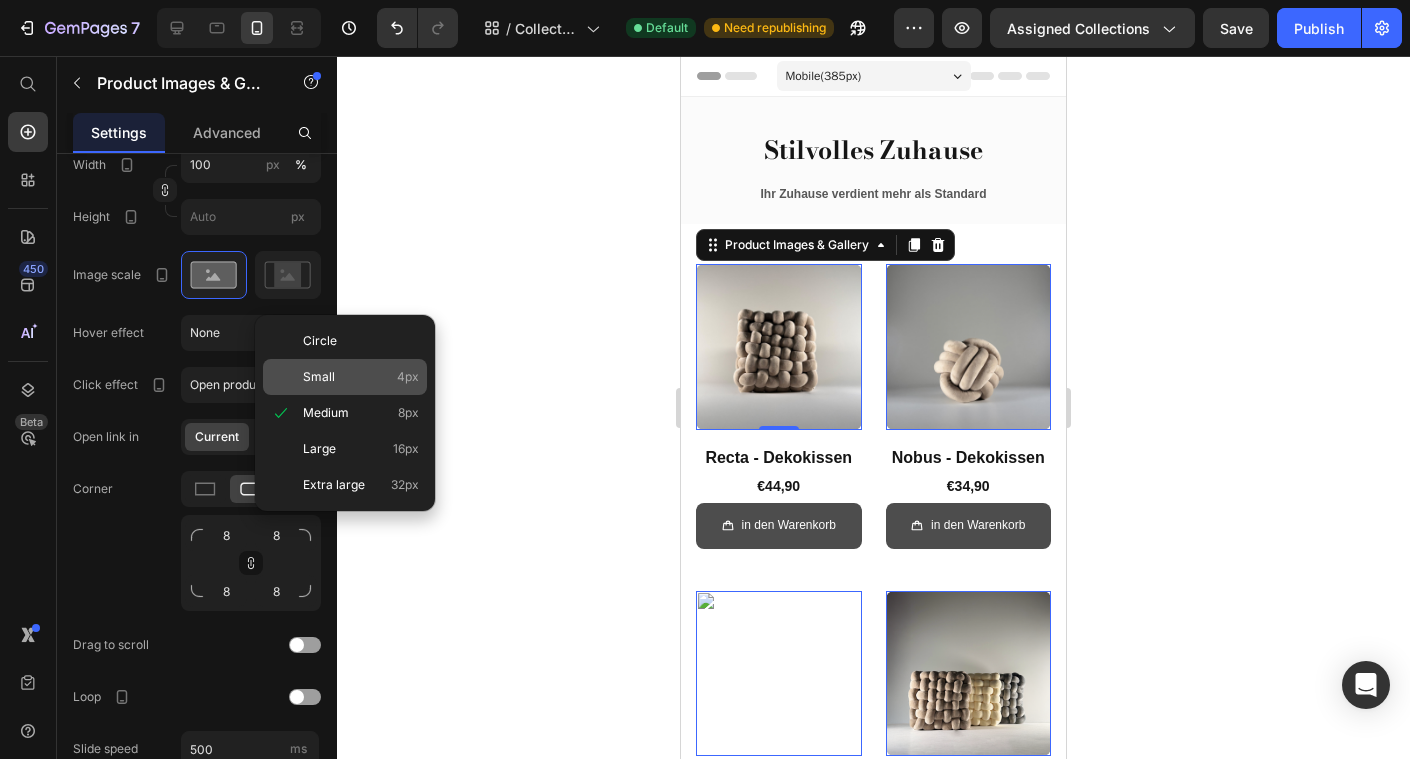type on "4" 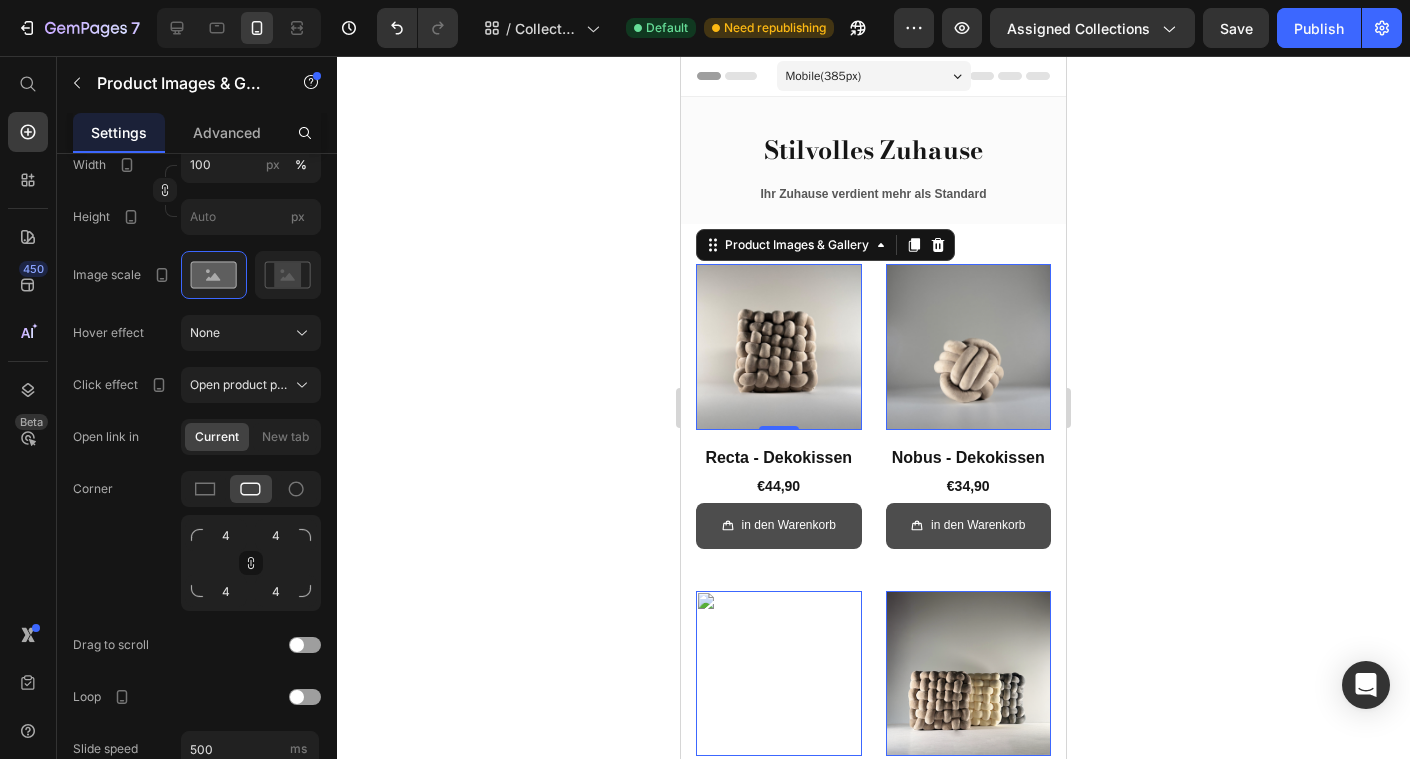 click 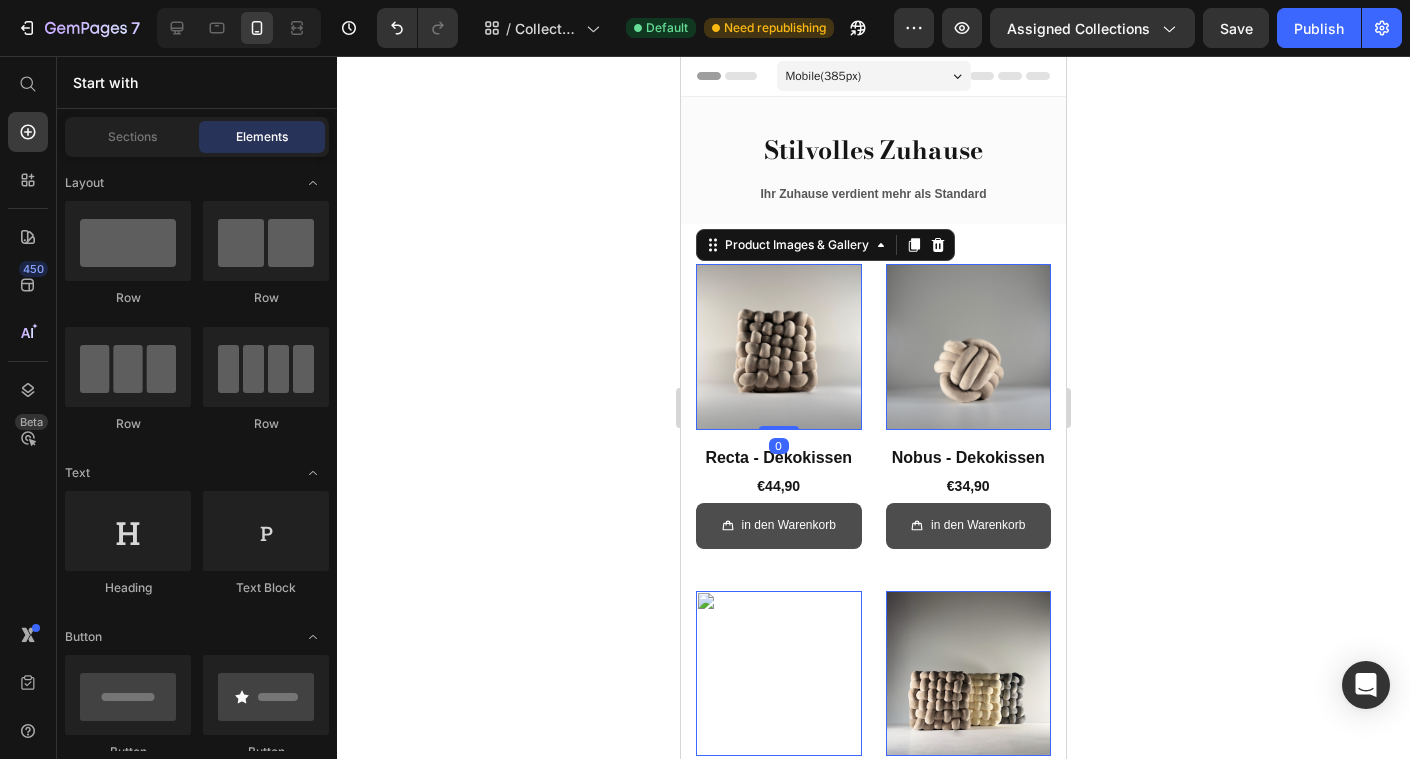 click at bounding box center [779, 347] 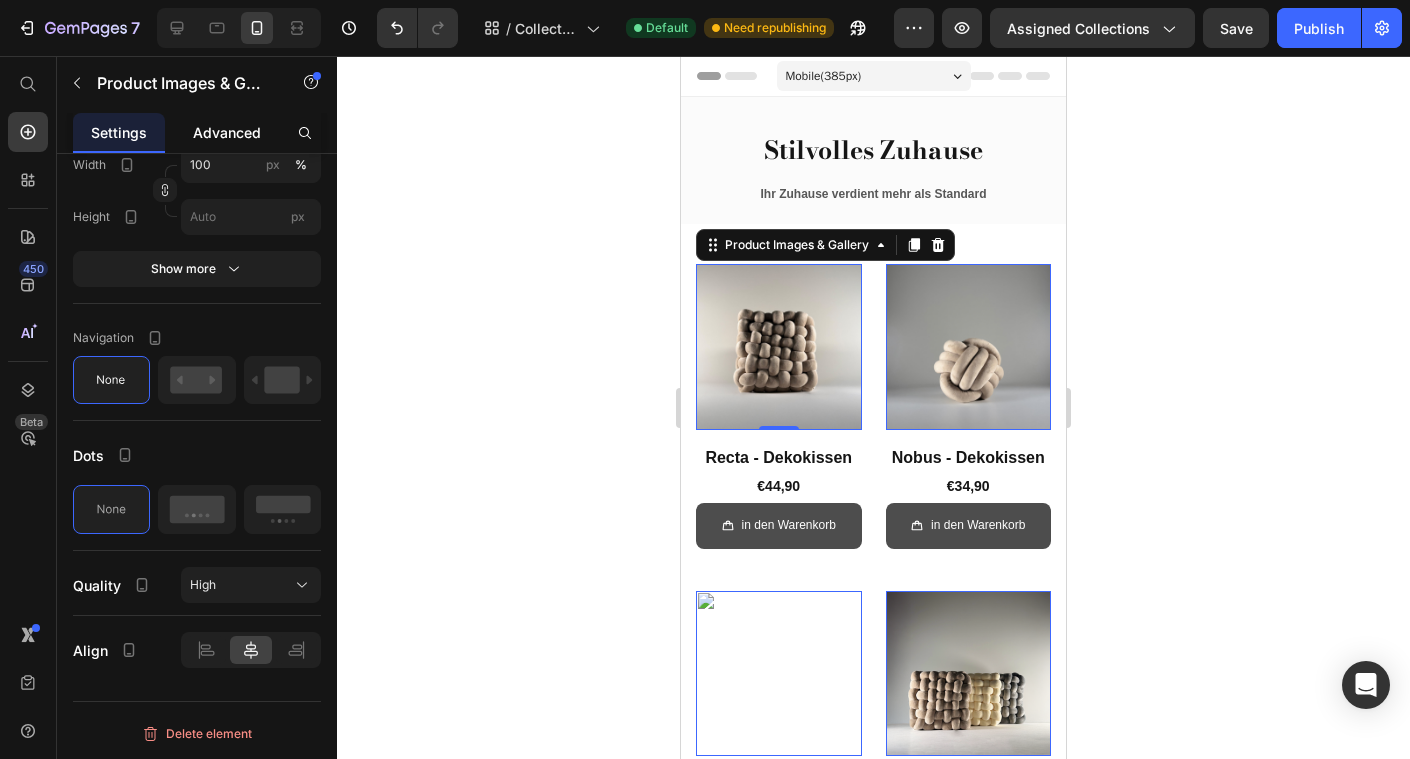 click on "Advanced" 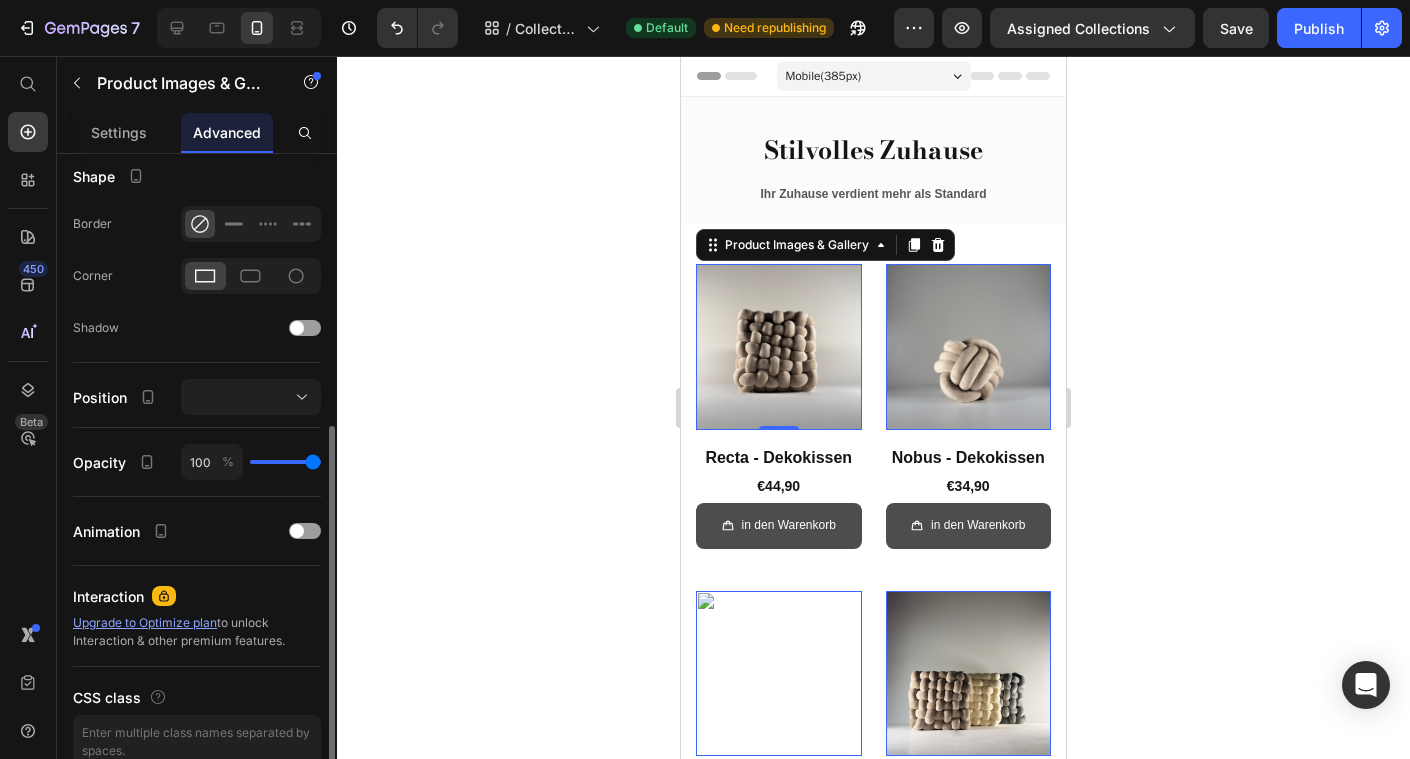 scroll, scrollTop: 504, scrollLeft: 0, axis: vertical 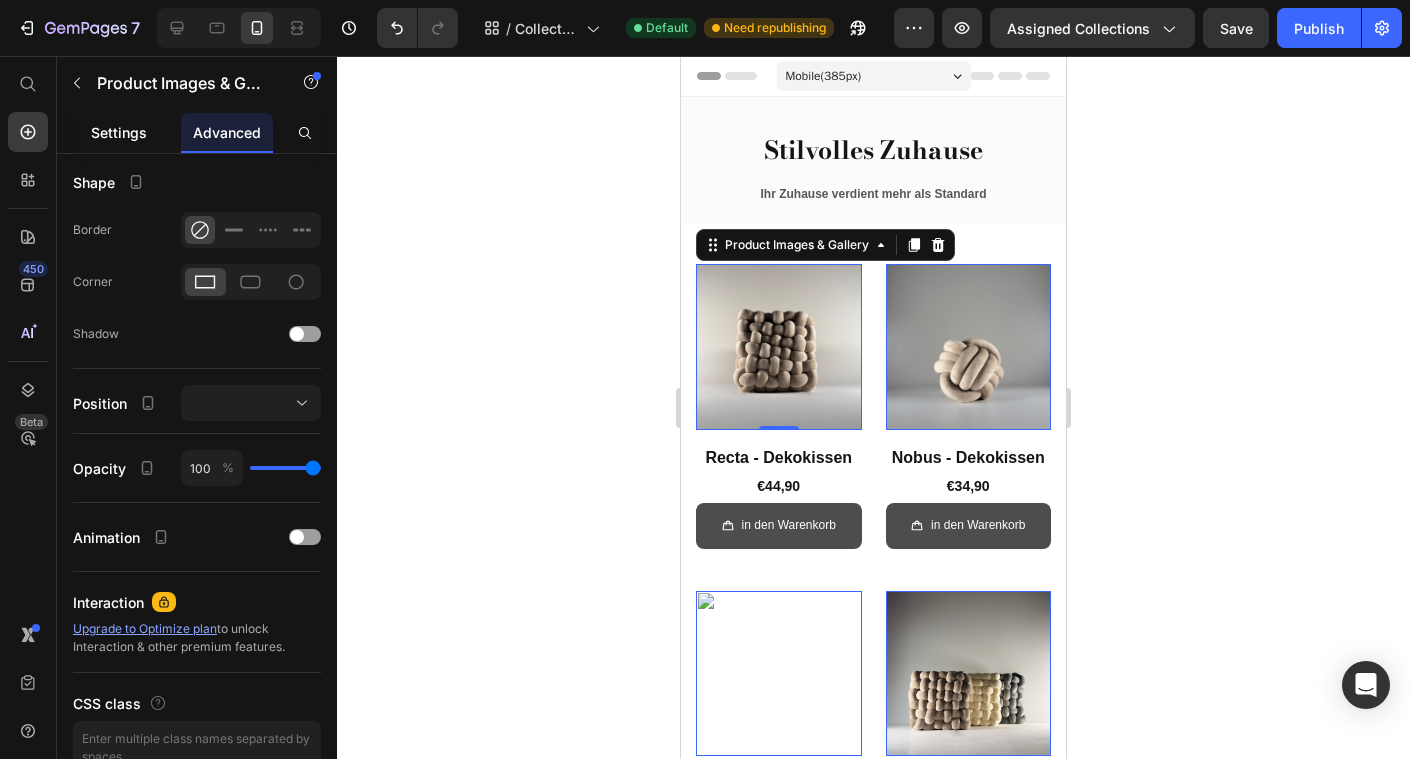 click on "Settings" at bounding box center [119, 132] 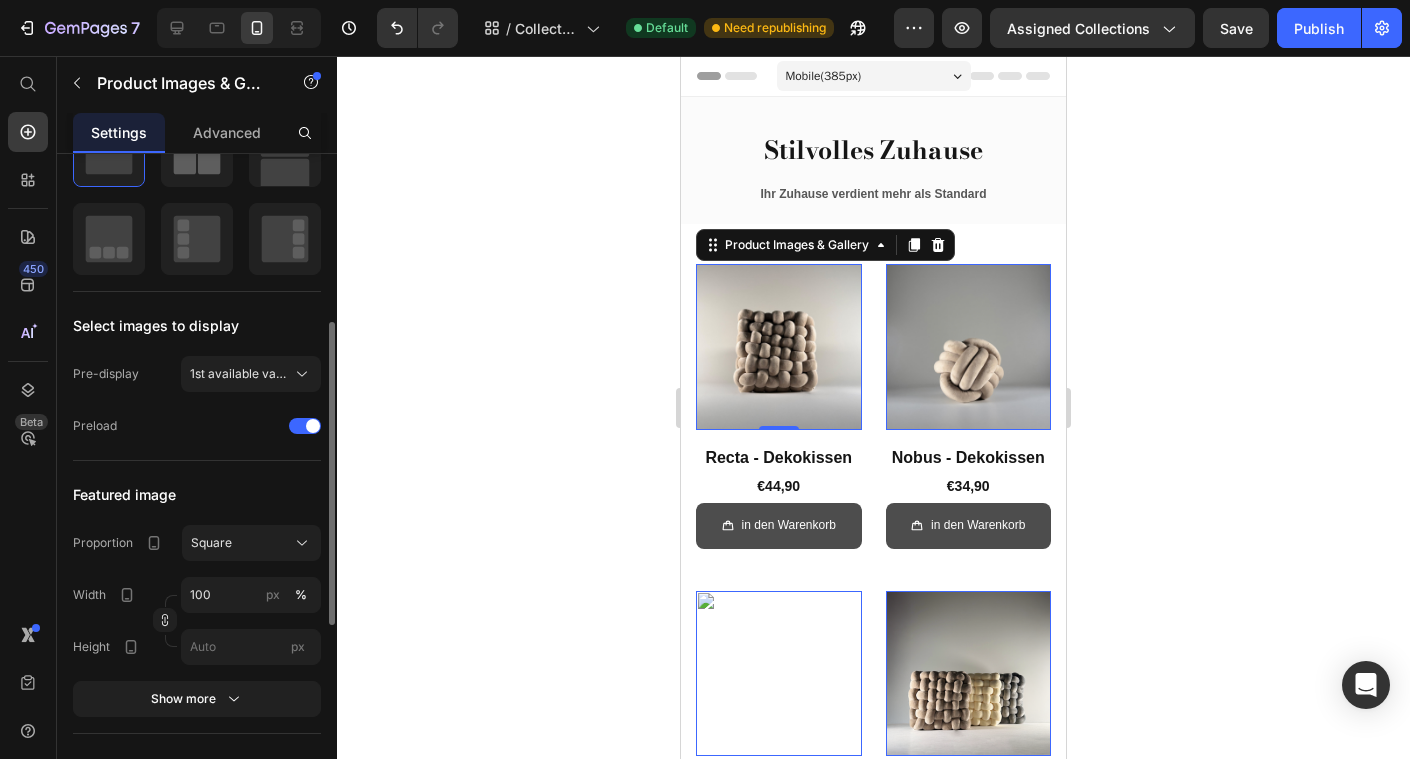 scroll, scrollTop: 357, scrollLeft: 0, axis: vertical 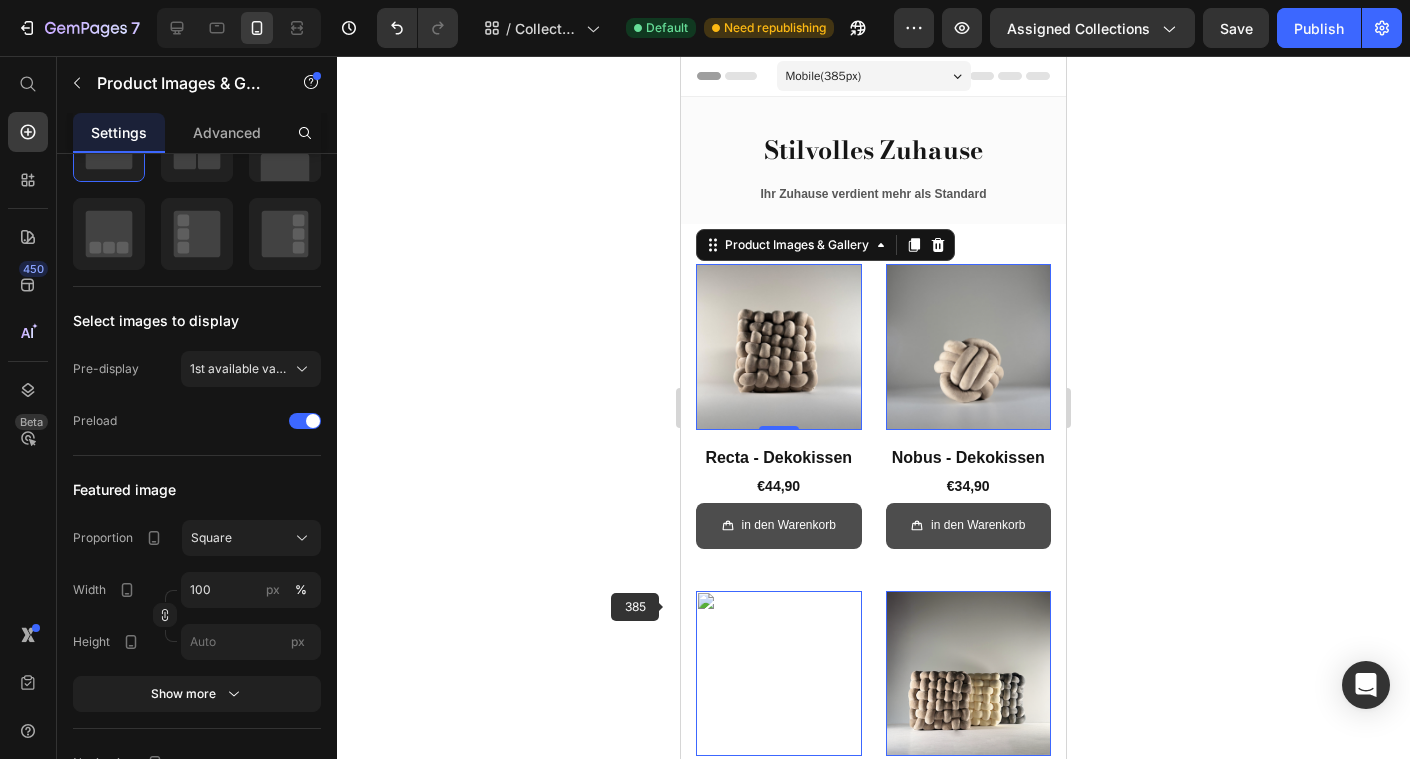 click 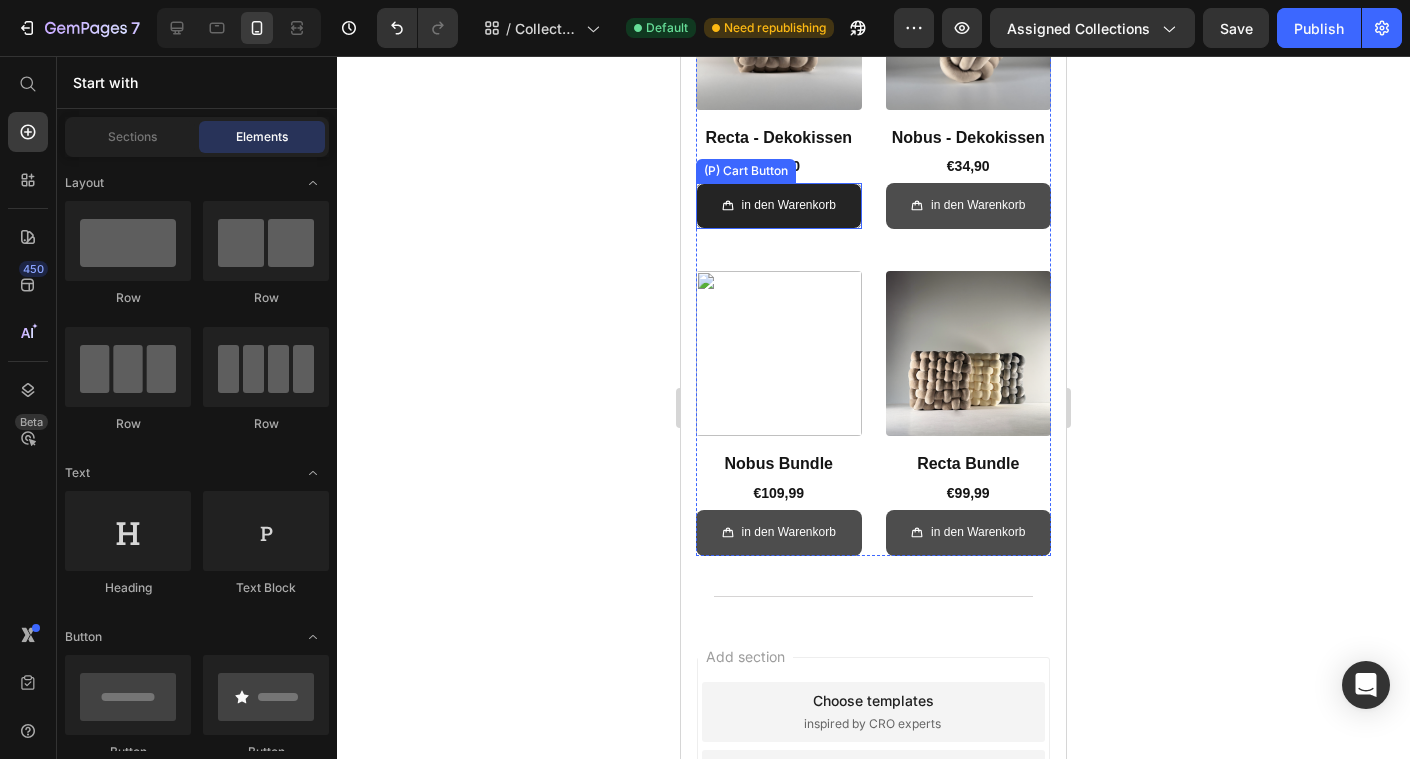scroll, scrollTop: 0, scrollLeft: 0, axis: both 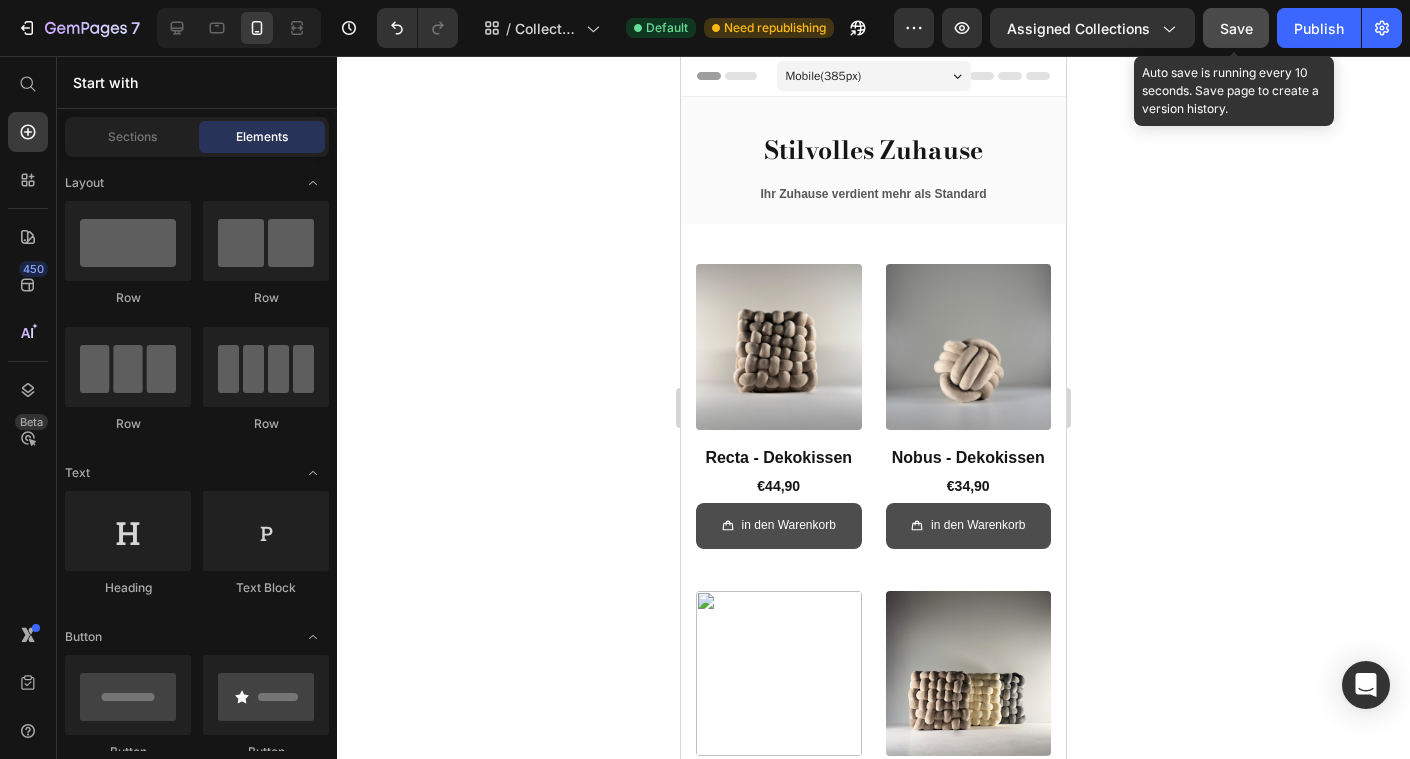click on "Save" 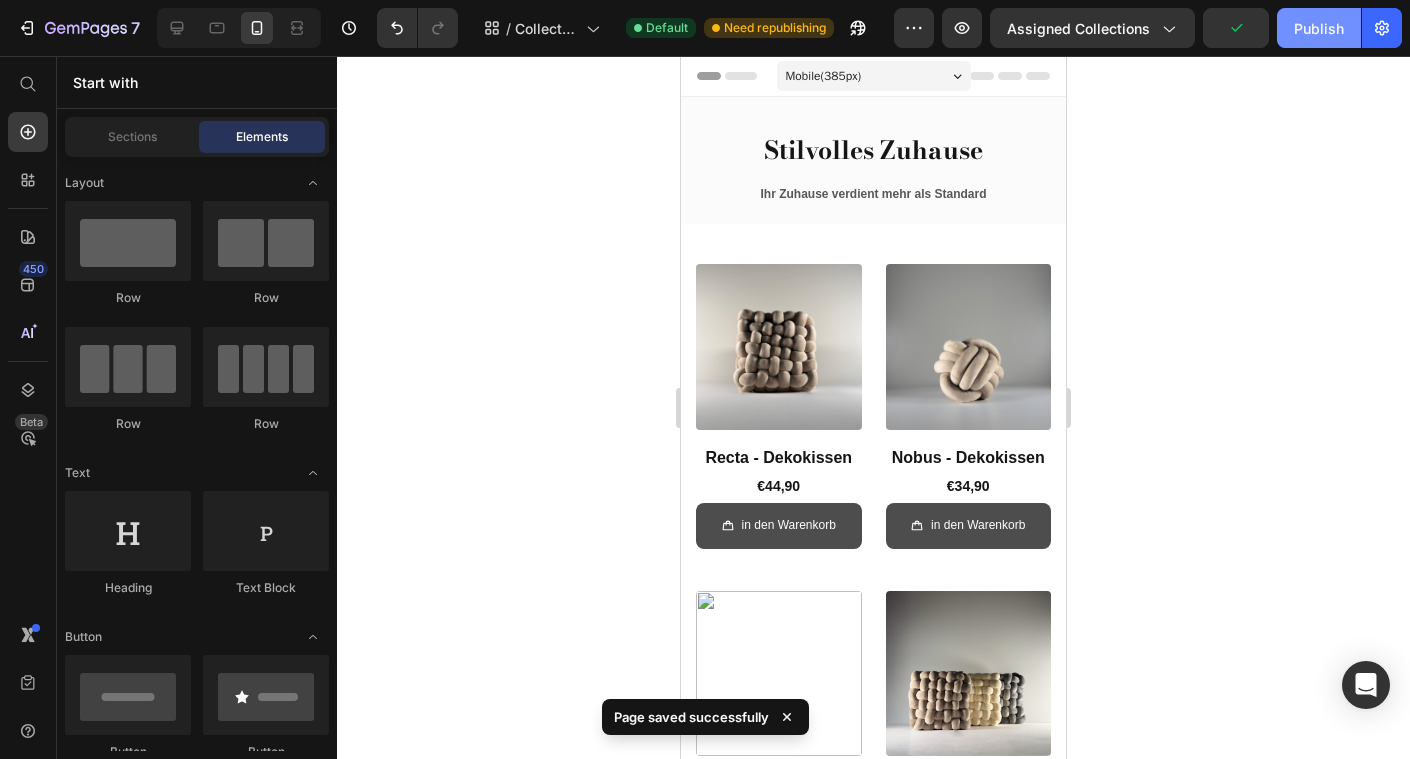 click on "Publish" at bounding box center (1319, 28) 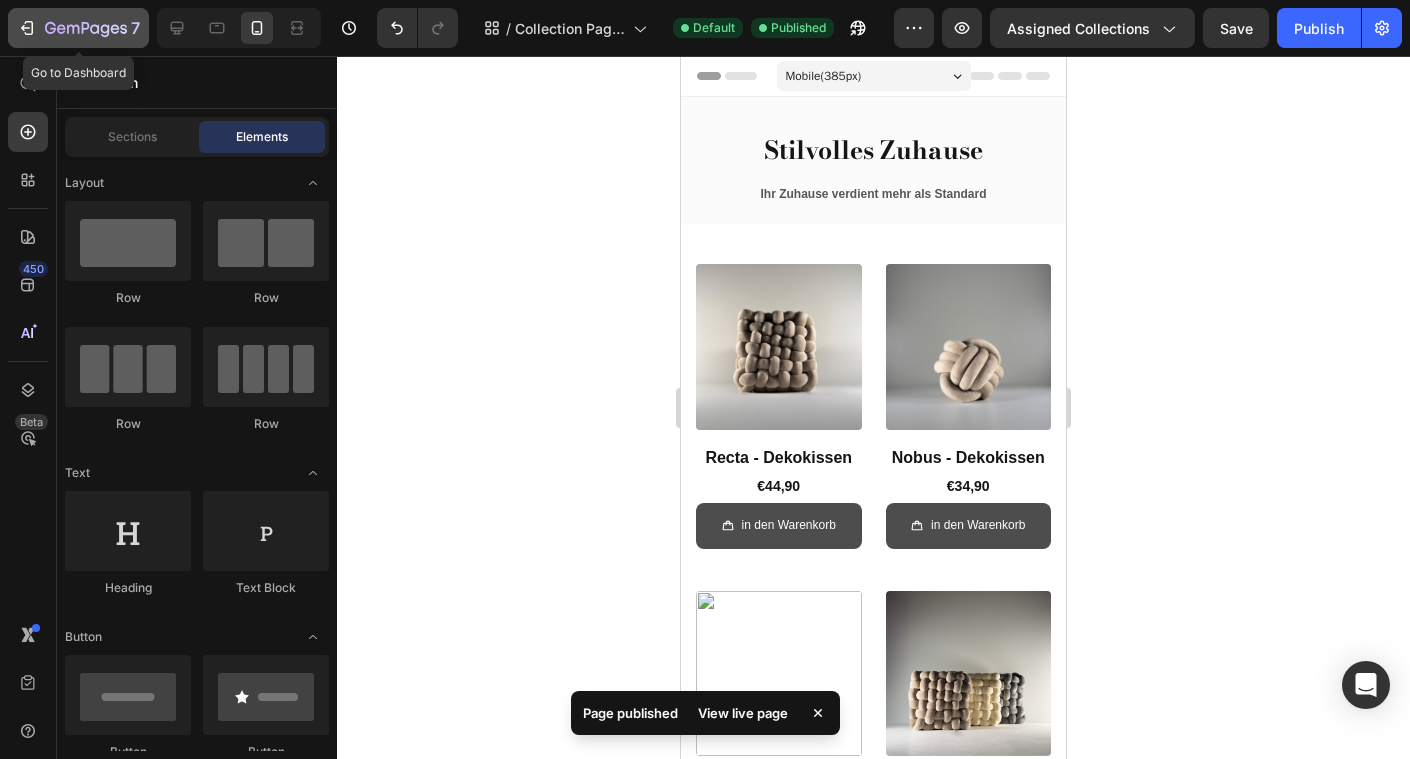 click 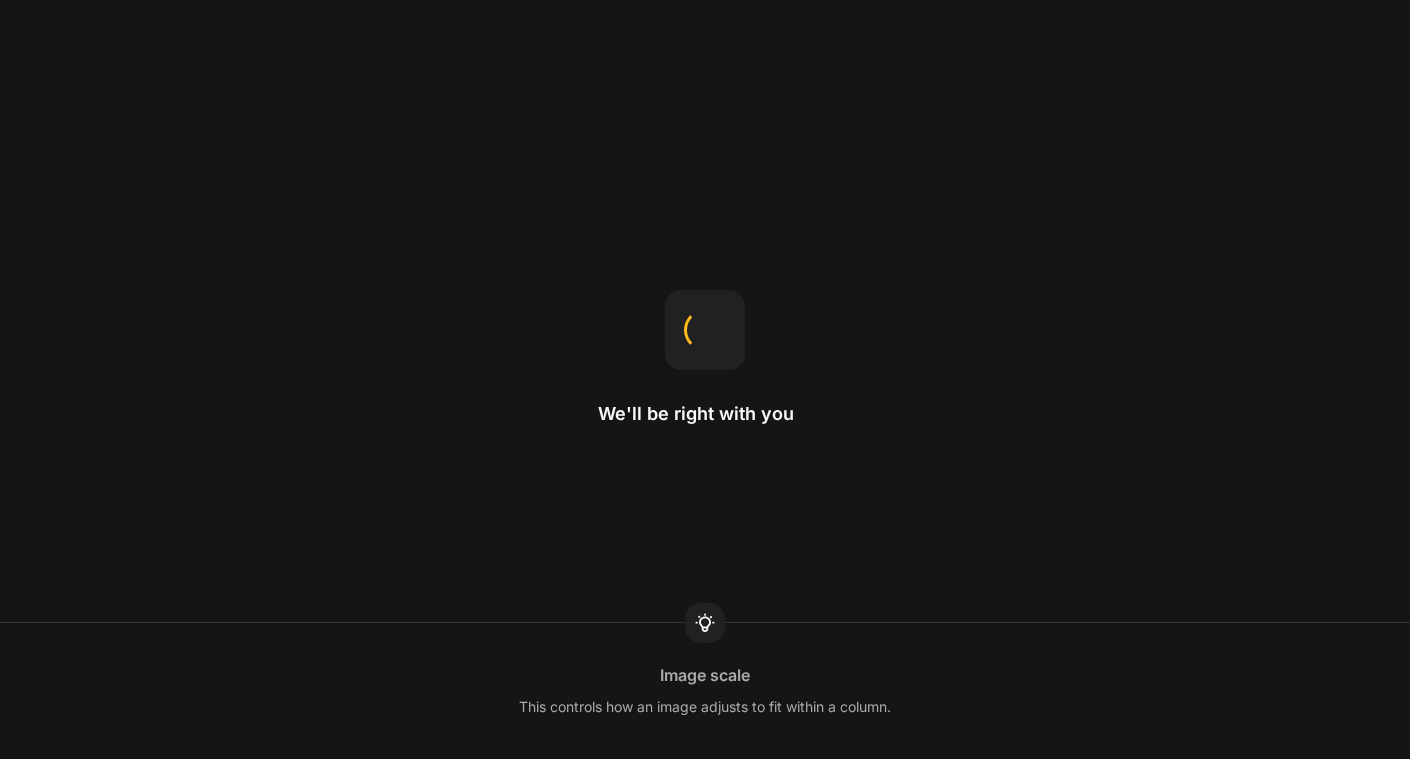 scroll, scrollTop: 0, scrollLeft: 0, axis: both 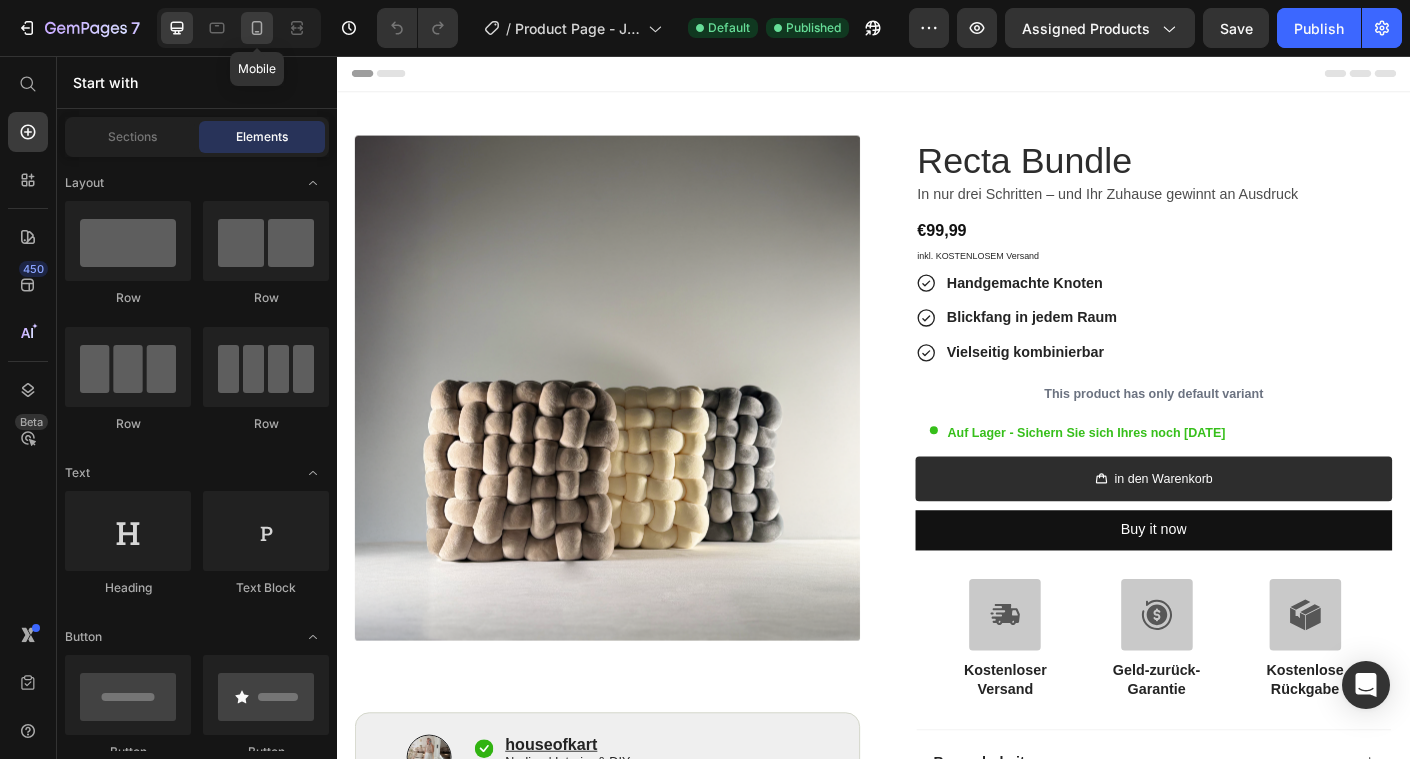 click 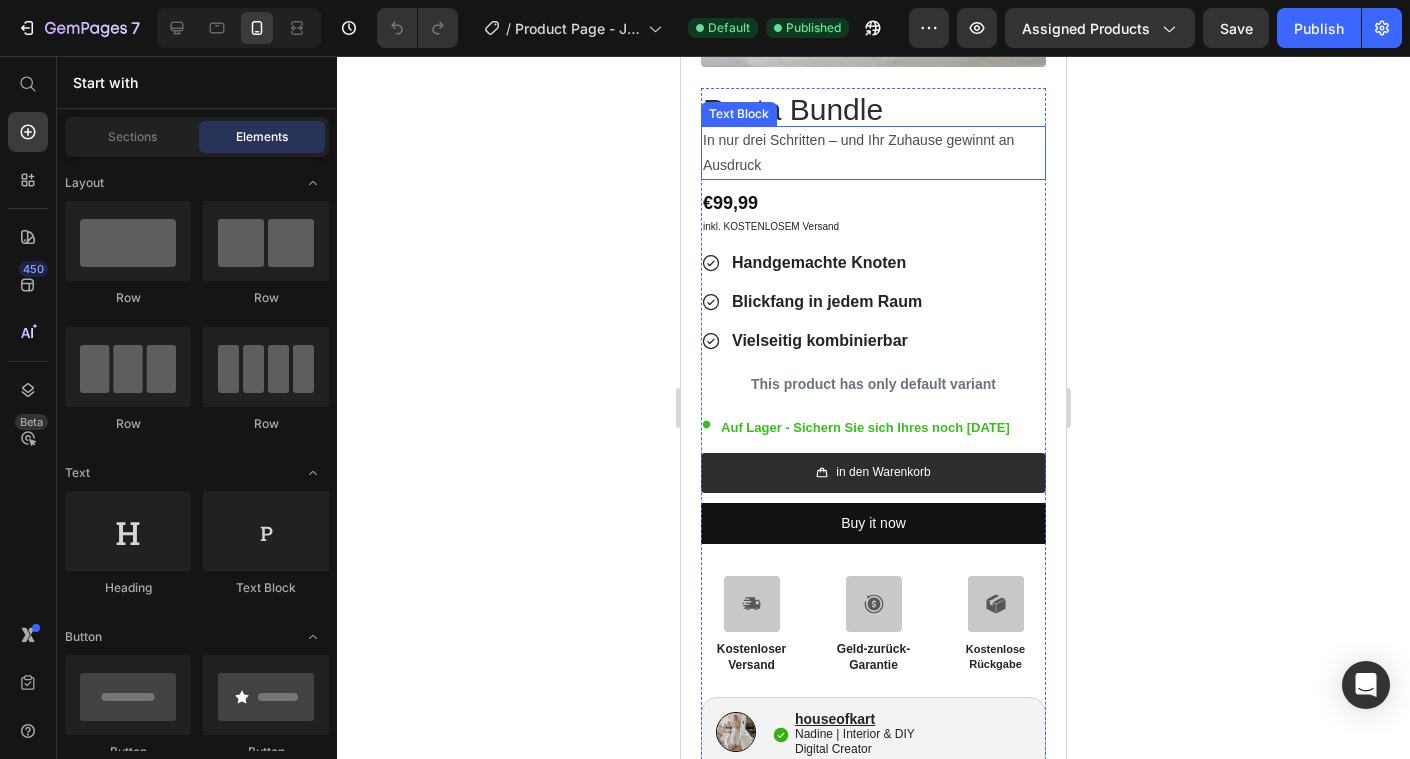 scroll, scrollTop: 398, scrollLeft: 0, axis: vertical 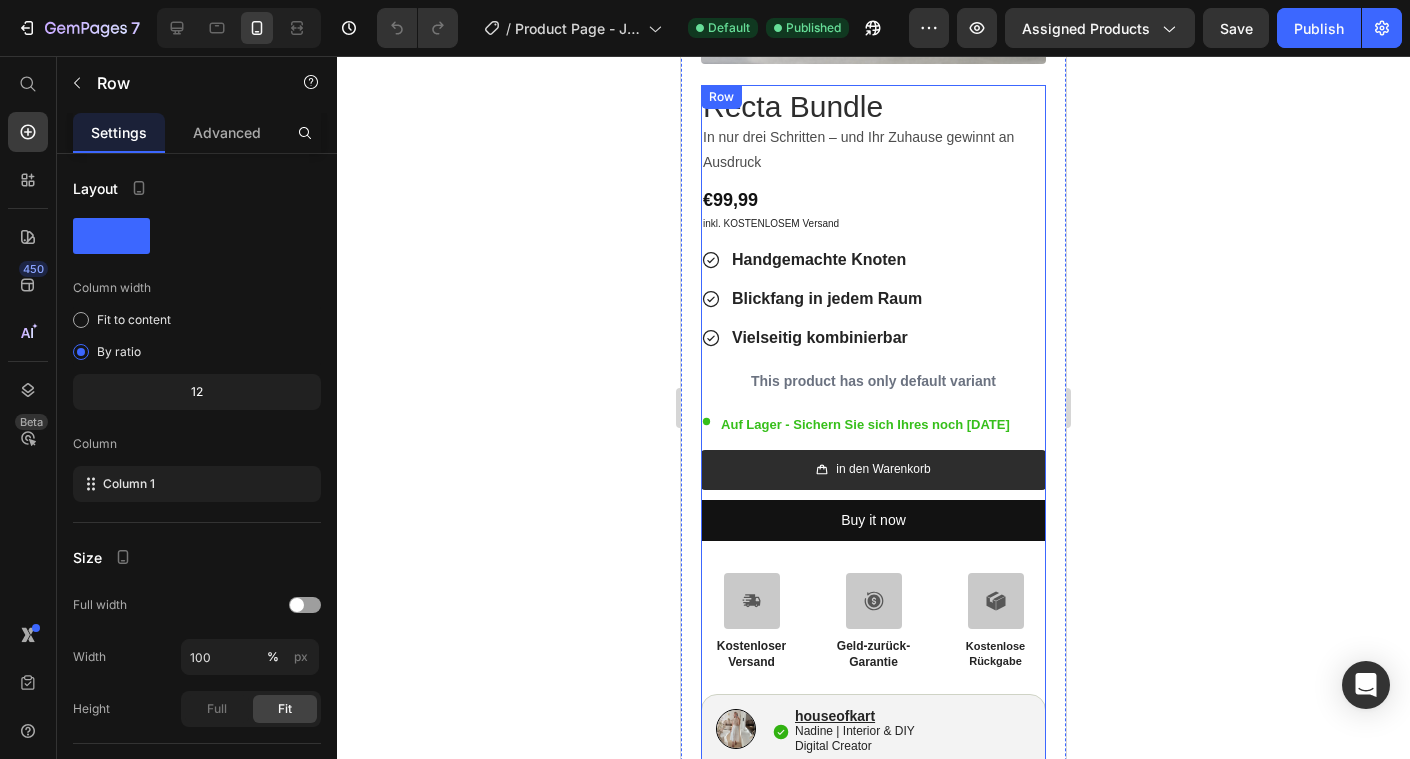 click on "Recta Bundle Product Title In nur drei Schritten – und Ihr Zuhause gewinnt an Ausdruck Text Block €99,99 Product Price inkl. KOSTENLOSEM Versand Text Block
Handgemachte Knoten
Blickfang in jedem Raum
Vielseitig kombinierbar Item List This product has only default variant Product Variants & Swatches
Icon Auf Lager - Sichern Sie sich Ihres noch [DATE] Text Block Row
in den Warenkorb Add to Cart Buy it now Dynamic Checkout
Icon Kostenloser  Versand Text Block
Icon Geld-zurück- Garantie Text Block
Icon Kostenlose  Rückgabe Text Block Row Image
Icon houseofkart [PERSON_NAME] | Interior & DIY Digital Creator Text Block Row Icon Icon Icon Icon Icon Icon List Text Block Profil auf Instagram ansehen Text Block Row
Besonderheiten
Produktbeschreibung
Lieferung" at bounding box center [873, 650] 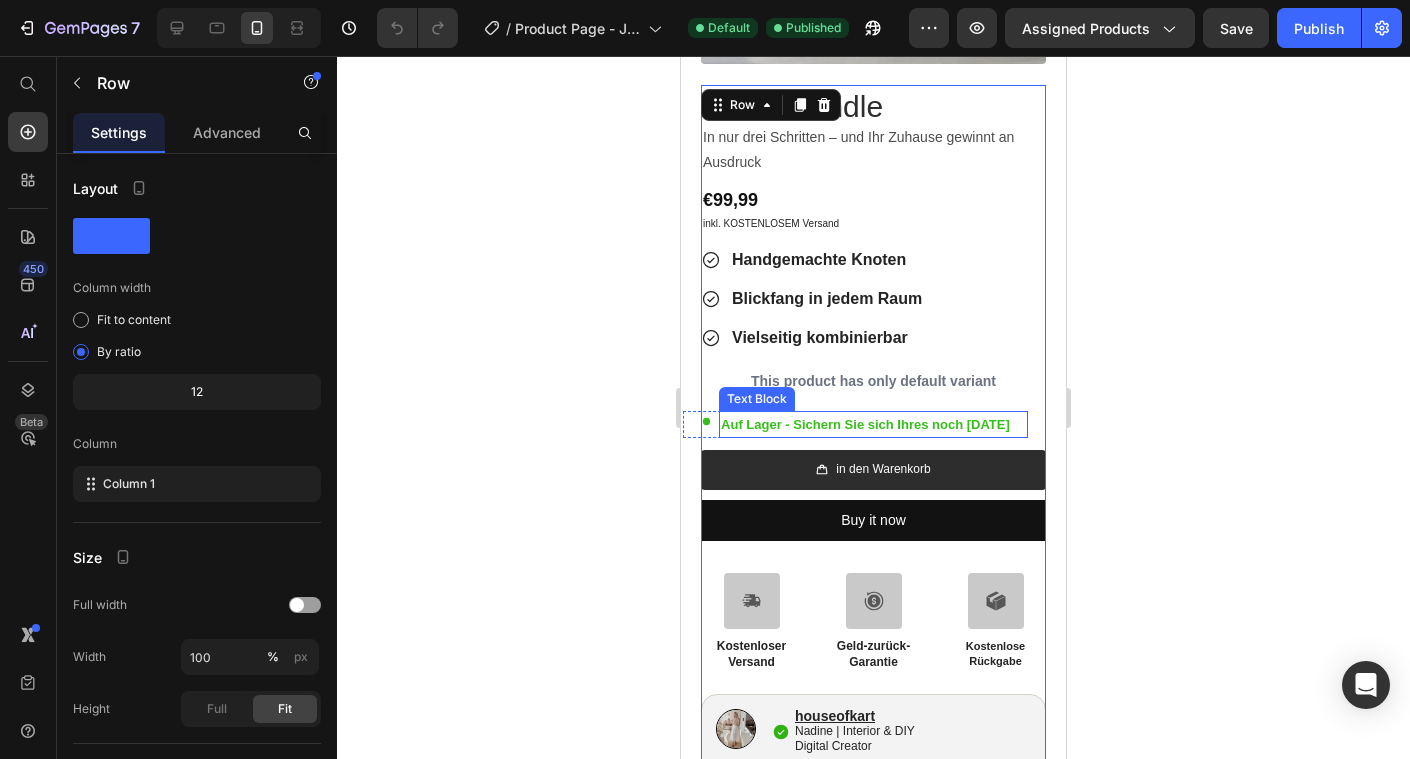 click on "Auf Lager - Sichern Sie sich Ihres noch [DATE]" at bounding box center (873, 424) 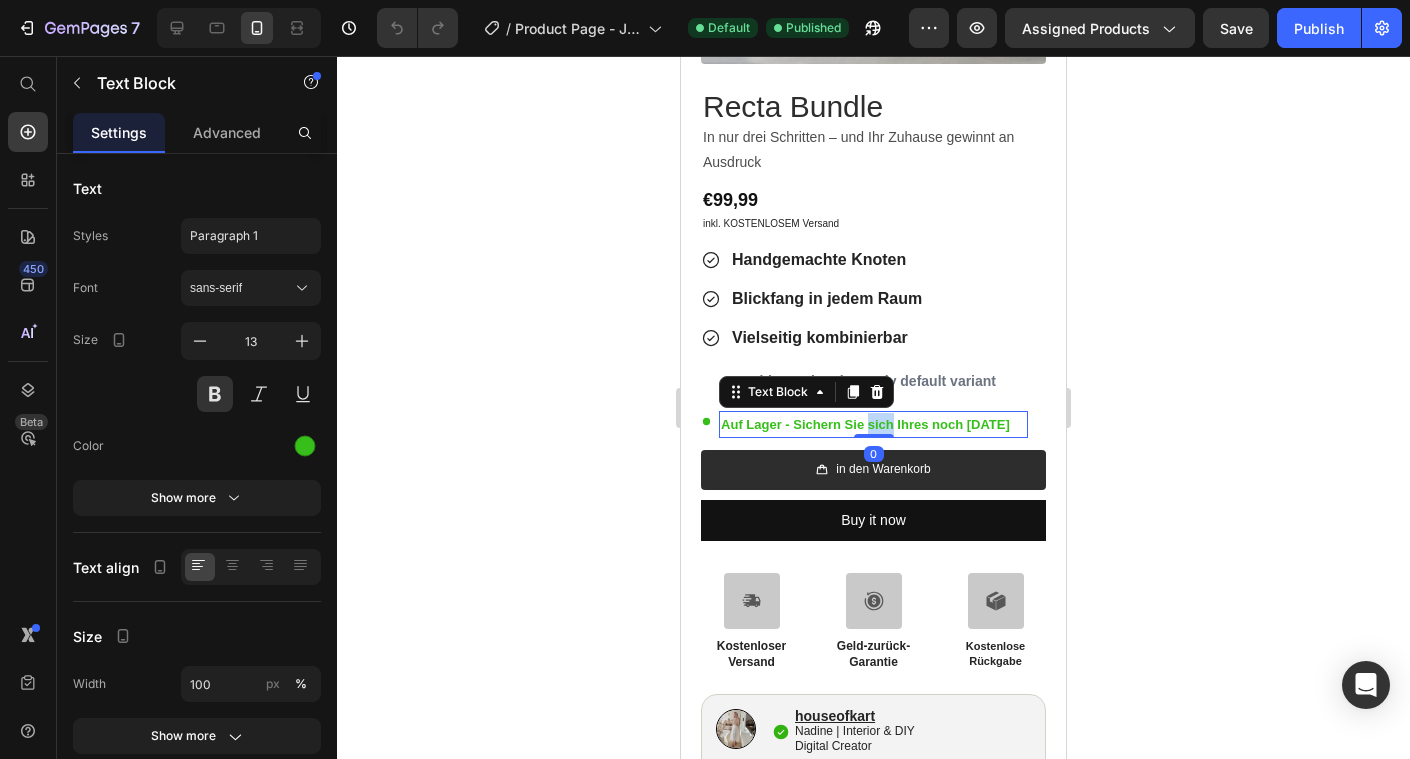 click on "Auf Lager - Sichern Sie sich Ihres noch [DATE]" at bounding box center [873, 424] 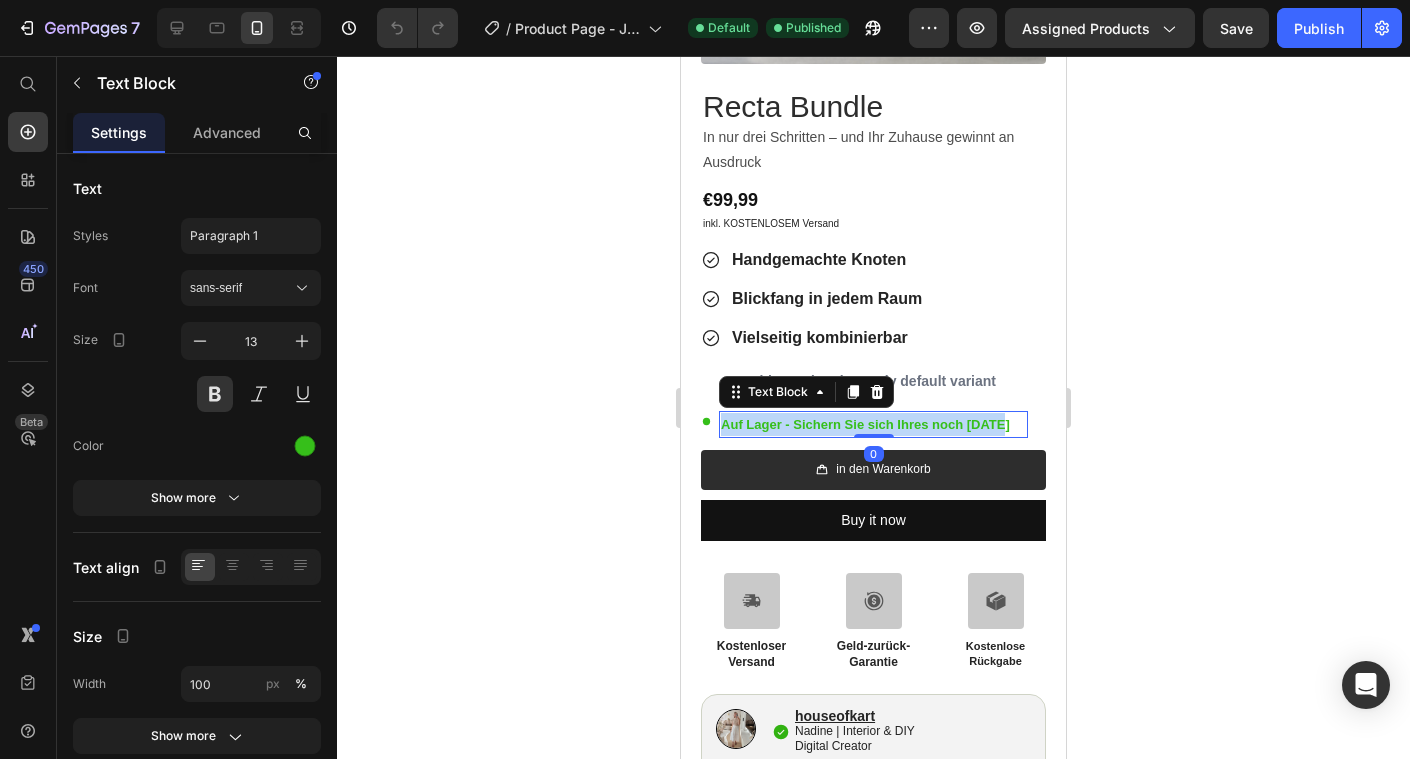 click on "Auf Lager - Sichern Sie sich Ihres noch [DATE]" at bounding box center (873, 424) 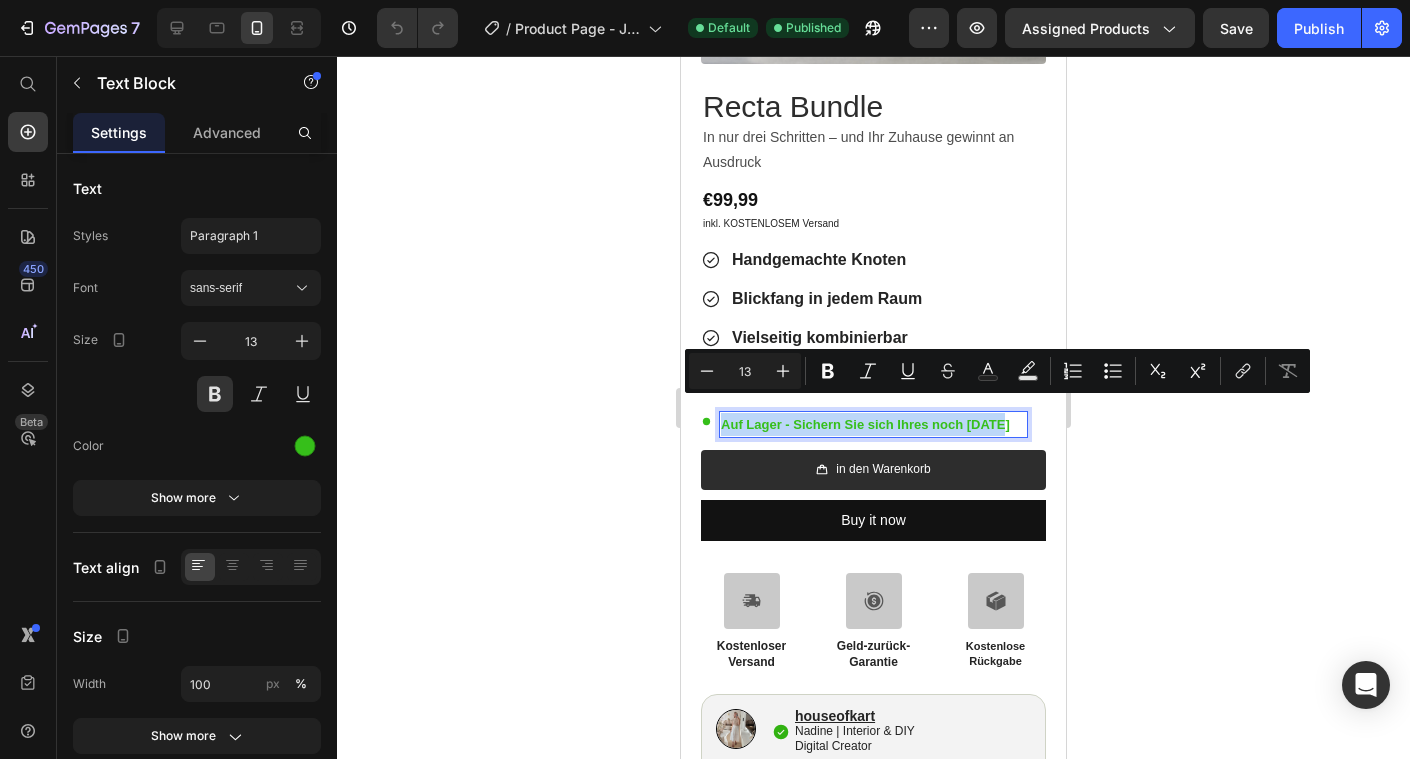 click on "Auf Lager - Sichern Sie sich Ihres noch [DATE]" at bounding box center (873, 424) 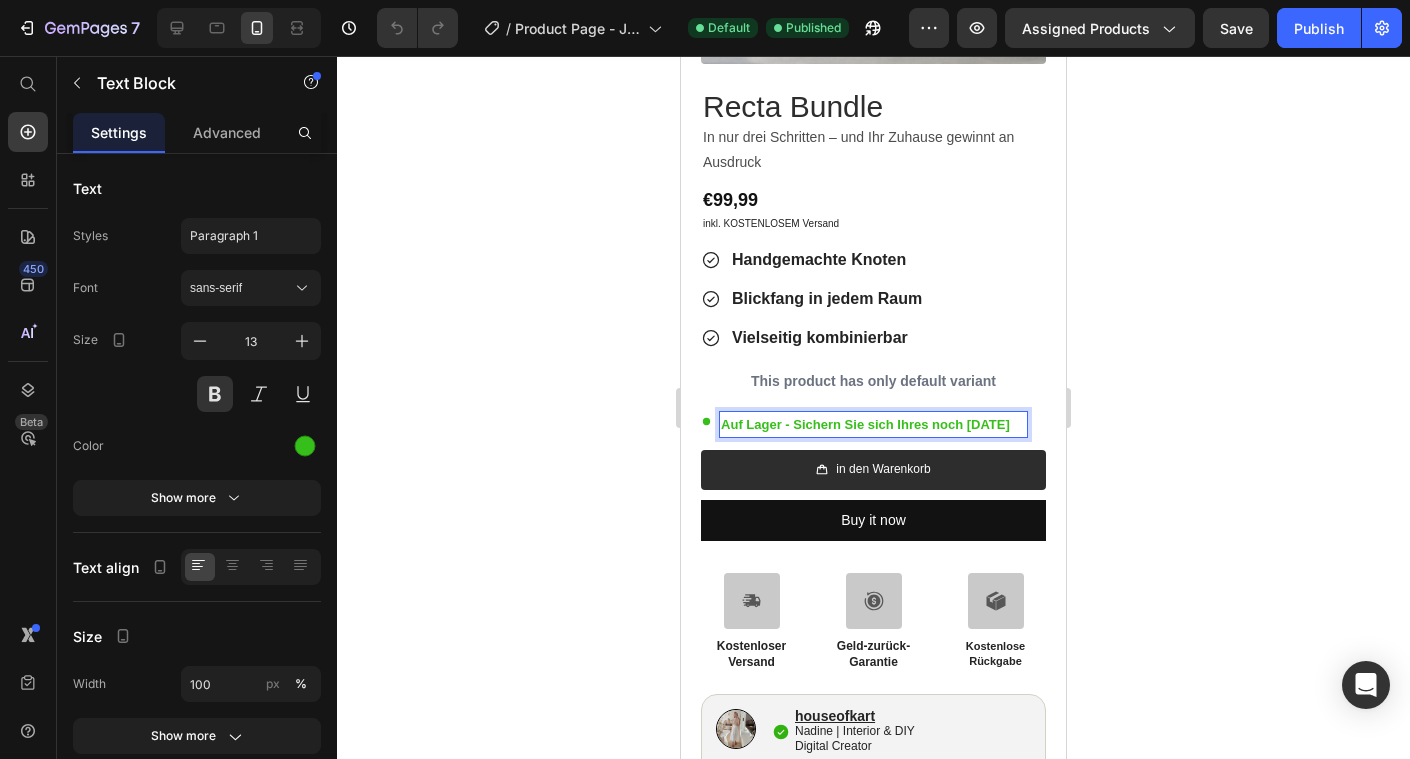 click on "Auf Lager - Sichern Sie sich Ihres noch [DATE]" at bounding box center [873, 424] 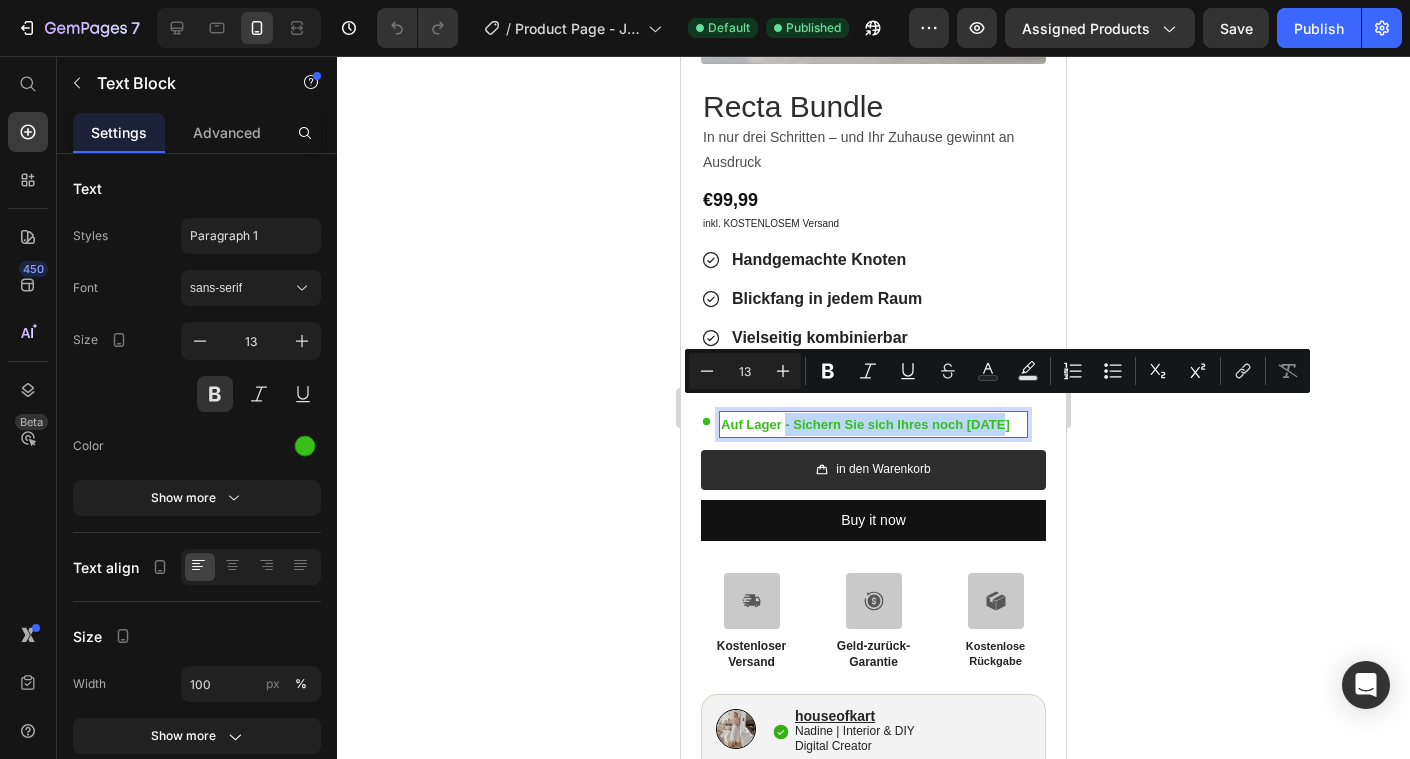 drag, startPoint x: 1006, startPoint y: 405, endPoint x: 785, endPoint y: 408, distance: 221.02036 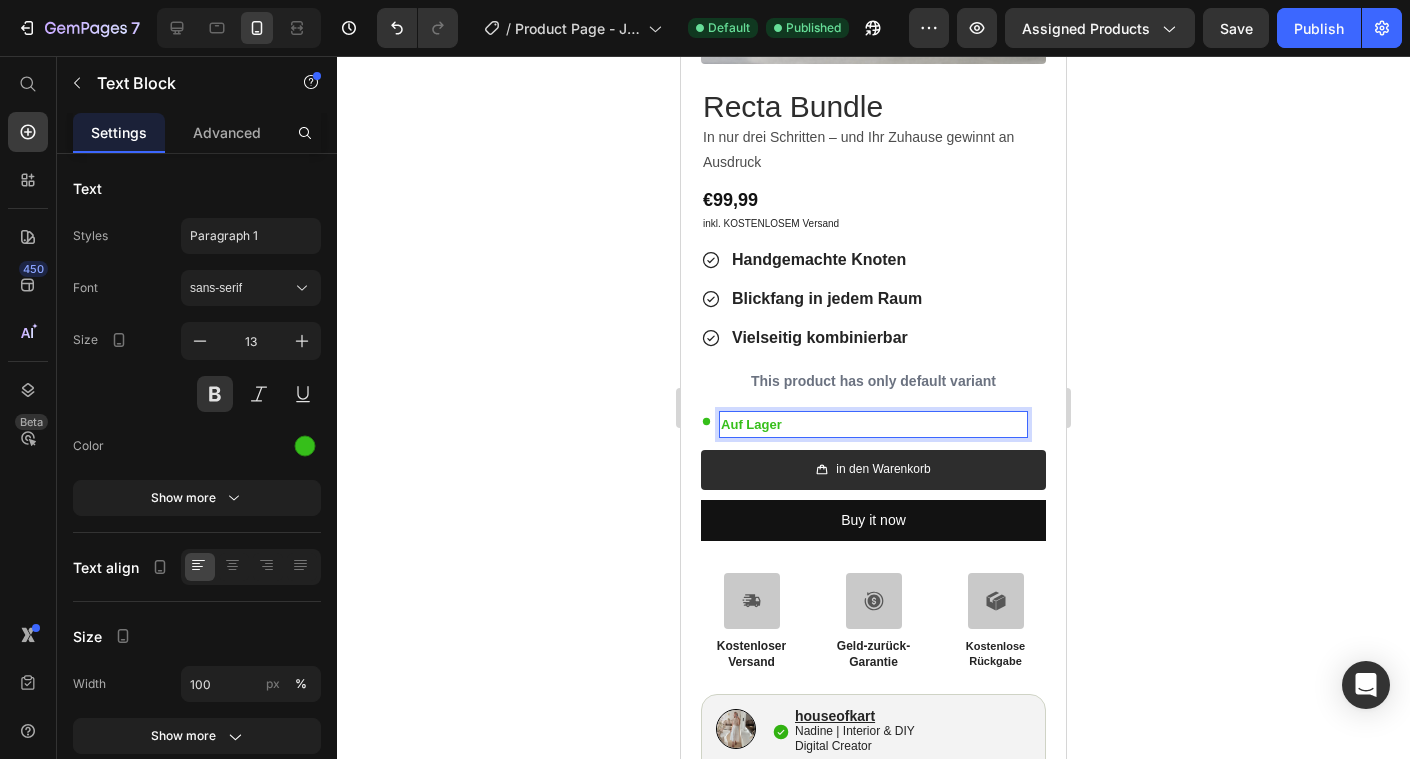 click 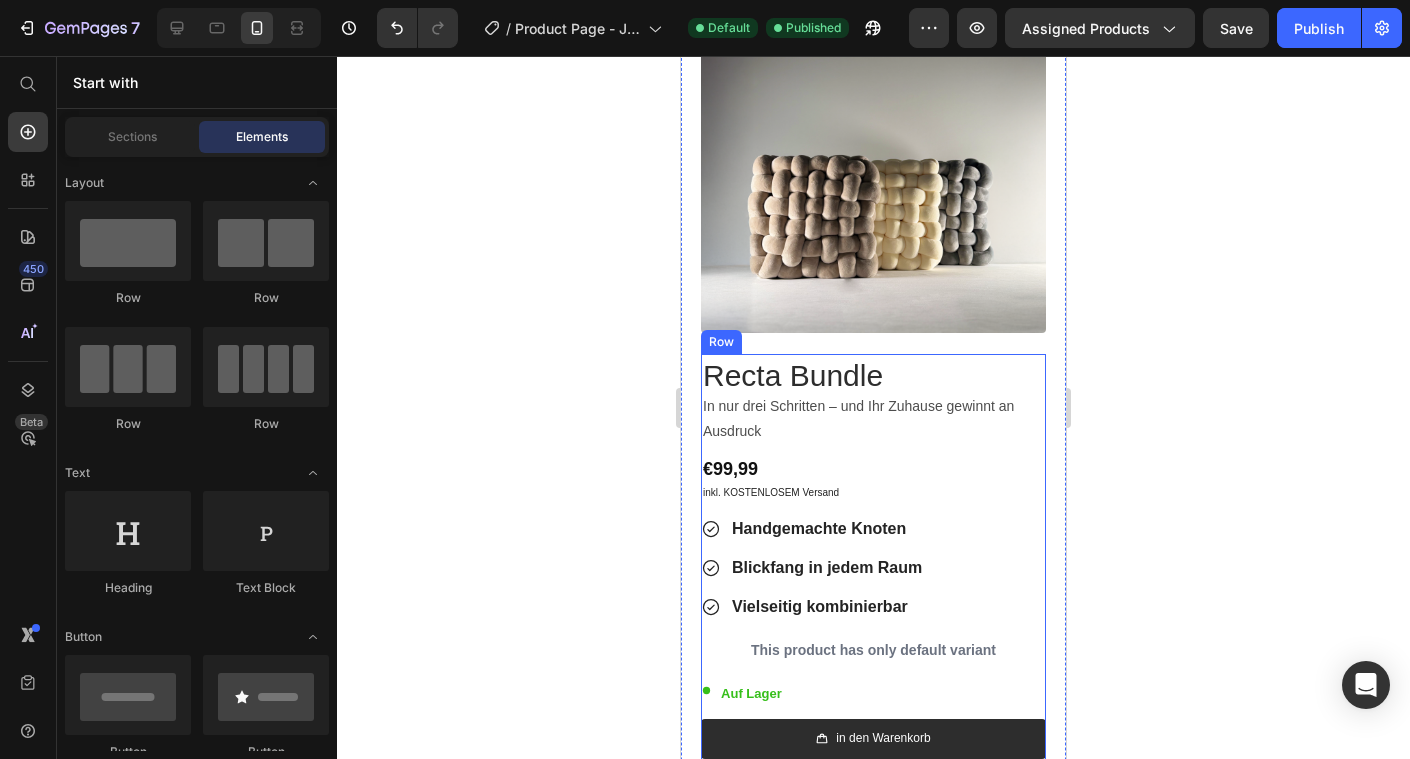 scroll, scrollTop: 461, scrollLeft: 0, axis: vertical 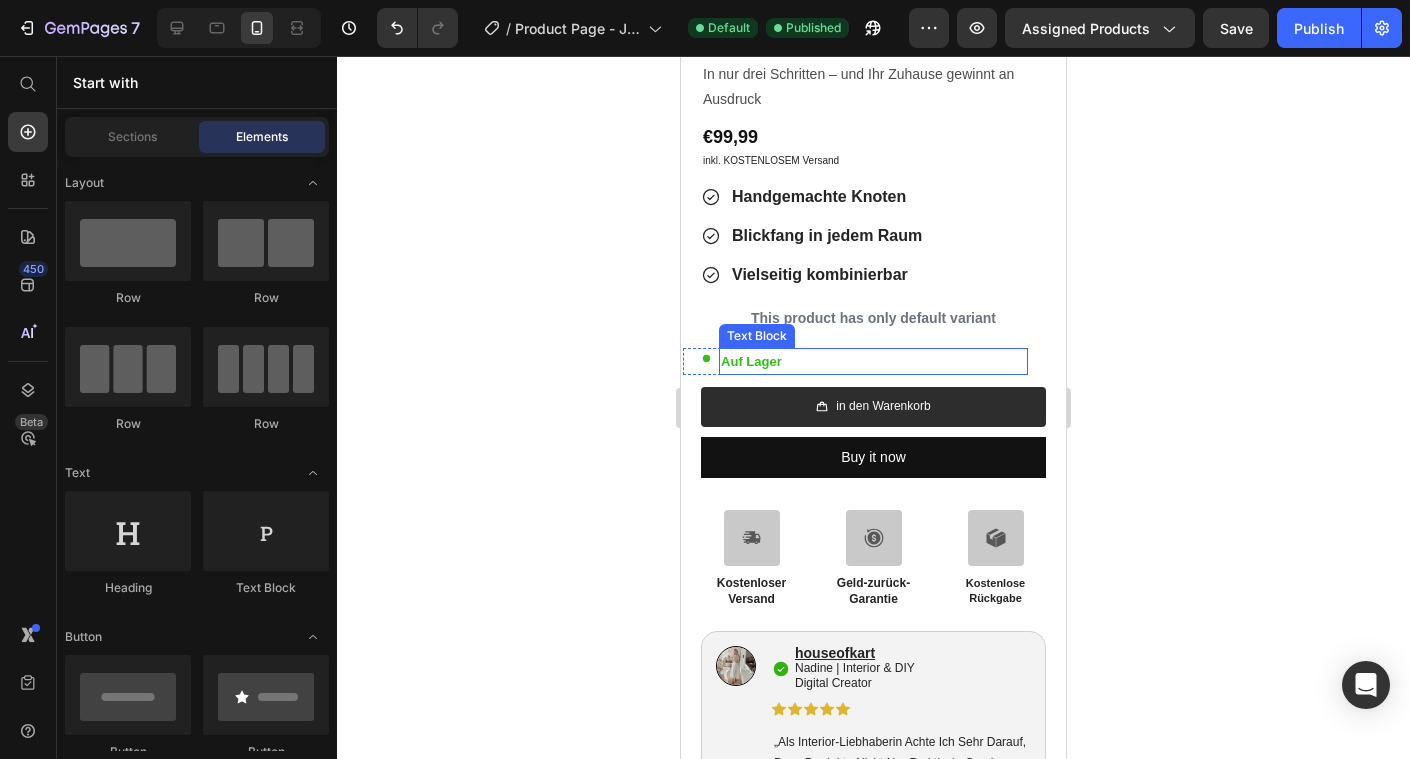 click on "Auf Lager" at bounding box center (873, 361) 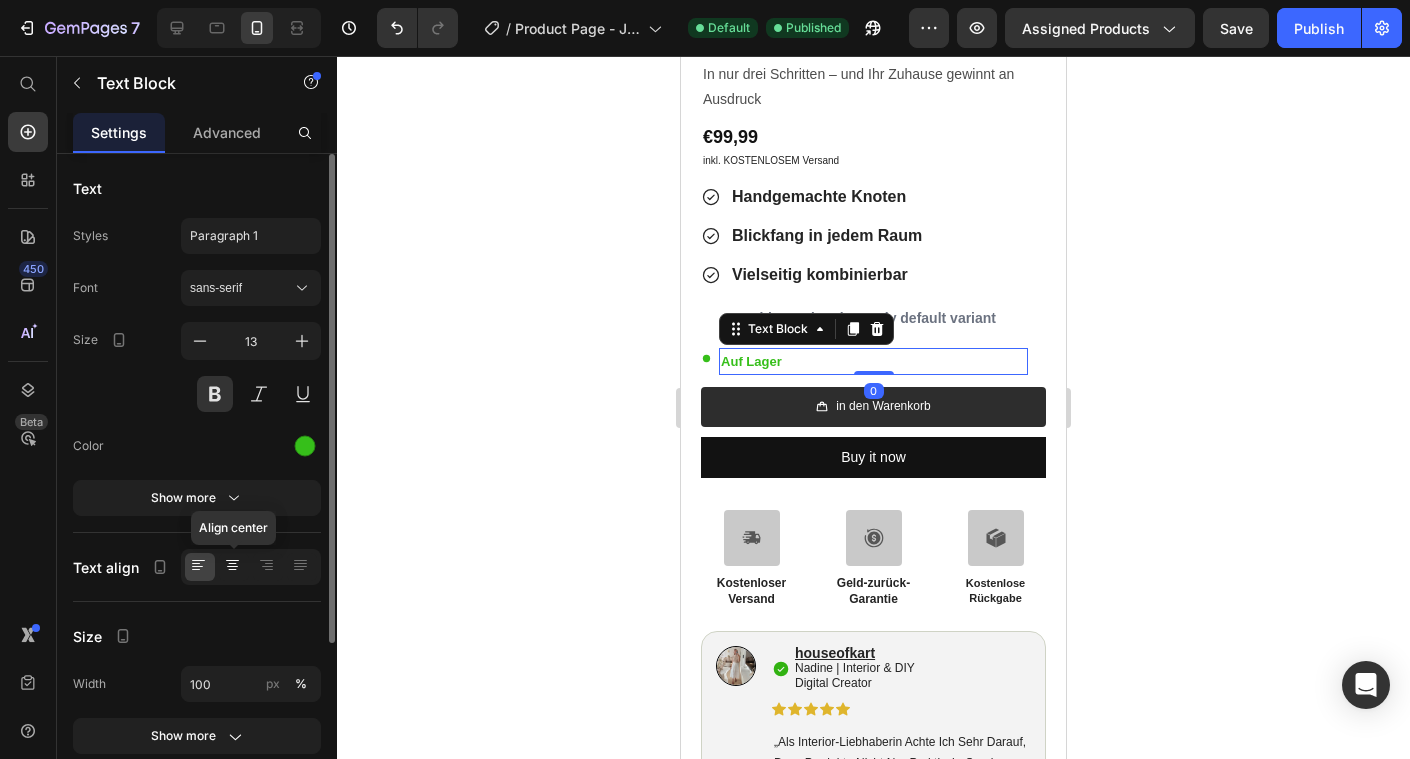 click 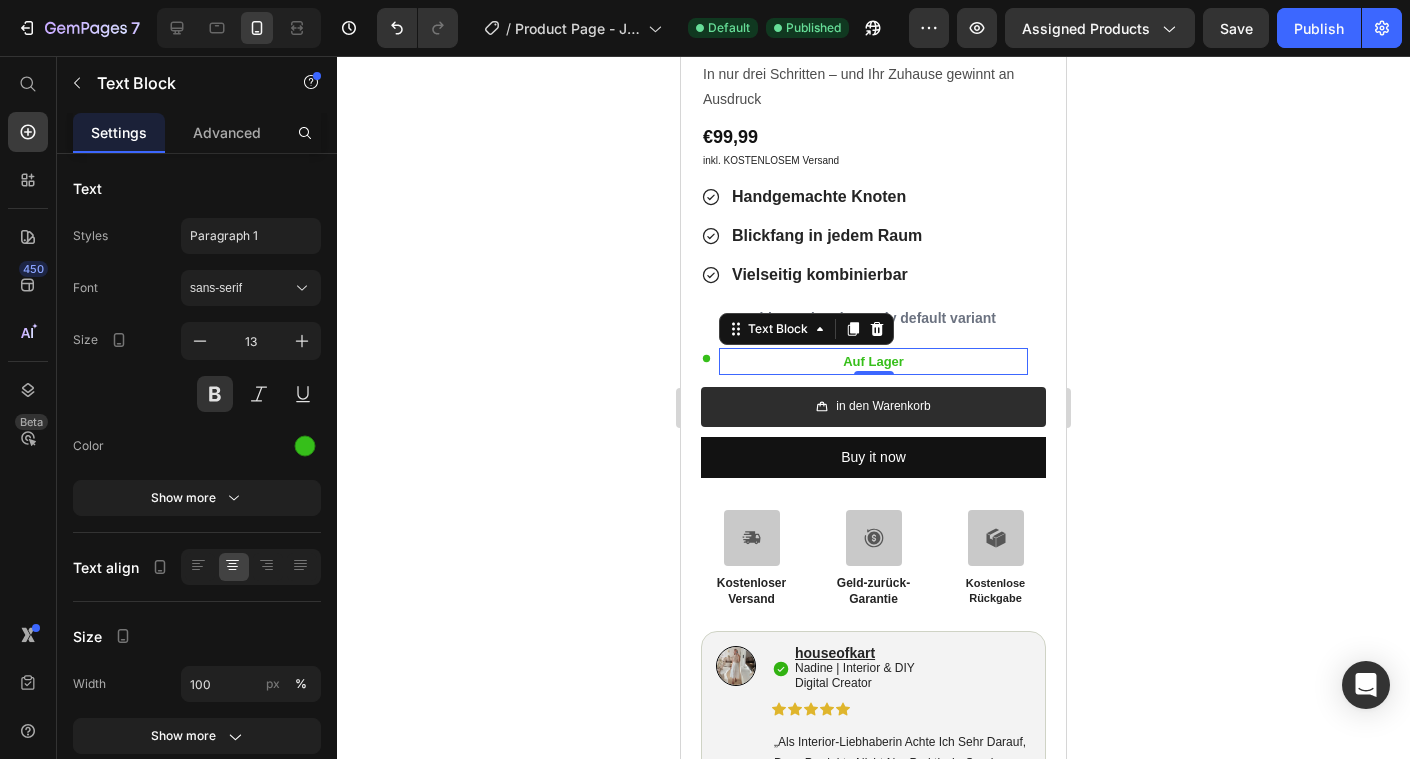 click 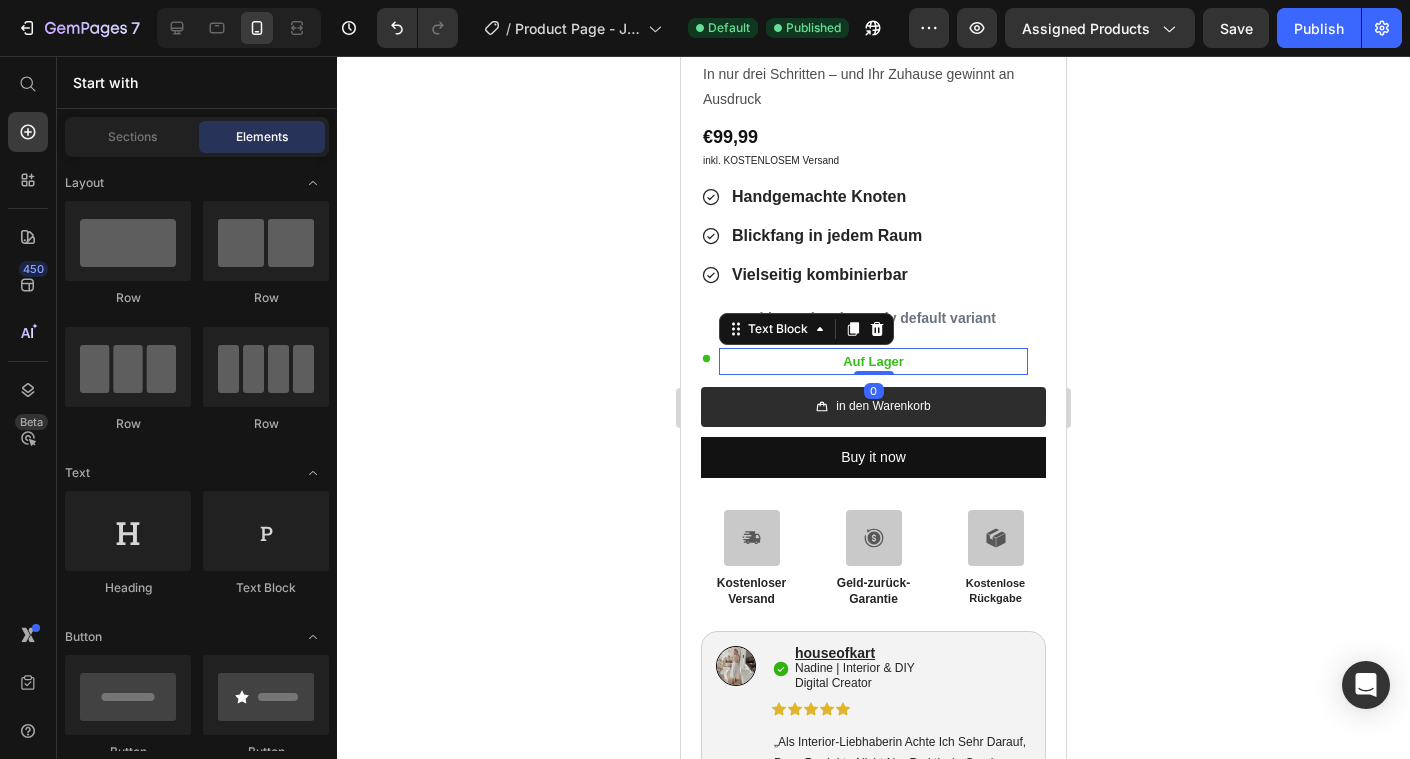 click on "Auf Lager" at bounding box center (873, 361) 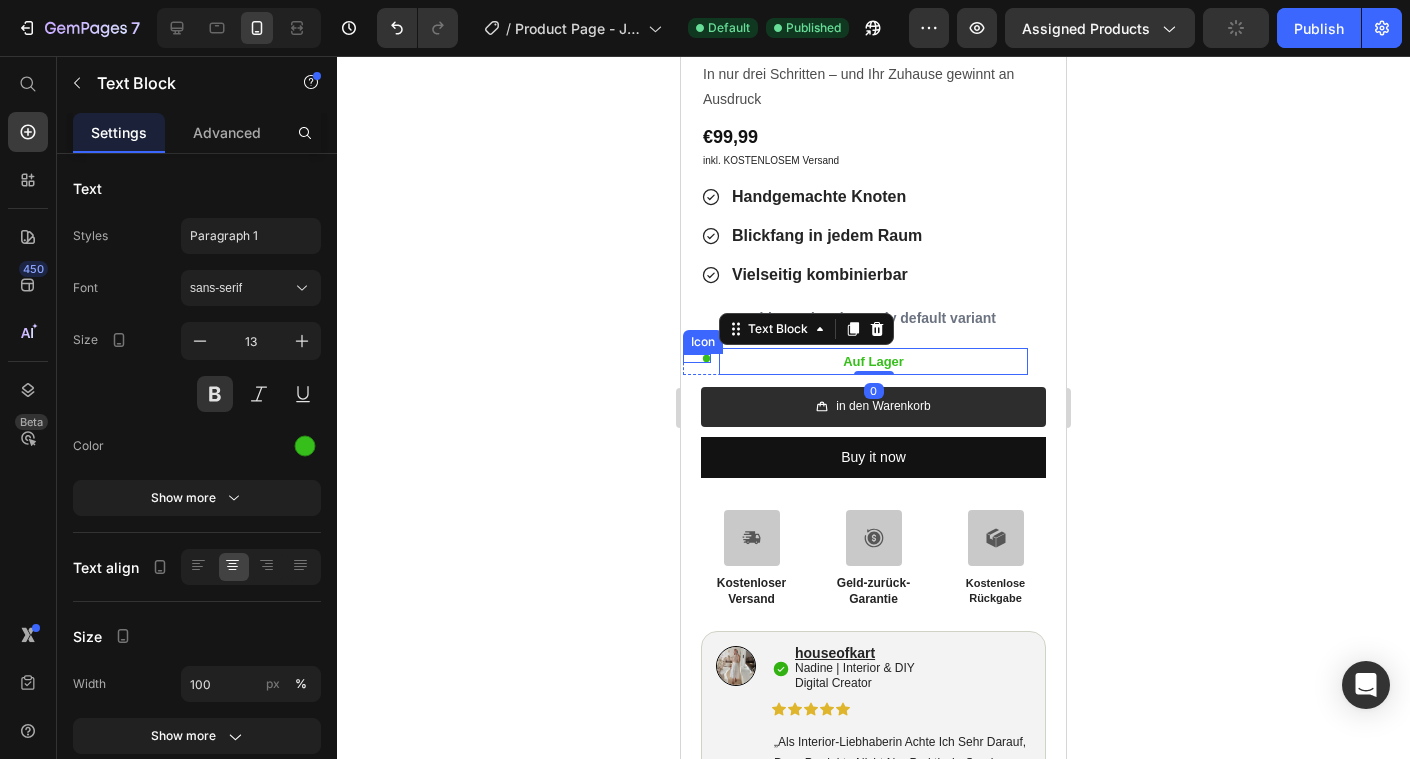 click on "Icon" at bounding box center (697, 358) 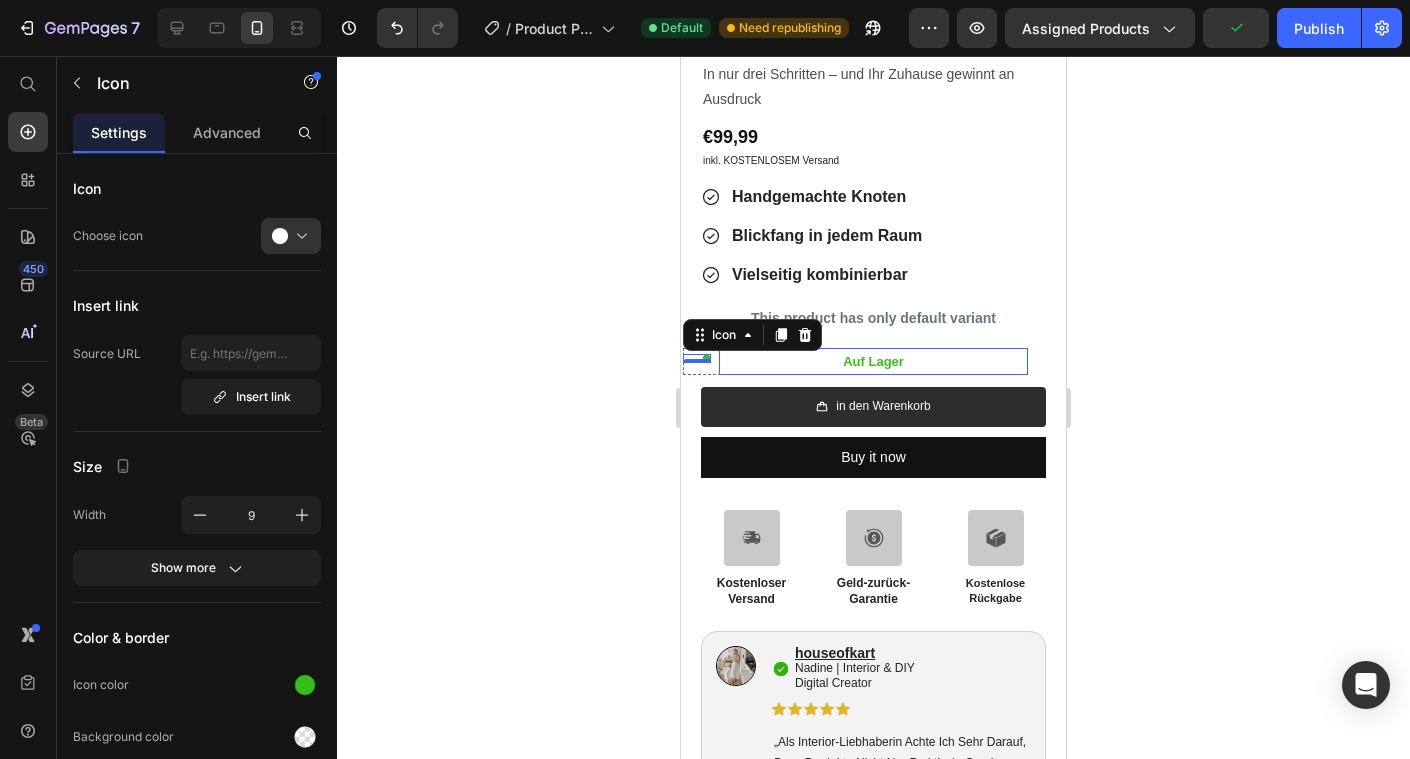 click on "Auf Lager" at bounding box center [873, 361] 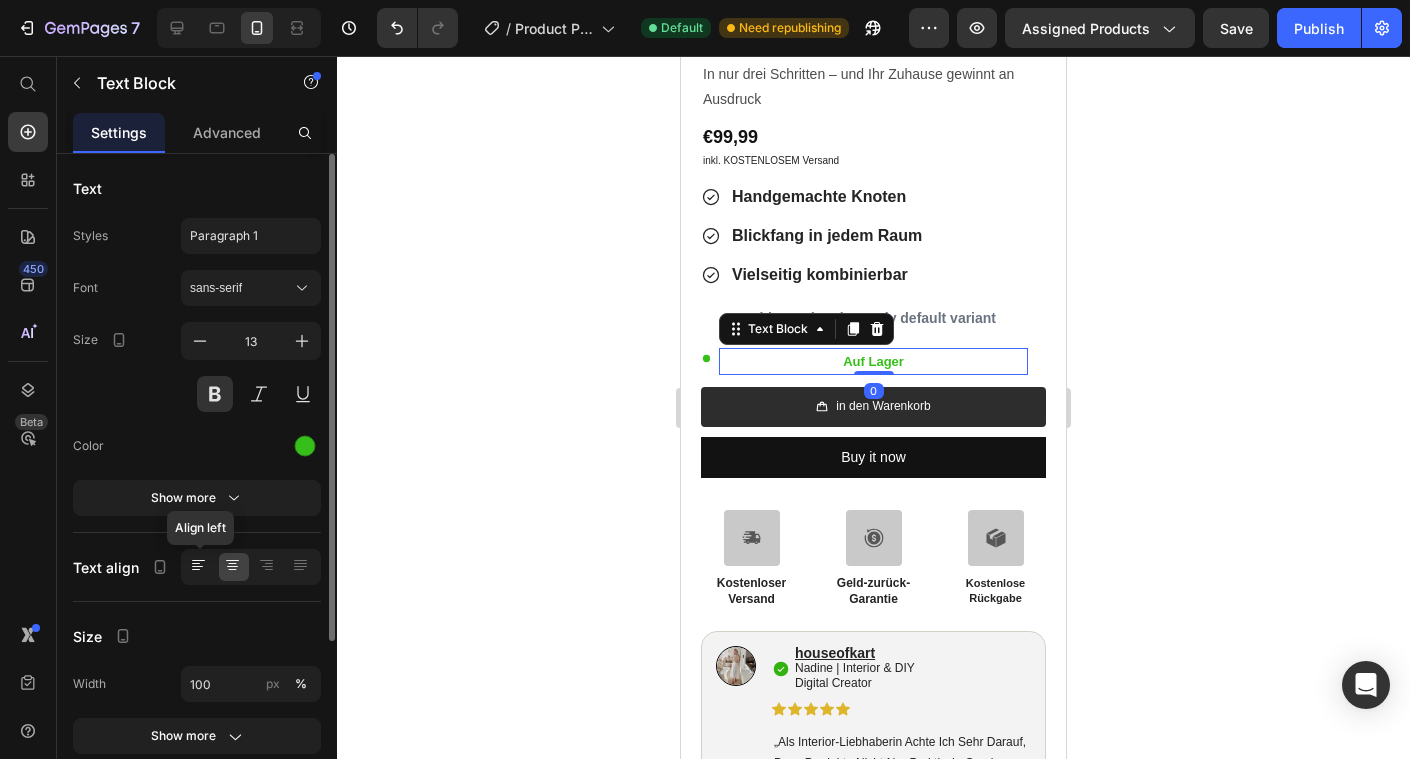 click 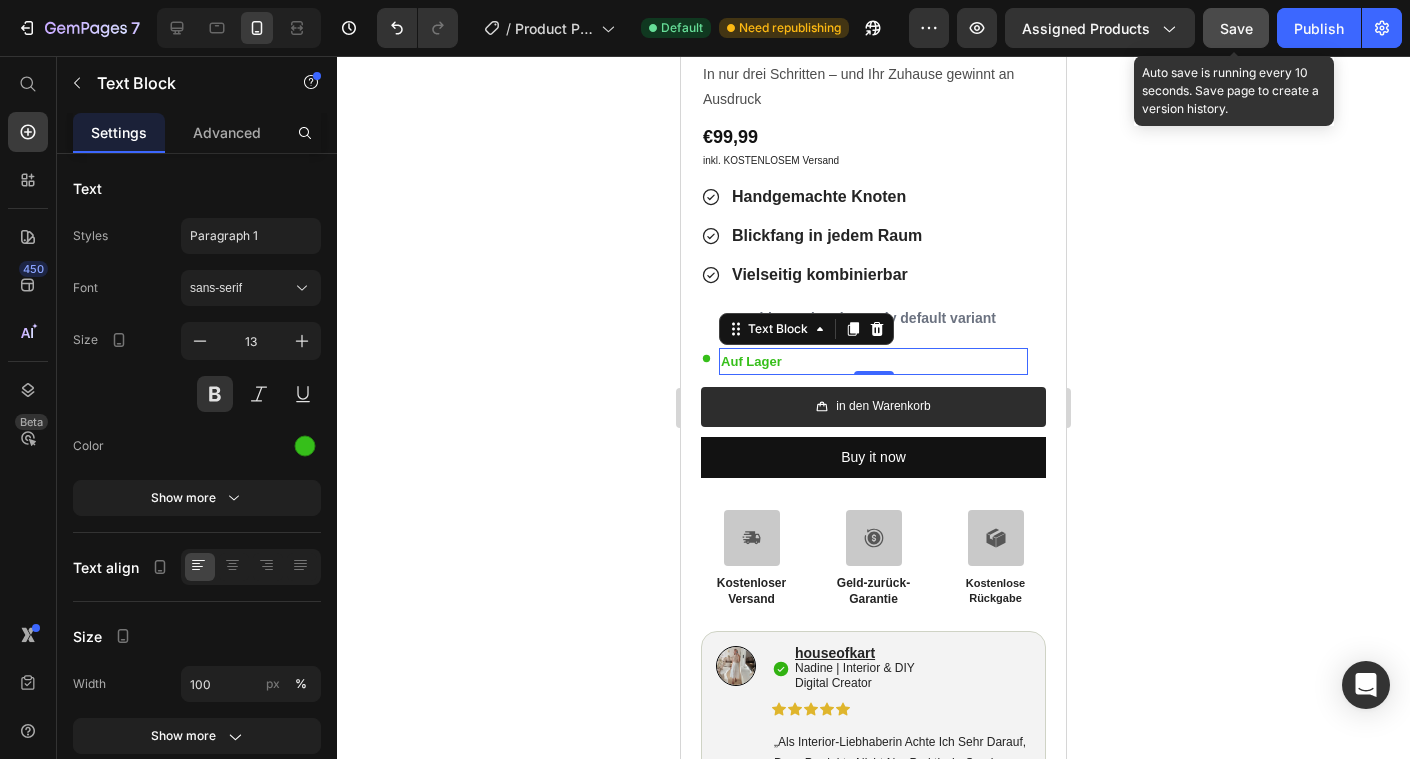 click on "Save" at bounding box center (1236, 28) 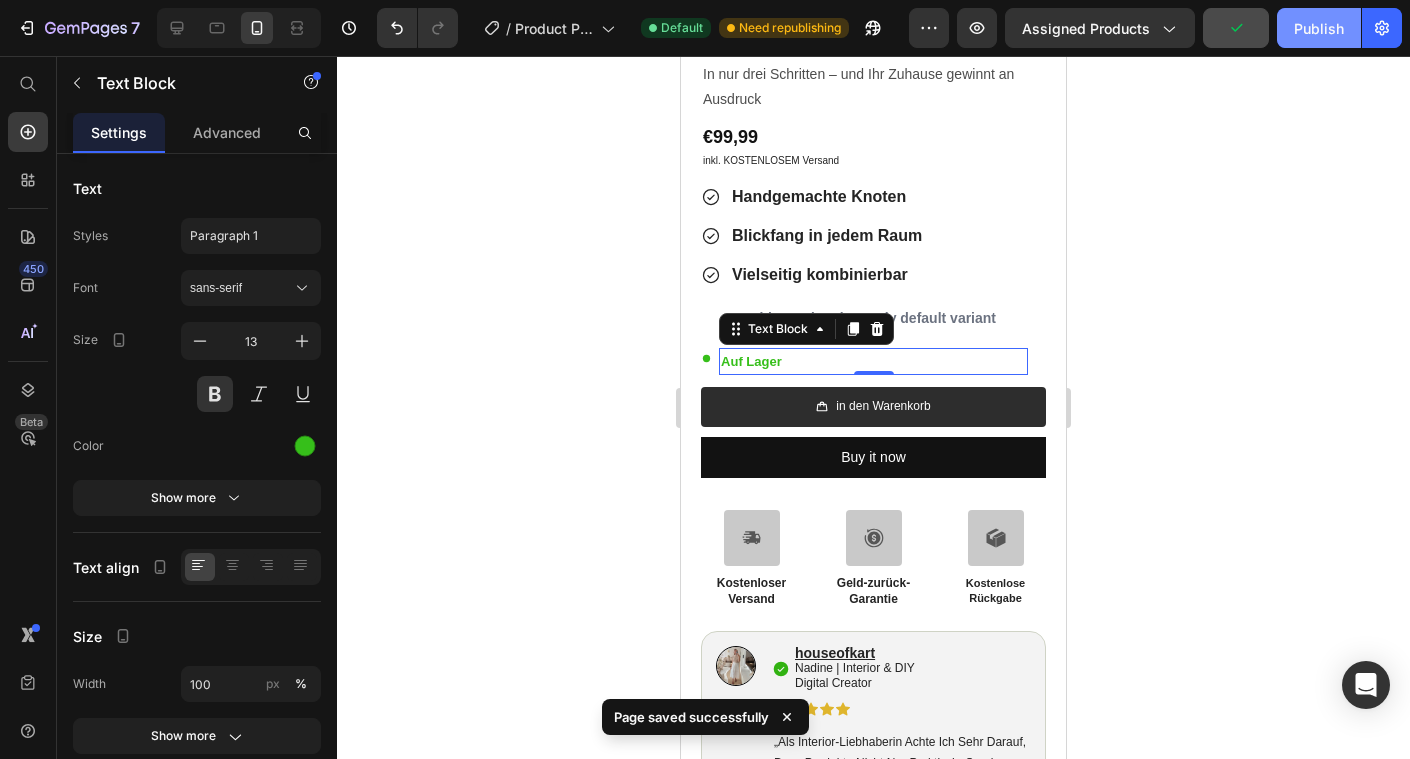 click on "Publish" at bounding box center [1319, 28] 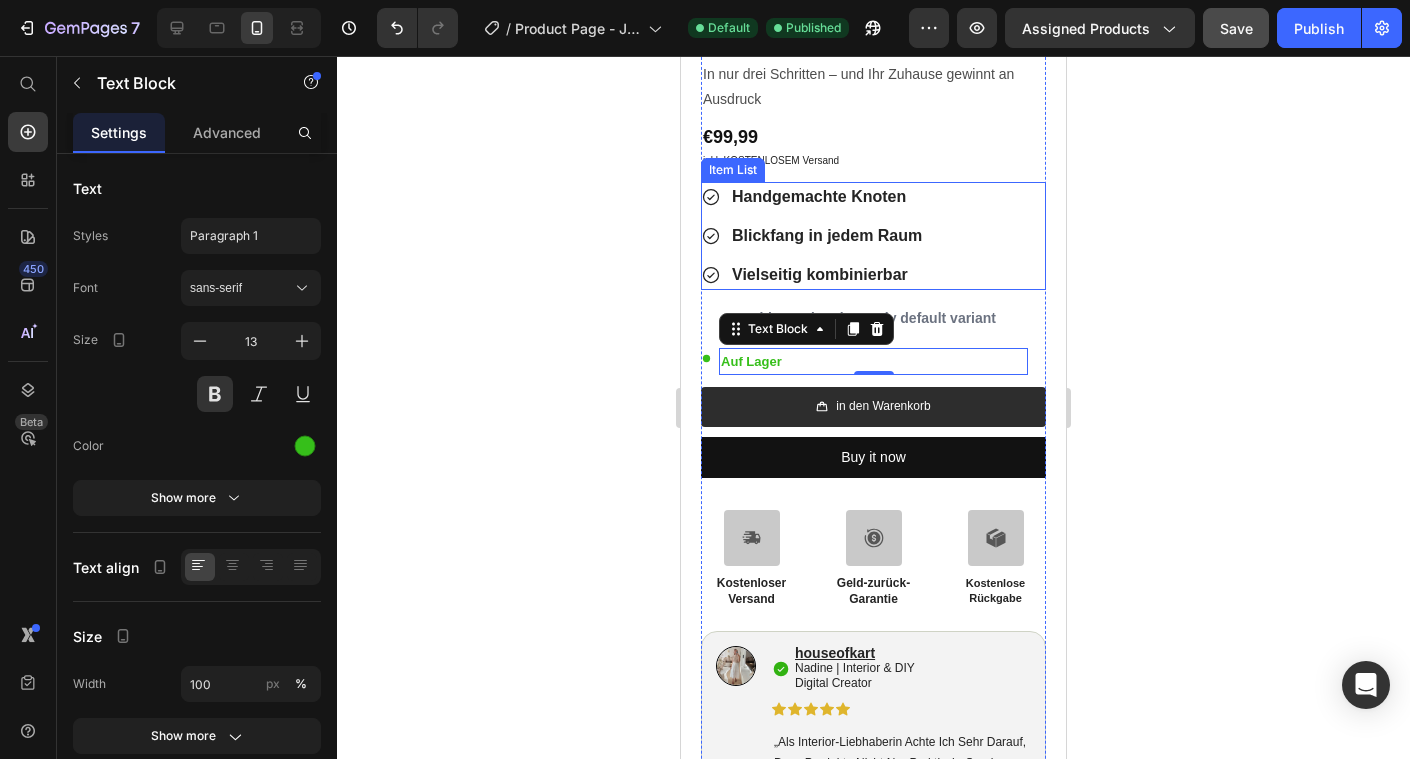 scroll, scrollTop: 1062, scrollLeft: 0, axis: vertical 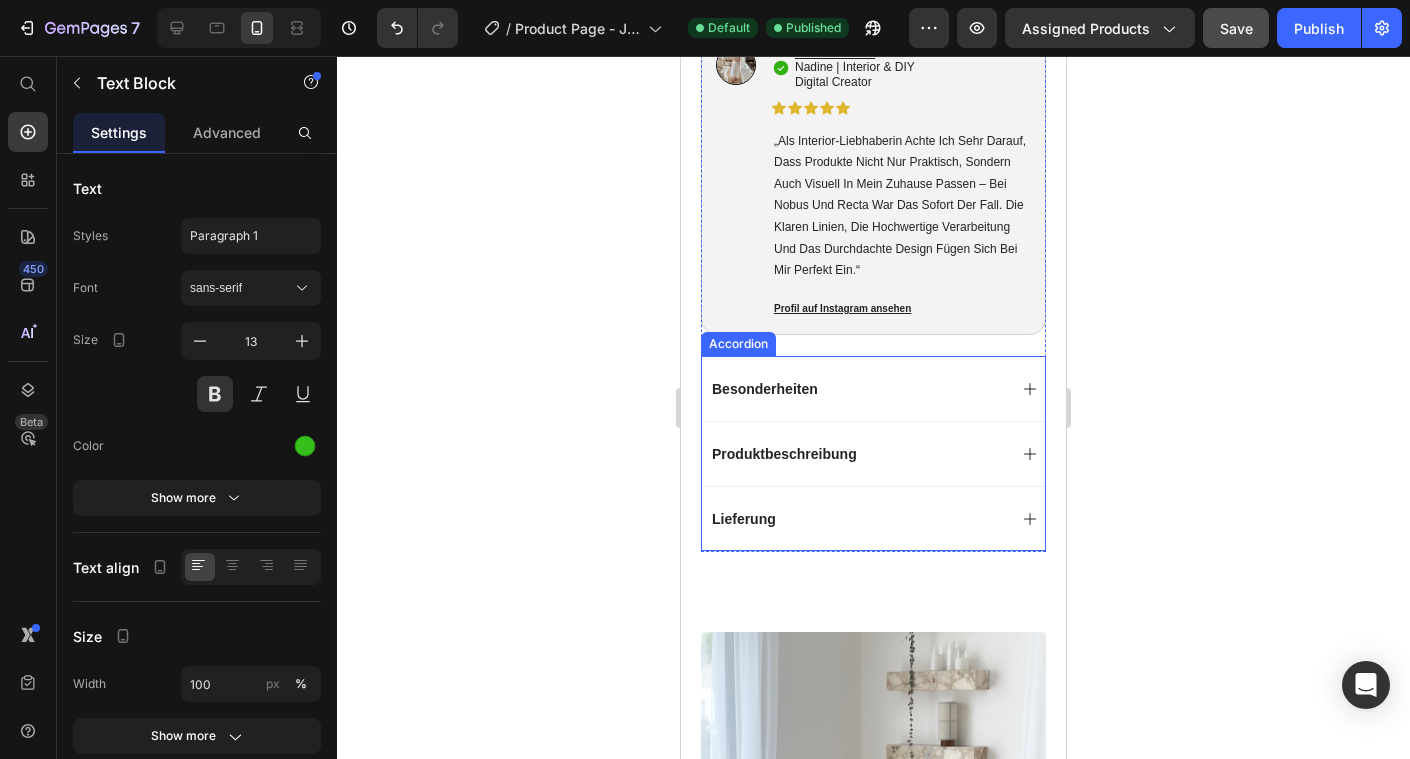 click 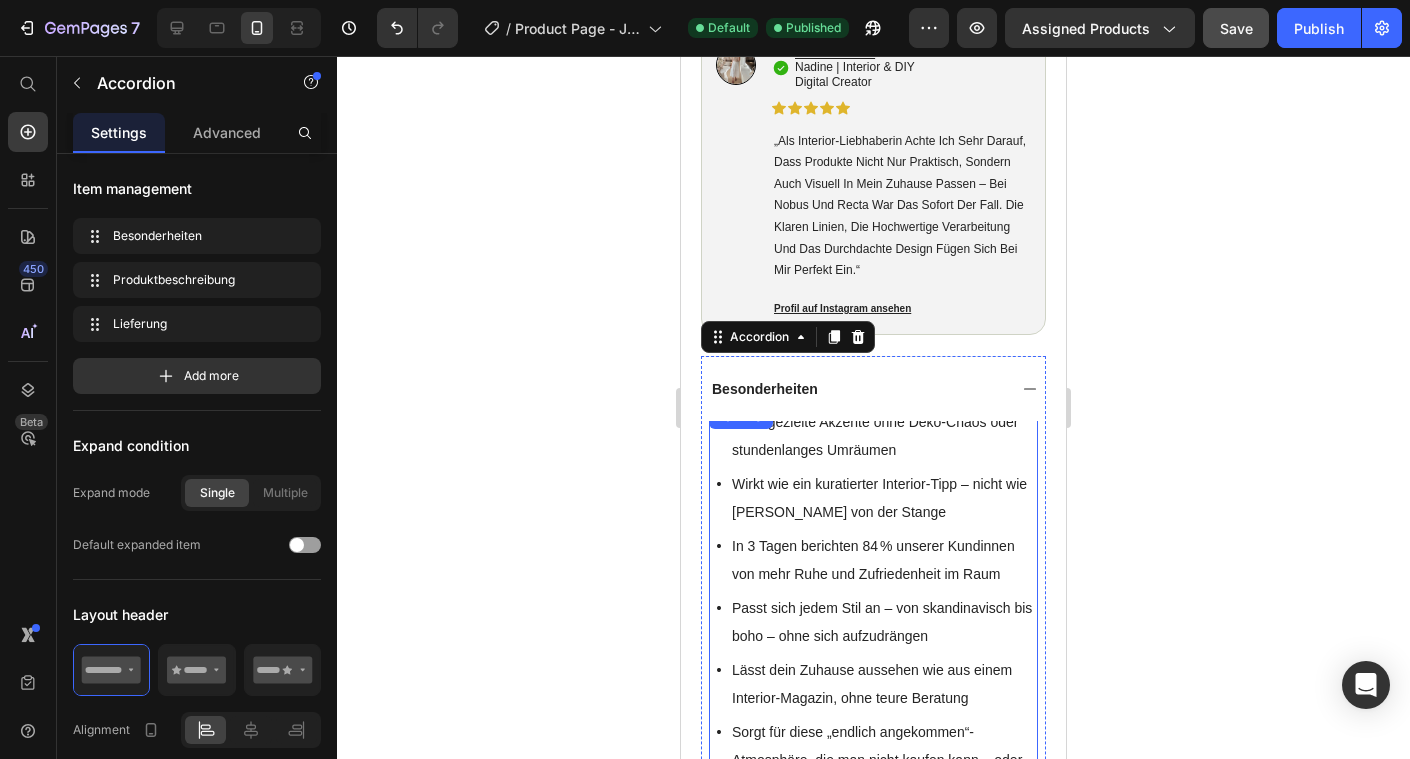 click on "Setzt gezielte Akzente ohne Deko-Chaos oder stundenlanges Umräumen" at bounding box center (883, 436) 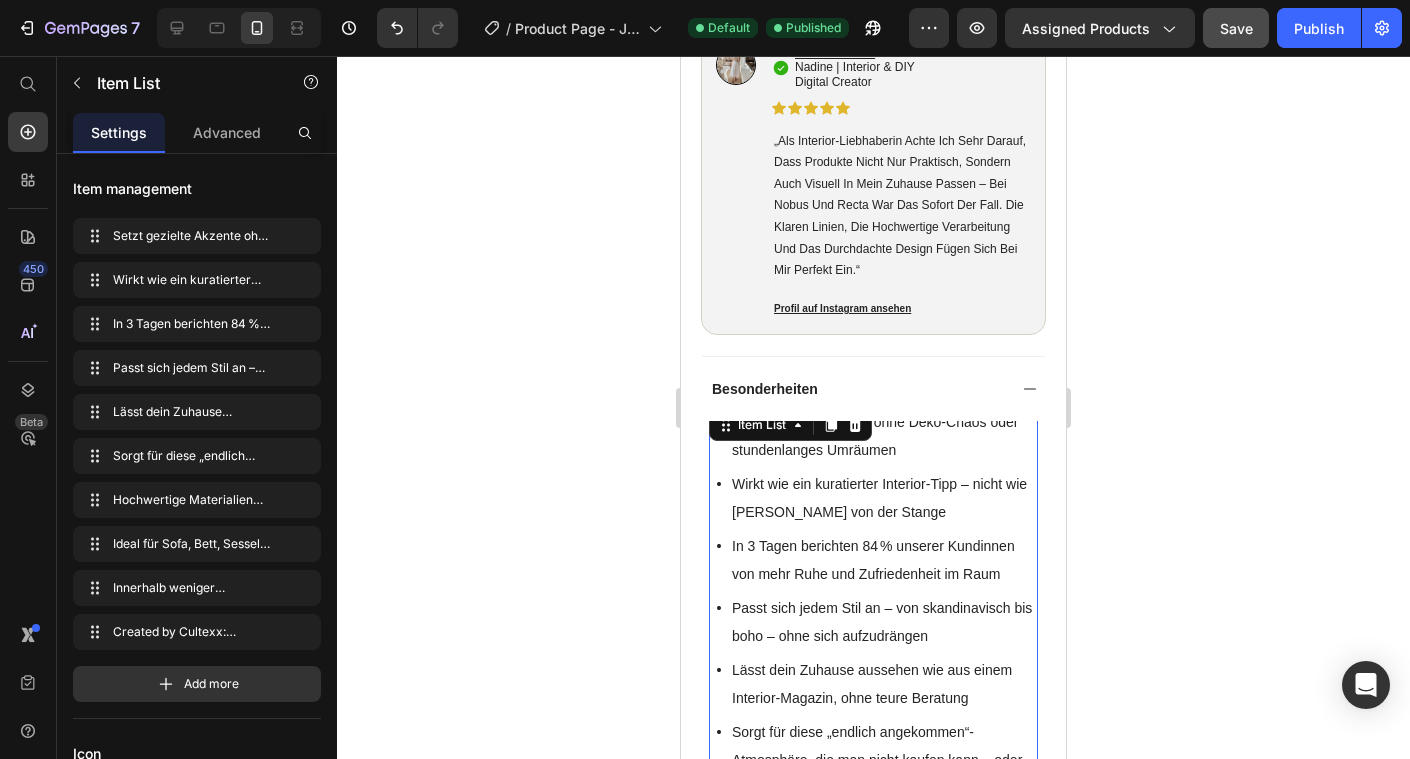 click on "Setzt gezielte Akzente ohne Deko-Chaos oder stundenlanges Umräumen" at bounding box center (883, 436) 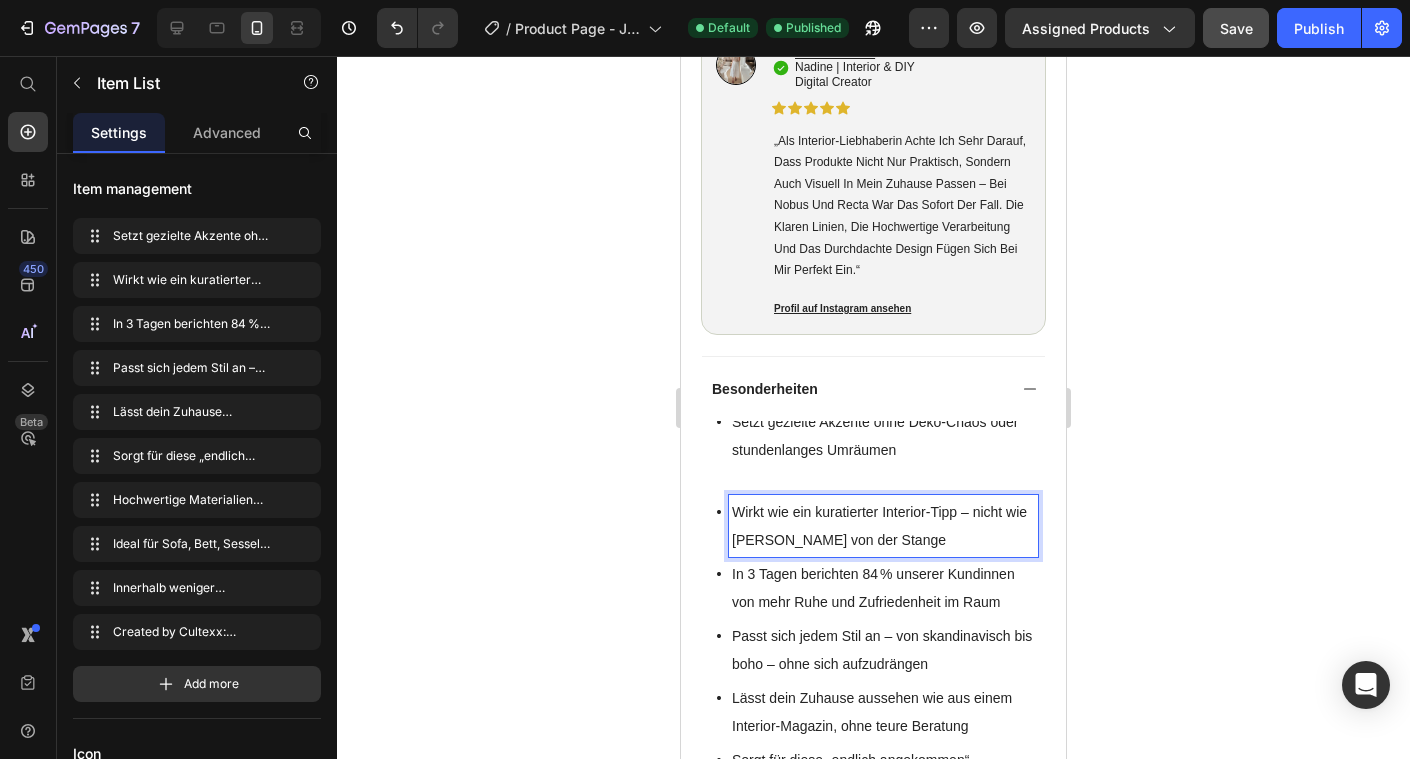 click on "Wirkt wie ein kuratierter Interior-Tipp – nicht wie [PERSON_NAME] von der Stange" at bounding box center (883, 526) 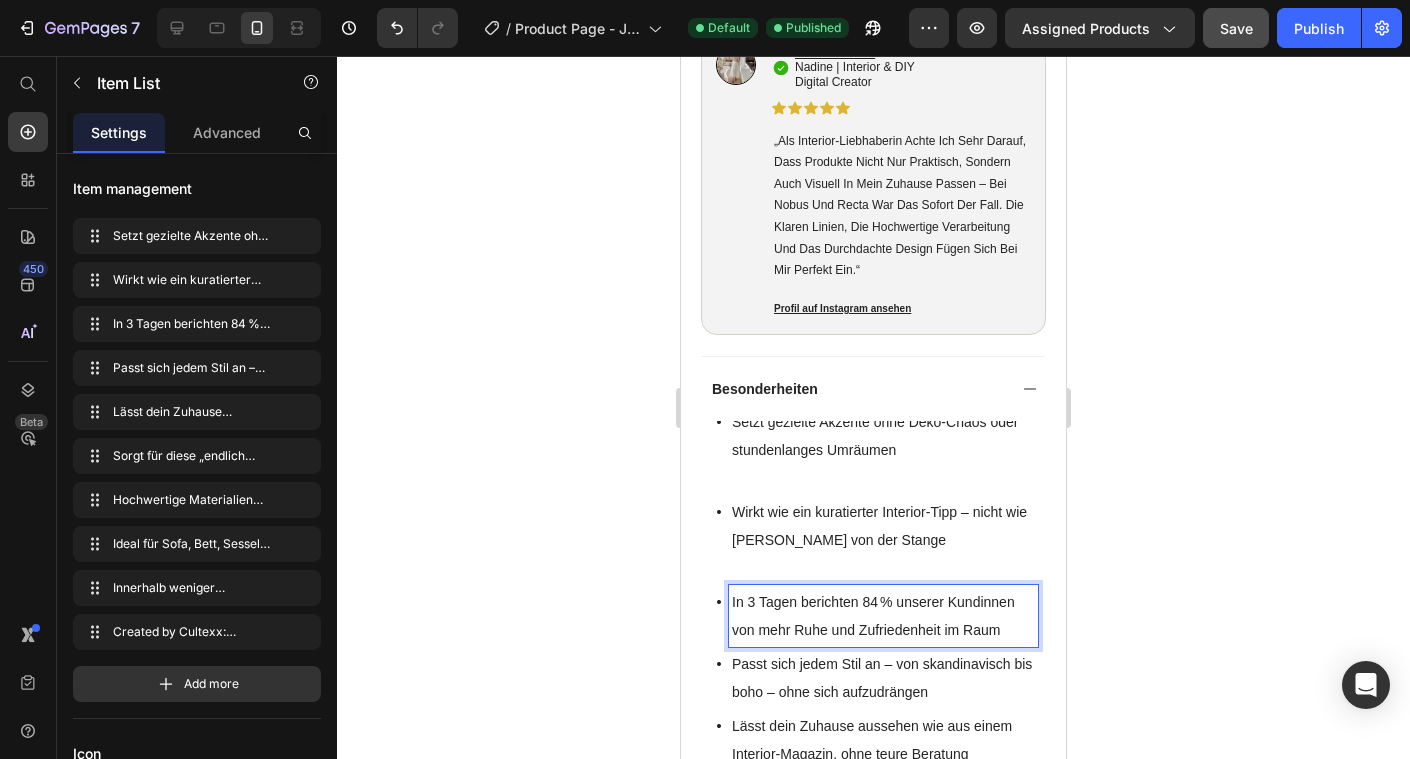 click on "In 3 Tagen berichten 84 % unserer Kundinnen von mehr Ruhe und Zufriedenheit im Raum" at bounding box center [883, 616] 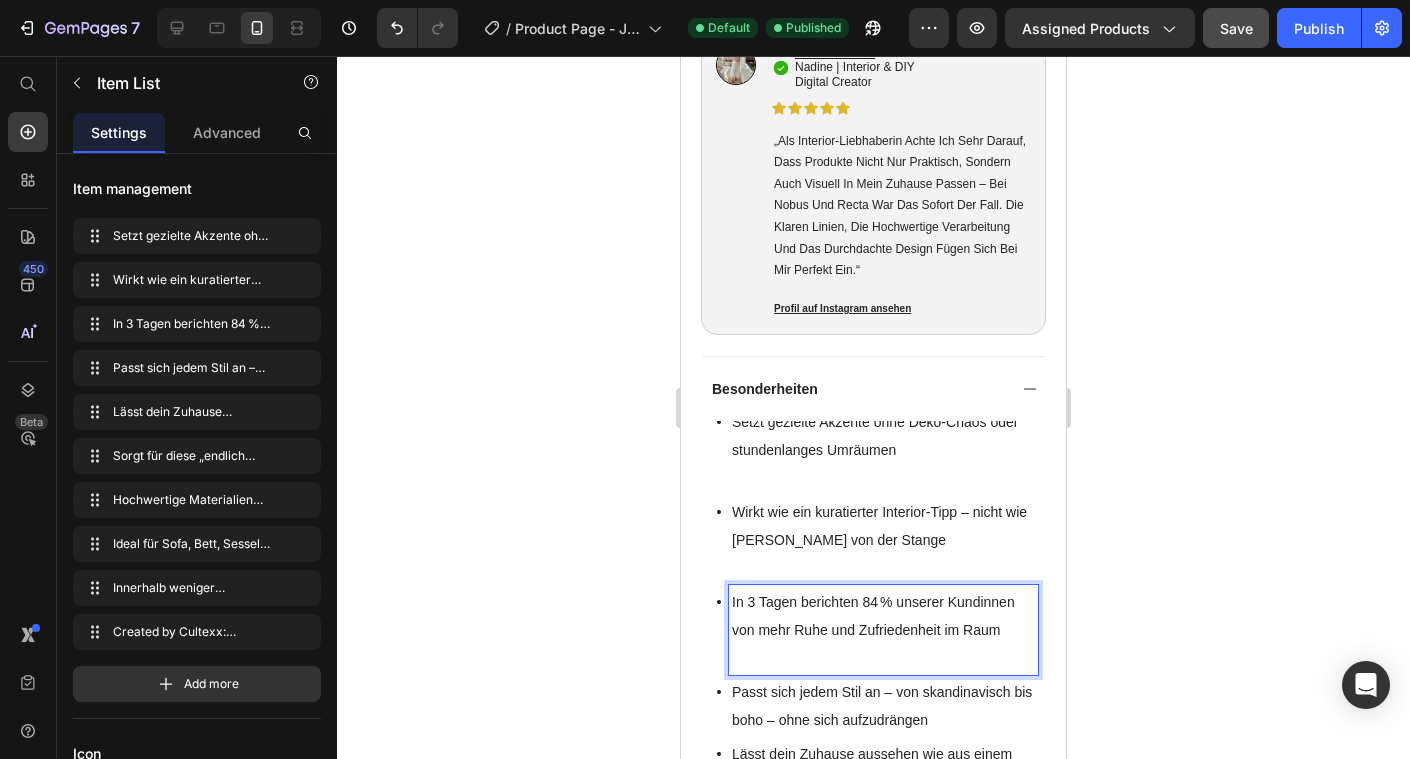 scroll, scrollTop: 1243, scrollLeft: 0, axis: vertical 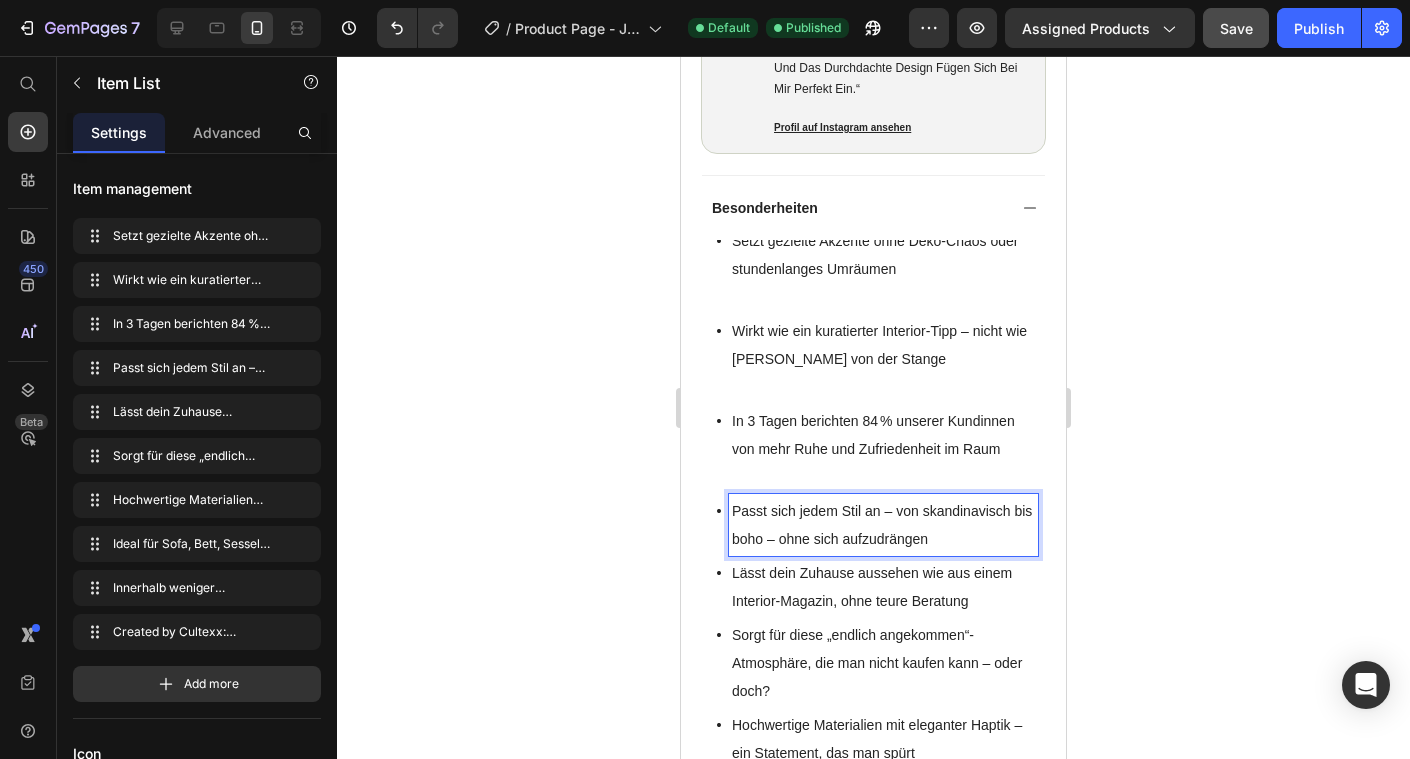 click on "Passt sich jedem Stil an – von skandinavisch bis boho – ohne sich aufzudrängen" at bounding box center [883, 525] 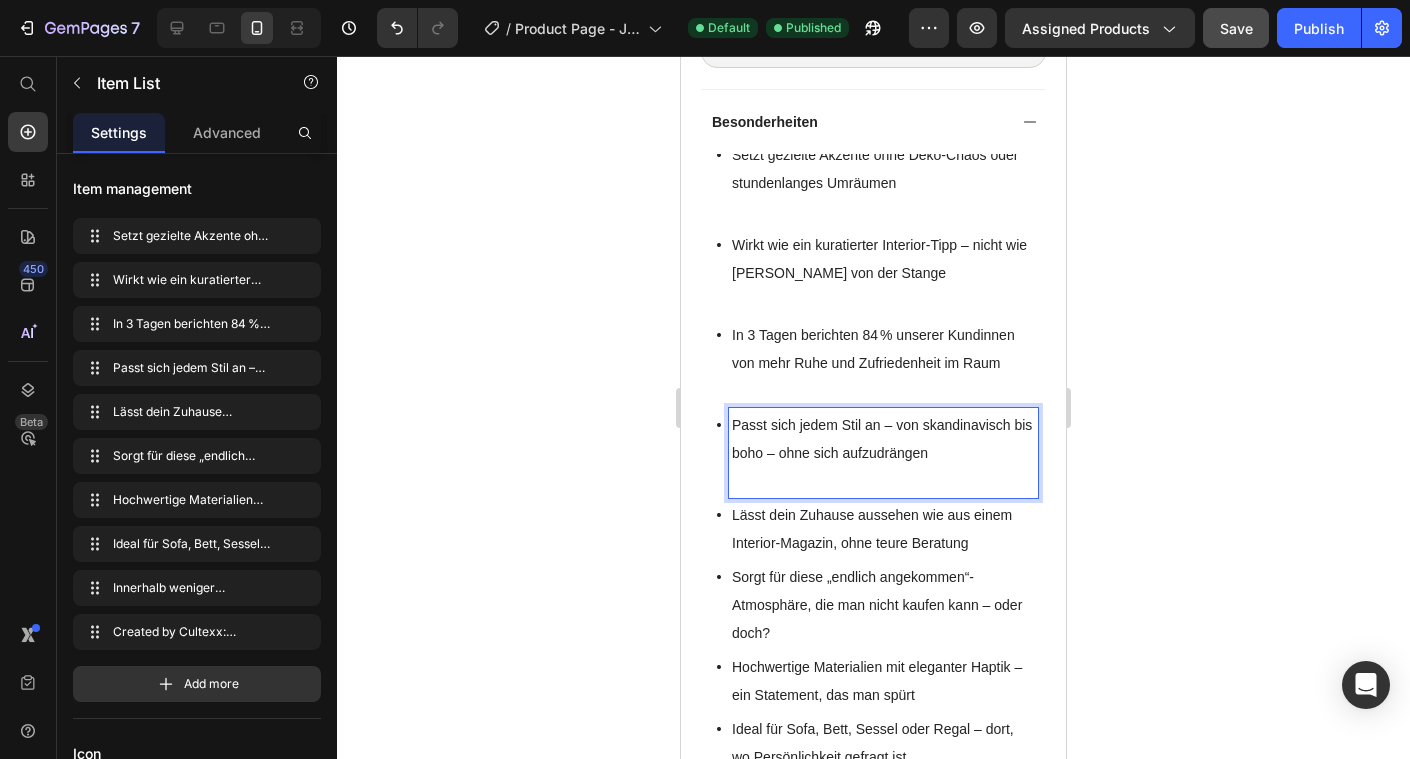 scroll, scrollTop: 1330, scrollLeft: 0, axis: vertical 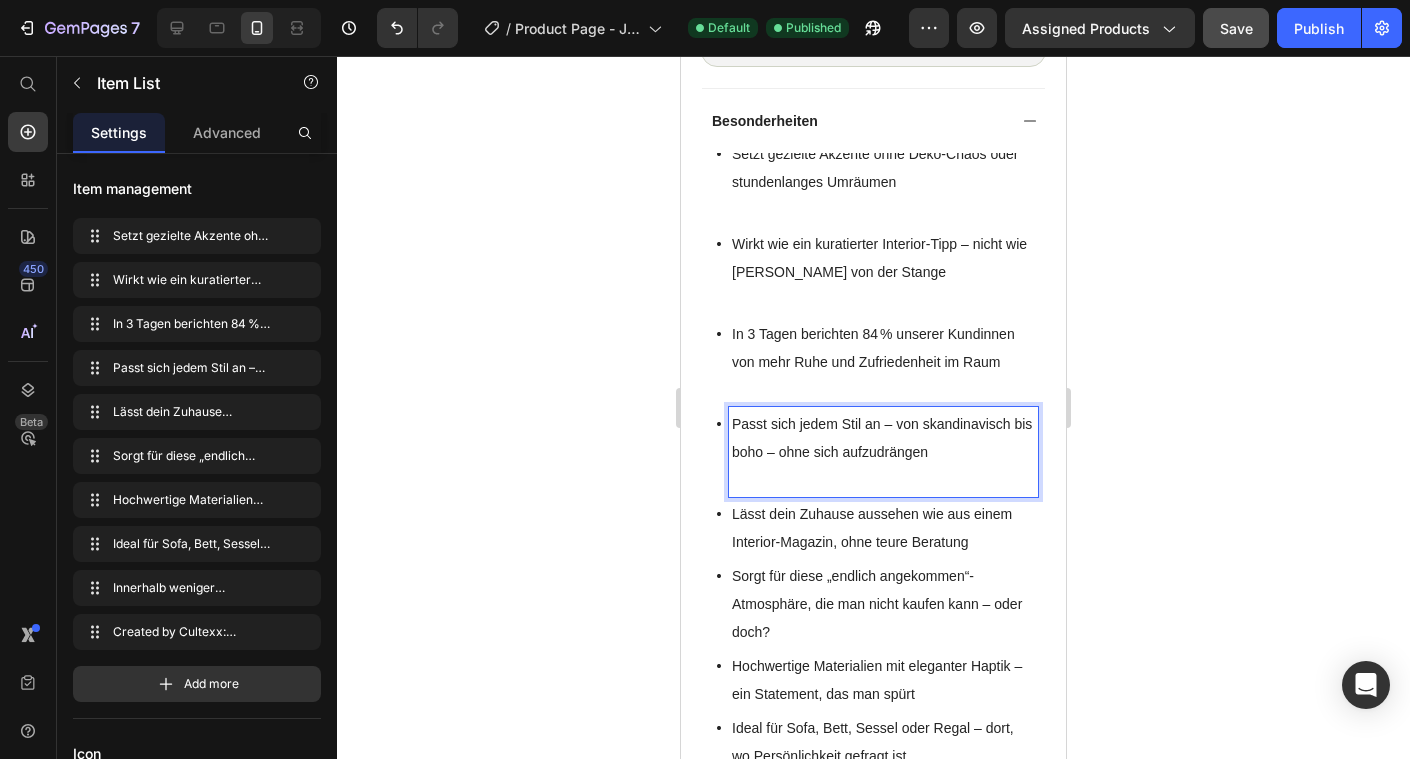 click on "Lässt dein Zuhause aussehen wie aus einem Interior-Magazin, ohne teure Beratung" at bounding box center (883, 528) 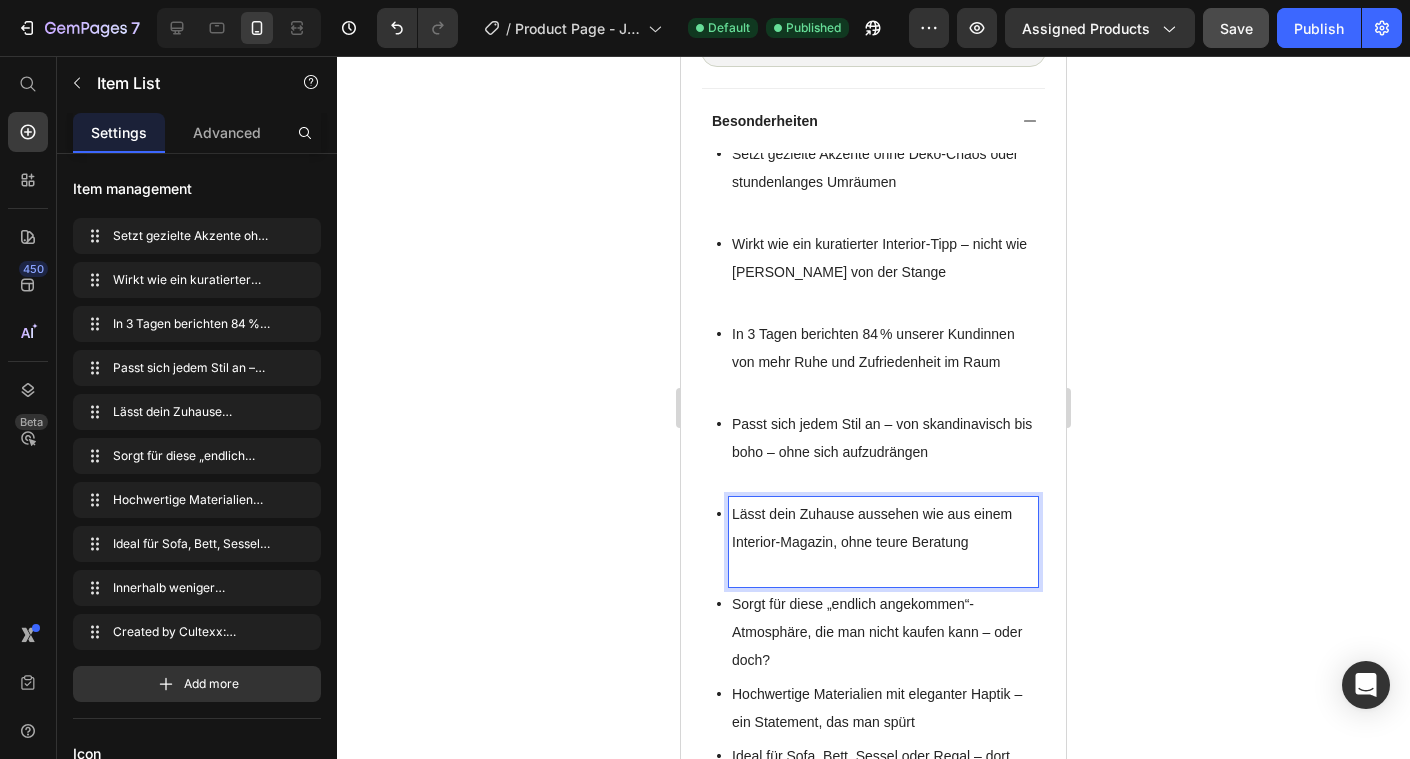 click on "Sorgt für diese „endlich angekommen“-Atmosphäre, die man nicht kaufen kann – oder doch?" at bounding box center [883, 632] 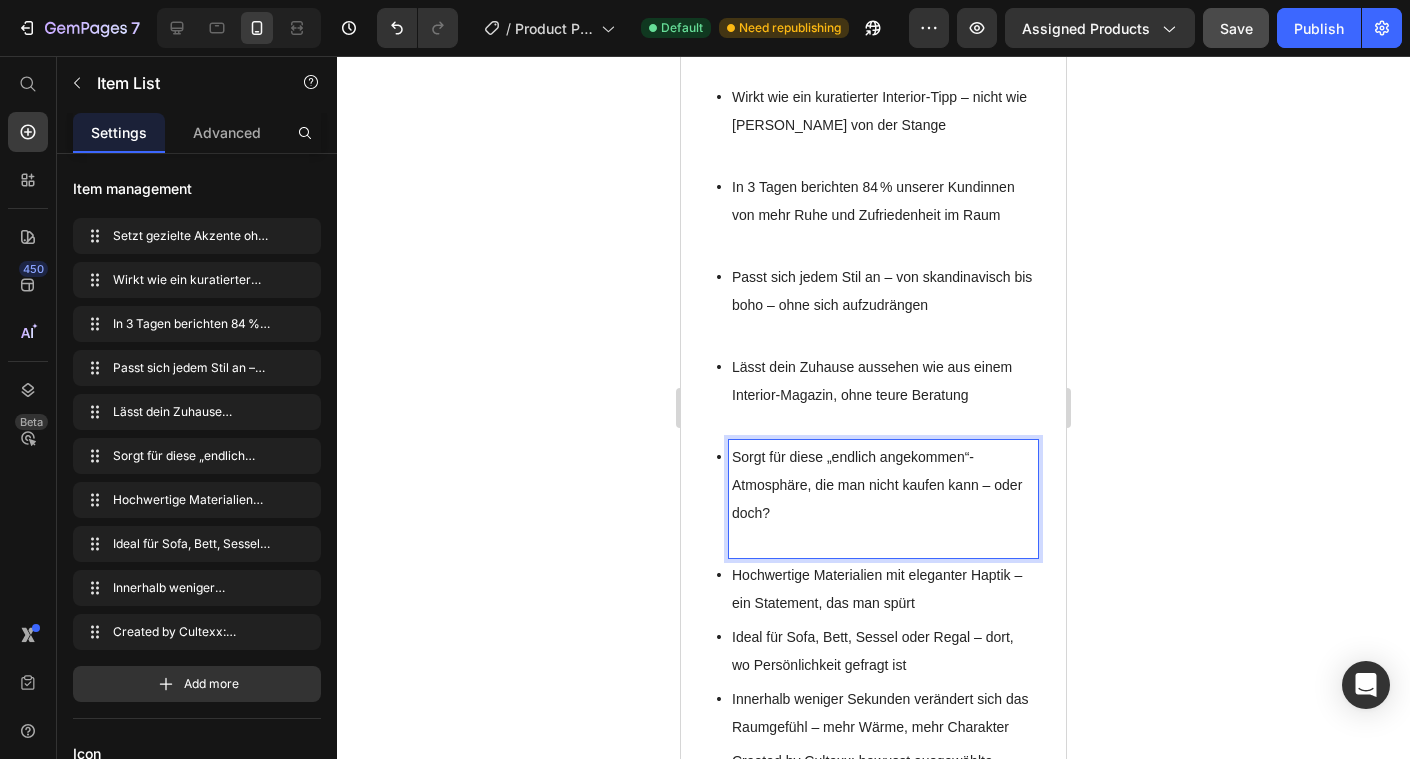 scroll, scrollTop: 1555, scrollLeft: 0, axis: vertical 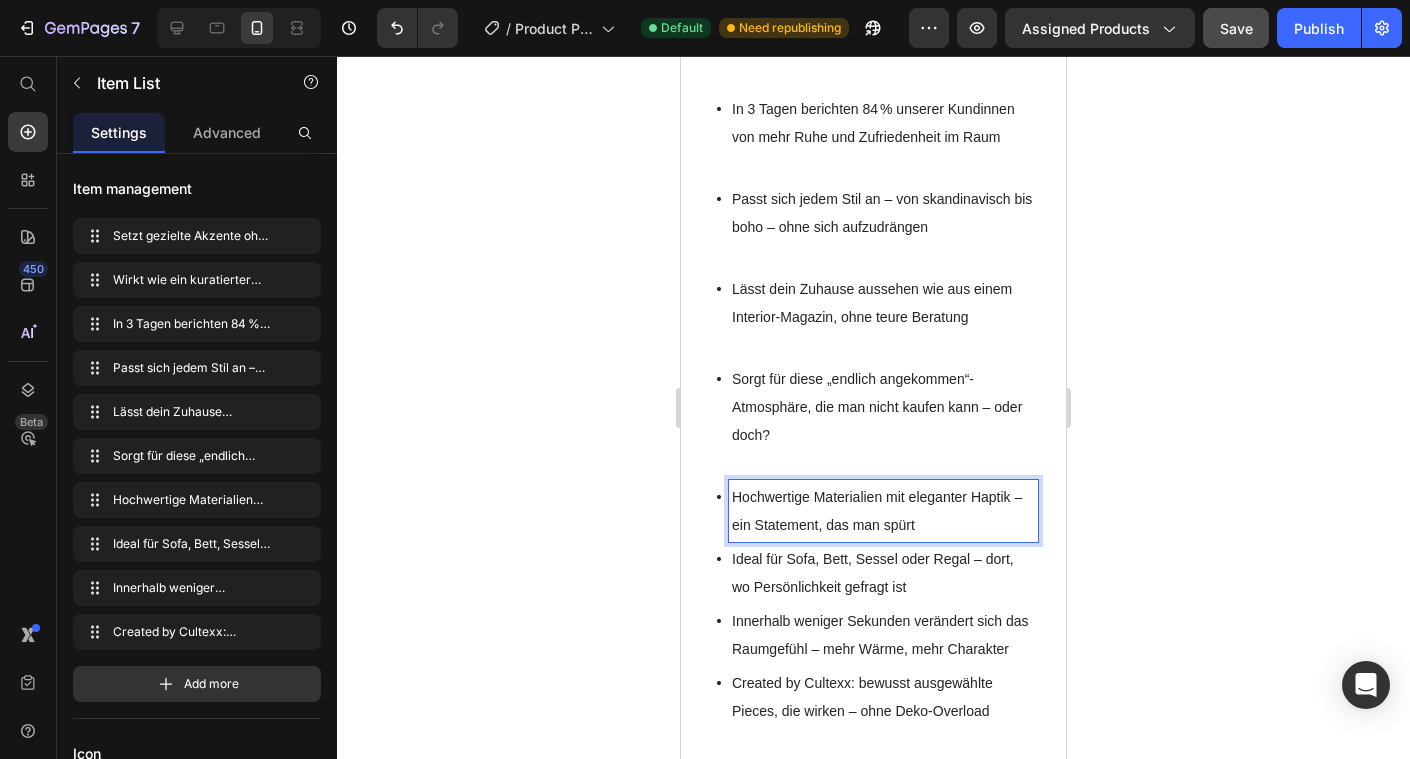 click on "Hochwertige Materialien mit eleganter Haptik – ein Statement, das man spürt" at bounding box center (883, 511) 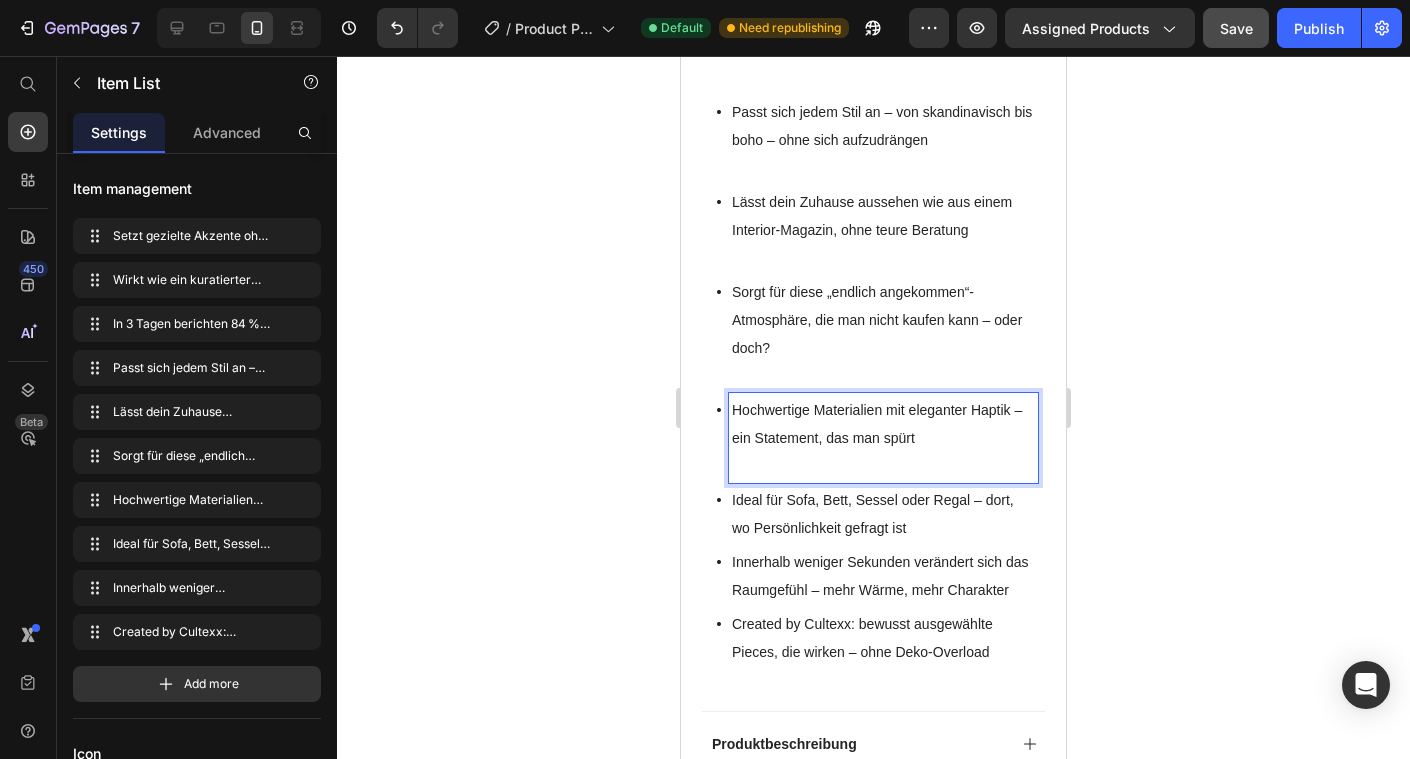scroll, scrollTop: 1678, scrollLeft: 0, axis: vertical 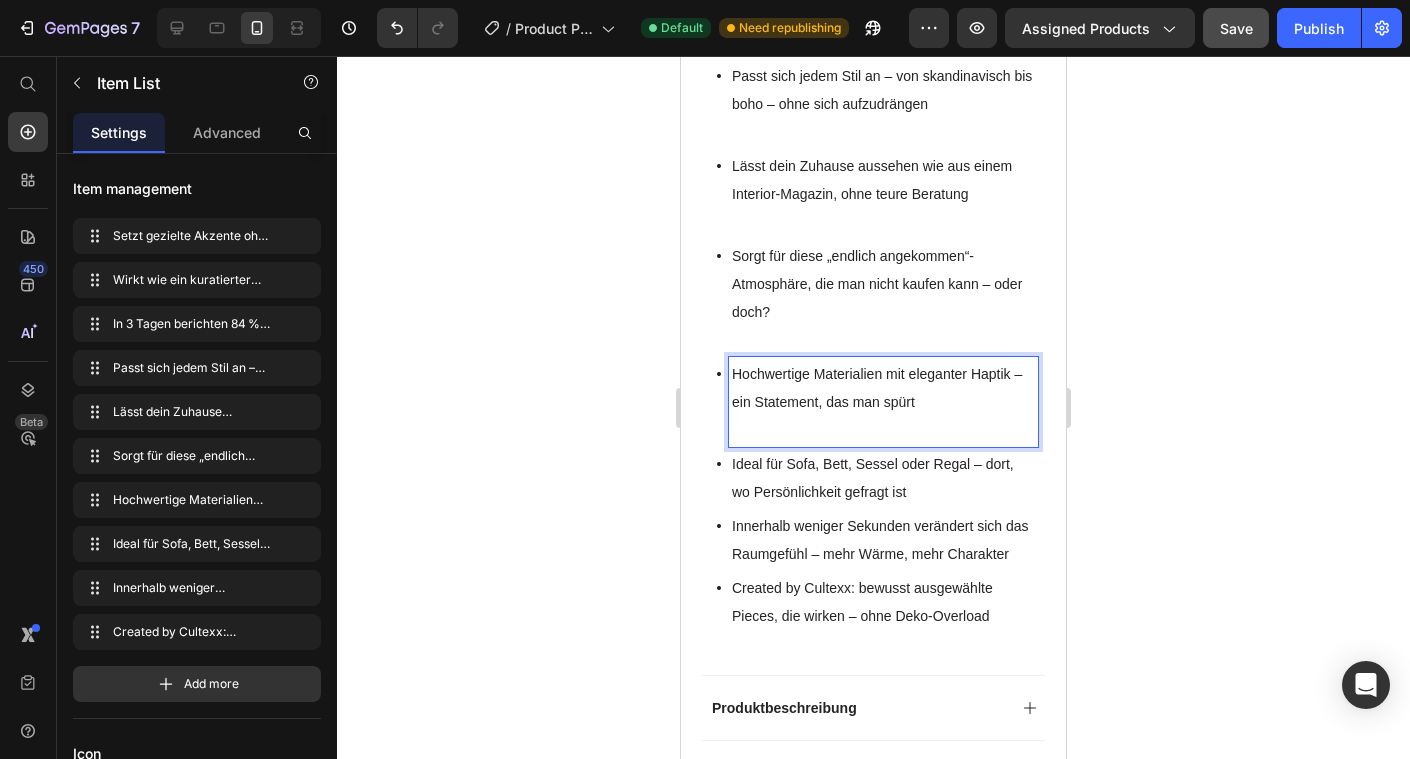 click on "Ideal für Sofa, Bett, Sessel oder Regal – dort, wo Persönlichkeit gefragt ist" at bounding box center (883, 478) 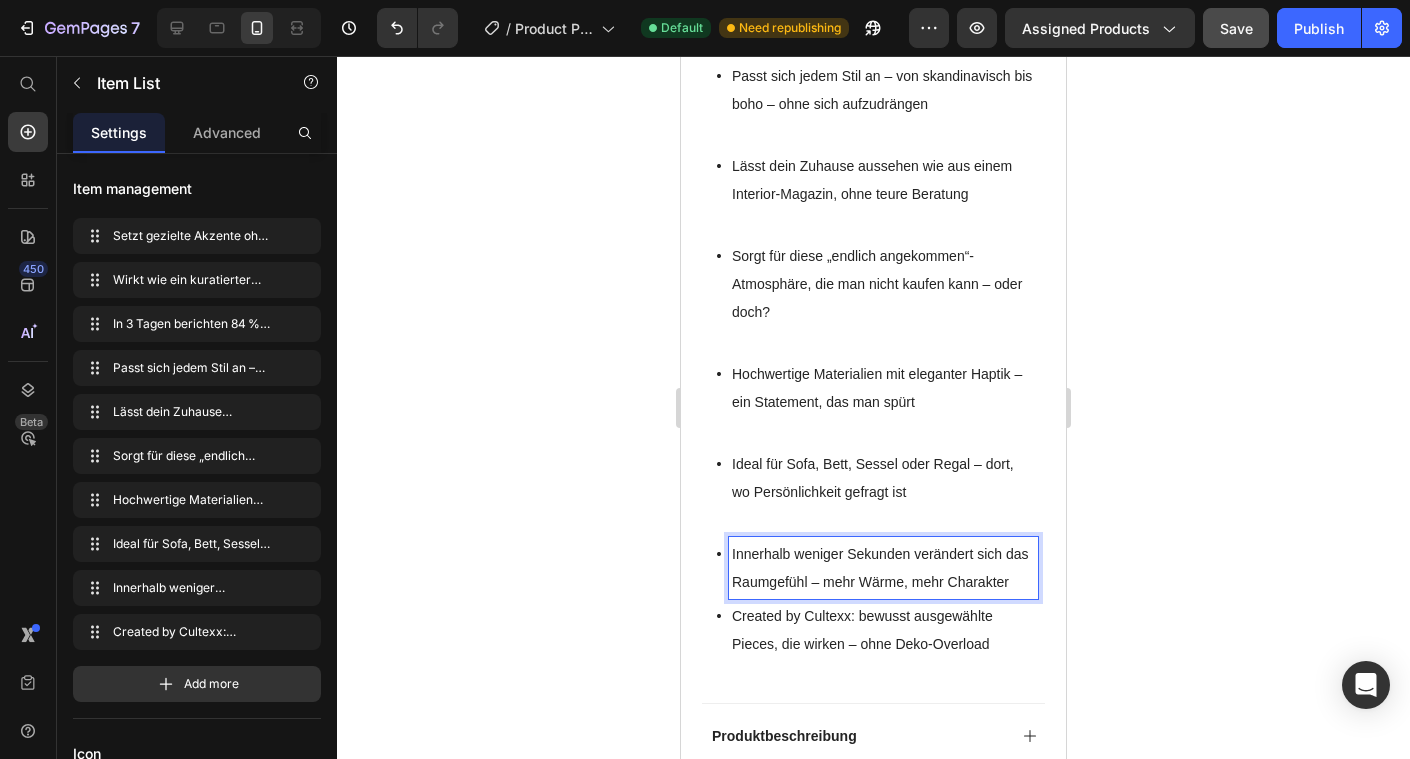 click on "Innerhalb weniger Sekunden verändert sich das Raumgefühl – mehr Wärme, mehr Charakter" at bounding box center (883, 568) 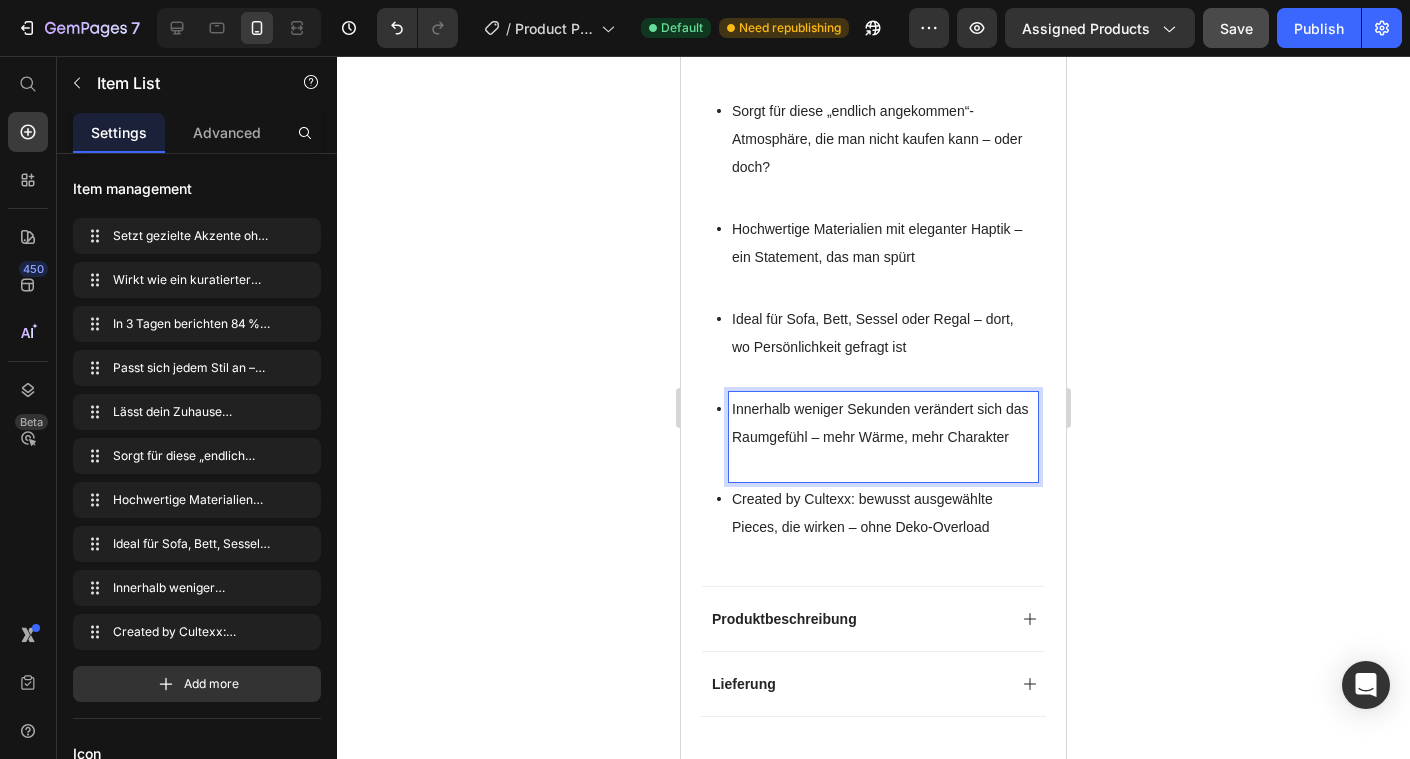 scroll, scrollTop: 1894, scrollLeft: 0, axis: vertical 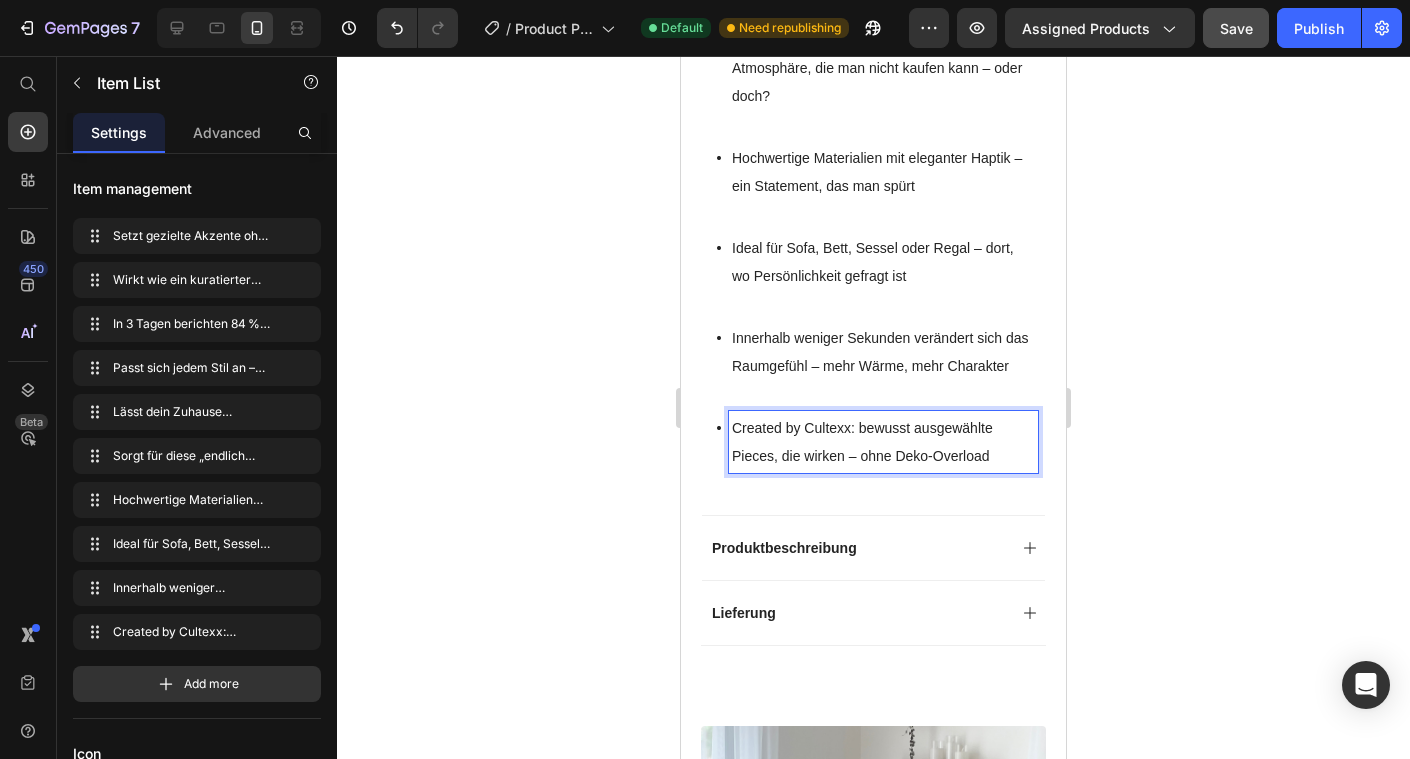 click on "Created by Cultexx: bewusst ausgewählte Pieces, die wirken – ohne Deko-Overload" at bounding box center (883, 442) 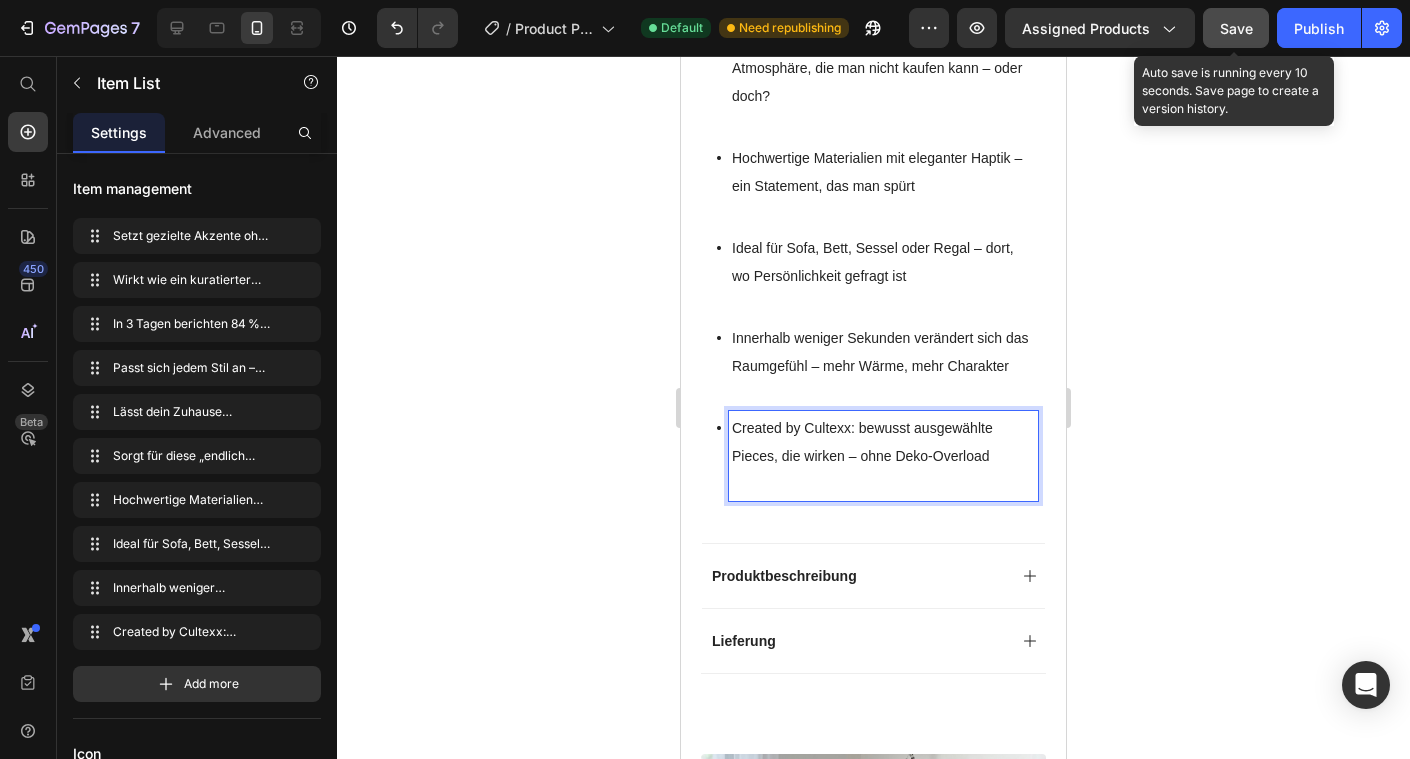 click on "Save" at bounding box center (1236, 28) 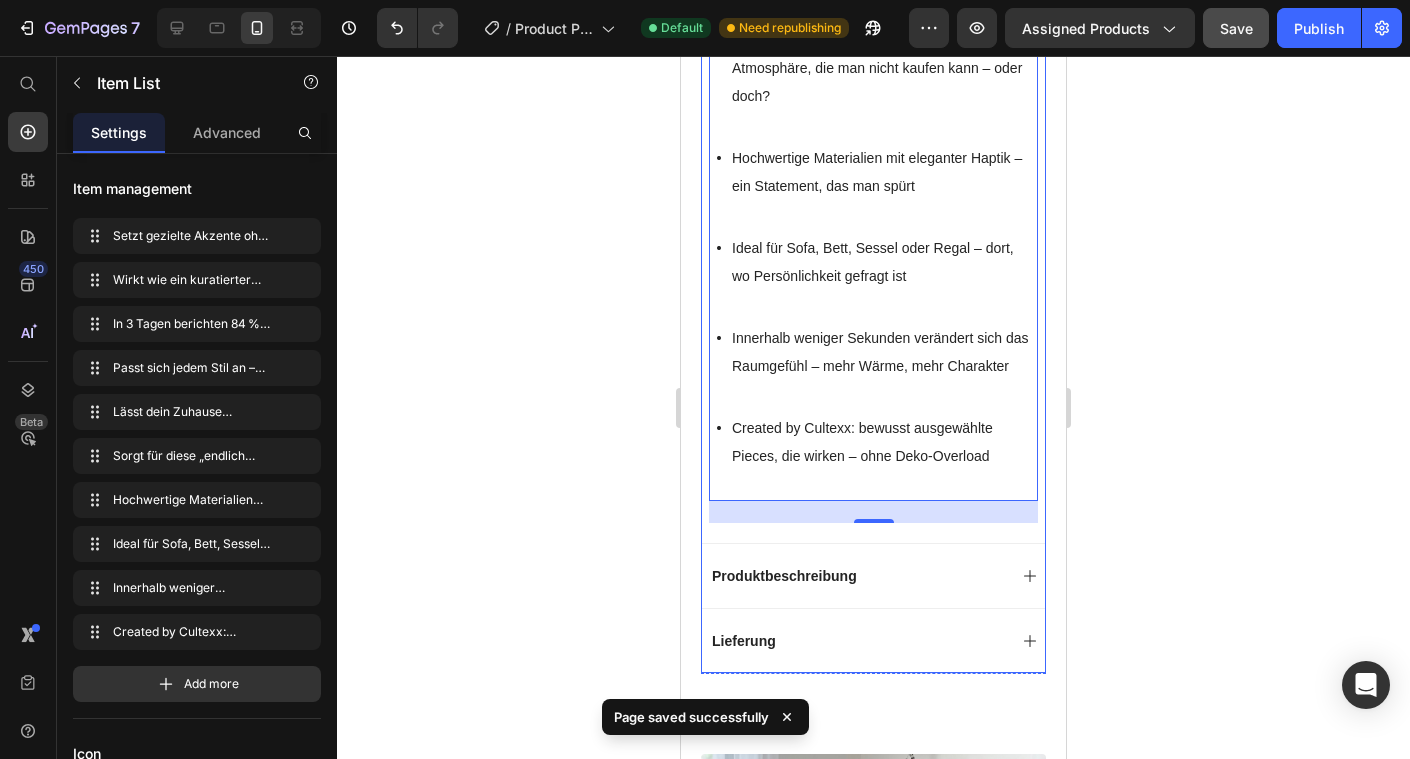 click 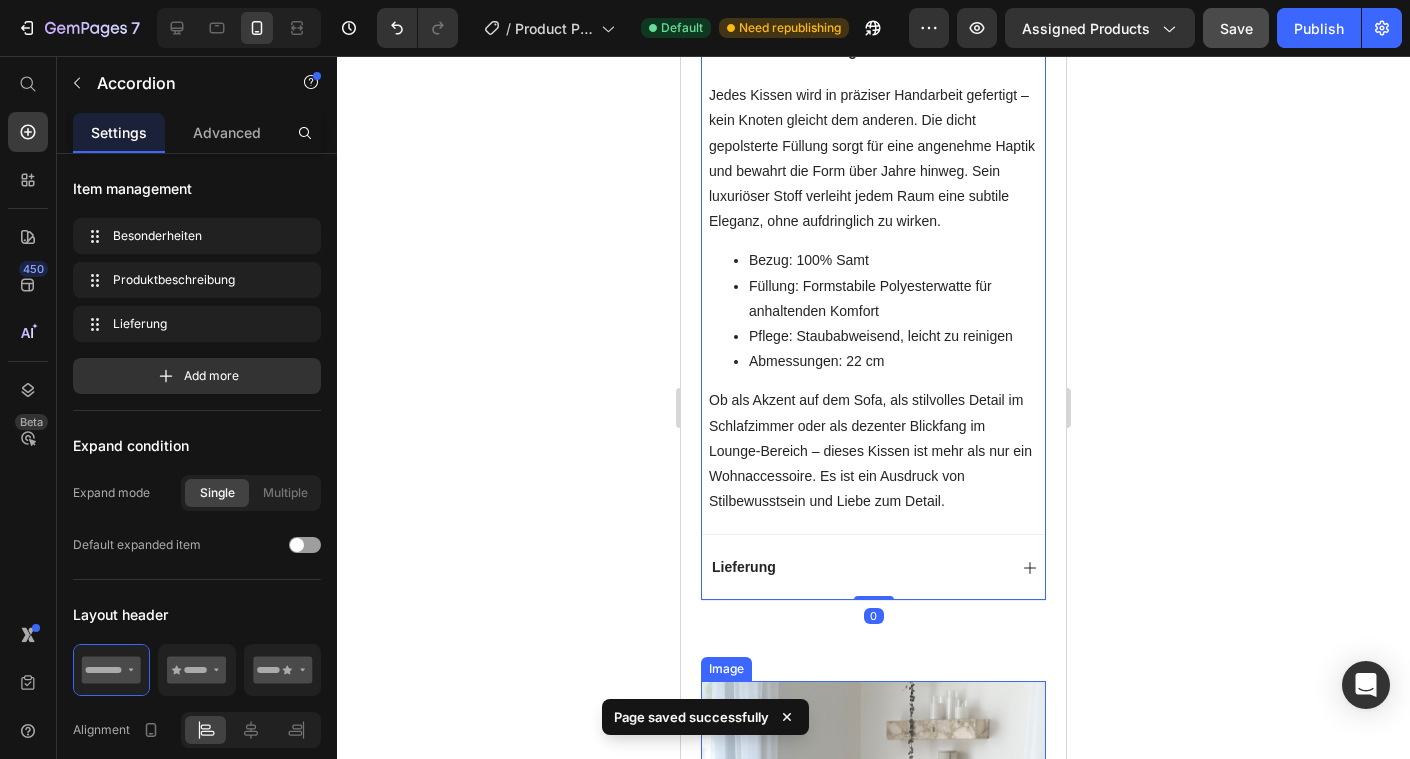 scroll, scrollTop: 1385, scrollLeft: 0, axis: vertical 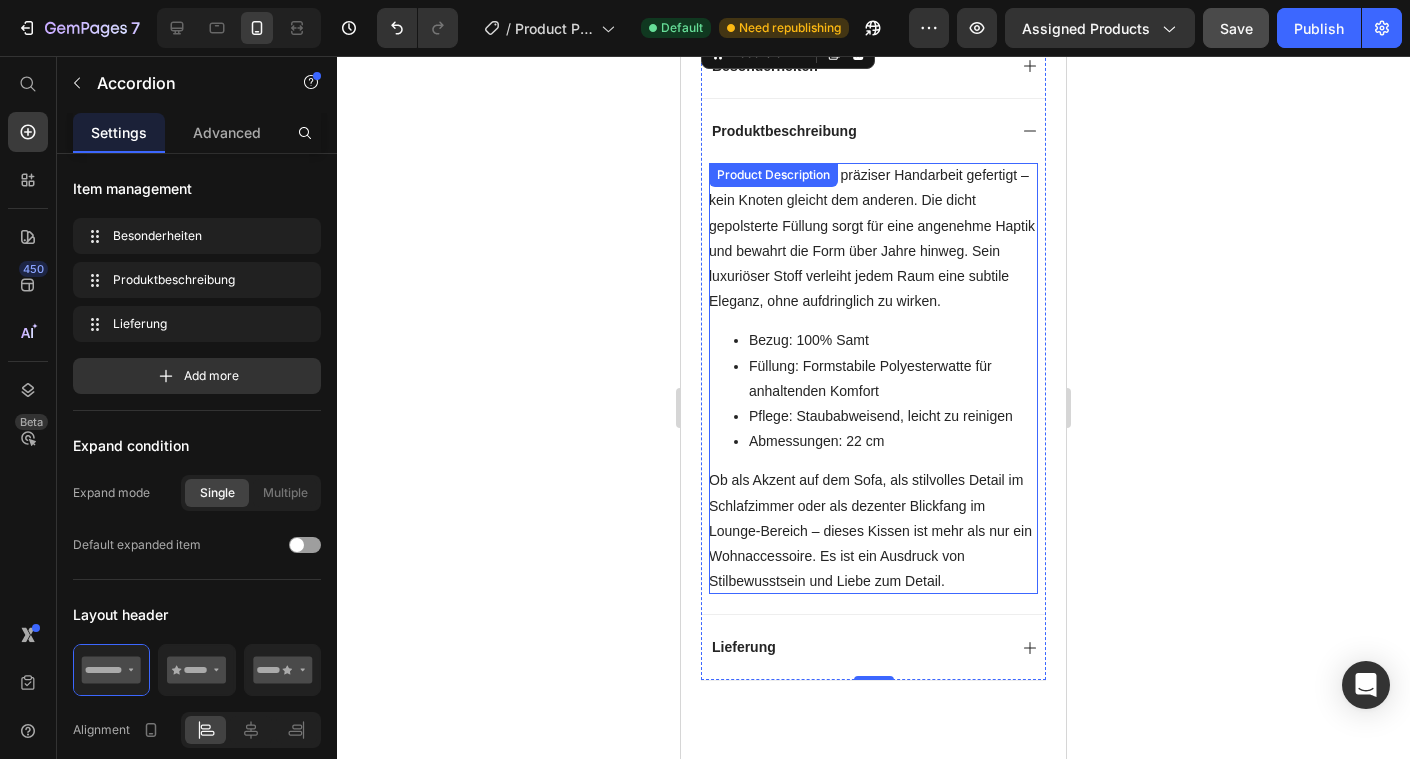 click on "Jedes Kissen wird in präziser Handarbeit gefertigt – kein Knoten gleicht dem anderen. Die dicht gepolsterte Füllung sorgt für eine angenehme Haptik und bewahrt die Form über Jahre hinweg. Sein luxuriöser Stoff verleiht jedem Raum eine subtile Eleganz, ohne aufdringlich zu wirken.
Bezug: 100% Samt
Füllung: Formstabile Polyesterwatte für anhaltenden Komfort
Pflege: Staubabweisend, leicht zu reinigen
Abmessungen: 22 cm
Ob als Akzent auf dem Sofa, als stilvolles Detail im Schlafzimmer oder als dezenter Blickfang im Lounge-Bereich – dieses Kissen ist mehr als nur ein Wohnaccessoire. Es ist ein Ausdruck von Stilbewusstsein und Liebe zum Detail." at bounding box center [873, 378] 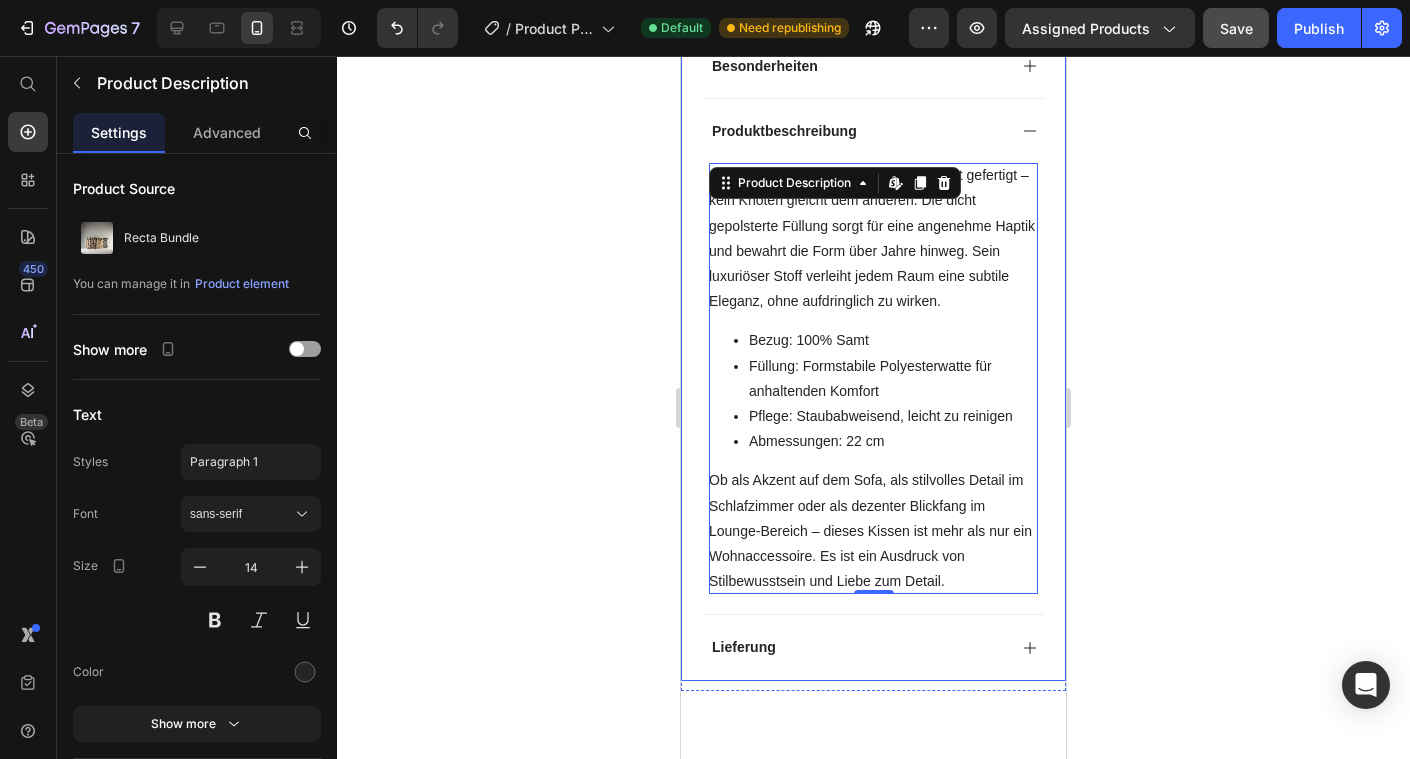 click 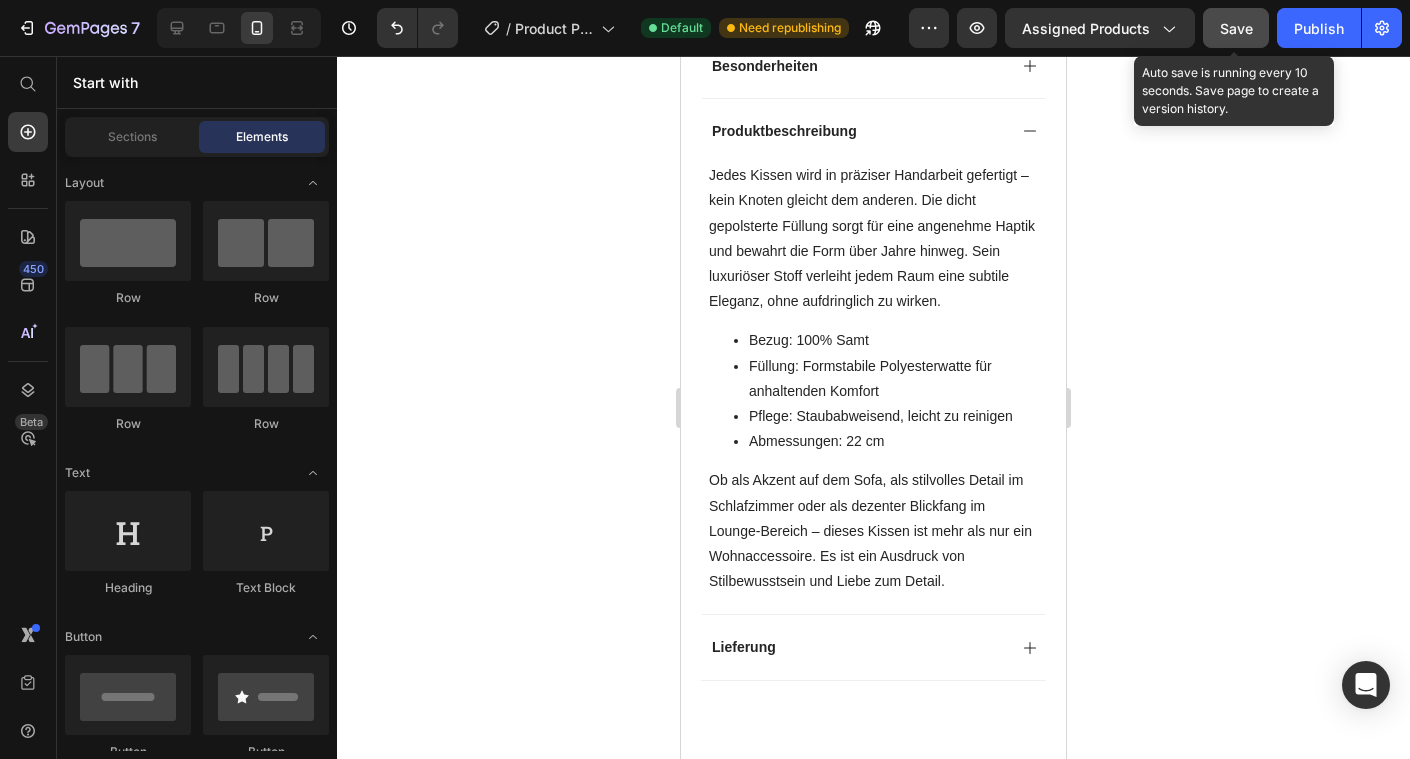 click on "Save" 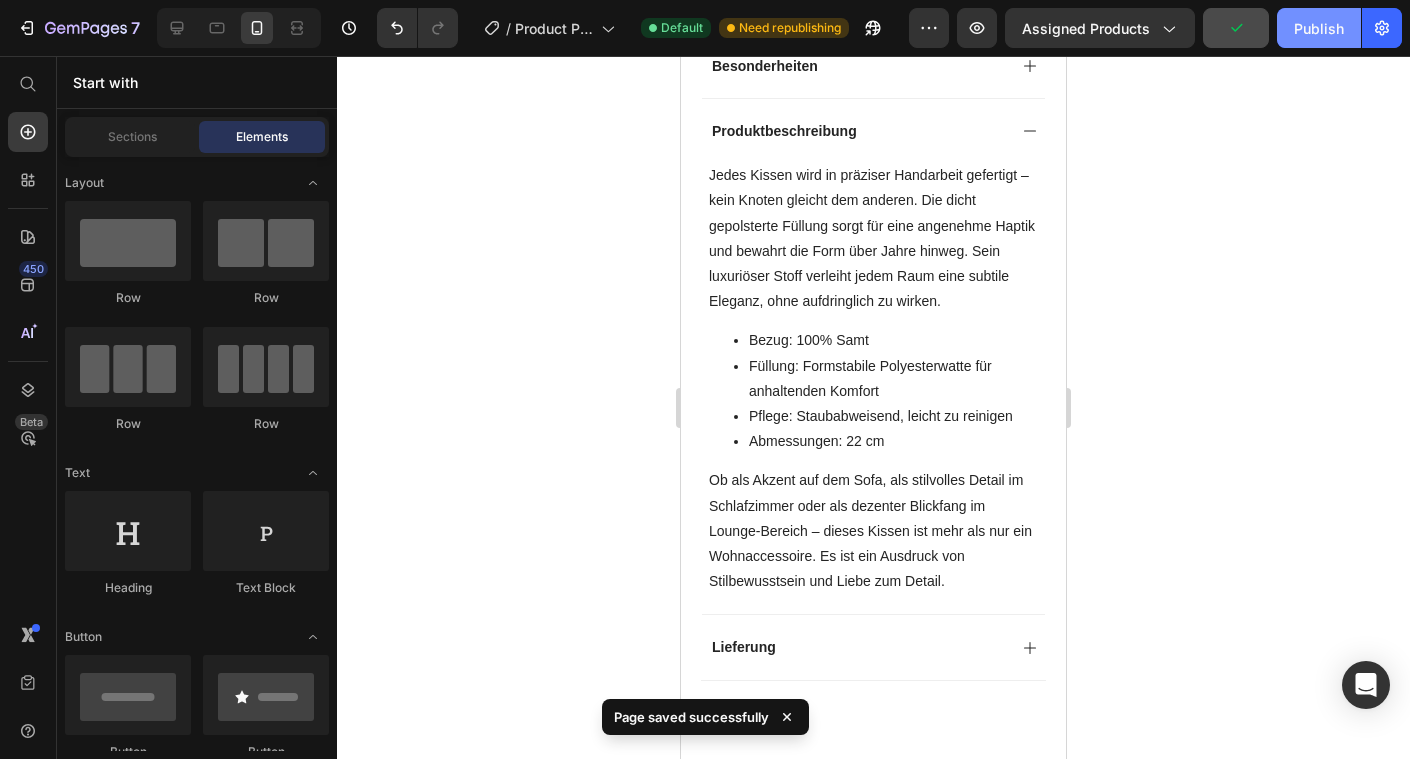 click on "Publish" at bounding box center (1319, 28) 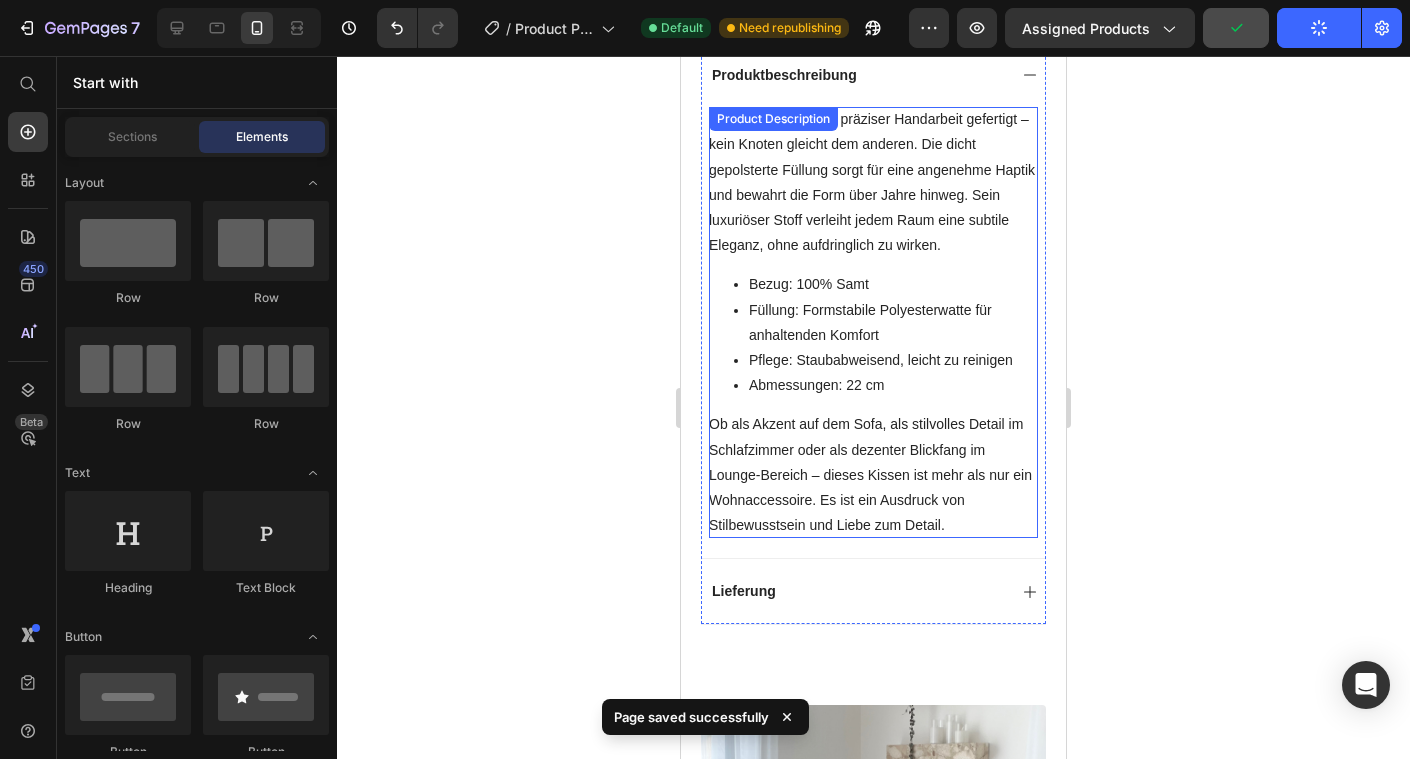 scroll, scrollTop: 1493, scrollLeft: 0, axis: vertical 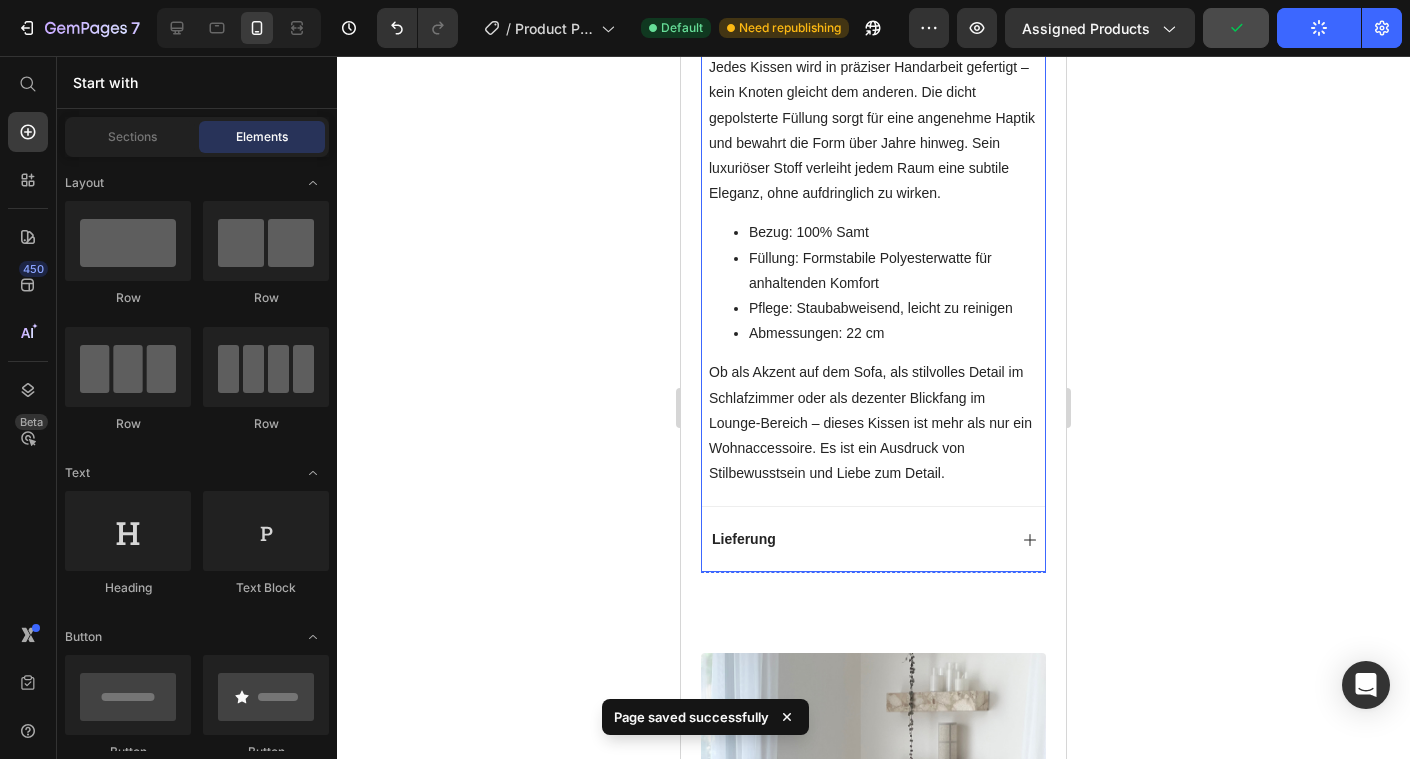 click on "Lieferung" at bounding box center [873, 538] 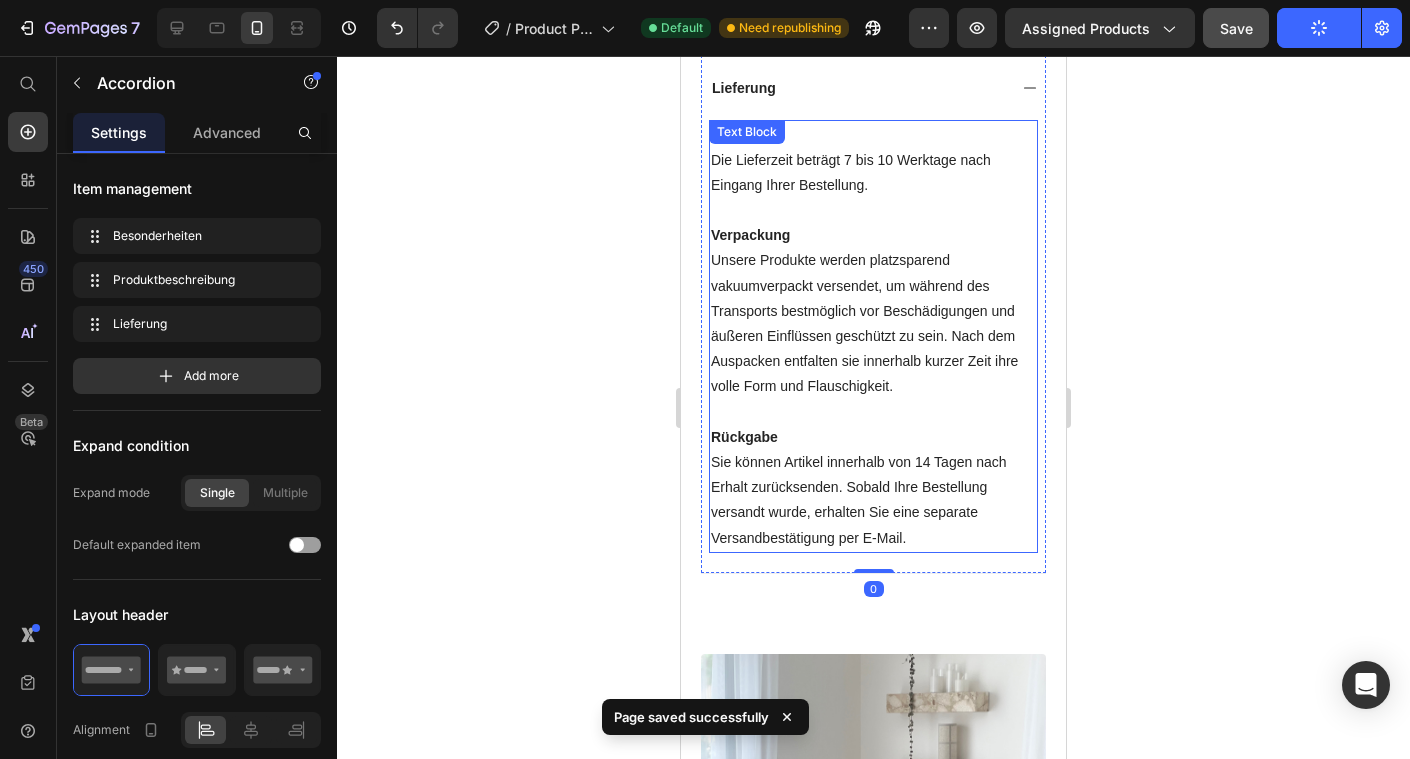 scroll, scrollTop: 1524, scrollLeft: 0, axis: vertical 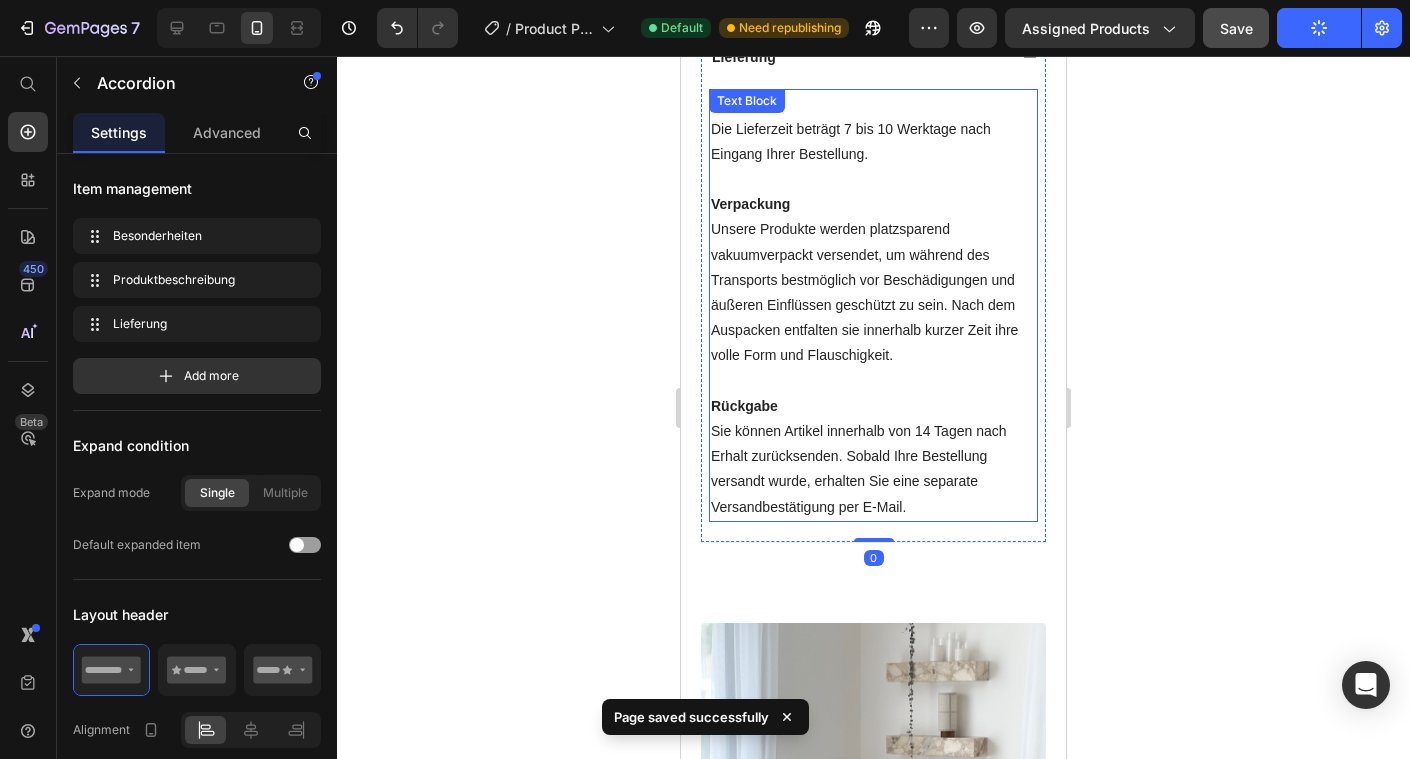 click 